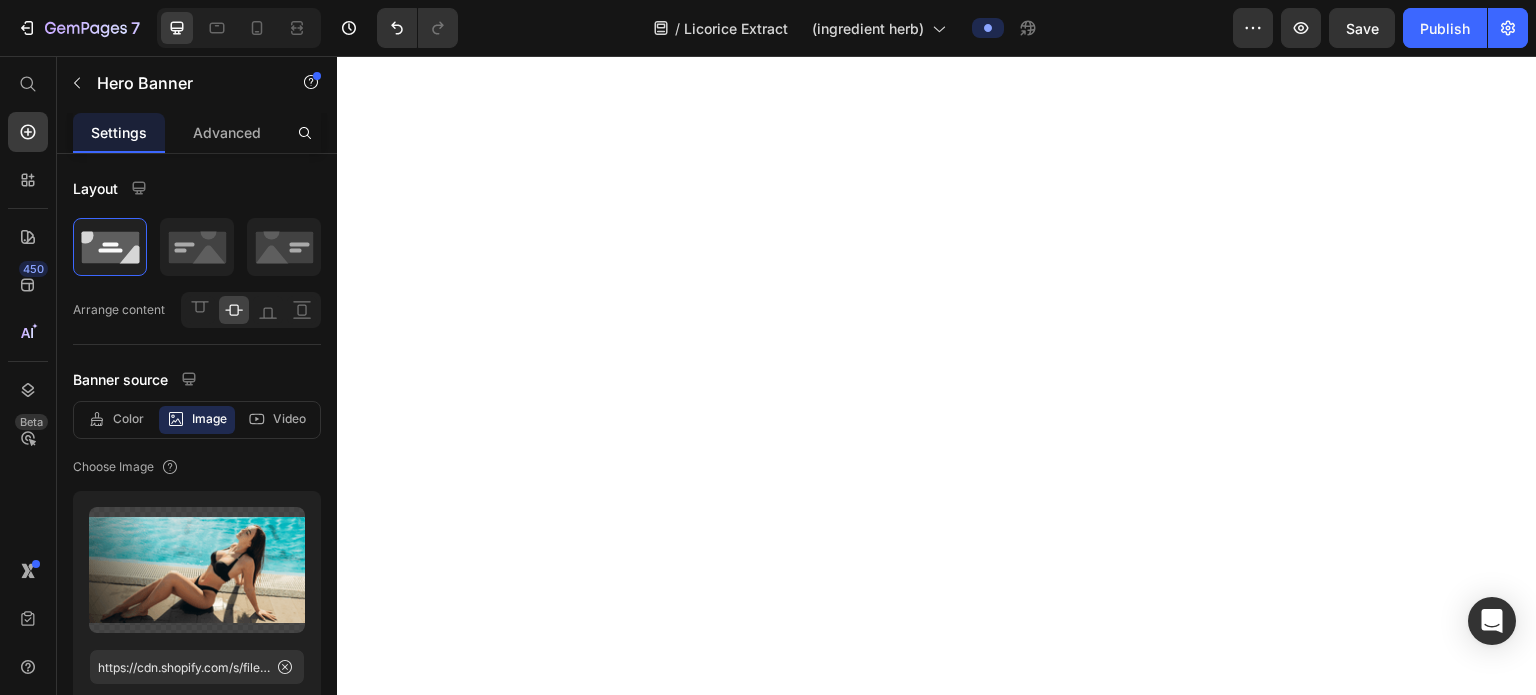scroll, scrollTop: 0, scrollLeft: 0, axis: both 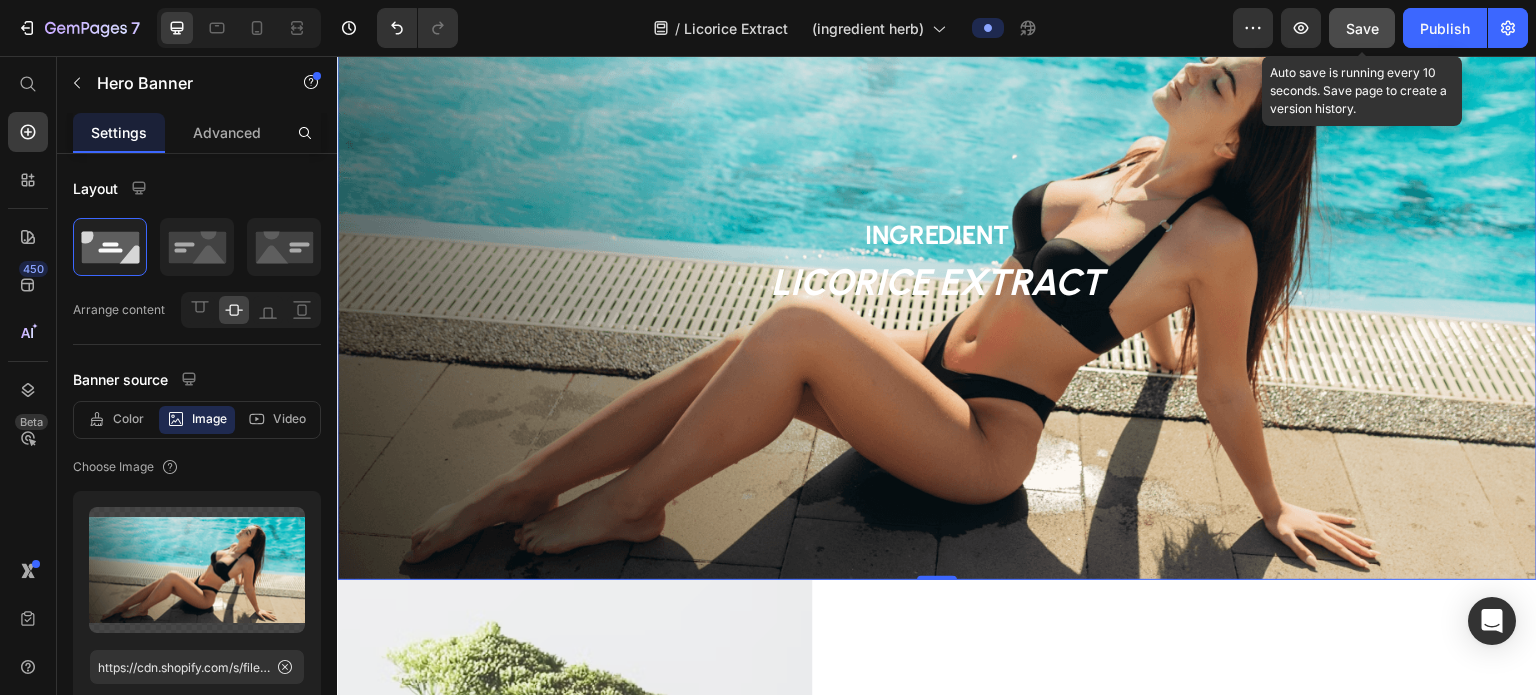 click on "Save" 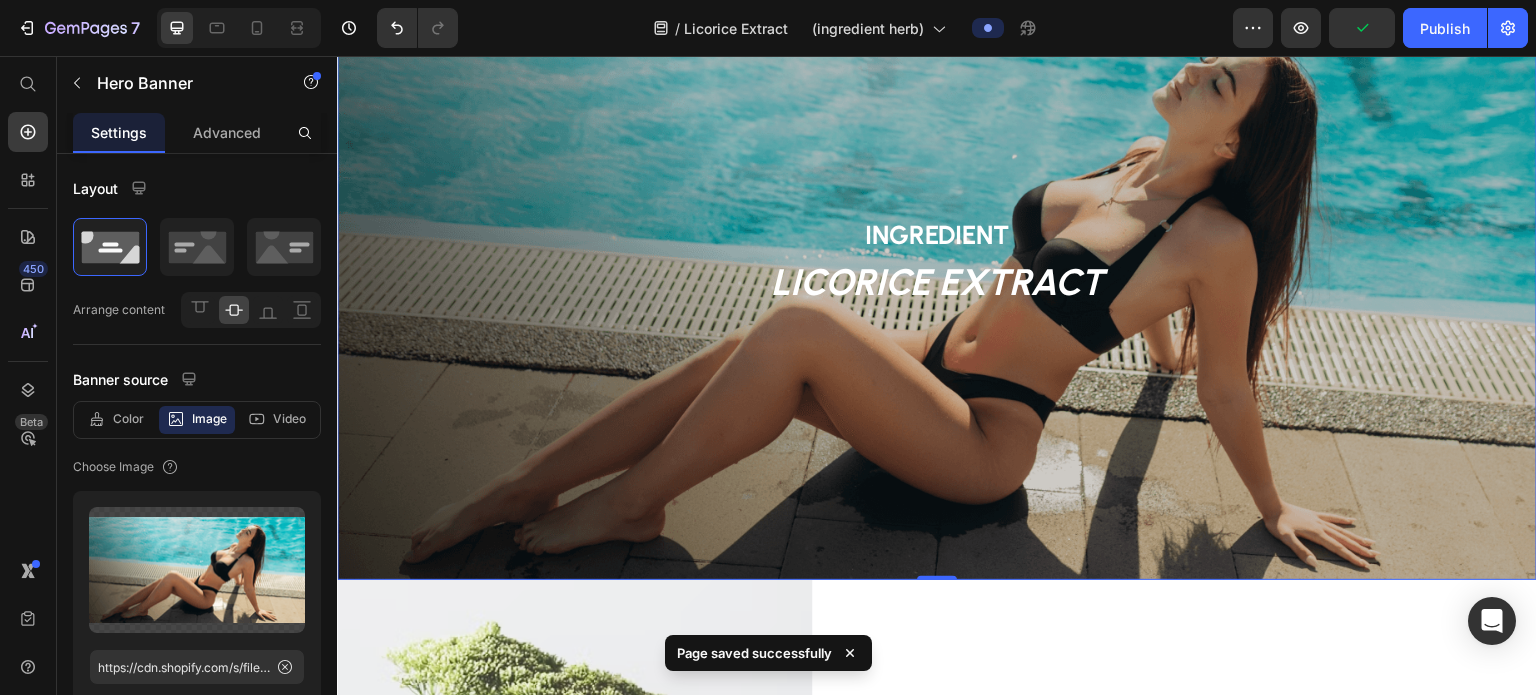 click at bounding box center [937, 288] 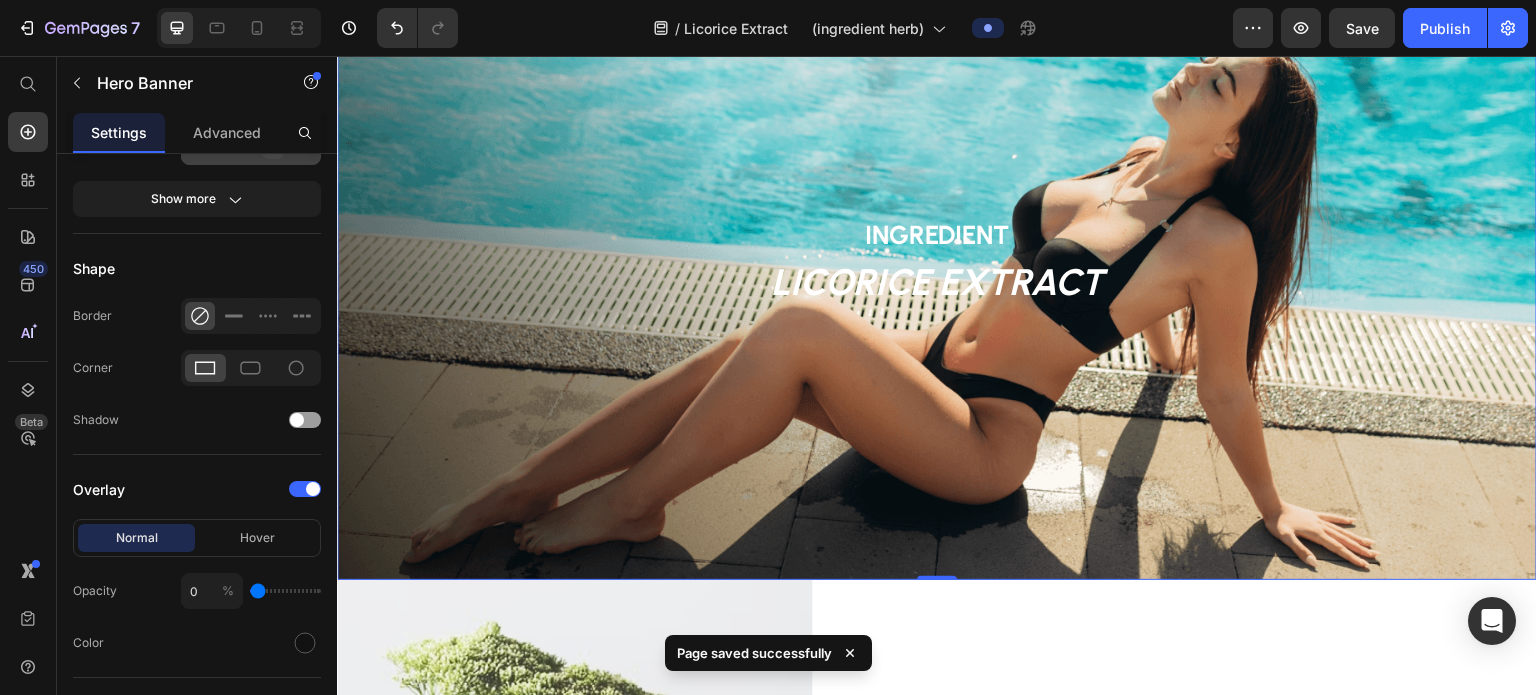scroll, scrollTop: 1300, scrollLeft: 0, axis: vertical 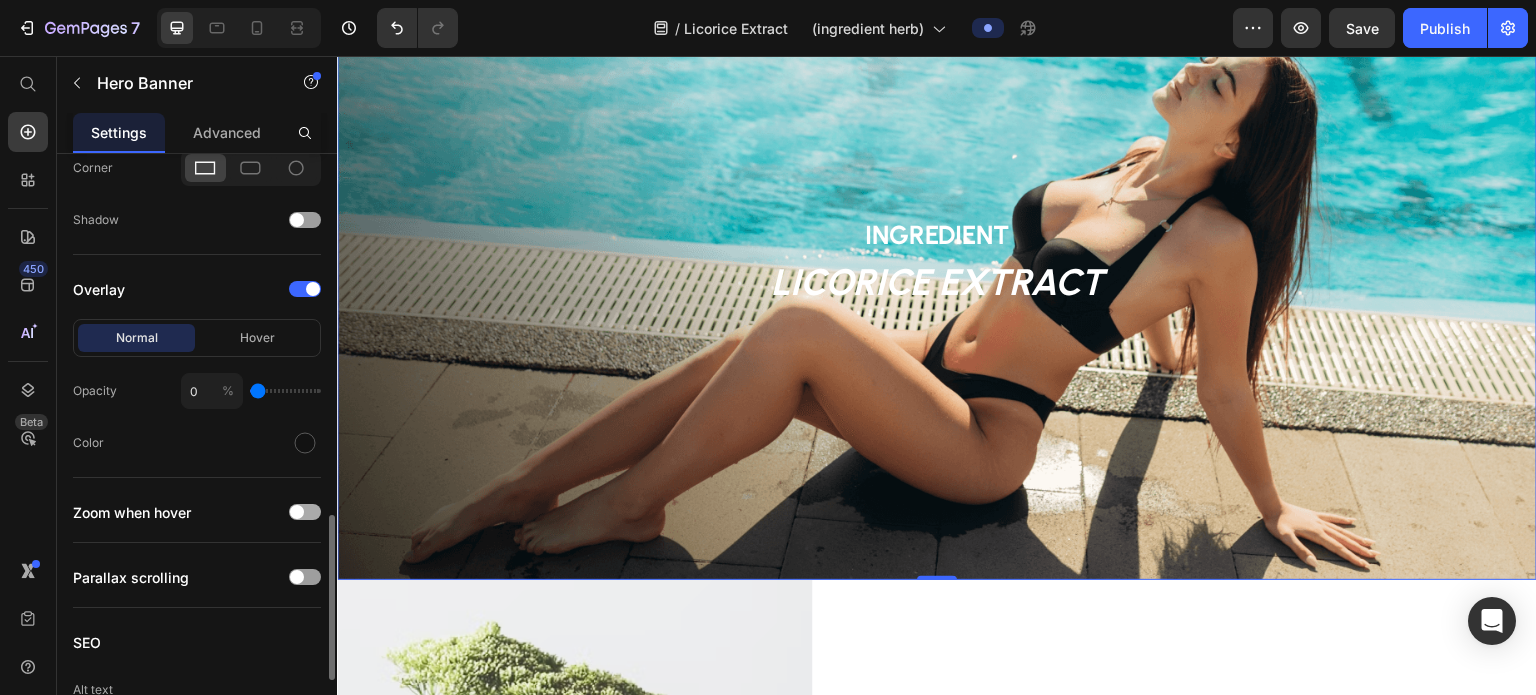 click at bounding box center [305, 512] 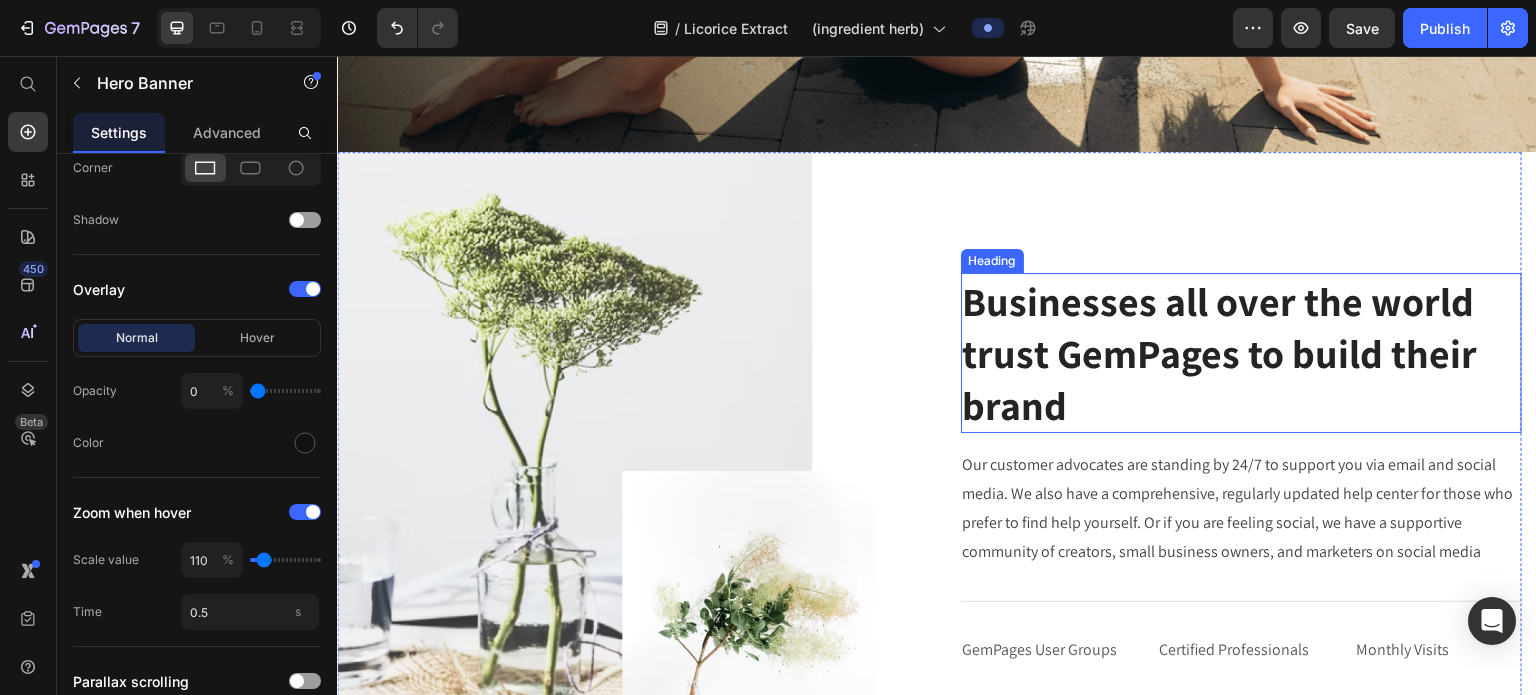 scroll, scrollTop: 724, scrollLeft: 0, axis: vertical 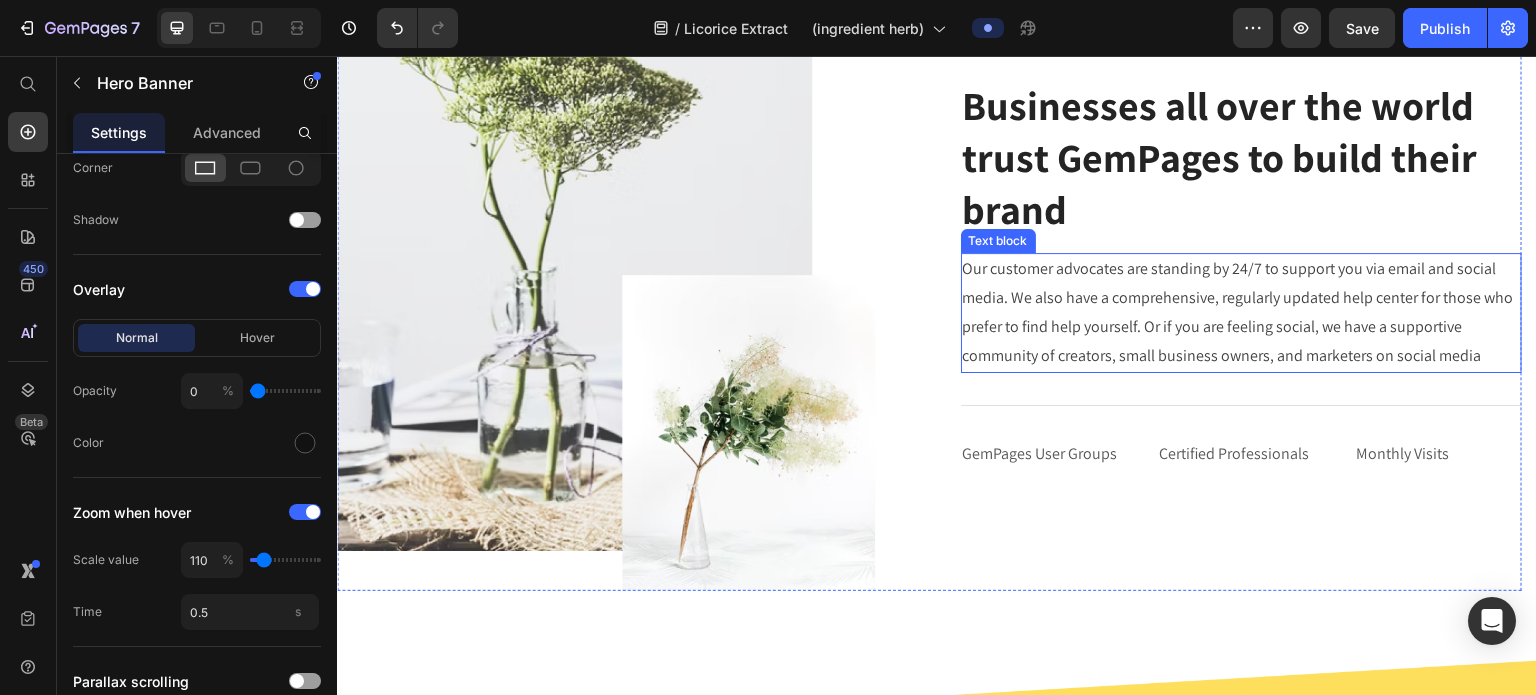 click on "Our customer advocates are standing by 24/7 to support you via email and social media. We also have a comprehensive, regularly updated help center for those who prefer to find help yourself. Or if you are feeling social, we have a supportive community of creators, small business owners, and marketers on social media" at bounding box center [1242, 312] 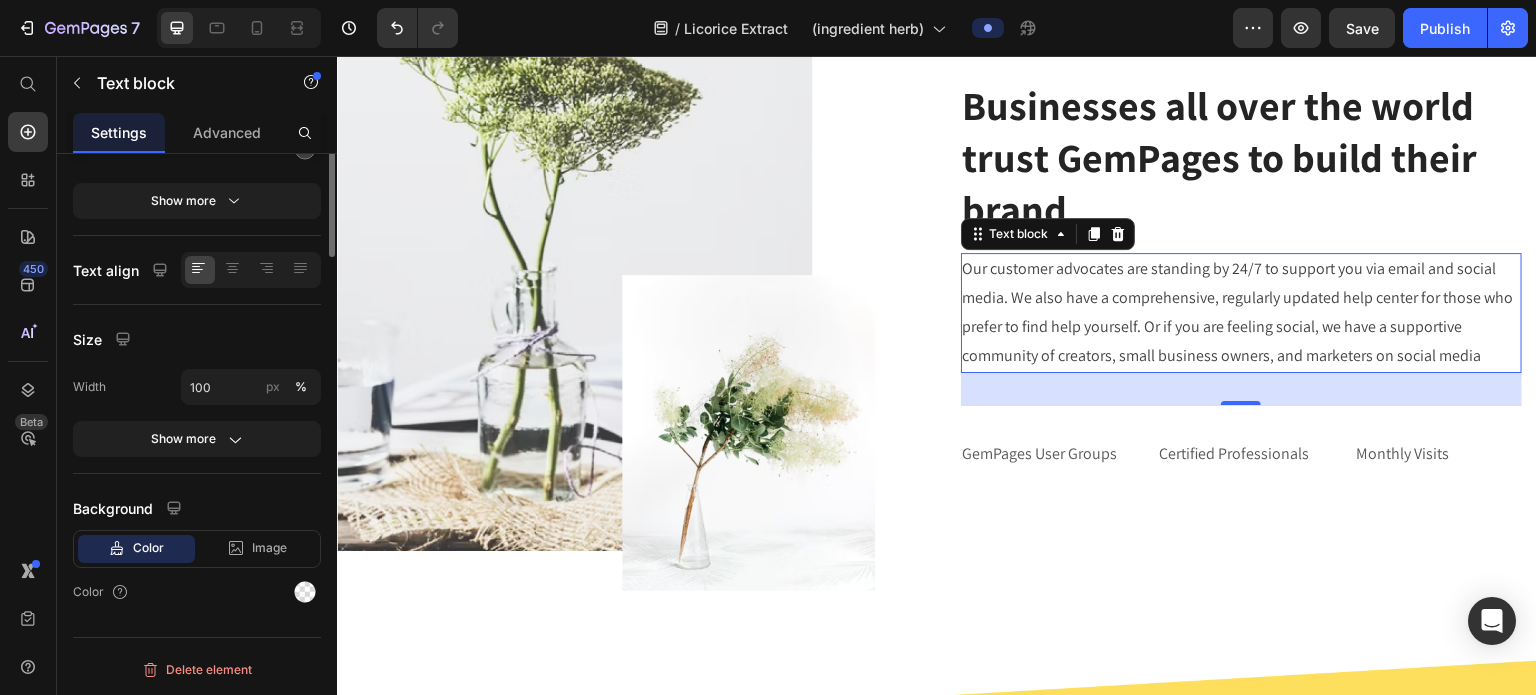 scroll, scrollTop: 0, scrollLeft: 0, axis: both 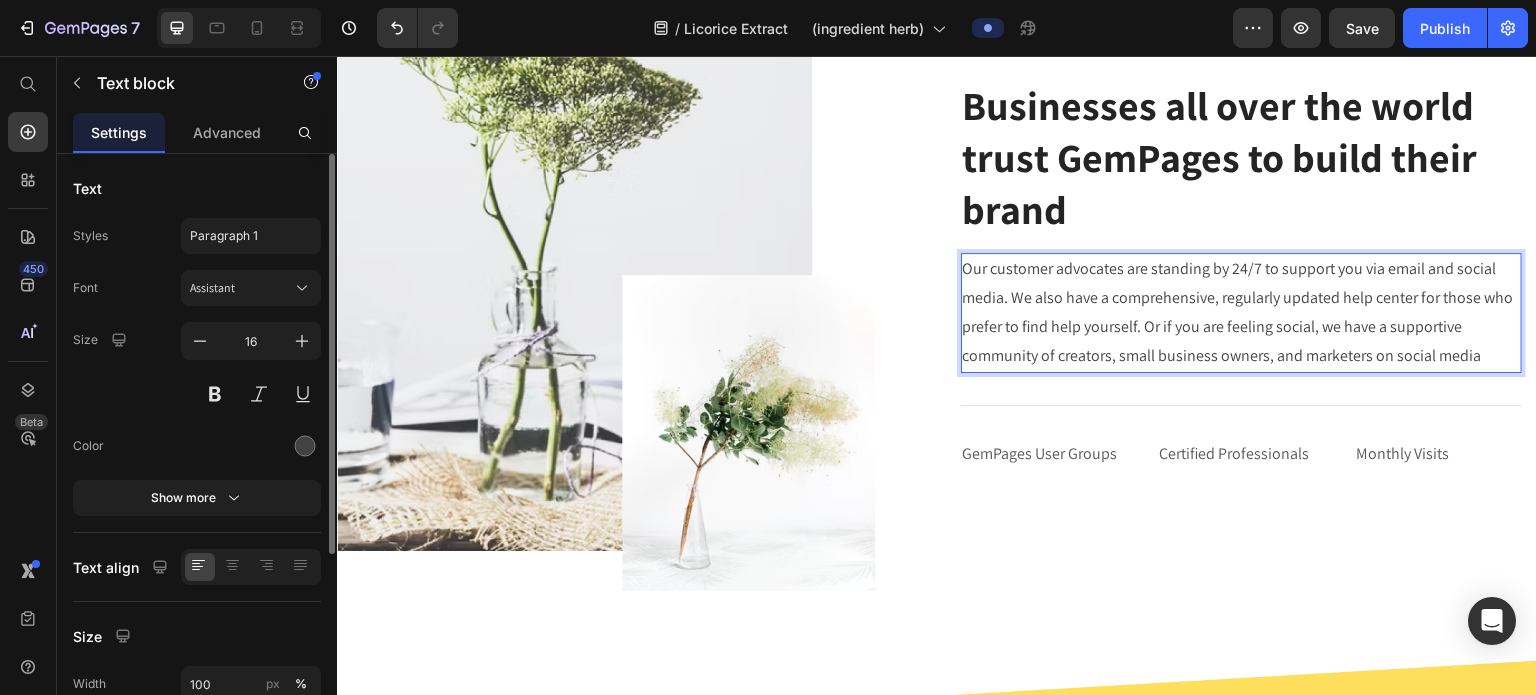 click on "Our customer advocates are standing by 24/7 to support you via email and social media. We also have a comprehensive, regularly updated help center for those who prefer to find help yourself. Or if you are feeling social, we have a supportive community of creators, small business owners, and marketers on social media" at bounding box center (1242, 312) 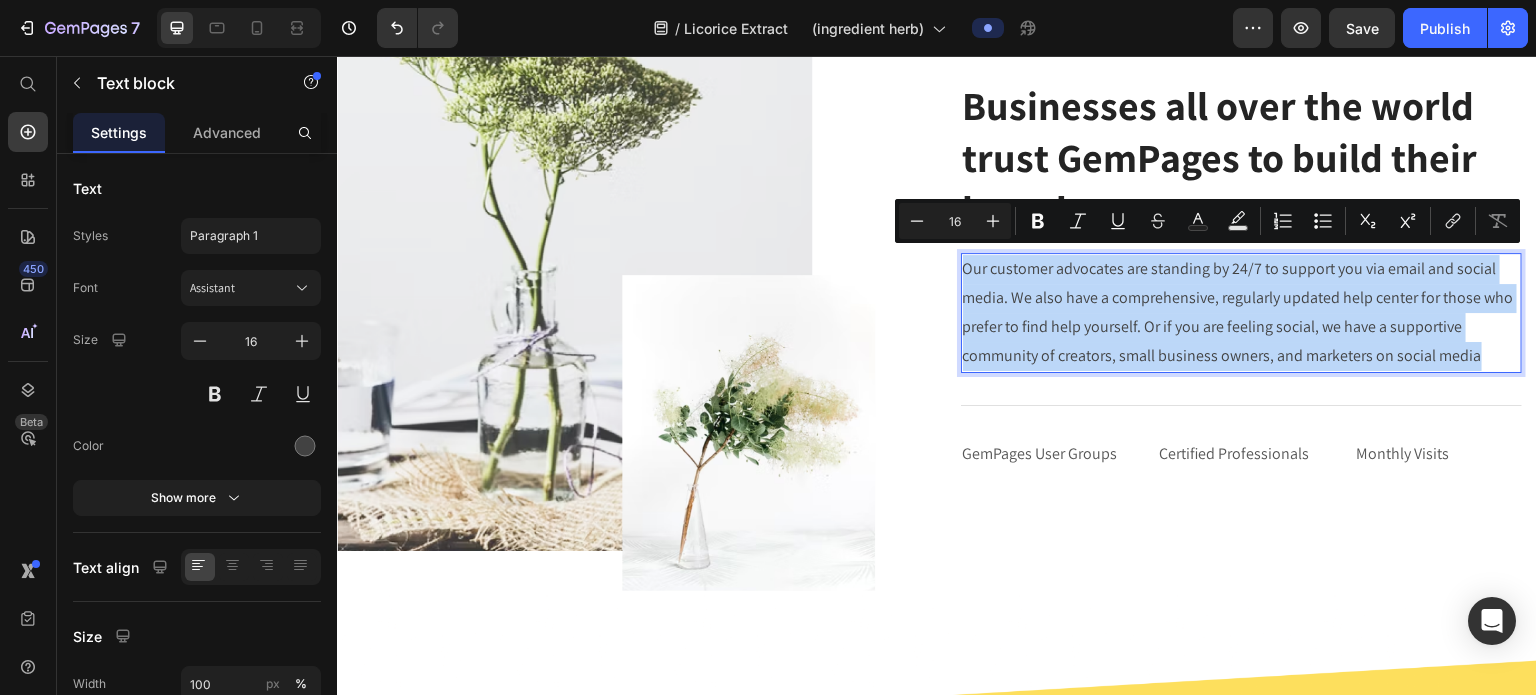 drag, startPoint x: 1472, startPoint y: 346, endPoint x: 954, endPoint y: 257, distance: 525.59015 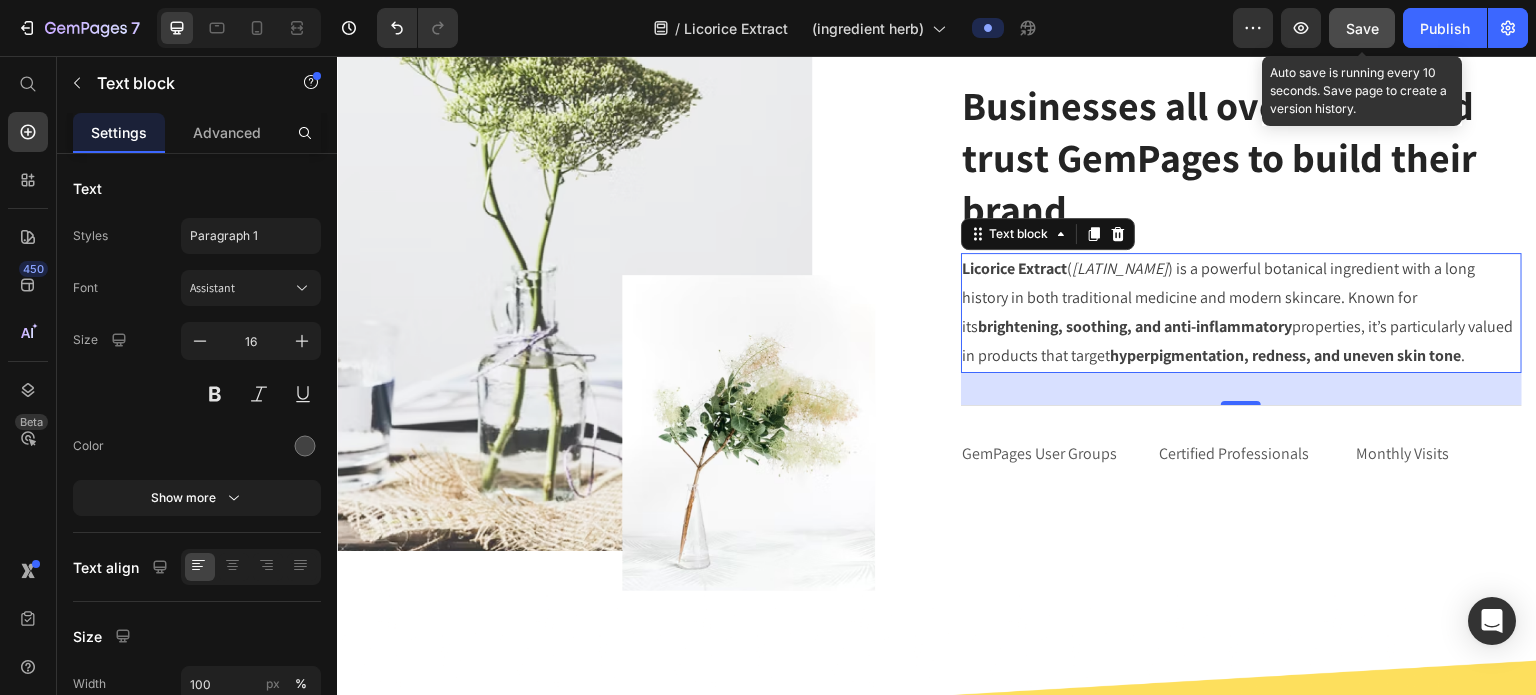 click on "Save" 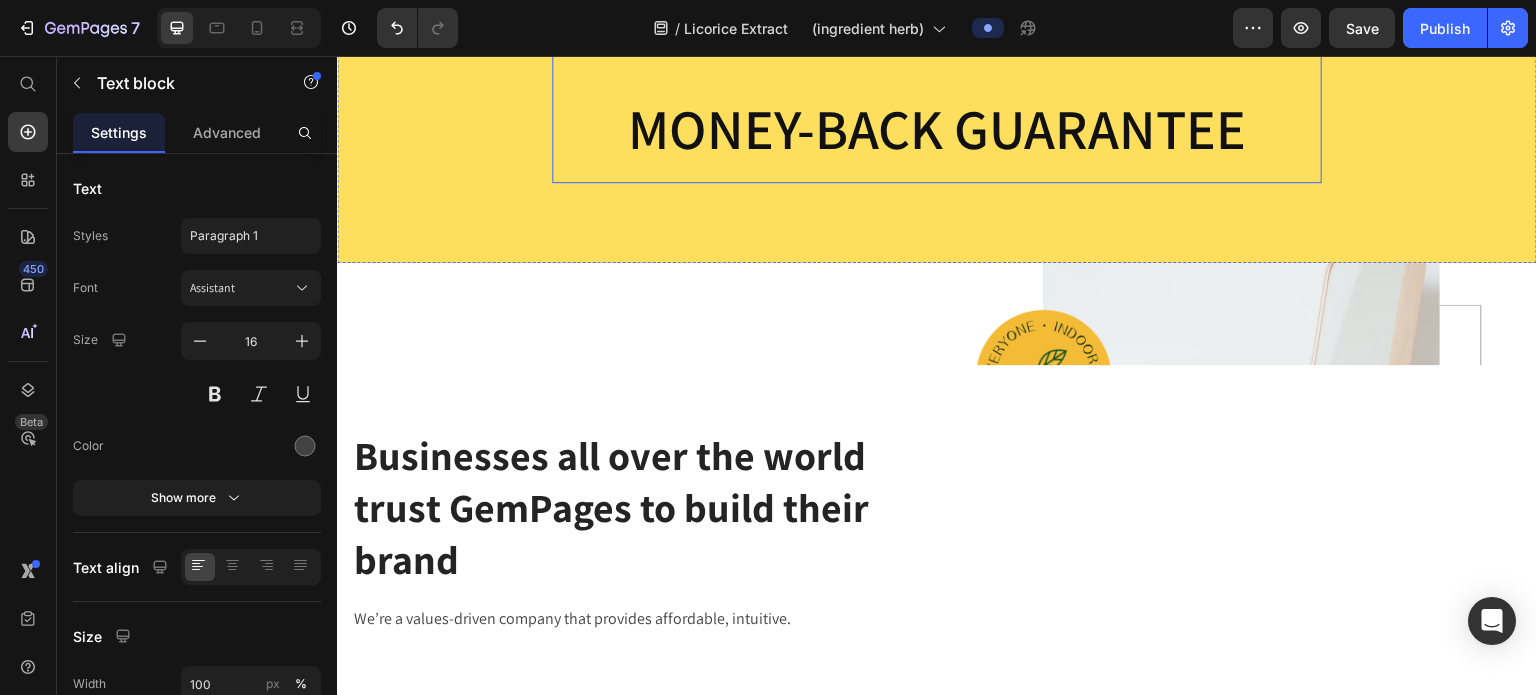 scroll, scrollTop: 1824, scrollLeft: 0, axis: vertical 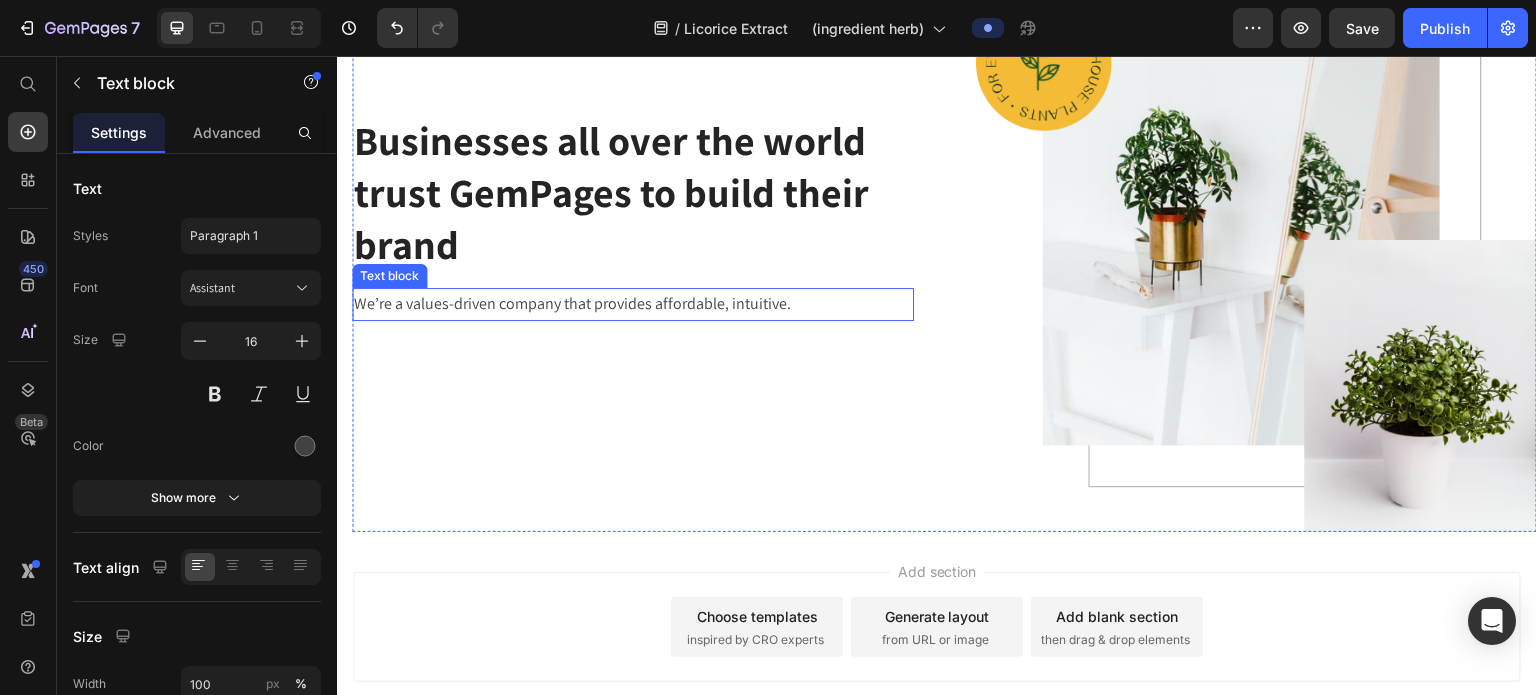click on "We’re a values-driven company that provides affordable, intuitive." at bounding box center [633, 304] 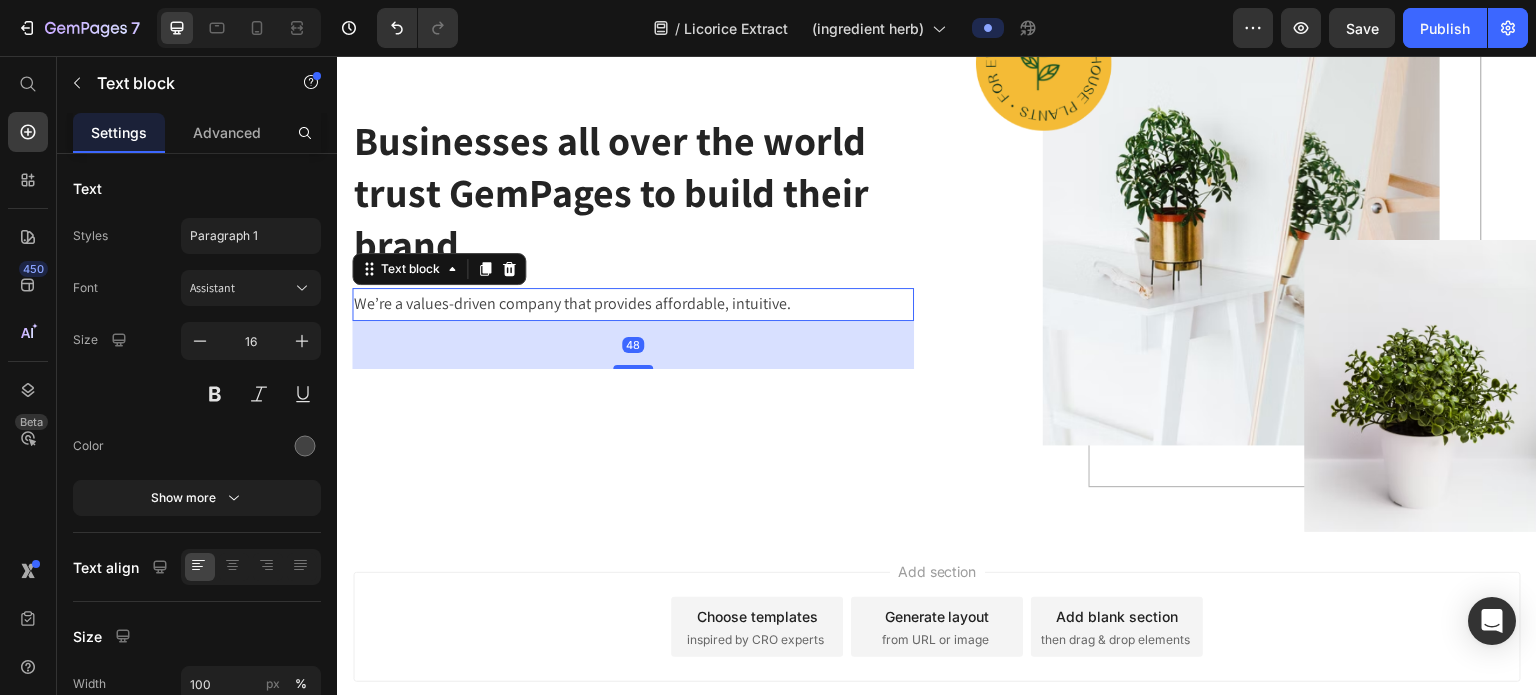 click on "We’re a values-driven company that provides affordable, intuitive." at bounding box center [633, 304] 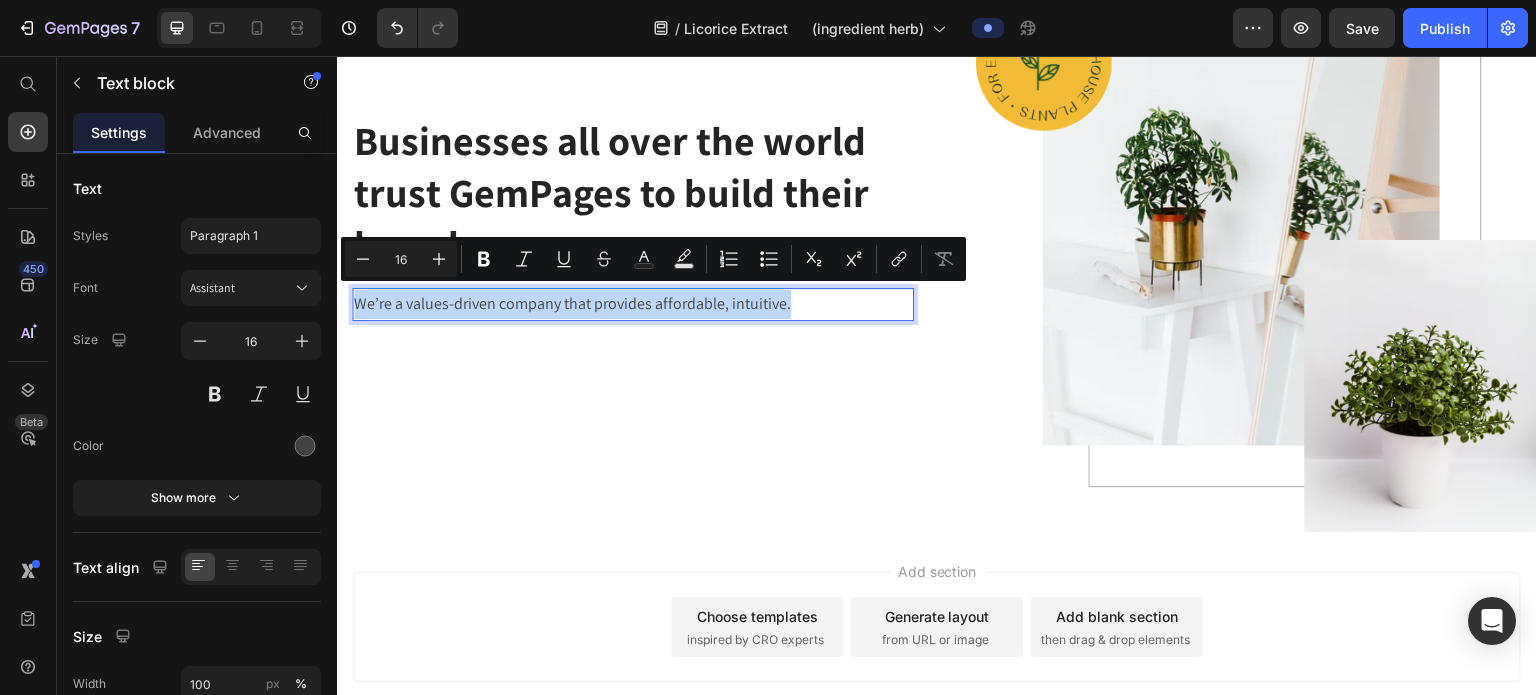 drag, startPoint x: 820, startPoint y: 295, endPoint x: 355, endPoint y: 293, distance: 465.0043 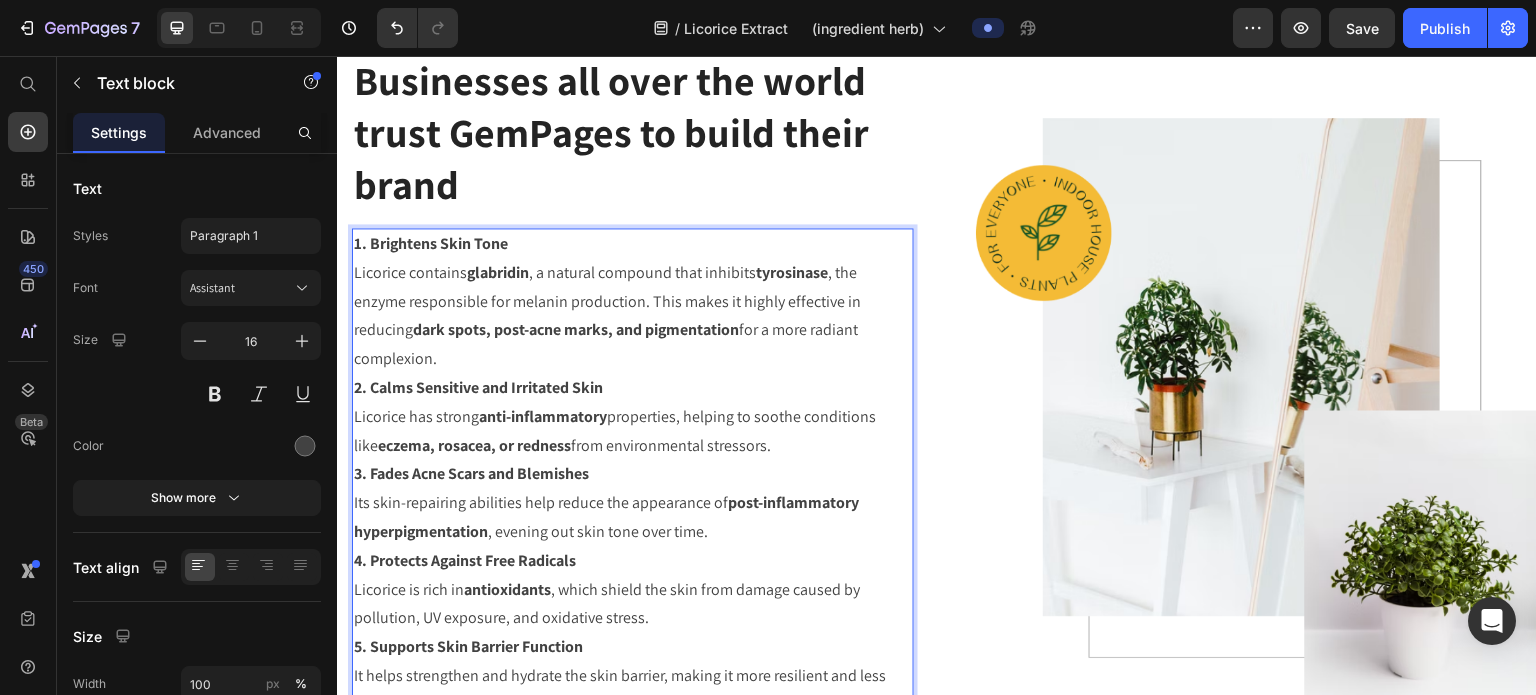 scroll, scrollTop: 1760, scrollLeft: 0, axis: vertical 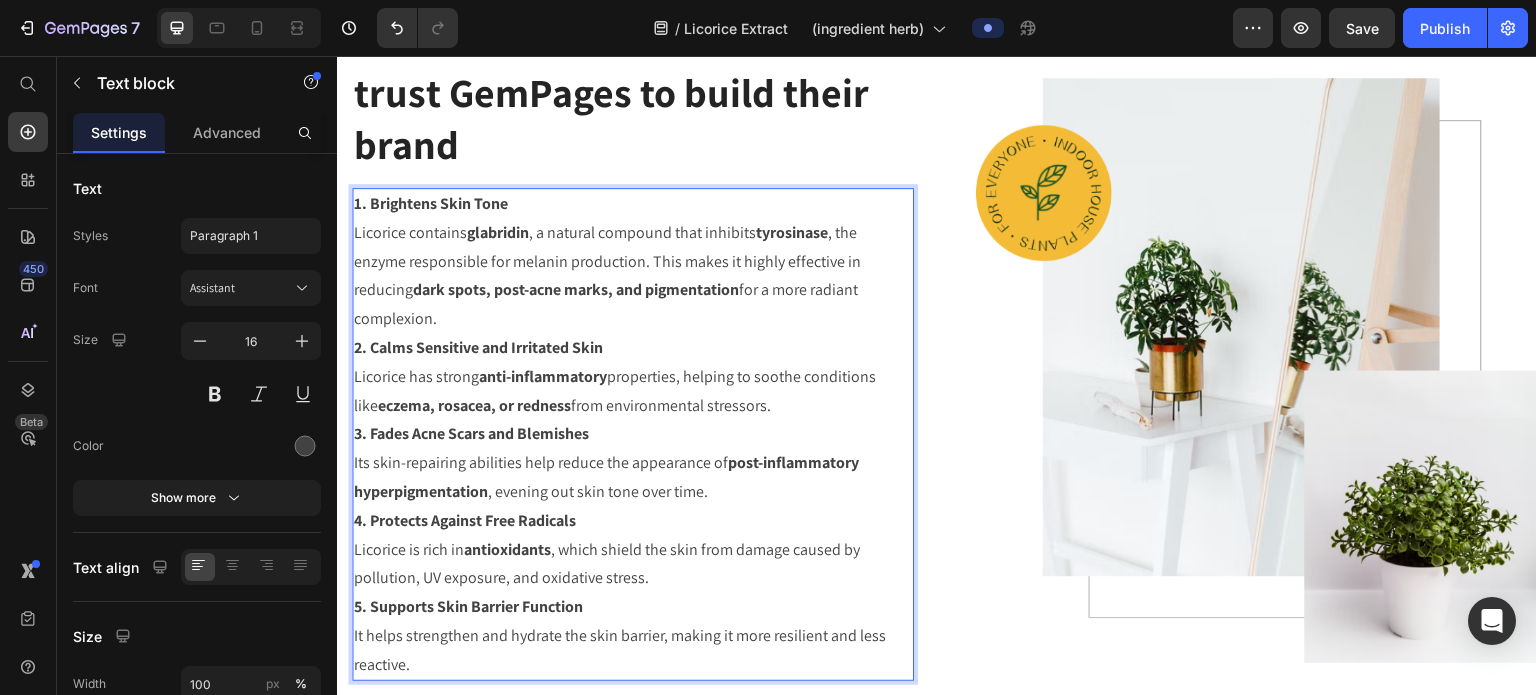 click on "1. Brightens Skin Tone Licorice contains  glabridin , a natural compound that inhibits  tyrosinase , the enzyme responsible for melanin production. This makes it highly effective in reducing  dark spots, post-acne marks, and pigmentation  for a more radiant complexion." at bounding box center (633, 262) 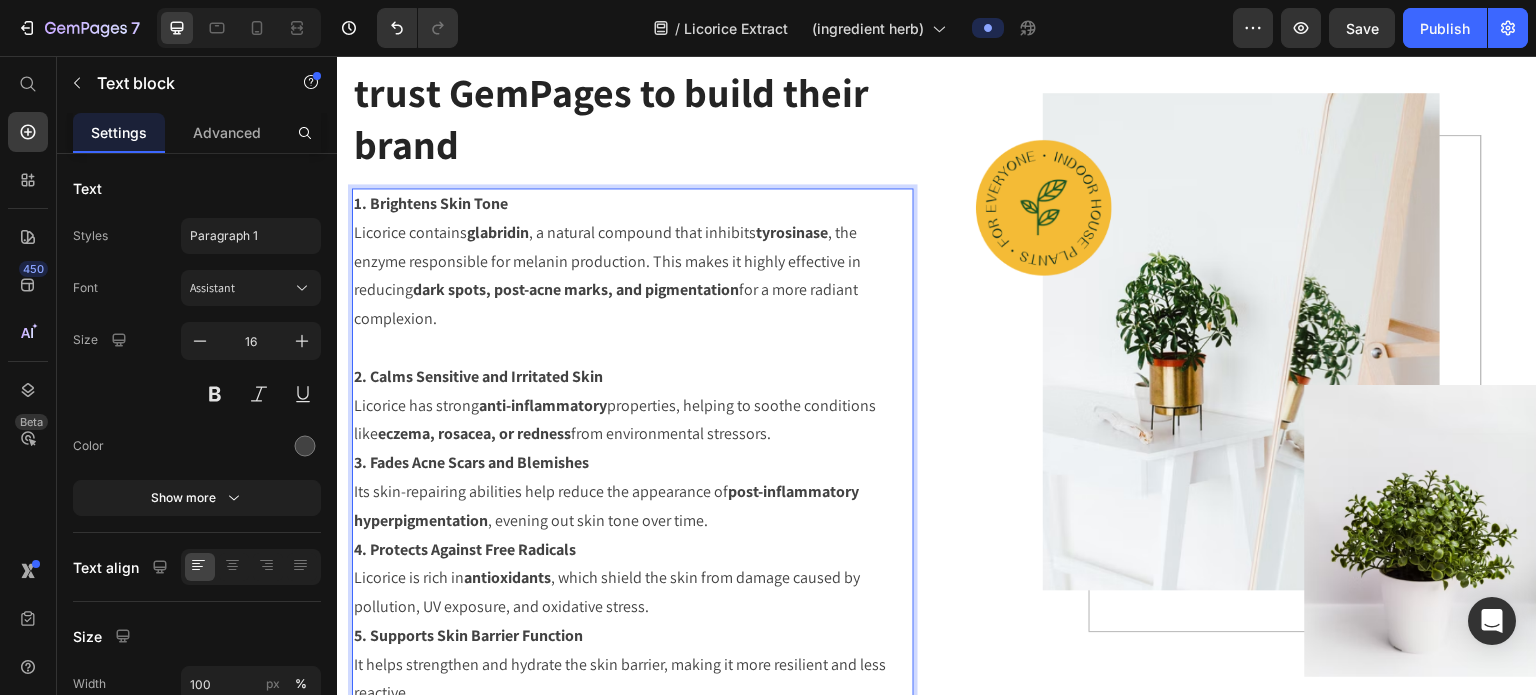 click on "2. Calms Sensitive and Irritated Skin Licorice has strong  anti-inflammatory  properties, helping to soothe conditions like  eczema, rosacea, or redness  from environmental stressors." at bounding box center [633, 406] 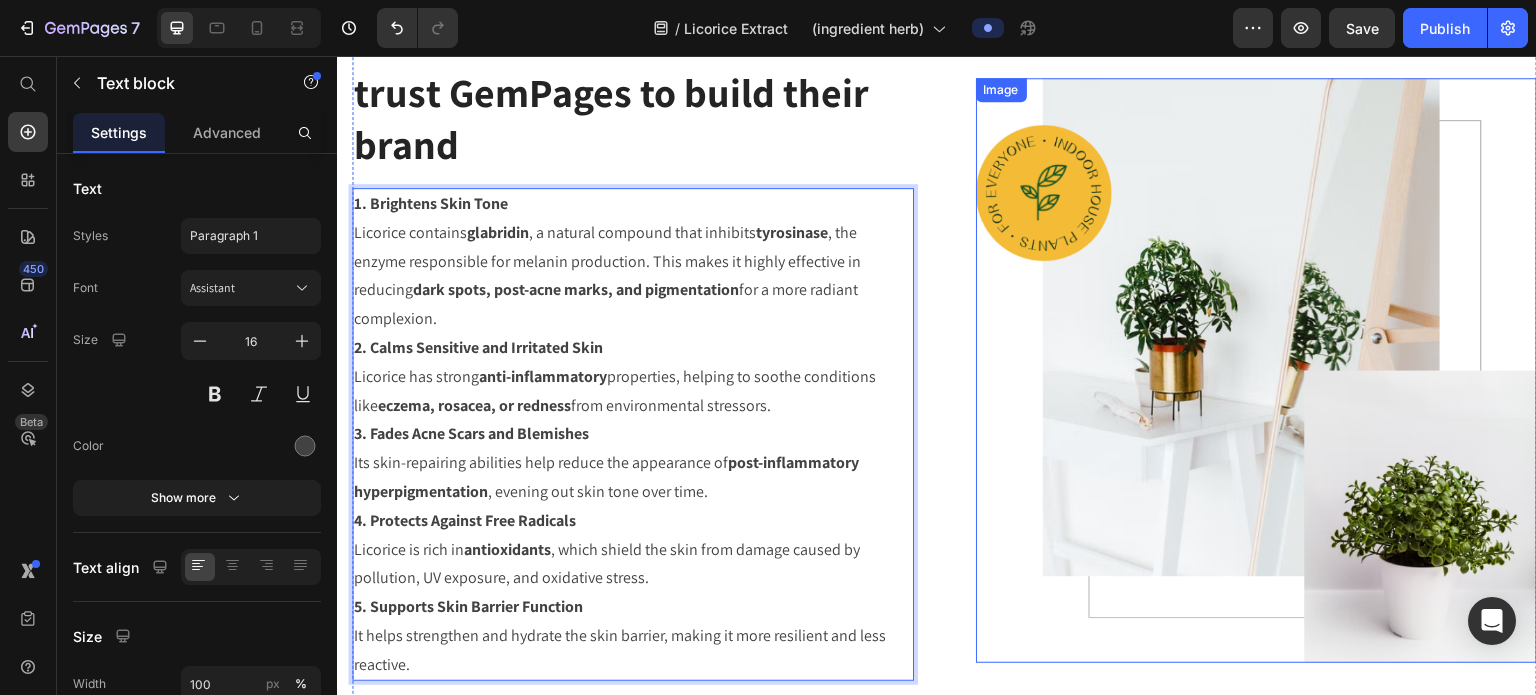 scroll, scrollTop: 1960, scrollLeft: 0, axis: vertical 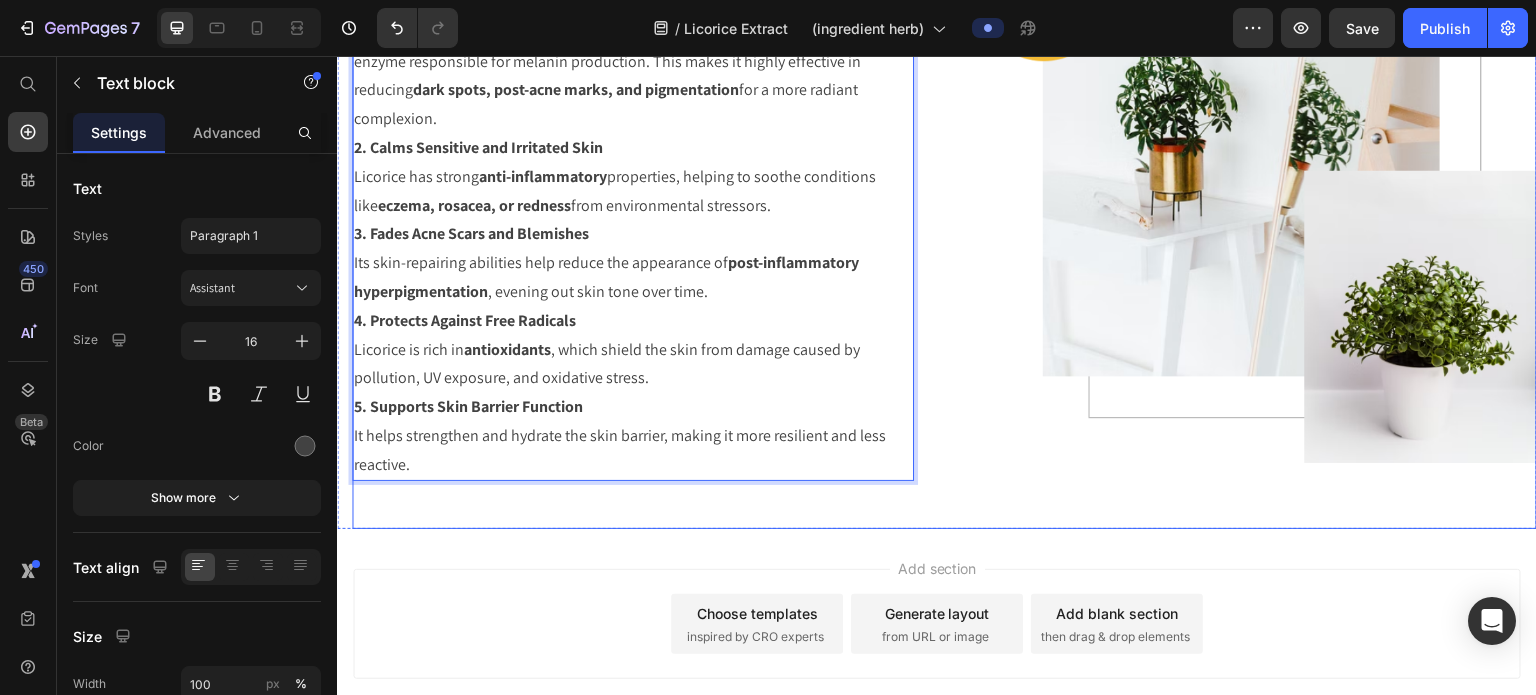 click on "Businesses all over the world trust GemPages to build their brand Heading 1. Brightens Skin Tone Licorice contains glabridin , a natural compound that inhibits tyrosinase , the enzyme responsible for melanin production. This makes it highly effective in reducing dark spots, post-acne marks, and pigmentation for a more radiant complexion. 2. Calms Sensitive and Irritated Skin Licorice has strong anti-inflammatory properties, helping to soothe conditions like eczema, rosacea, or redness from environmental stressors. 3. Fades Acne Scars and Blemishes Its skin-repairing abilities help reduce the appearance of post-inflammatory hyperpigmentation , evening out skin tone over time. 4. Protects Against Free Radicals Licorice is rich in antioxidants , which shield the skin from damage caused by pollution, UV exposure, and oxidative stress. 5. Supports Skin Barrier Function It helps strengthen and hydrate the skin barrier, making it more resilient and less reactive. Text block 48 Image Row" at bounding box center (944, 171) 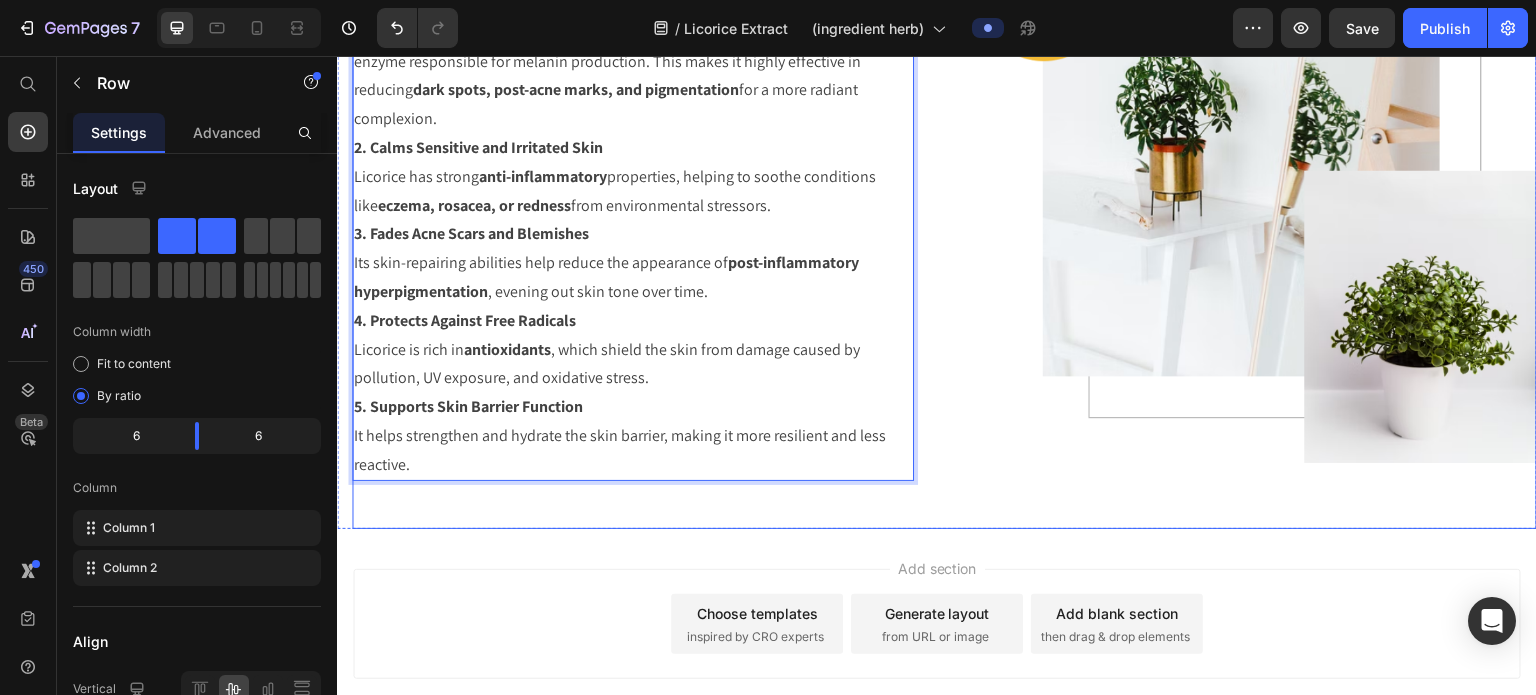 scroll, scrollTop: 0, scrollLeft: 0, axis: both 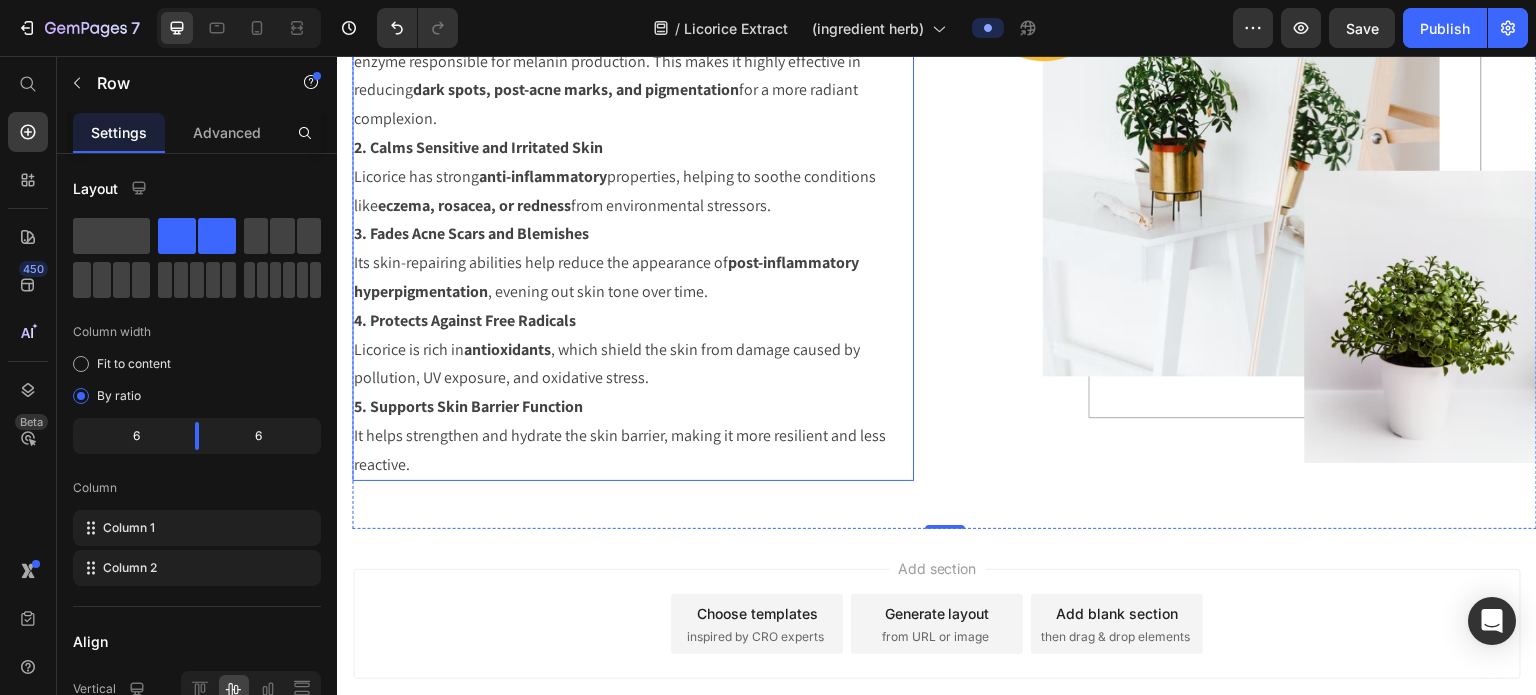 click on "5. Supports Skin Barrier Function It helps strengthen and hydrate the skin barrier, making it more resilient and less reactive." at bounding box center (633, 436) 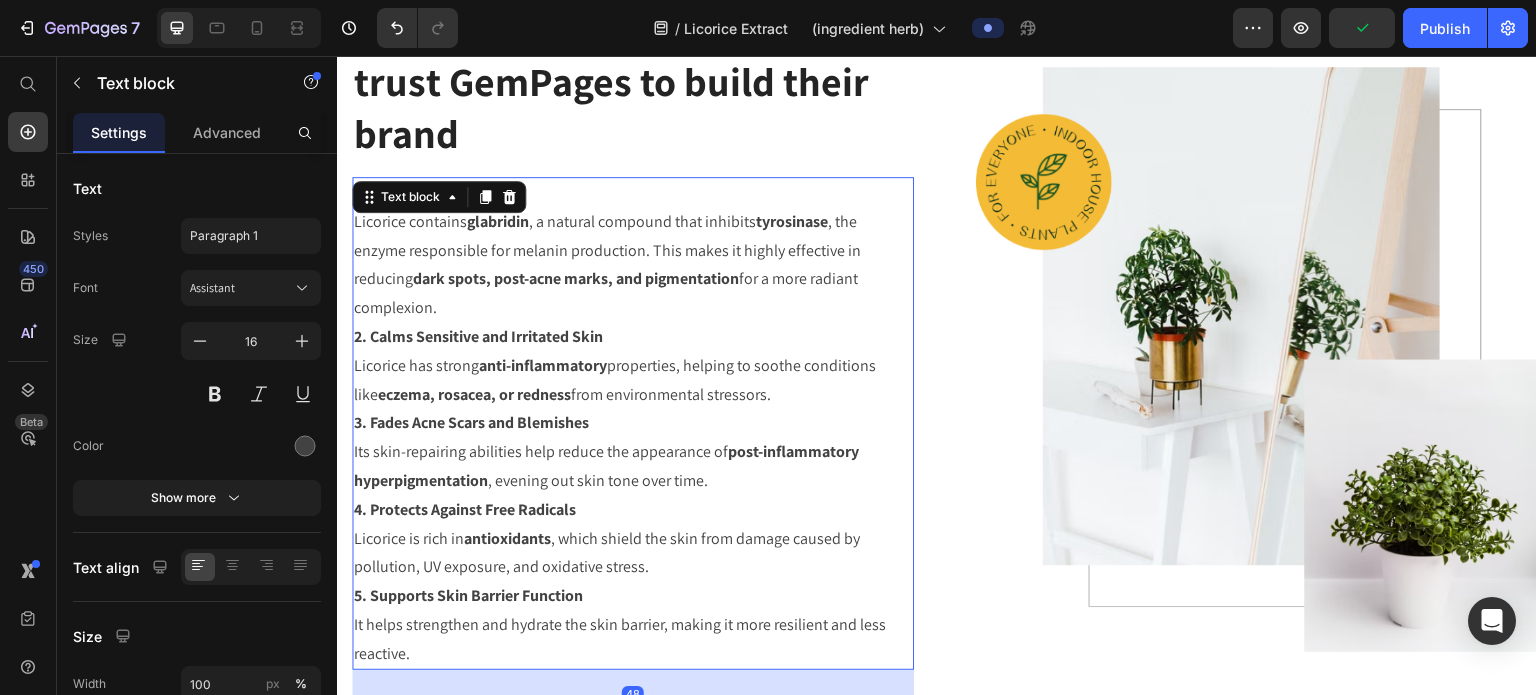 scroll, scrollTop: 1760, scrollLeft: 0, axis: vertical 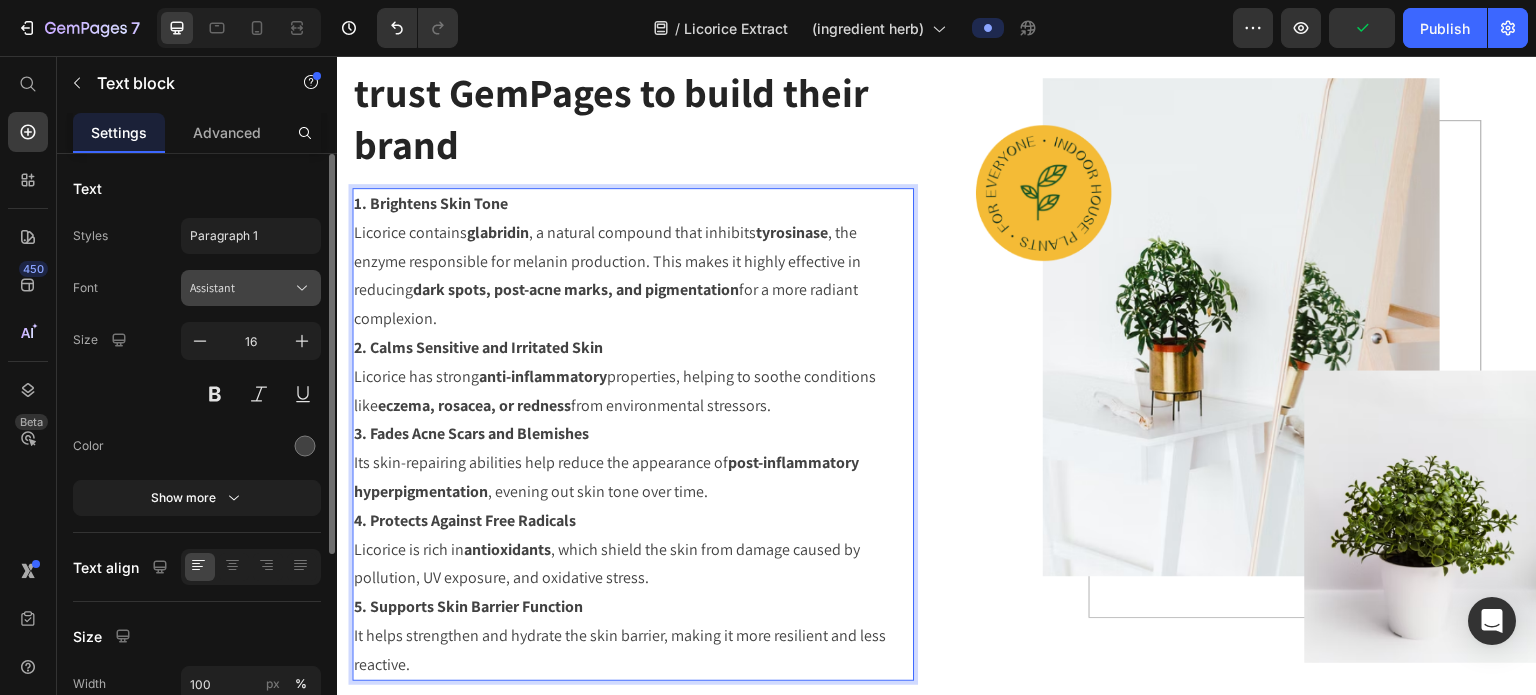 click on "Assistant" at bounding box center (241, 288) 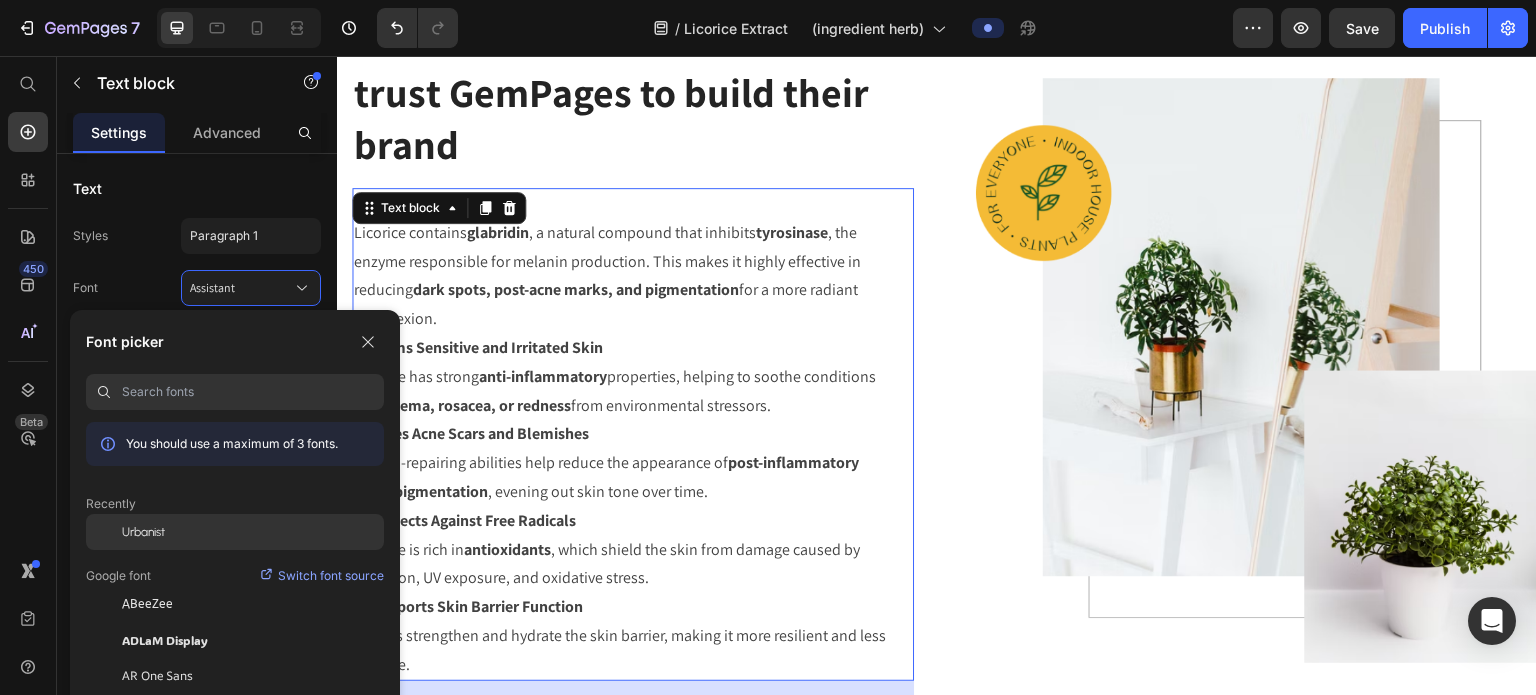 click on "Urbanist" 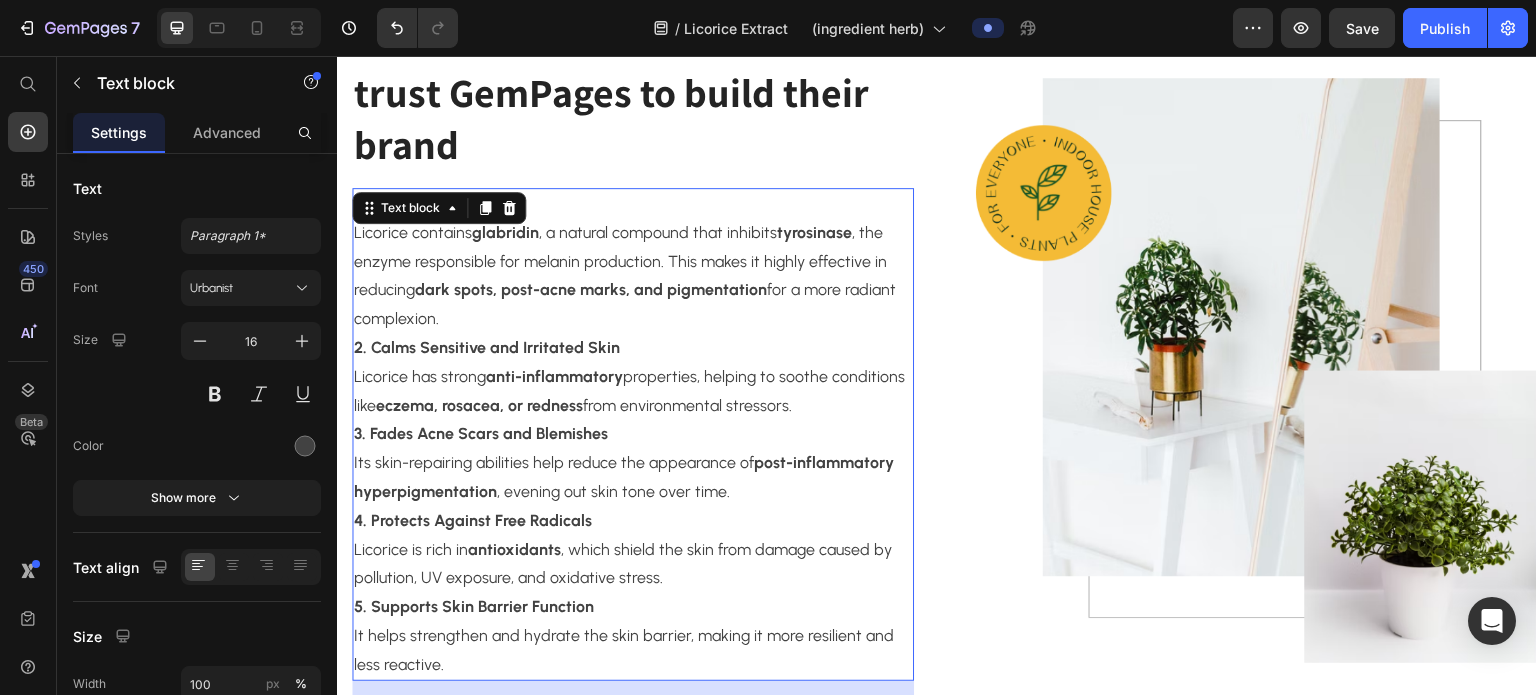 scroll, scrollTop: 1860, scrollLeft: 0, axis: vertical 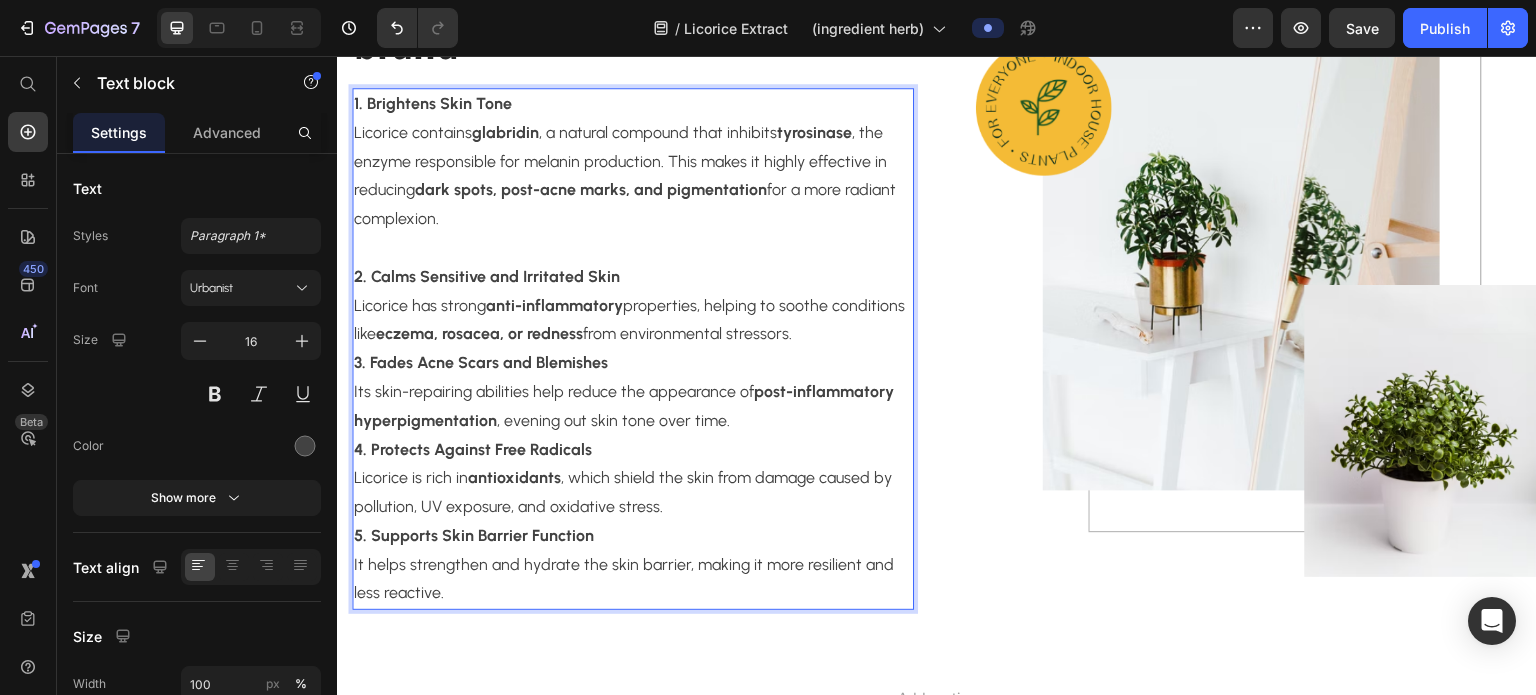 click on "2. Calms Sensitive and Irritated Skin Licorice has strong  anti-inflammatory  properties, helping to soothe conditions like  eczema, rosacea, or redness  from environmental stressors." at bounding box center [633, 306] 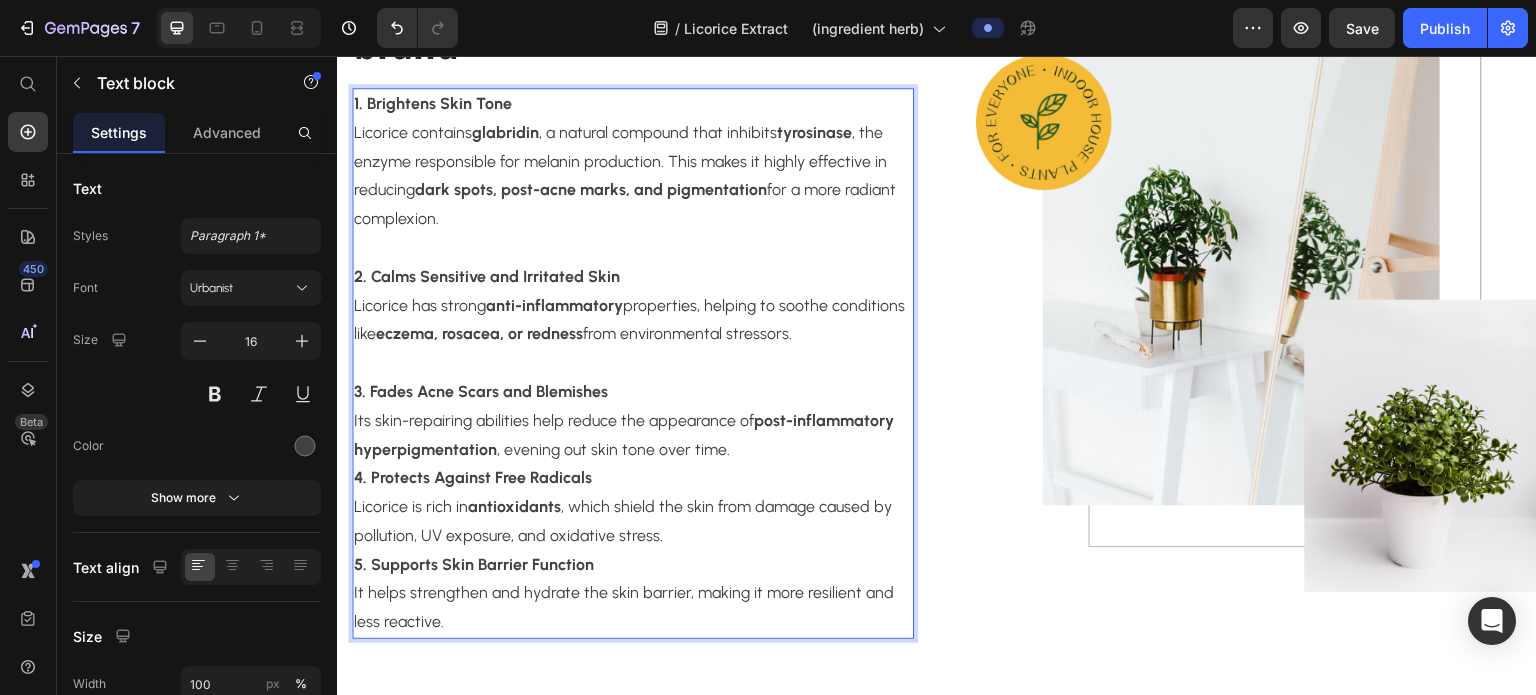click on "3. Fades Acne Scars and Blemishes Its skin-repairing abilities help reduce the appearance of post-inflammatory hyperpigmentation , evening out skin tone over time." at bounding box center (633, 421) 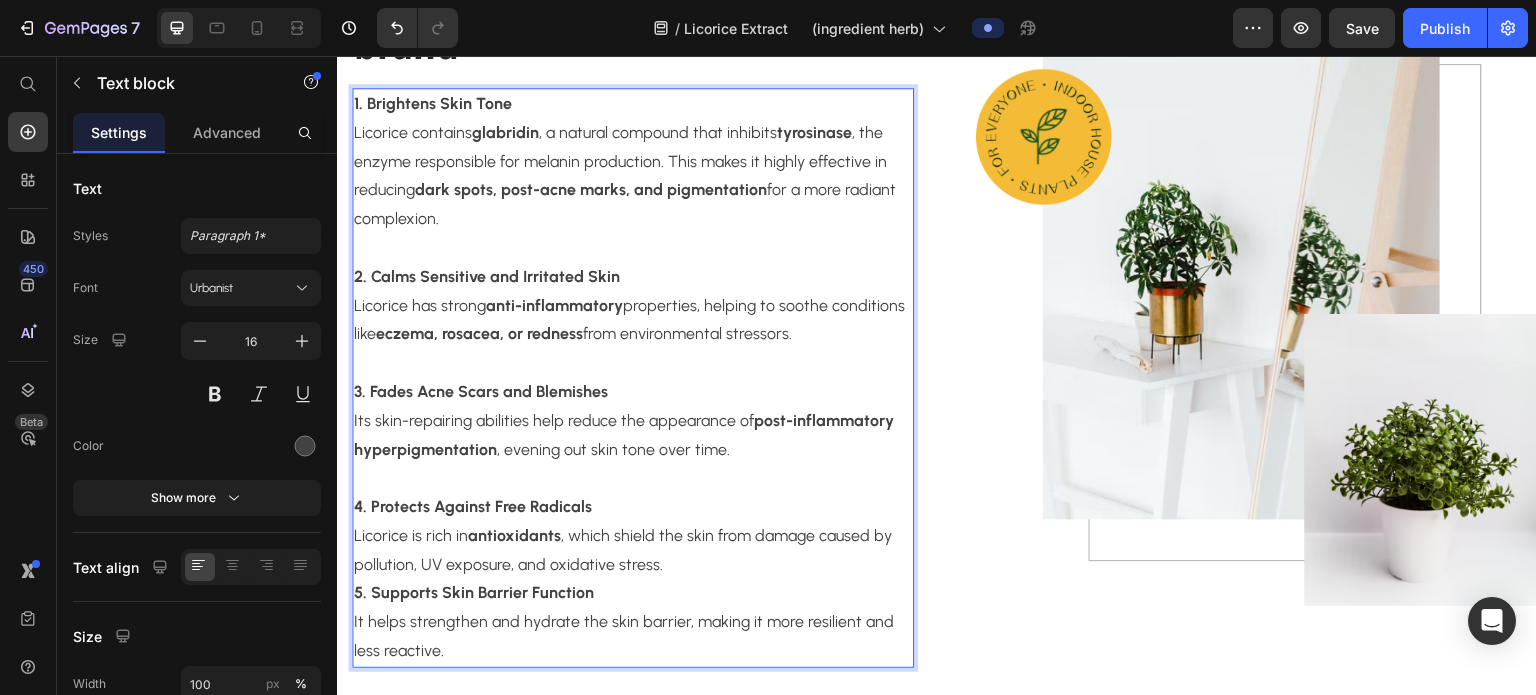 click on "4. Protects Against Free Radicals Licorice is rich in antioxidants , which shield the skin from damage caused by pollution, UV exposure, and oxidative stress." at bounding box center [633, 536] 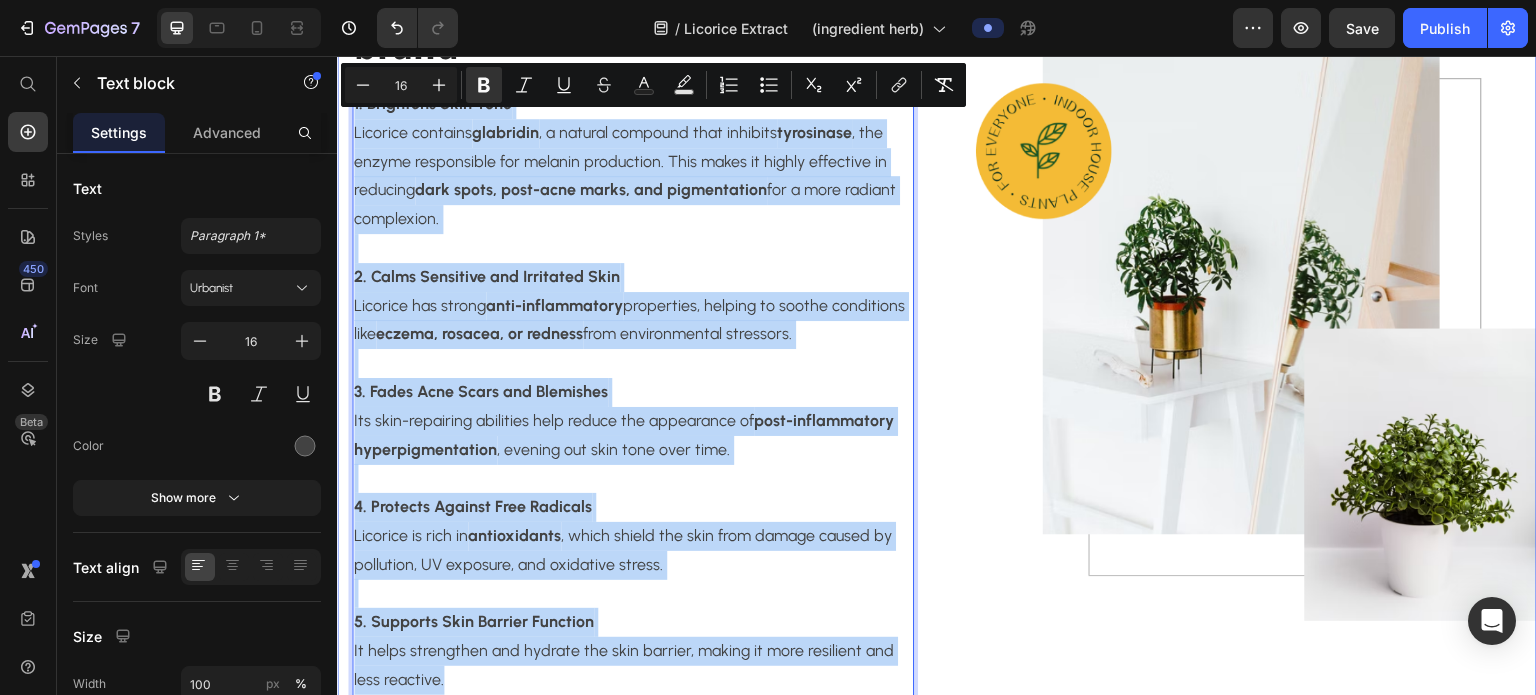 drag, startPoint x: 468, startPoint y: 681, endPoint x: 336, endPoint y: 109, distance: 587.0332 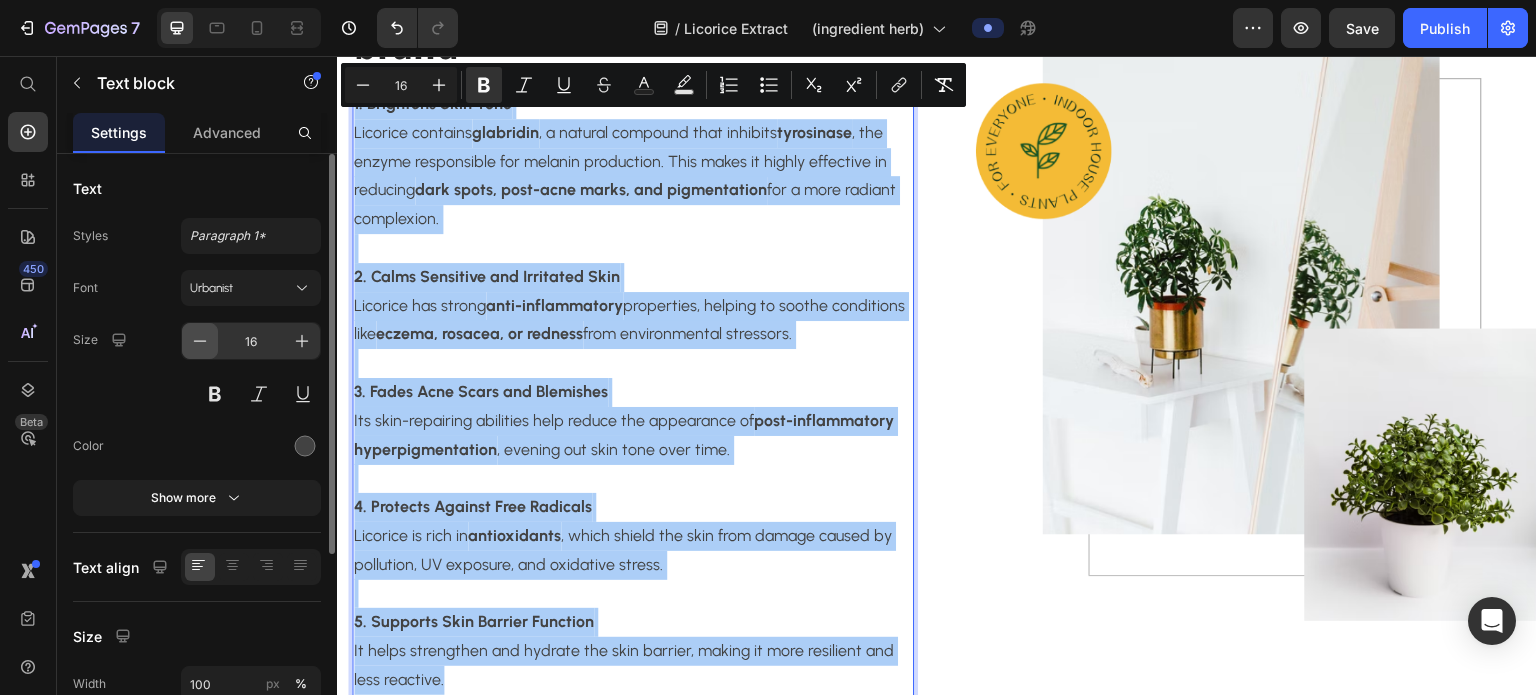 click at bounding box center [200, 341] 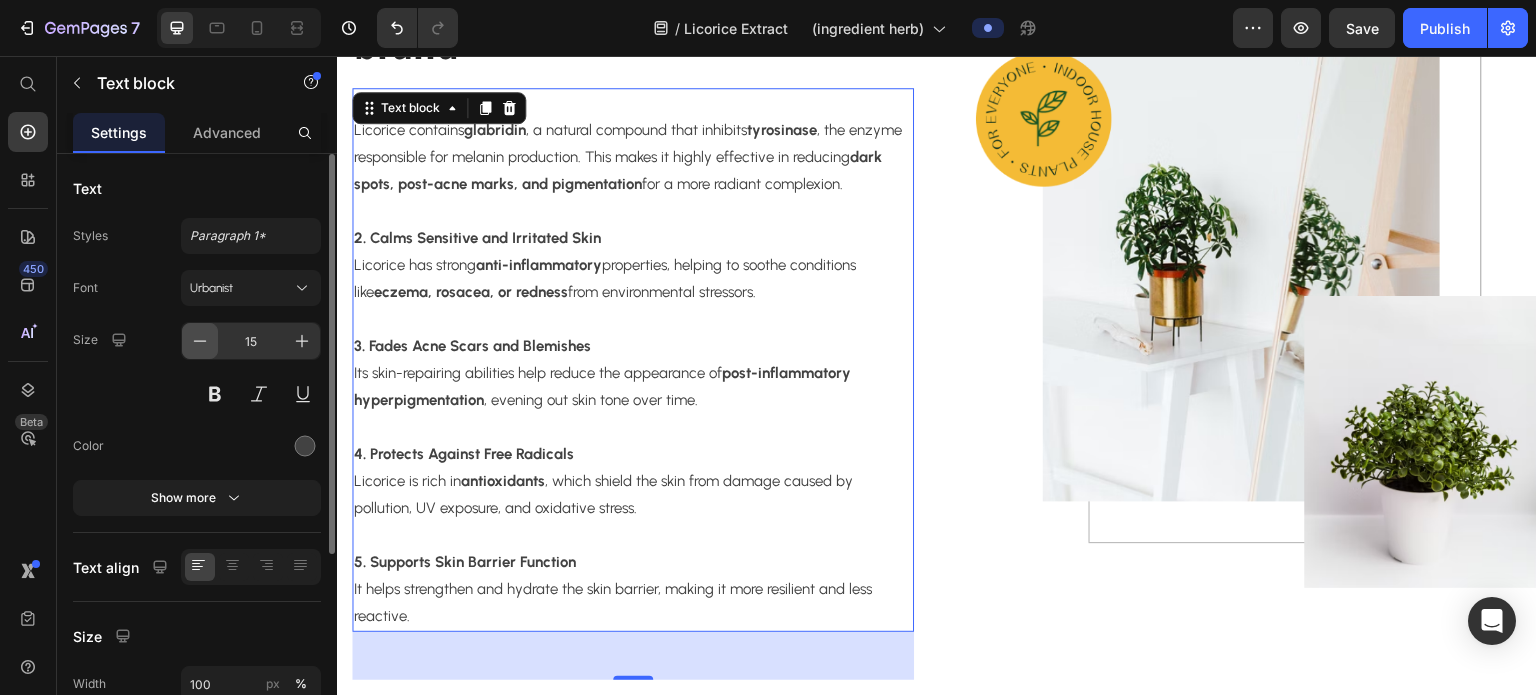 click at bounding box center (200, 341) 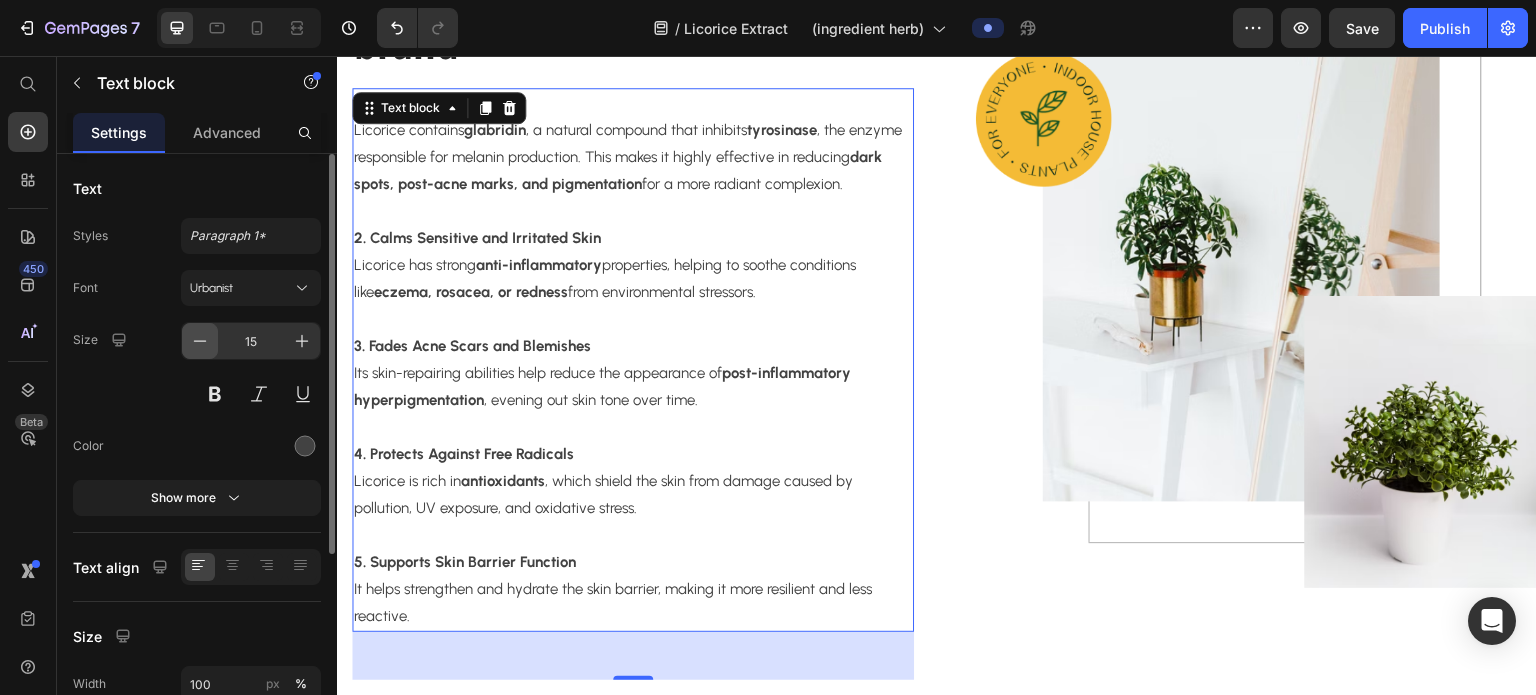 type on "14" 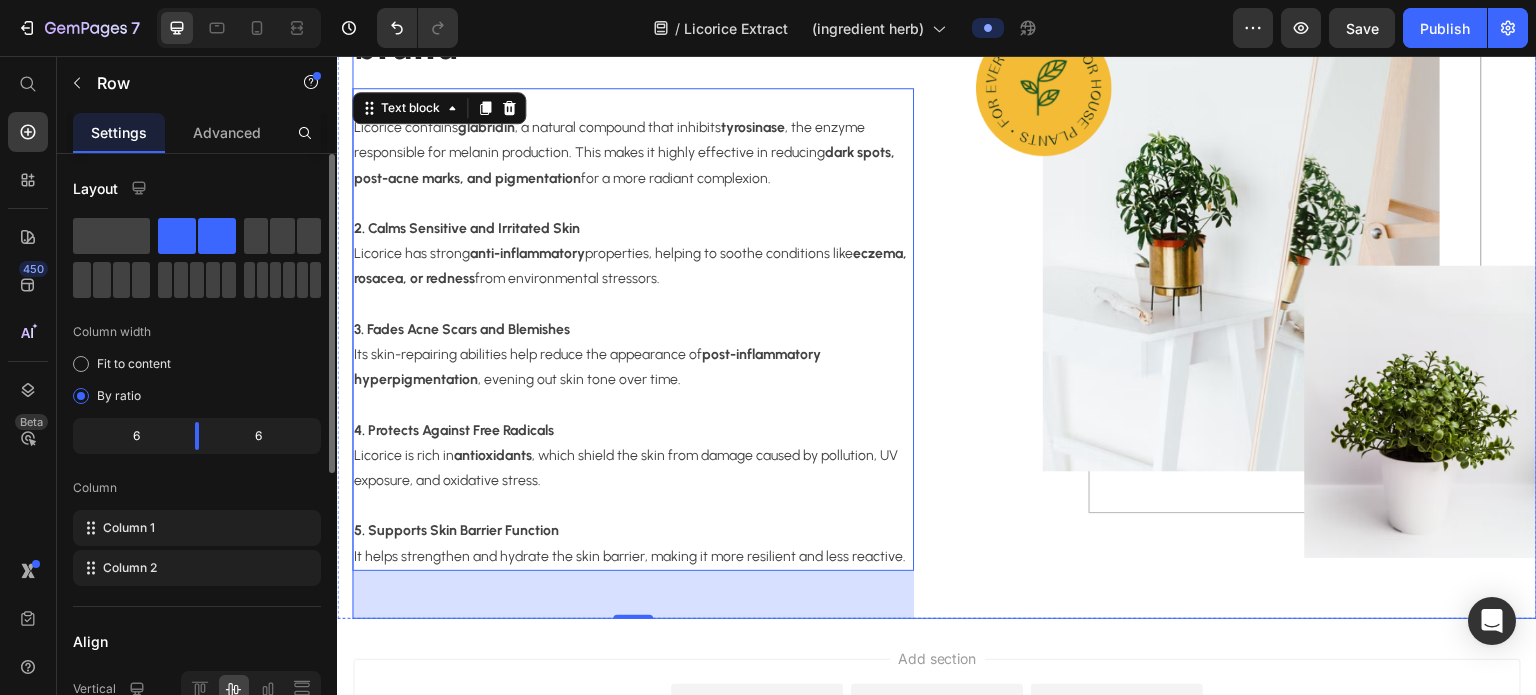 click on "Businesses all over the world trust GemPages to build their brand Heading 1. Brightens Skin Tone Licorice contains glabridin , a natural compound that inhibits tyrosinase , the enzyme responsible for melanin production. This makes it highly effective in reducing dark spots, post-acne marks, and pigmentation for a more radiant complexion. 2. Calms Sensitive and Irritated Skin Licorice has strong anti-inflammatory properties, helping to soothe conditions like eczema, rosacea, or redness from environmental stressors. 3. Fades Acne Scars and Blemishes Its skin-repairing abilities help reduce the appearance of post-inflammatory hyperpigmentation , evening out skin tone over time. 4. Protects Against Free Radicals Licorice is rich in antioxidants , which shield the skin from damage caused by pollution, UV exposure, and oxidative stress. 5. Supports Skin Barrier Function It helps strengthen and hydrate the skin barrier, making it more resilient and less reactive. Text block 48 Image Row" at bounding box center (944, 265) 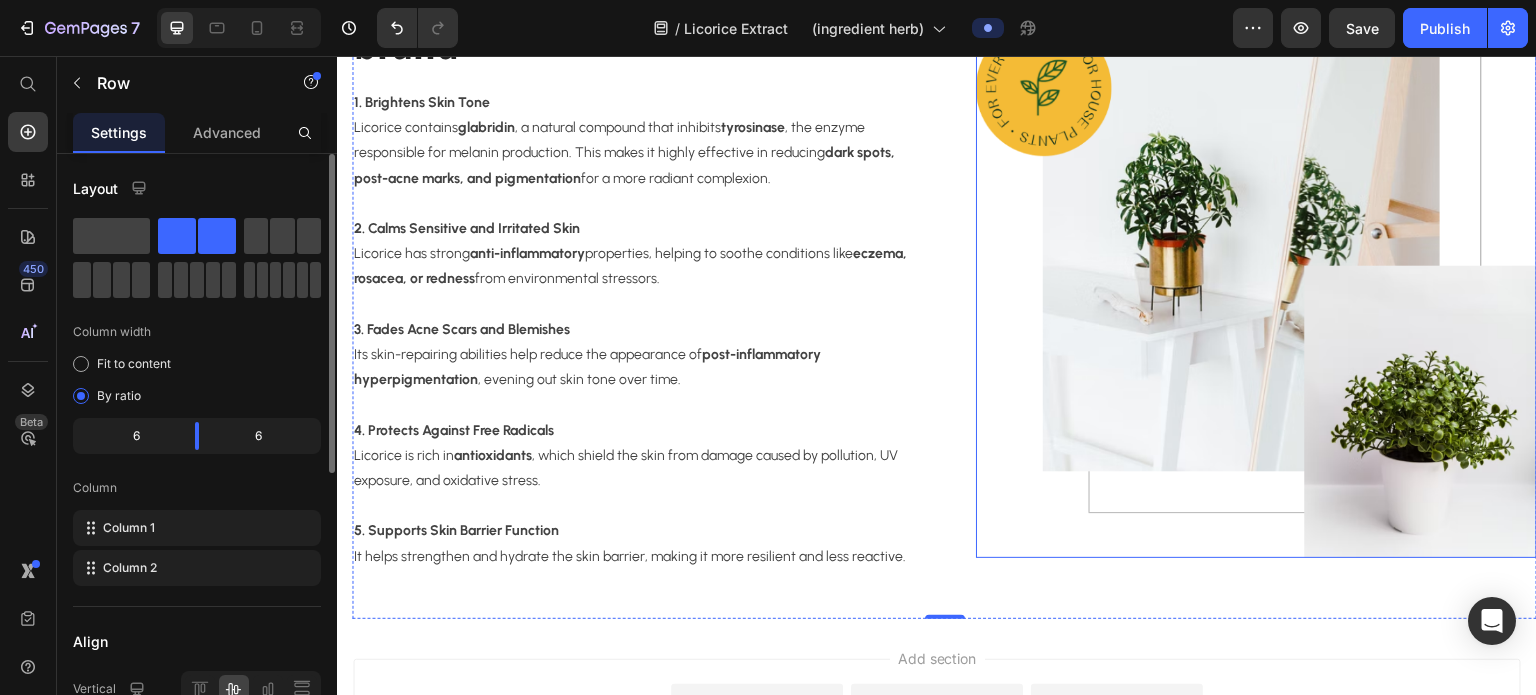 click at bounding box center (1257, 265) 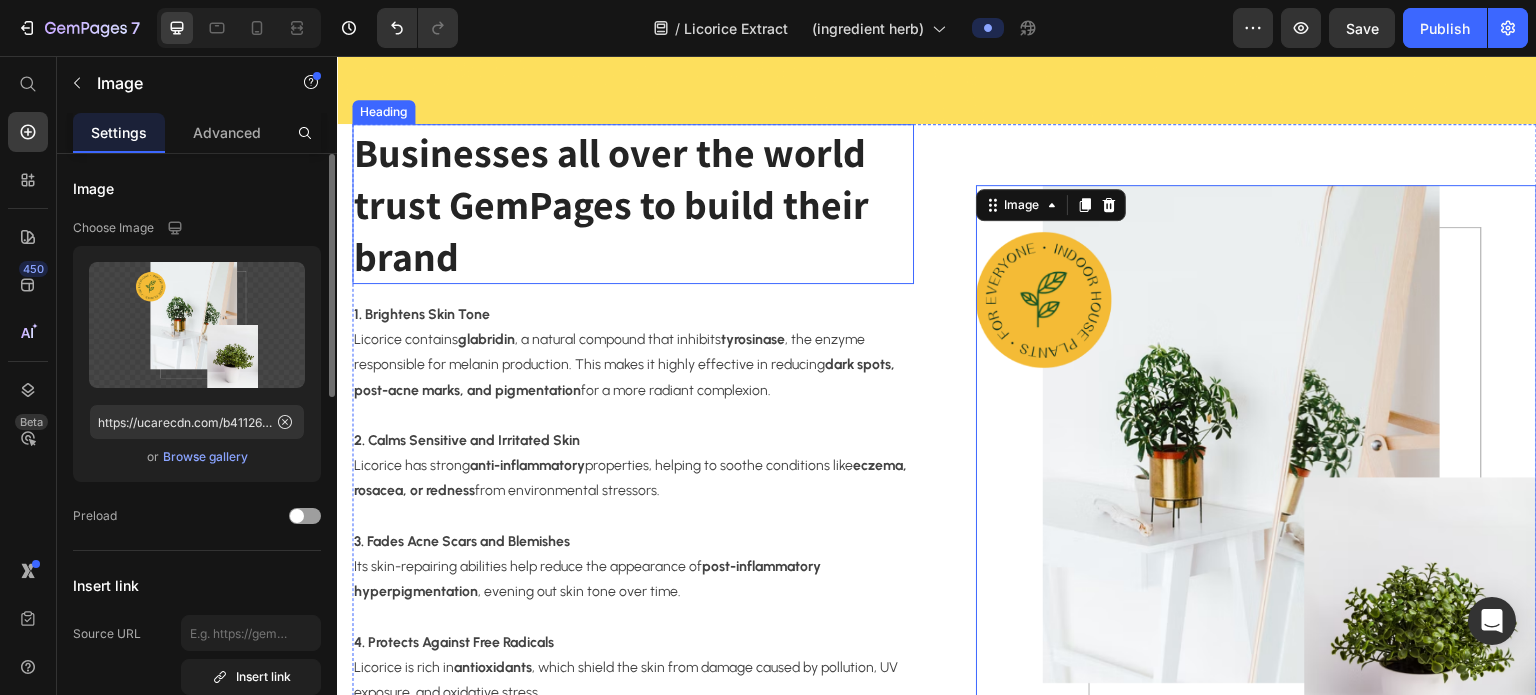 scroll, scrollTop: 1660, scrollLeft: 0, axis: vertical 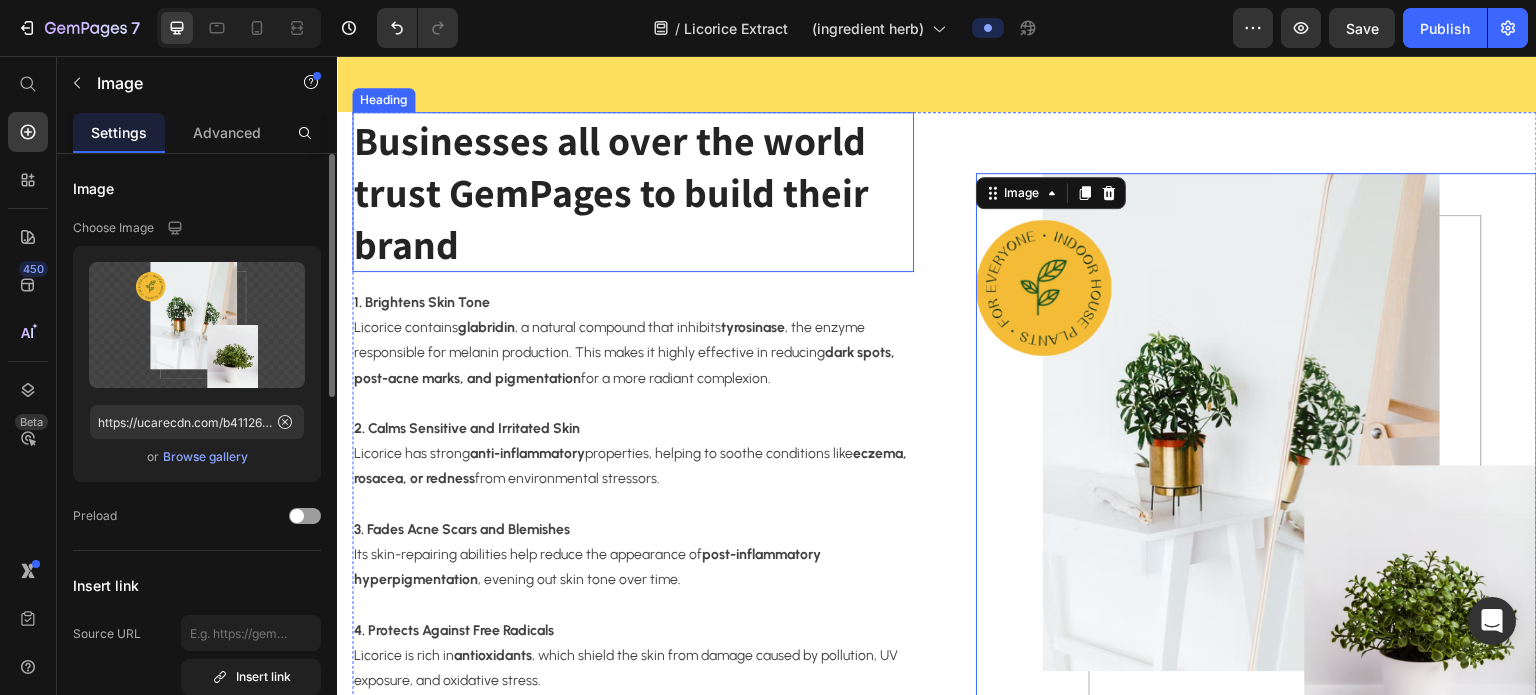 click on "Businesses all over the world trust GemPages to build their brand" at bounding box center (633, 192) 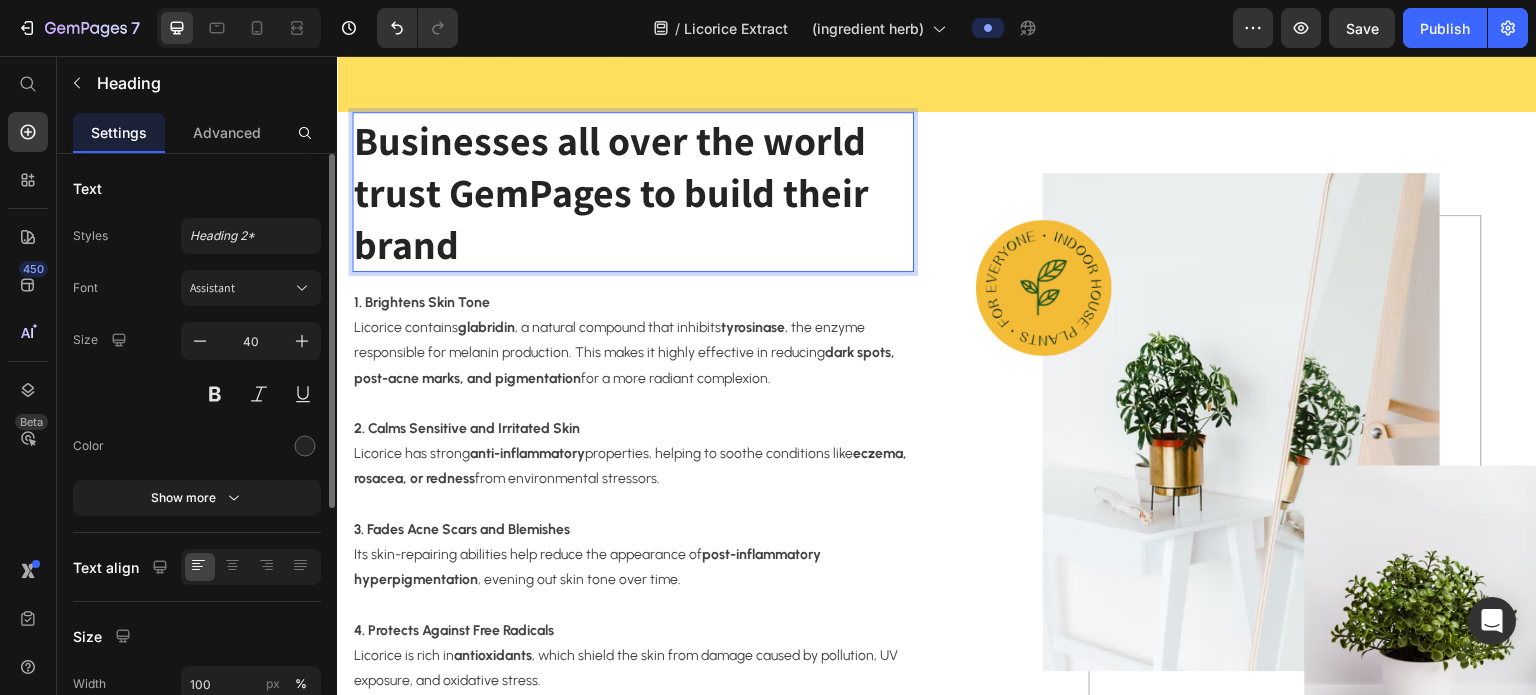 click on "Businesses all over the world trust GemPages to build their brand" at bounding box center [633, 192] 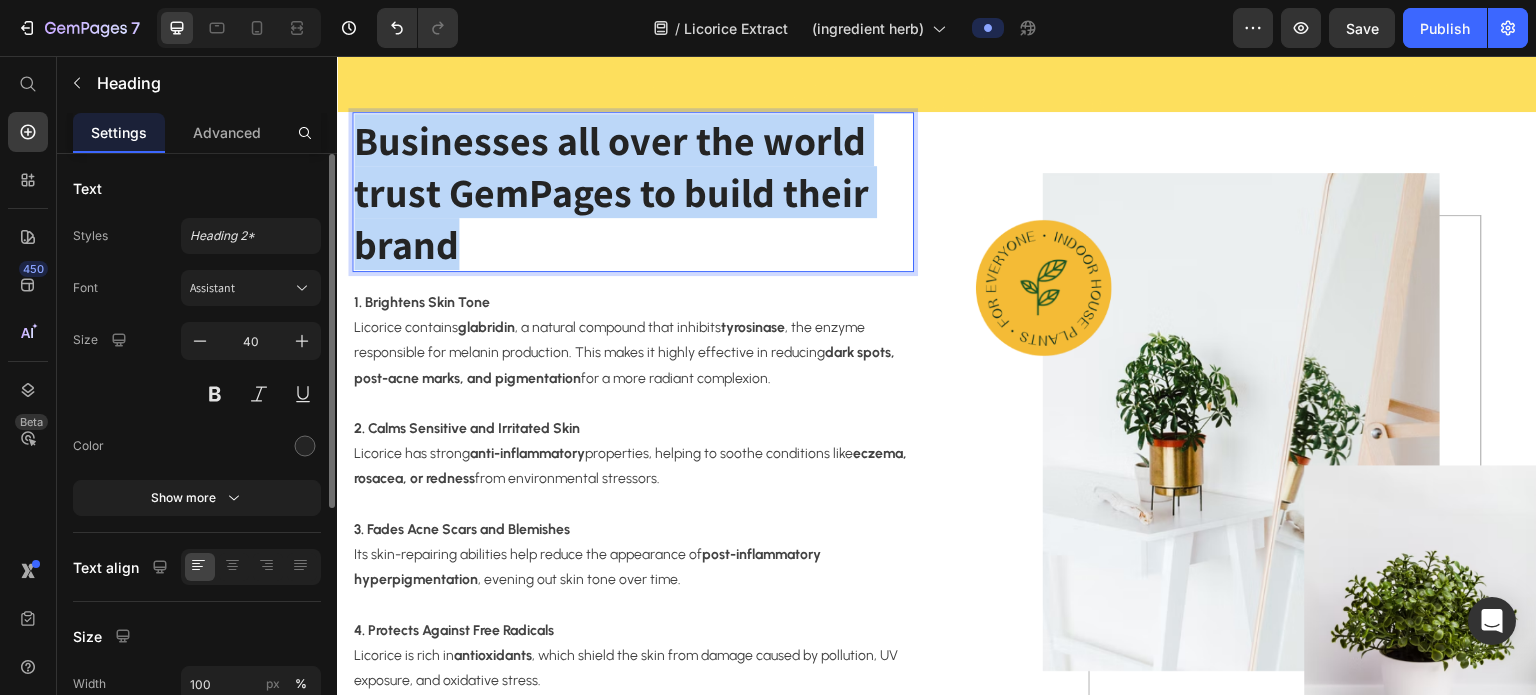 drag, startPoint x: 481, startPoint y: 249, endPoint x: 363, endPoint y: 151, distance: 153.3884 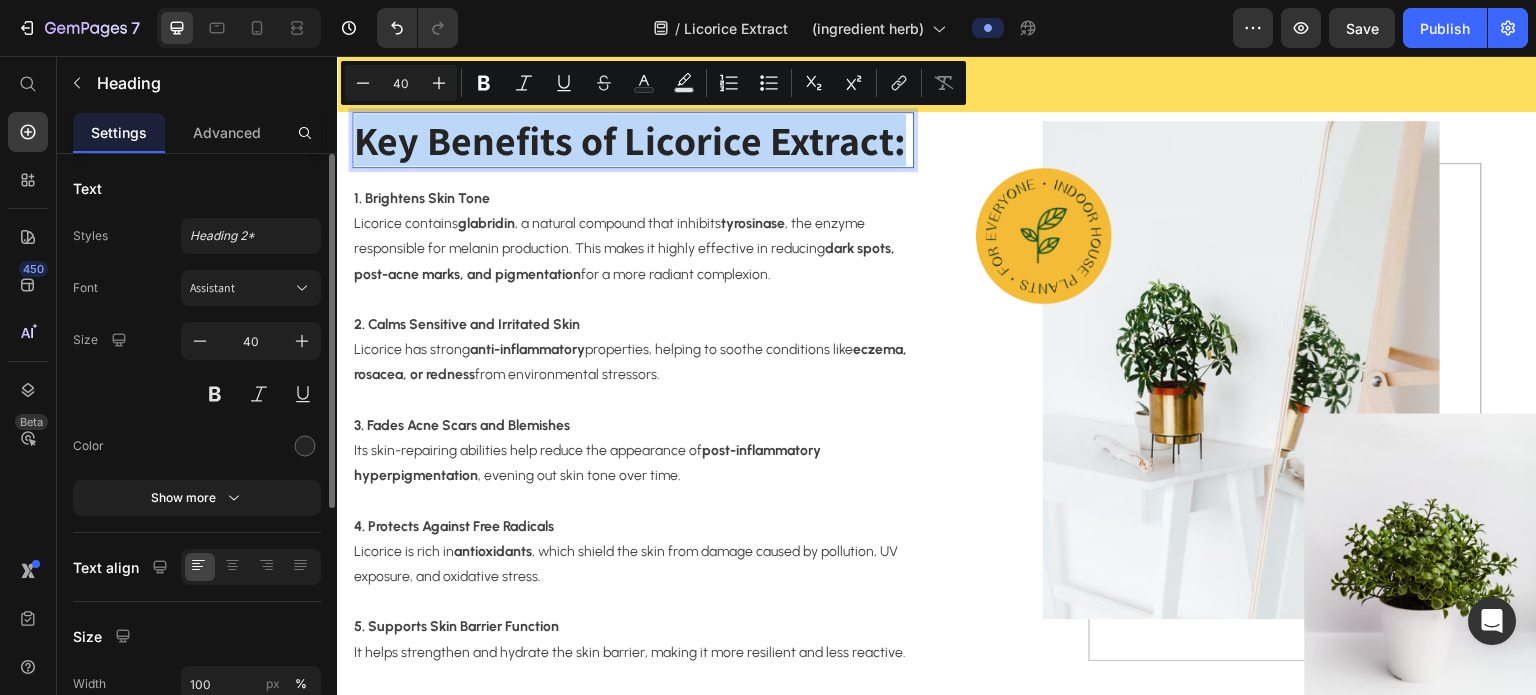 drag, startPoint x: 352, startPoint y: 141, endPoint x: 902, endPoint y: 153, distance: 550.1309 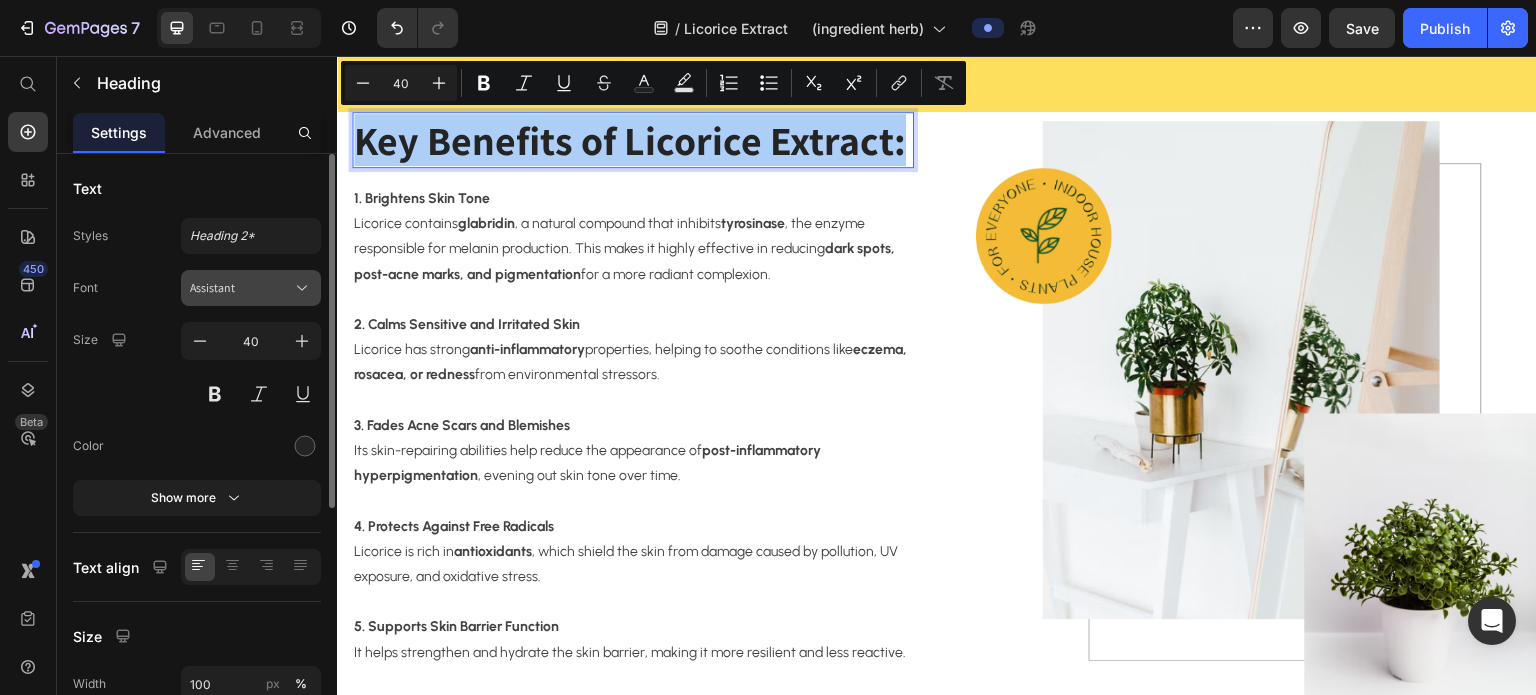 click on "Assistant" at bounding box center (251, 288) 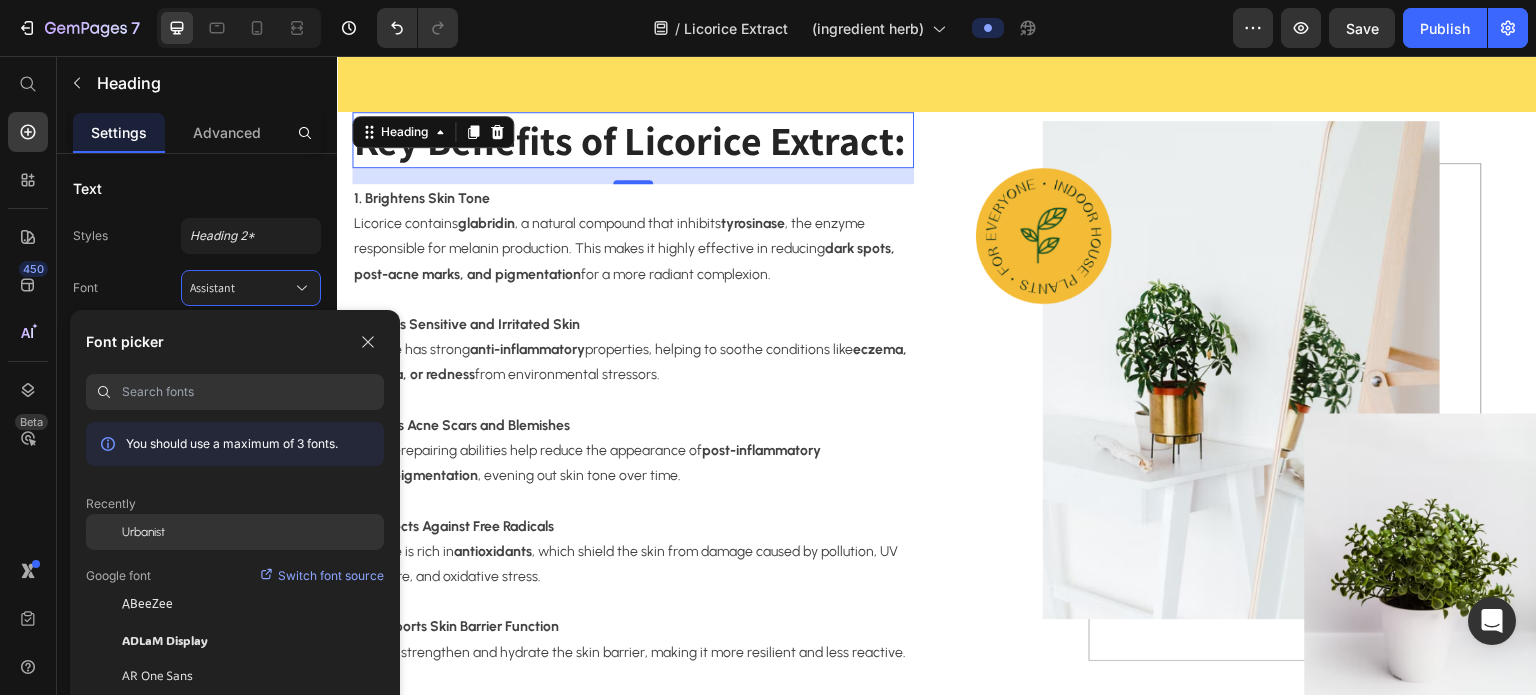 click on "Urbanist" 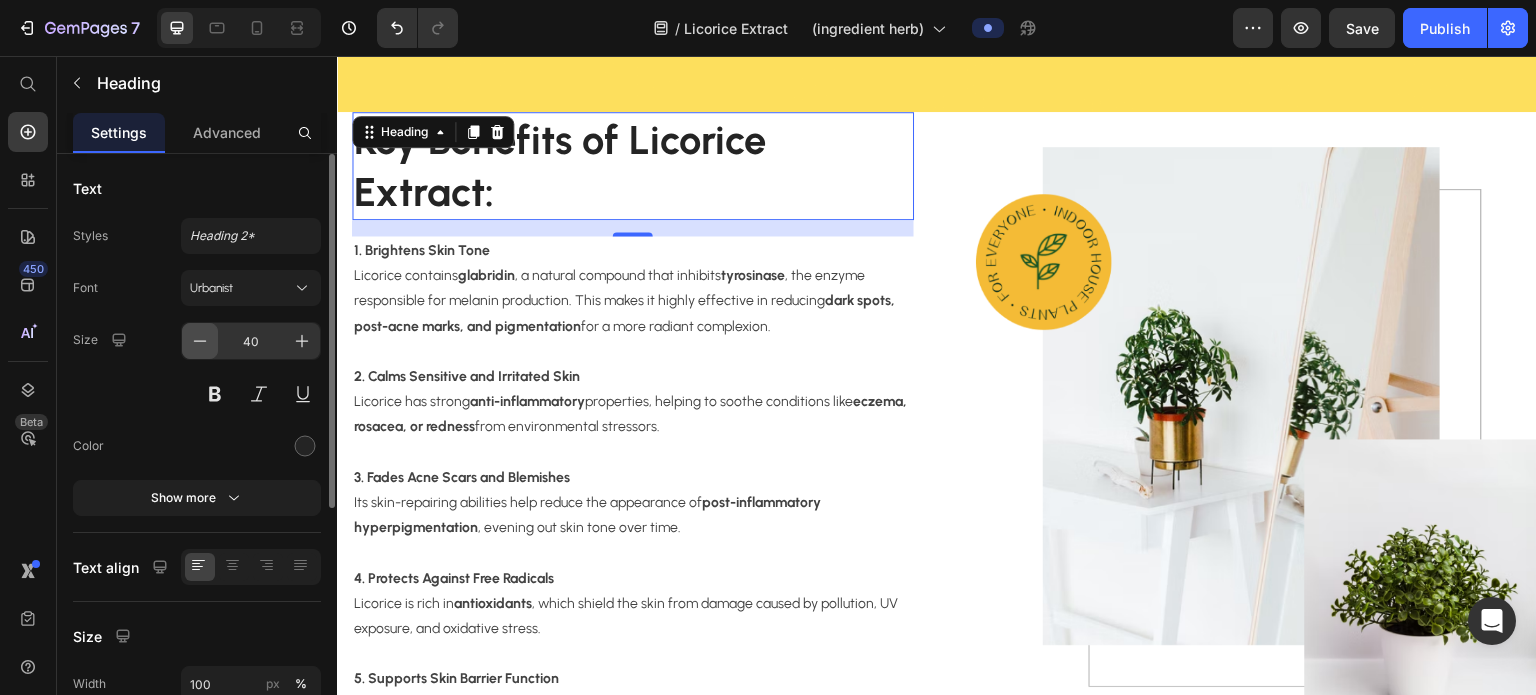 click 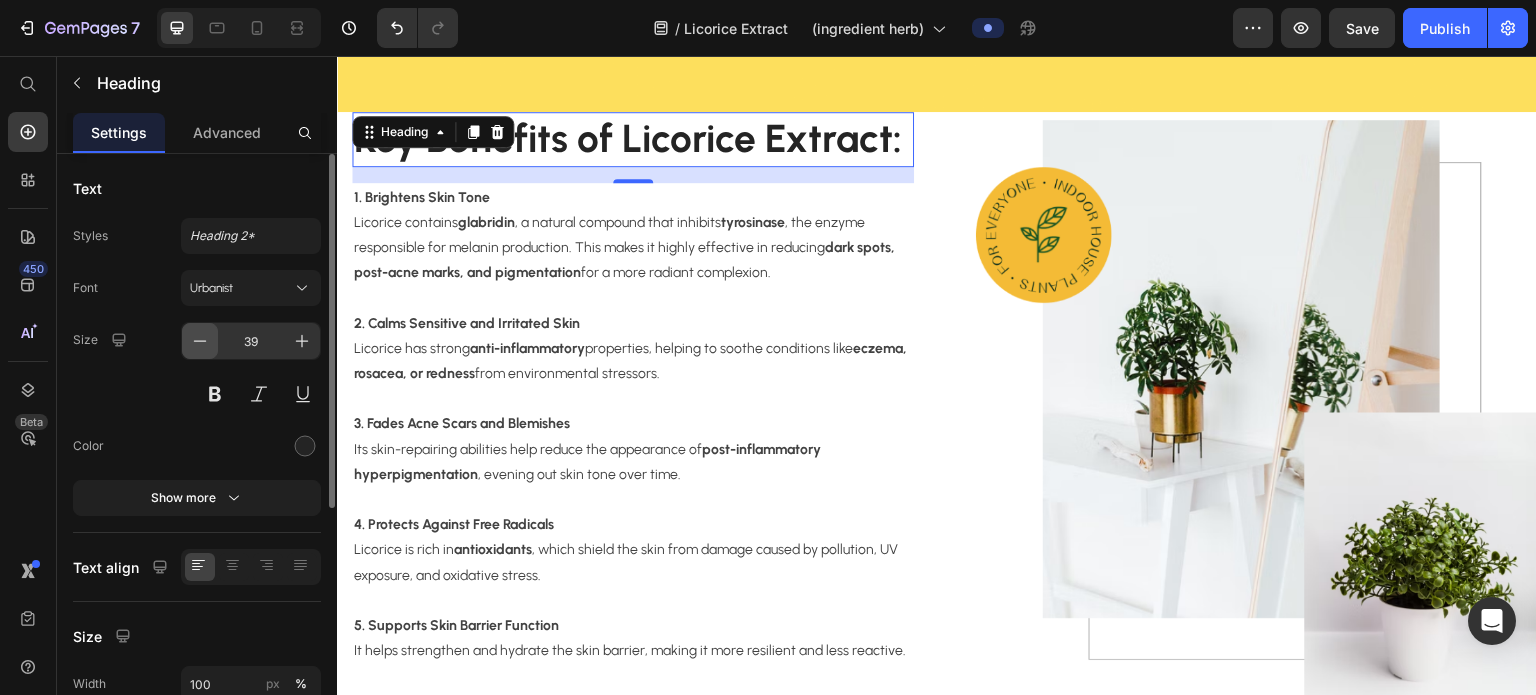 click 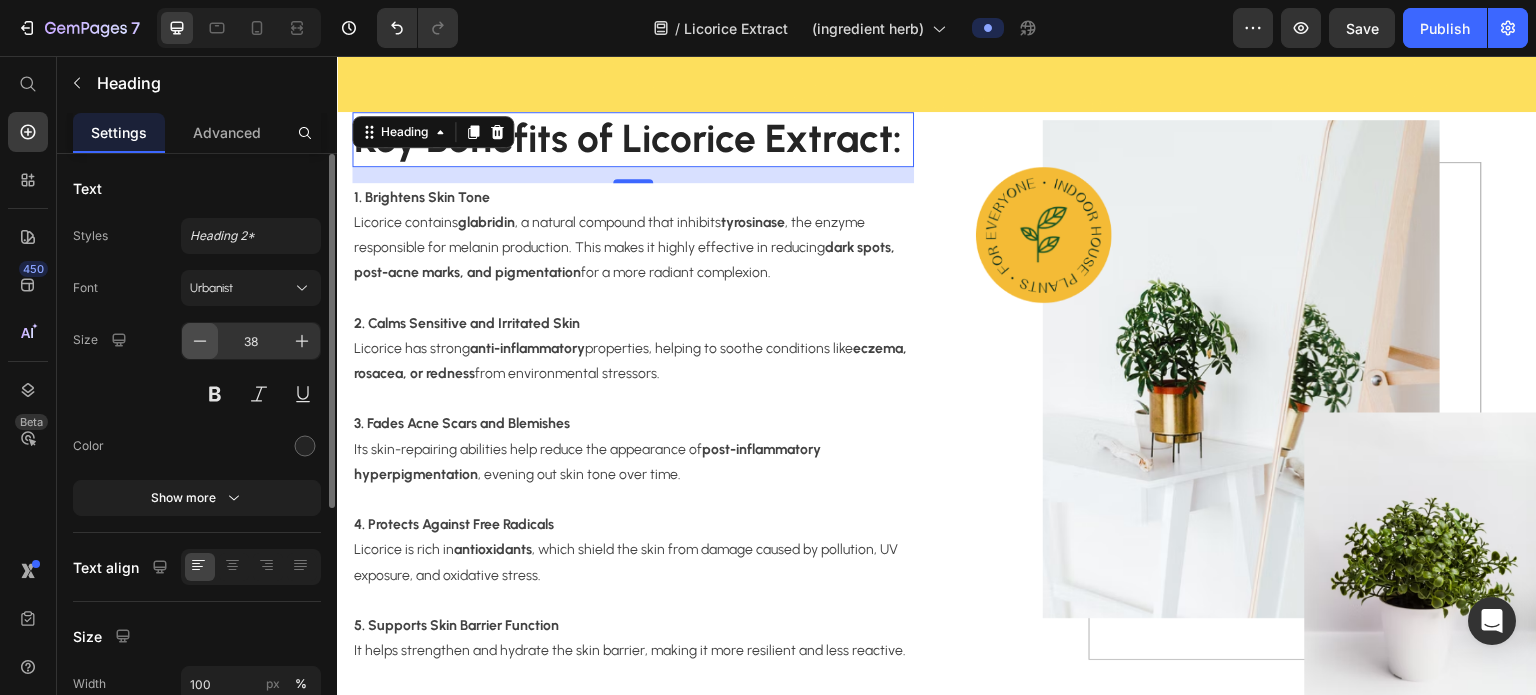 click 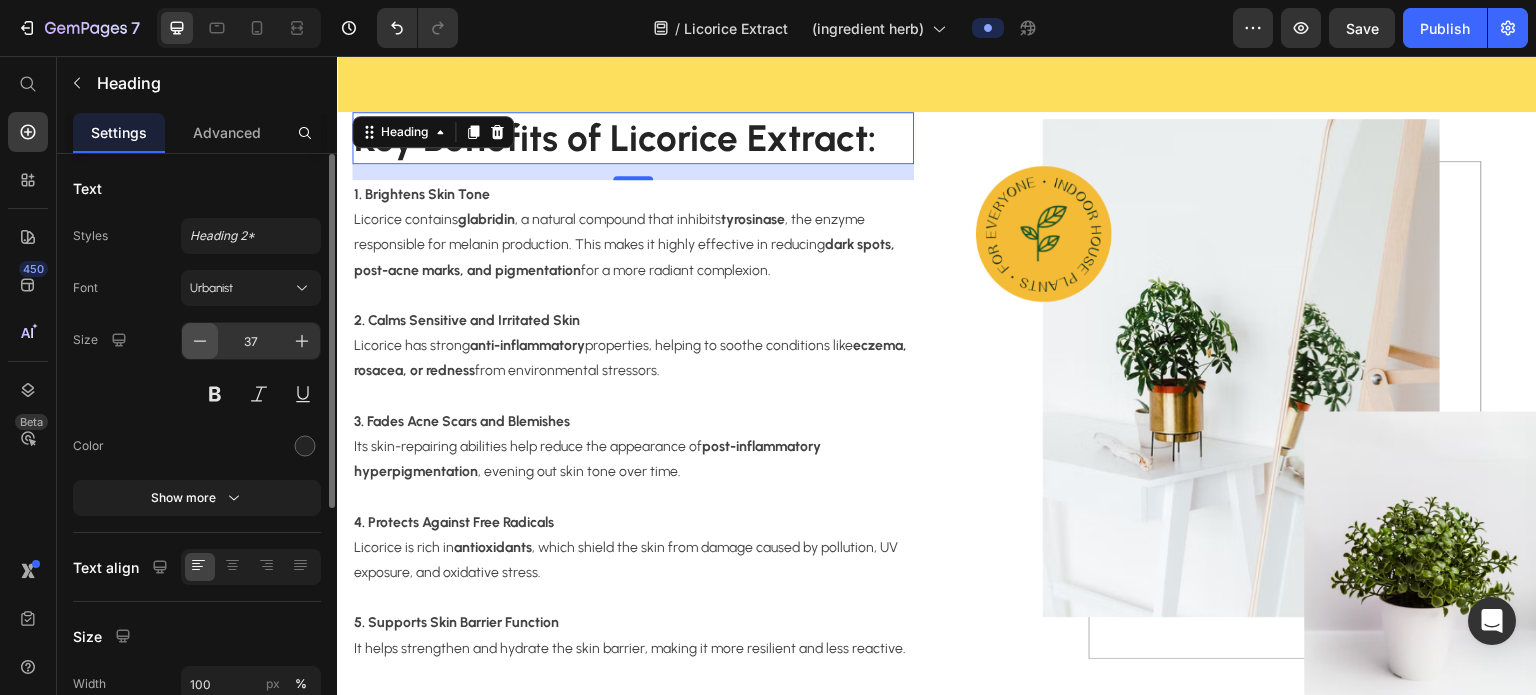 click 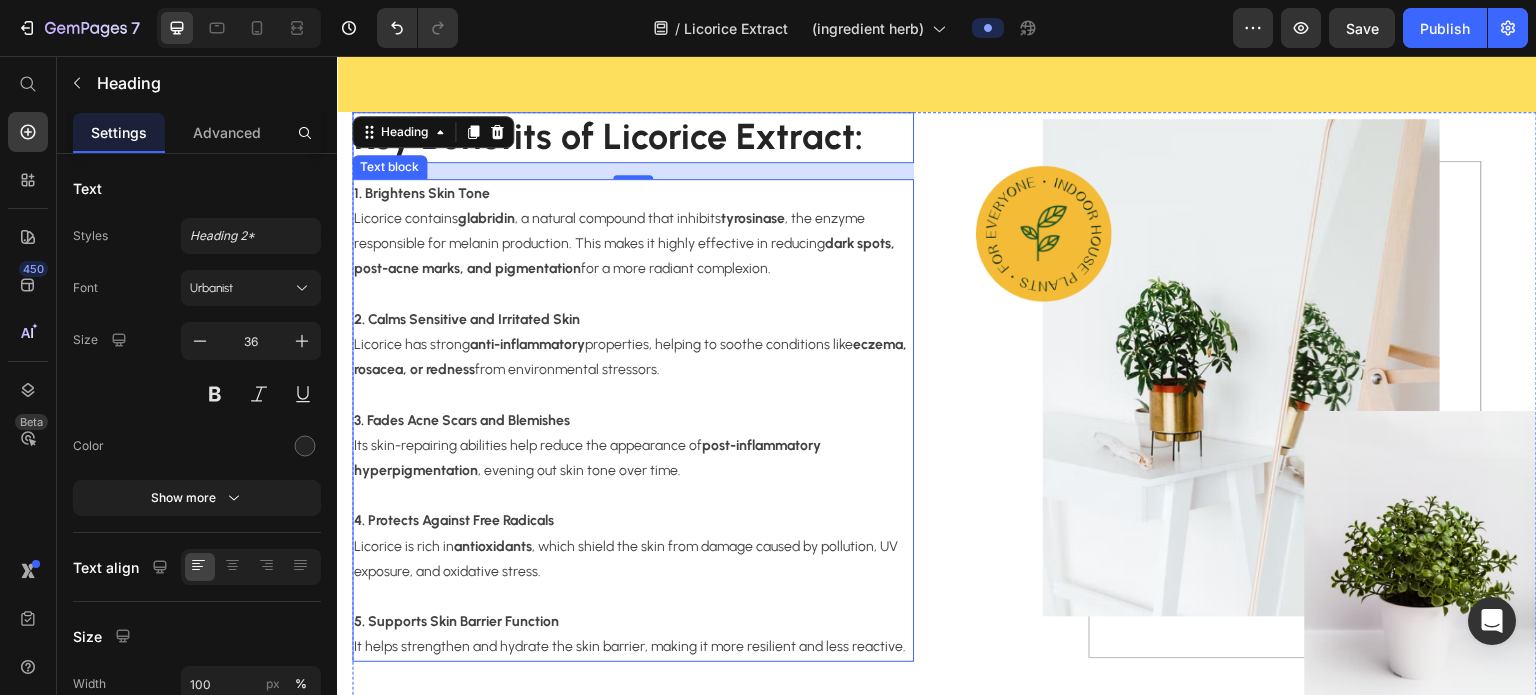 click on "1. Brightens Skin Tone Licorice contains  glabridin , a natural compound that inhibits  tyrosinase , the enzyme responsible for melanin production. This makes it highly effective in reducing  dark spots, post-acne marks, and pigmentation  for a more radiant complexion." at bounding box center (633, 231) 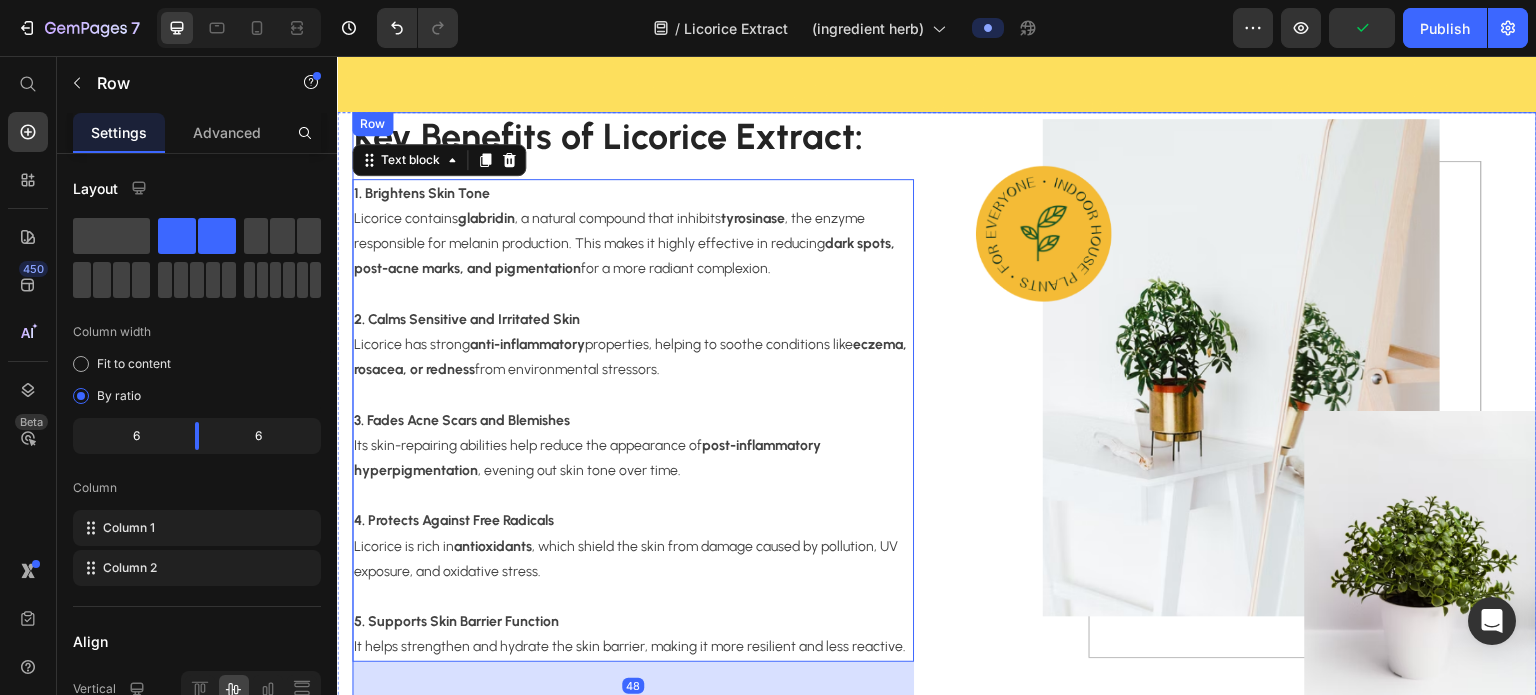click on "Key Benefits of Licorice Extract: Heading 1. Brightens Skin Tone Licorice contains  glabridin , a natural compound that inhibits  tyrosinase , the enzyme responsible for melanin production. This makes it highly effective in reducing  dark spots, post-acne marks, and pigmentation  for a more radiant complexion. 2. Calms Sensitive and Irritated Skin Licorice has strong  anti-inflammatory  properties, helping to soothe conditions like  eczema, rosacea, or redness  from environmental stressors. 3. Fades Acne Scars and Blemishes Its skin-repairing abilities help reduce the appearance of  post-inflammatory hyperpigmentation , evening out skin tone over time. 4. Protects Against Free Radicals Licorice is rich in  antioxidants , which shield the skin from damage caused by pollution, UV exposure, and oxidative stress. 5. Supports Skin Barrier Function It helps strengthen and hydrate the skin barrier, making it more resilient and less reactive. Text block   48 Image Row" at bounding box center [944, 411] 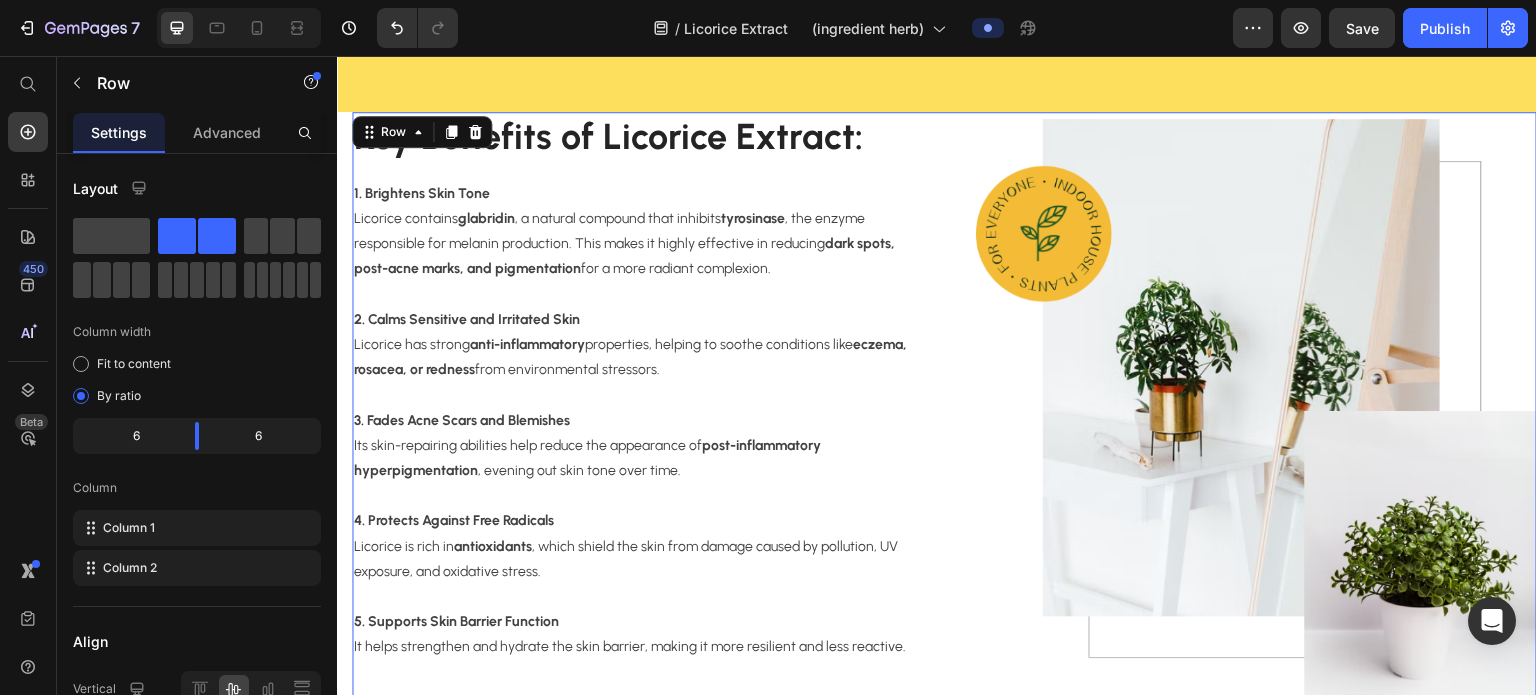 click on "Key Benefits of Licorice Extract: Heading 1. Brightens Skin Tone Licorice contains glabridin , a natural compound that inhibits tyrosinase , the enzyme responsible for melanin production. This makes it highly effective in reducing dark spots, post-acne marks, and pigmentation for a more radiant complexion. 2. Calms Sensitive and Irritated Skin Licorice has strong anti-inflammatory properties, helping to soothe conditions like eczema, rosacea, or redness from environmental stressors. 3. Fades Acne Scars and Blemishes Its skin-repairing abilities help reduce the appearance of post-inflammatory hyperpigmentation , evening out skin tone over time. 4. Protects Against Free Radicals Licorice is rich in antioxidants , which shield the skin from damage caused by pollution, UV exposure, and oxidative stress. 5. Supports Skin Barrier Function It helps strengthen and hydrate the skin barrier, making it more resilient and less reactive. Text block Image Row 0" at bounding box center [944, 411] 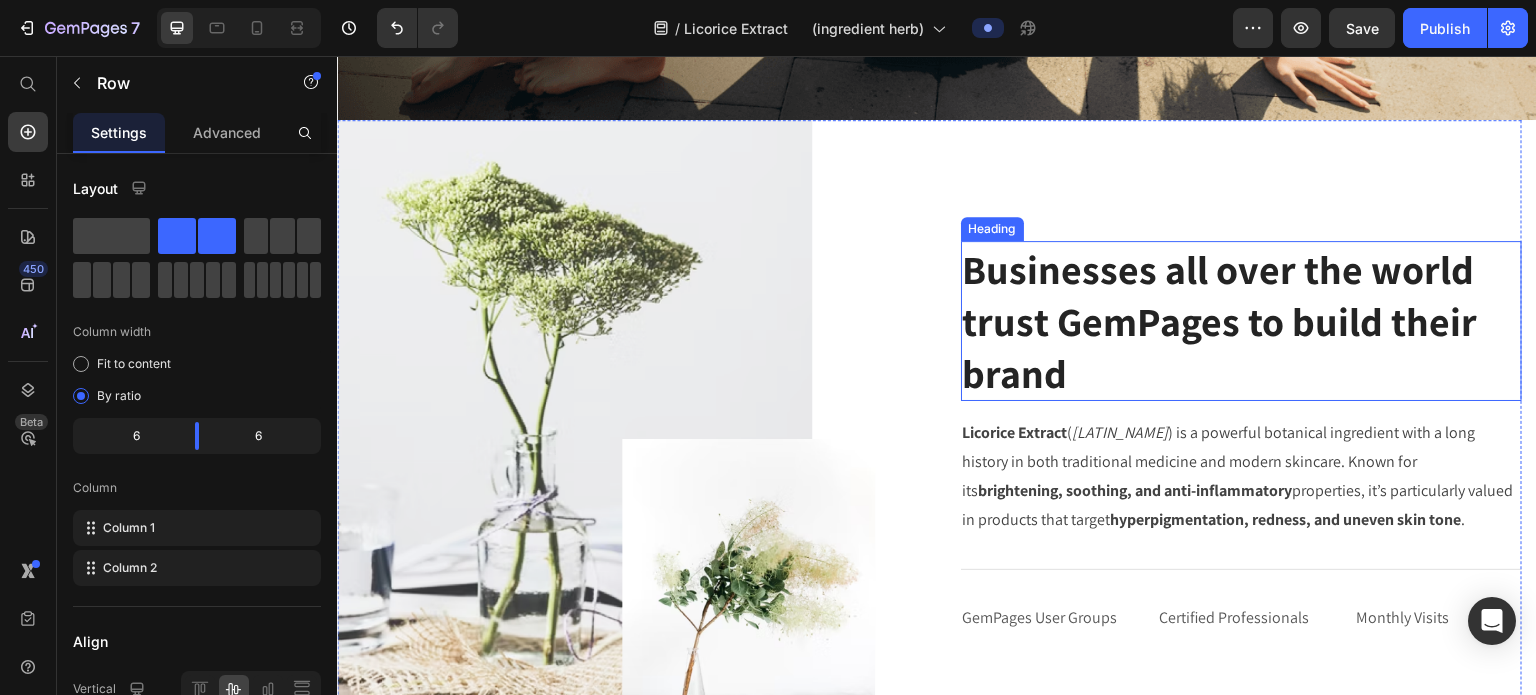 scroll, scrollTop: 660, scrollLeft: 0, axis: vertical 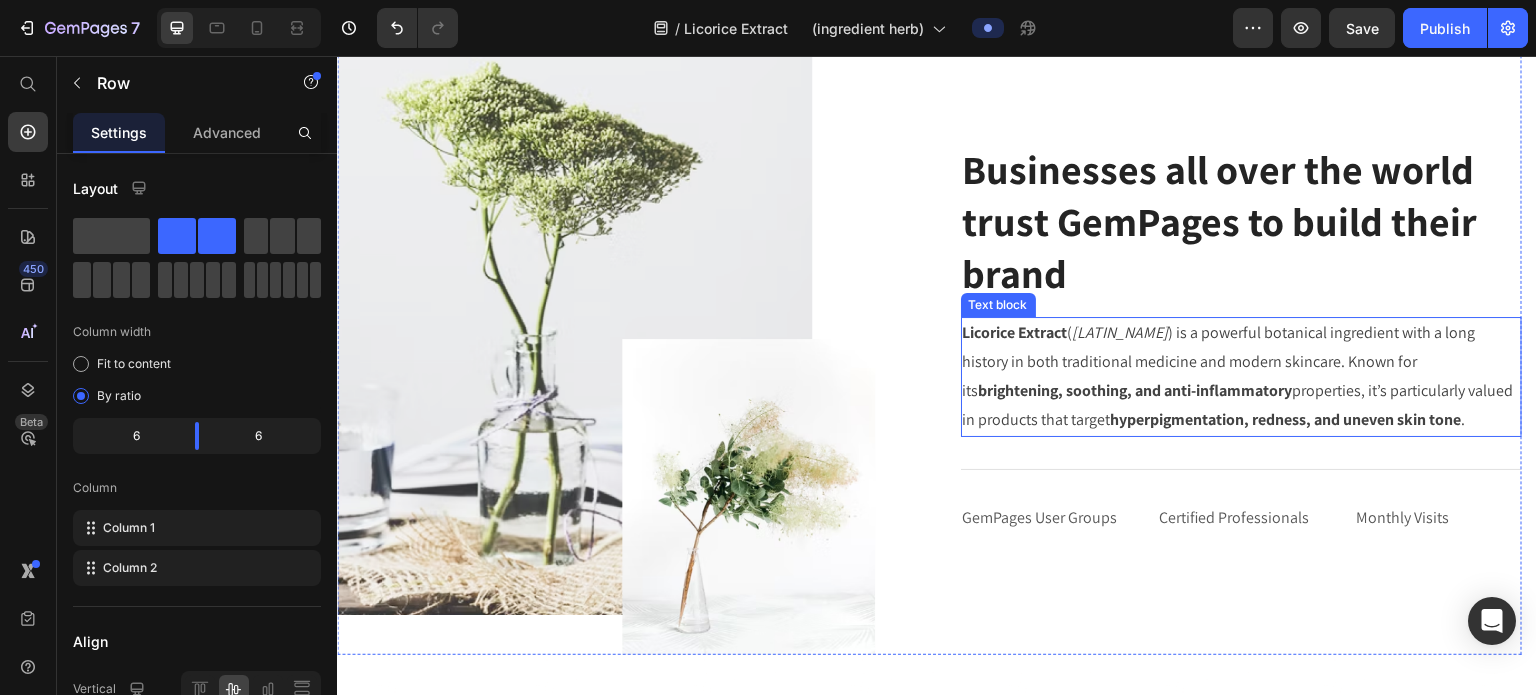 click on "Licorice Extract ( Glycyrrhiza glabra ) is a powerful botanical ingredient with a long history in both traditional medicine and modern skincare. Known for its brightening, soothing, and anti-inflammatory properties, it’s particularly valued in products that target hyperpigmentation, redness, and uneven skin tone ." at bounding box center [1242, 376] 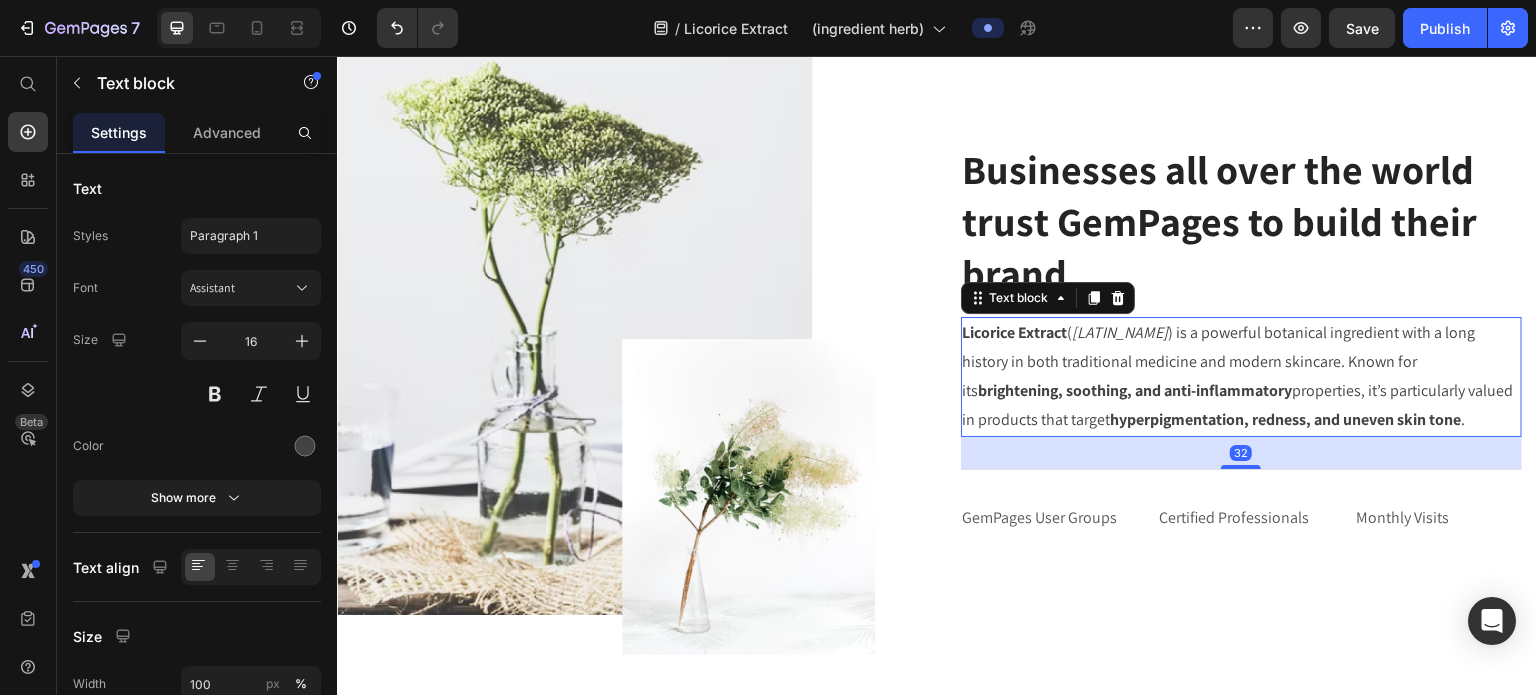 click on "Licorice Extract ( Glycyrrhiza glabra ) is a powerful botanical ingredient with a long history in both traditional medicine and modern skincare. Known for its brightening, soothing, and anti-inflammatory properties, it’s particularly valued in products that target hyperpigmentation, redness, and uneven skin tone ." at bounding box center [1242, 376] 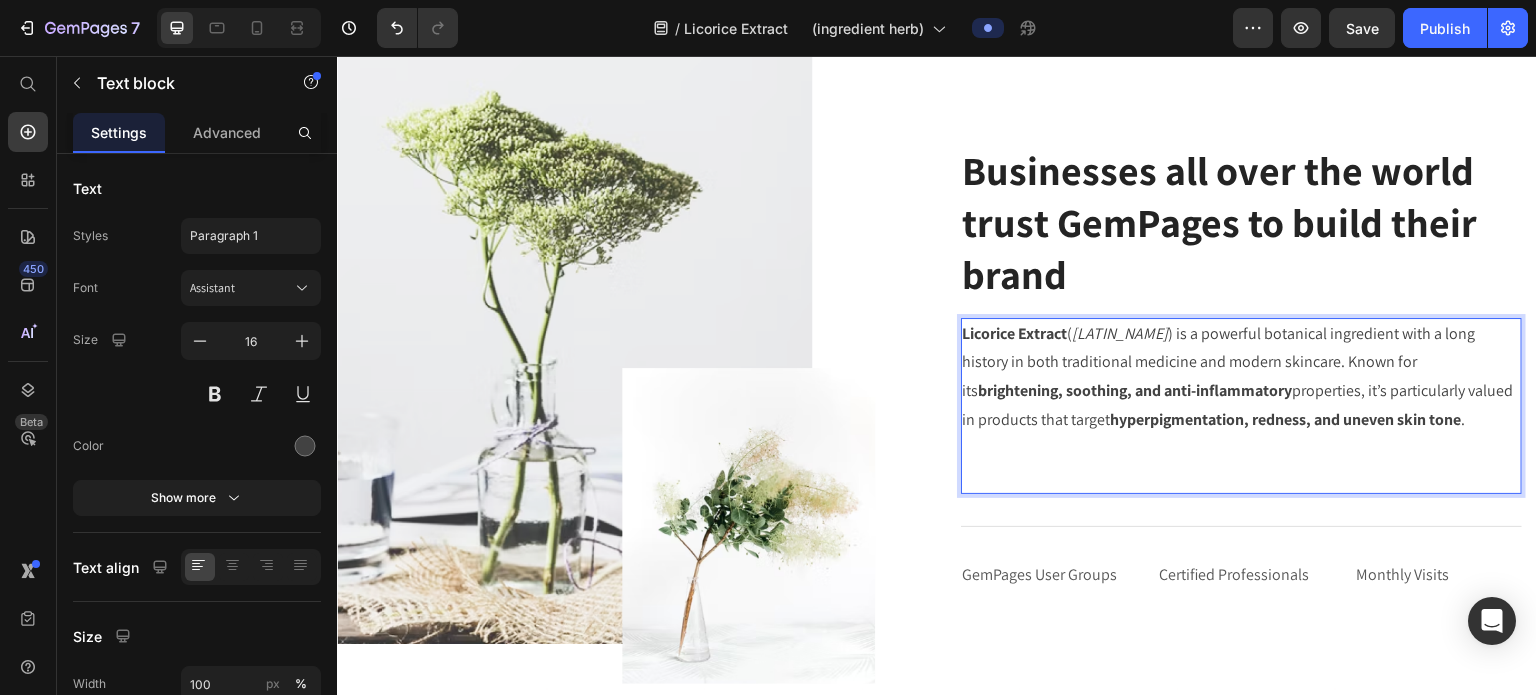 scroll, scrollTop: 559, scrollLeft: 0, axis: vertical 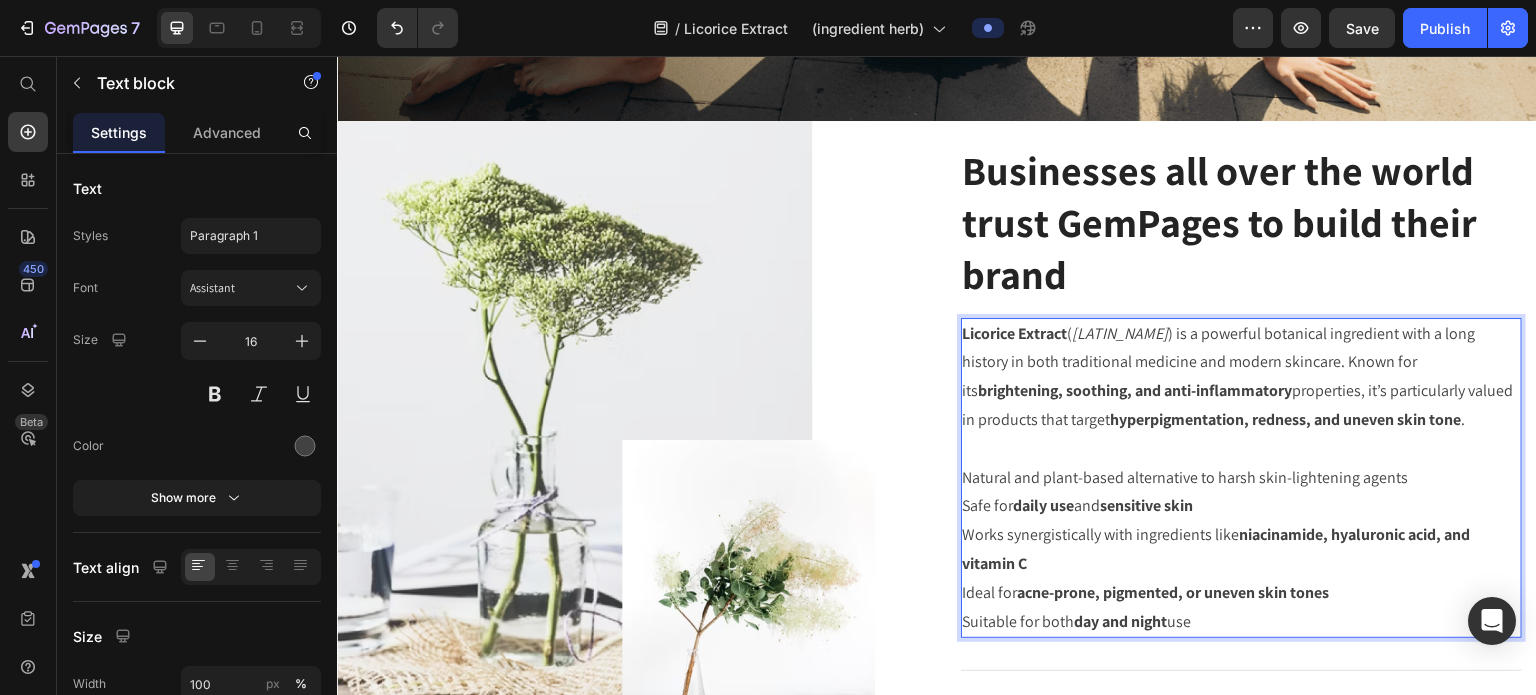 click on "Natural and plant-based alternative to harsh skin-lightening agents" at bounding box center (1242, 478) 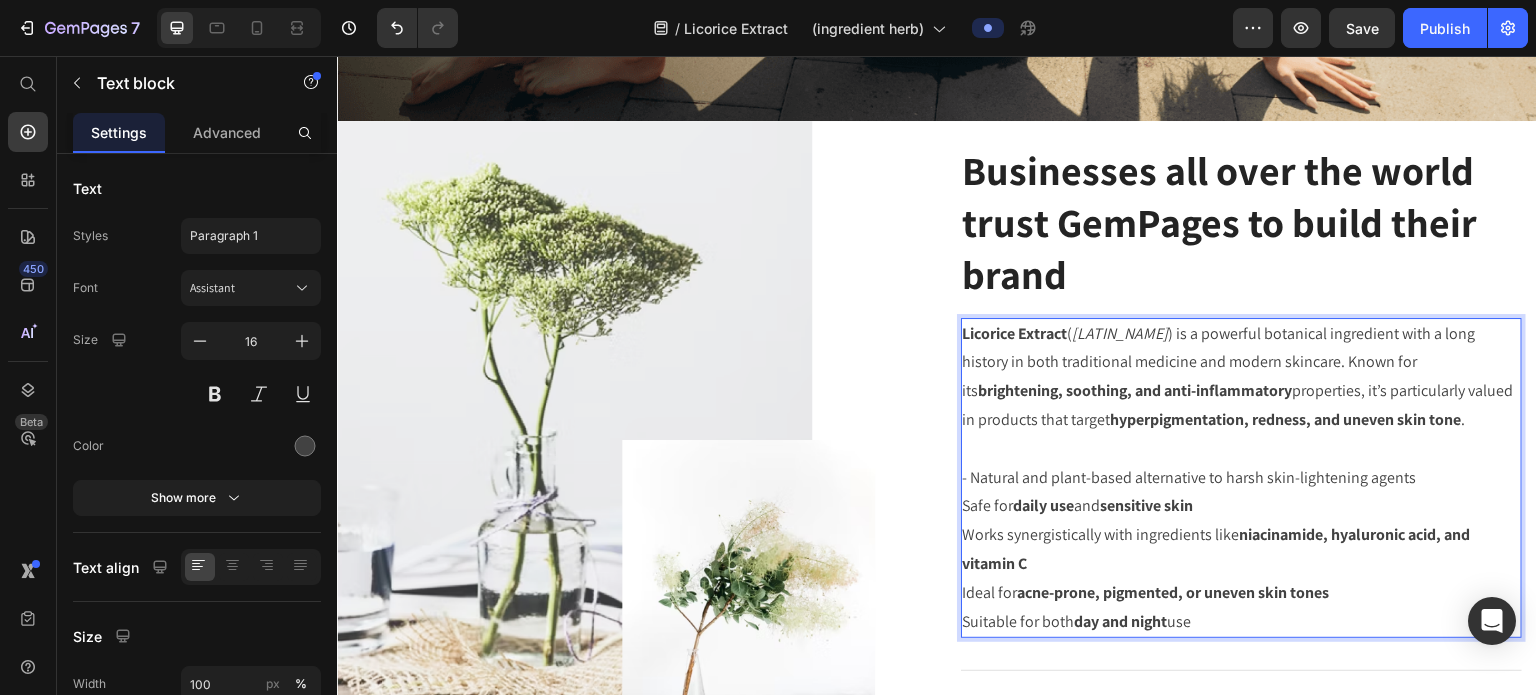 click on "Safe for daily use and sensitive skin" at bounding box center (1242, 506) 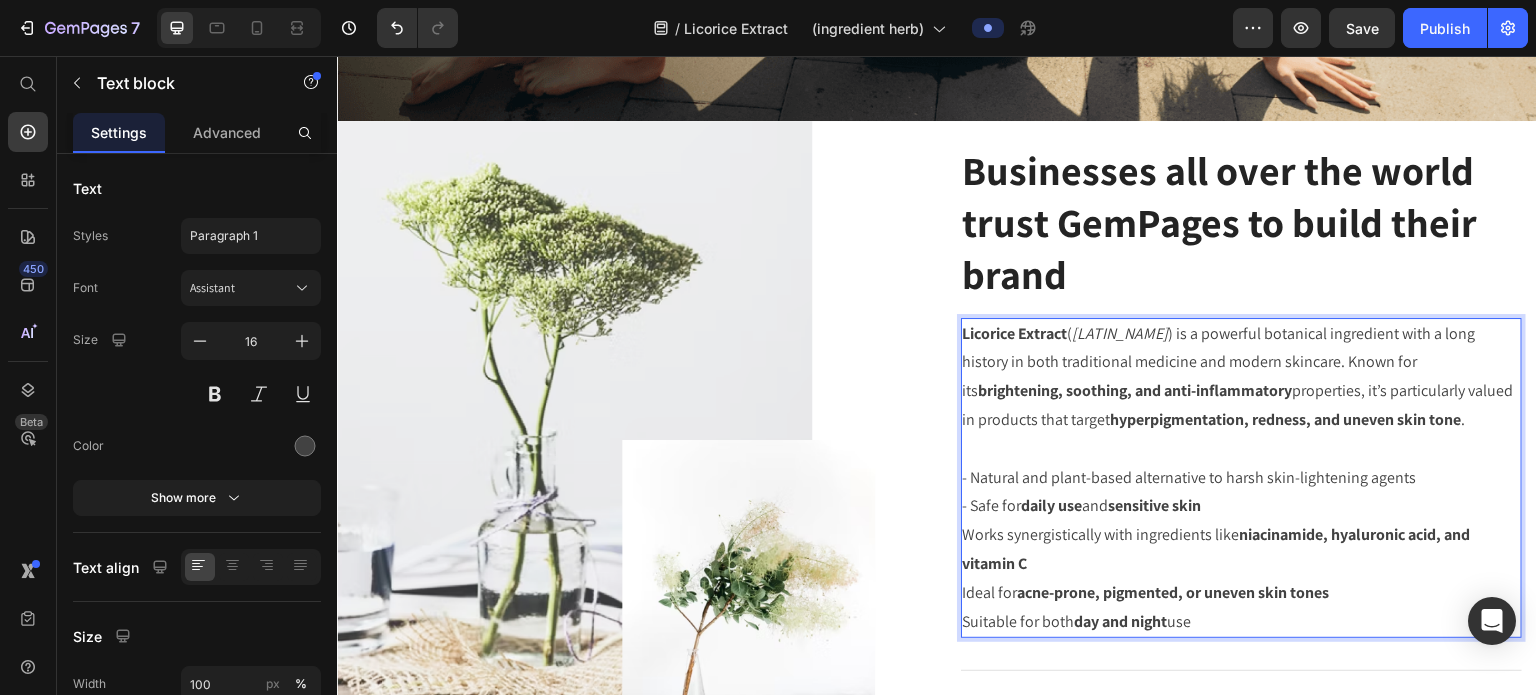 click on "Works synergistically with ingredients like niacinamide, hyaluronic acid, and vitamin C" at bounding box center [1242, 550] 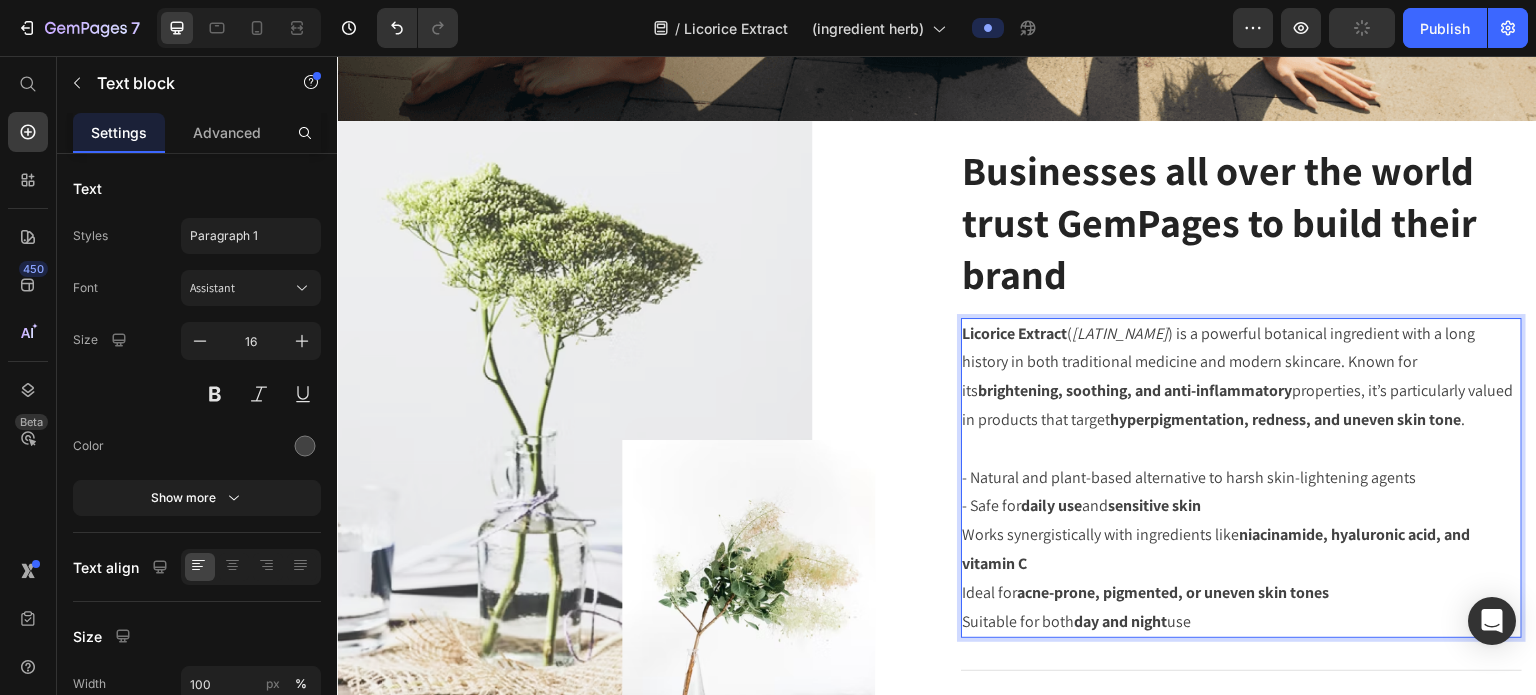 click on "Works synergistically with ingredients like niacinamide, hyaluronic acid, and vitamin C" at bounding box center [1242, 550] 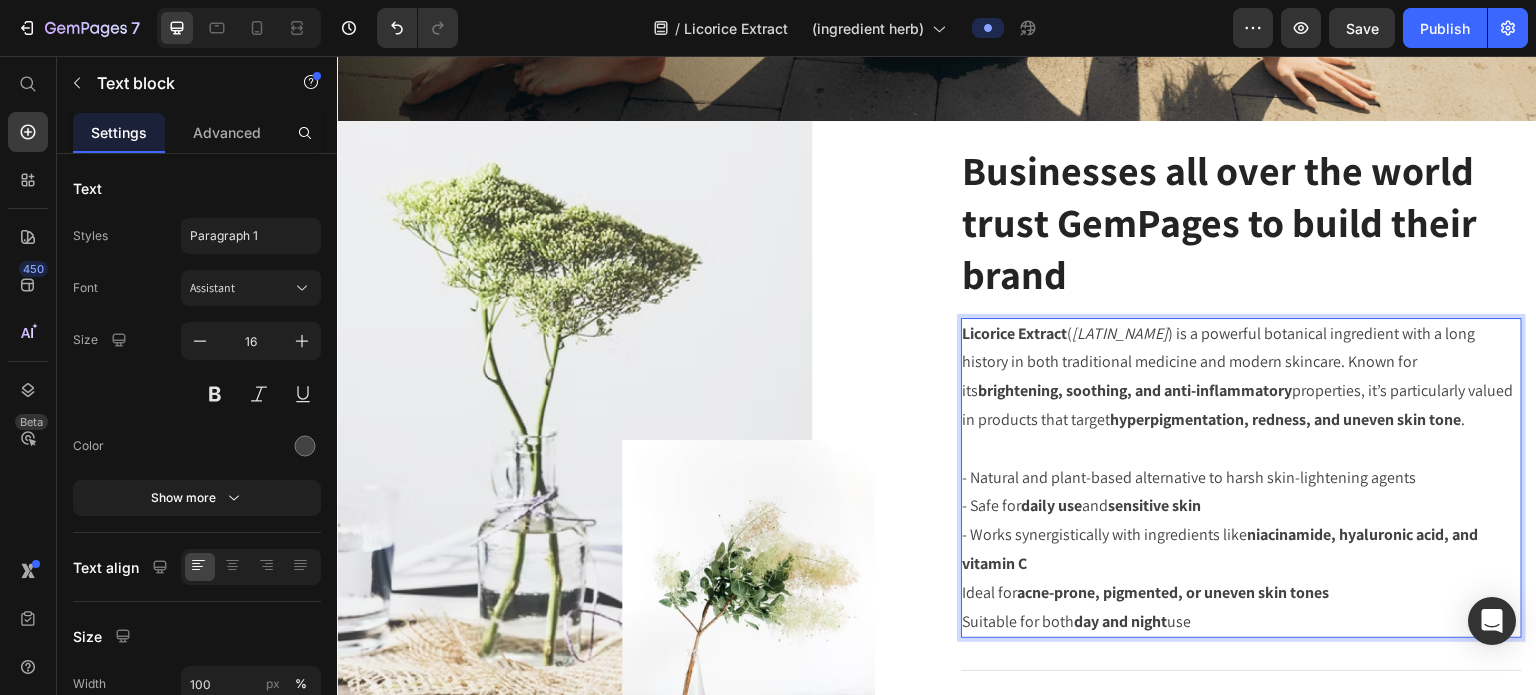 click on "Ideal for acne-prone, pigmented, or uneven skin tones" at bounding box center [1242, 593] 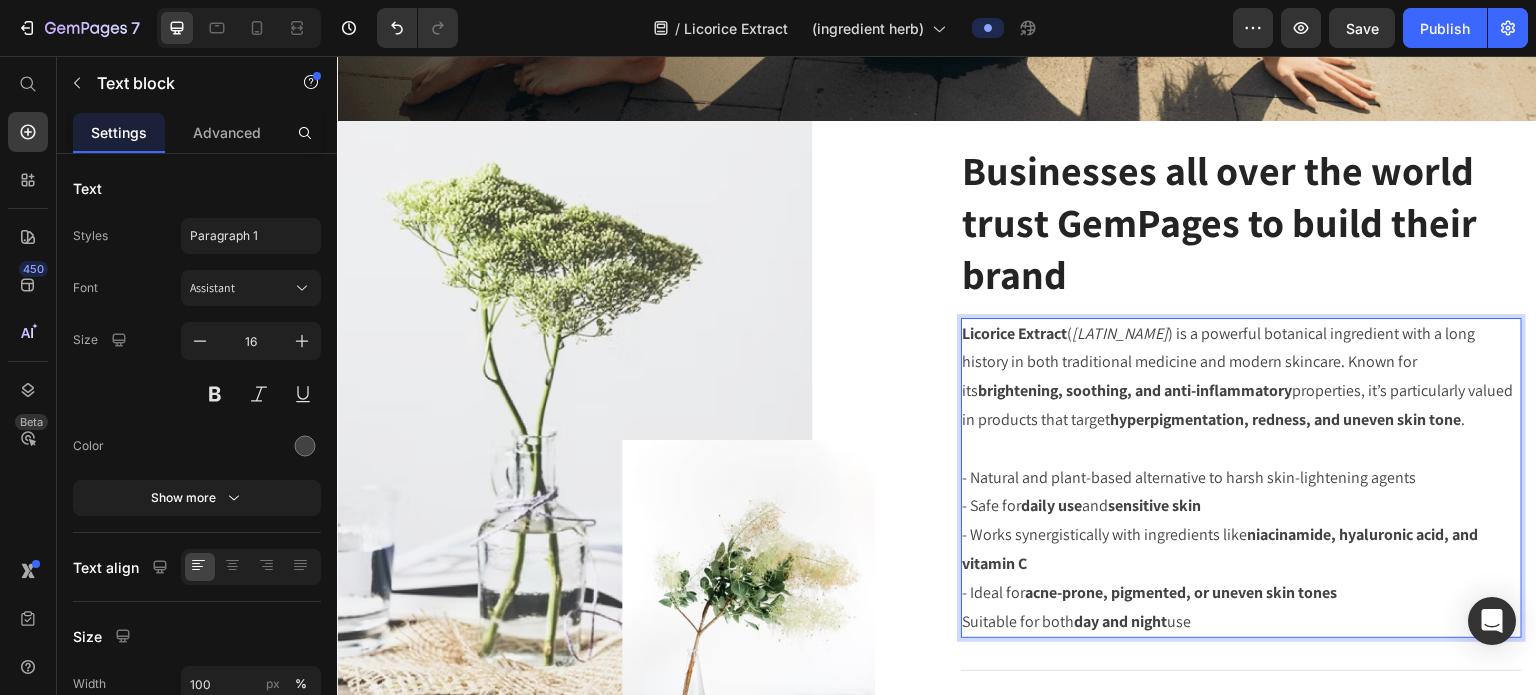 click on "Licorice Extract ( Glycyrrhiza glabra ) is a powerful botanical ingredient with a long history in both traditional medicine and modern skincare. Known for its brightening, soothing, and anti-inflammatory properties, it’s particularly valued in products that target hyperpigmentation, redness, and uneven skin tone . - Natural and plant-based alternative to harsh skin-lightening agents - Safe for daily use and sensitive skin - Works synergistically with ingredients like niacinamide, hyaluronic acid, and vitamin C - Ideal for acne-prone, pigmented, or uneven skin tones Suitable for both day and night use" at bounding box center [1242, 478] 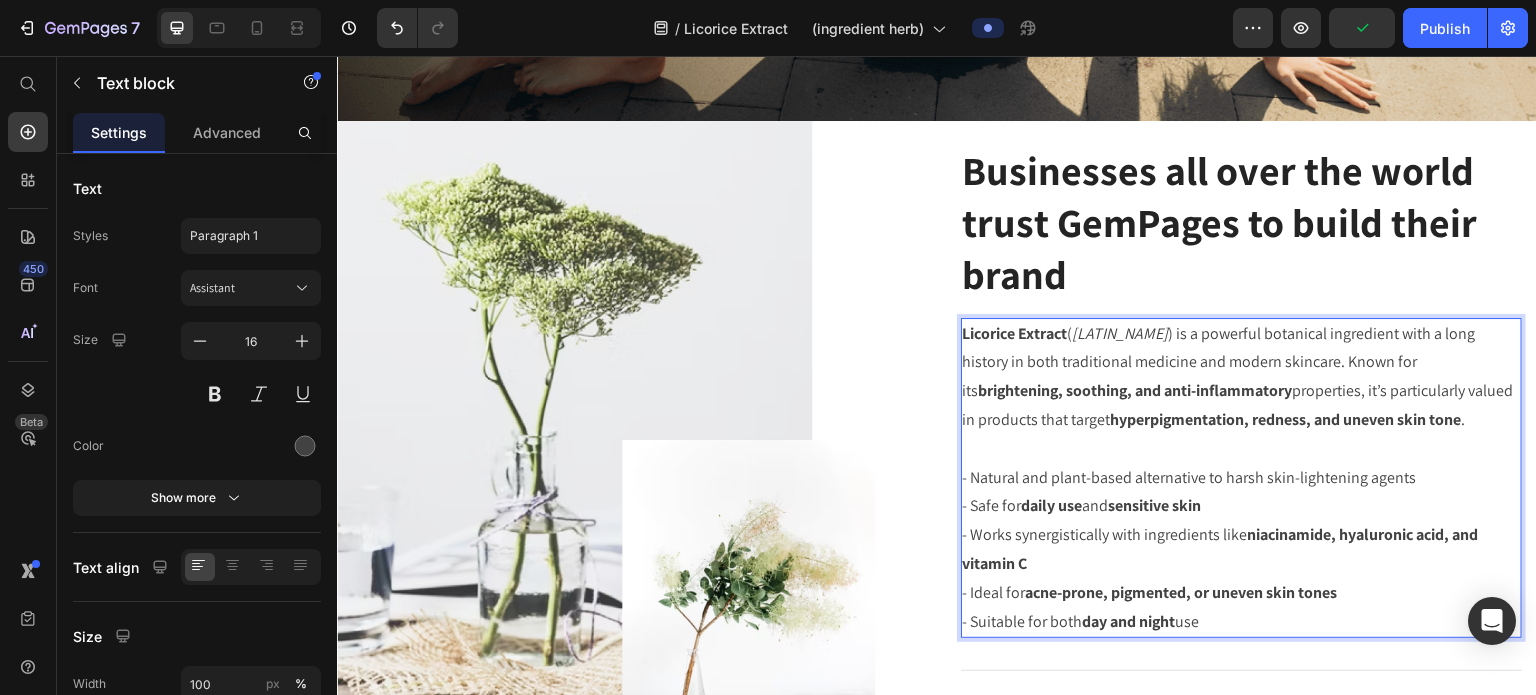 click on "- Suitable for both  day and night  use" at bounding box center (1242, 622) 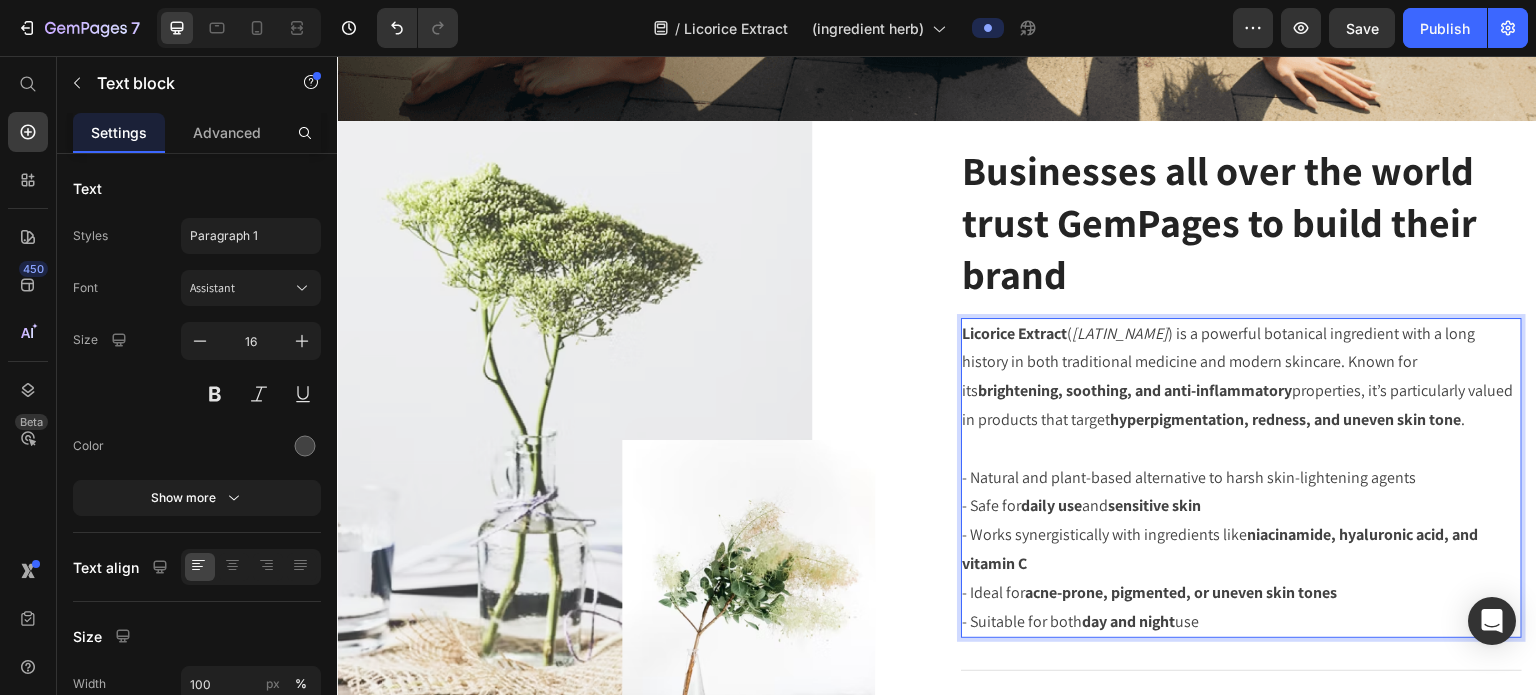 click on "niacinamide, hyaluronic acid, and vitamin C" at bounding box center (1221, 549) 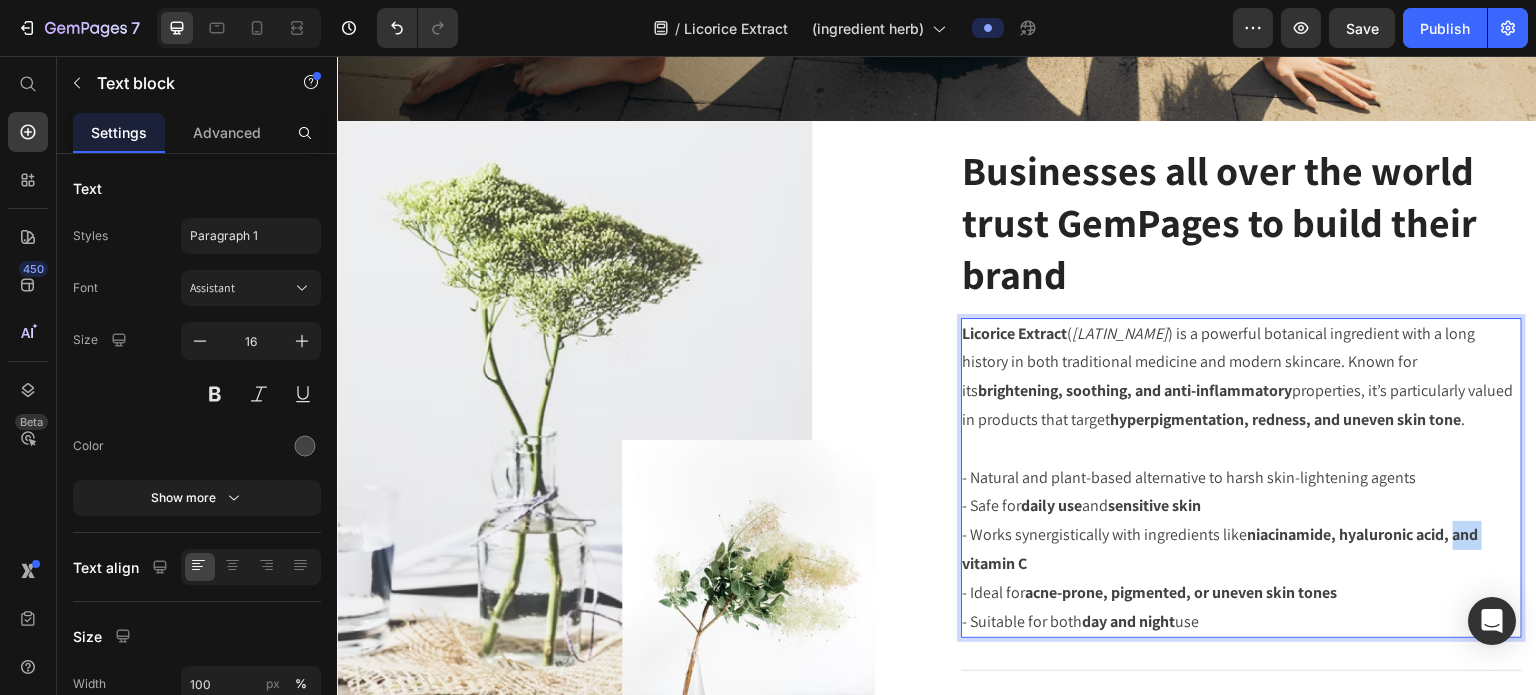 click on "niacinamide, hyaluronic acid, and vitamin C" at bounding box center [1221, 549] 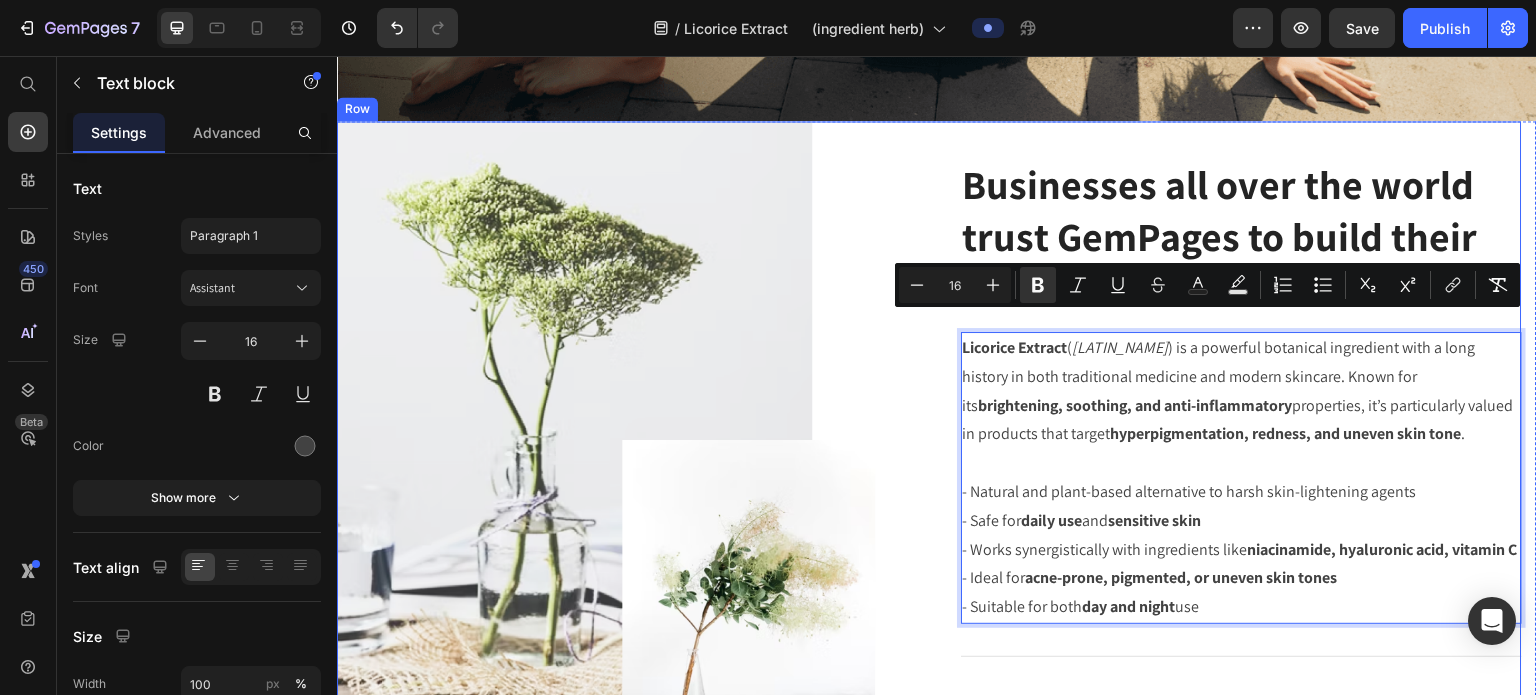 drag, startPoint x: 1213, startPoint y: 617, endPoint x: 937, endPoint y: 333, distance: 396.0202 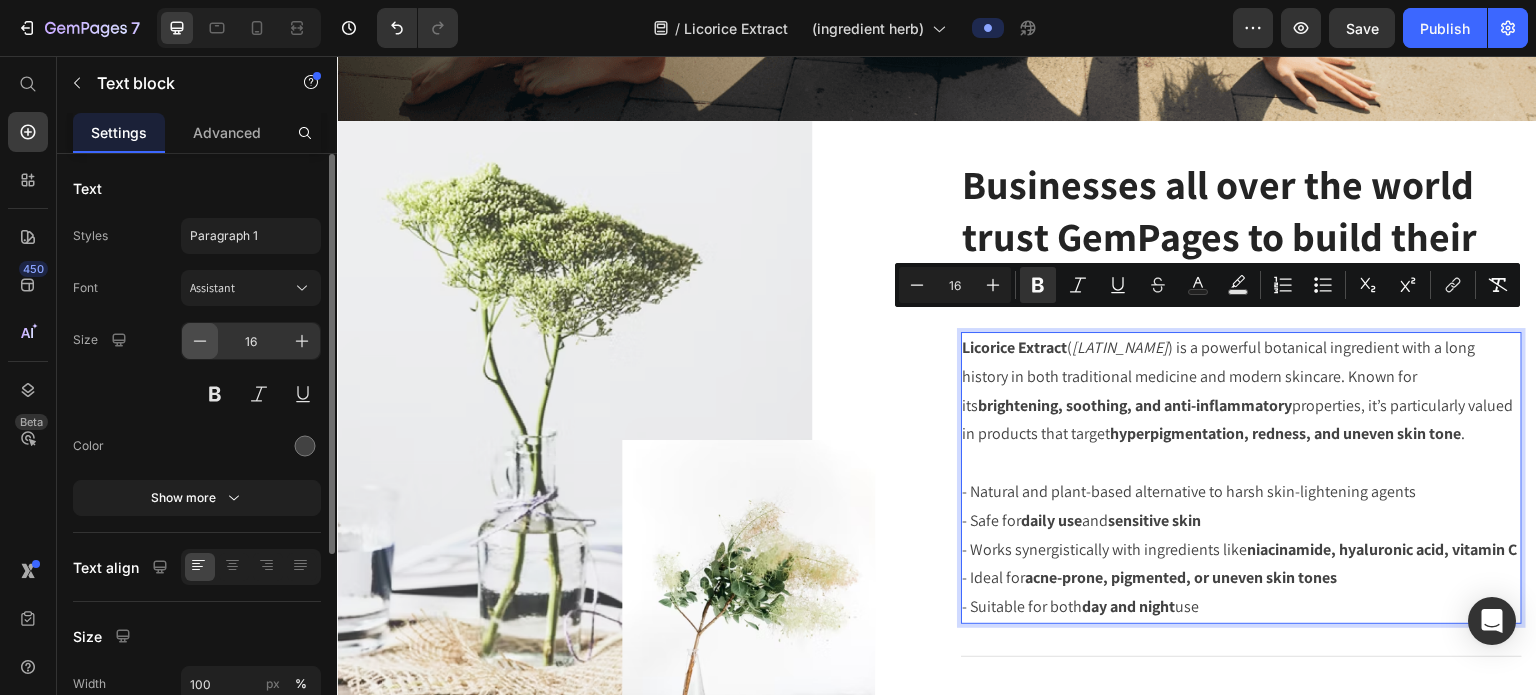 click 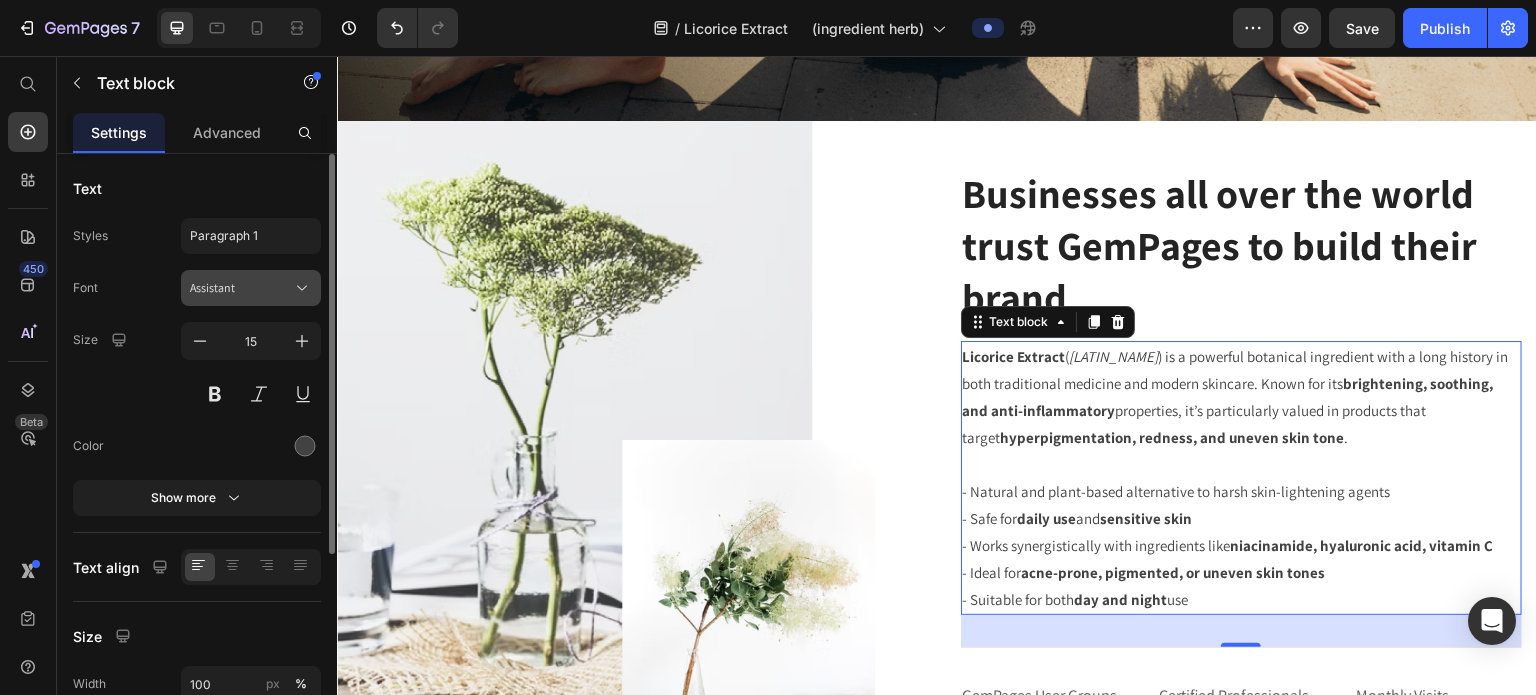 click on "Assistant" at bounding box center (251, 288) 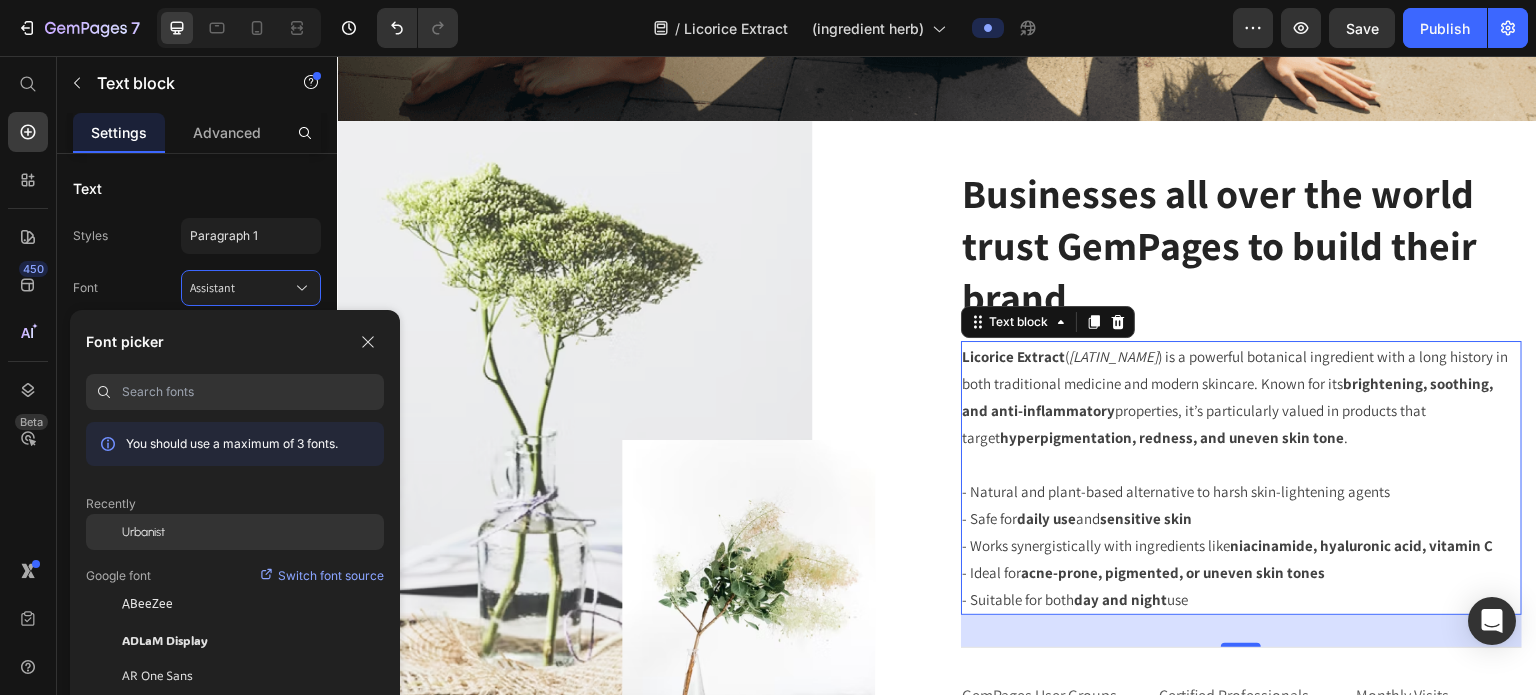 click on "Urbanist" 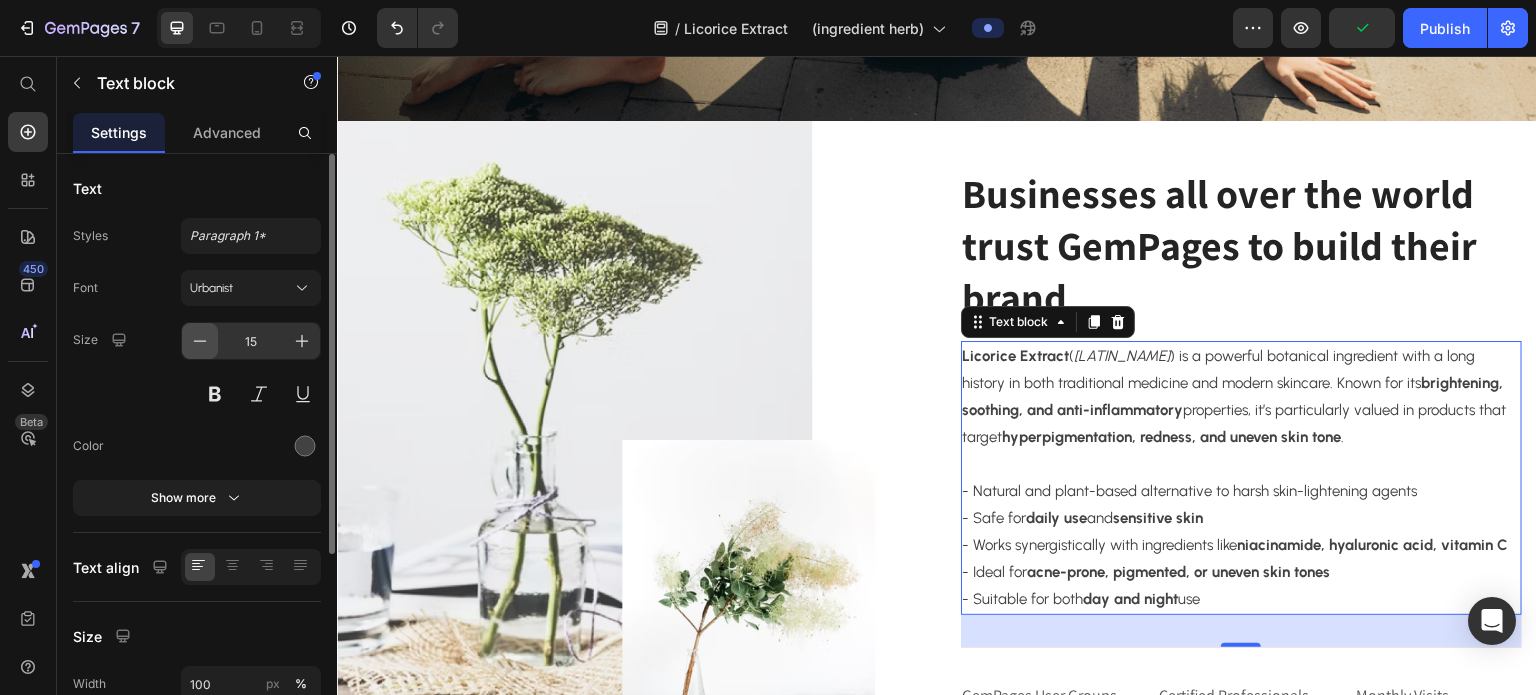 click 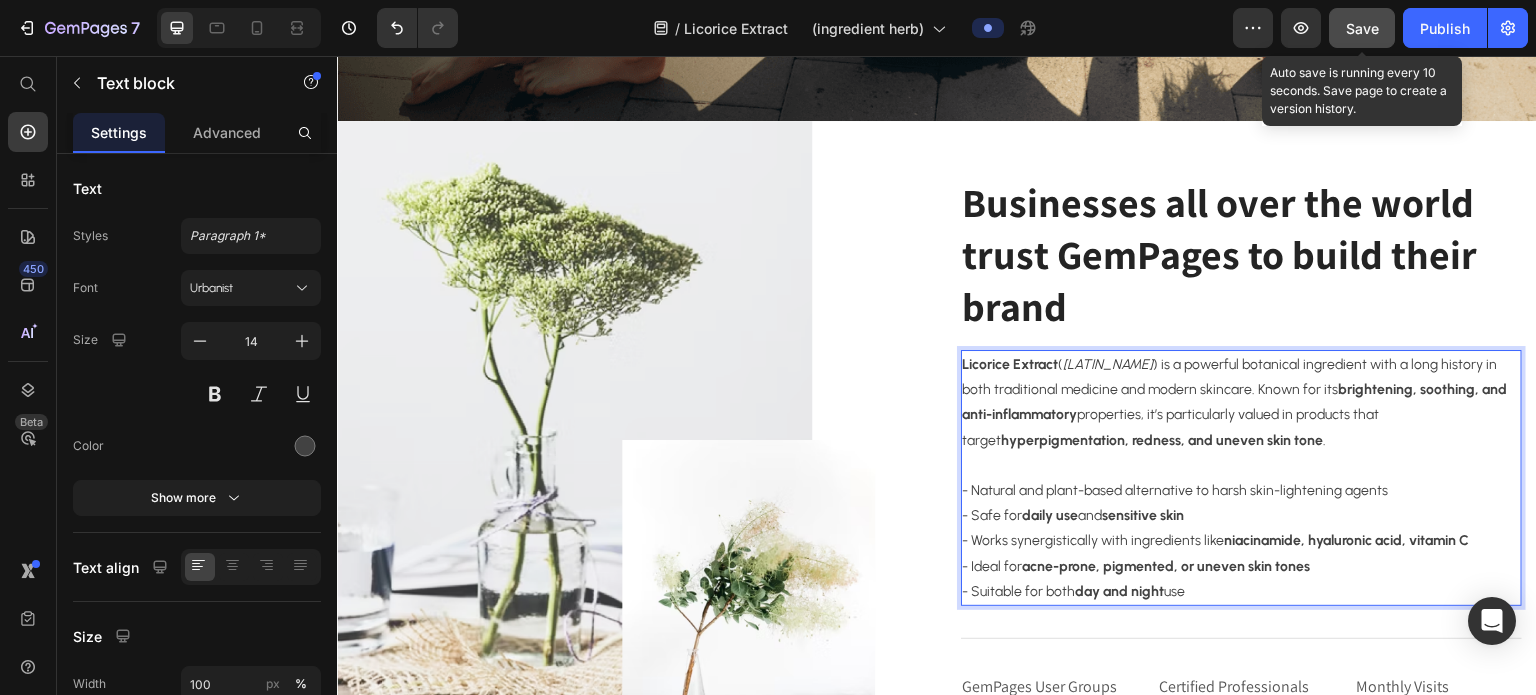 click on "Save" 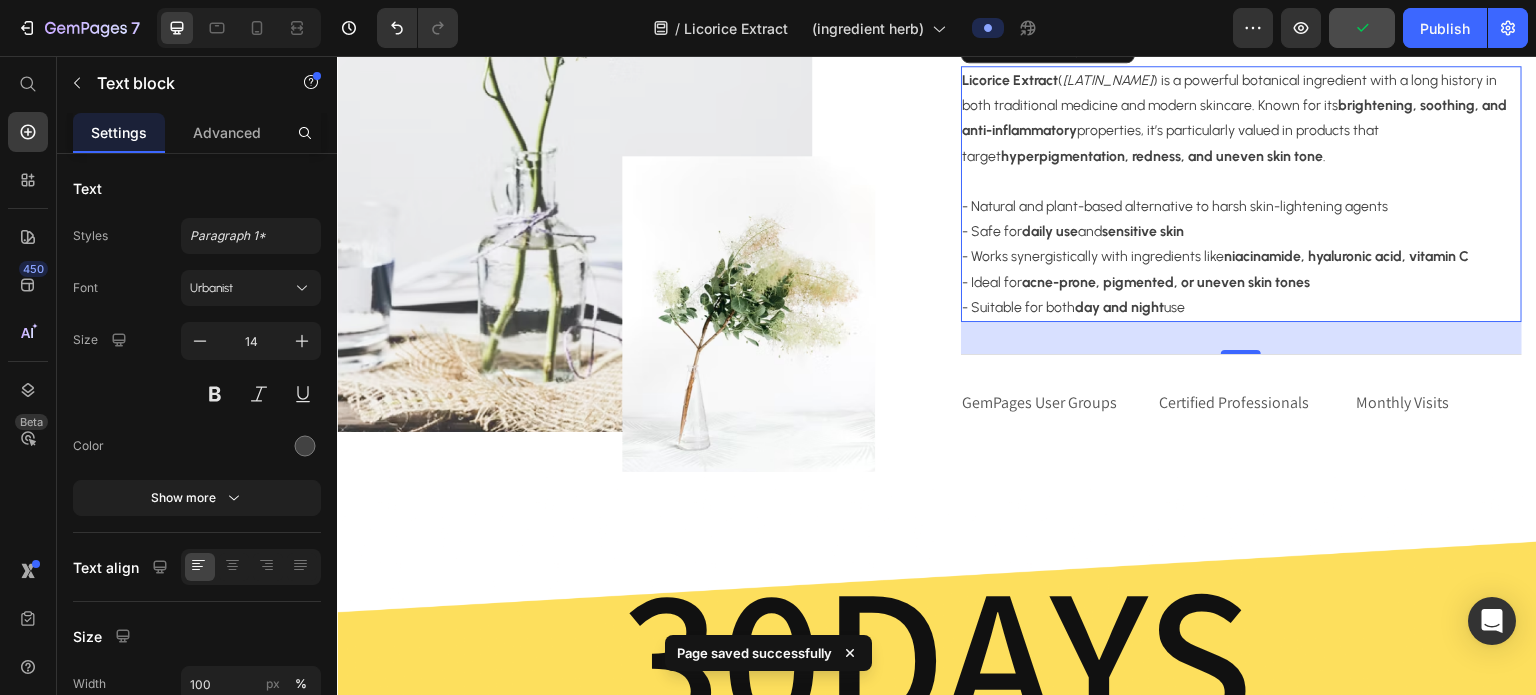 scroll, scrollTop: 859, scrollLeft: 0, axis: vertical 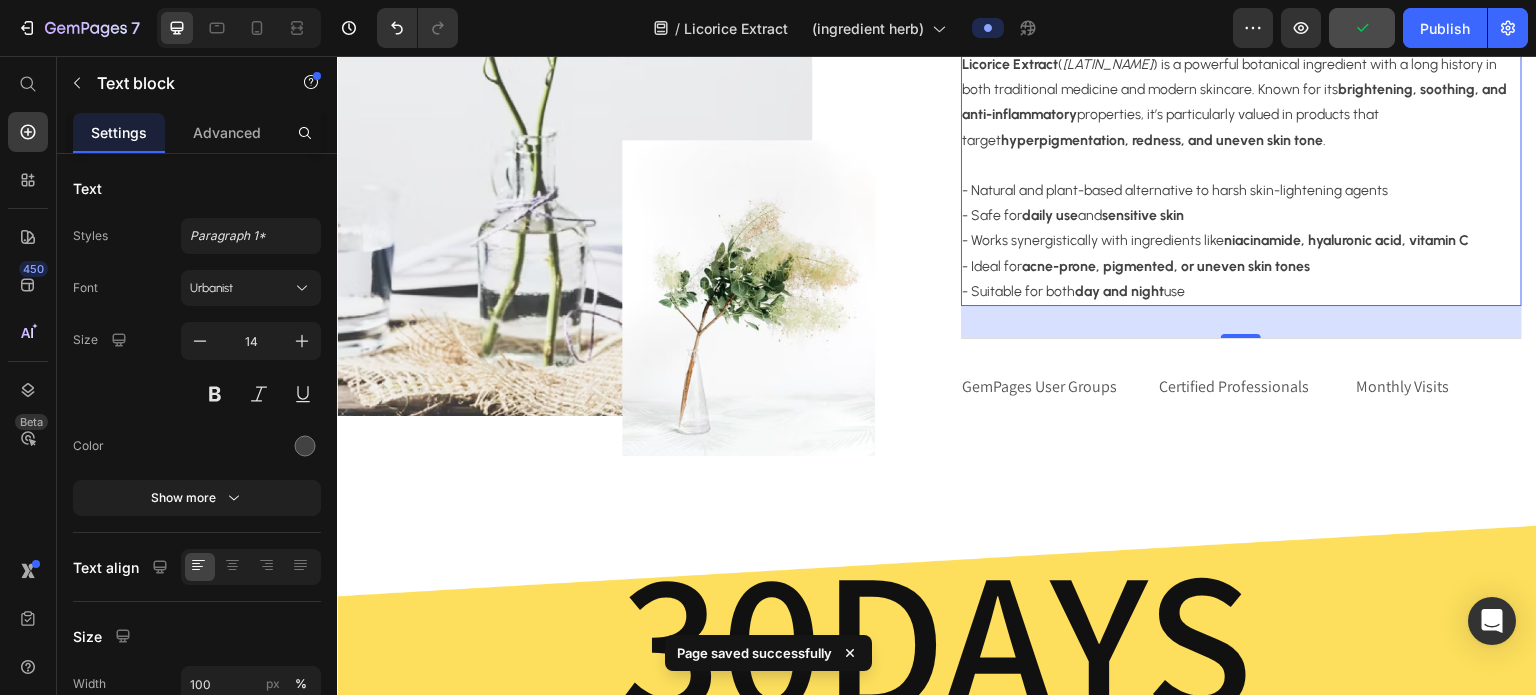 click on "- Suitable for both  day and night  use" at bounding box center [1242, 291] 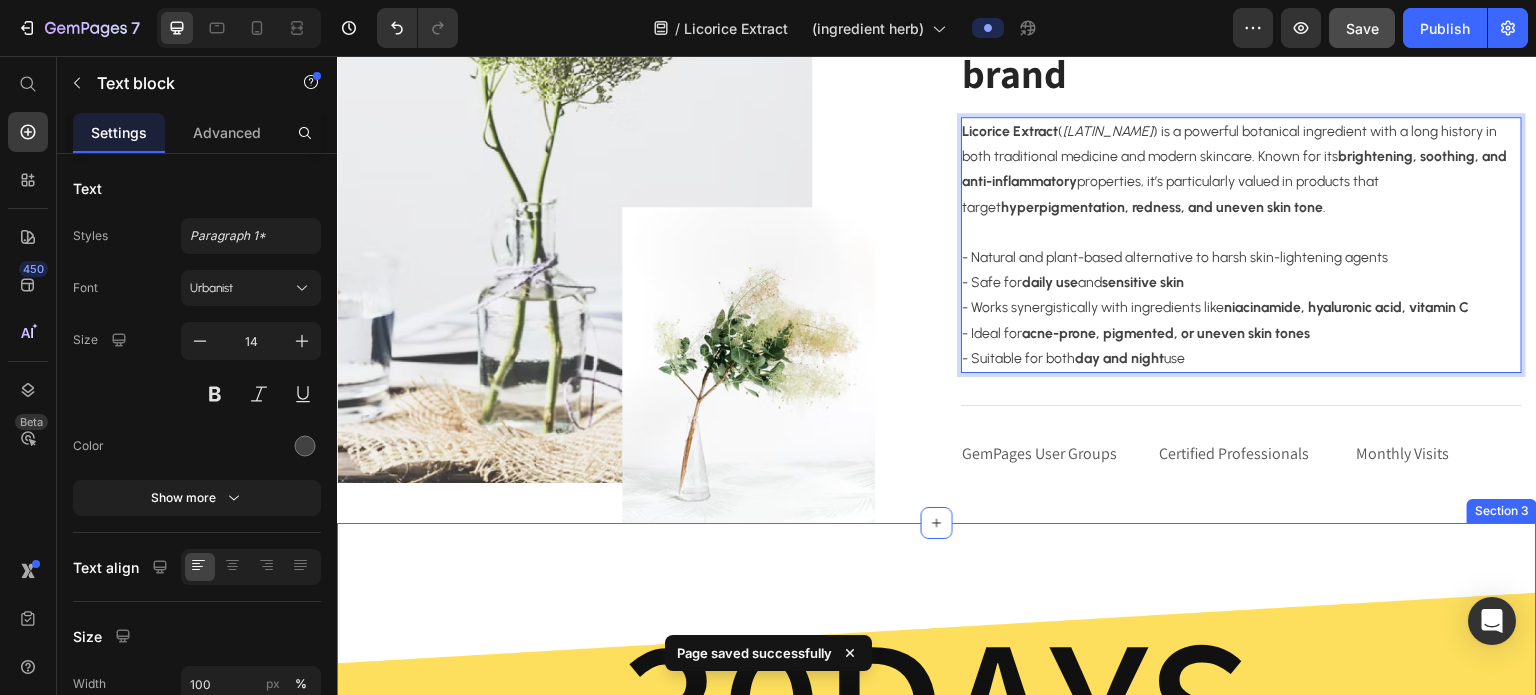 scroll, scrollTop: 659, scrollLeft: 0, axis: vertical 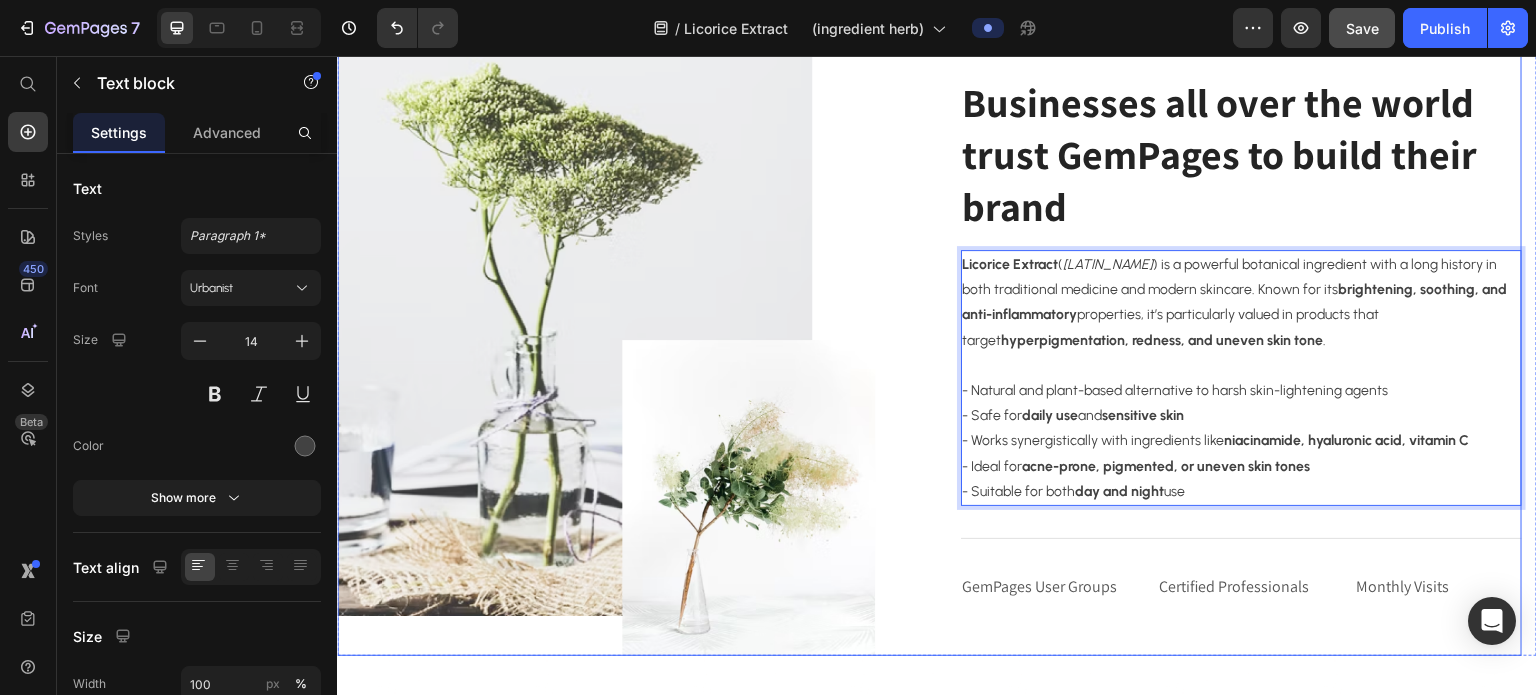 drag, startPoint x: 1229, startPoint y: 482, endPoint x: 909, endPoint y: 479, distance: 320.01407 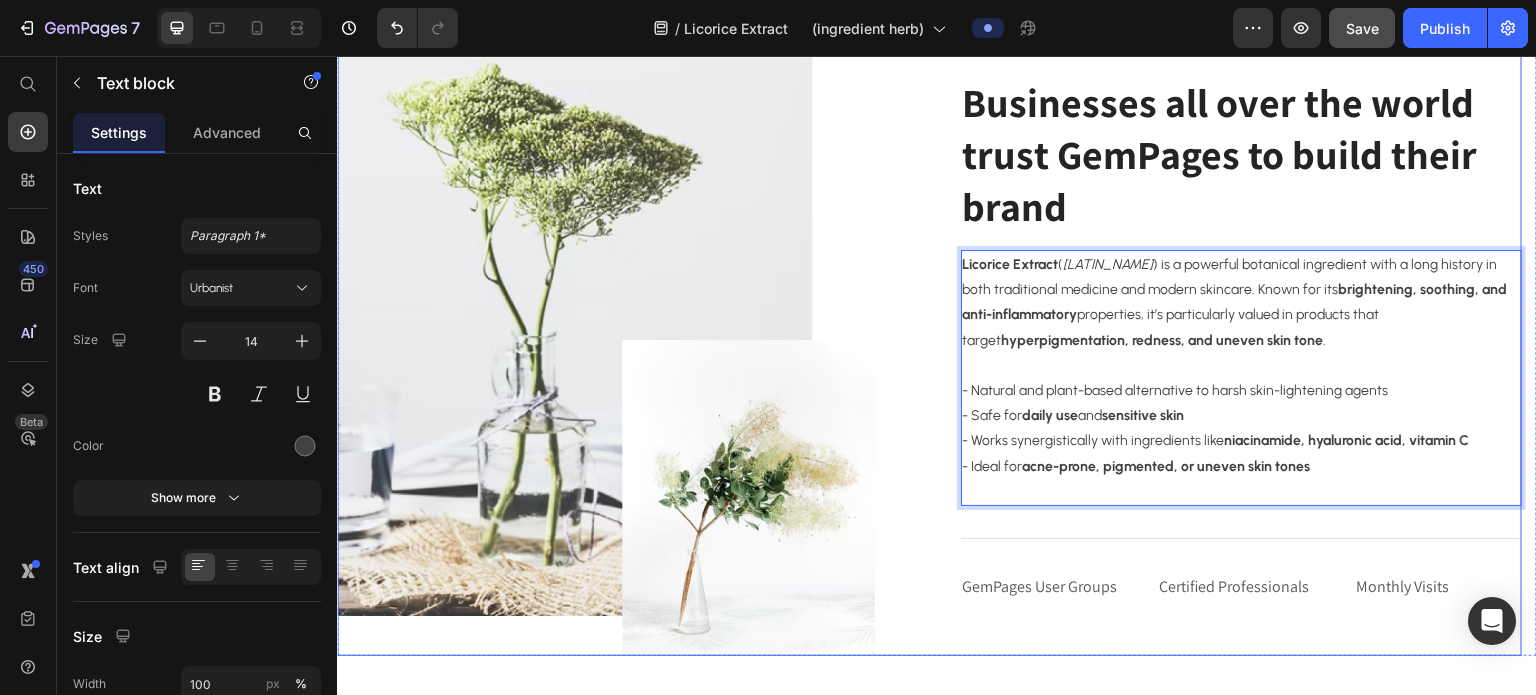 scroll, scrollTop: 672, scrollLeft: 0, axis: vertical 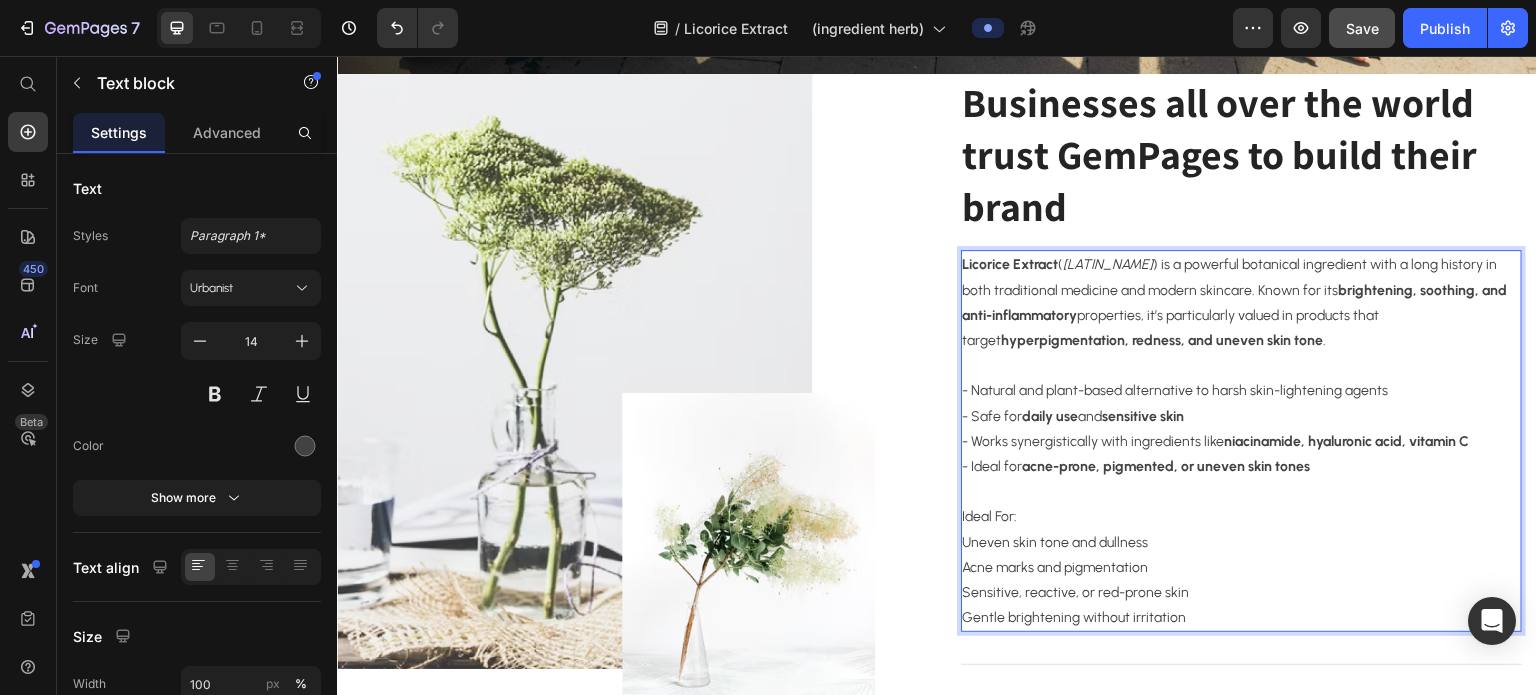 click on "Uneven skin tone and dullness" at bounding box center [1242, 542] 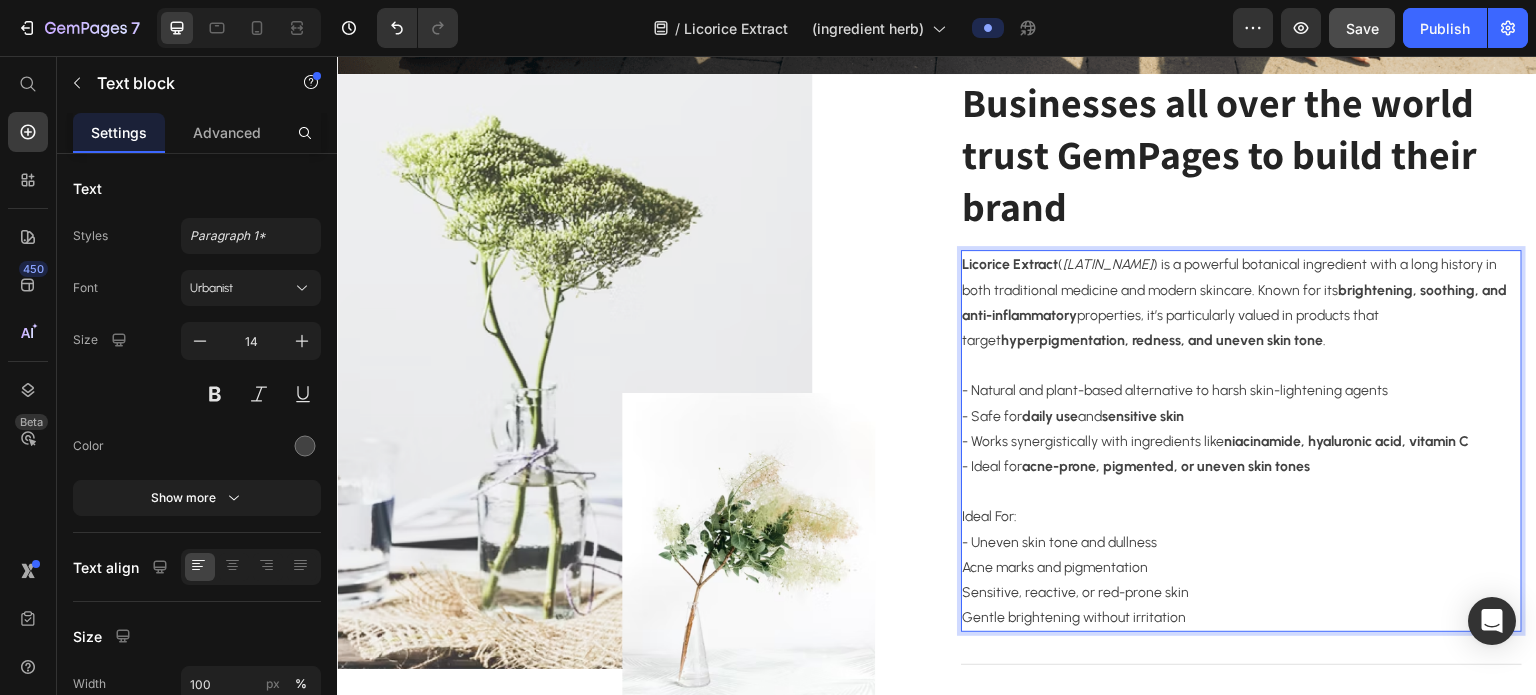 click on "Acne marks and pigmentation" at bounding box center (1242, 567) 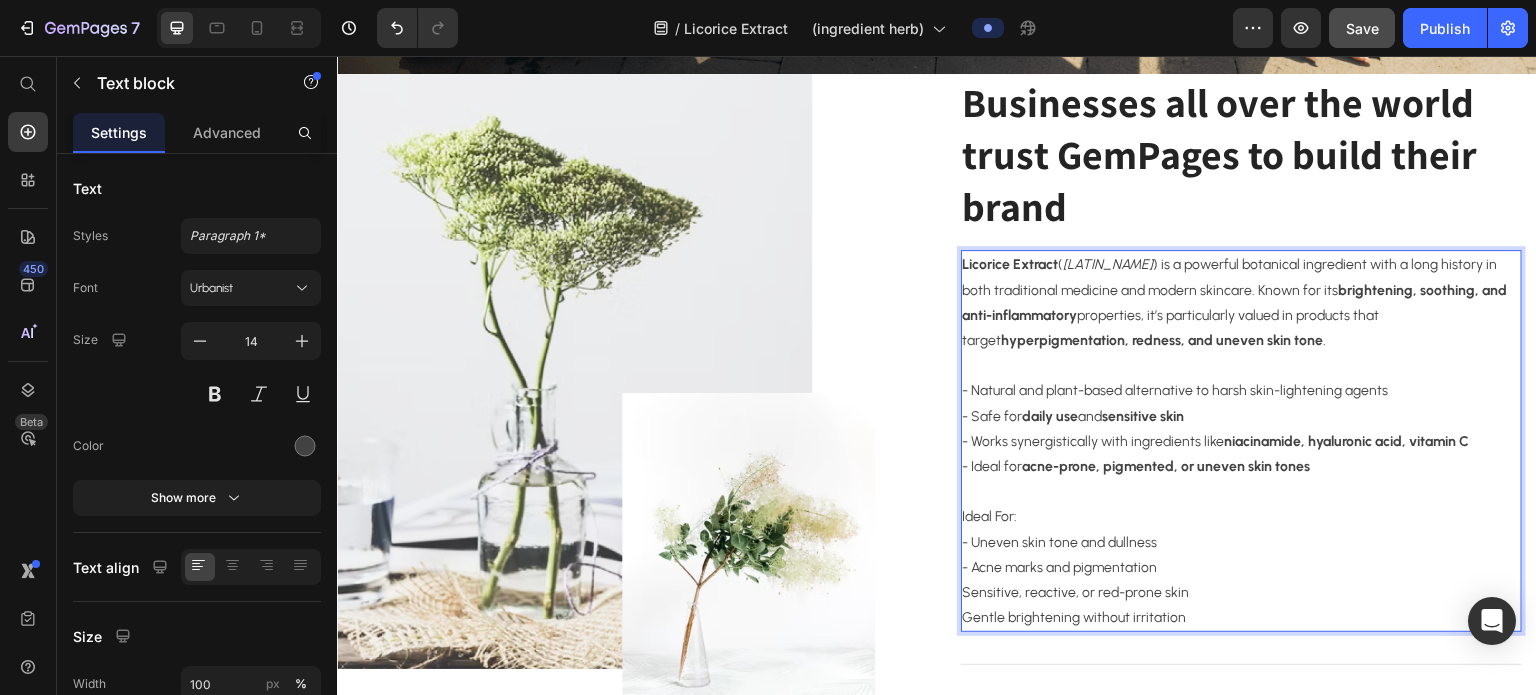click on "Licorice Extract  ( [LATIN_NAME] ) is a powerful botanical ingredient with a long history in both traditional medicine and modern skincare. Known for its  brightening, soothing, and anti-inflammatory  properties, it’s particularly valued in products that target  hyperpigmentation, redness, and uneven skin tone . - Natural and plant-based alternative to harsh skin-lightening agents - Safe for  daily use  and  sensitive skin - Works synergistically with ingredients like  niacinamide, hyaluronic acid, vitamin C - Ideal for  acne-prone, pigmented, or uneven skin tones Ideal For: - Uneven skin tone and dullness - Acne marks and pigmentation Sensitive, reactive, or red-prone skin Gentle brightening without irritation" at bounding box center [1242, 441] 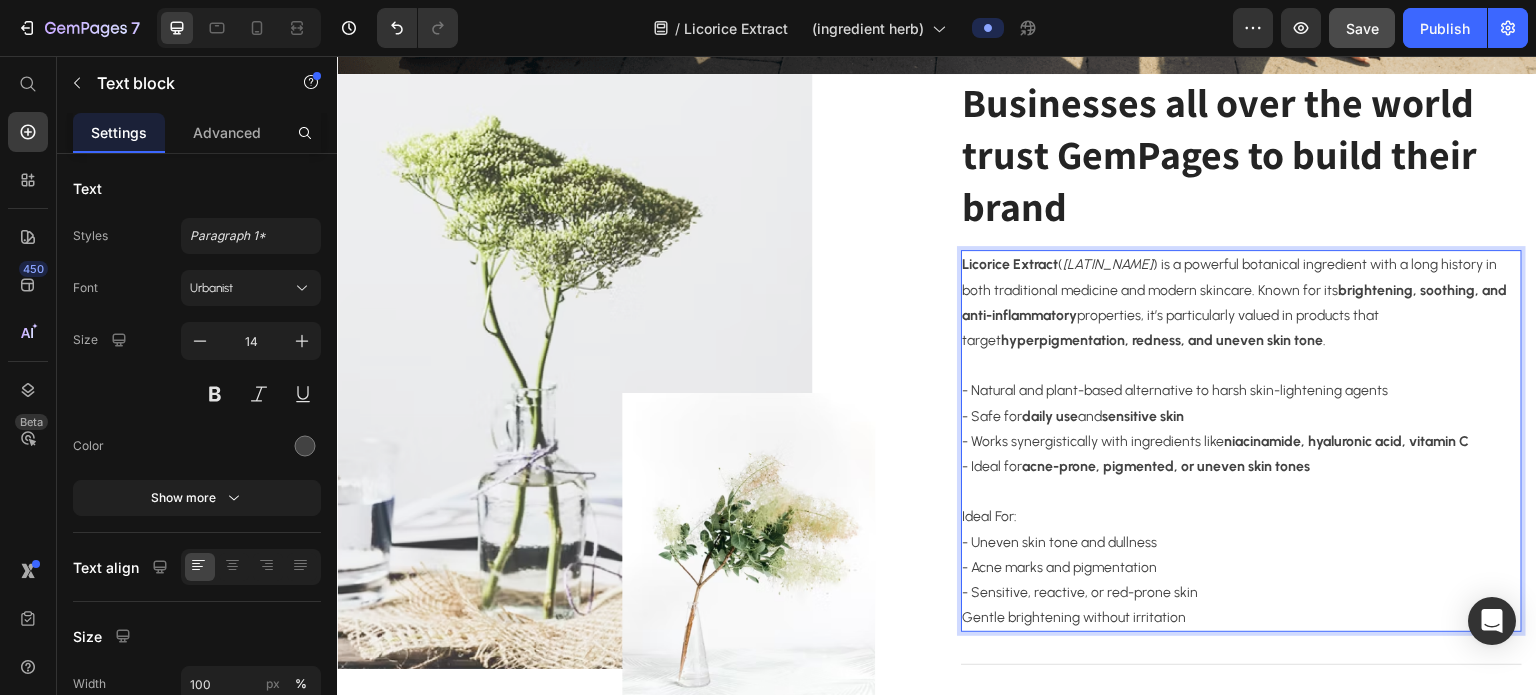 click on "Gentle brightening without irritation" at bounding box center (1242, 617) 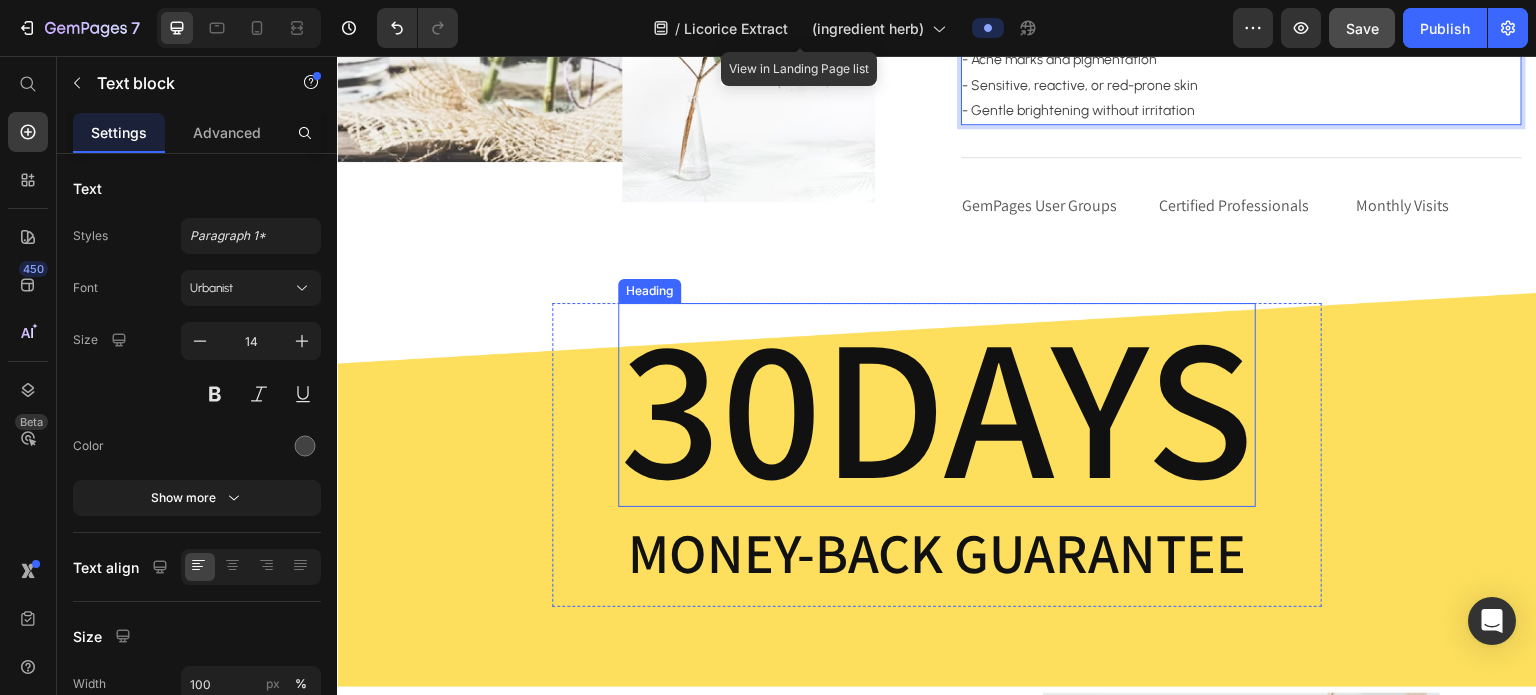 scroll, scrollTop: 1206, scrollLeft: 0, axis: vertical 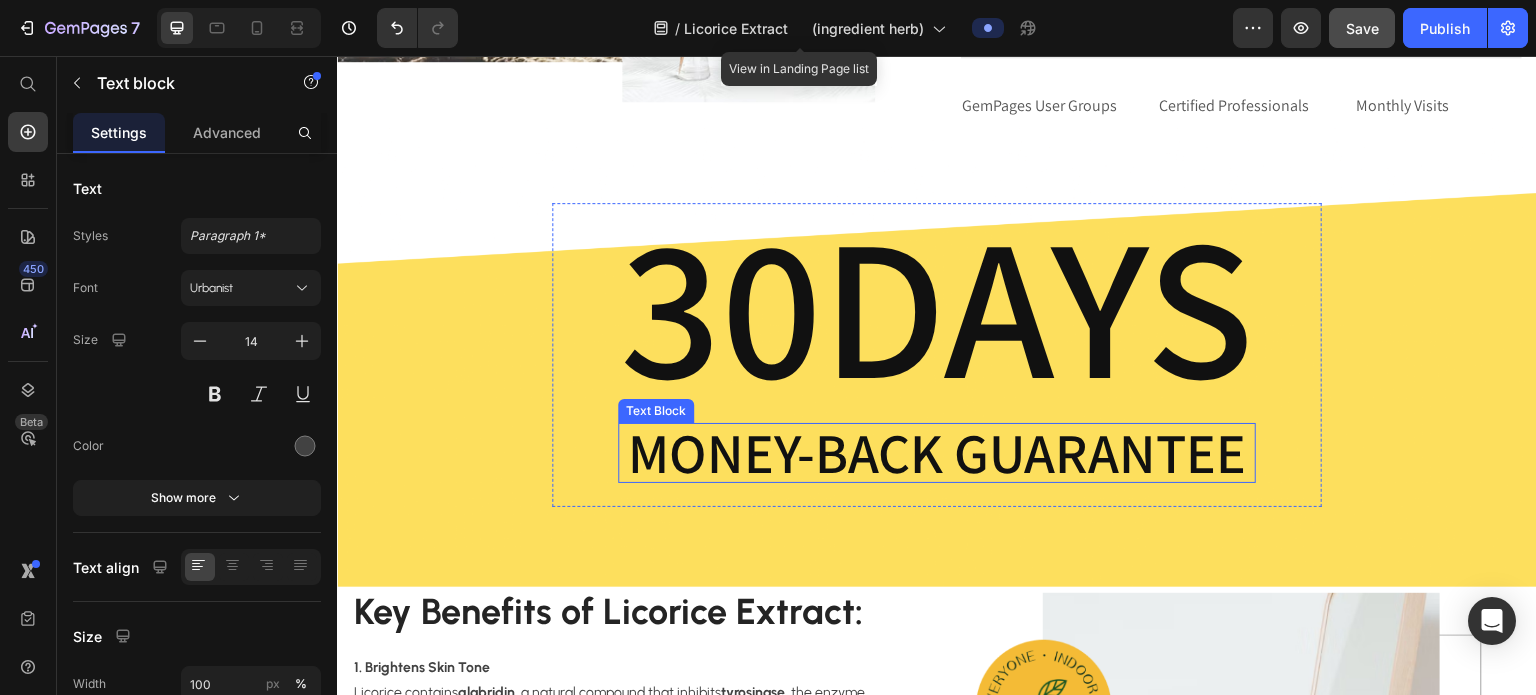click on "Money-Back Guarantee" at bounding box center (937, 453) 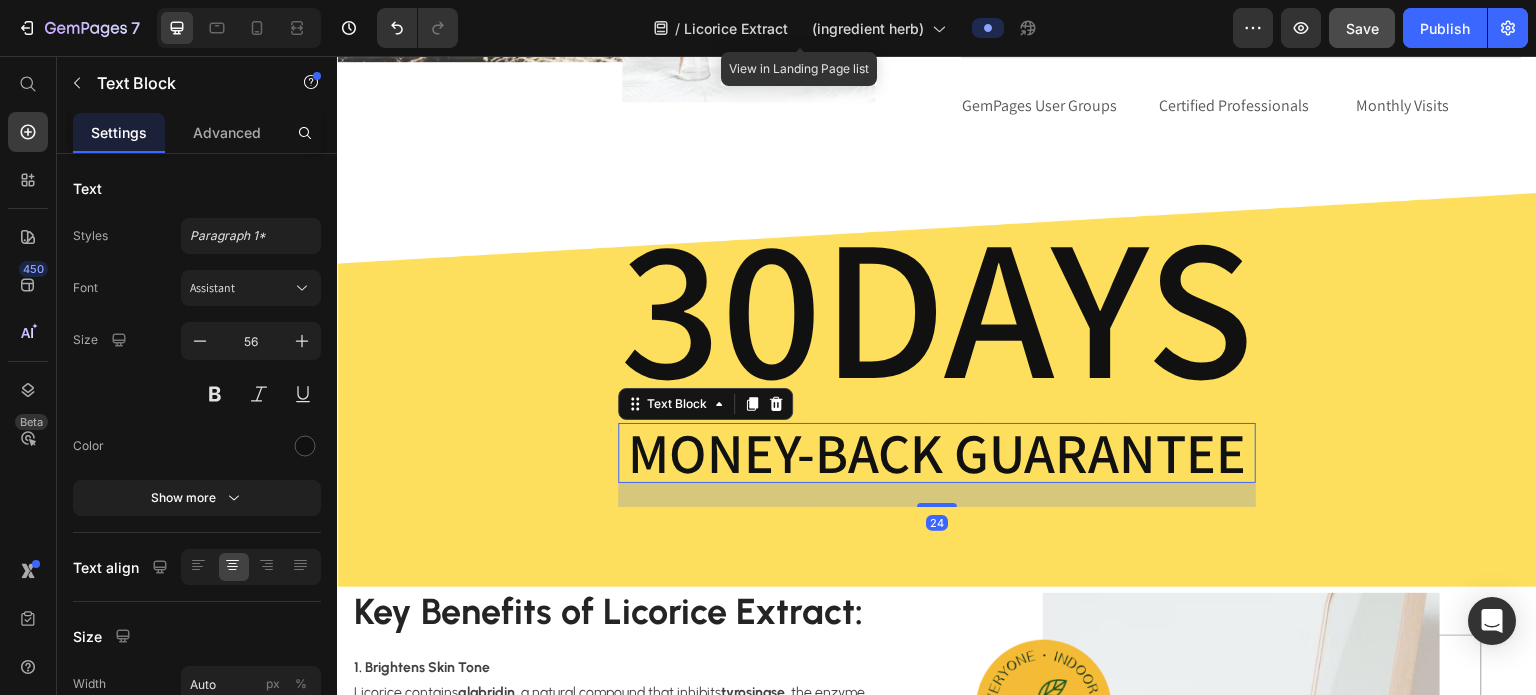 click on "Money-Back Guarantee" at bounding box center [937, 453] 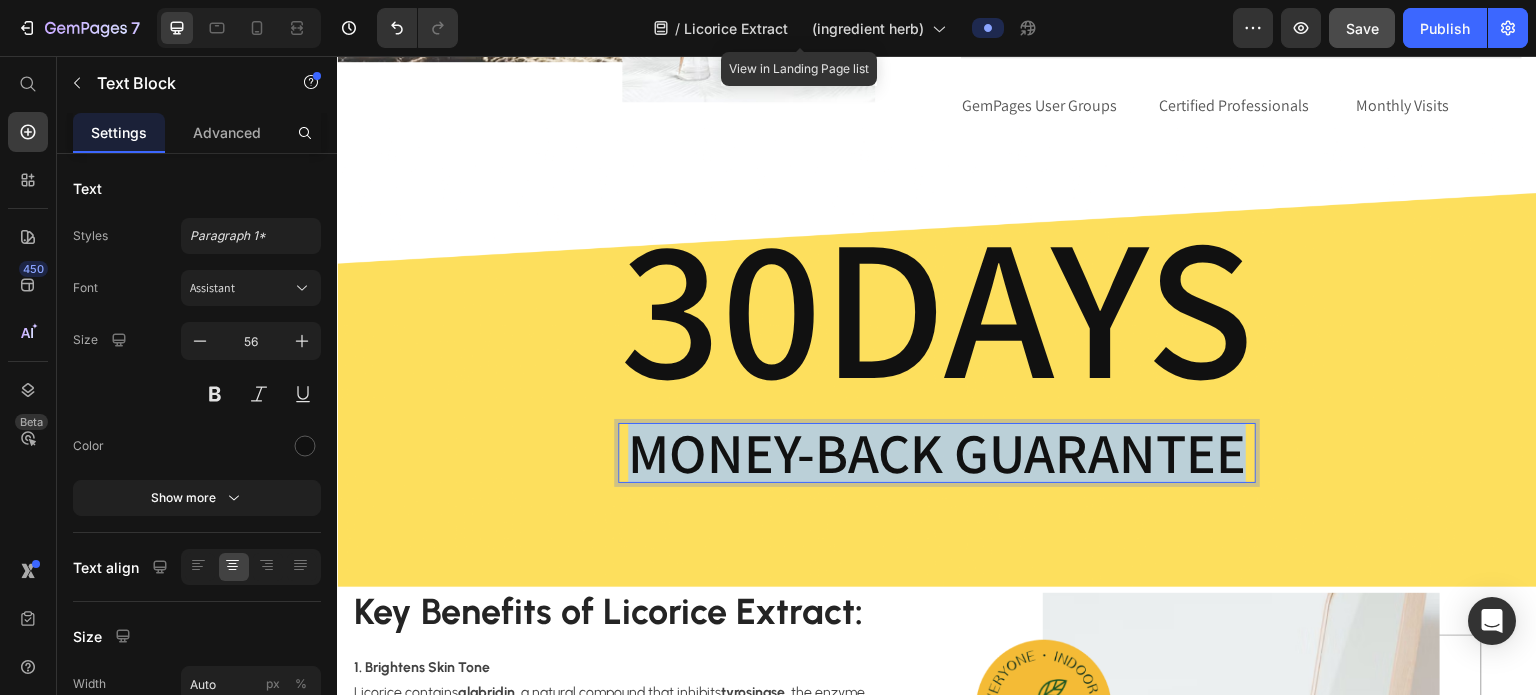 drag, startPoint x: 629, startPoint y: 449, endPoint x: 1226, endPoint y: 472, distance: 597.4429 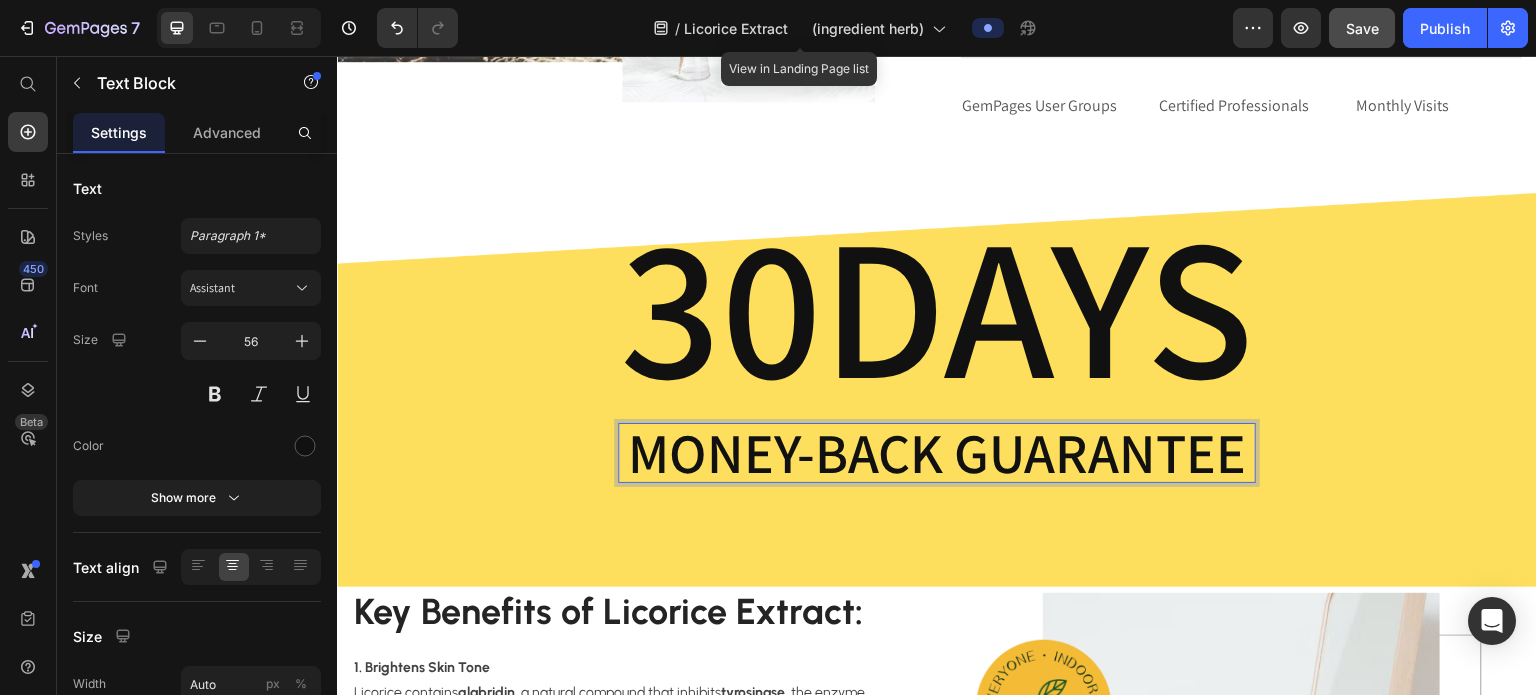 scroll, scrollTop: 6, scrollLeft: 0, axis: vertical 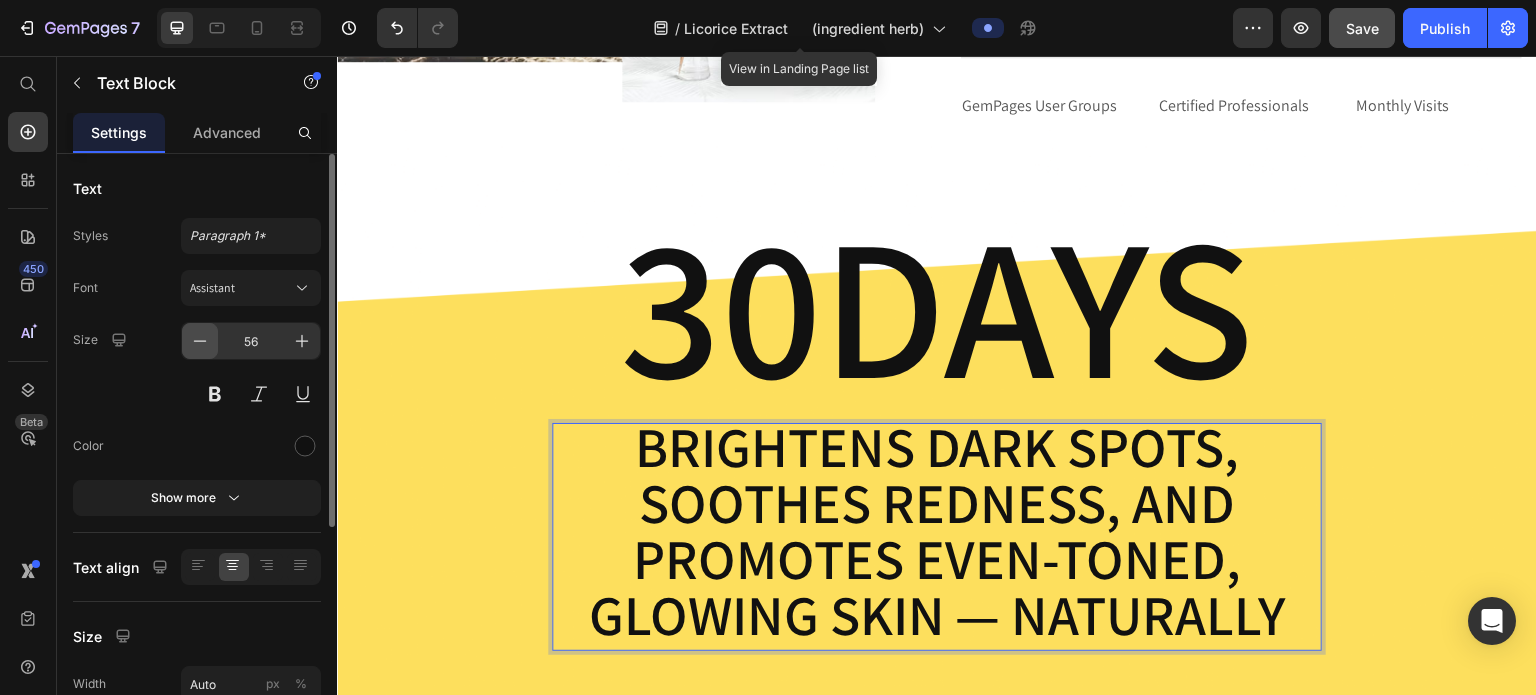 click at bounding box center [200, 341] 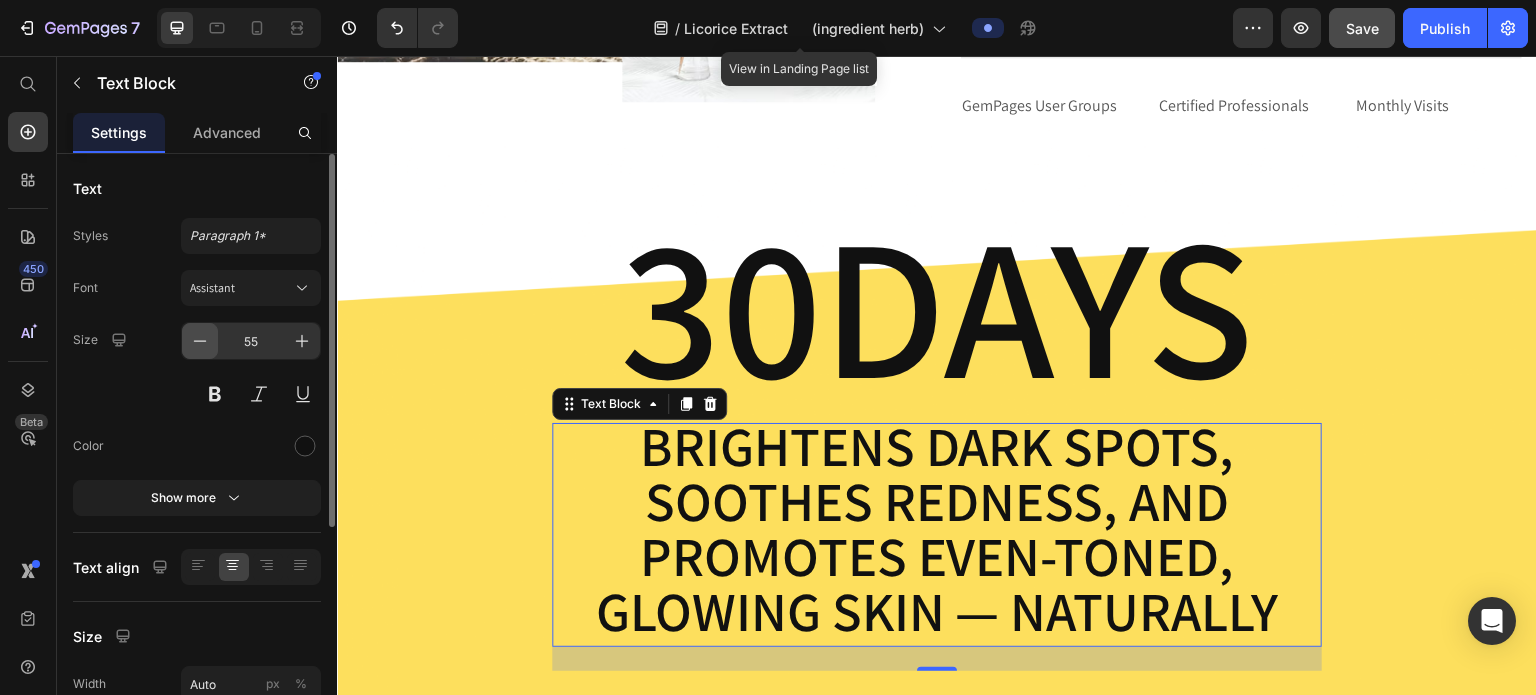 click 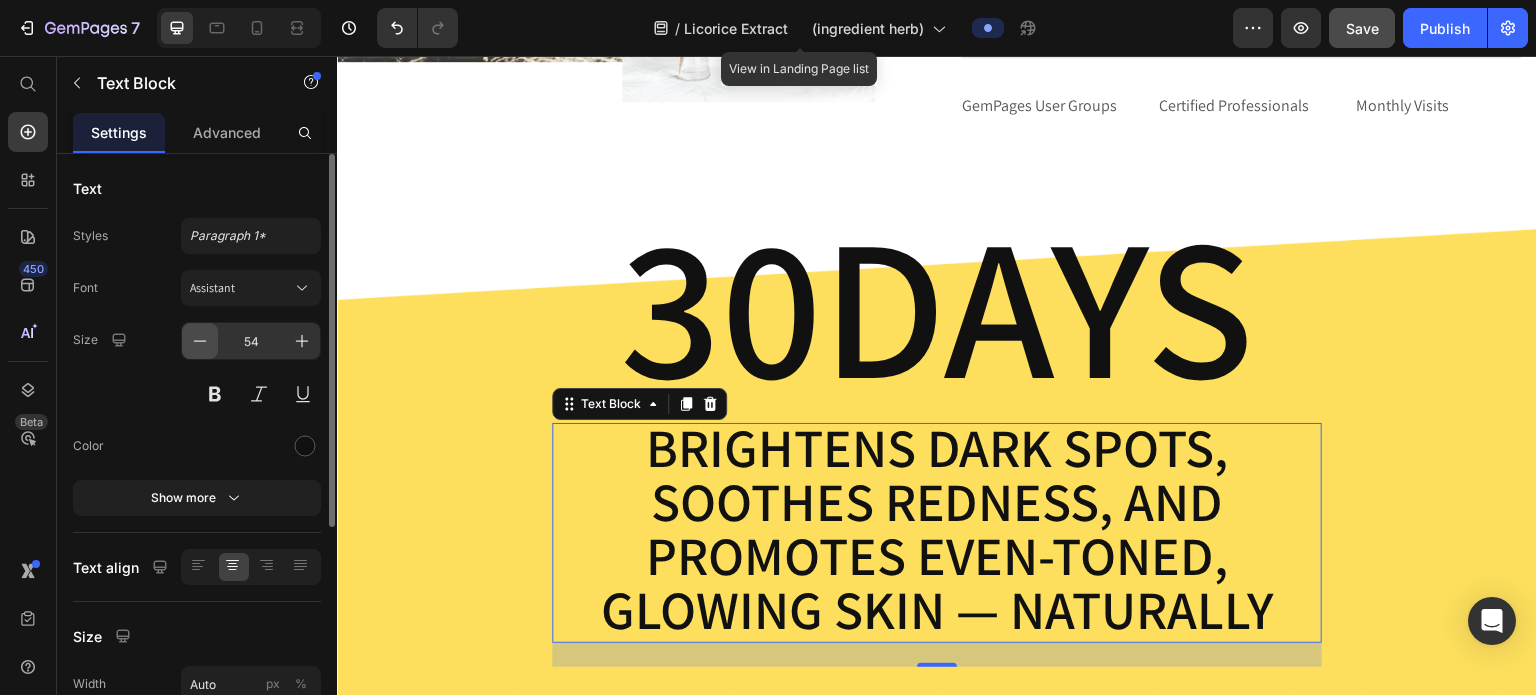 click 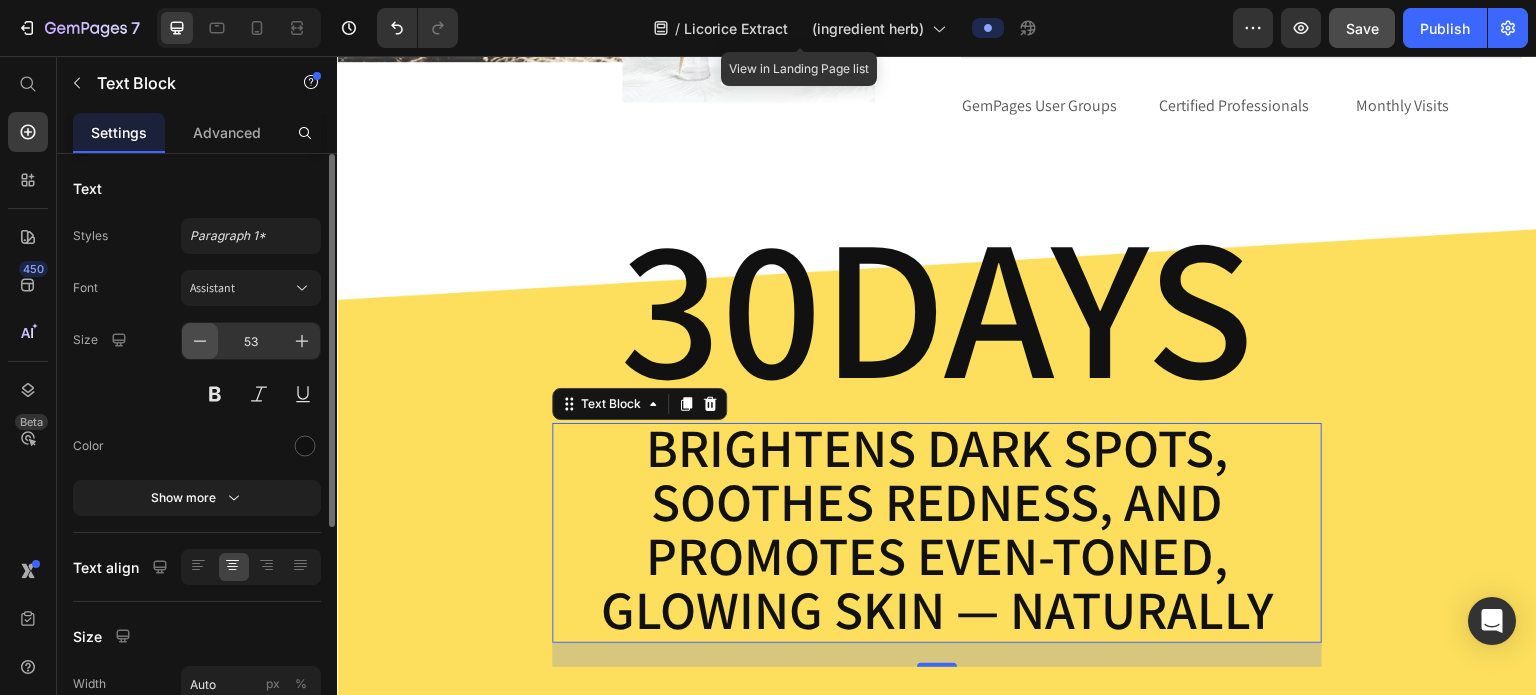 click 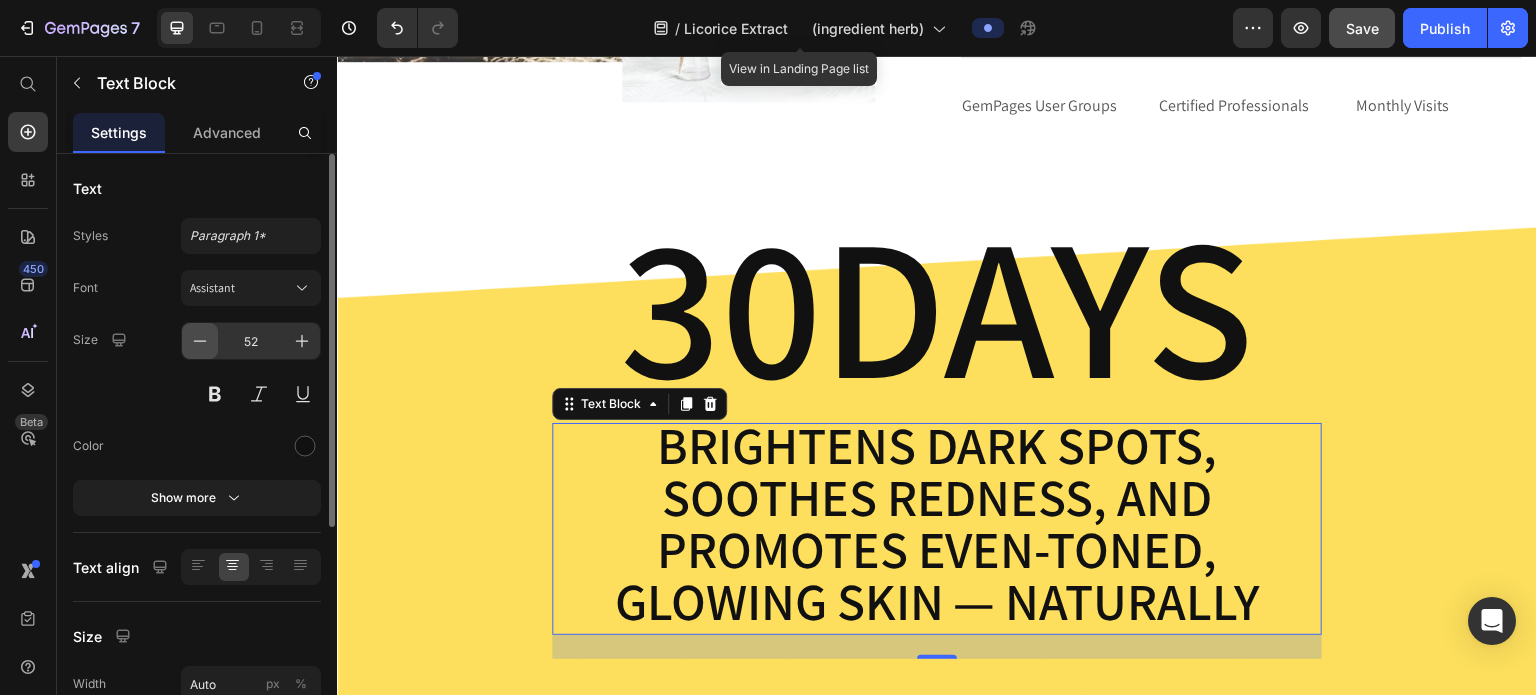 click 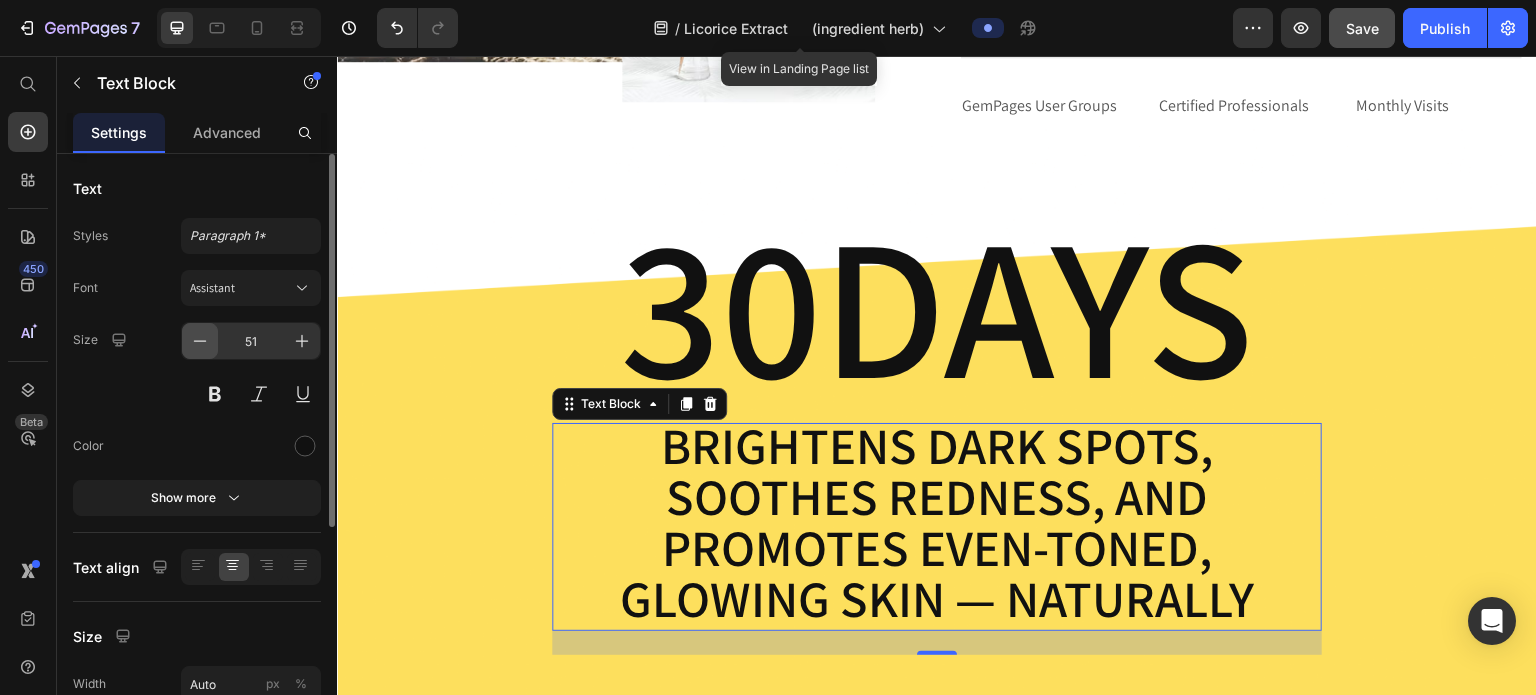 click 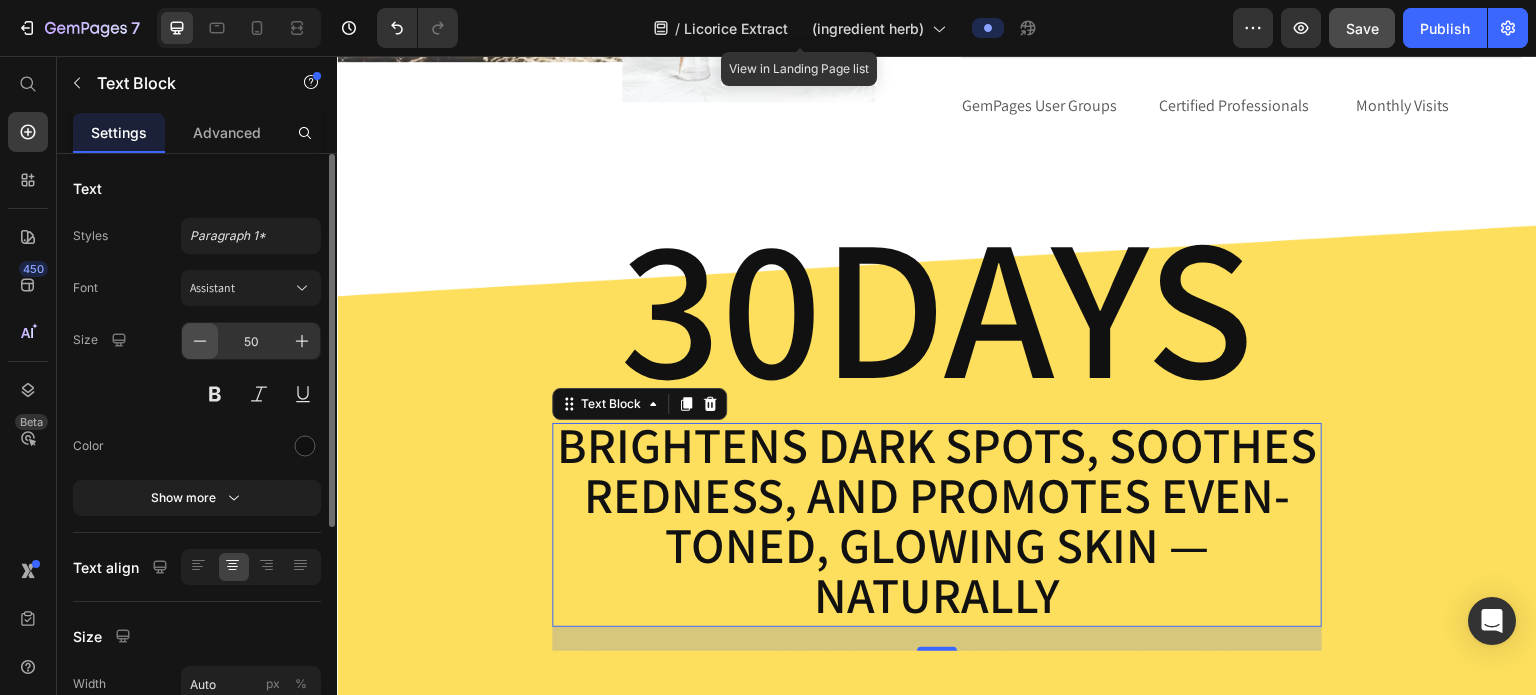 click 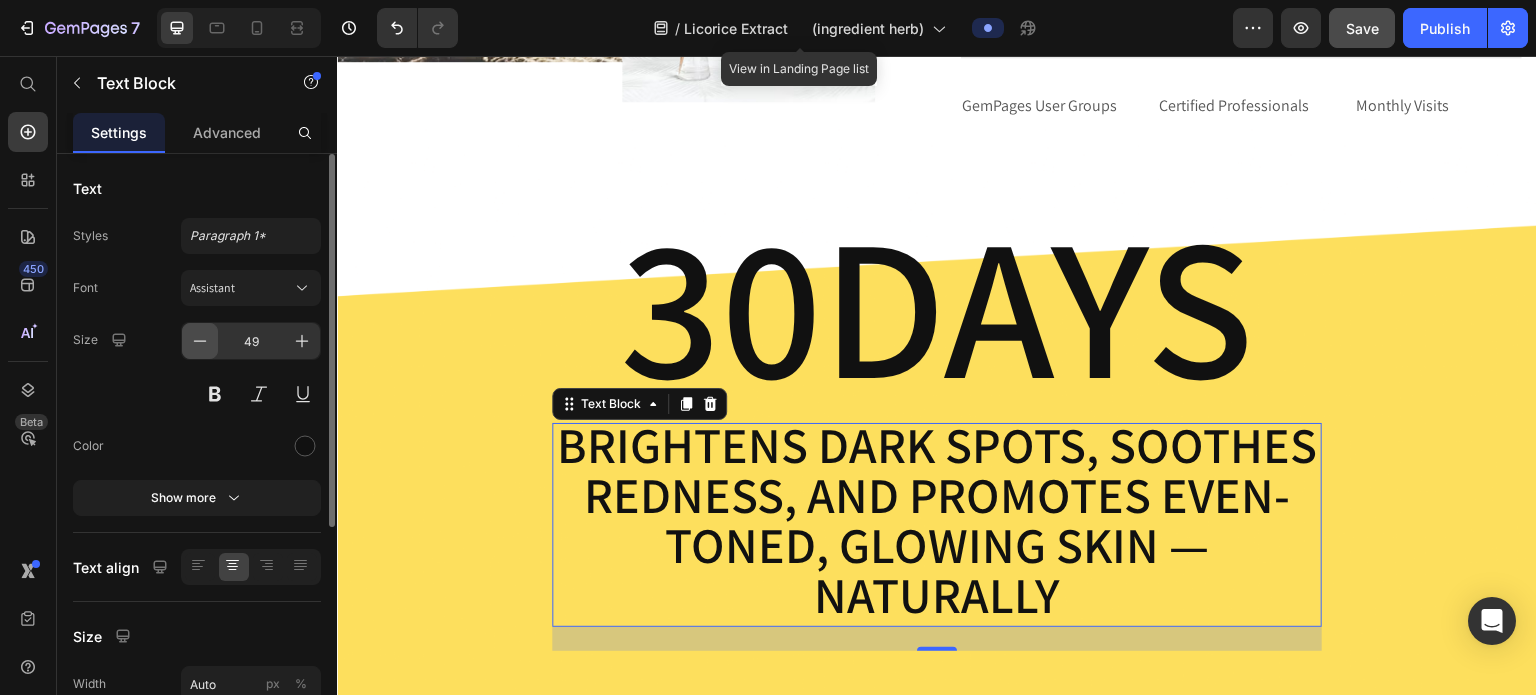 click 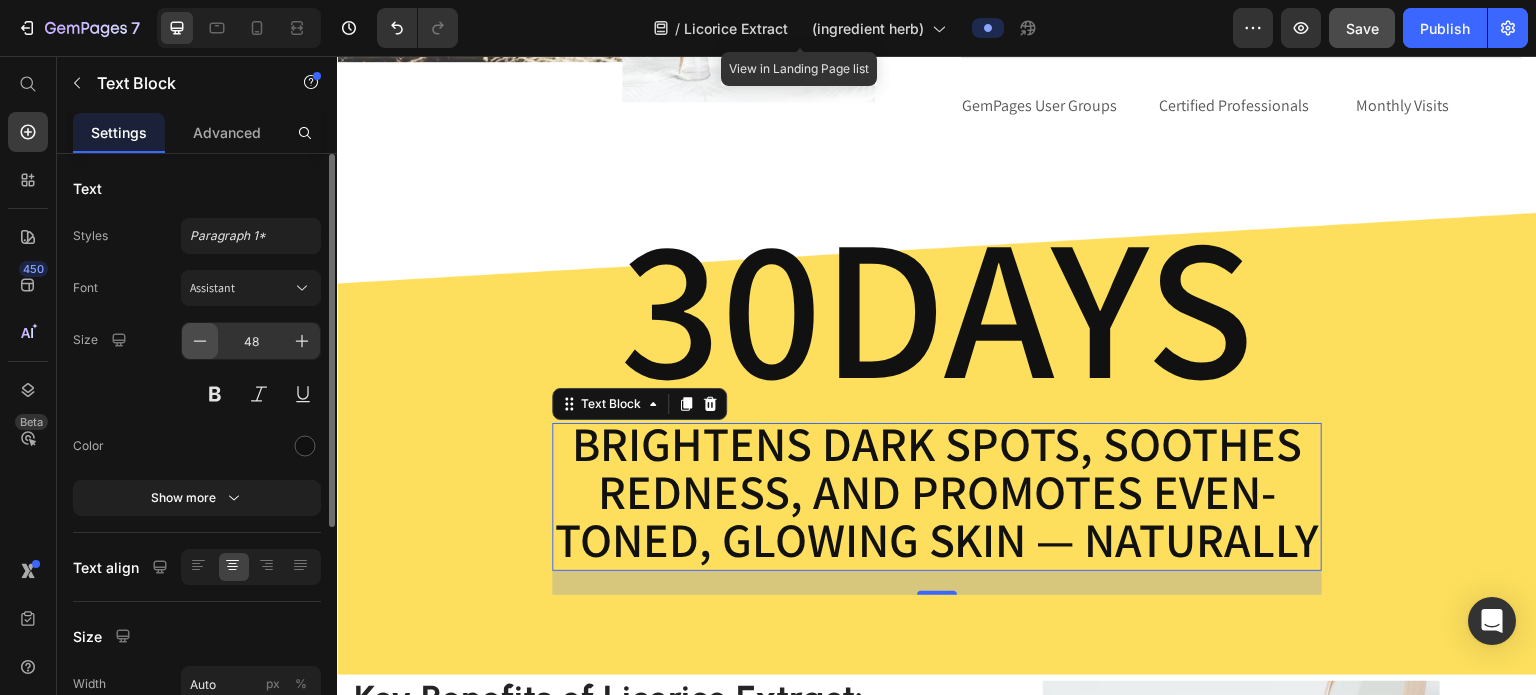 click 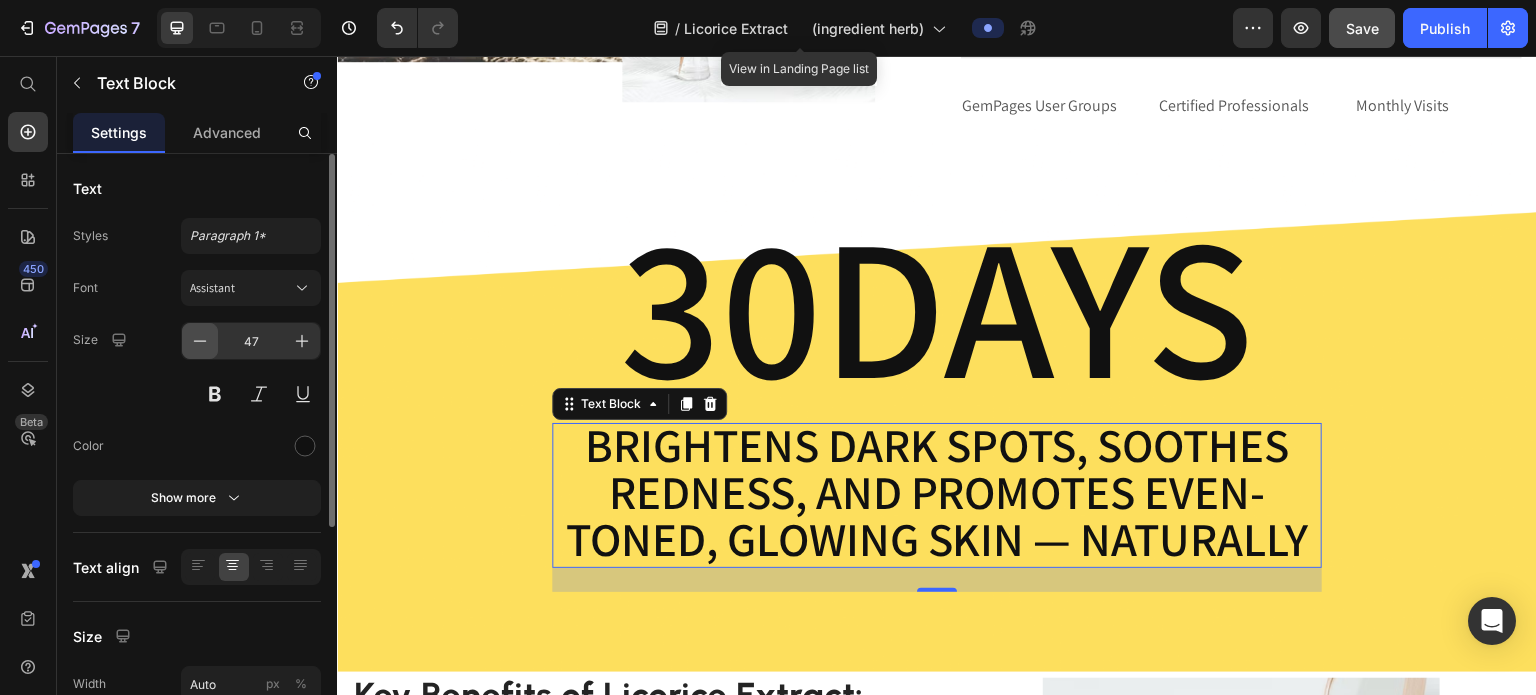 click 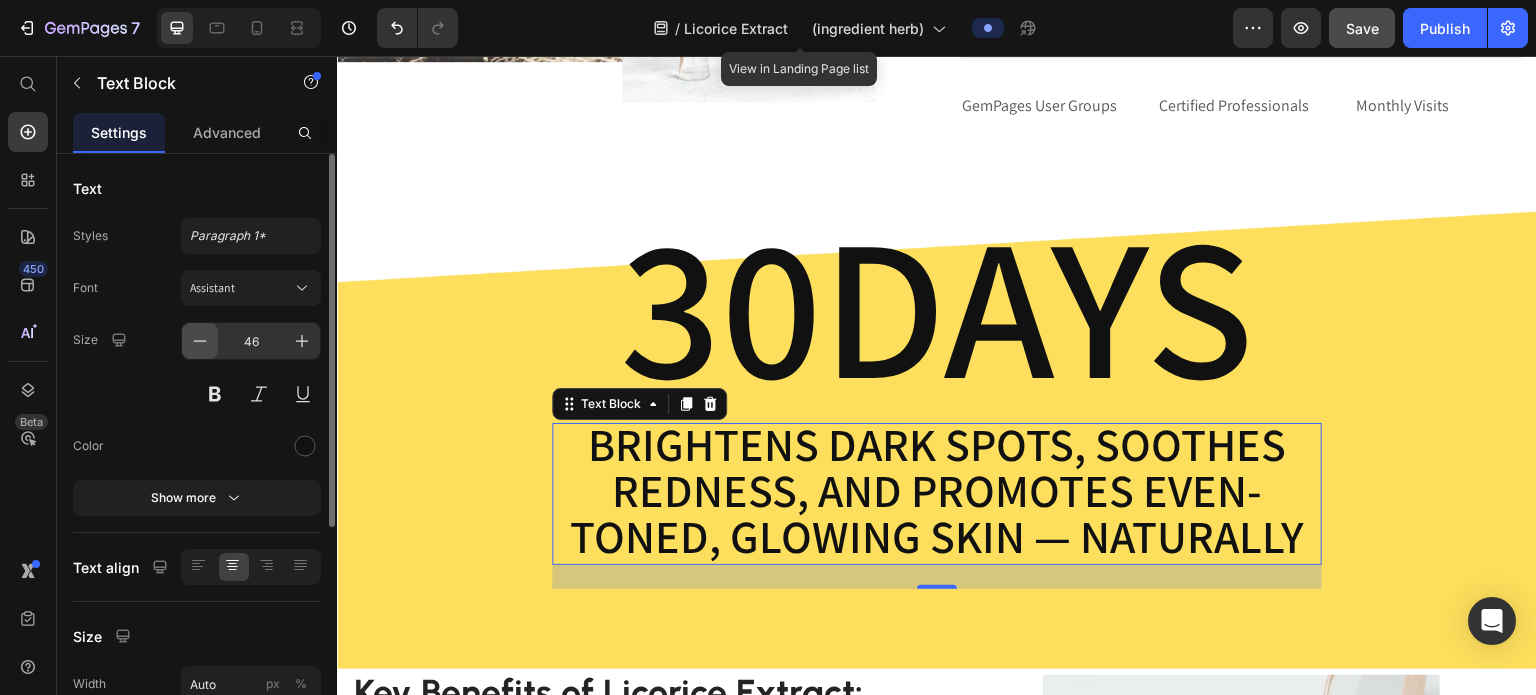 click 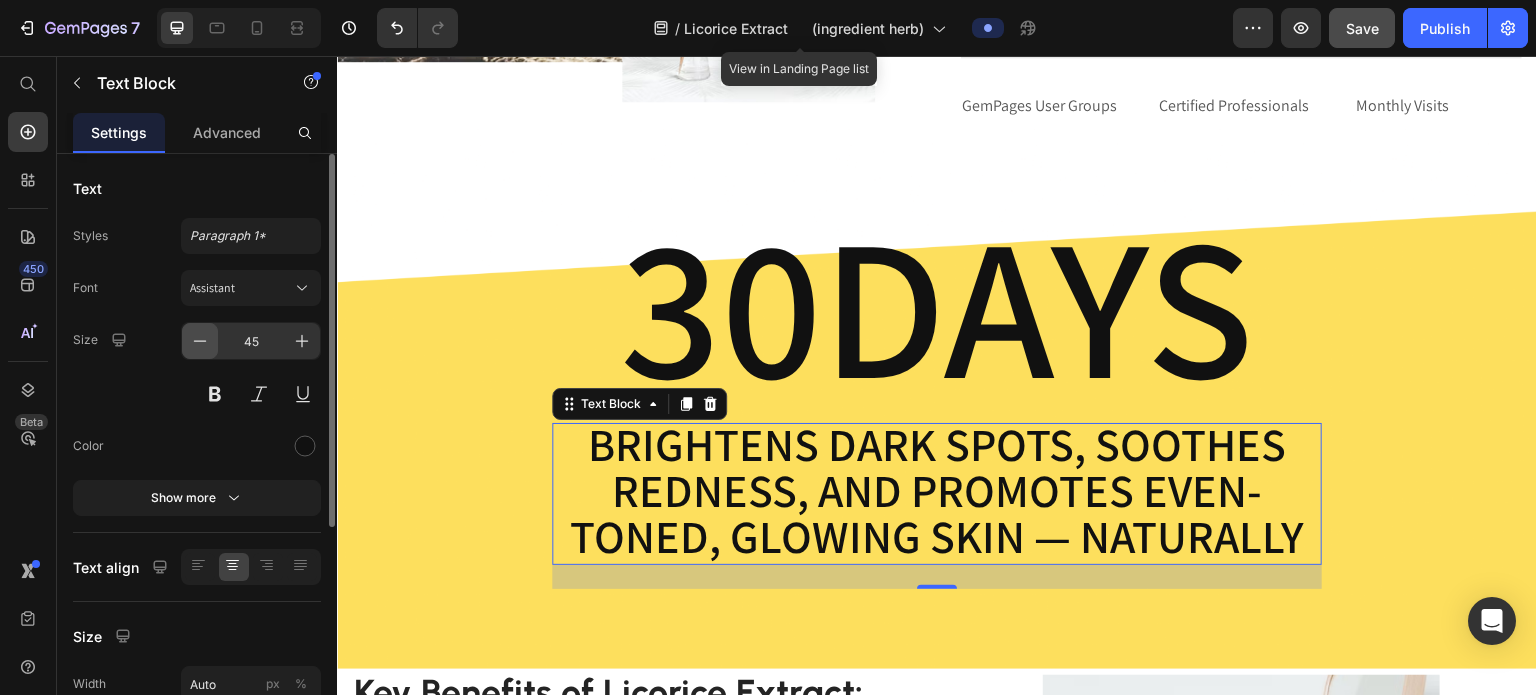 click 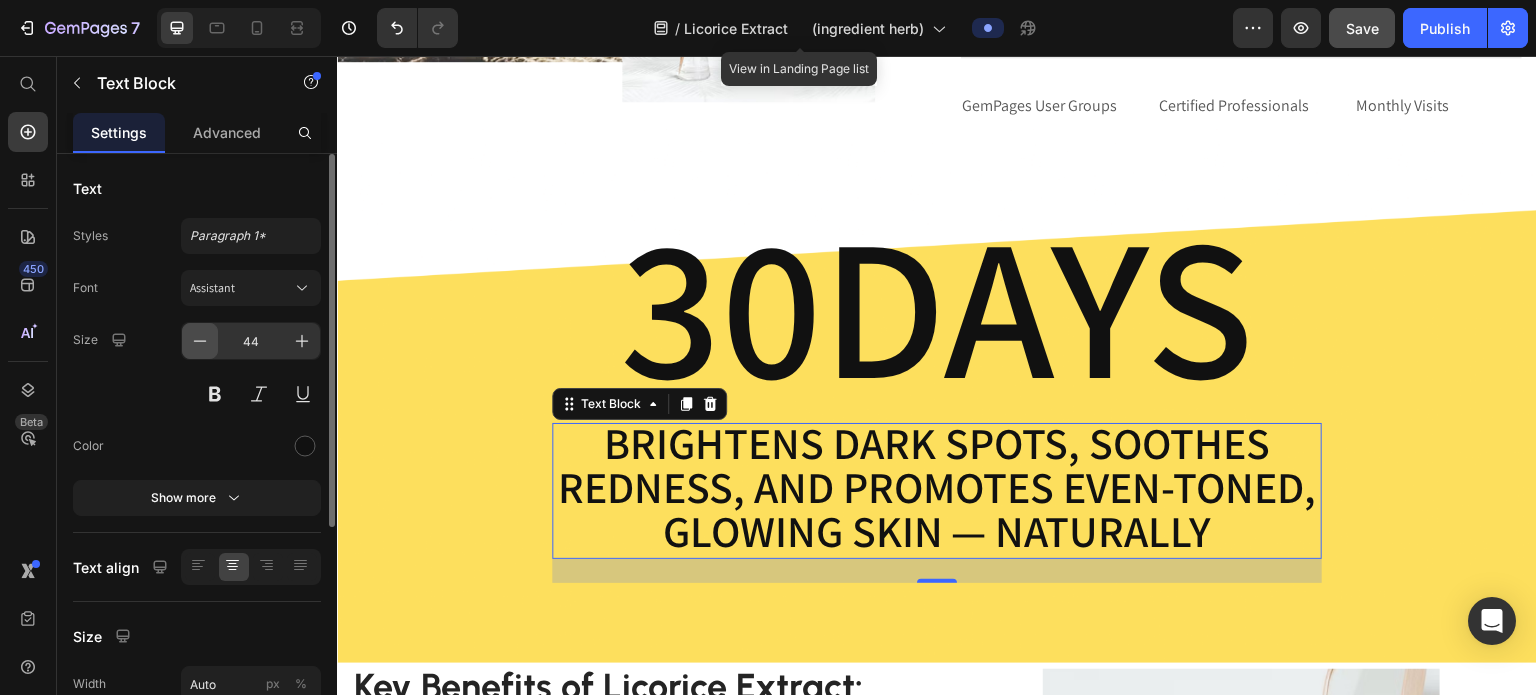 click 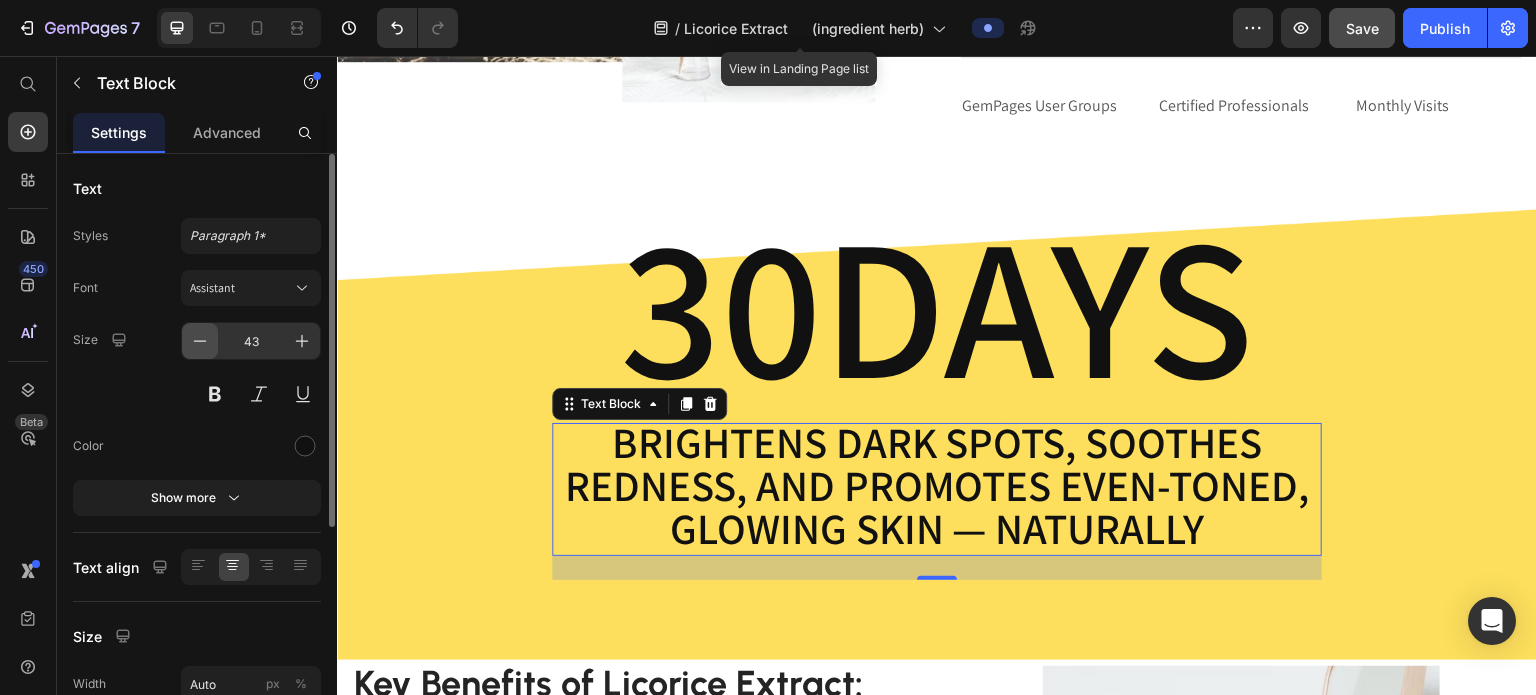 click 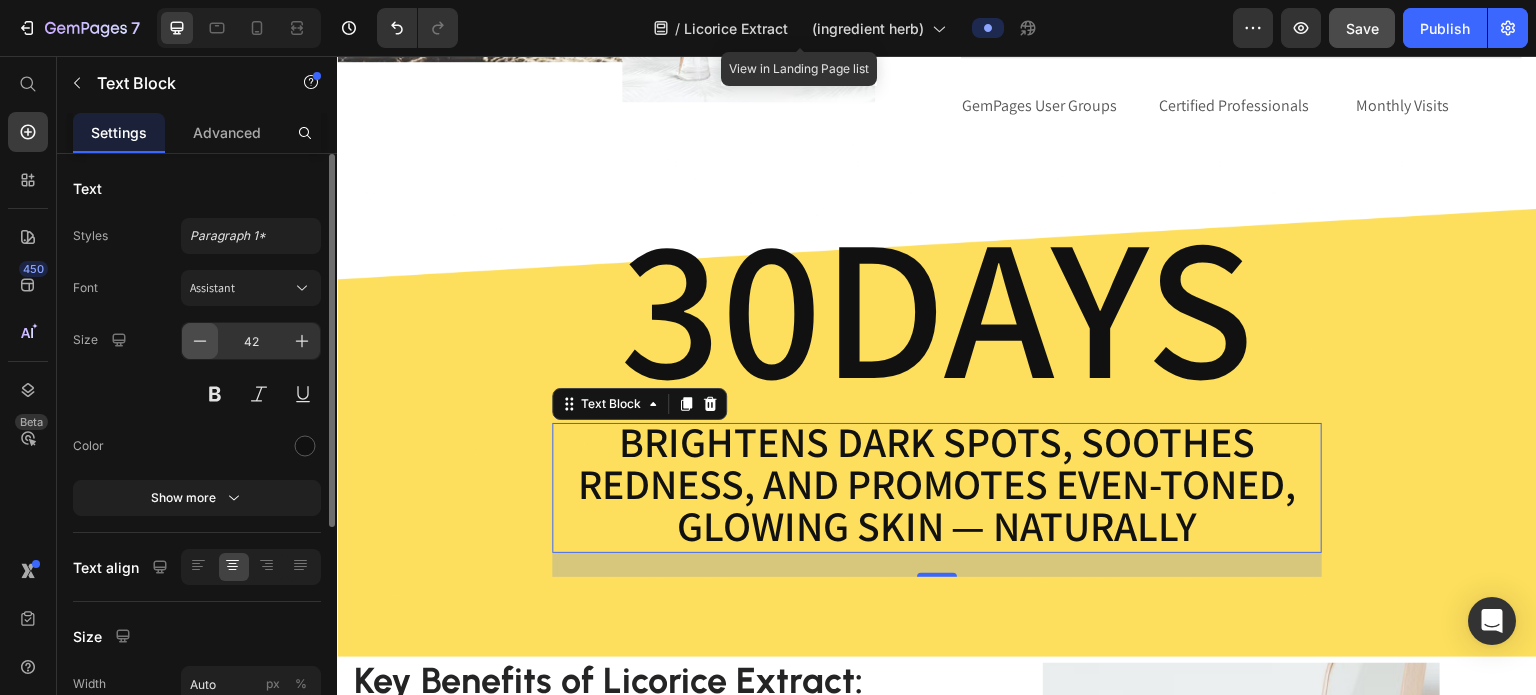 click 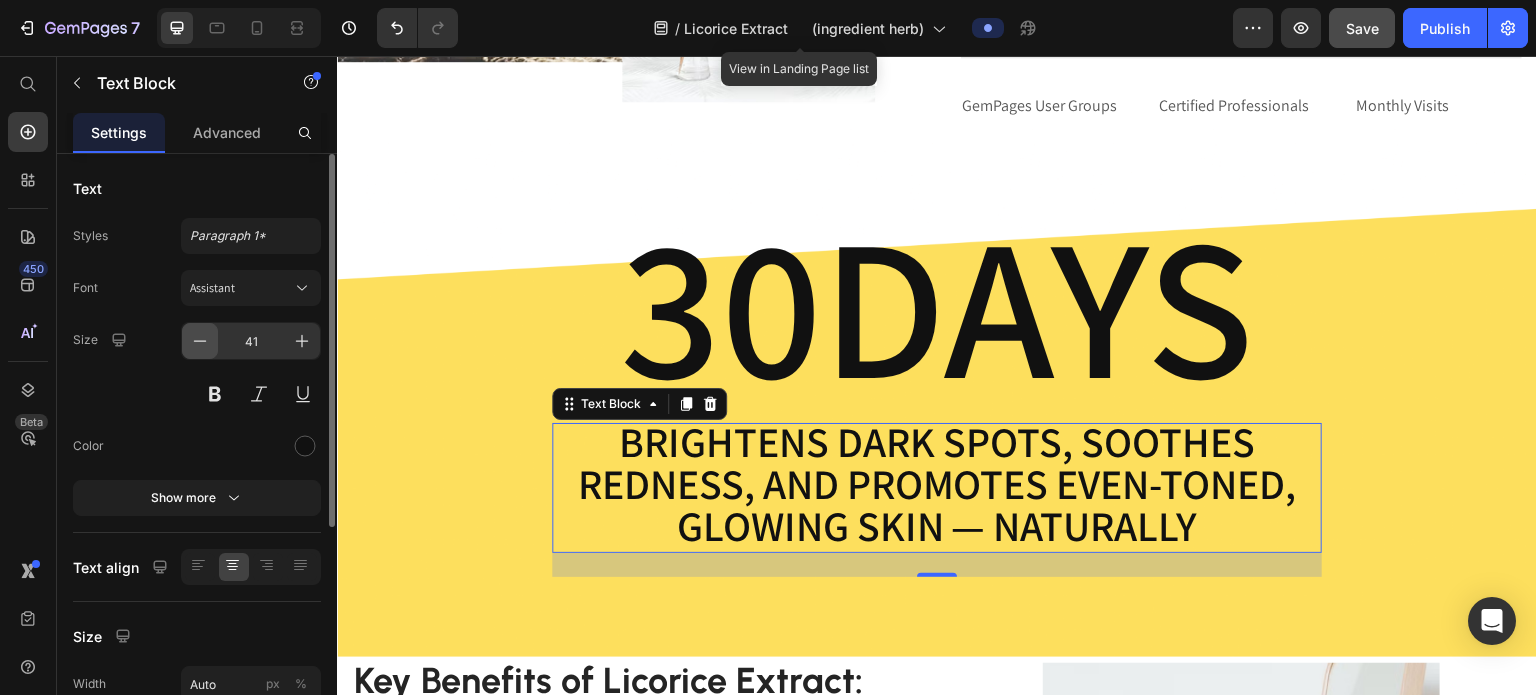 click 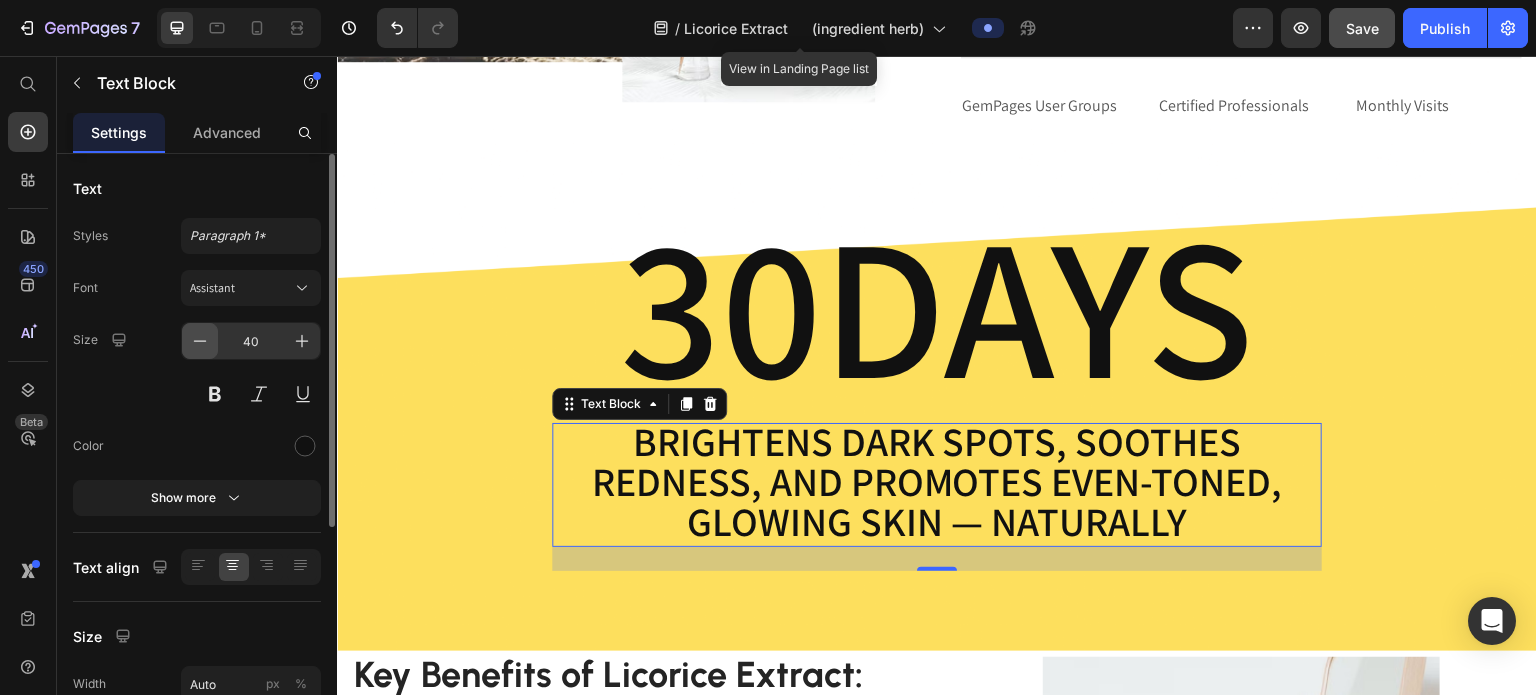 click 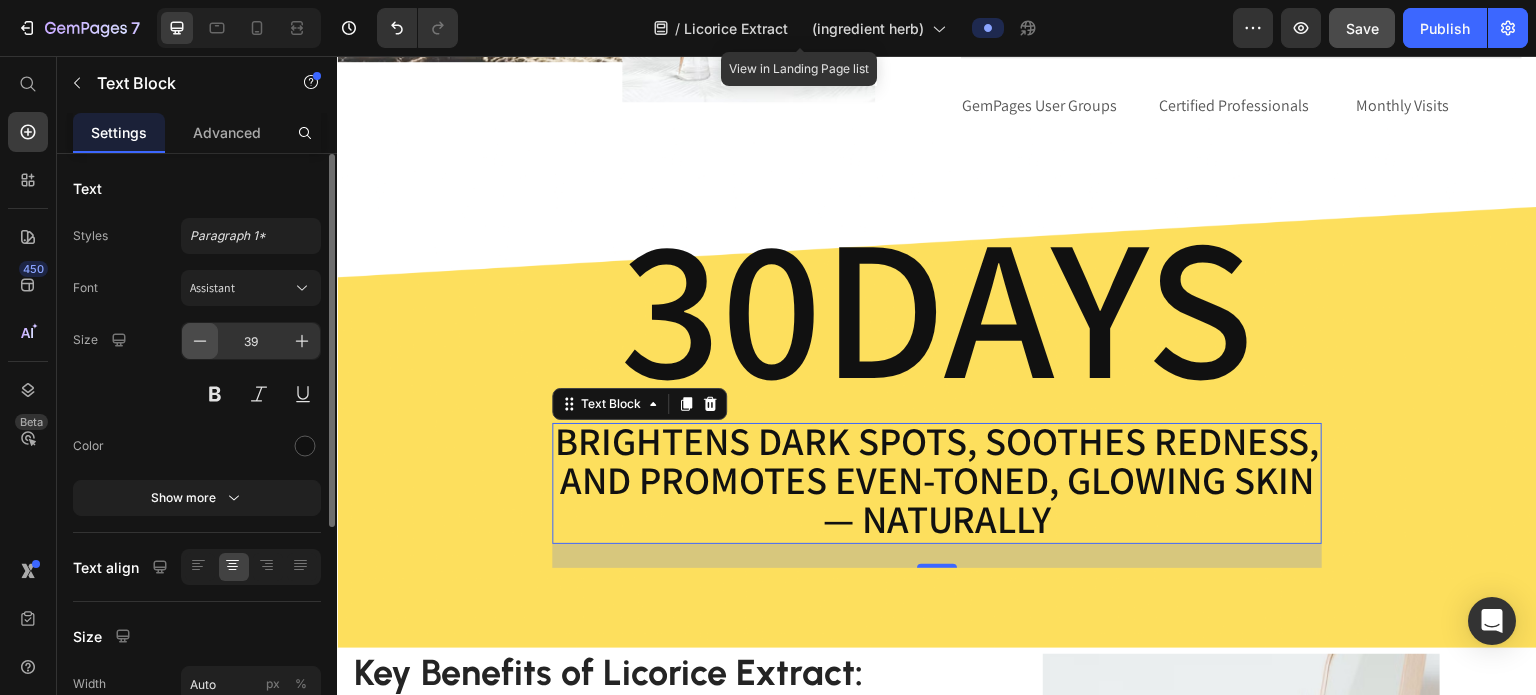 click 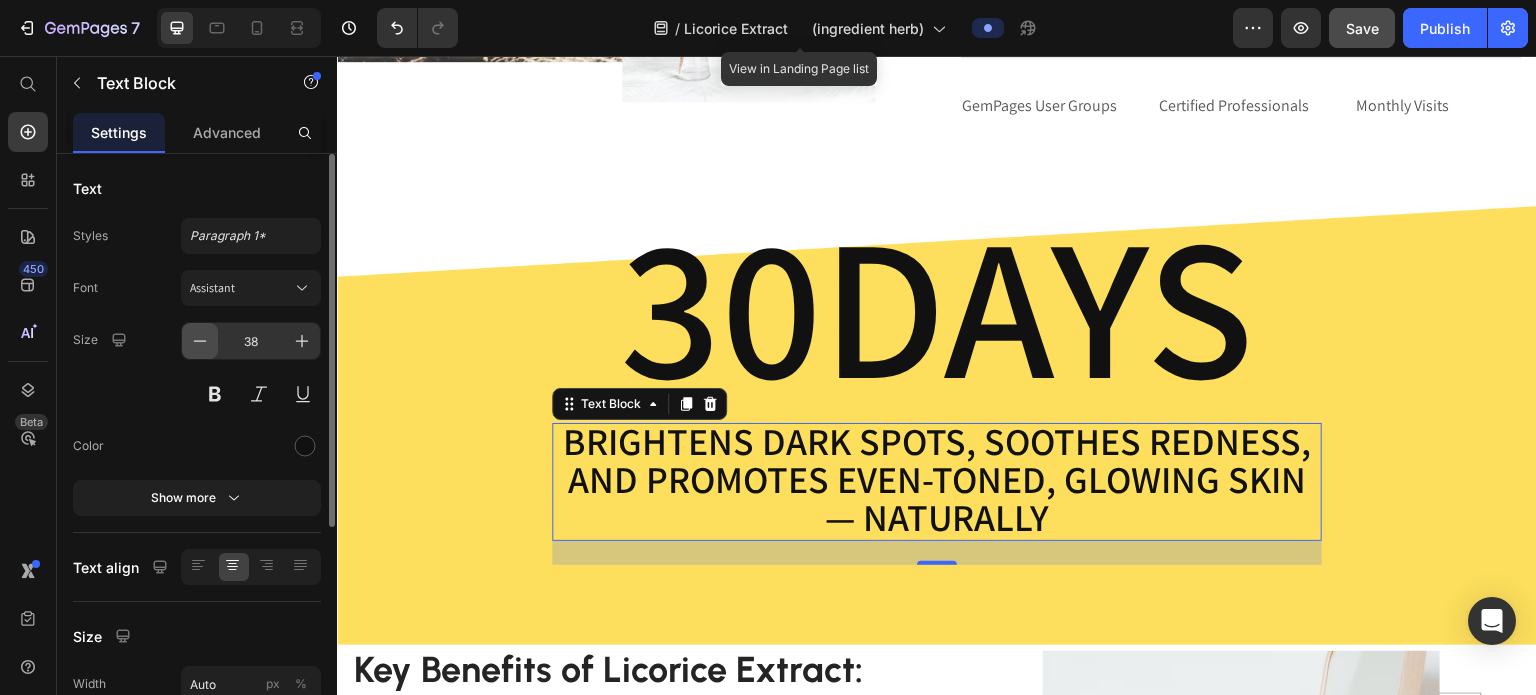 click 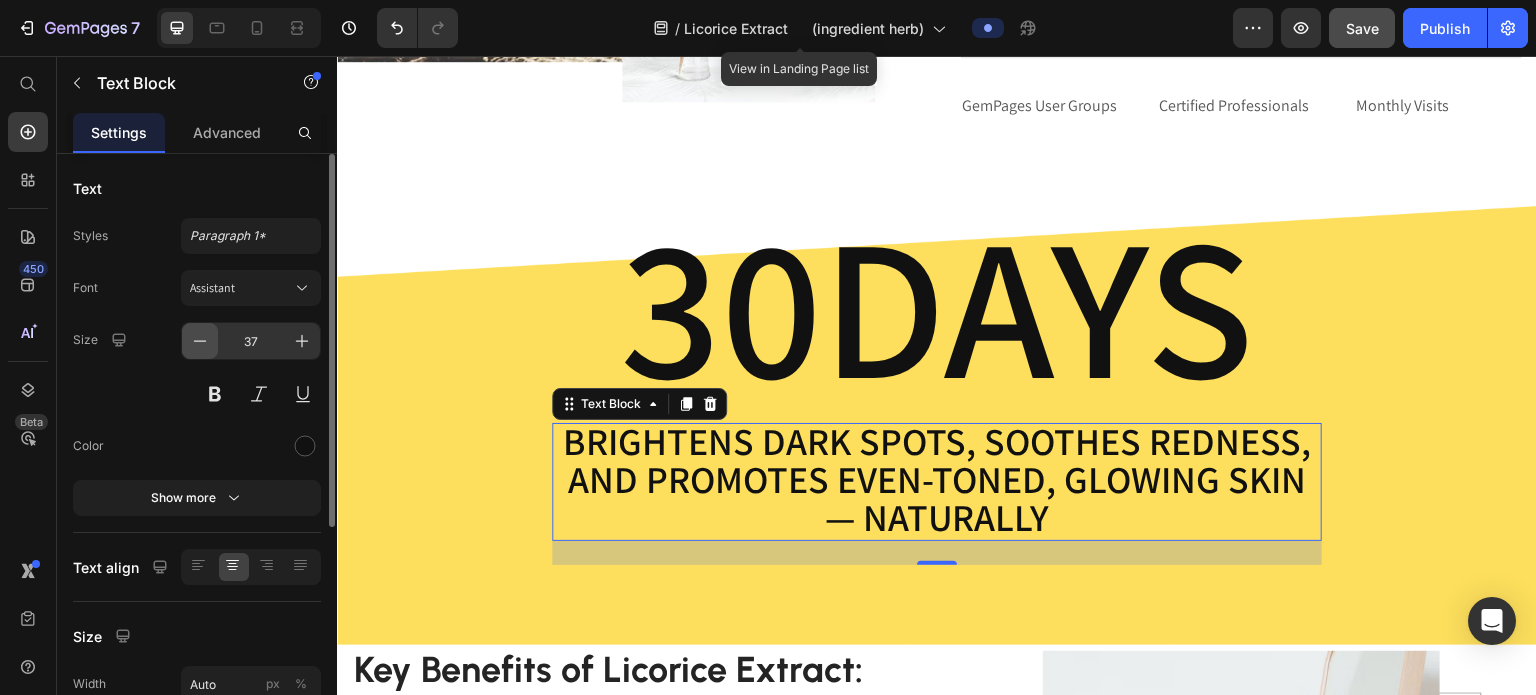 click 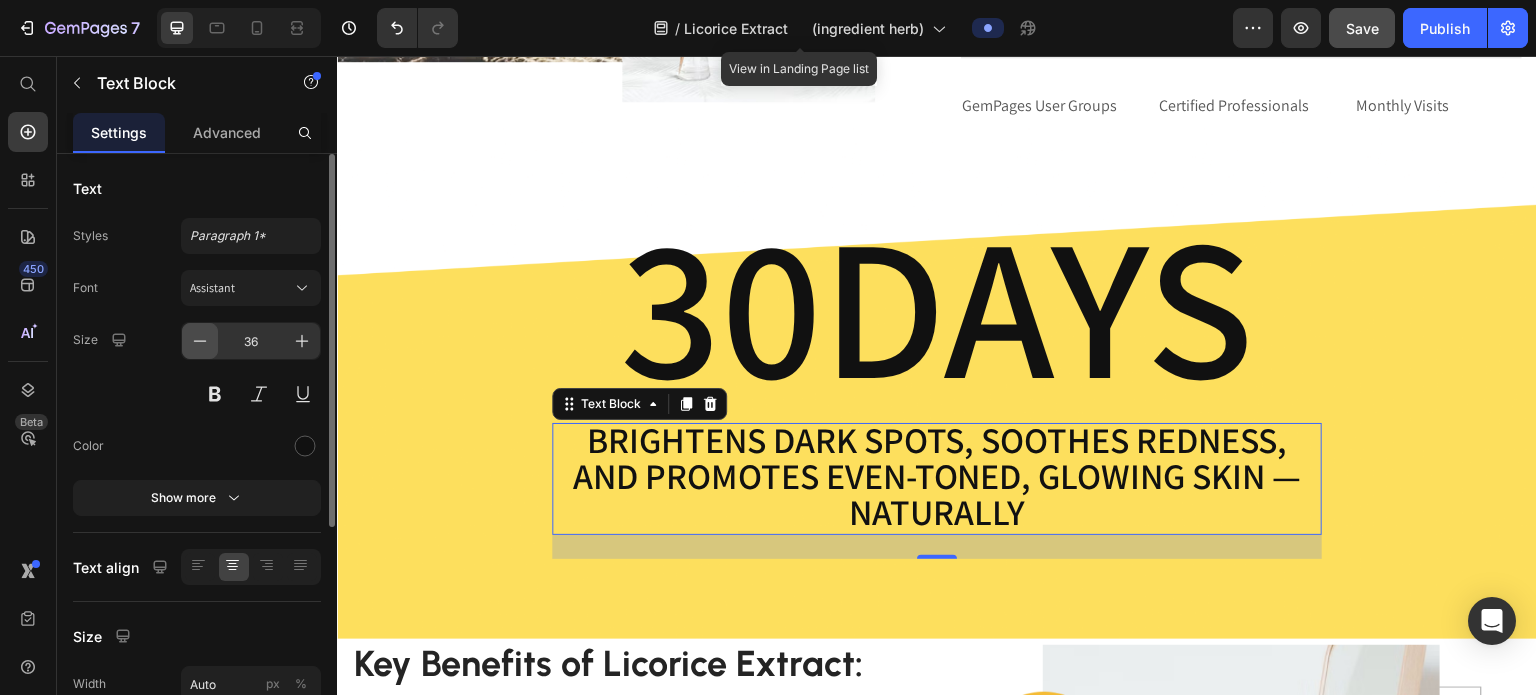 click 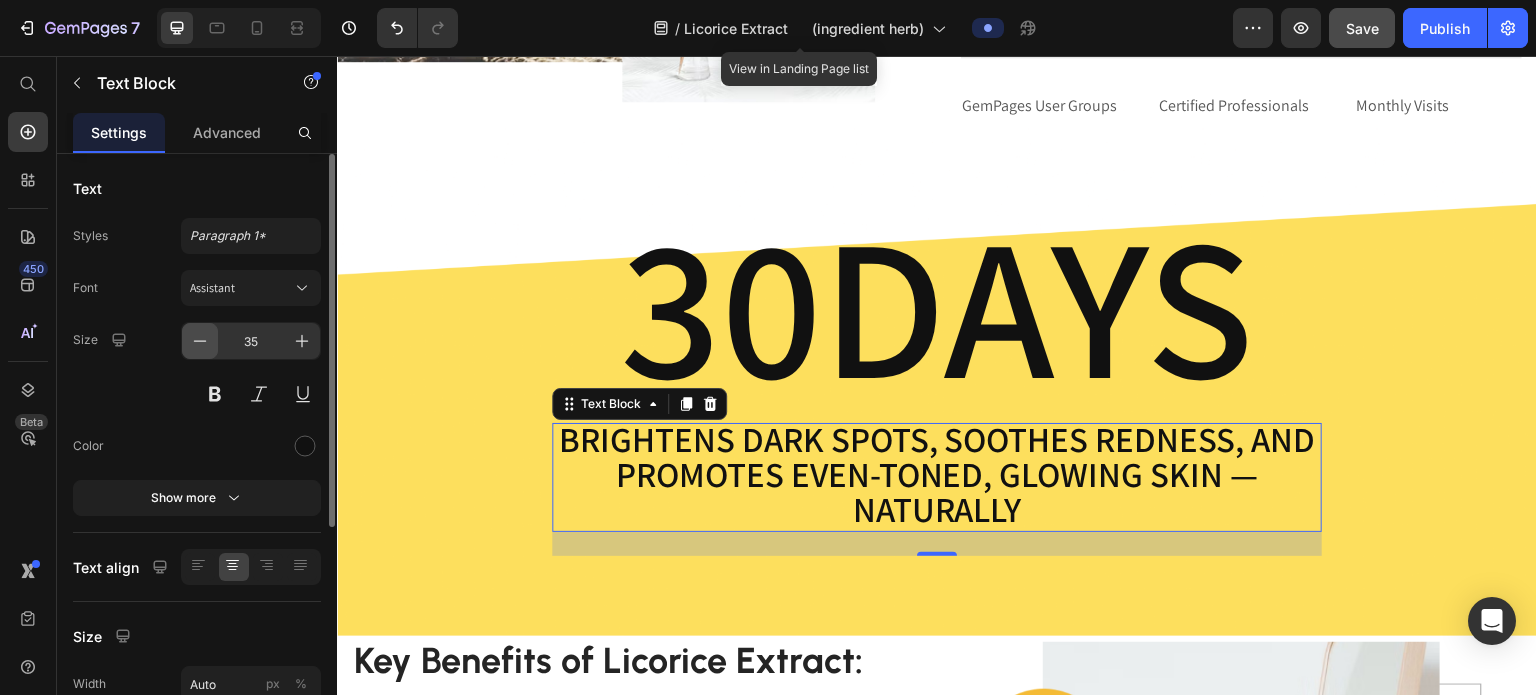 click 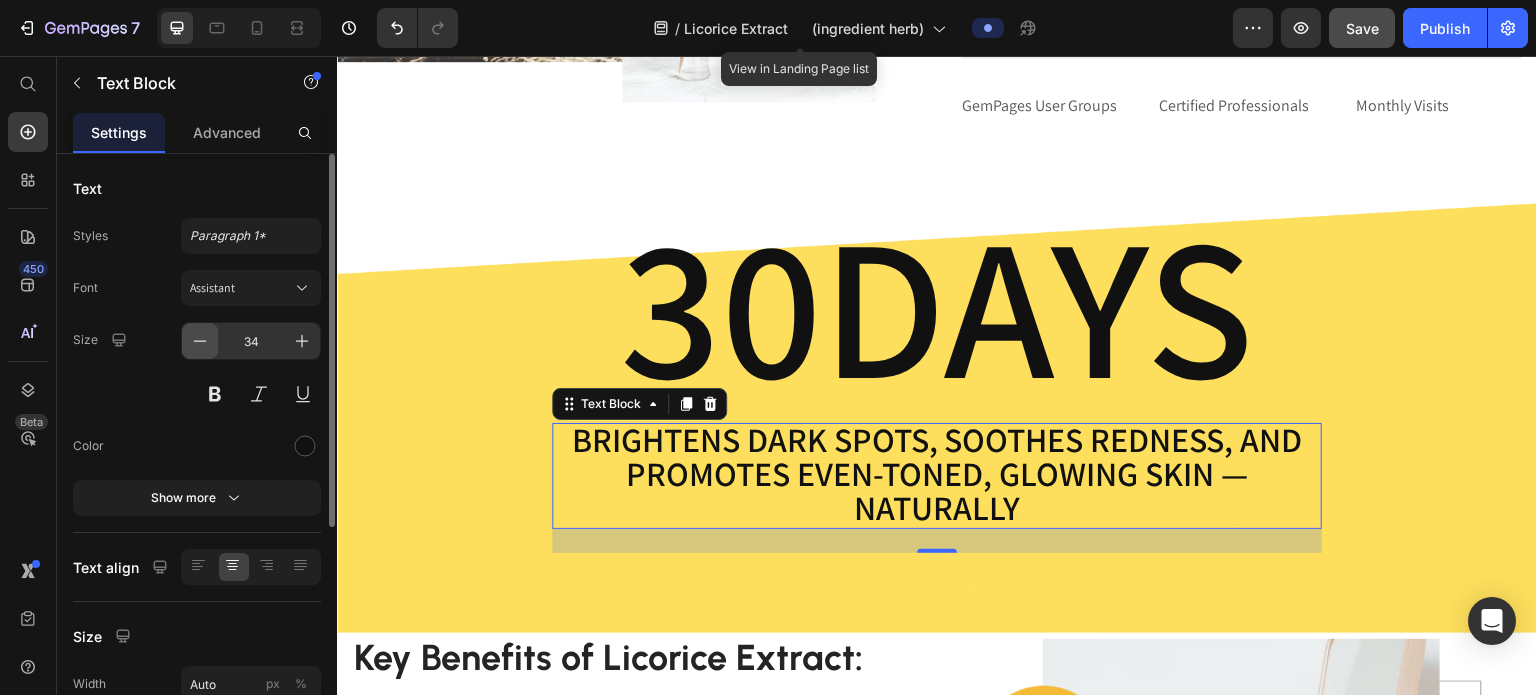 click 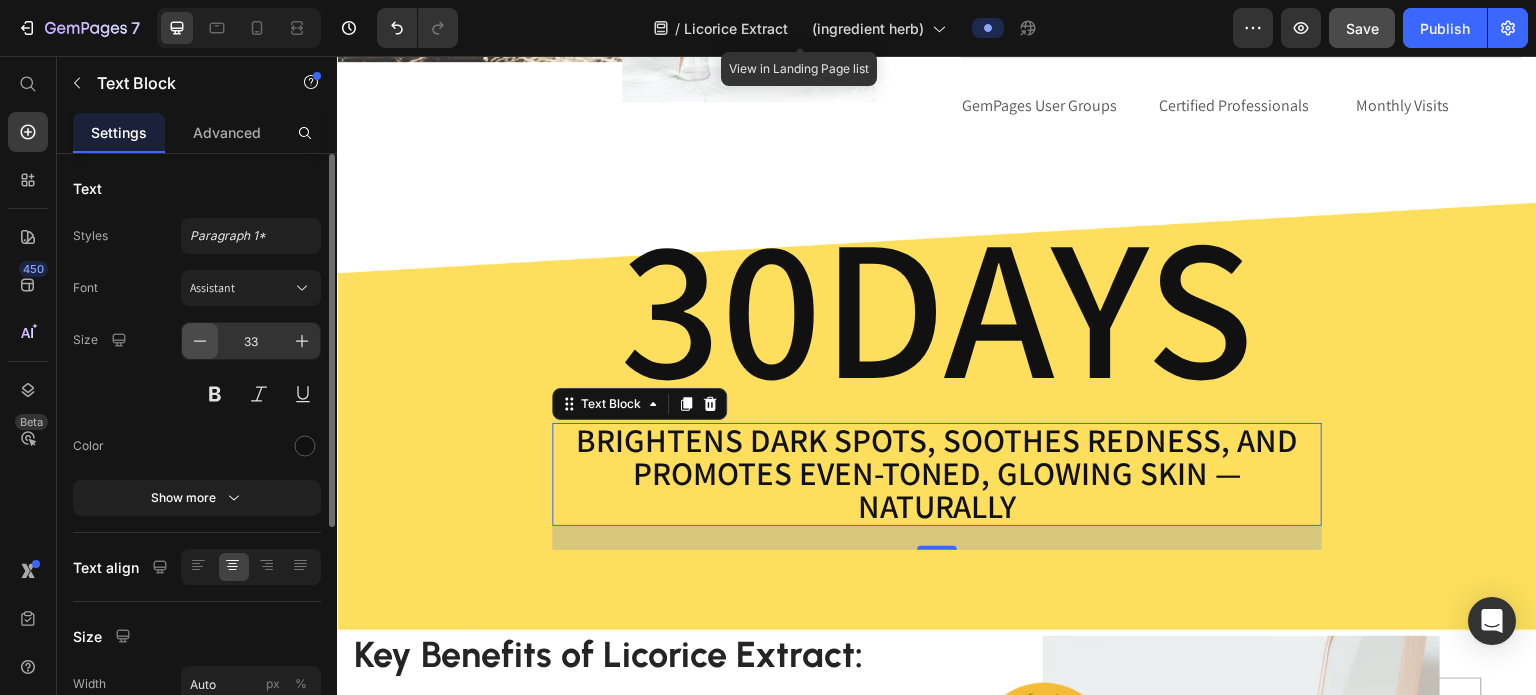click 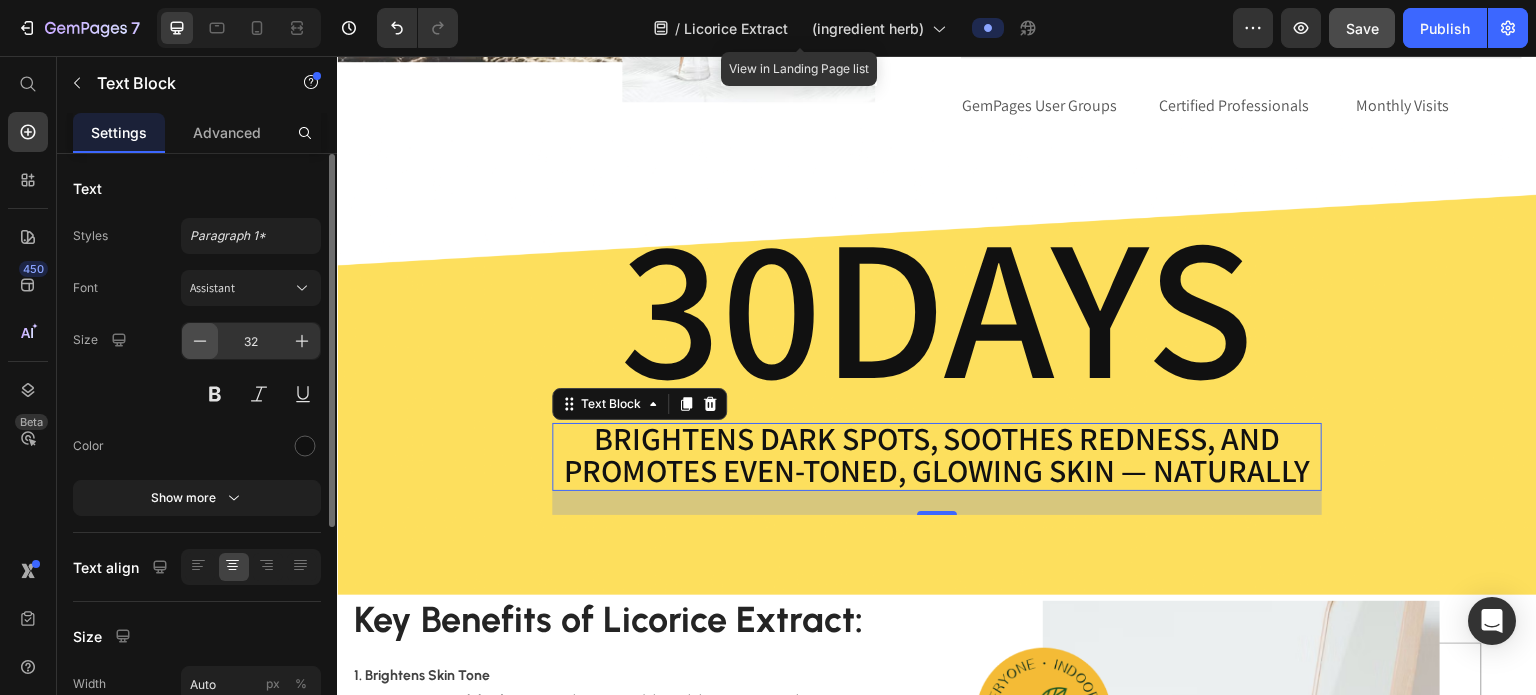 click 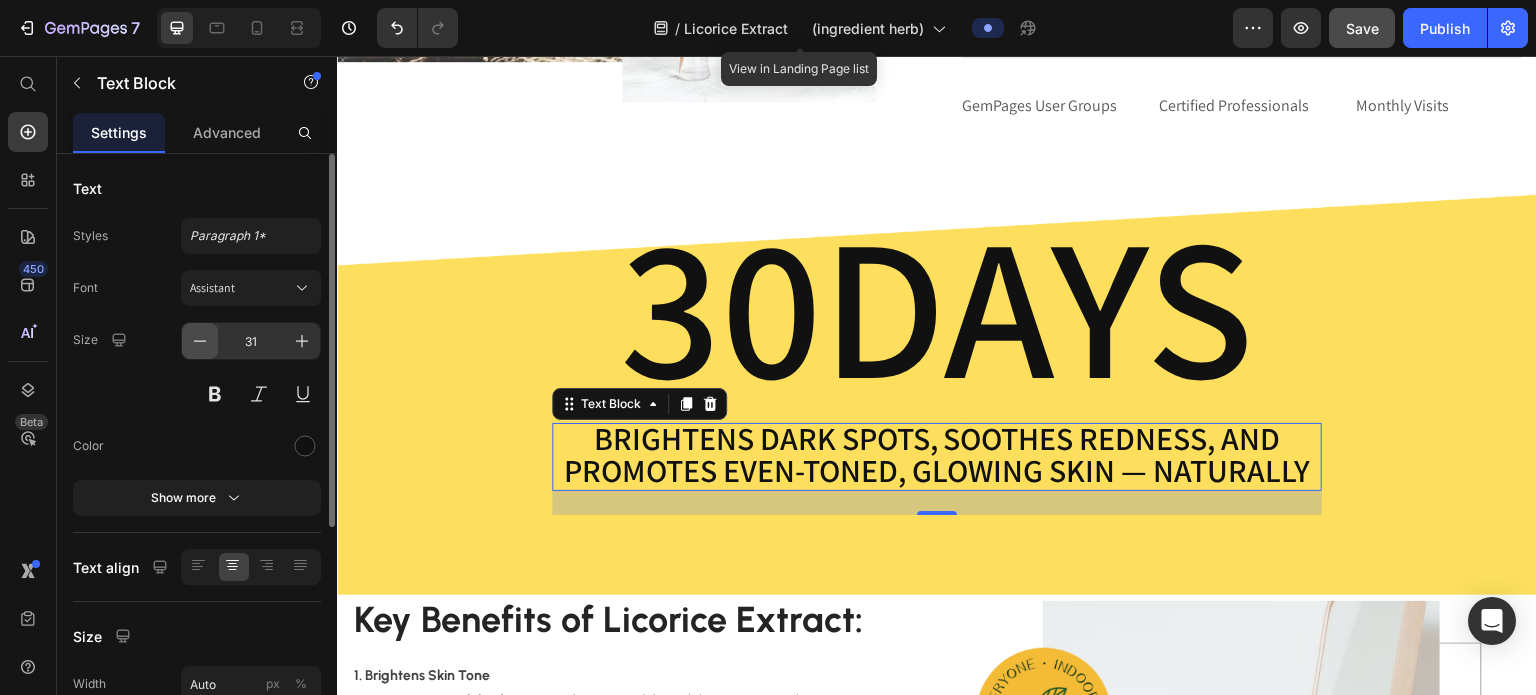 scroll, scrollTop: 1, scrollLeft: 0, axis: vertical 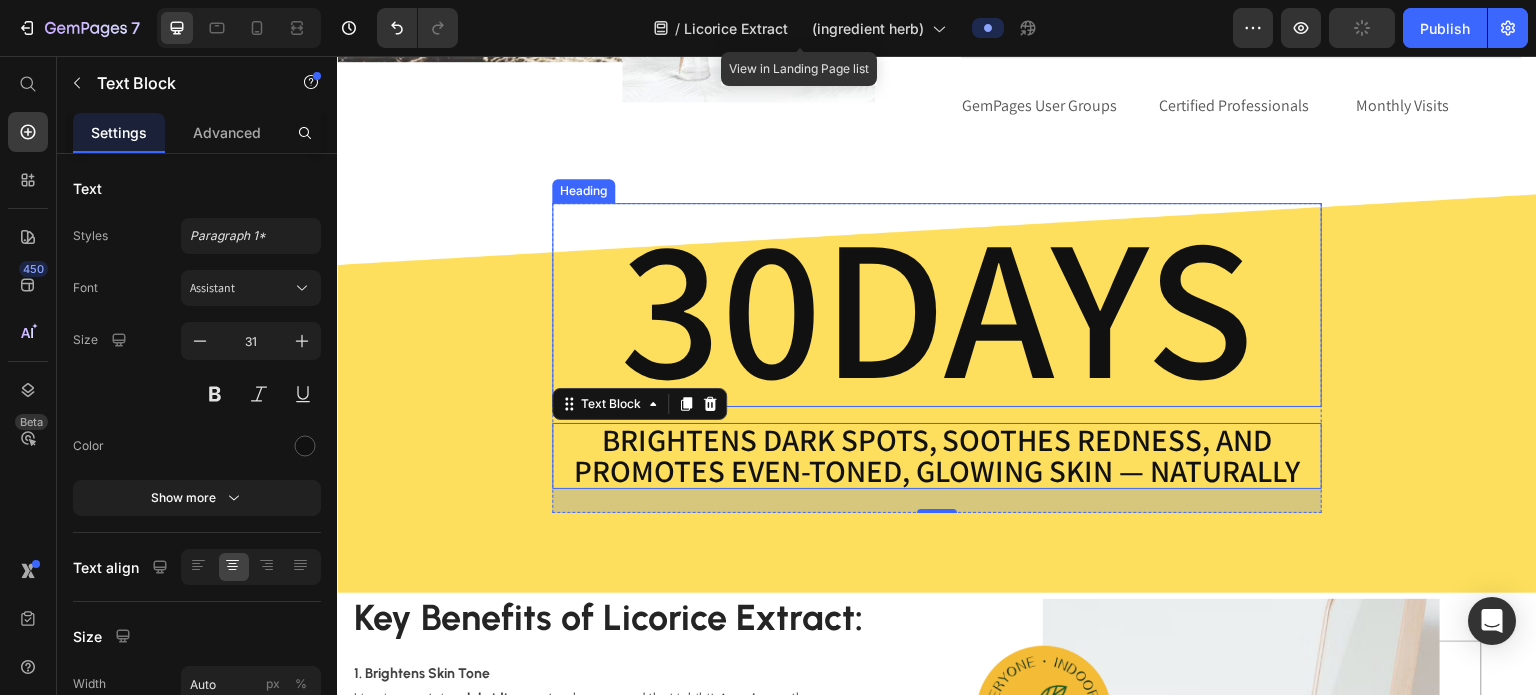click on "30DAYS" at bounding box center [937, 305] 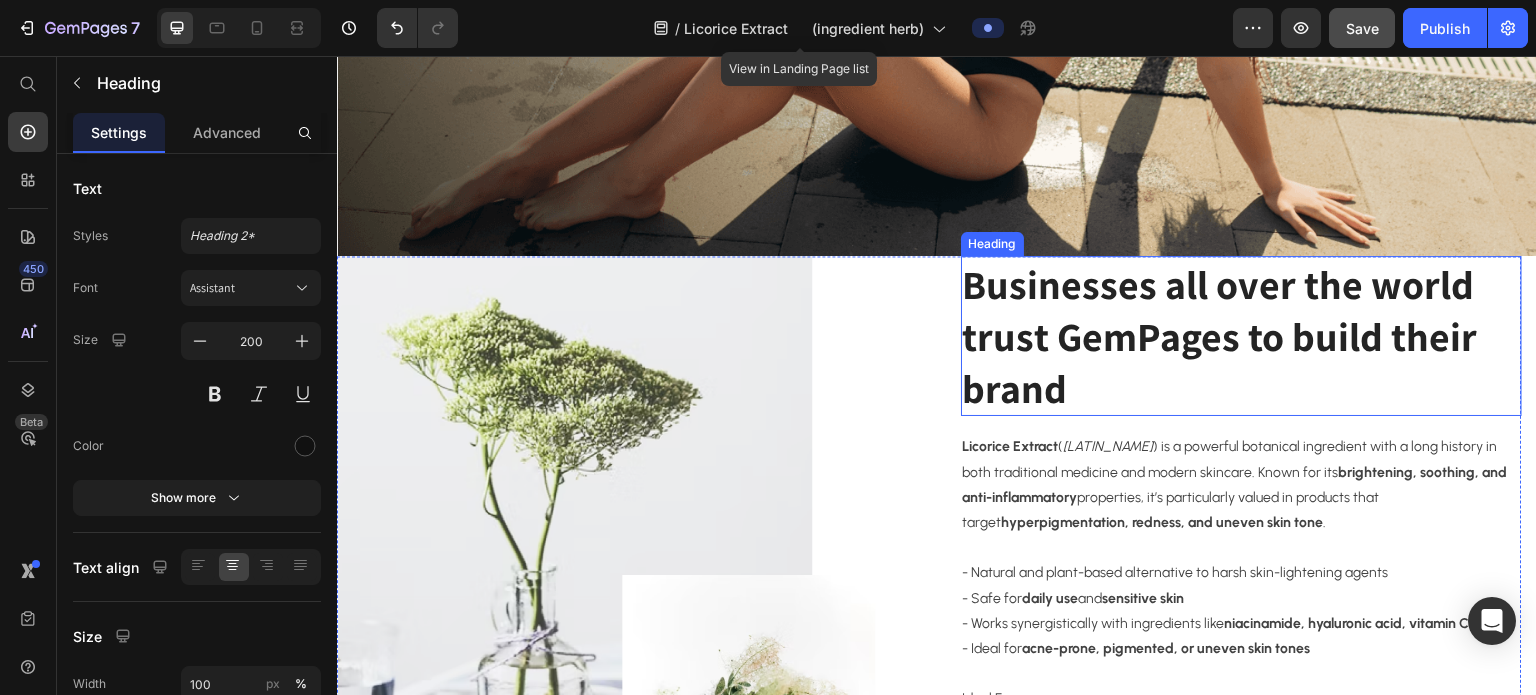scroll, scrollTop: 530, scrollLeft: 0, axis: vertical 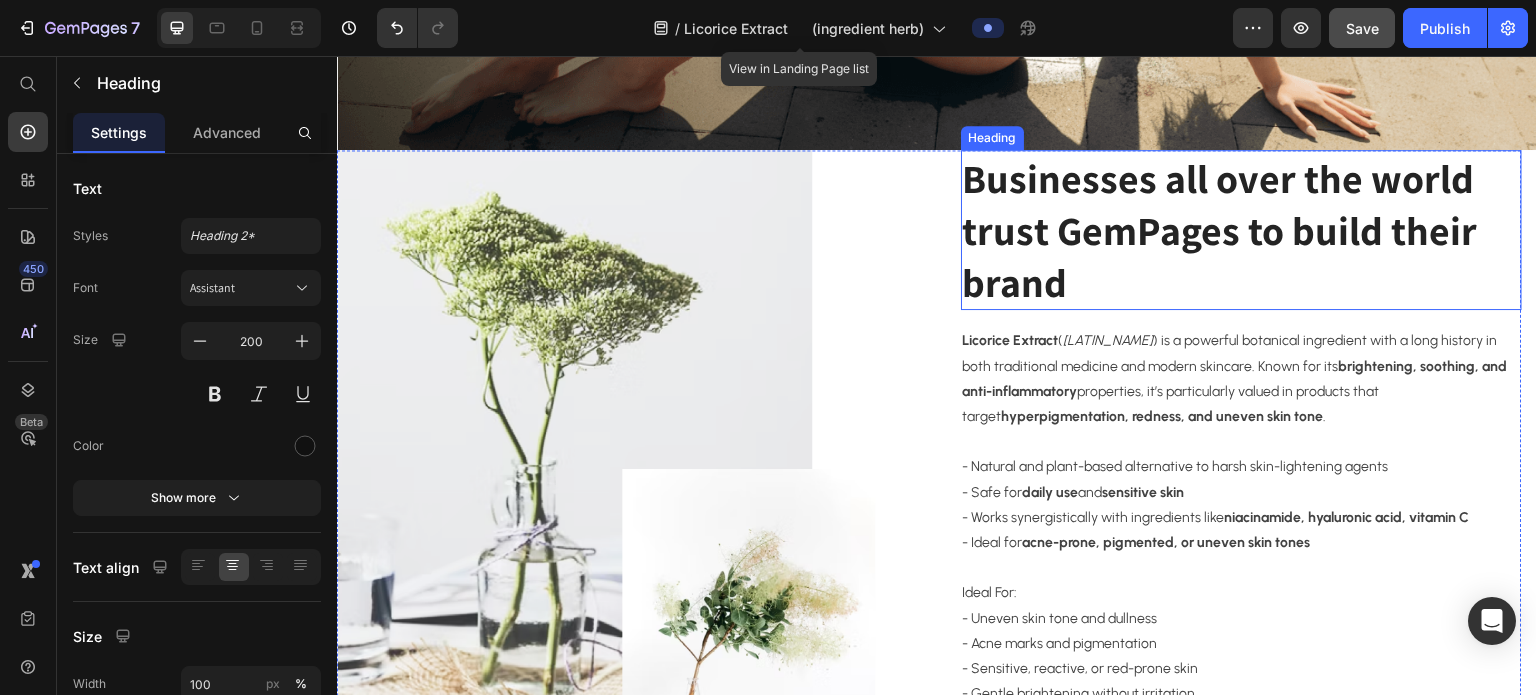 click on "Businesses all over the world trust GemPages to build their brand" at bounding box center [1242, 230] 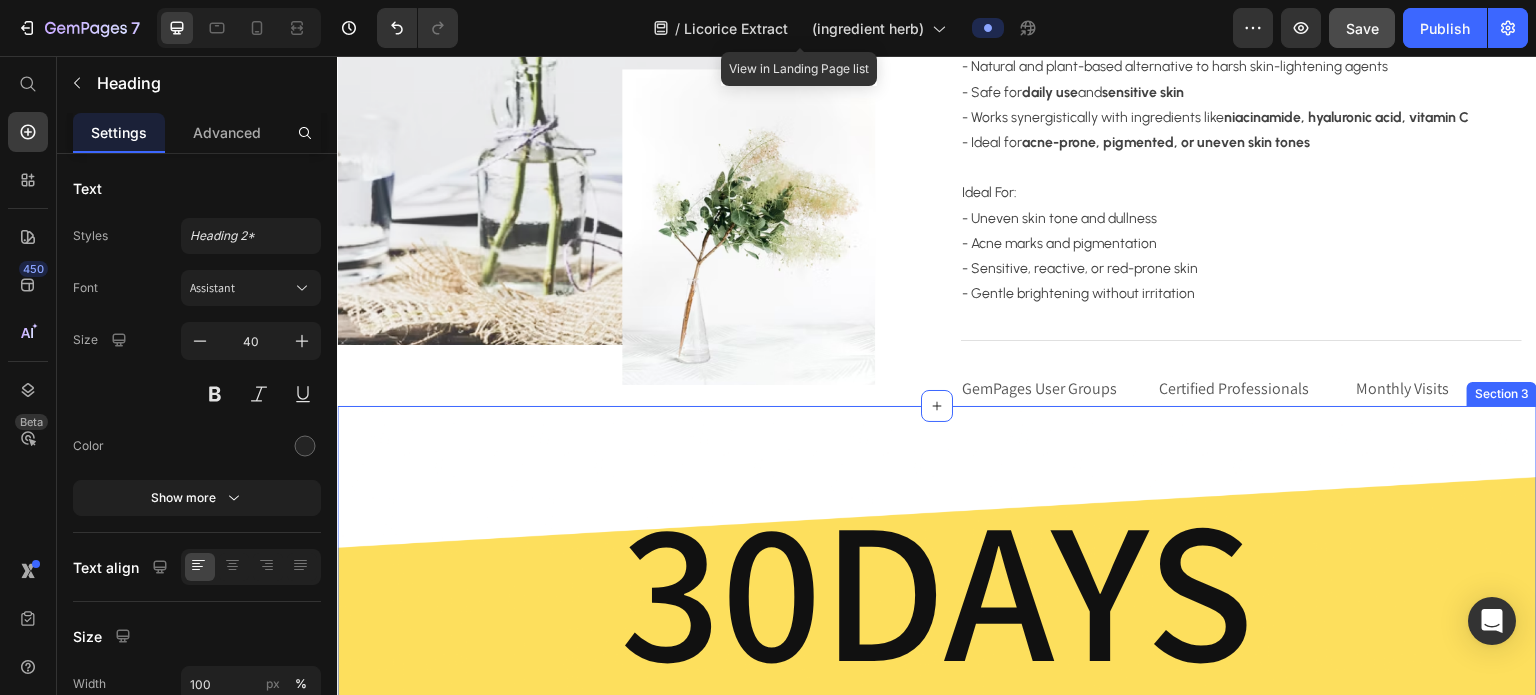 scroll, scrollTop: 1130, scrollLeft: 0, axis: vertical 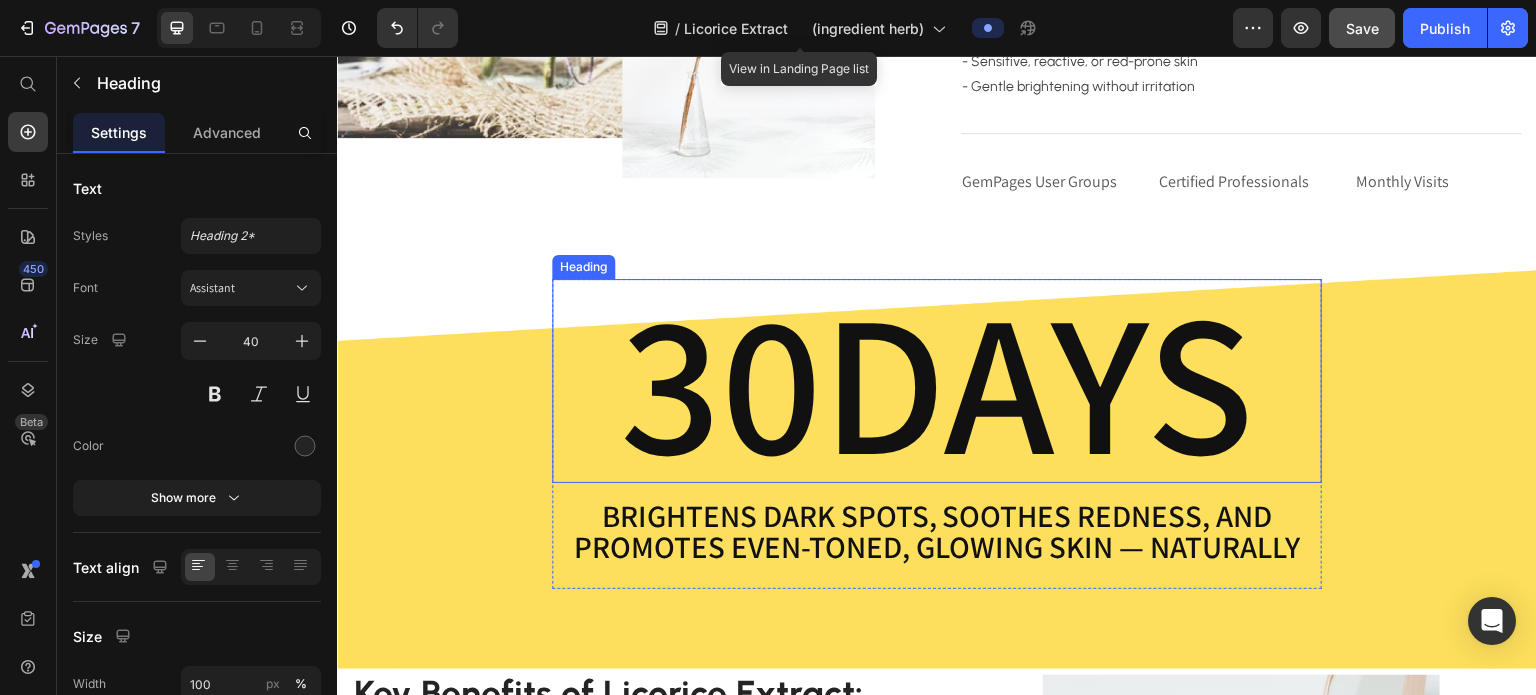 click on "30DAYS" at bounding box center (937, 381) 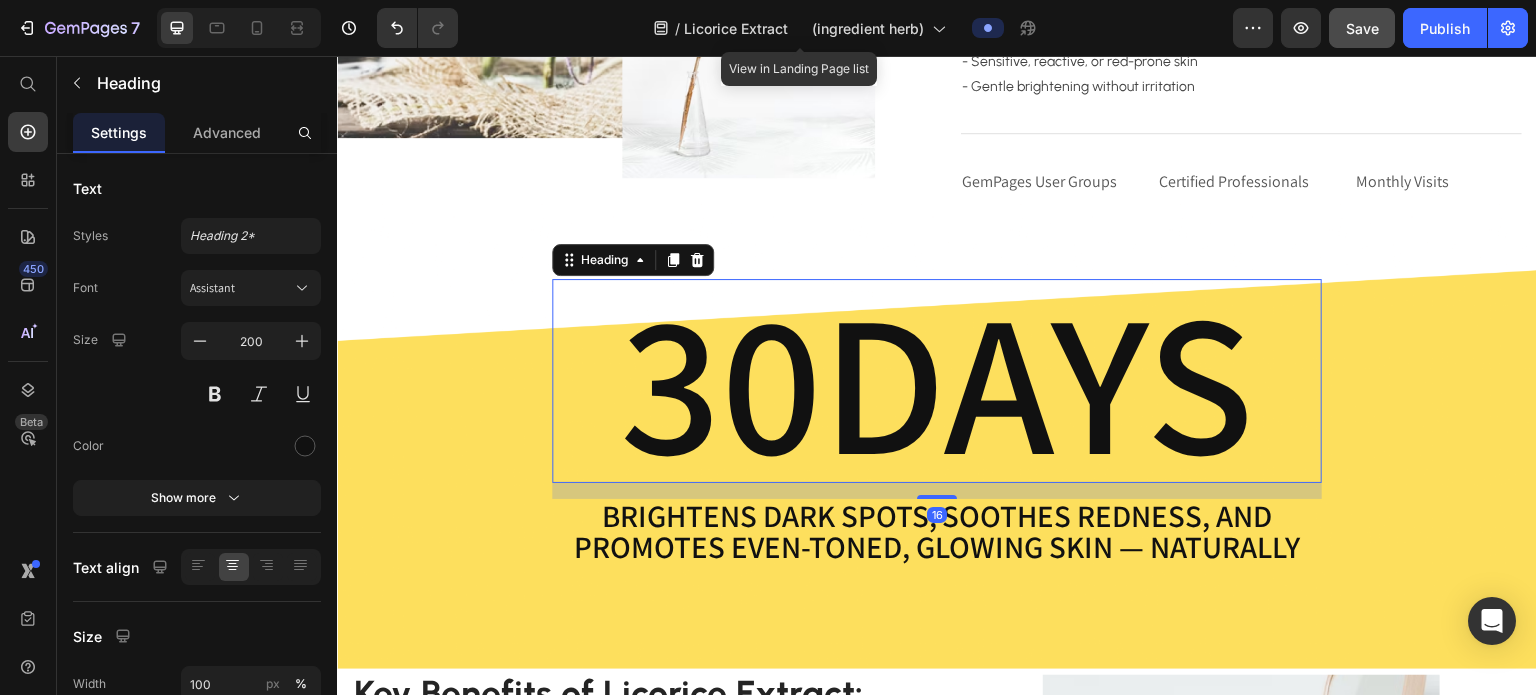 click on "30DAYS" at bounding box center (937, 381) 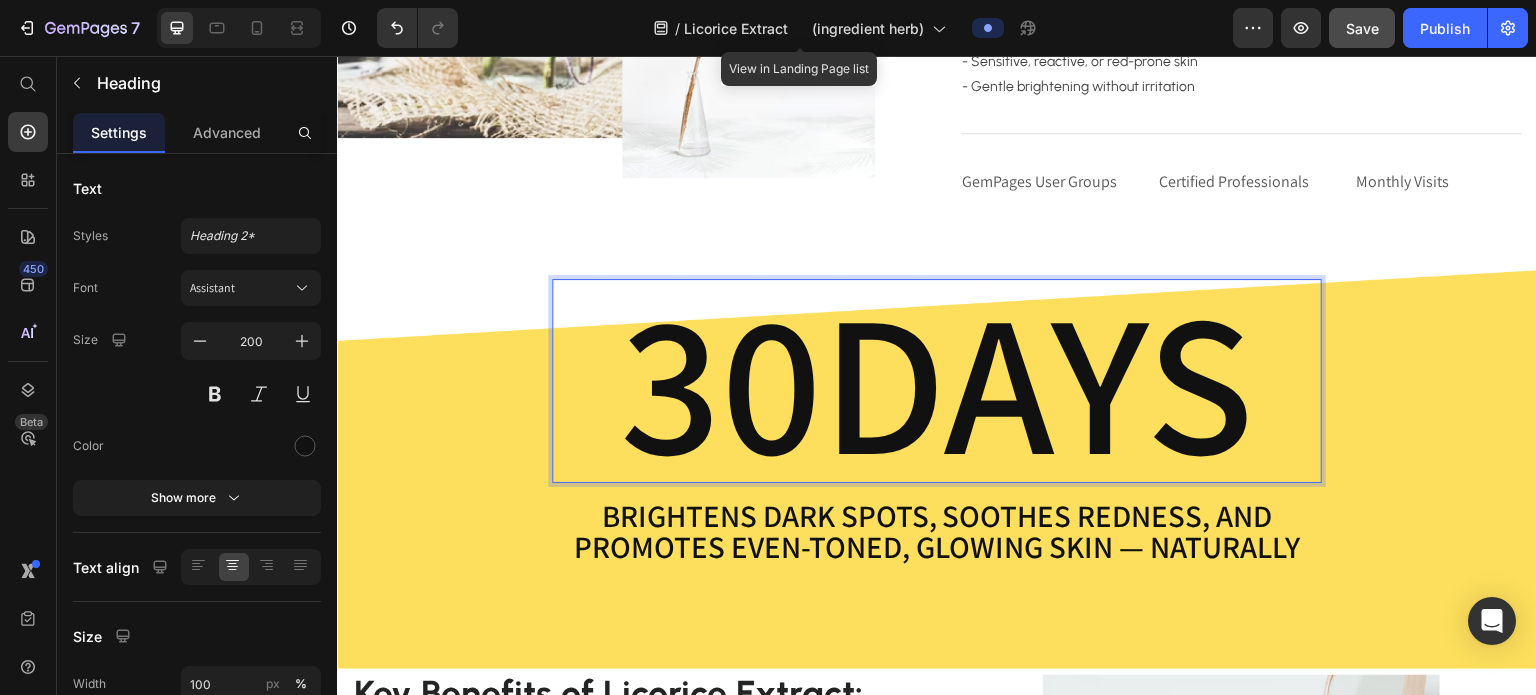 scroll, scrollTop: 82, scrollLeft: 0, axis: vertical 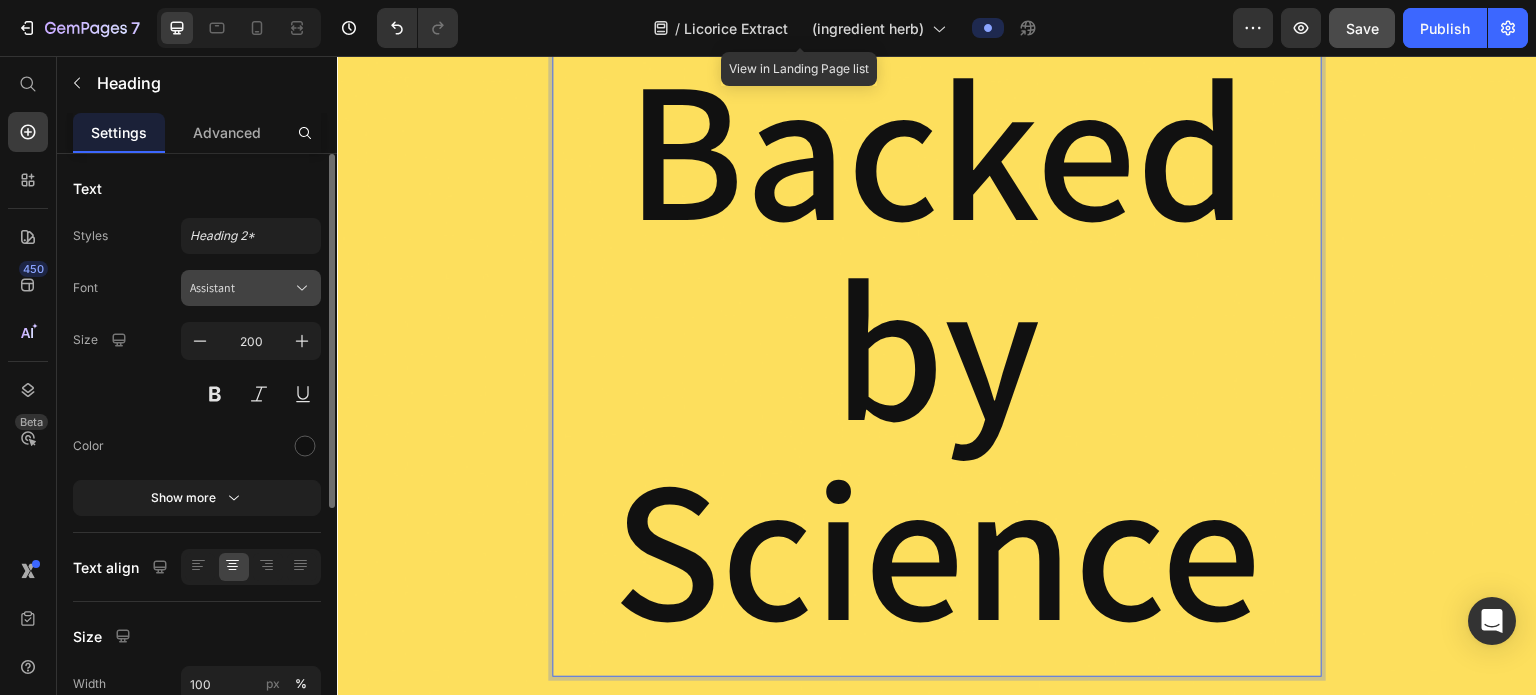 click on "Assistant" at bounding box center [241, 288] 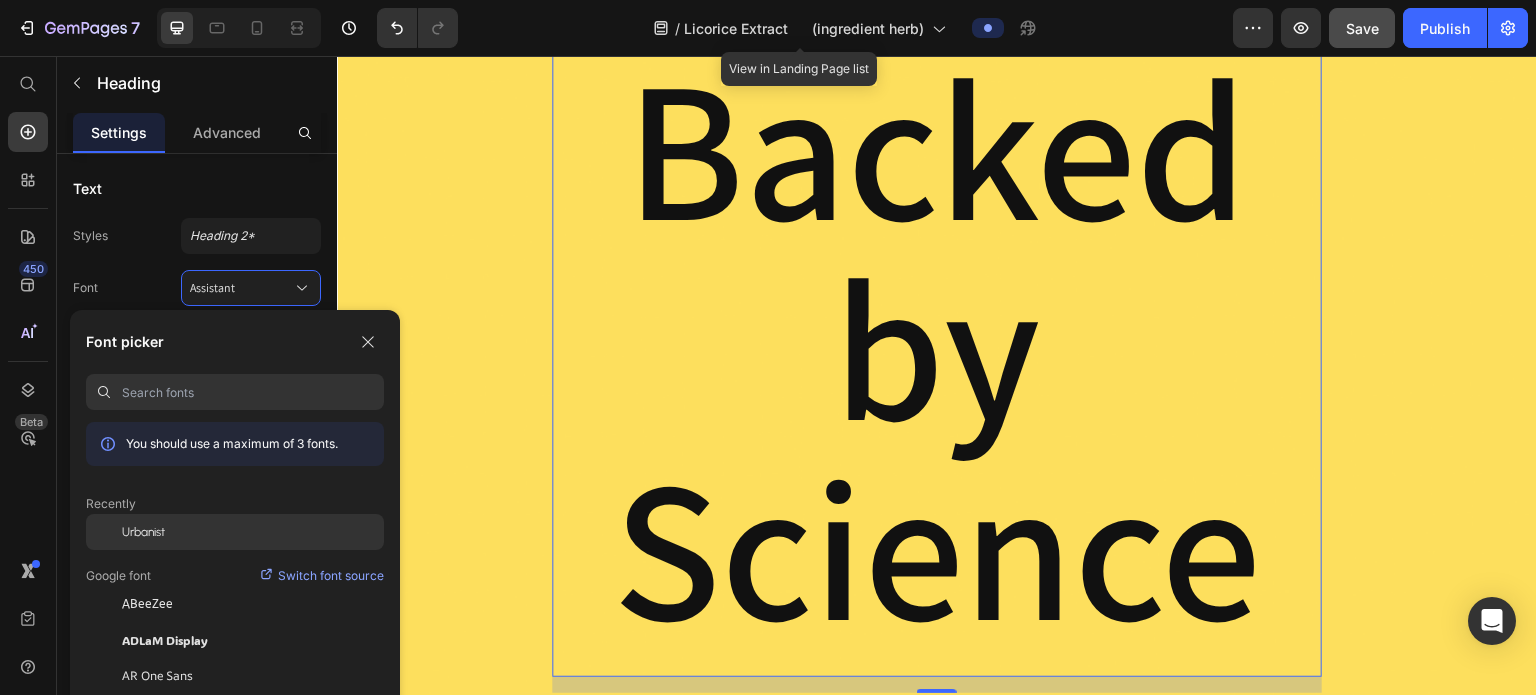 click on "Urbanist" 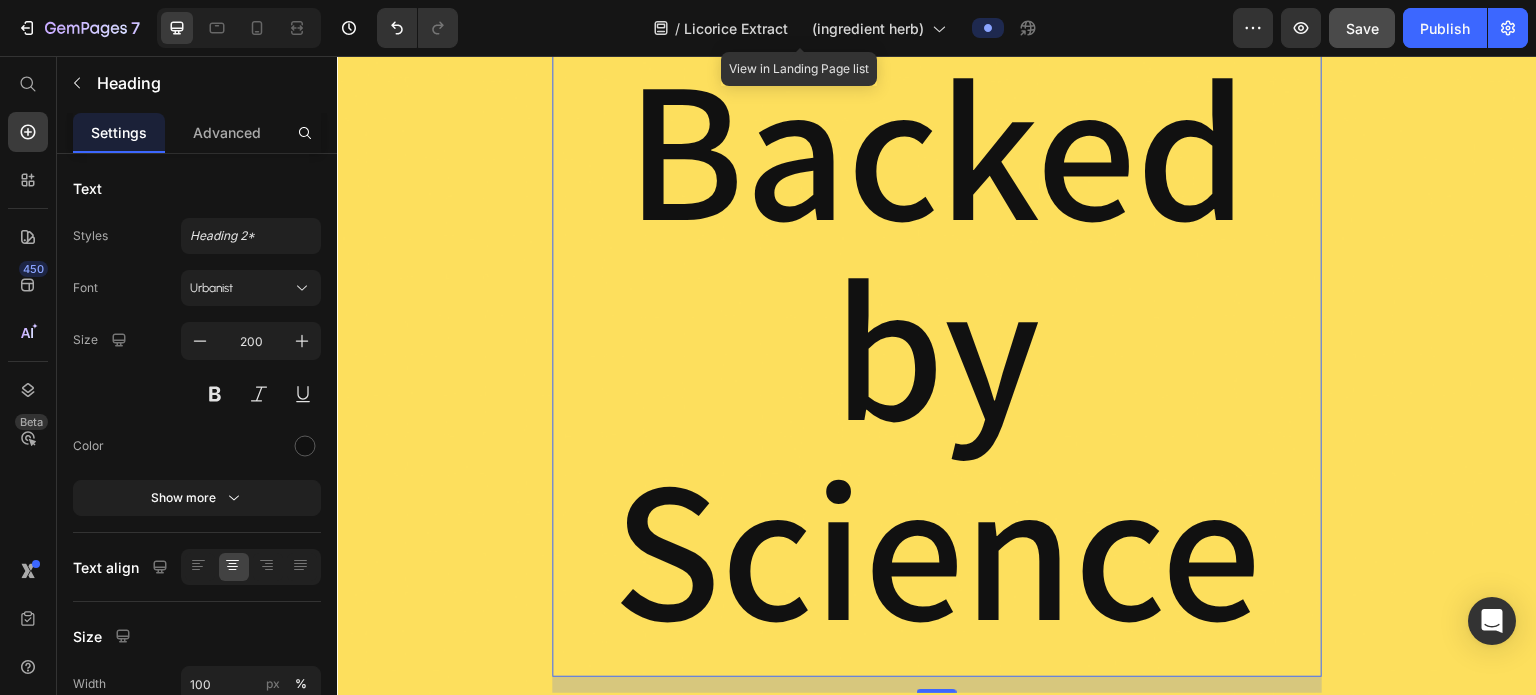 scroll, scrollTop: 18, scrollLeft: 0, axis: vertical 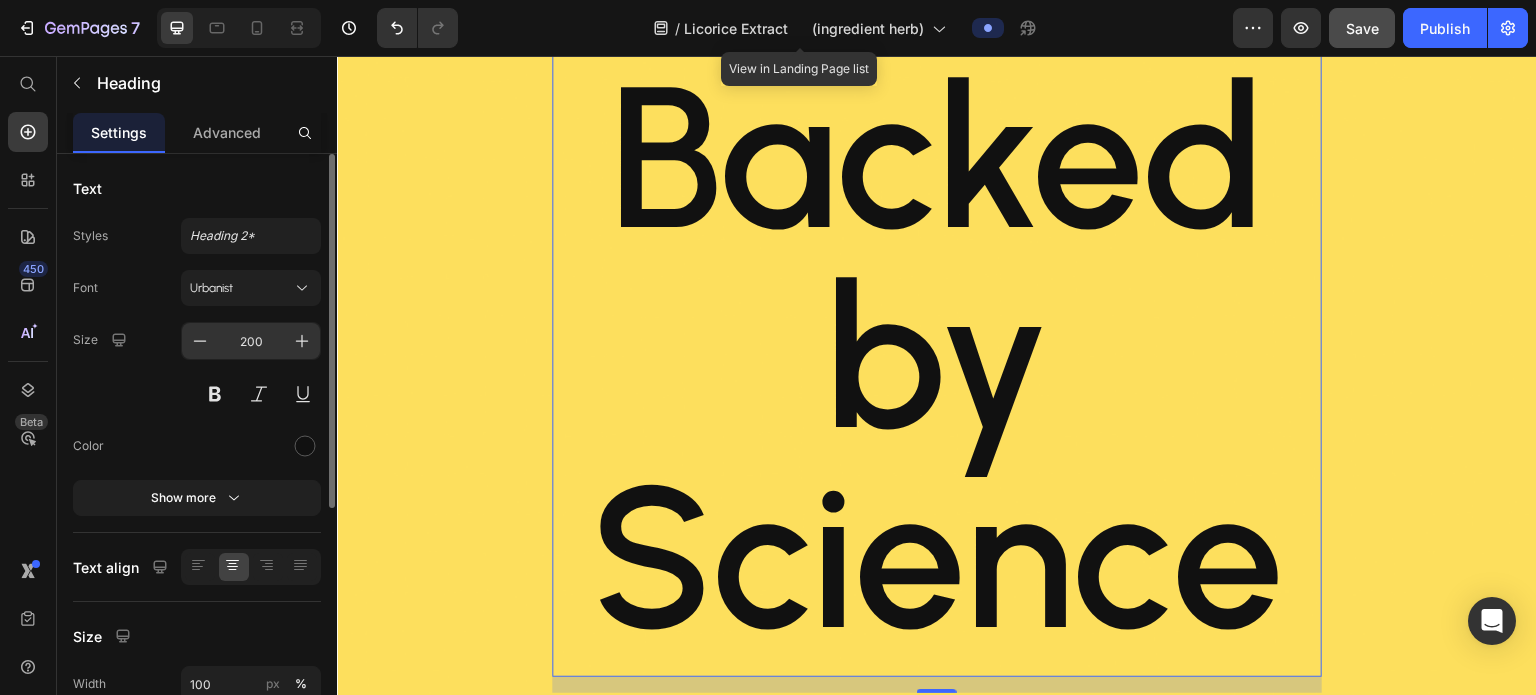 click on "200" at bounding box center [251, 341] 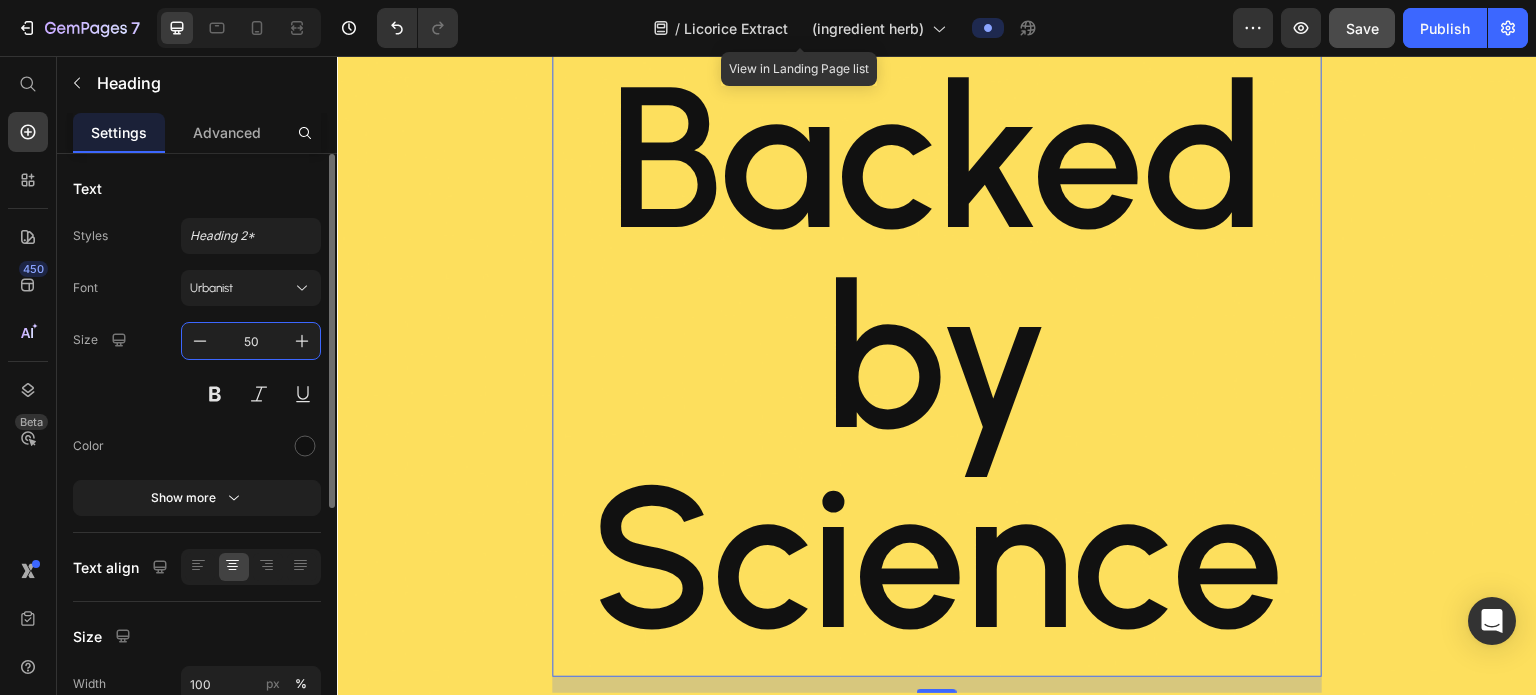 scroll, scrollTop: 2, scrollLeft: 0, axis: vertical 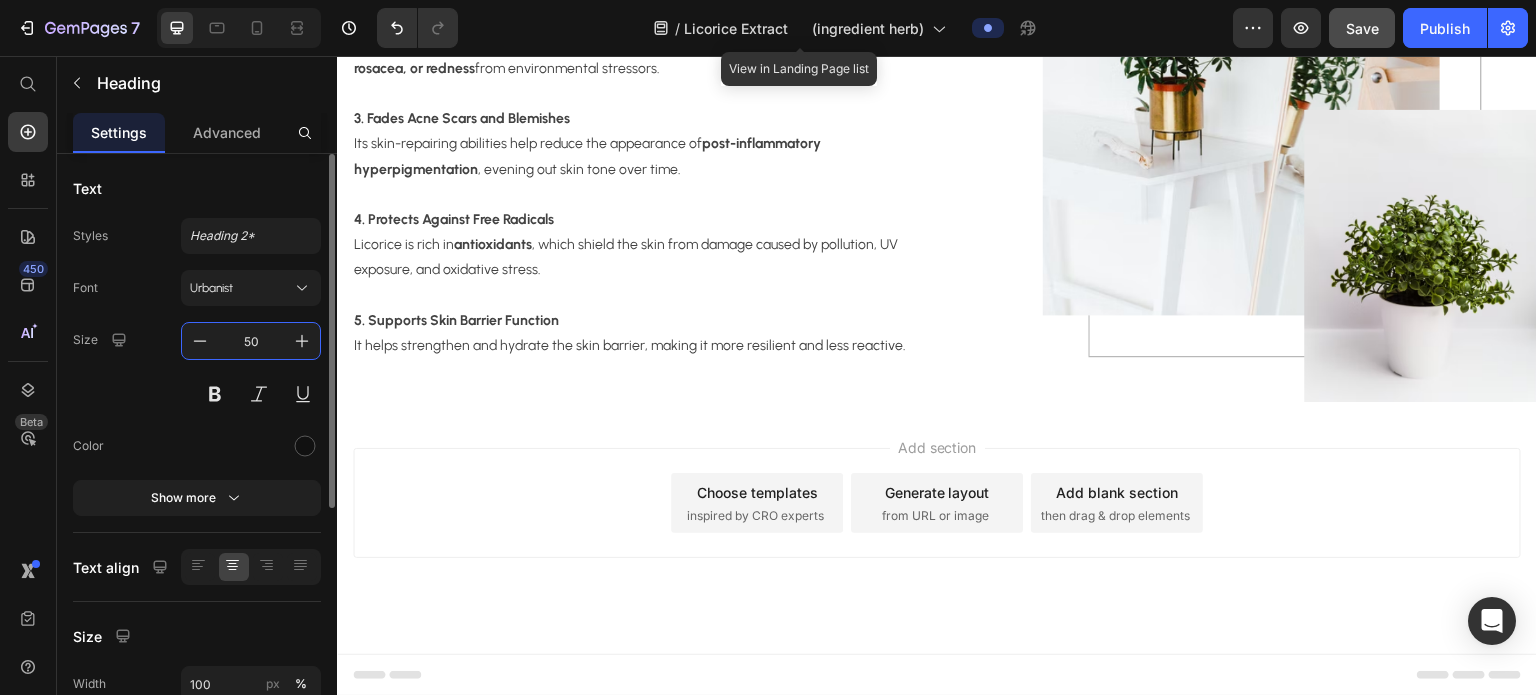 type on "50" 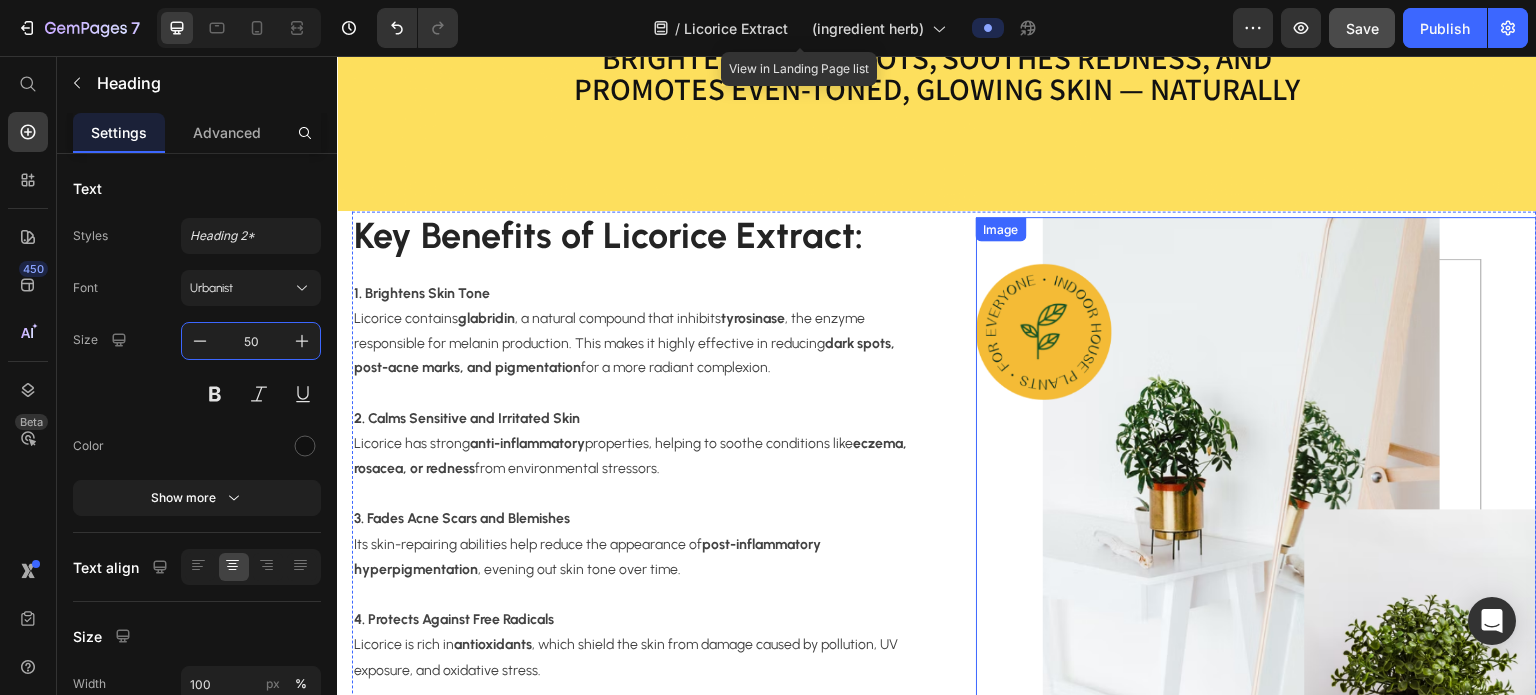 scroll, scrollTop: 1088, scrollLeft: 0, axis: vertical 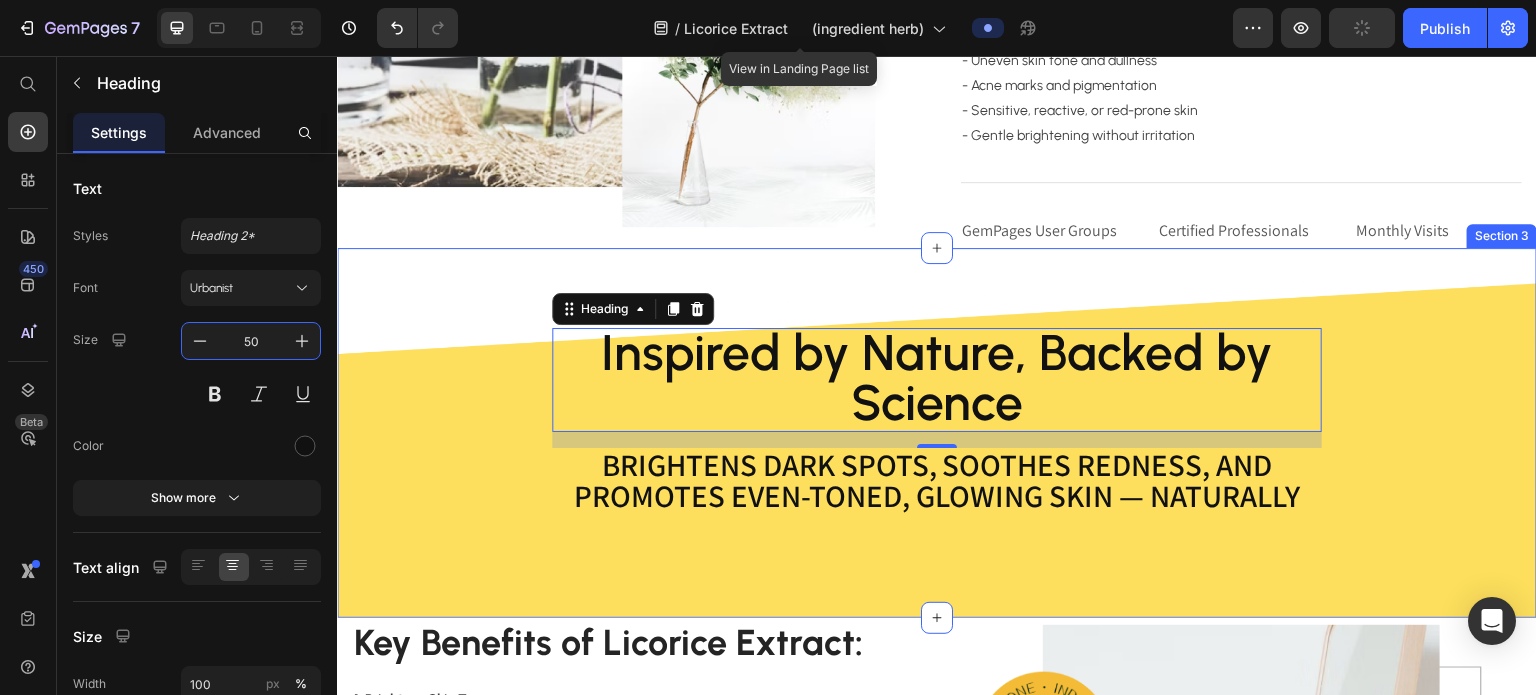 click on "Inspired by Nature, Backed by Science Heading   16 Brightens dark spots, soothes redness, and promotes even-toned, glowing skin — naturally Text Block Row" at bounding box center (937, 433) 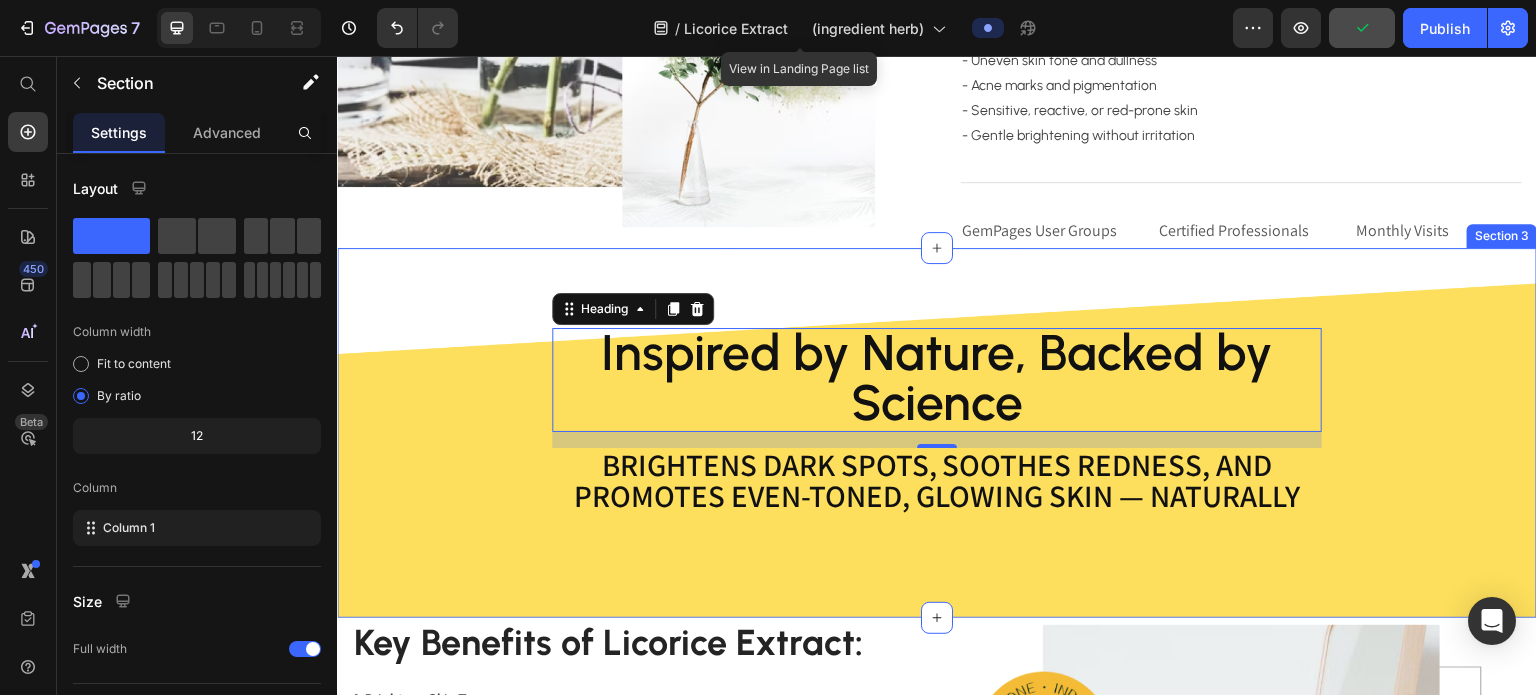 scroll, scrollTop: 0, scrollLeft: 0, axis: both 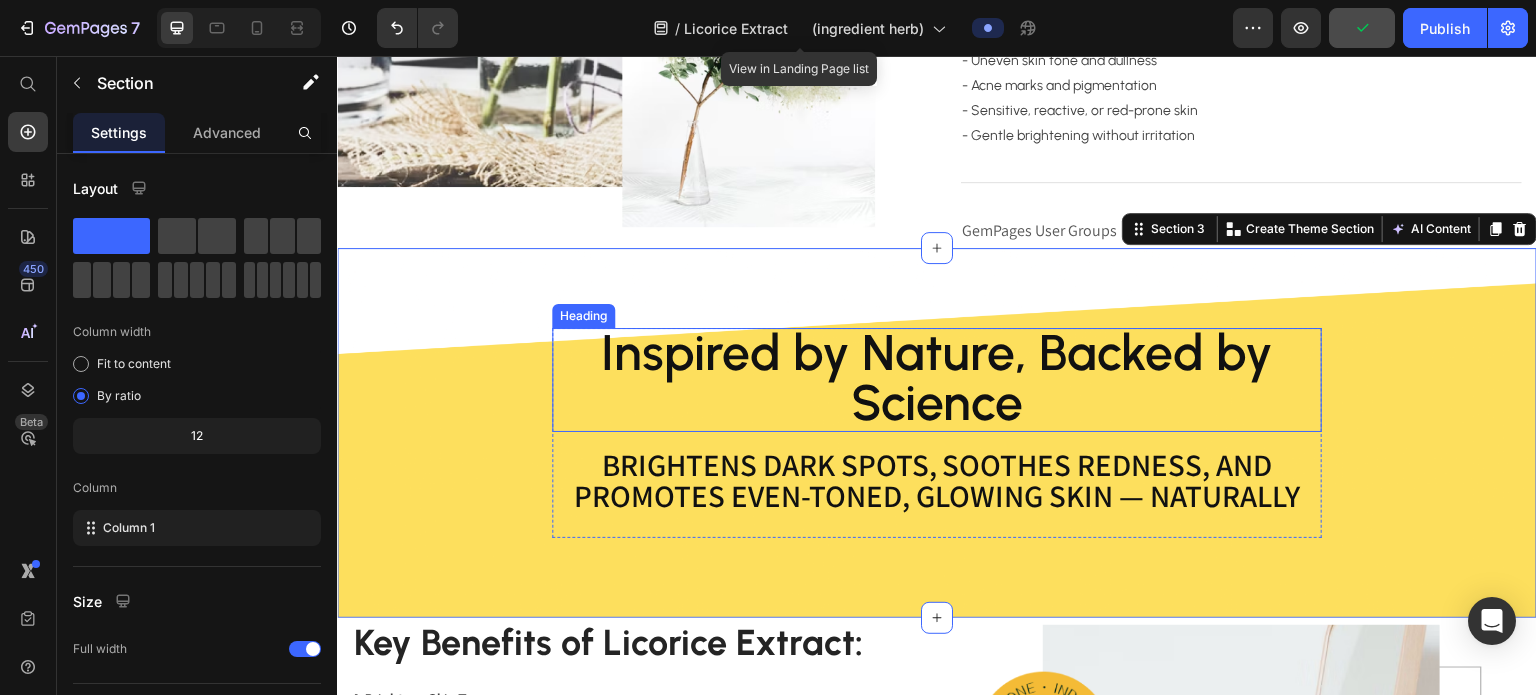 click on "Inspired by Nature, Backed by Science" at bounding box center [937, 378] 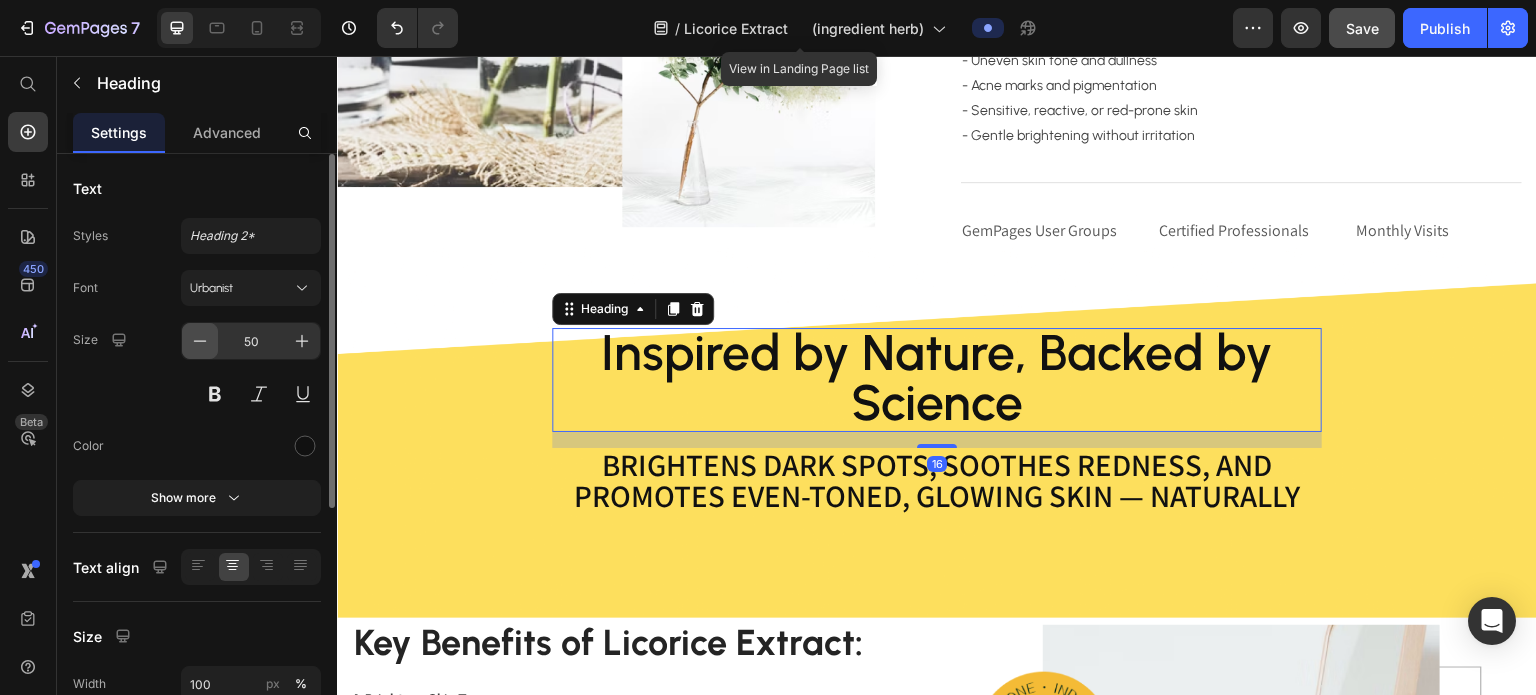 click at bounding box center (200, 341) 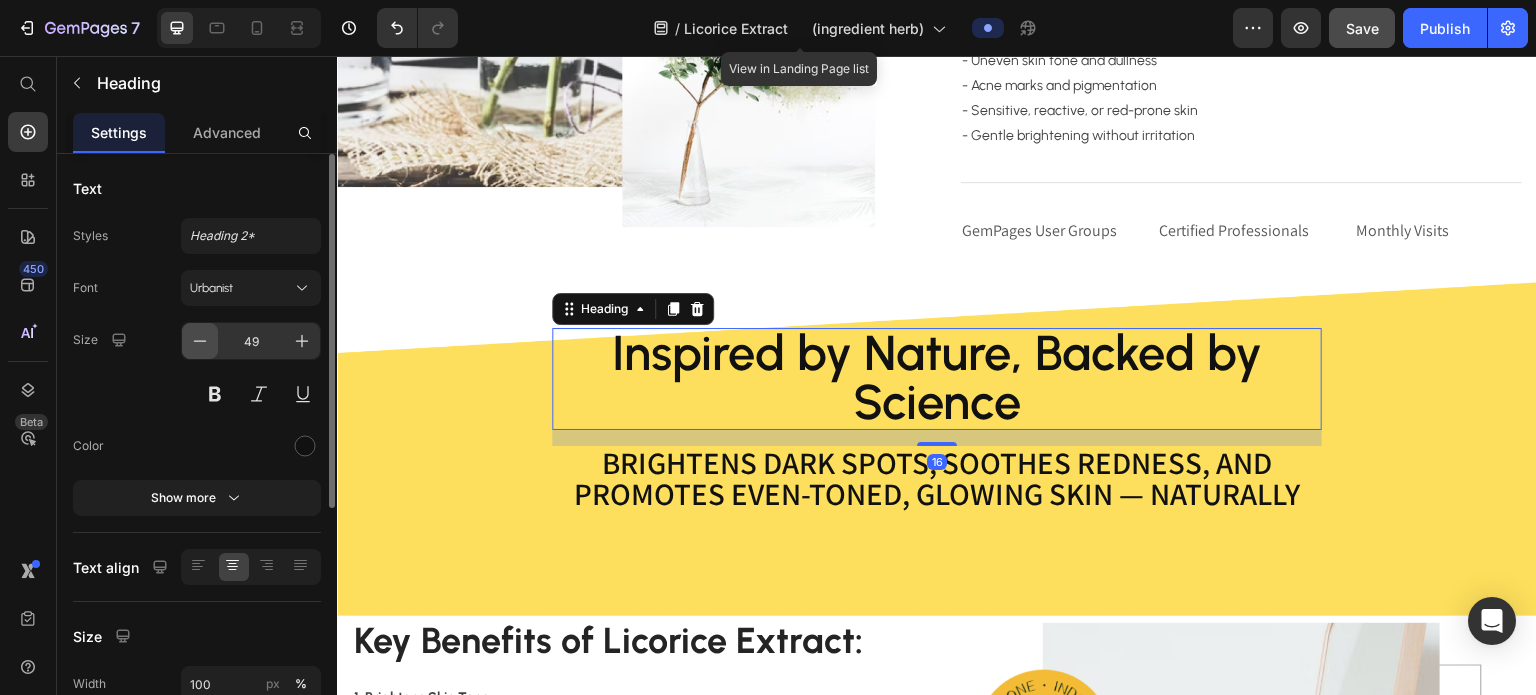 click at bounding box center [200, 341] 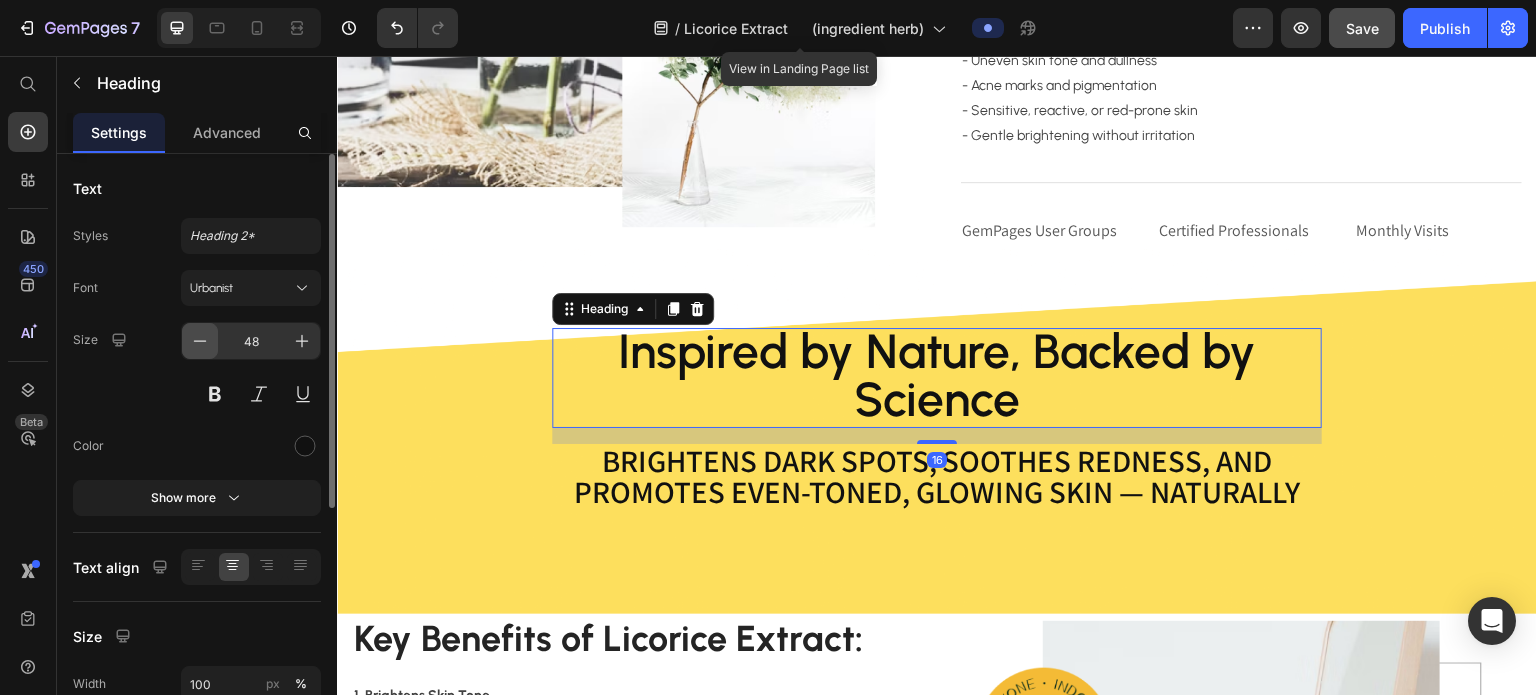 click at bounding box center [200, 341] 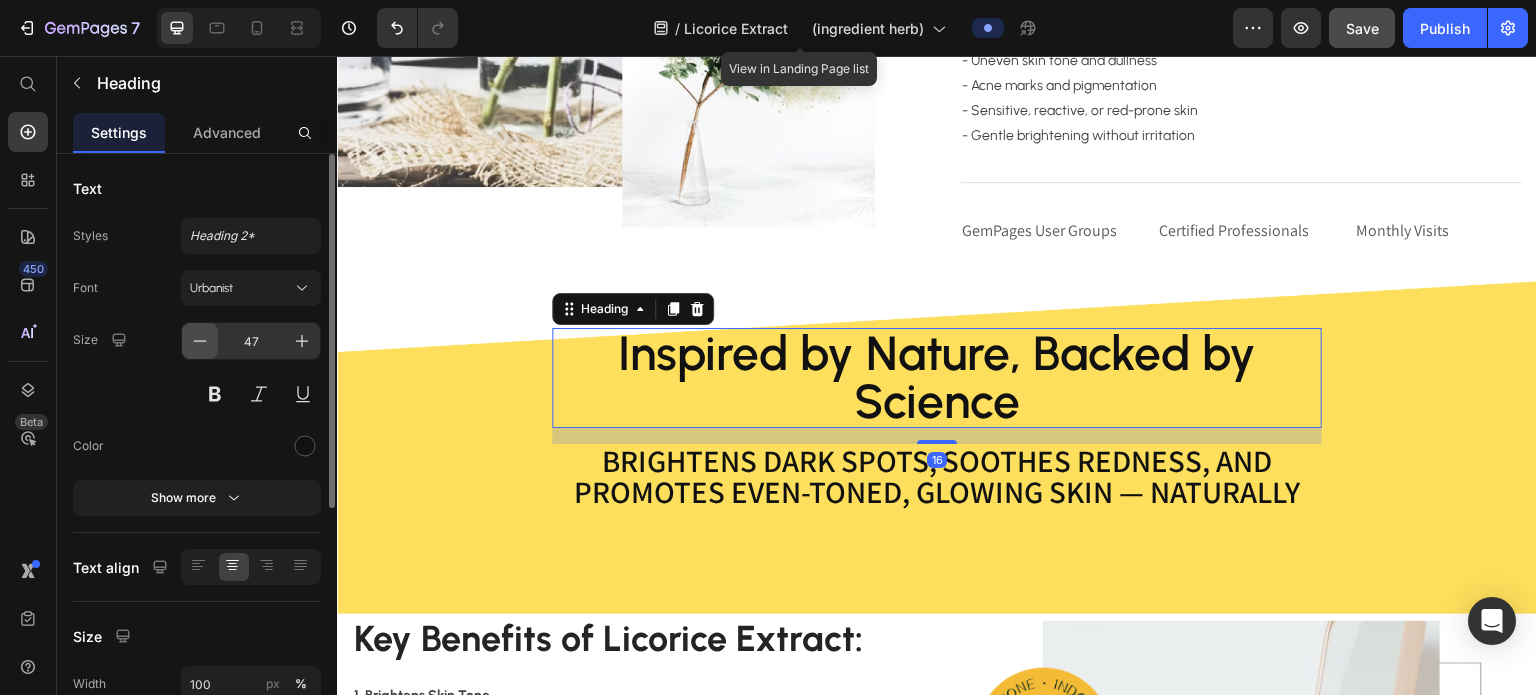 click at bounding box center (200, 341) 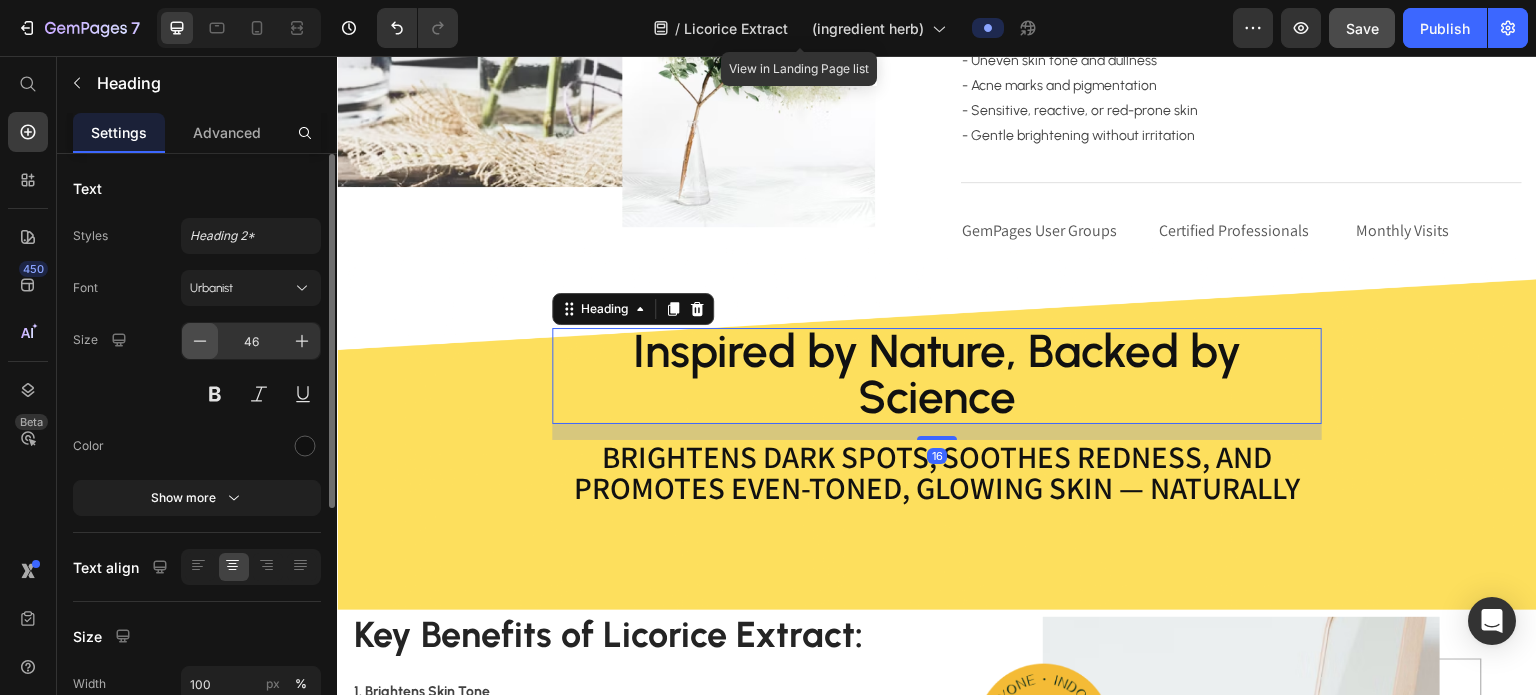 click at bounding box center (200, 341) 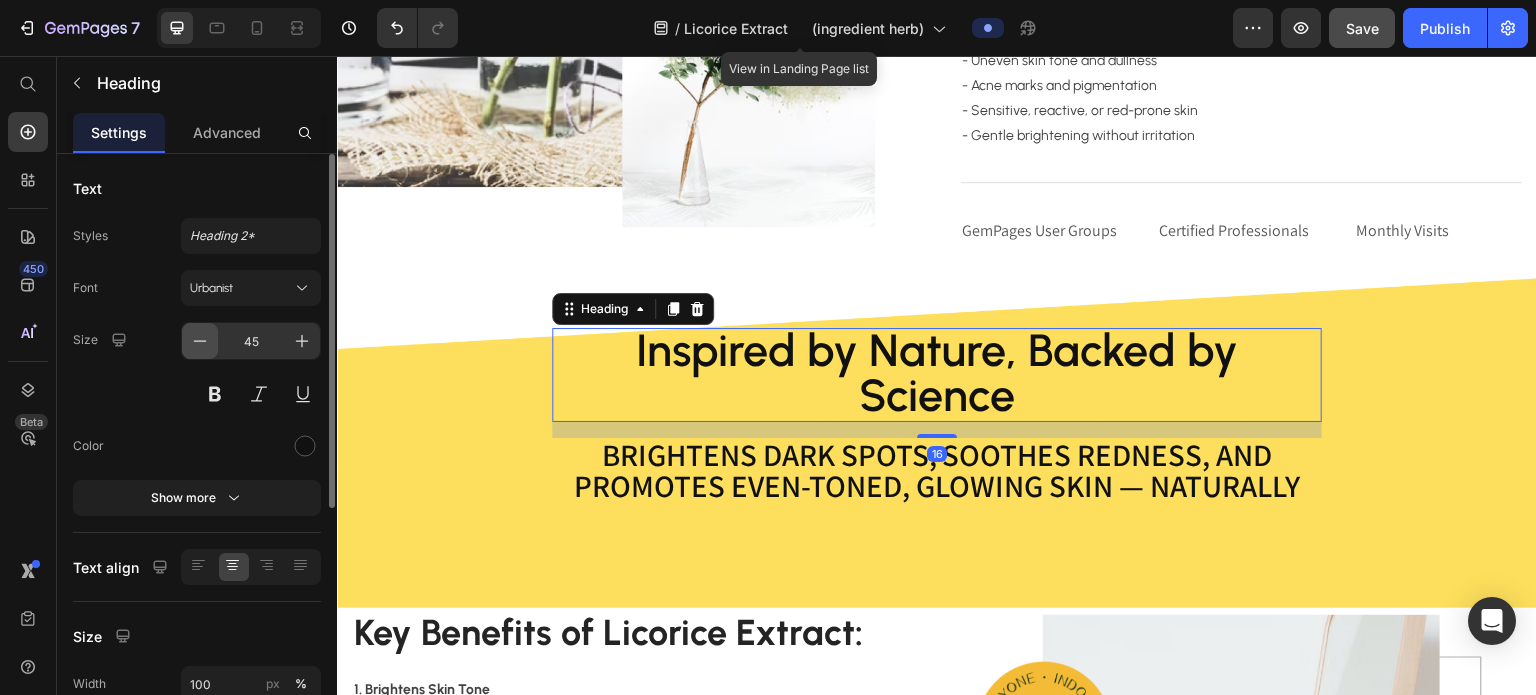 click at bounding box center [200, 341] 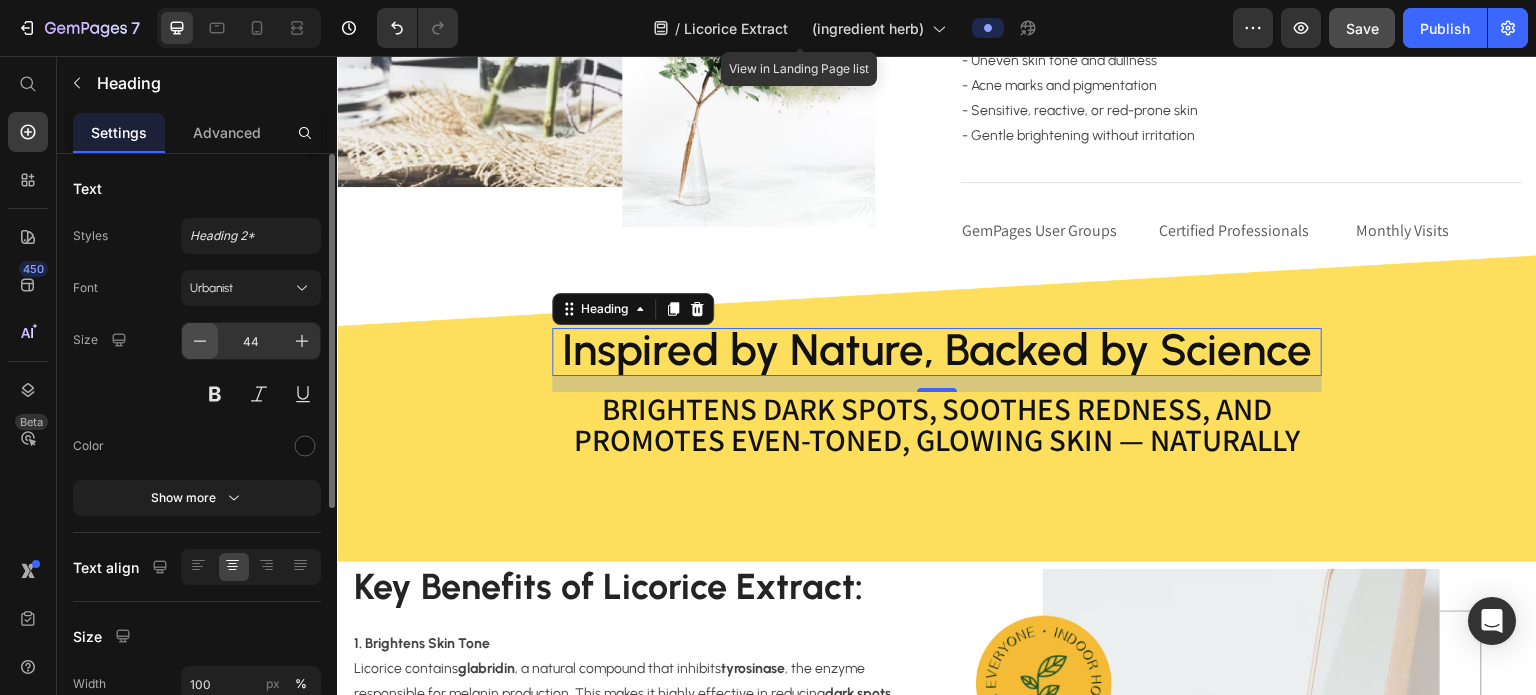 click at bounding box center [200, 341] 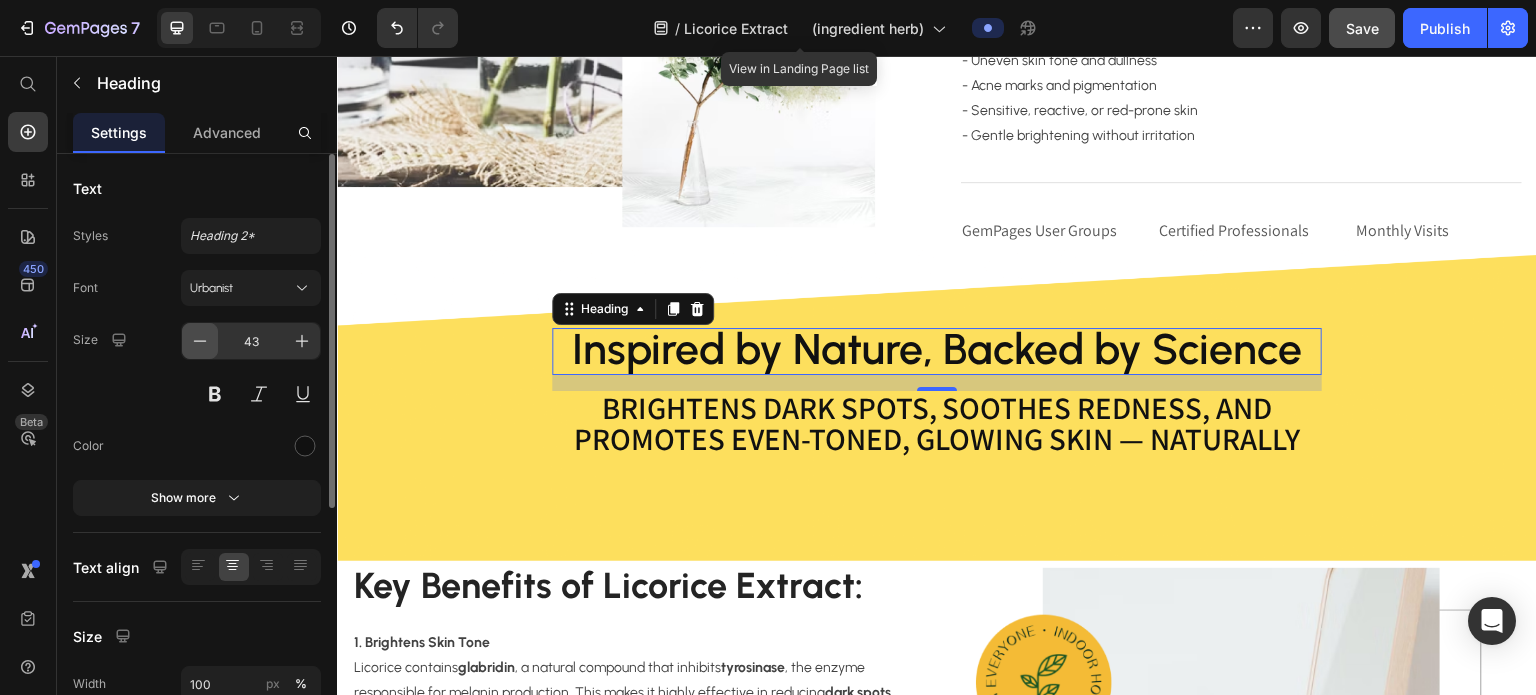 scroll, scrollTop: 1, scrollLeft: 0, axis: vertical 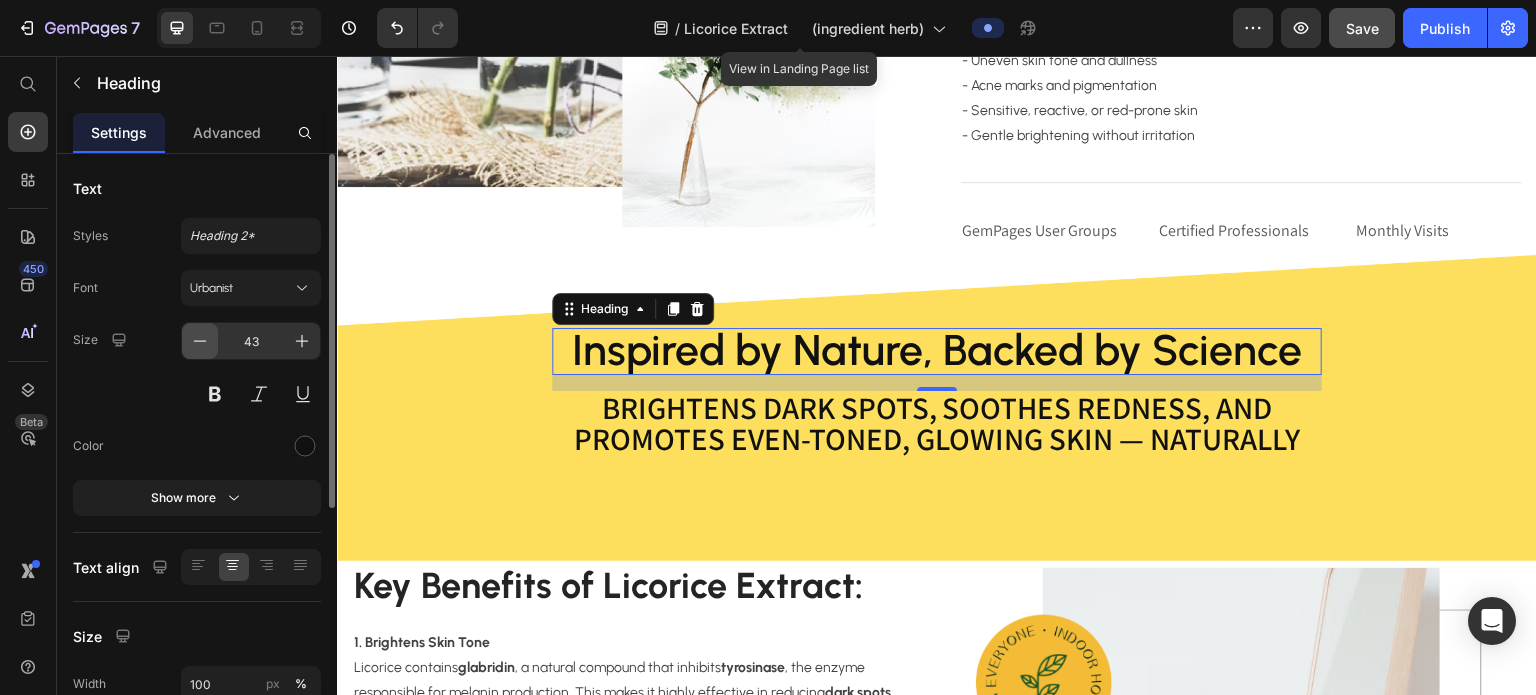 click at bounding box center (200, 341) 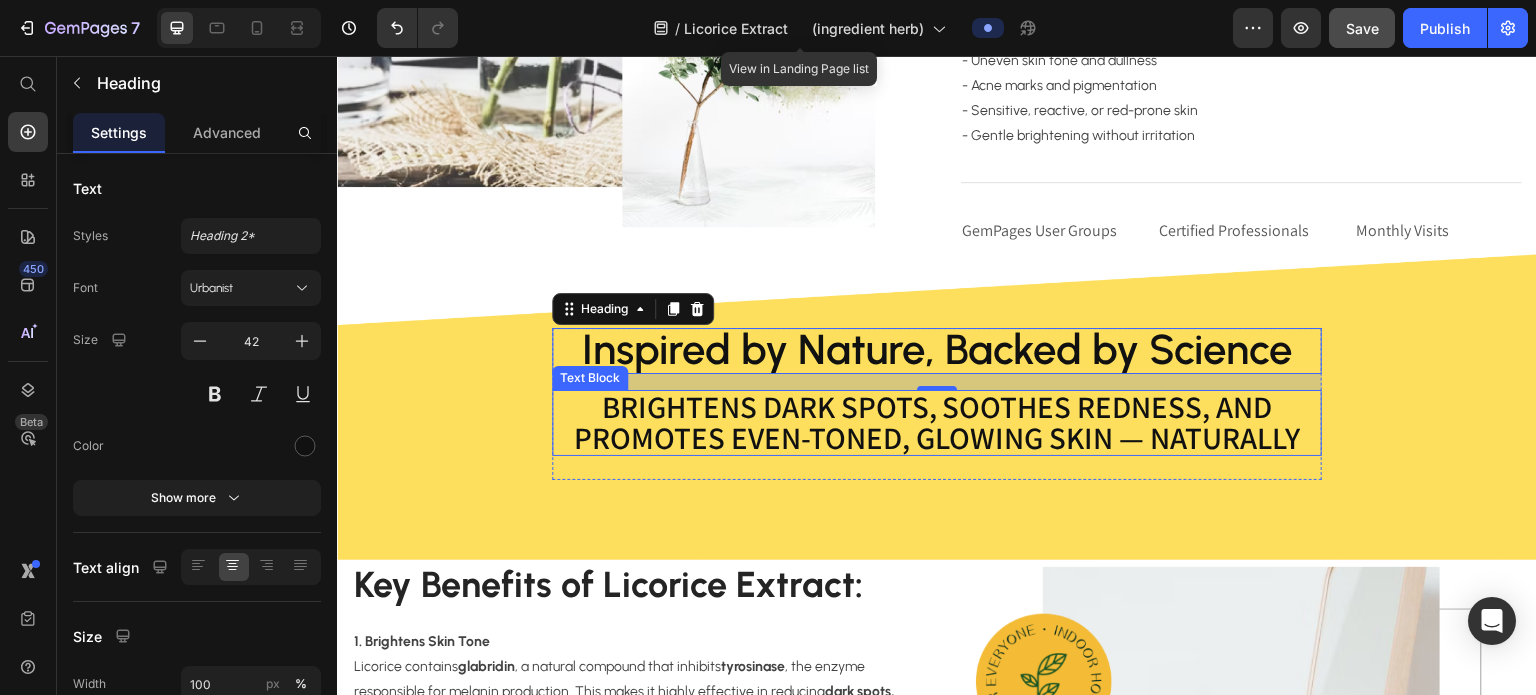 click on "Brightens dark spots, soothes redness, and promotes even-toned, glowing skin — naturally" at bounding box center [937, 422] 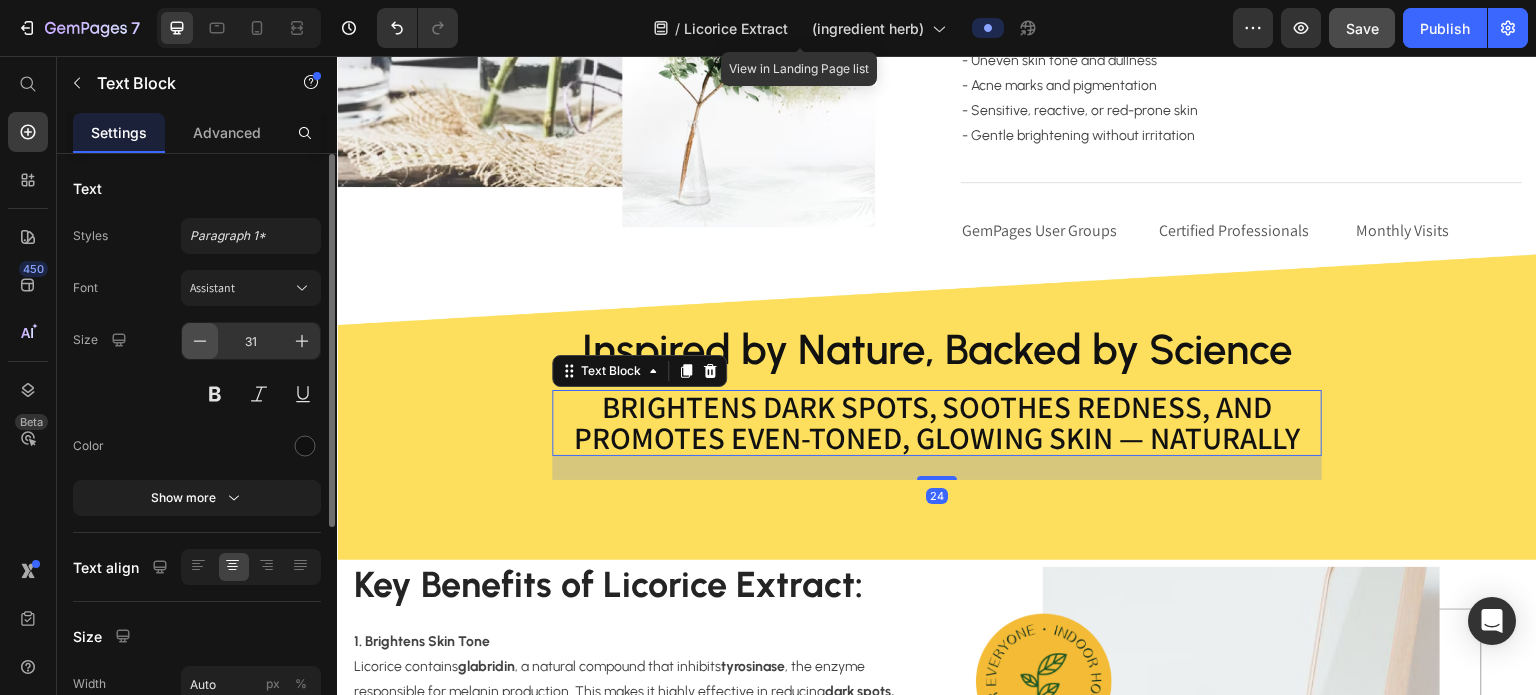 click 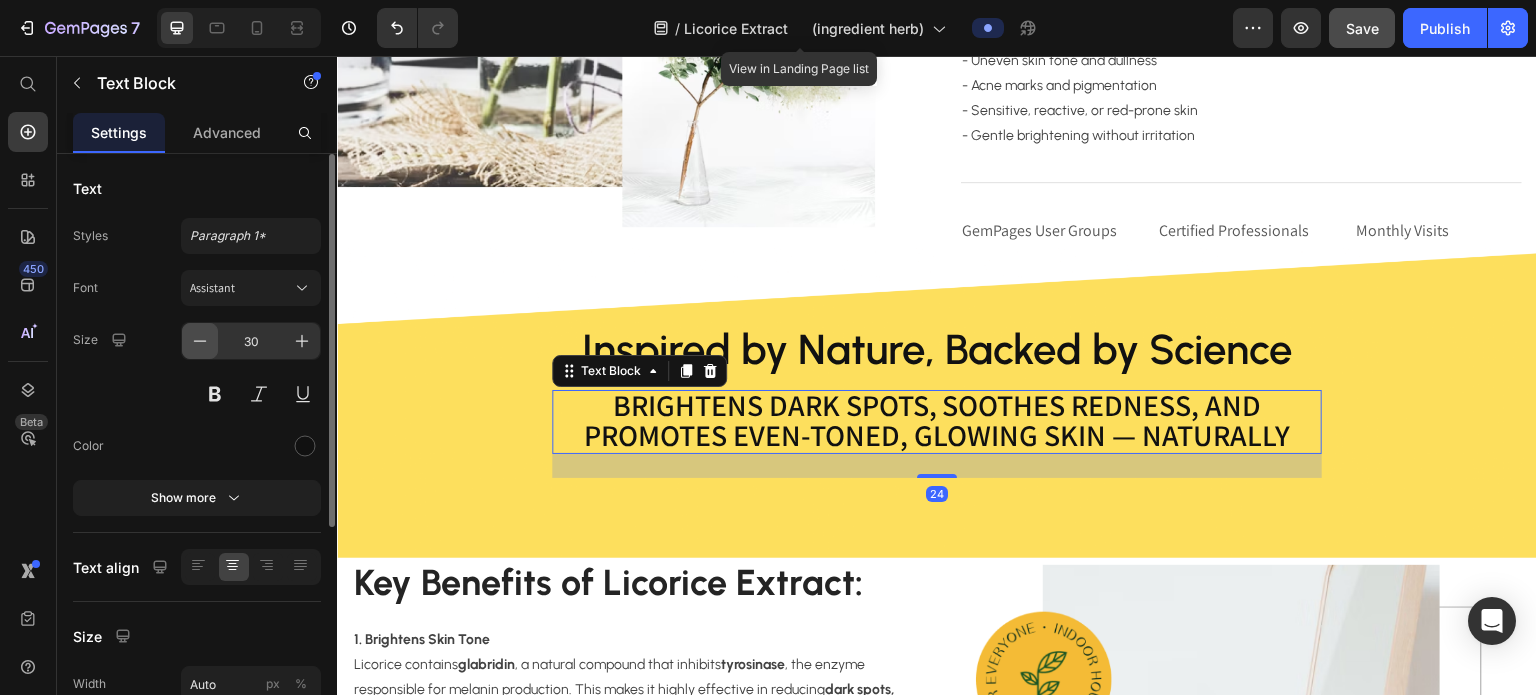 click 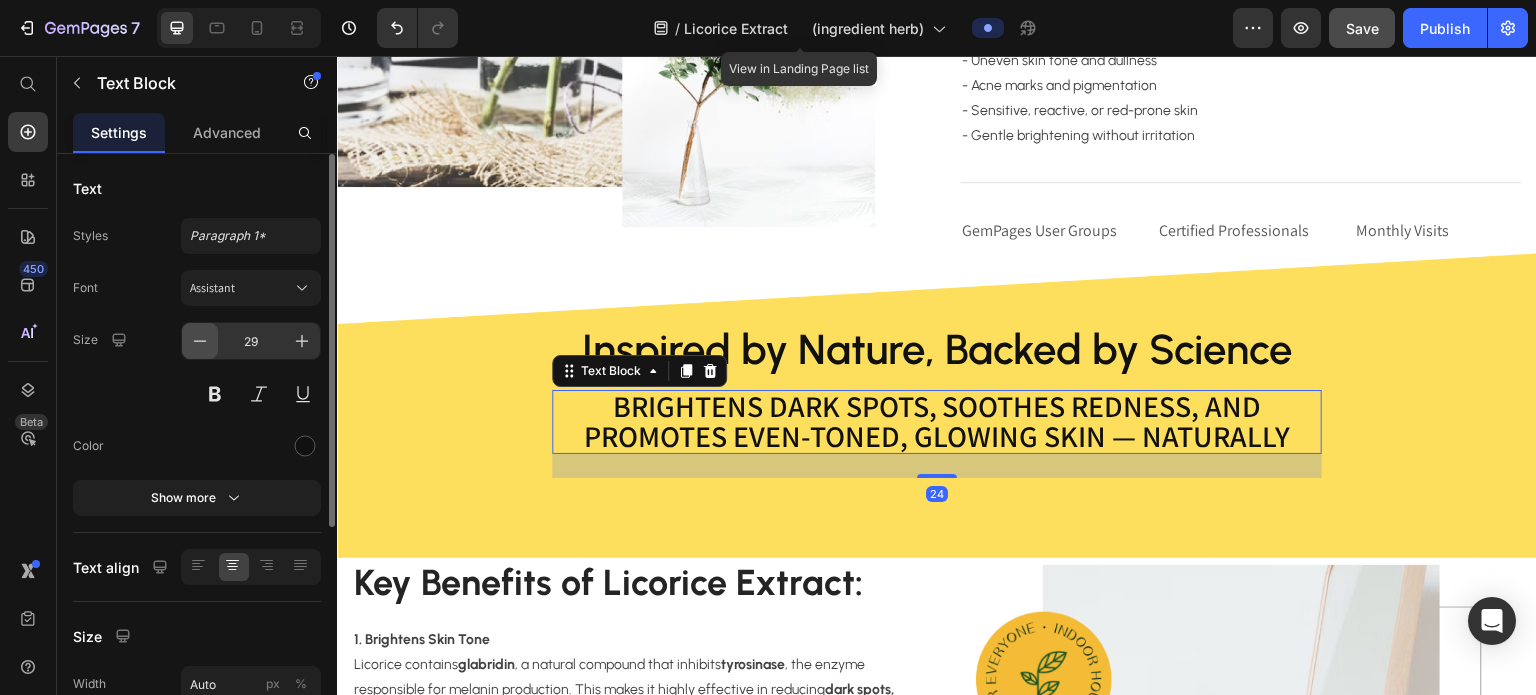 click 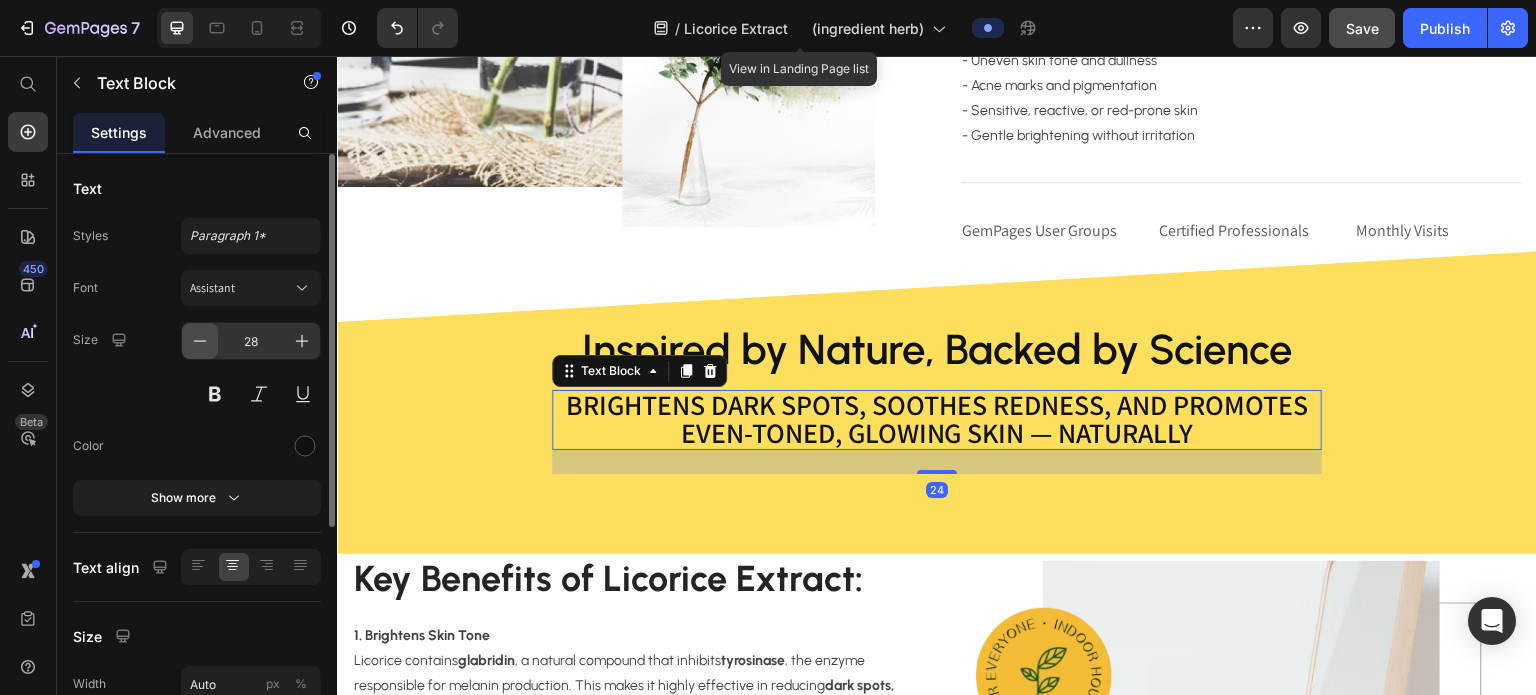 scroll, scrollTop: 2, scrollLeft: 0, axis: vertical 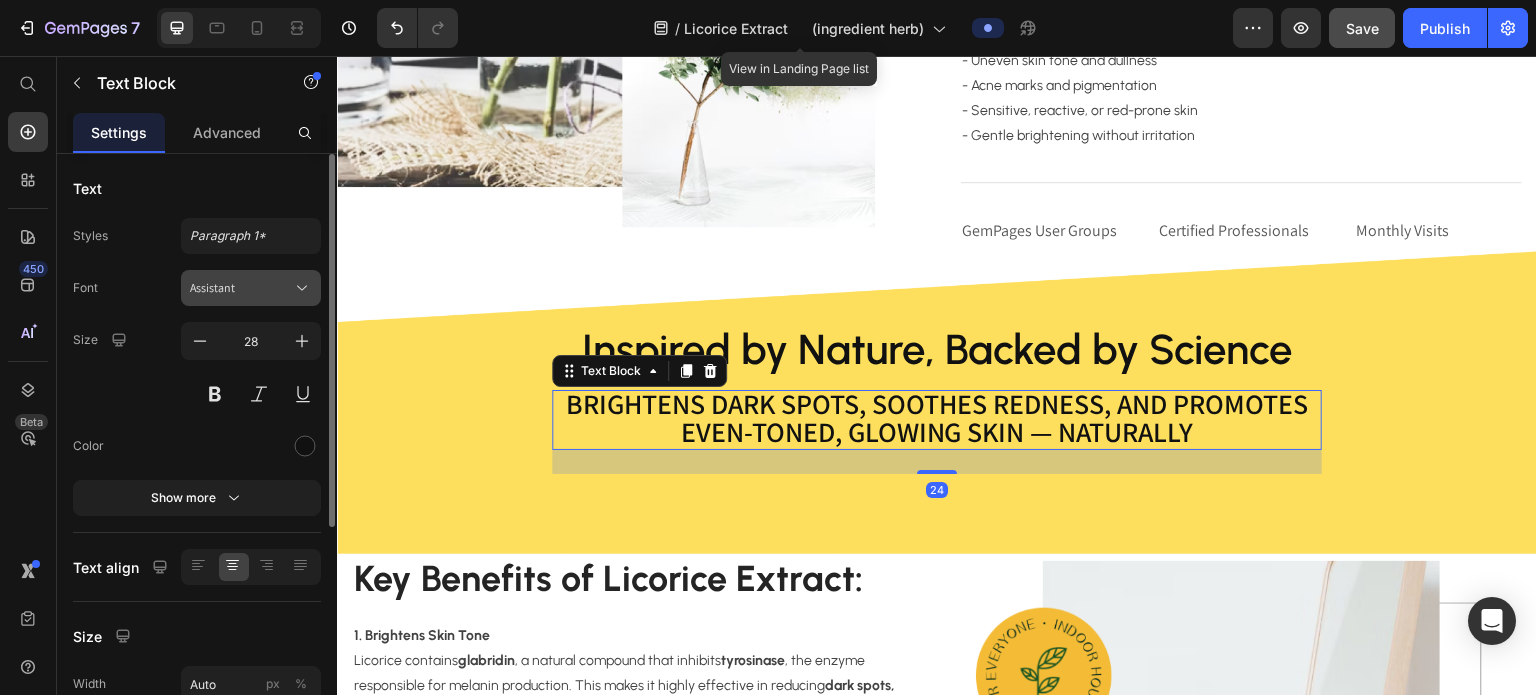 click on "Assistant" at bounding box center [241, 288] 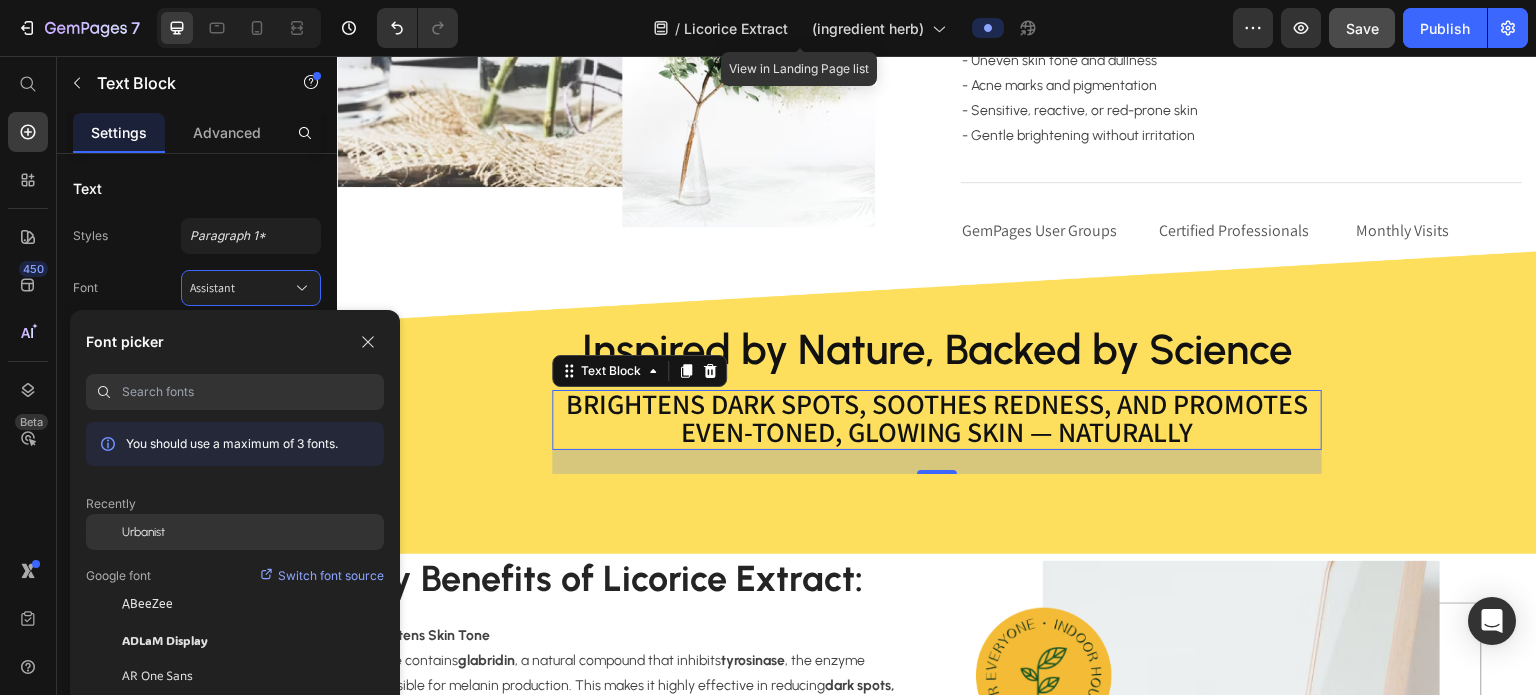 click on "Urbanist" 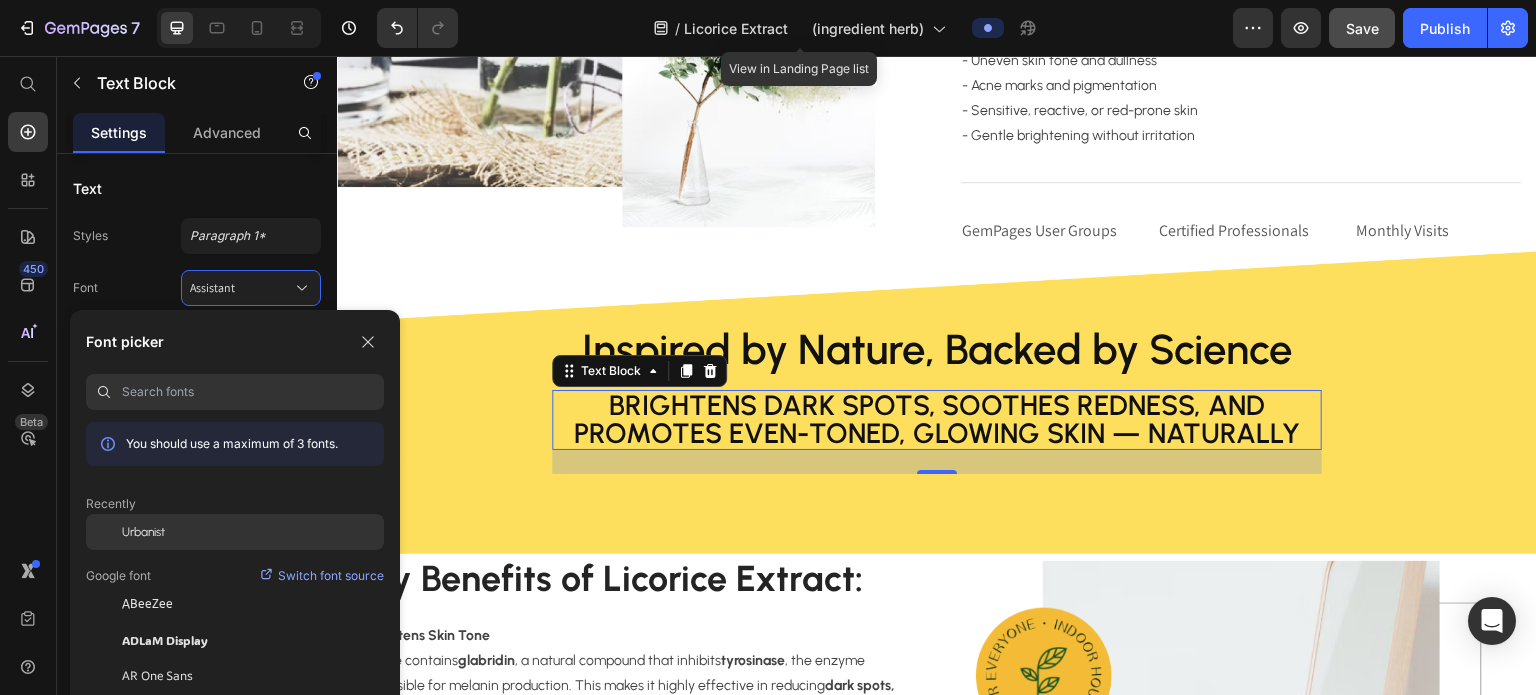 scroll, scrollTop: 0, scrollLeft: 0, axis: both 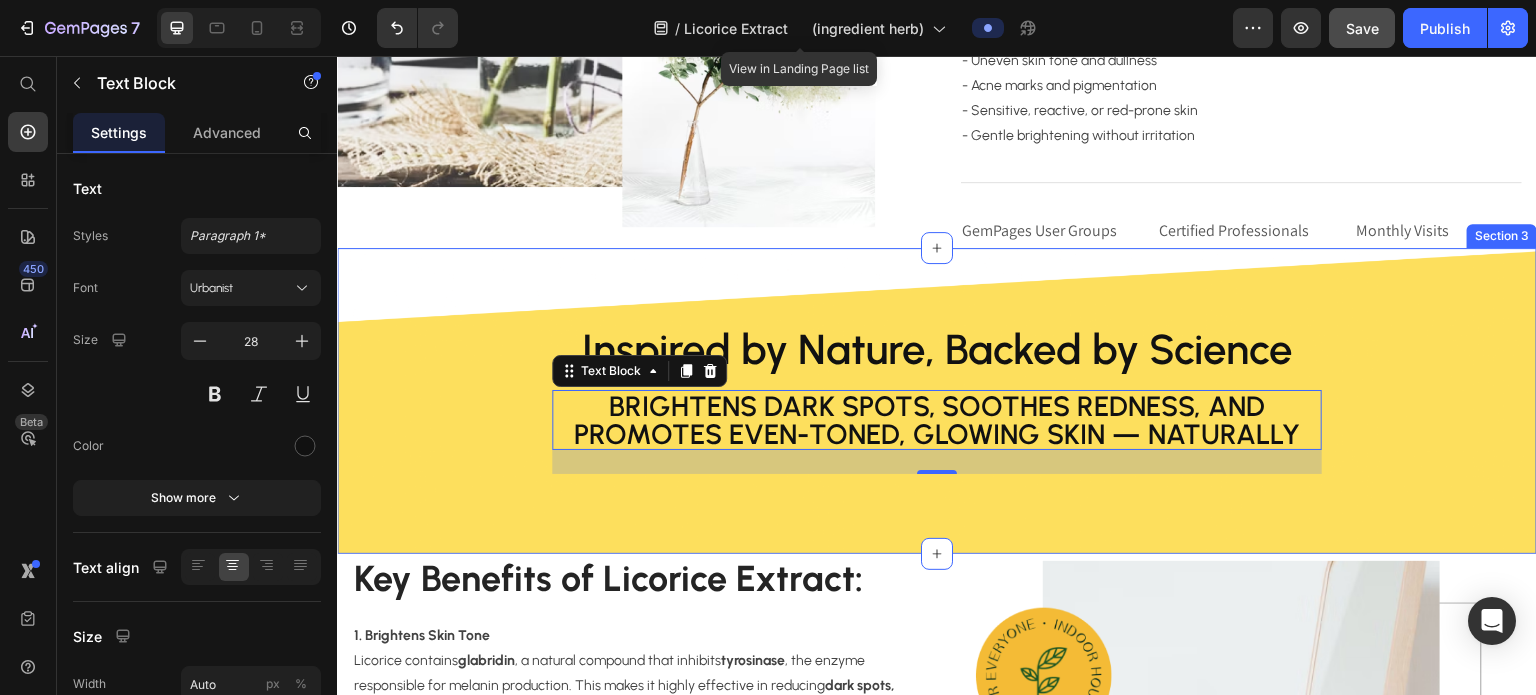 click on "Inspired by Nature, Backed by Science Heading Brightens dark spots, soothes redness, and promotes even-toned, glowing skin — naturally Text Block   24 Row" at bounding box center [937, 401] 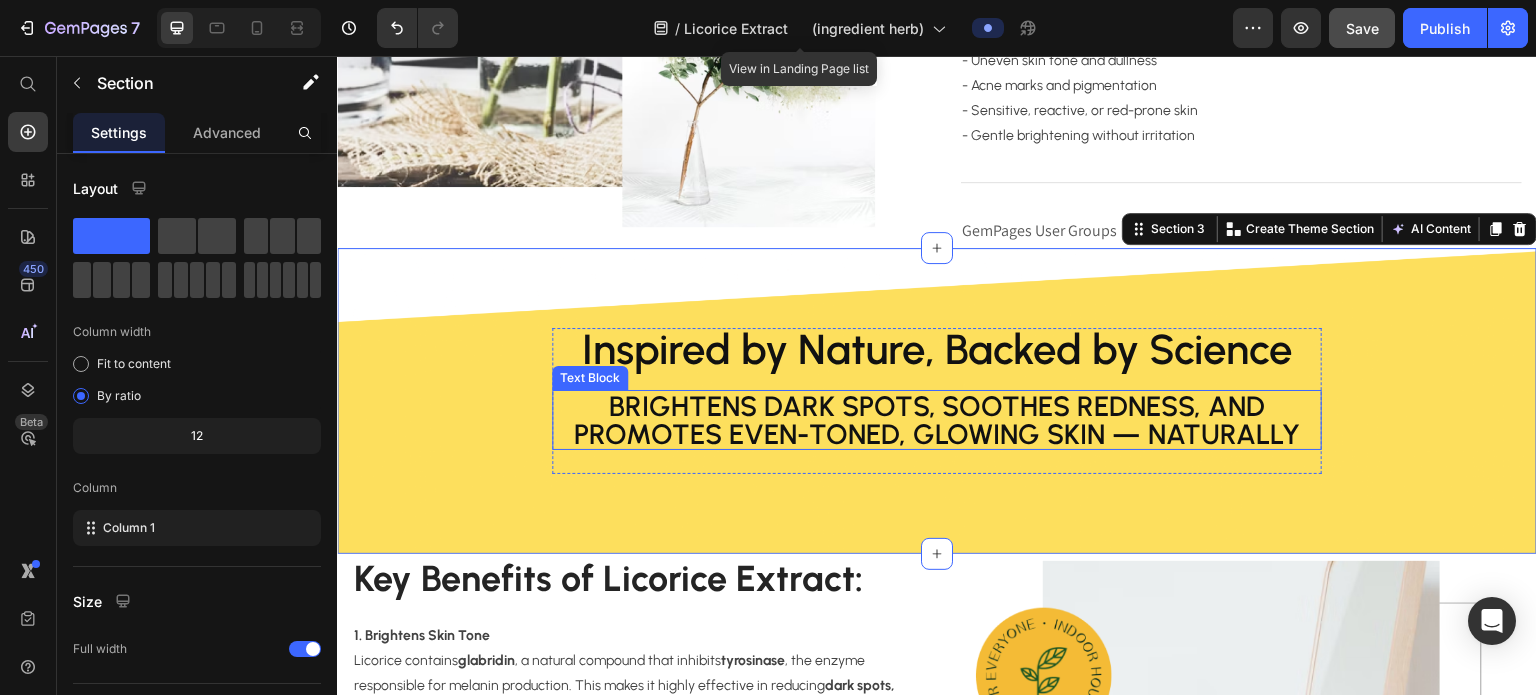 click on "Brightens dark spots, soothes redness, and promotes even-toned, glowing skin — naturally" at bounding box center (937, 420) 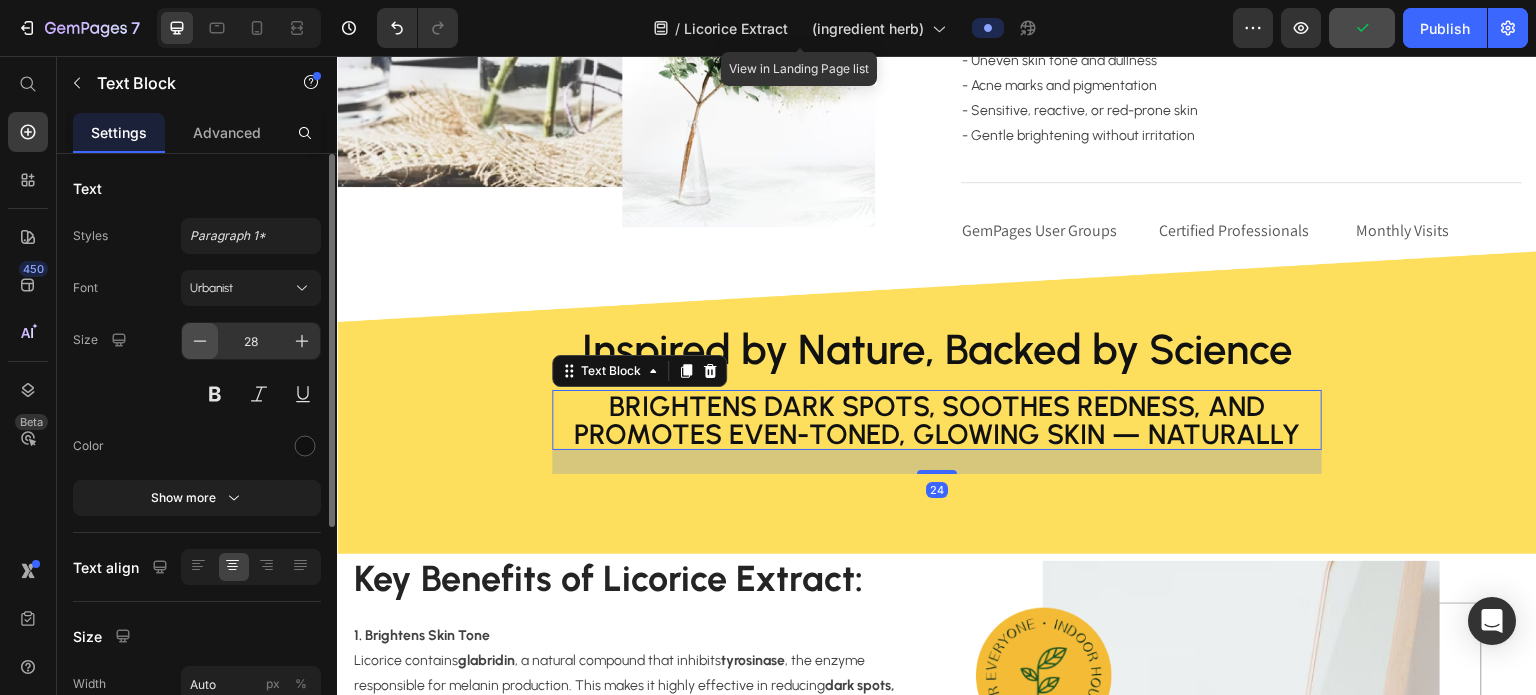 click 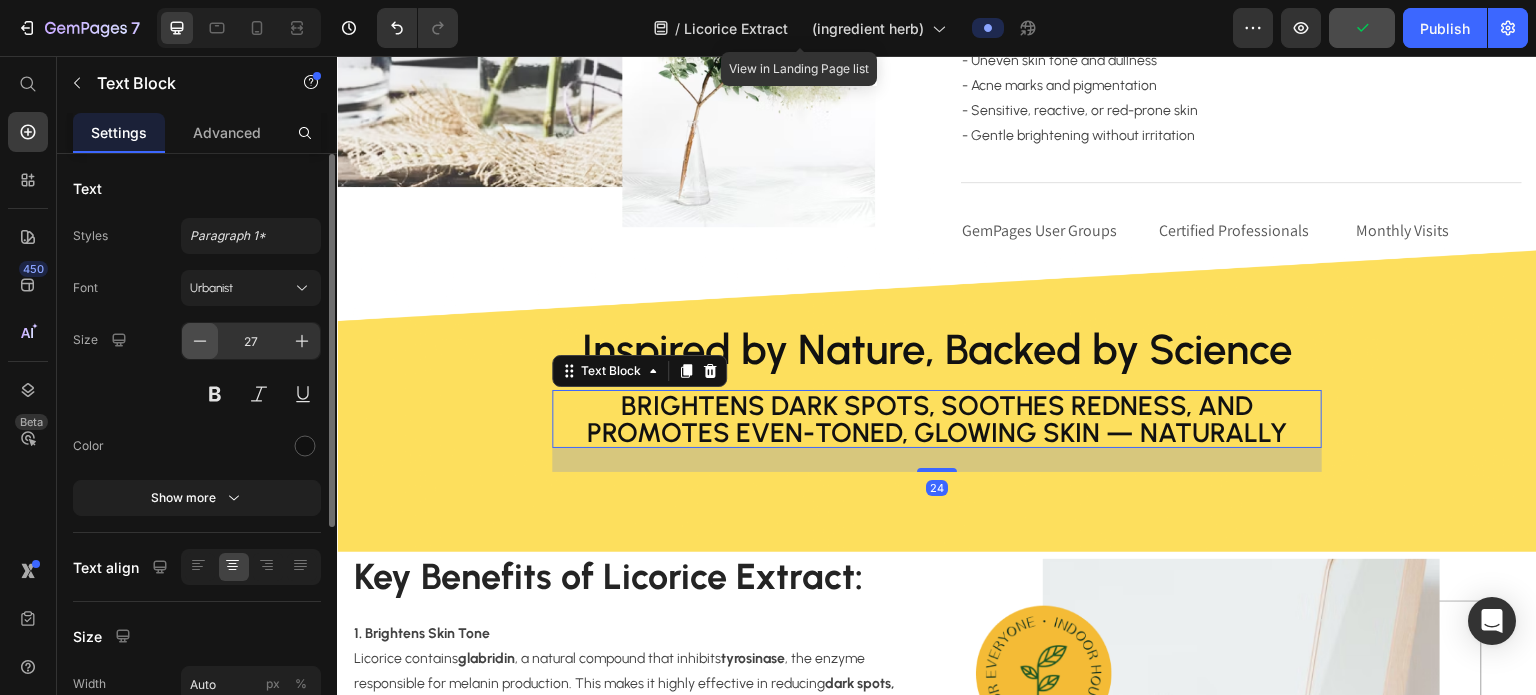 scroll, scrollTop: 0, scrollLeft: 0, axis: both 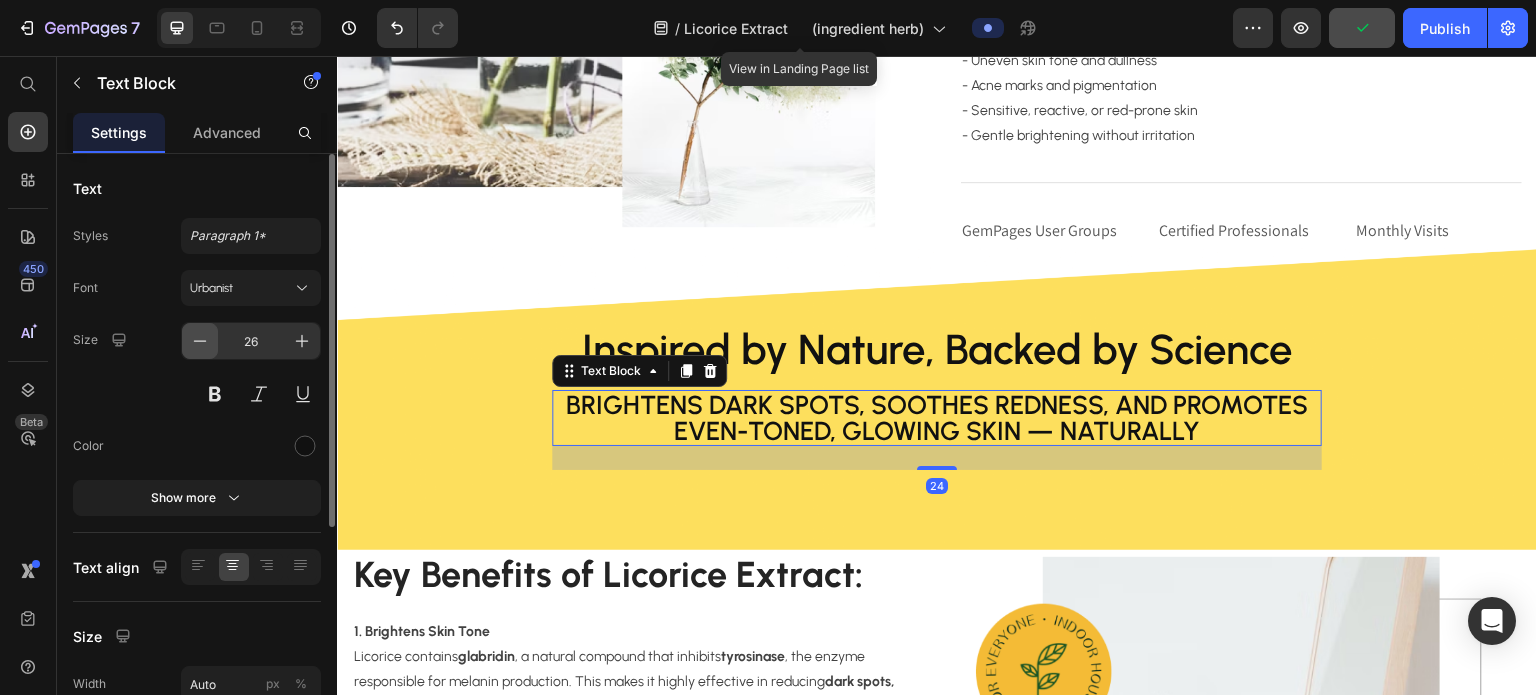 click 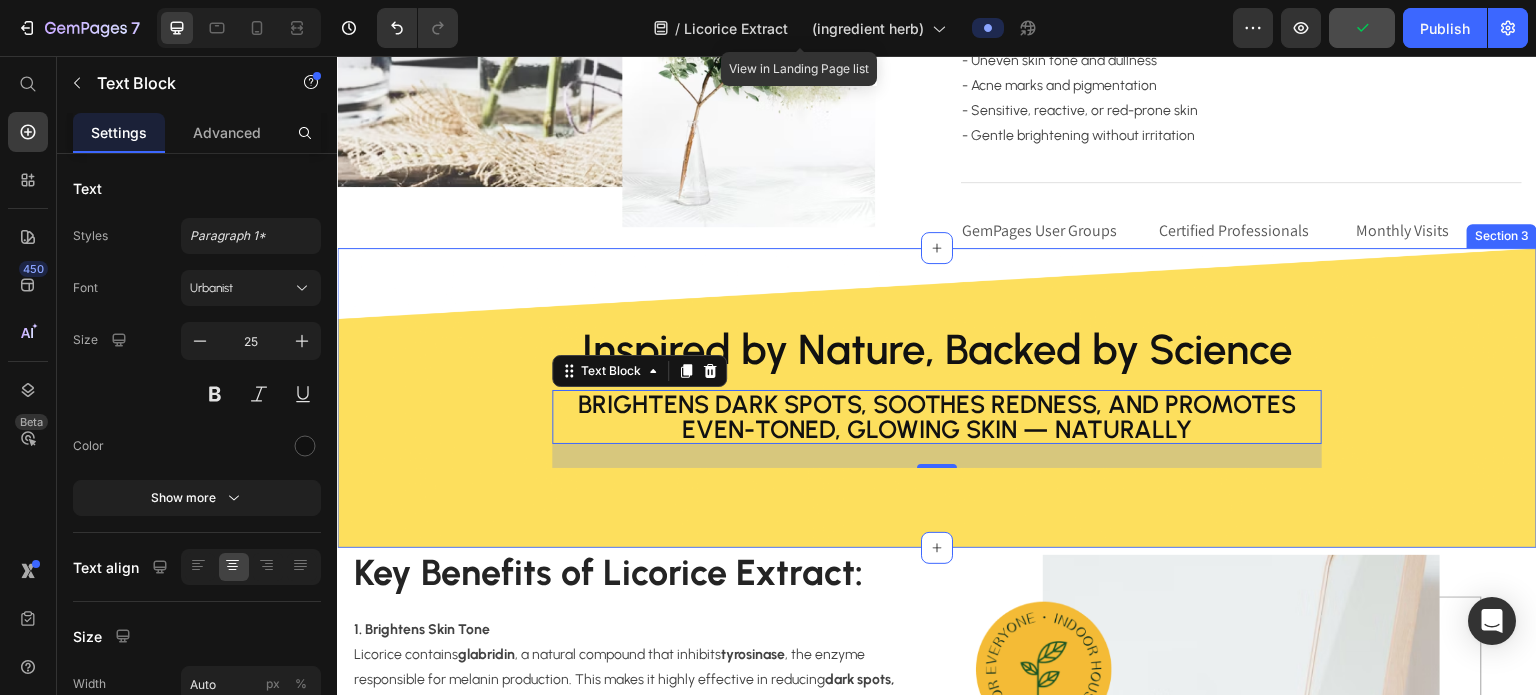 click on "Inspired by Nature, Backed by Science Heading Brightens dark spots, soothes redness, and promotes even-toned, glowing skin — naturally Text Block   24 Row" at bounding box center (937, 398) 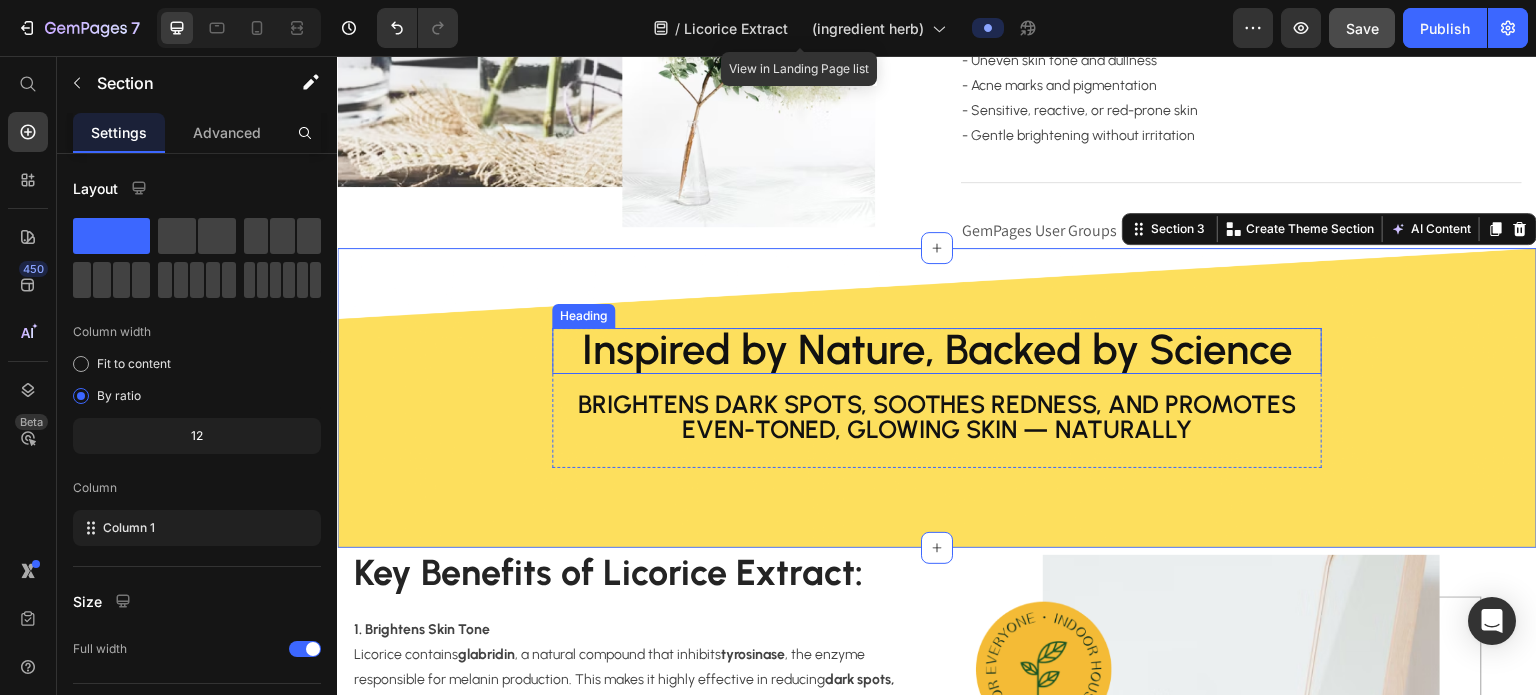 click on "Inspired by Nature, Backed by Science" at bounding box center [937, 350] 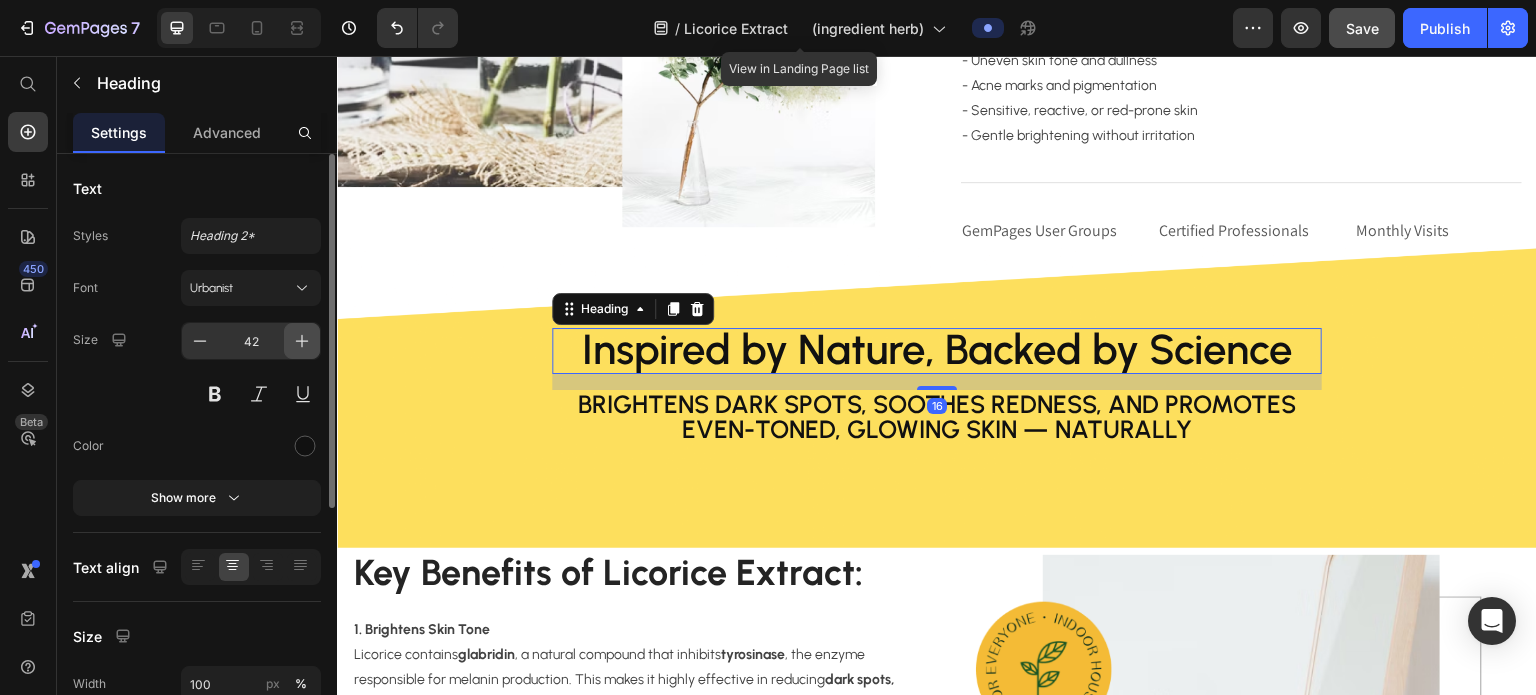 click 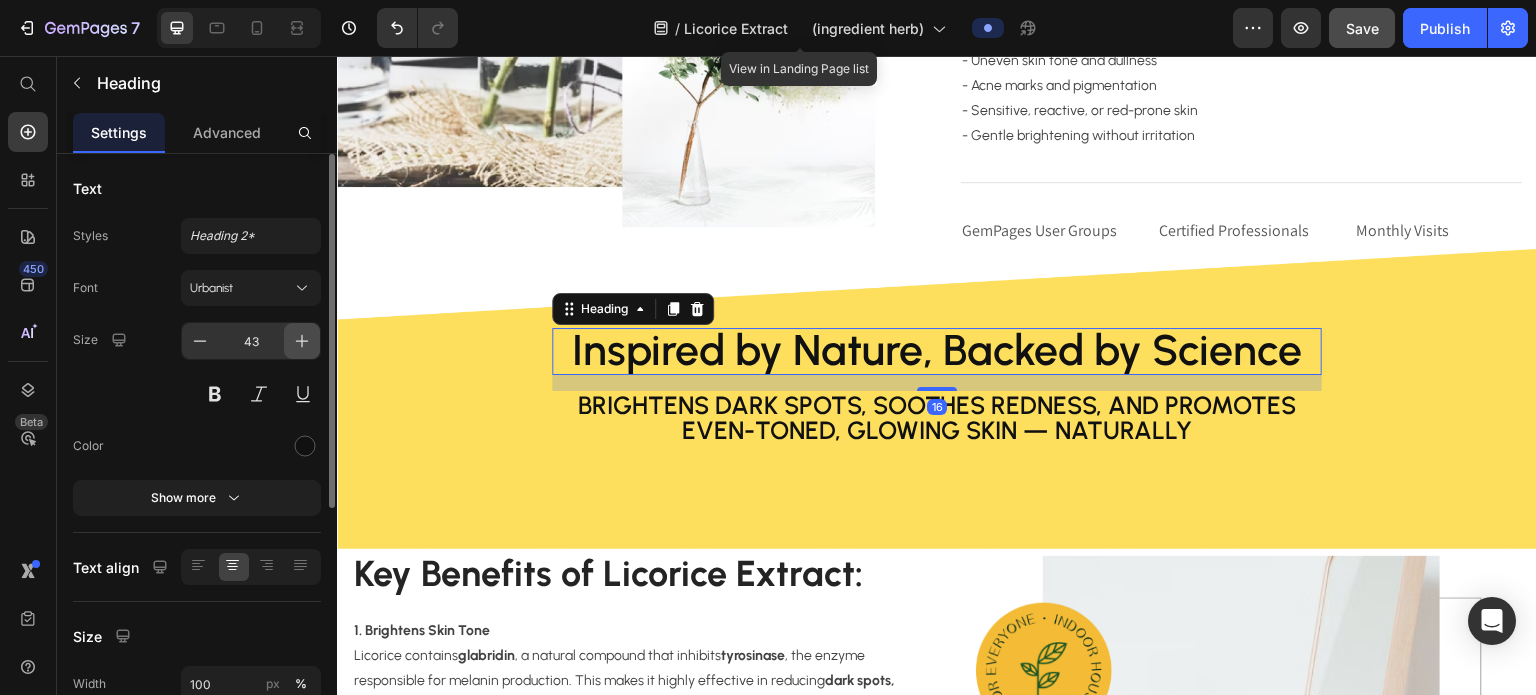 click 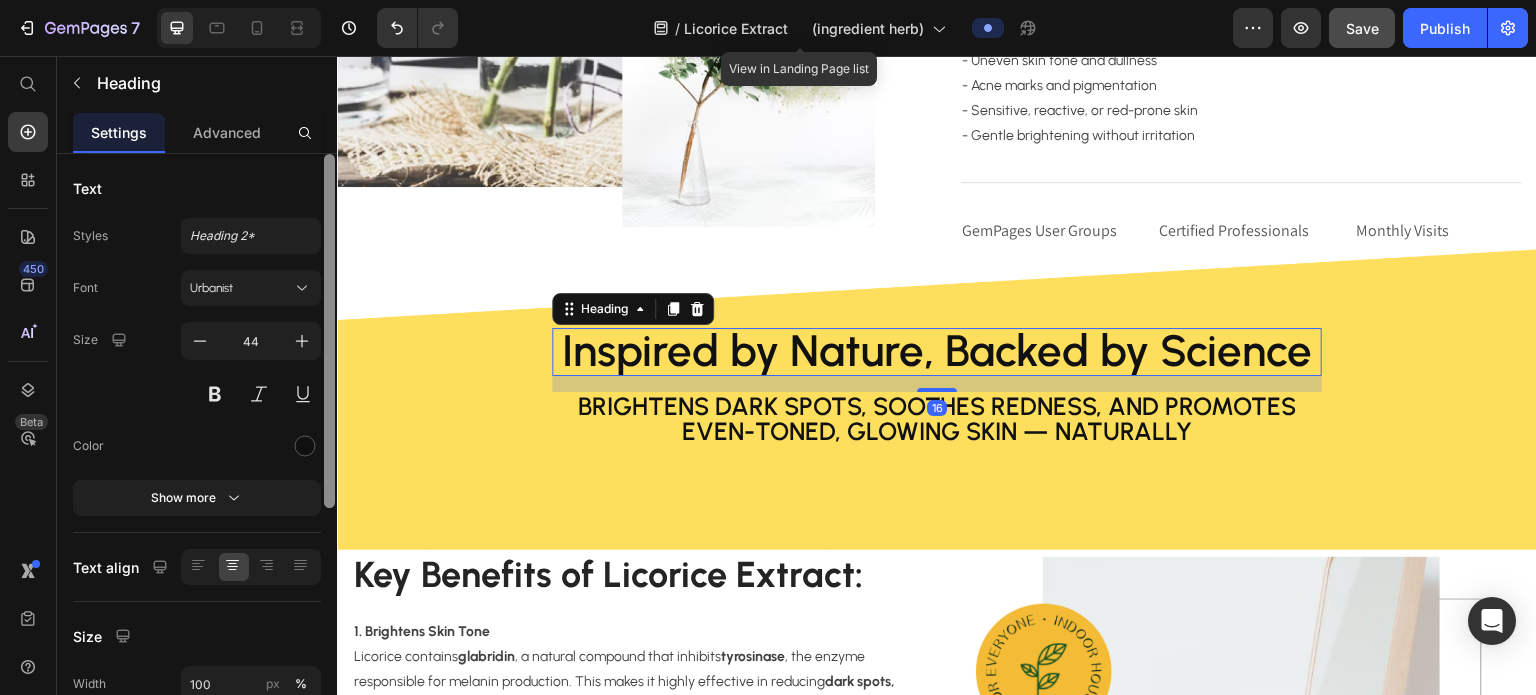 scroll, scrollTop: 2, scrollLeft: 0, axis: vertical 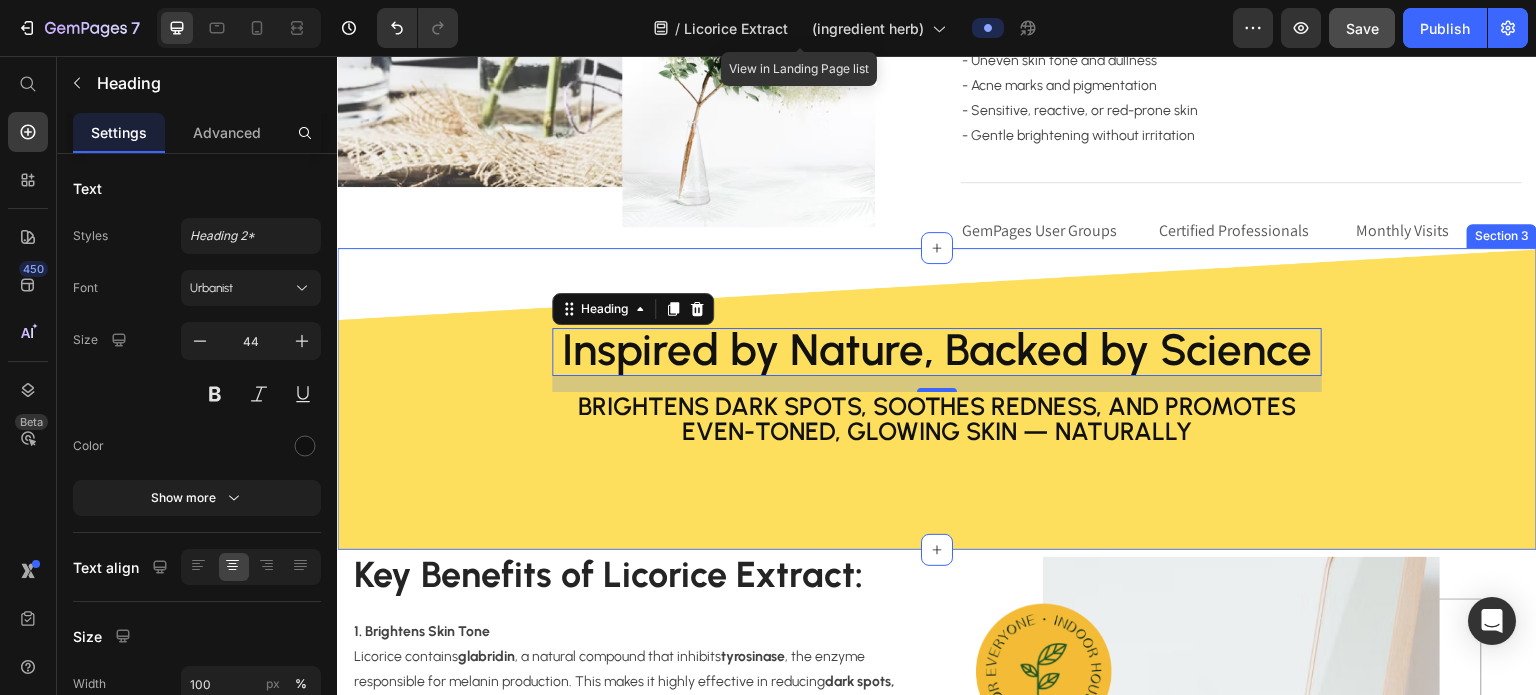 click on "Inspired by Nature, Backed by Science Heading 16 Brightens dark spots, soothes redness, and promotes even-toned, glowing skin — naturally Text Block Row Section 3" at bounding box center [937, 399] 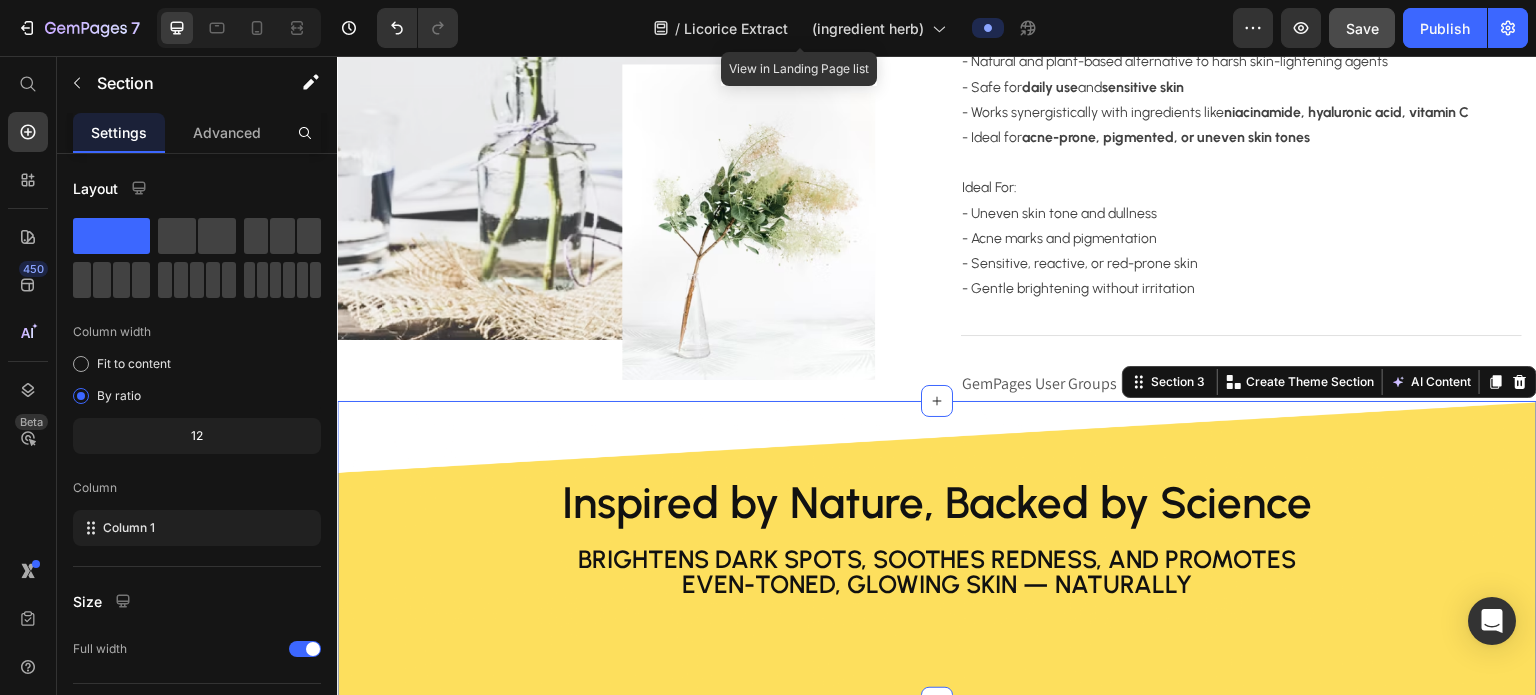 scroll, scrollTop: 888, scrollLeft: 0, axis: vertical 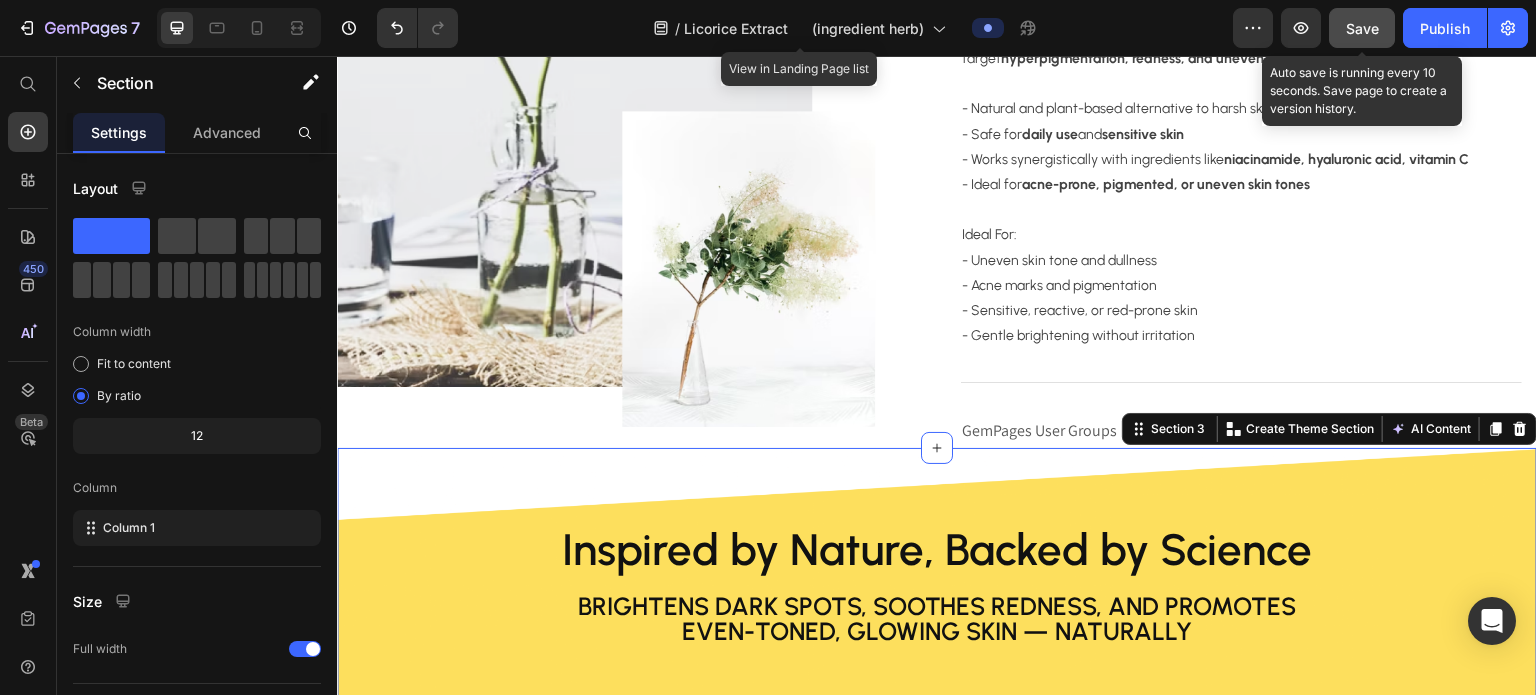 click on "Save" at bounding box center [1362, 28] 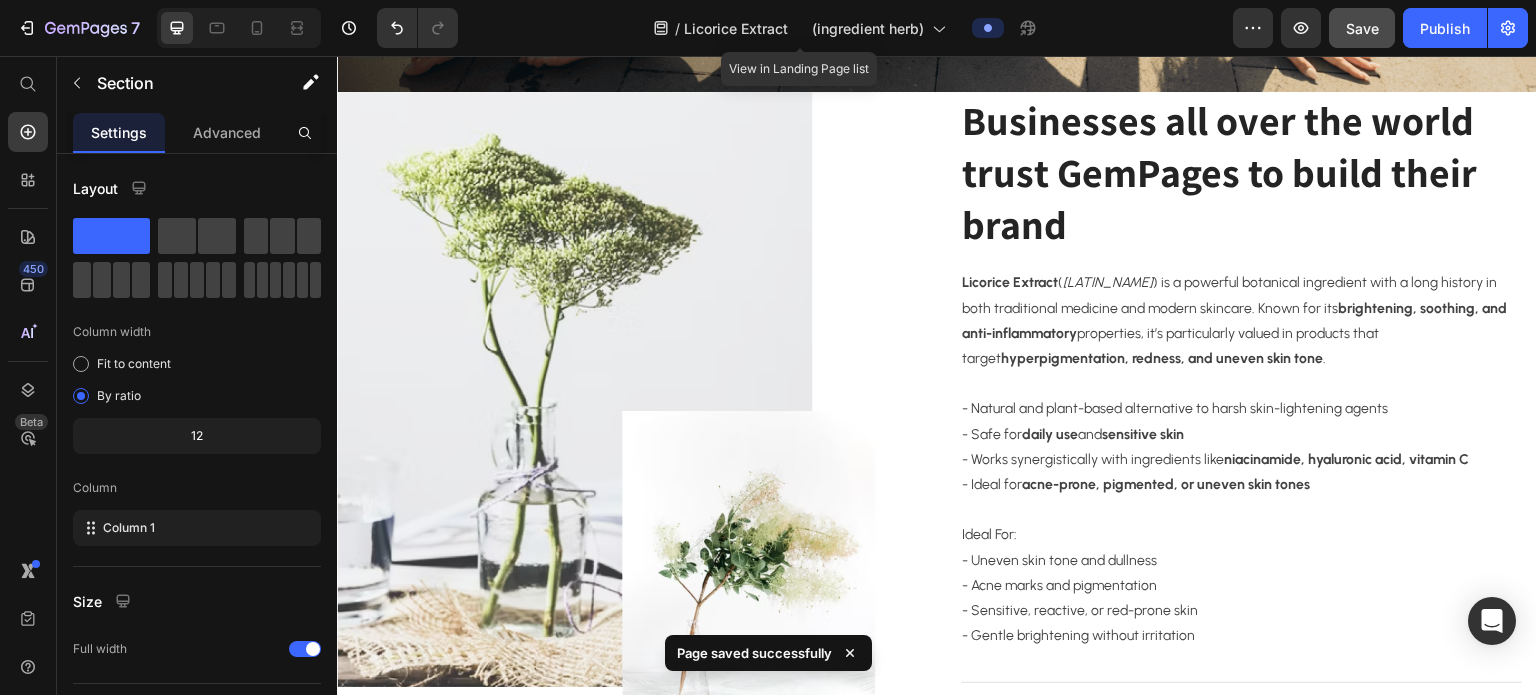 scroll, scrollTop: 388, scrollLeft: 0, axis: vertical 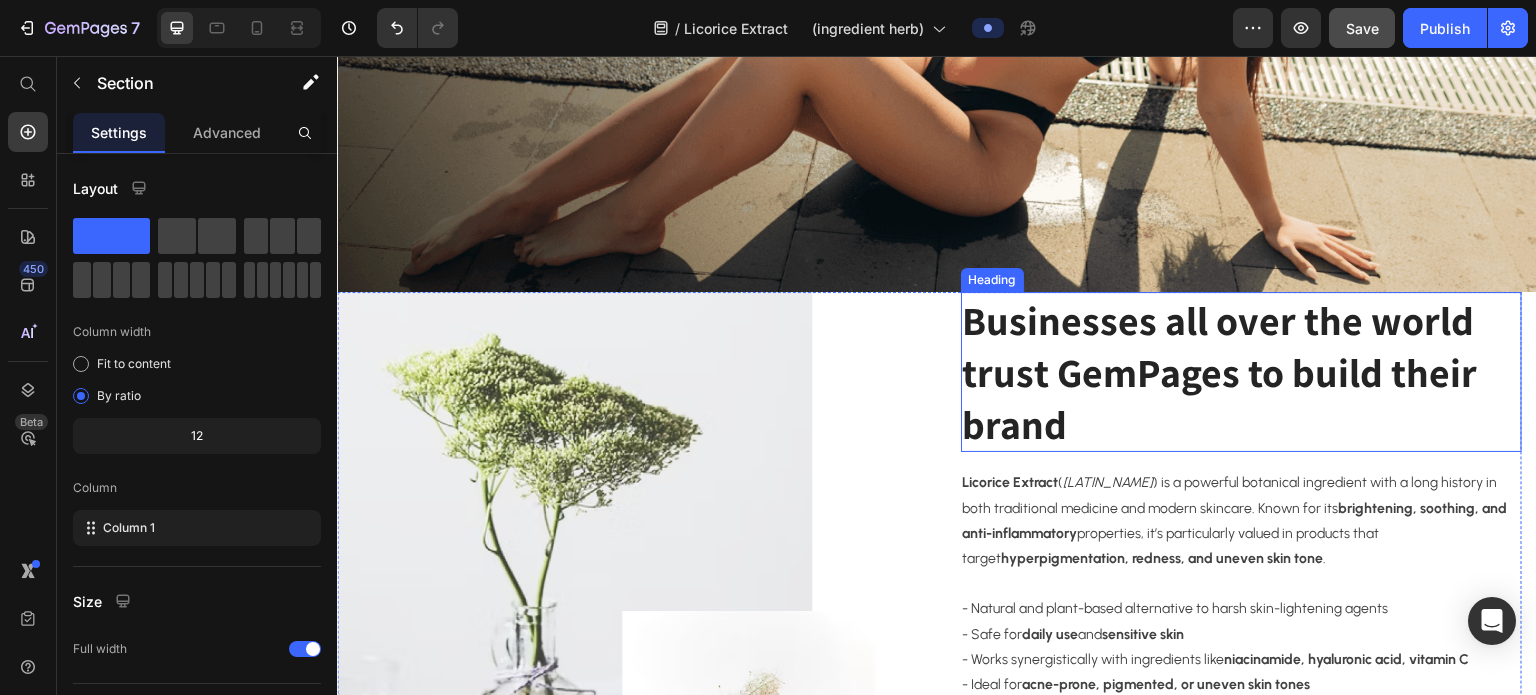 click on "Businesses all over the world trust GemPages to build their brand" at bounding box center (1242, 372) 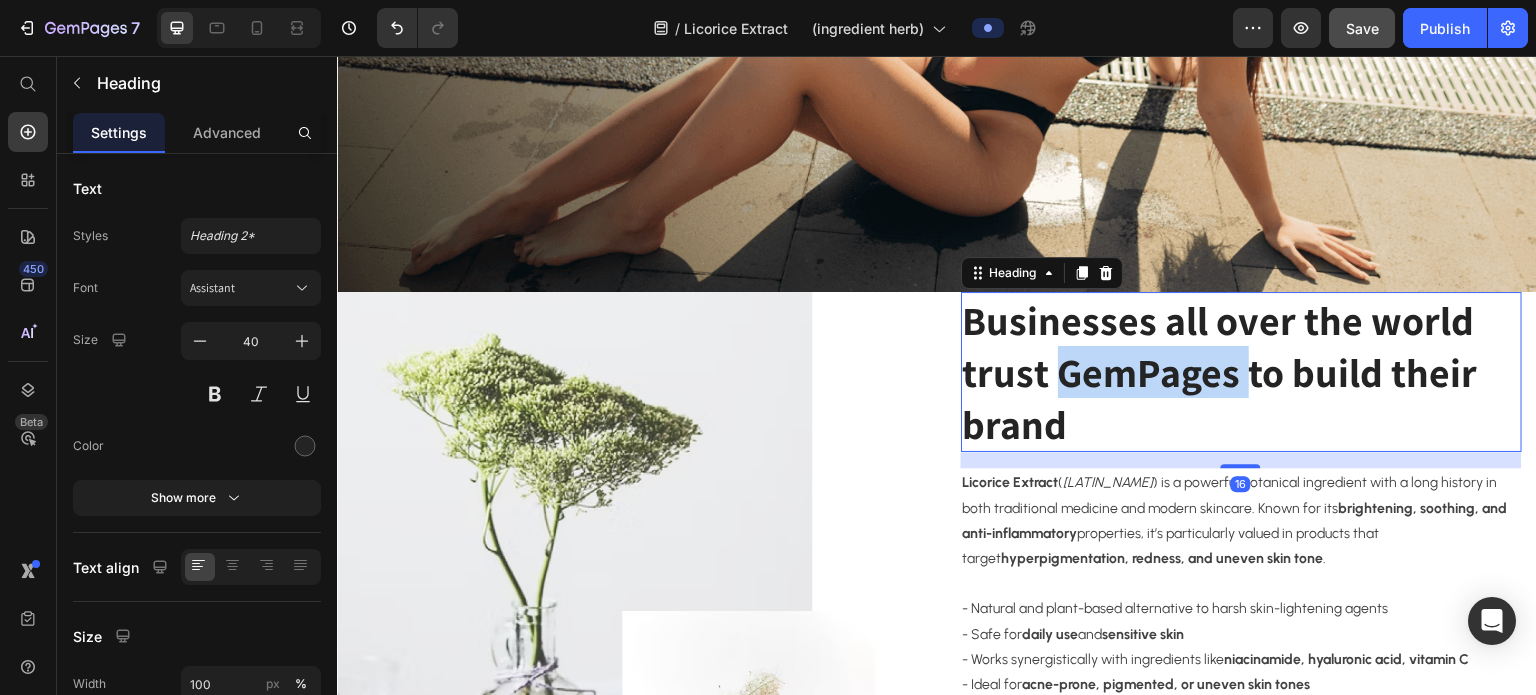 click on "Businesses all over the world trust GemPages to build their brand" at bounding box center [1242, 372] 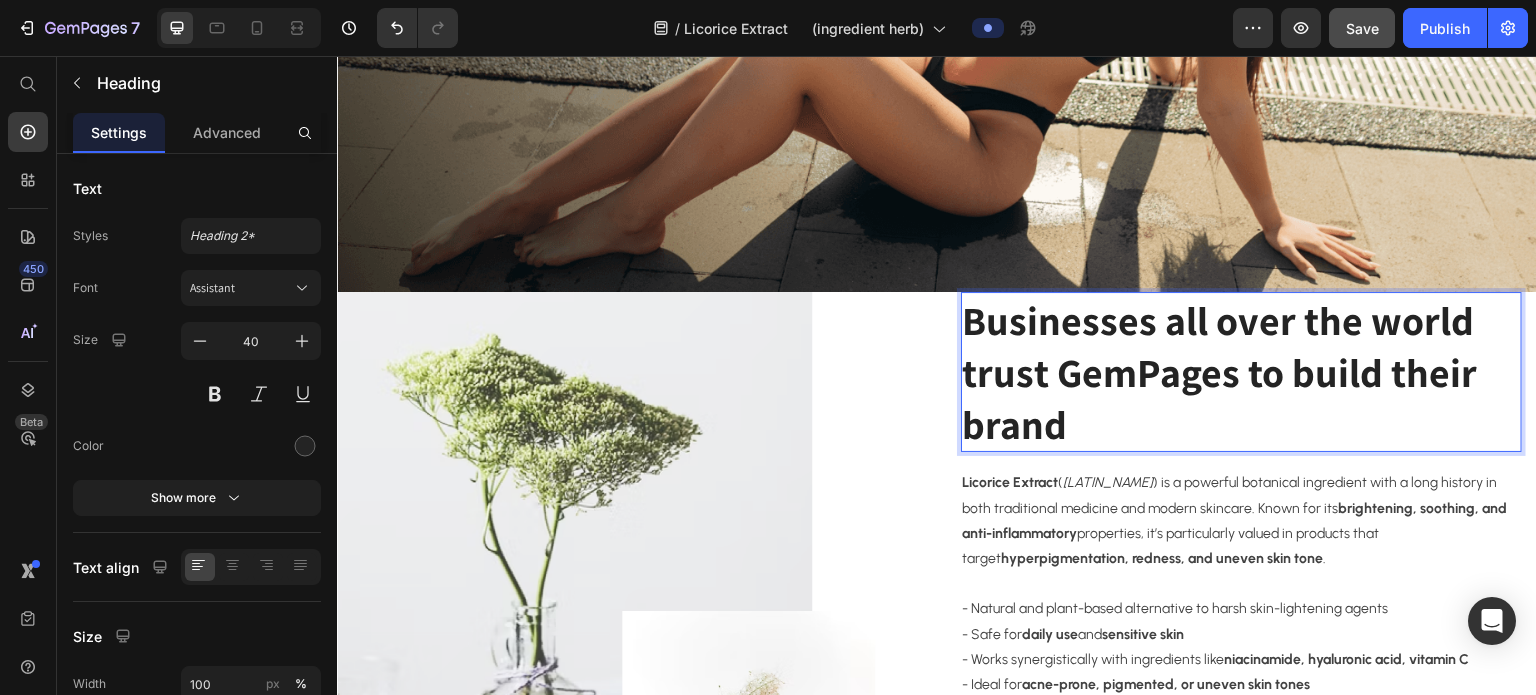 click on "Businesses all over the world trust GemPages to build their brand" at bounding box center (1242, 372) 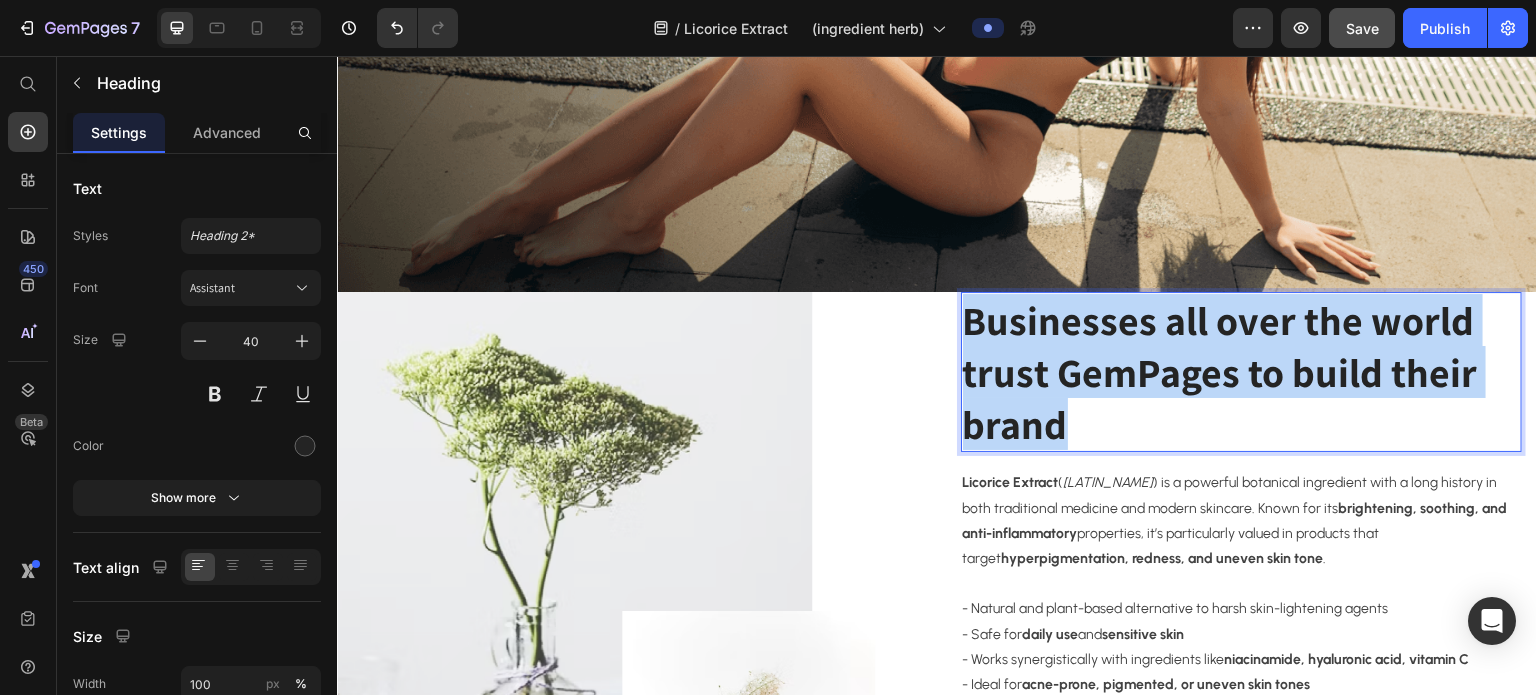 drag, startPoint x: 1075, startPoint y: 417, endPoint x: 961, endPoint y: 312, distance: 154.98709 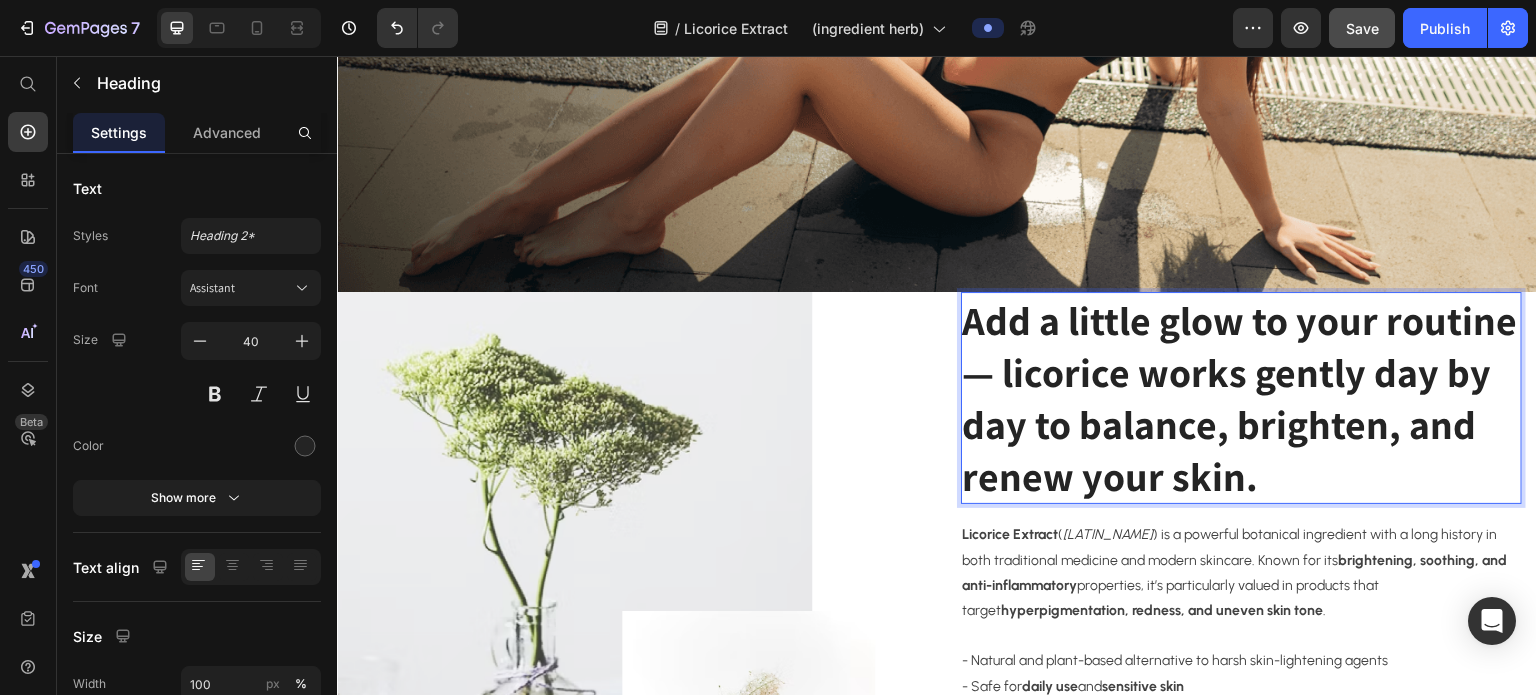 click on "Add a little glow to your routine — licorice works gently day by day to balance, brighten, and renew your skin." at bounding box center (1242, 398) 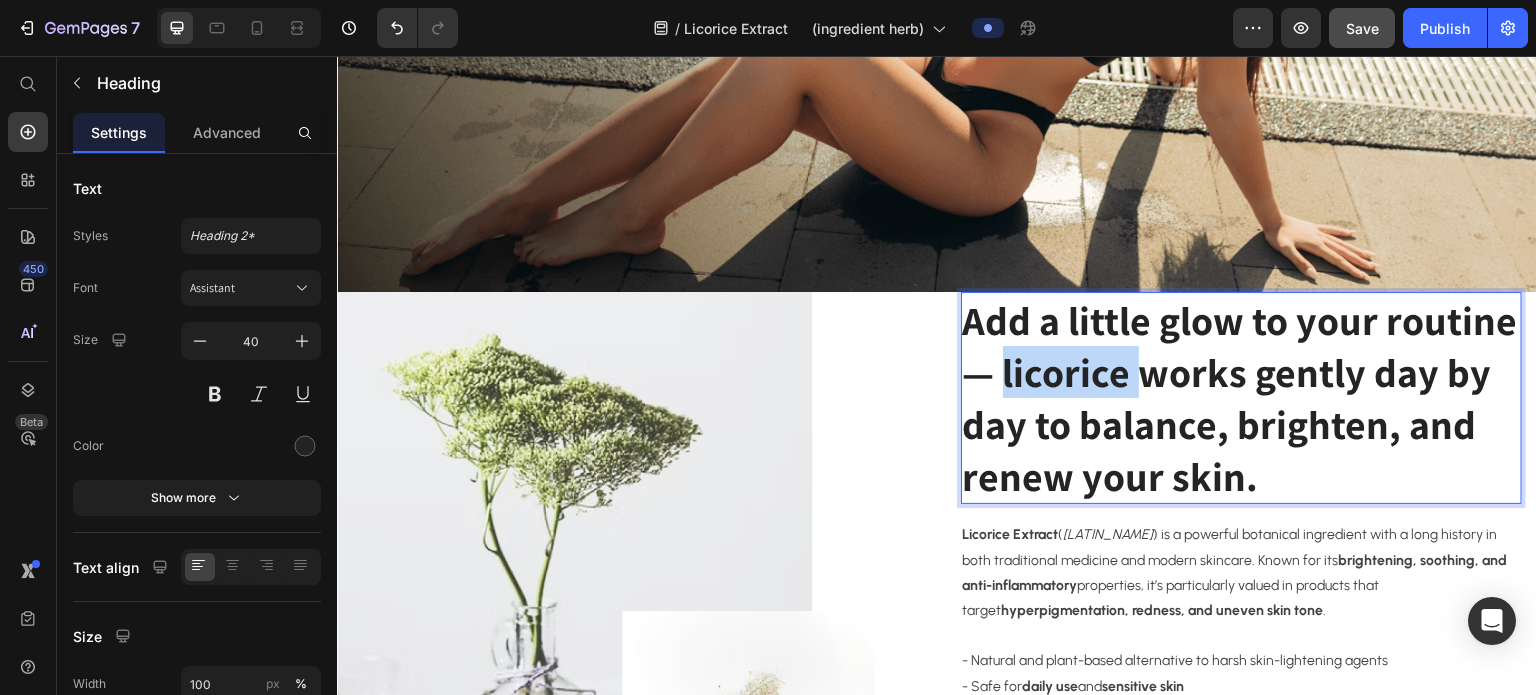 click on "Add a little glow to your routine — licorice works gently day by day to balance, brighten, and renew your skin." at bounding box center [1242, 398] 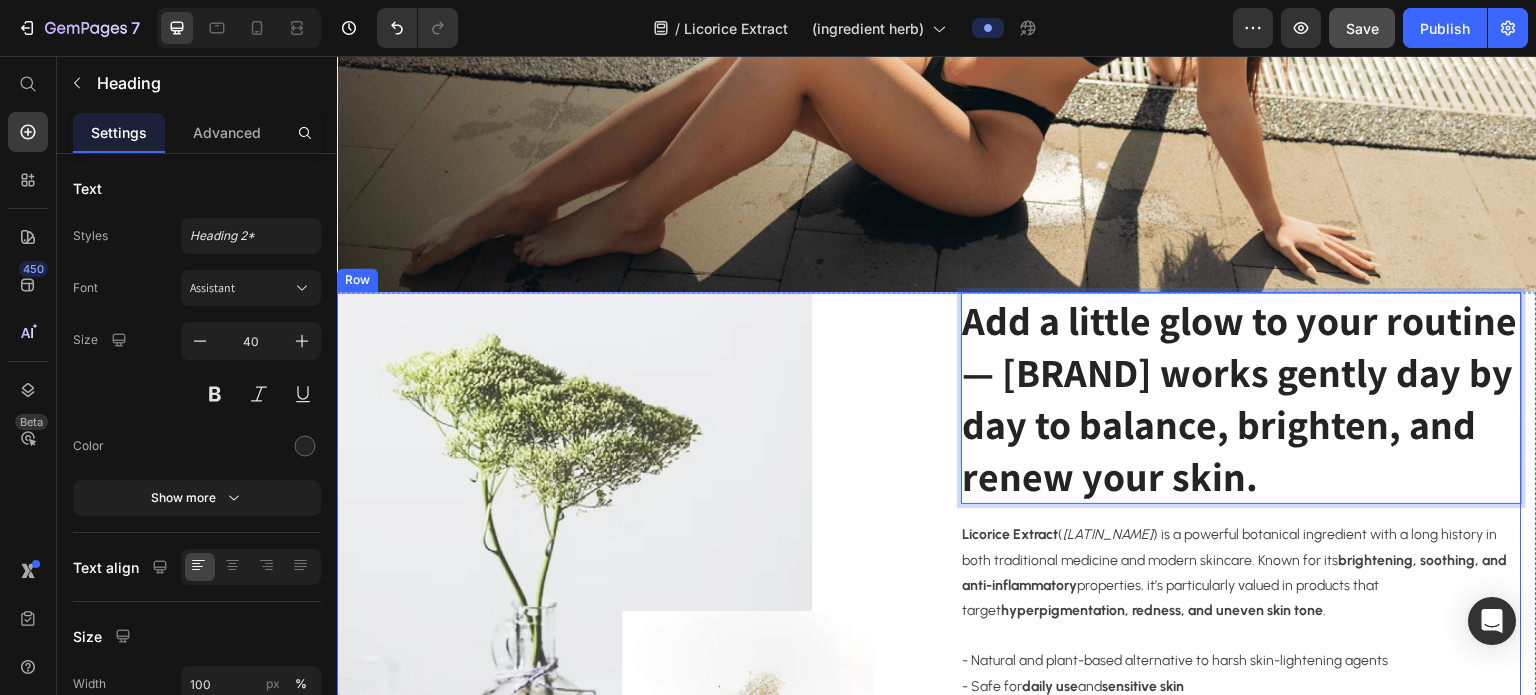 click on "Image Add a little glow to your routine — LICORICE works gently day by day to balance, brighten, and renew your skin. Heading   16 Licorice Extract  ( [LATIN_NAME] ) is a powerful botanical ingredient with a long history in both traditional medicine and modern skincare. Known for its  brightening, soothing, and anti-inflammatory  properties, it’s particularly valued in products that target  hyperpigmentation, redness, and uneven skin tone .   - Natural and plant-based alternative to harsh skin-lightening agents - Safe for  daily use  and  sensitive skin - Works synergistically with ingredients like  niacinamide, hyaluronic acid, vitamin C - Ideal for  acne-prone, pigmented, or uneven skin tones   Ideal For: - Uneven skin tone and dullness - Acne marks and pigmentation - Sensitive, reactive, or red-prone skin - Gentle brightening without irritation Text block                Title Line GemPages User Groups Text block Certified Professionals Text block Monthly Visits Text block Row Row" at bounding box center (929, 646) 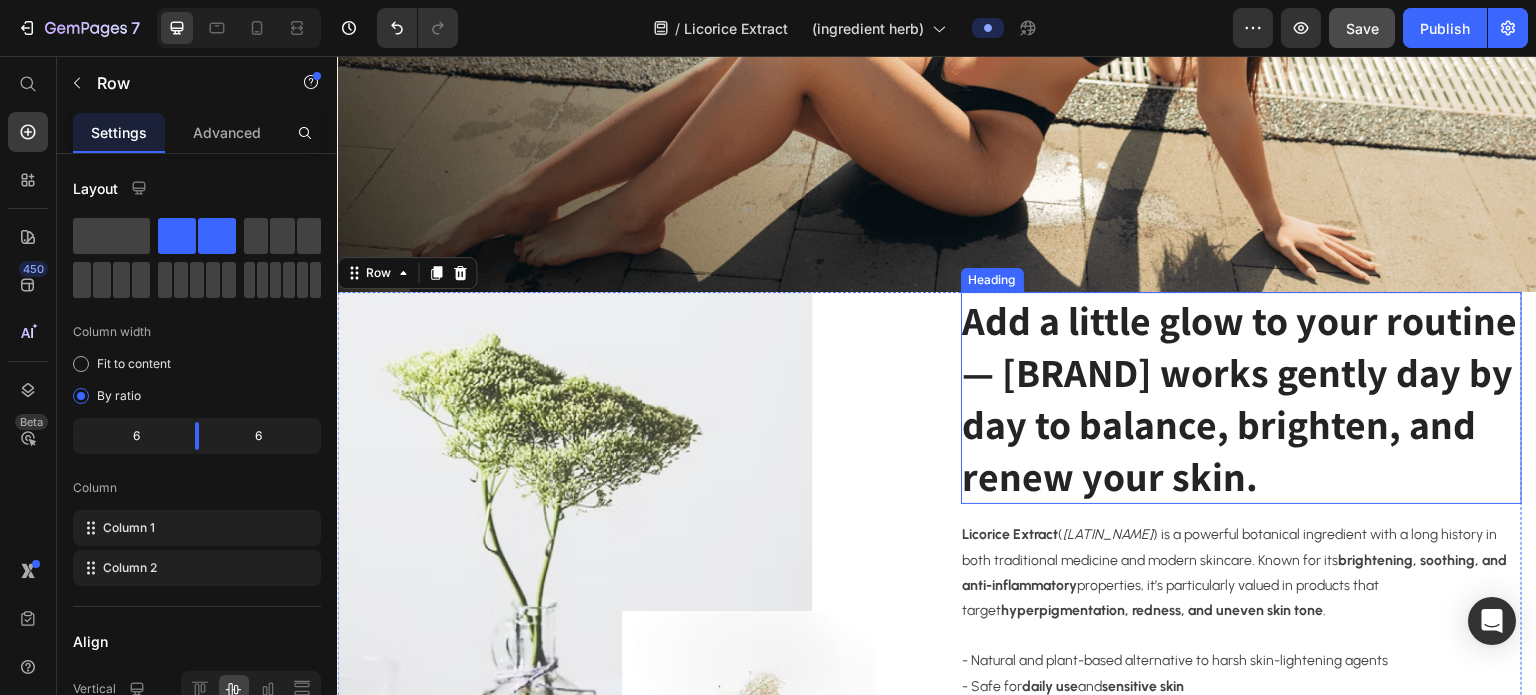 click on "Add a little glow to your routine — [BRAND] works gently day by day to balance, brighten, and renew your skin." at bounding box center [1242, 398] 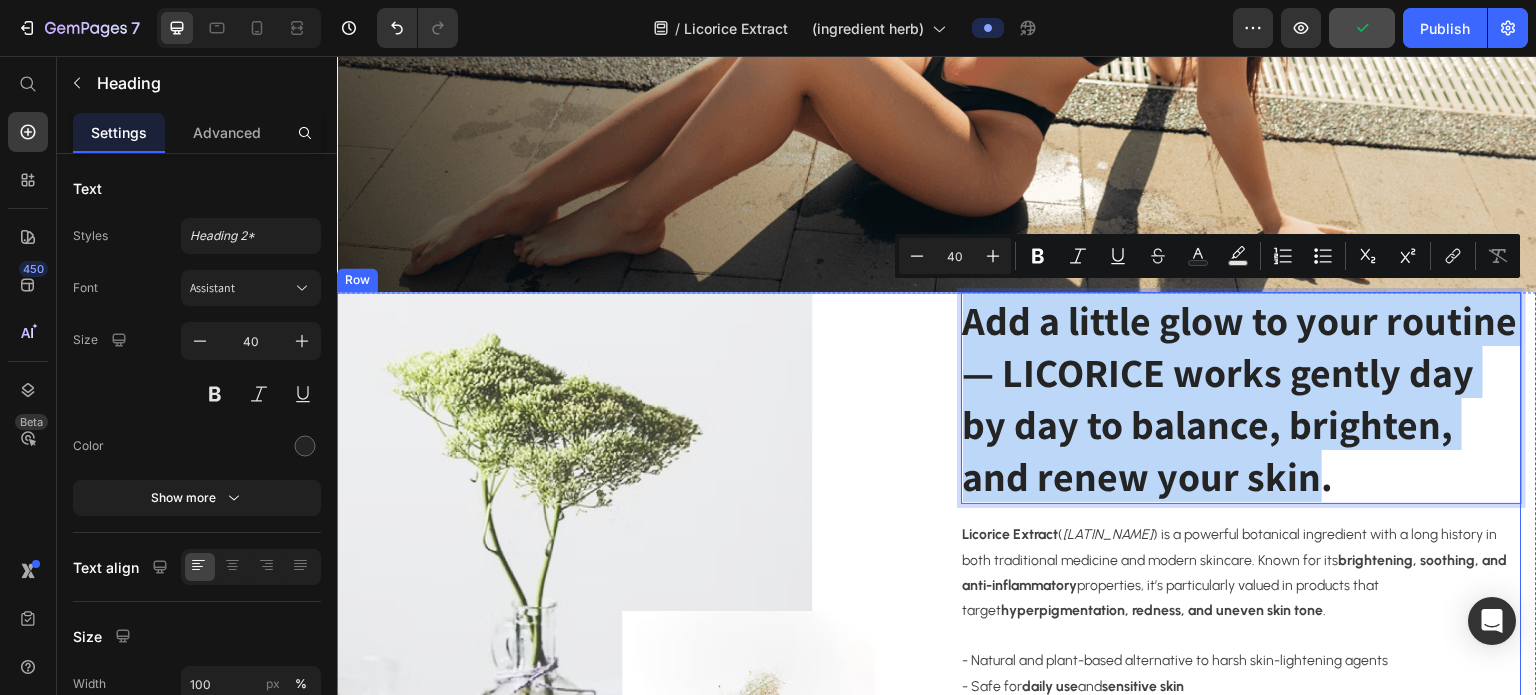 drag, startPoint x: 1459, startPoint y: 473, endPoint x: 942, endPoint y: 332, distance: 535.88245 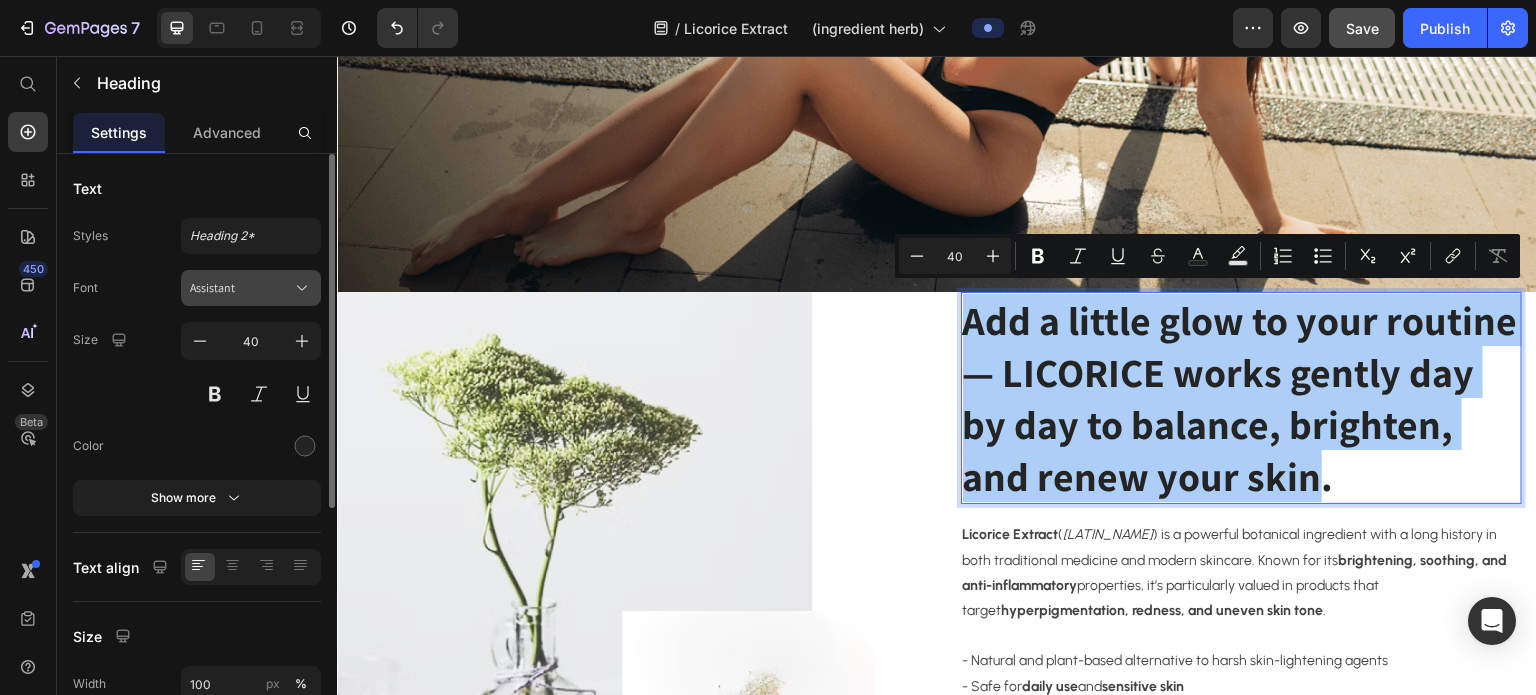 click on "Assistant" at bounding box center [241, 288] 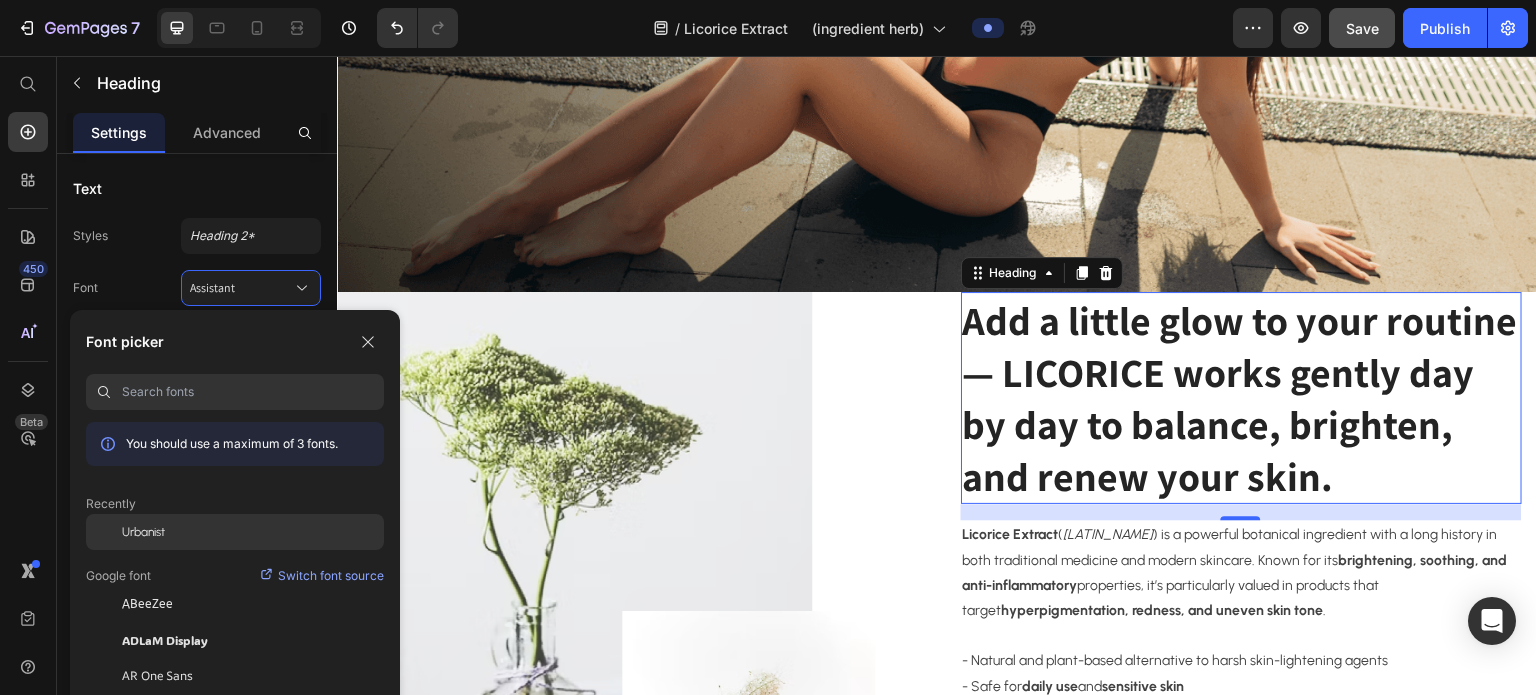 click on "Urbanist" 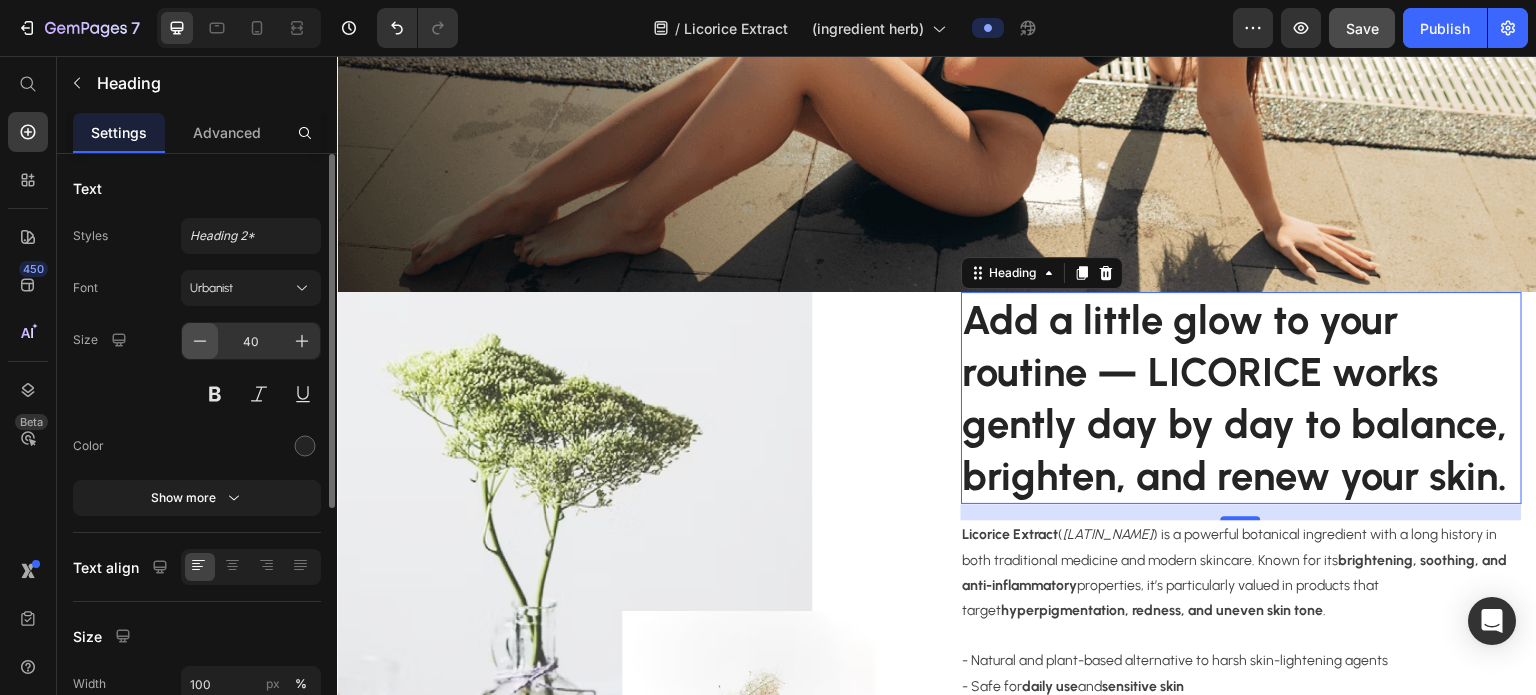 click at bounding box center [200, 341] 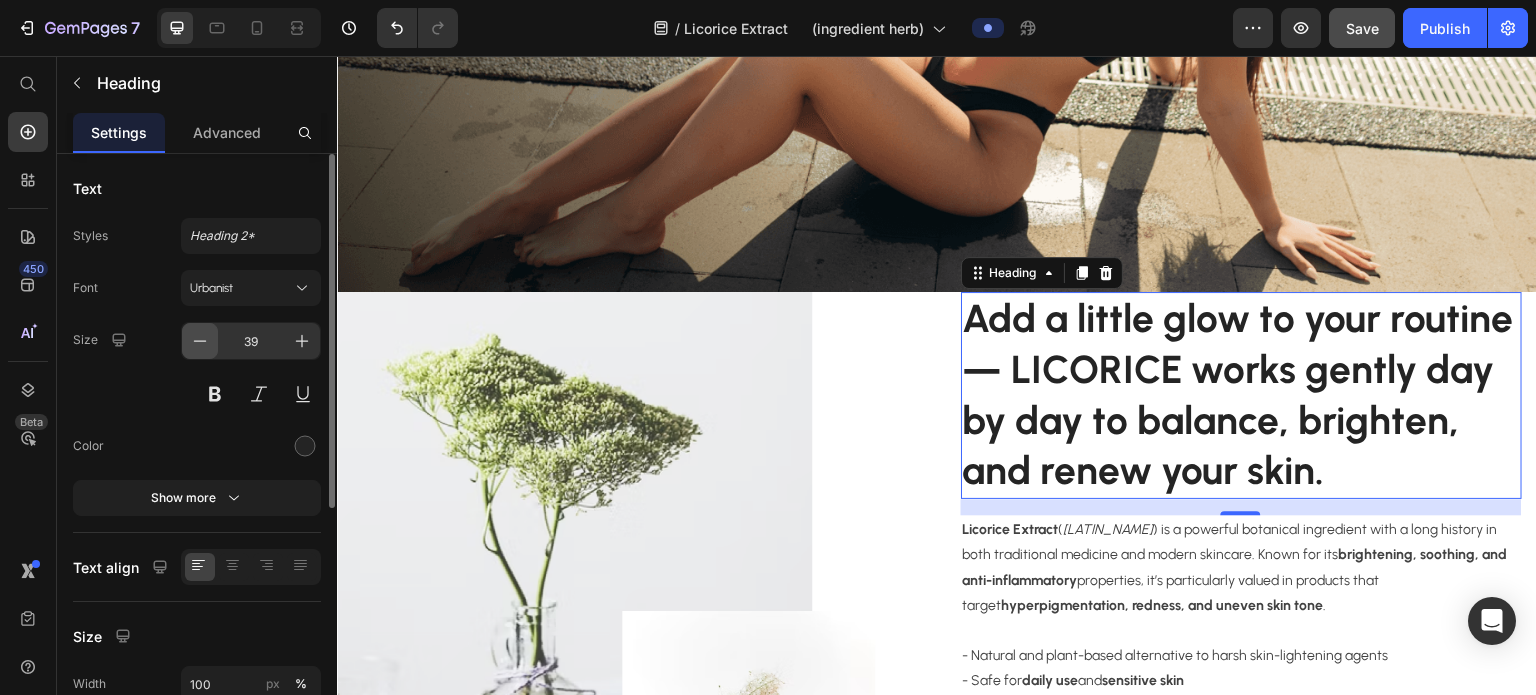 click at bounding box center (200, 341) 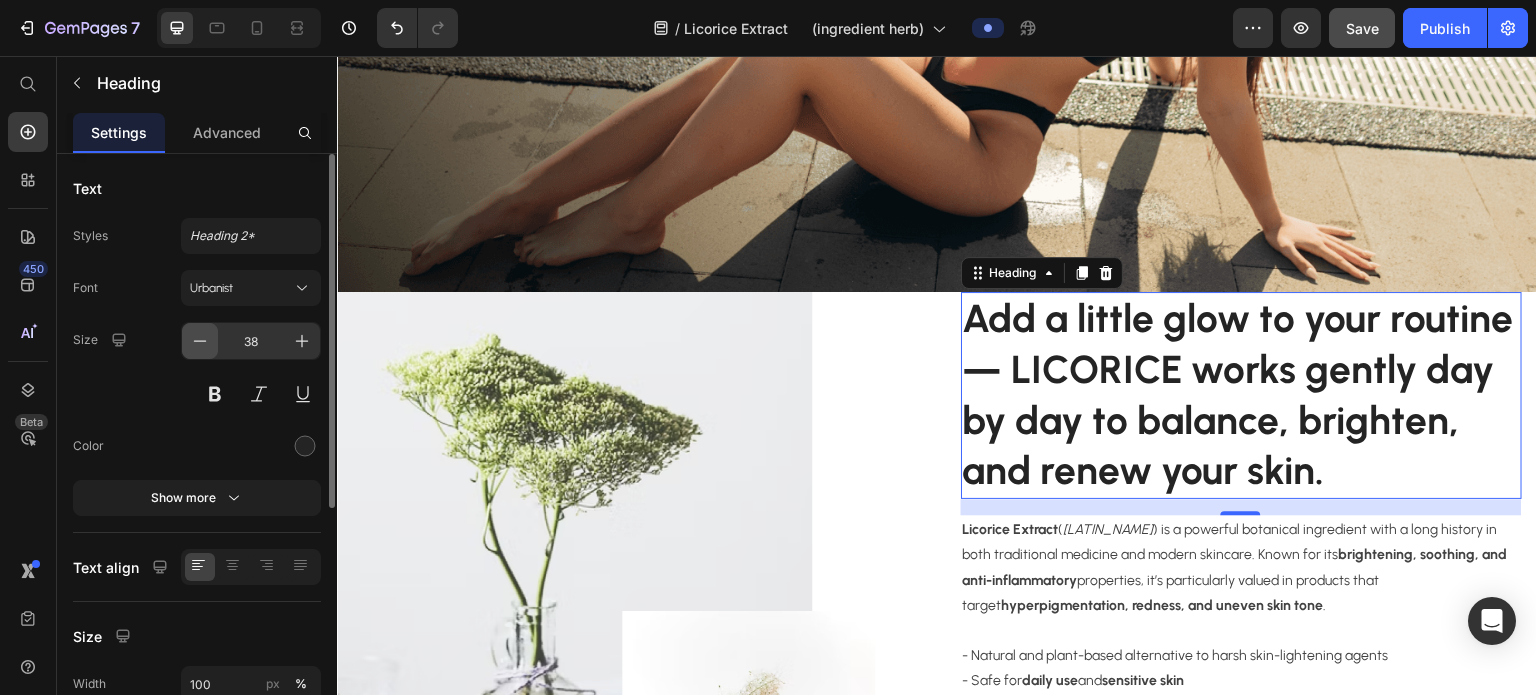 click at bounding box center (200, 341) 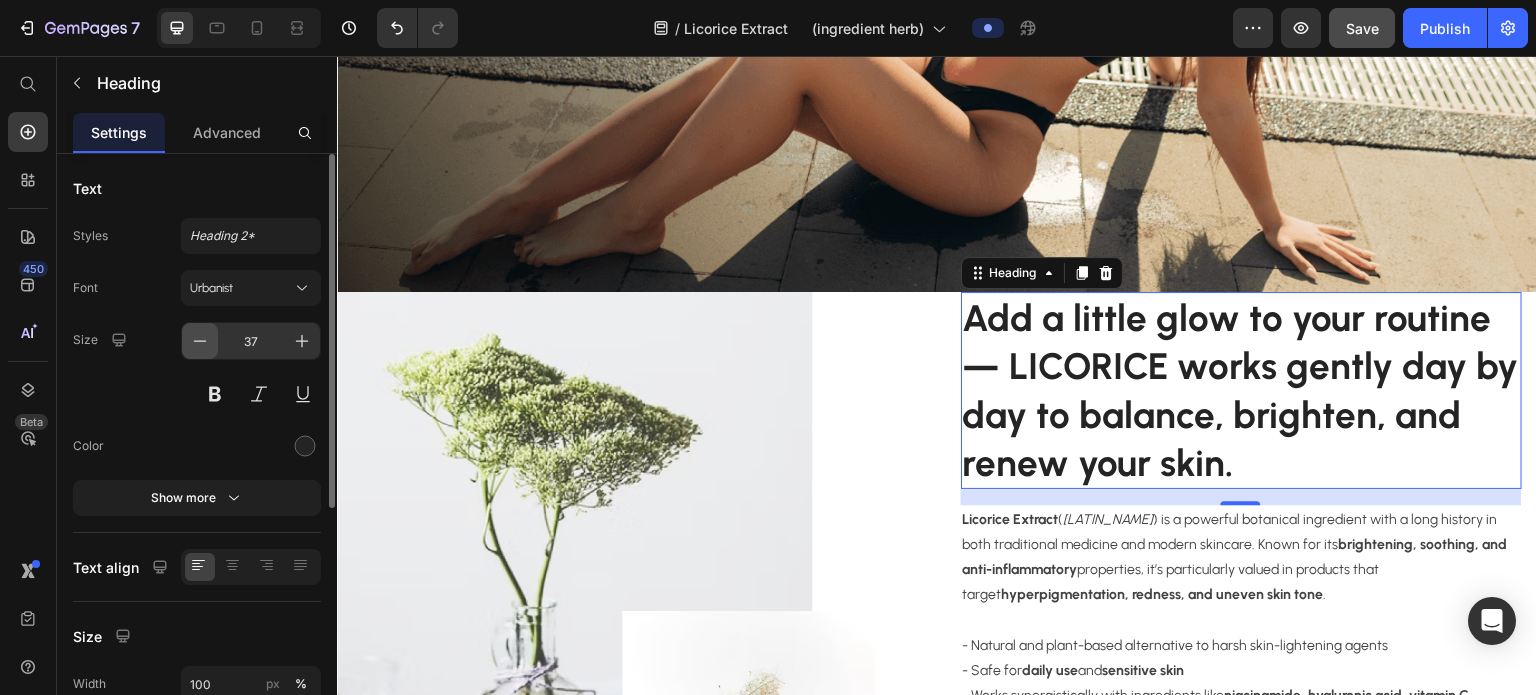 click at bounding box center (200, 341) 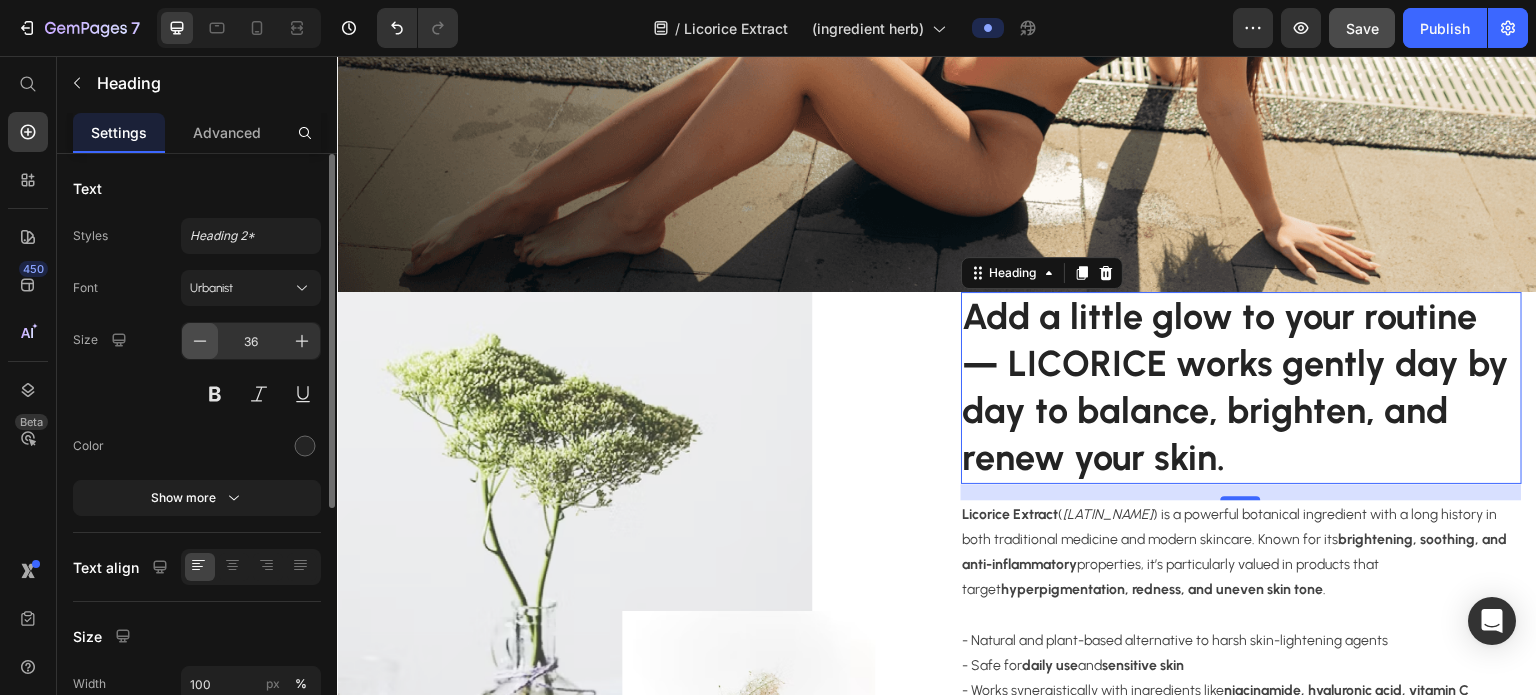 click at bounding box center [200, 341] 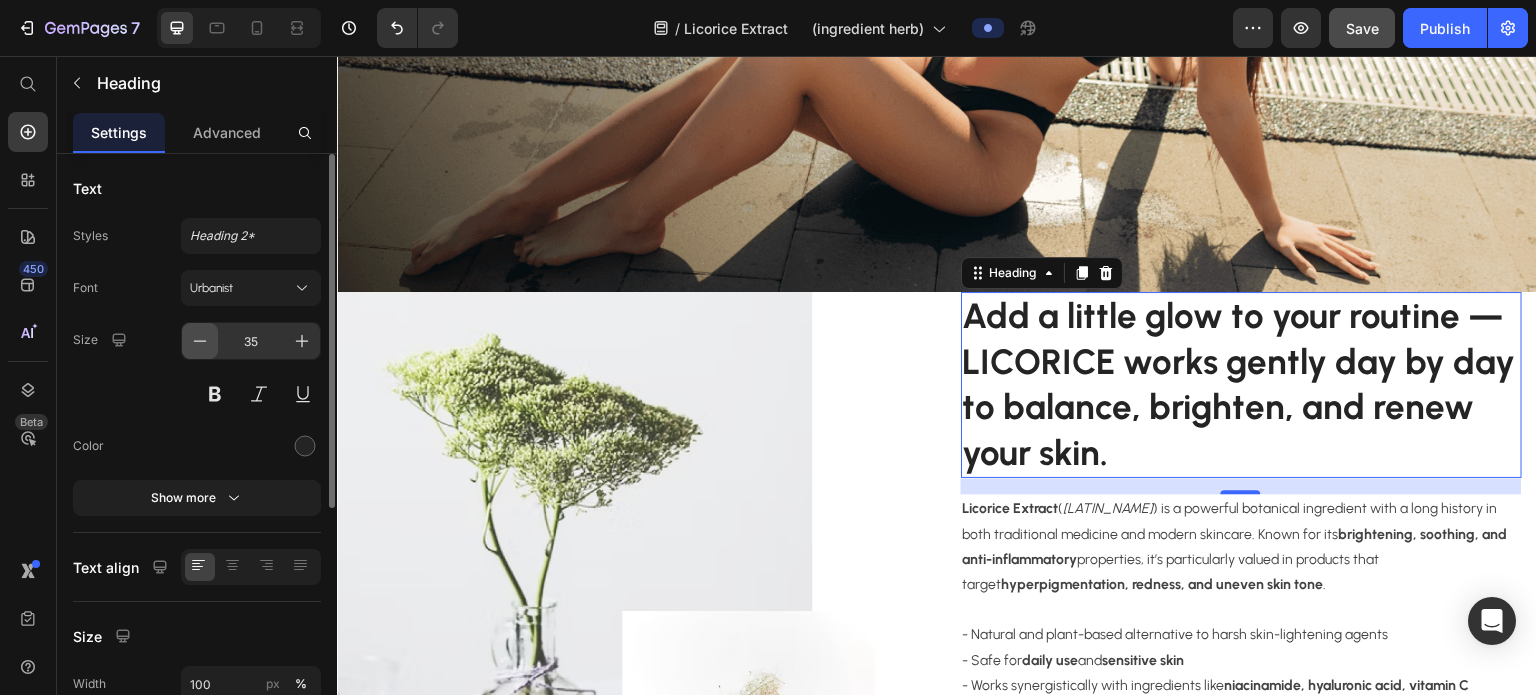 click at bounding box center (200, 341) 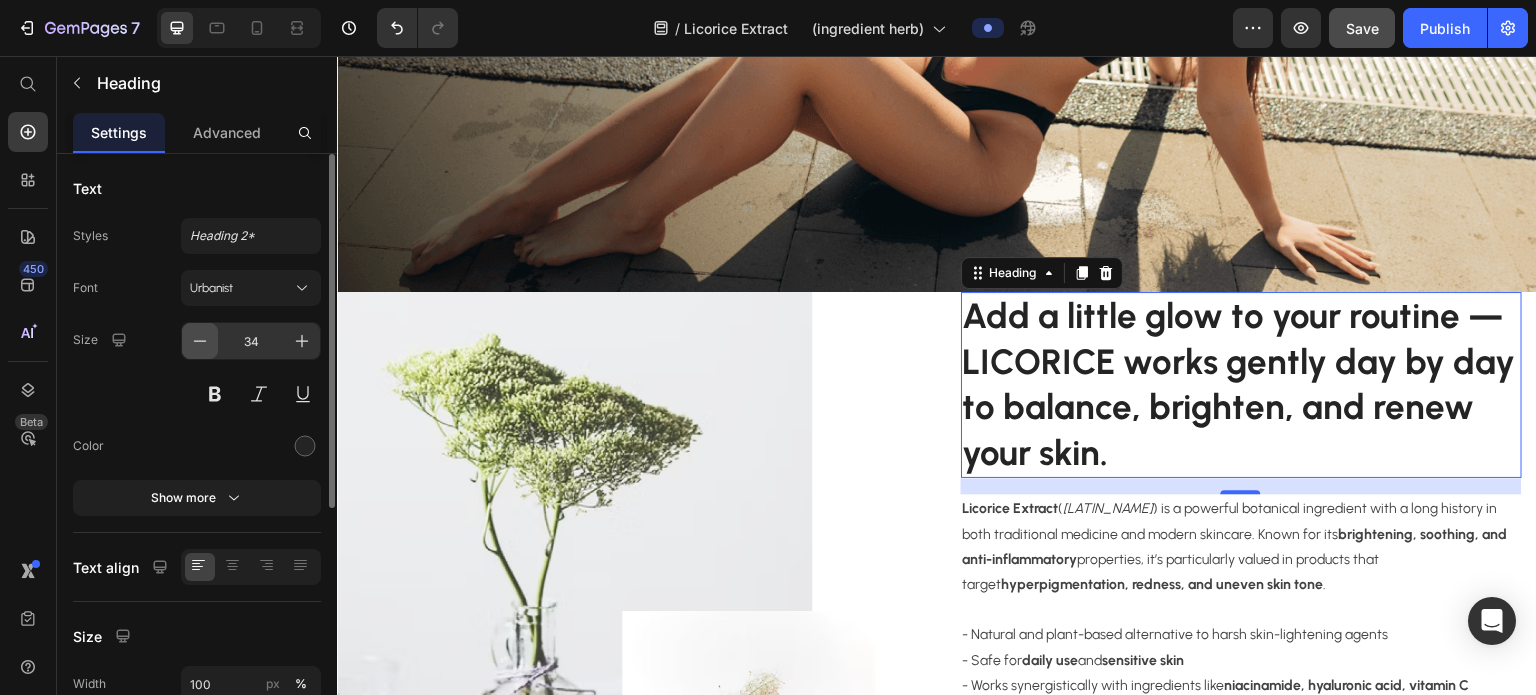 click at bounding box center (200, 341) 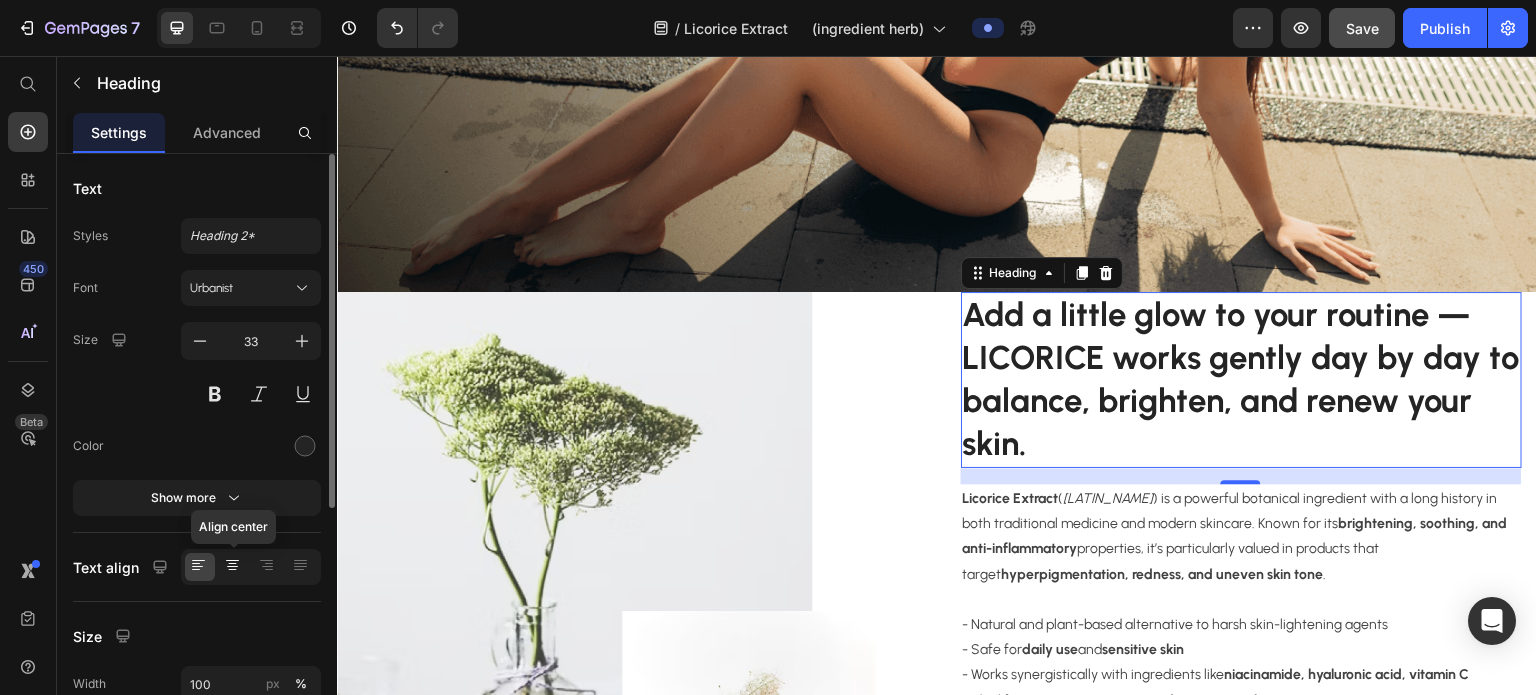 click 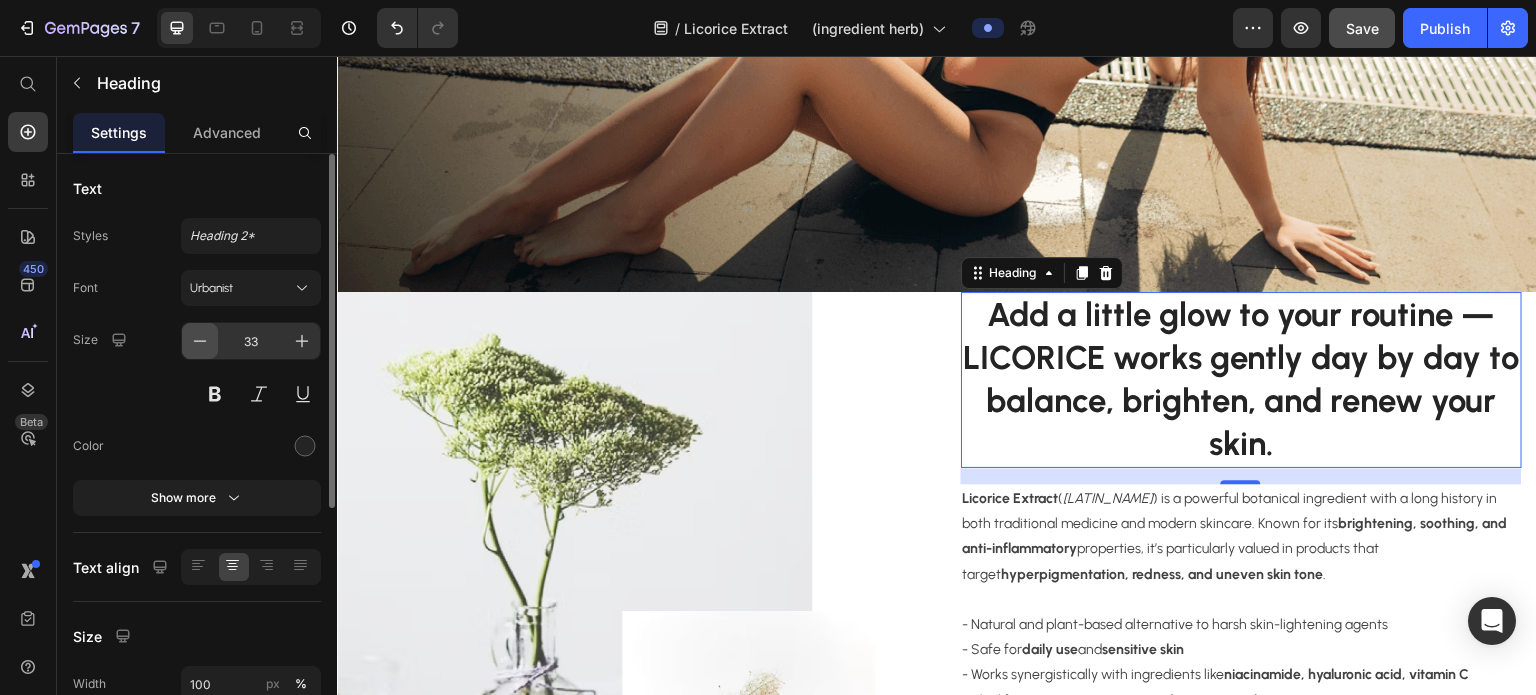 click 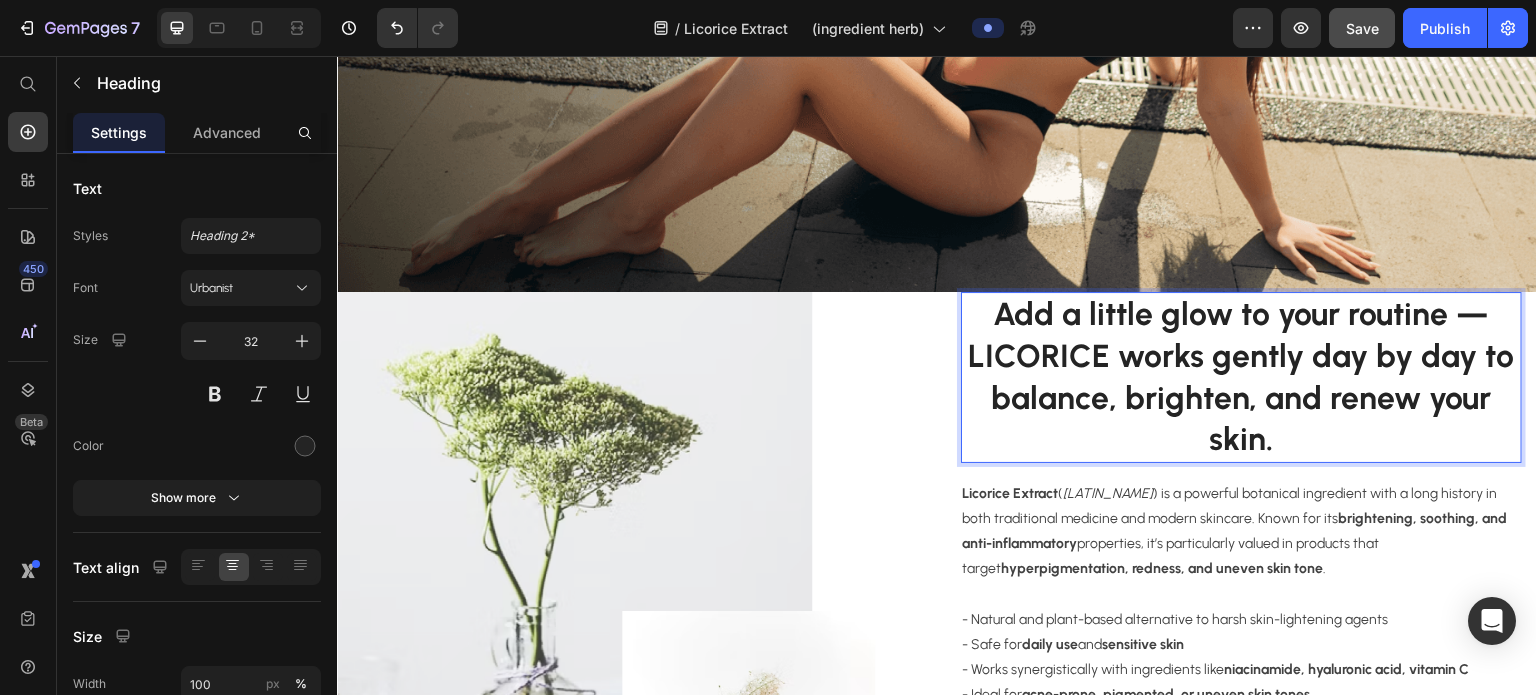 click on "Add a little glow to your routine — LICORICE works gently day by day to balance, brighten, and renew your skin." at bounding box center (1242, 377) 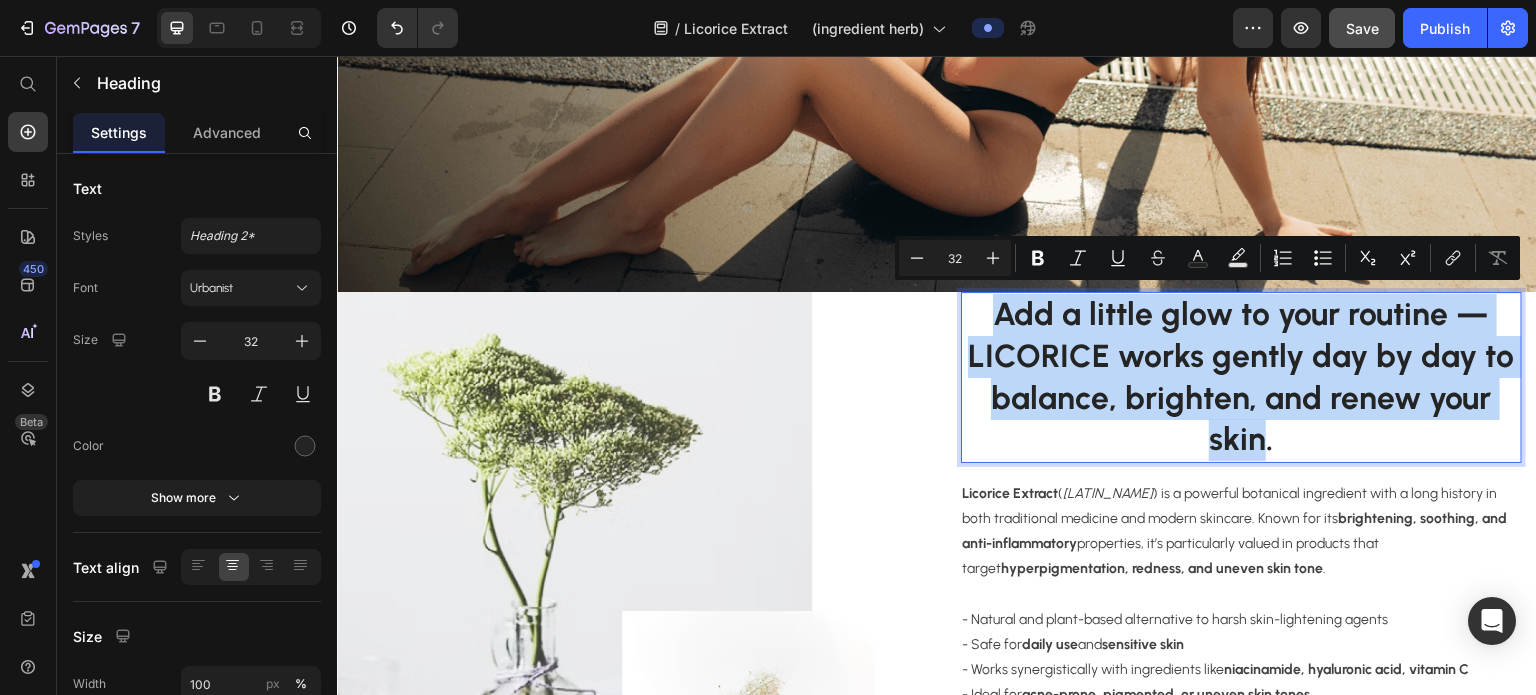 drag, startPoint x: 1265, startPoint y: 428, endPoint x: 963, endPoint y: 296, distance: 329.58762 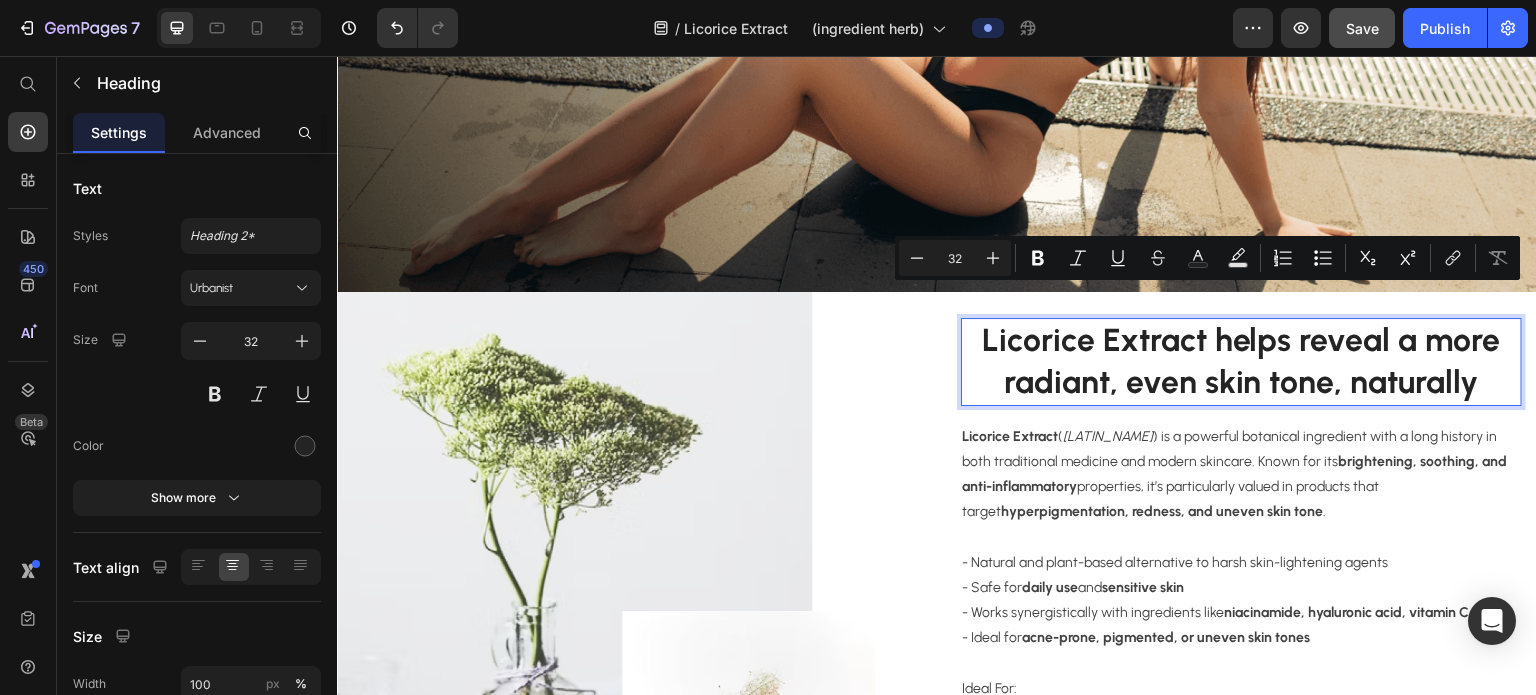 scroll, scrollTop: 414, scrollLeft: 0, axis: vertical 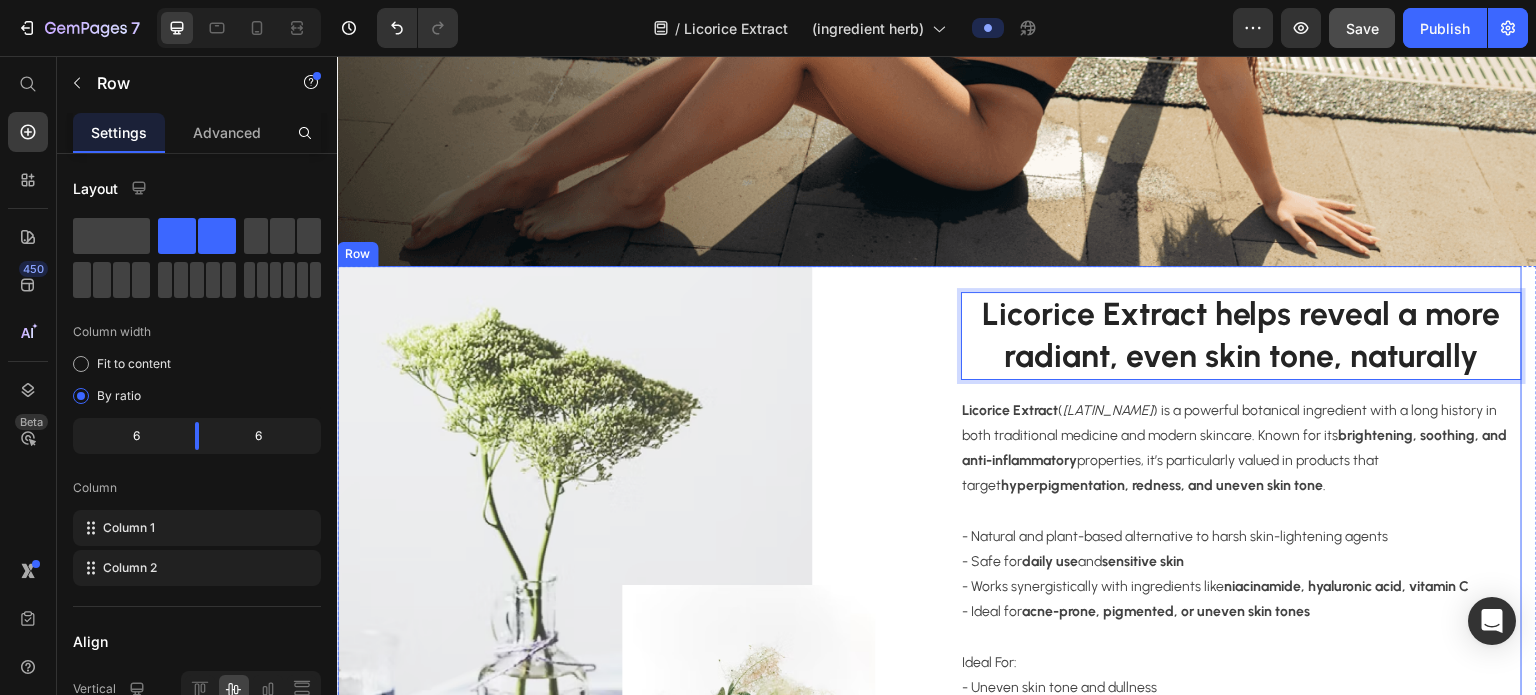 click on "Licorice Extract helps reveal a more radiant, even skin tone, naturally Heading 16 Licorice Extract ( Glycyrrhiza glabra ) is a powerful botanical ingredient with a long history in both traditional medicine and modern skincare. Known for its brightening, soothing, and anti-inflammatory properties, it’s particularly valued in products that target hyperpigmentation, redness, and uneven skin tone . - Natural and plant-based alternative to harsh skin-lightening agents - Safe for daily use and sensitive skin - Works synergistically with ingredients like niacinamide, hyaluronic acid, vitamin C - Ideal for acne-prone, pigmented, or uneven skin tones Ideal For: - Uneven skin tone and dullness - Acne marks and pigmentation - Sensitive, reactive, or red-prone skin - Gentle brightening without irritation Text block Title Line GemPages User Groups Text block Certified Professionals Text block Monthly Visits Text block Row" at bounding box center [1242, 583] 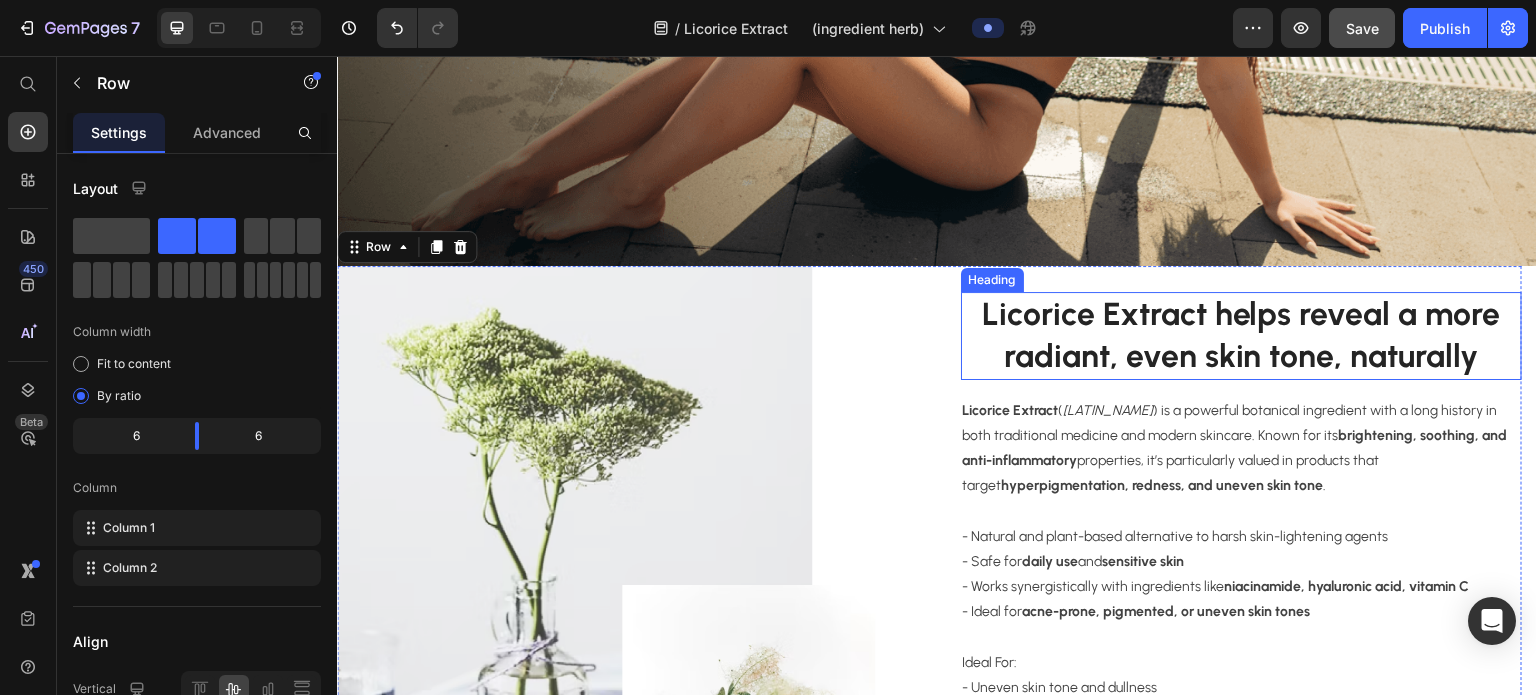 click on "Licorice Extract helps reveal a more radiant, even skin tone, naturally" at bounding box center (1242, 335) 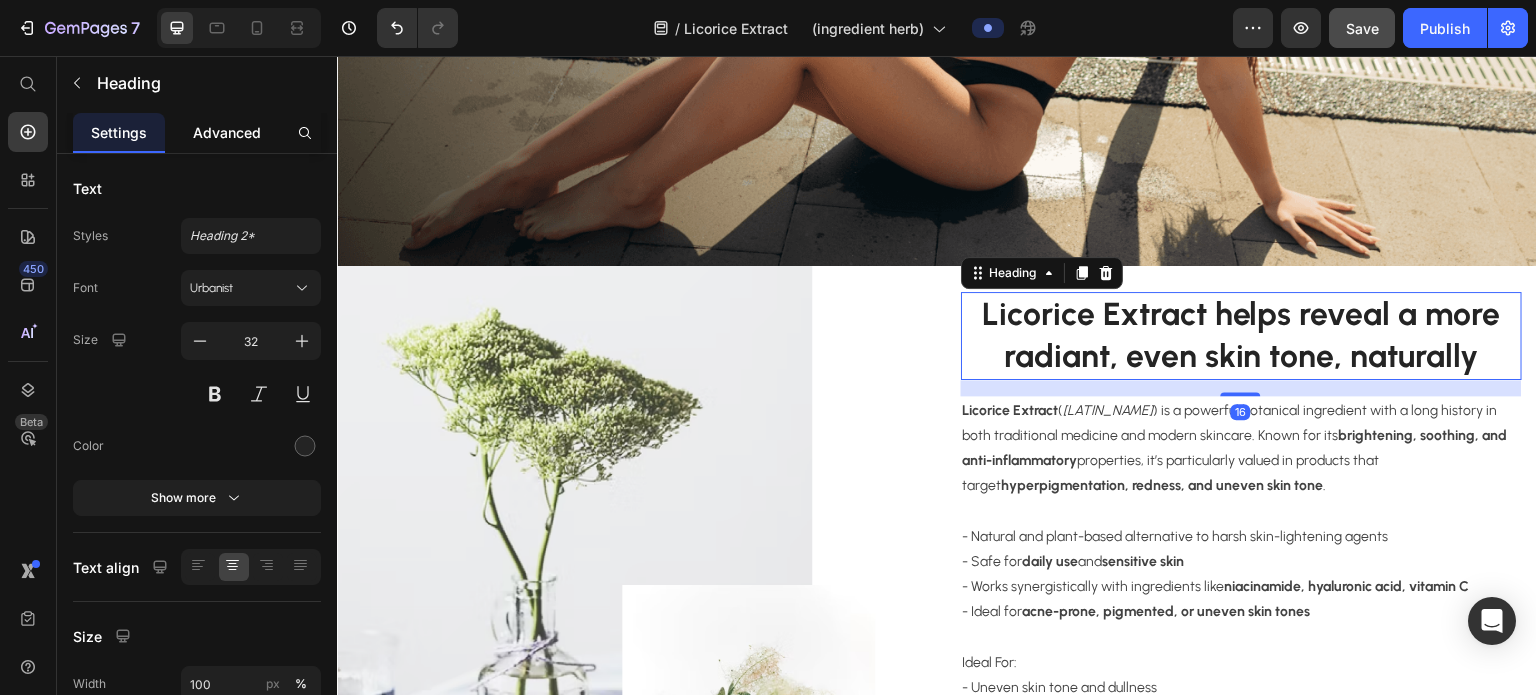 click on "Advanced" at bounding box center (227, 132) 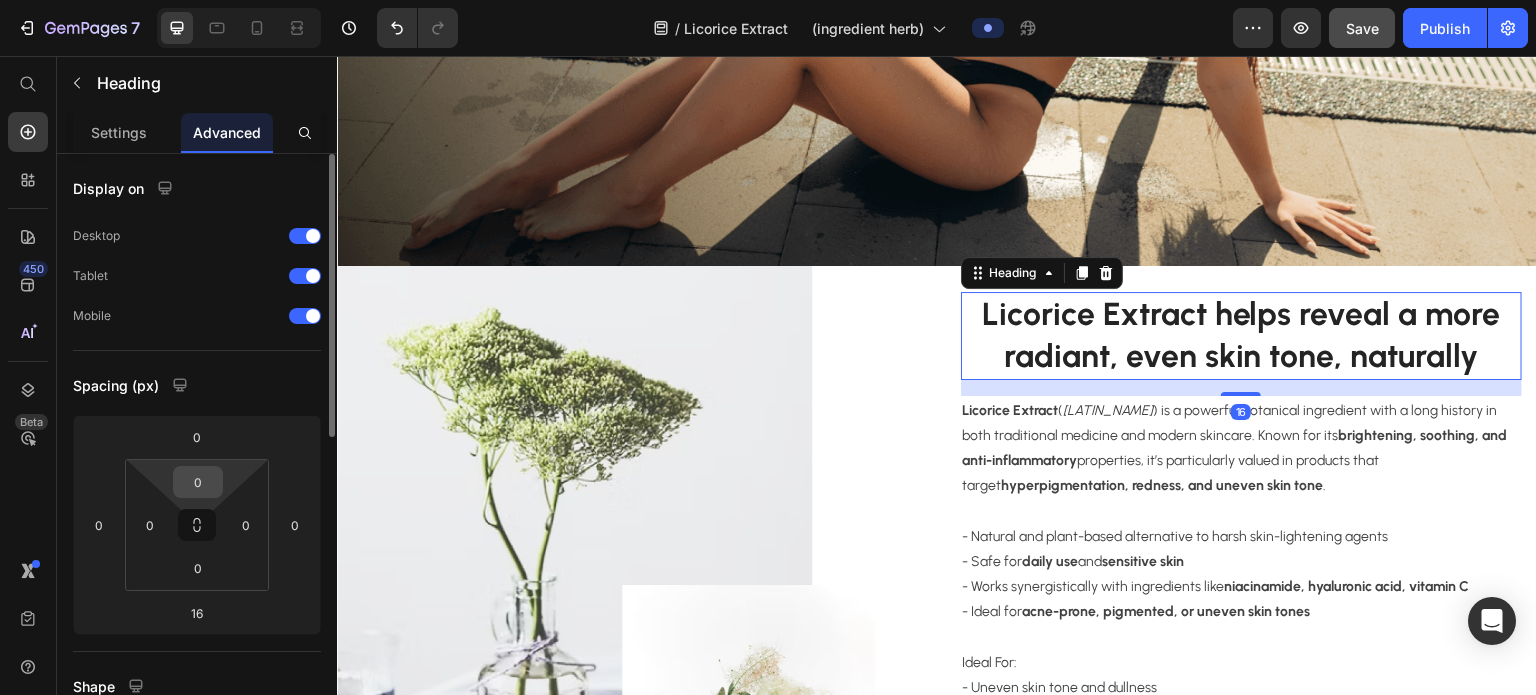 click on "0" at bounding box center (198, 482) 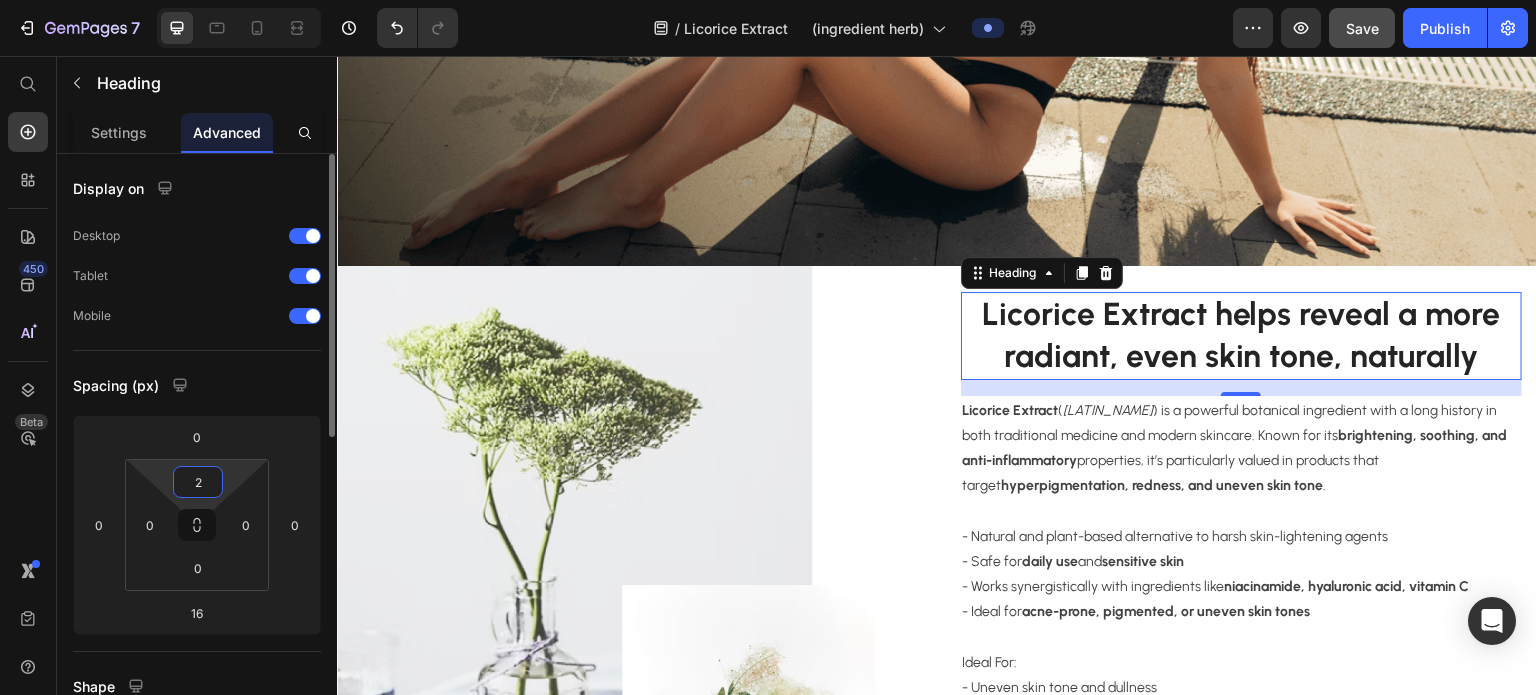 type on "20" 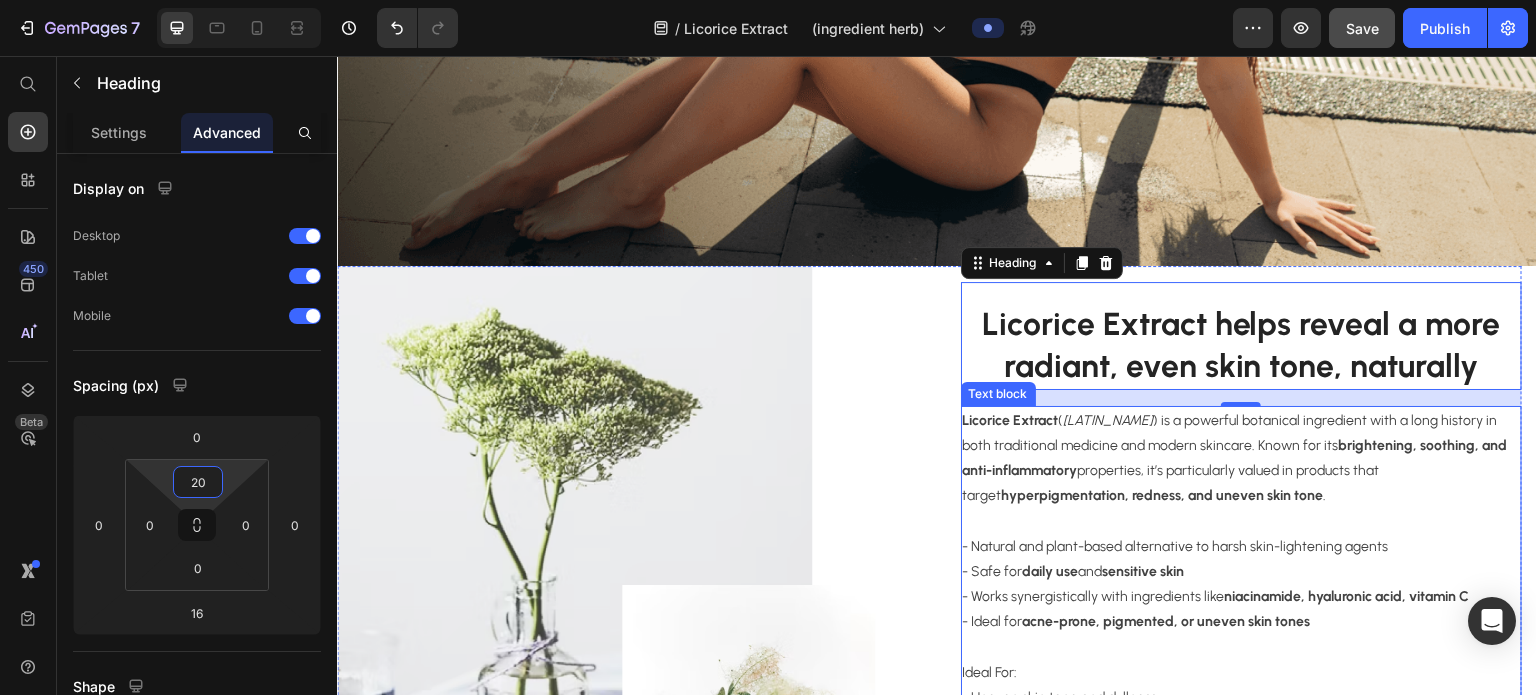 click at bounding box center [1242, 520] 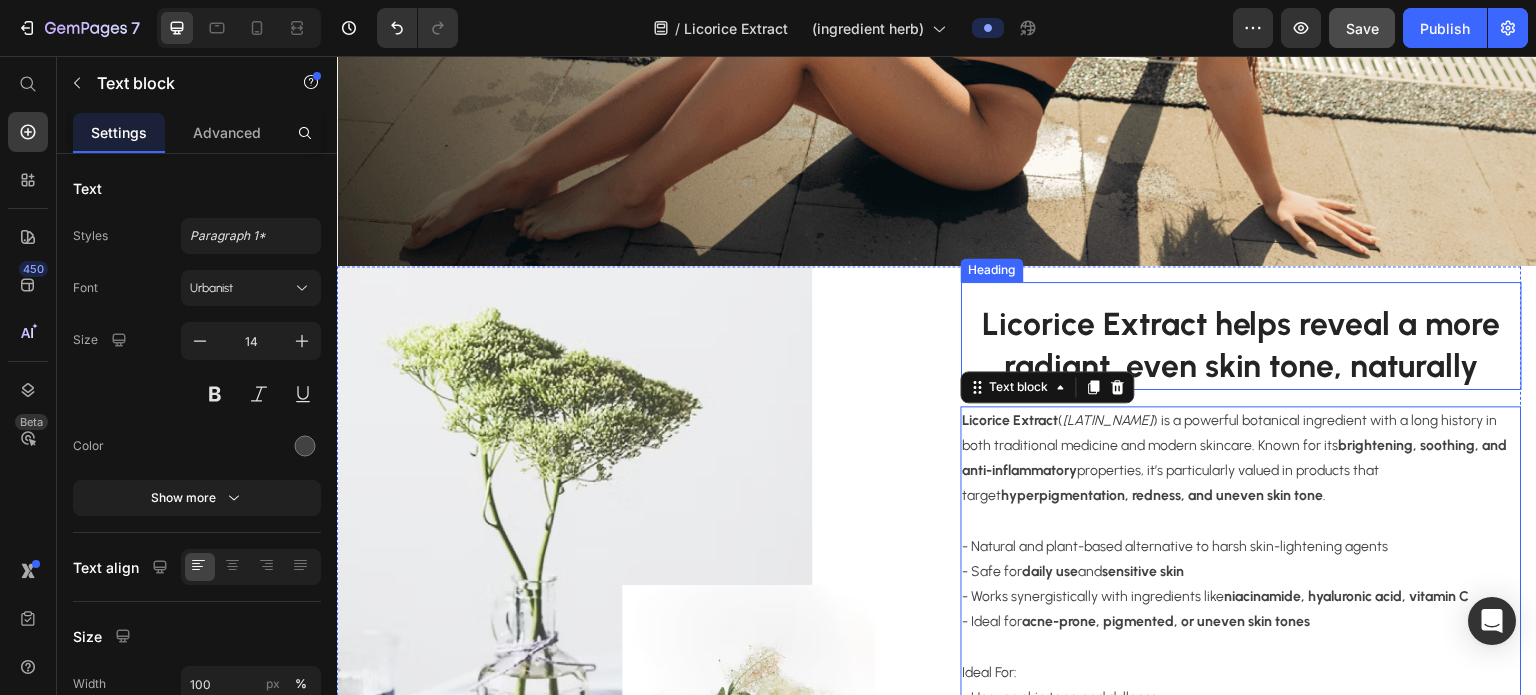 click on "Licorice Extract helps reveal a more radiant, even skin tone, naturally" at bounding box center (1242, 345) 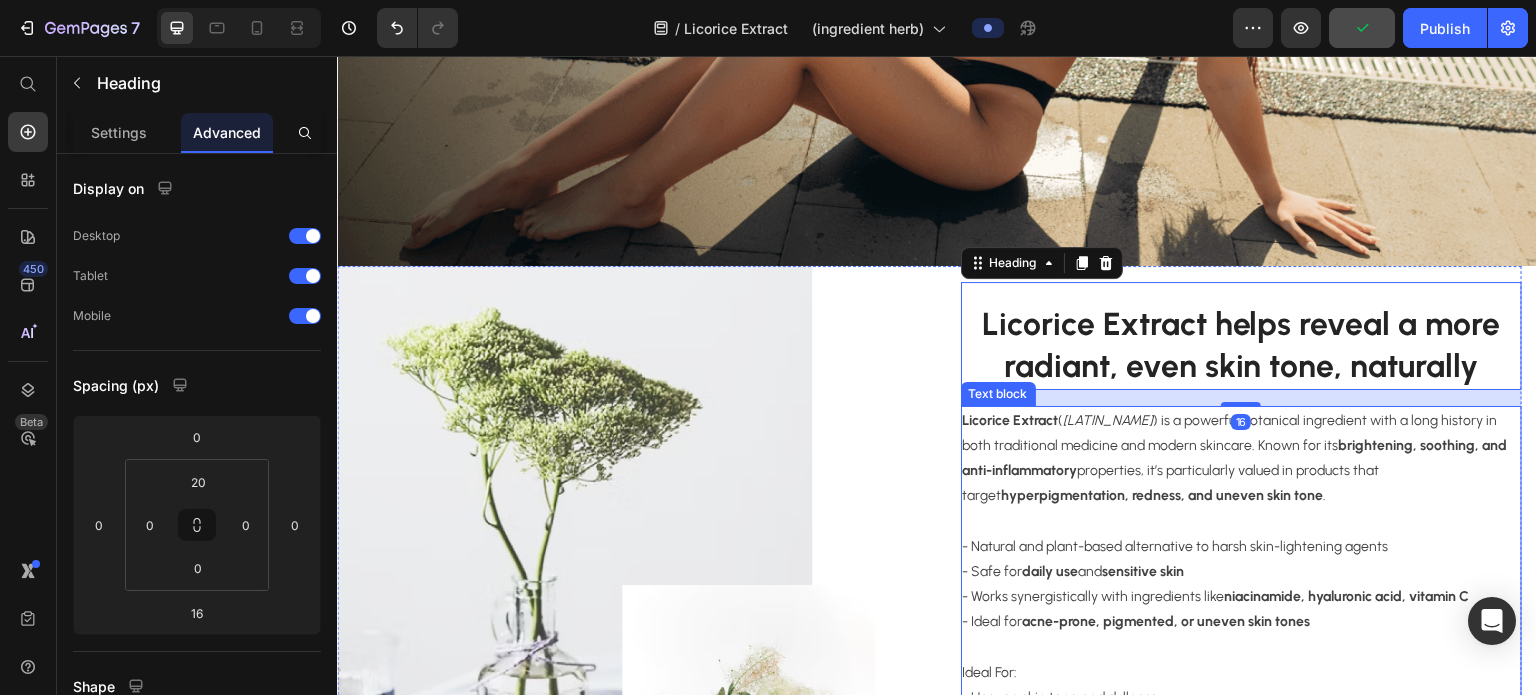 click on "Licorice Extract ( Glycyrrhiza glabra ) is a powerful botanical ingredient with a long history in both traditional medicine and modern skincare. Known for its brightening, soothing, and anti-inflammatory properties, it’s particularly valued in products that target hyperpigmentation, redness, and uneven skin tone ." at bounding box center [1242, 458] 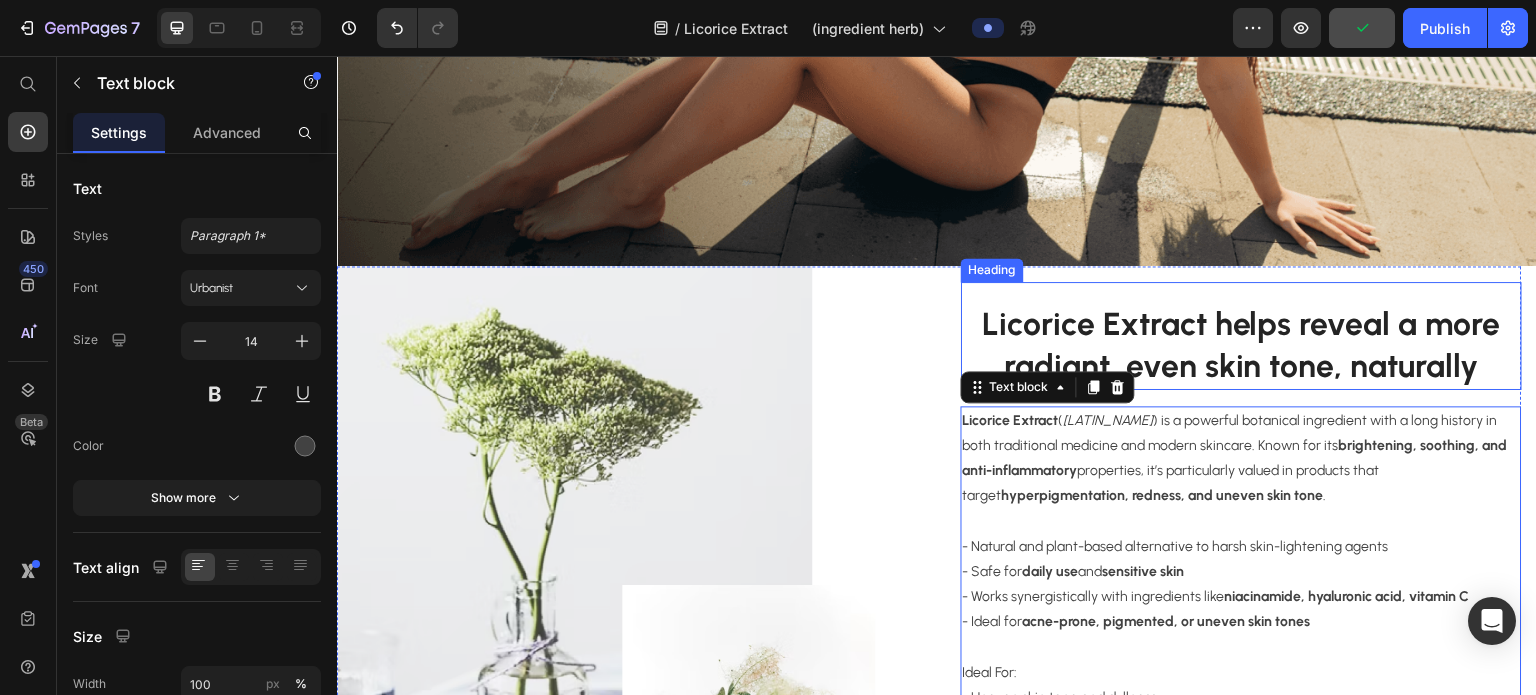 click on "Licorice Extract helps reveal a more radiant, even skin tone, naturally" at bounding box center (1242, 345) 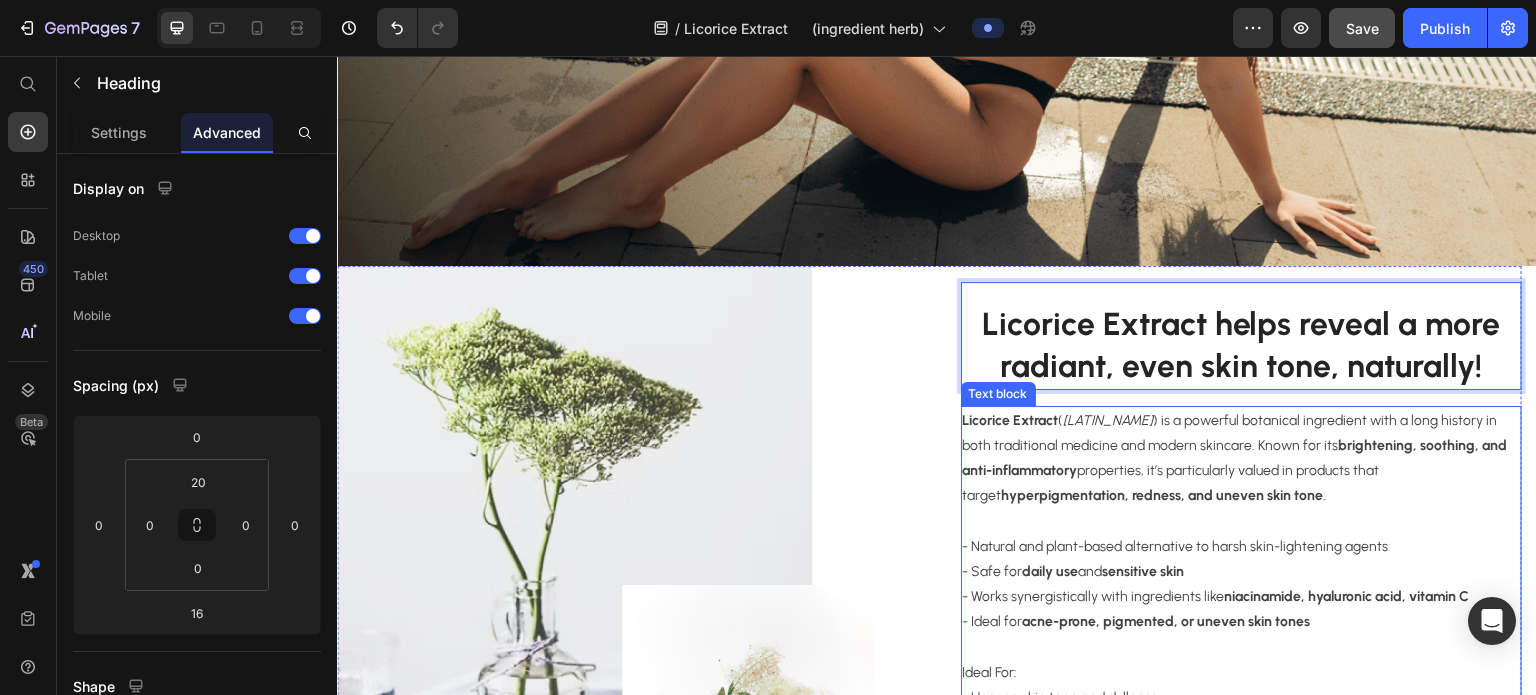 click at bounding box center [1242, 520] 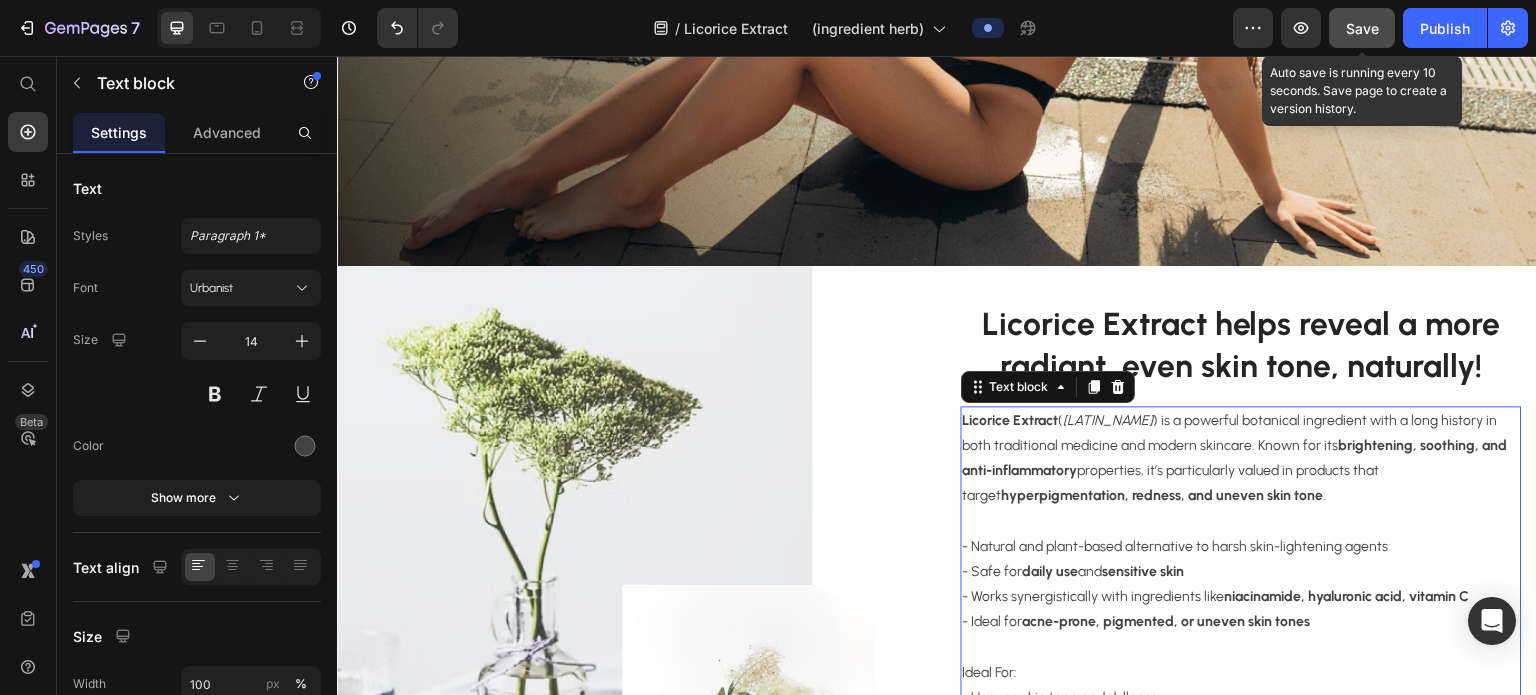 click on "Save" at bounding box center (1362, 28) 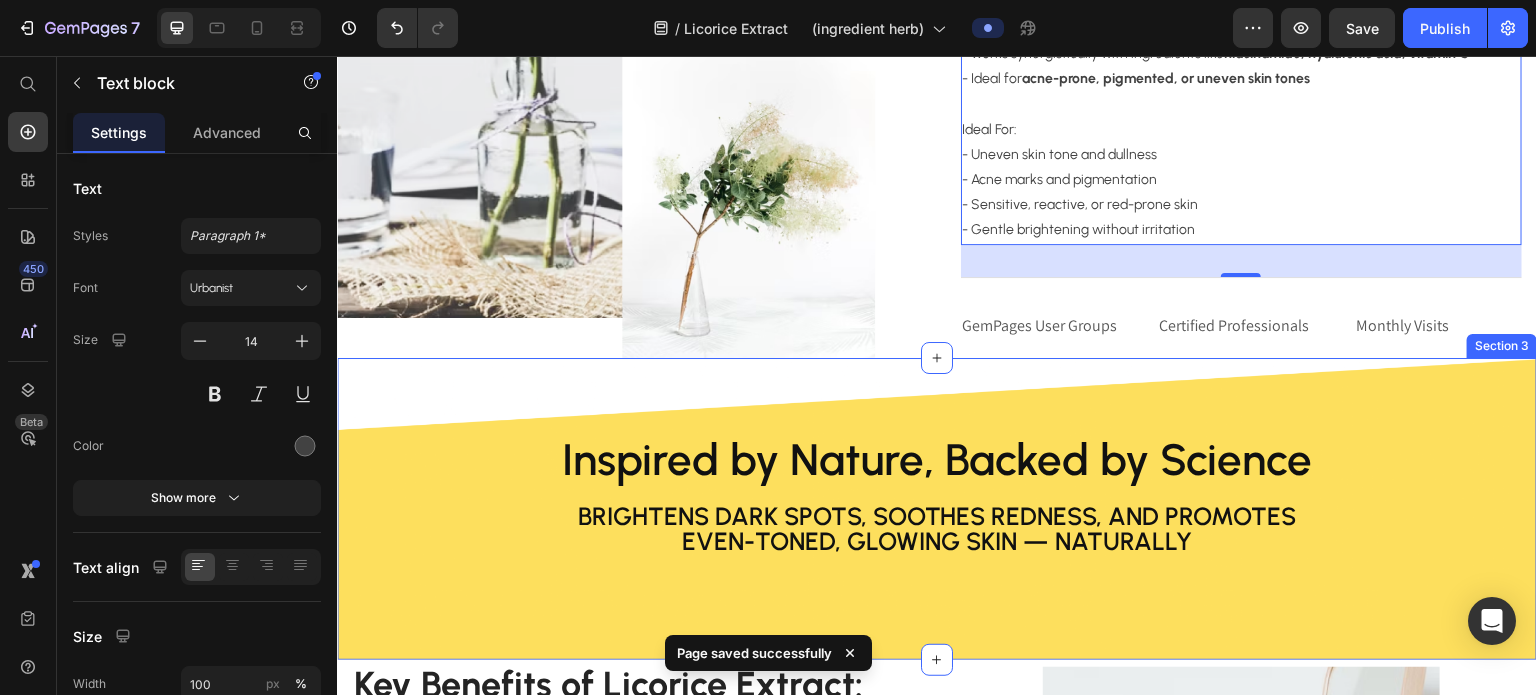 scroll, scrollTop: 914, scrollLeft: 0, axis: vertical 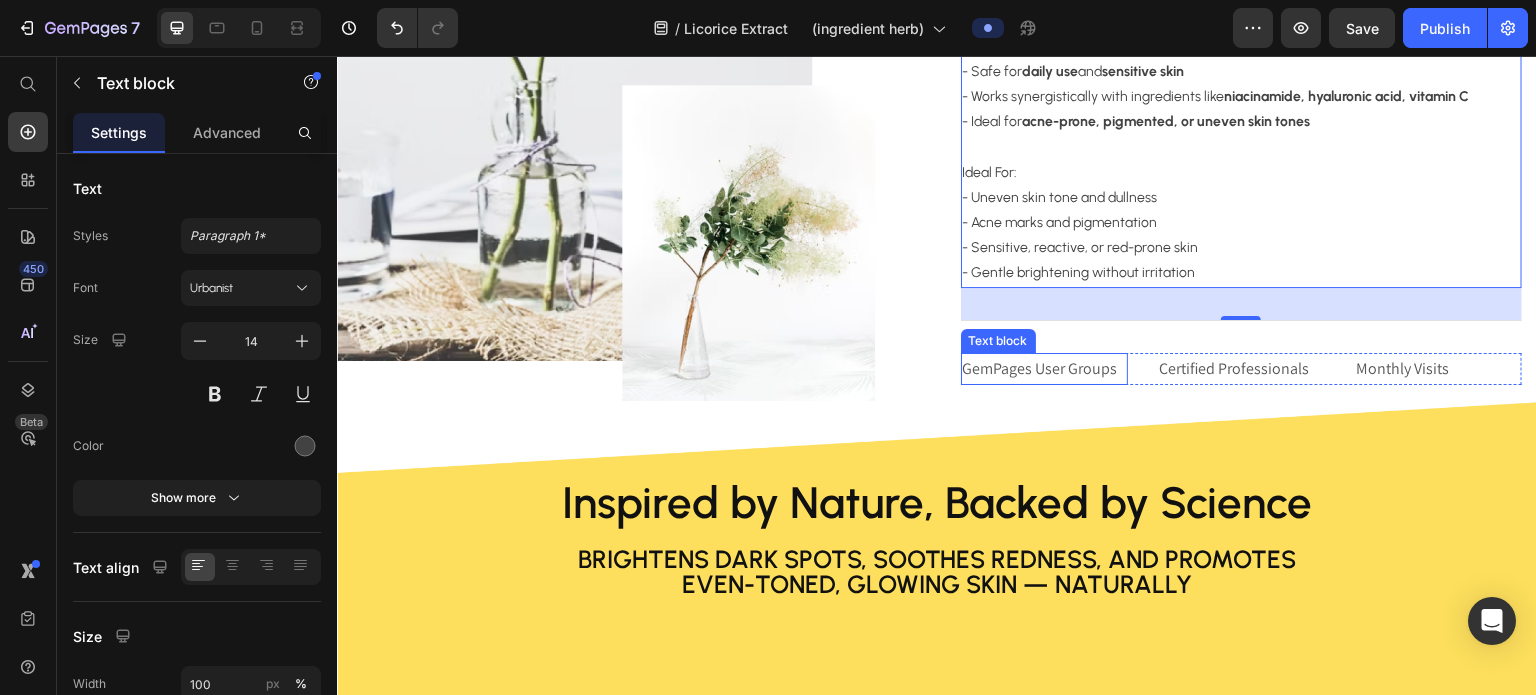 click on "GemPages User Groups" at bounding box center [1044, 369] 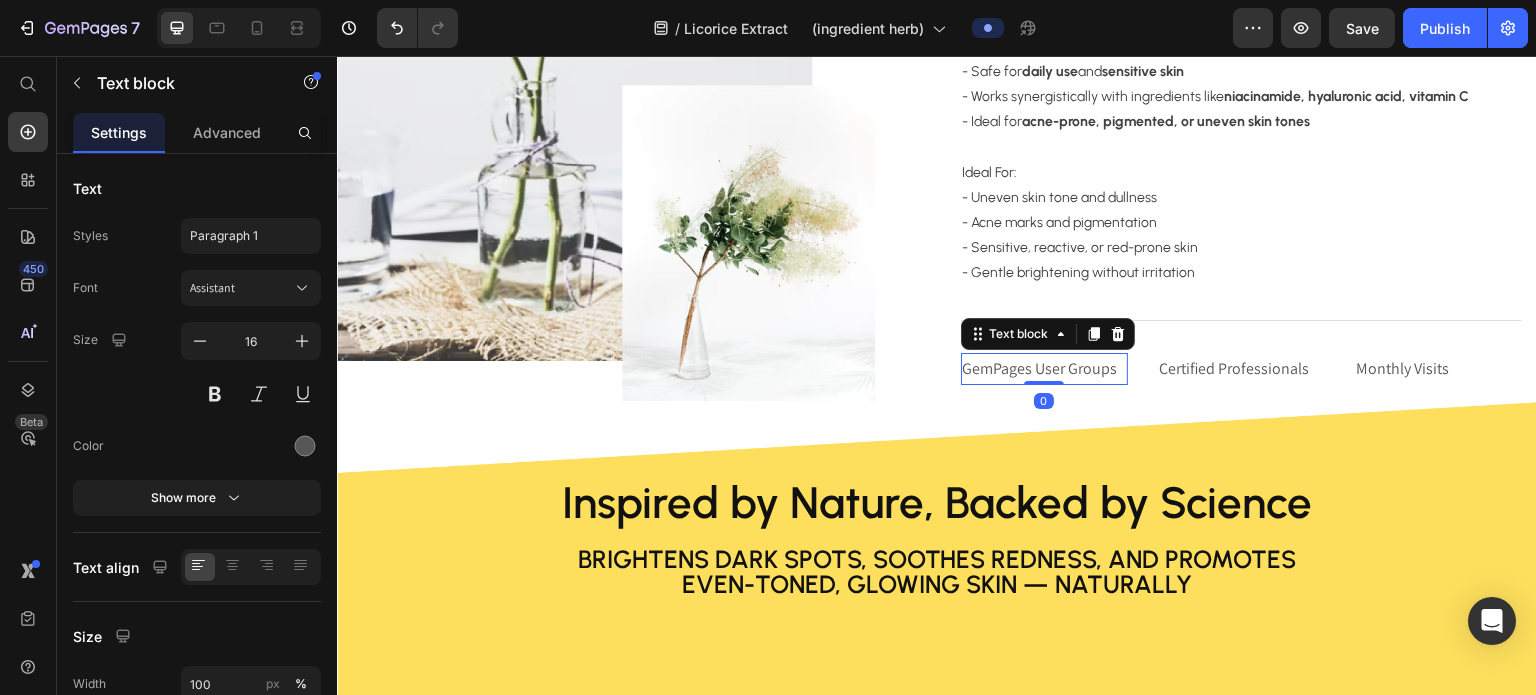 click on "GemPages User Groups" at bounding box center (1044, 369) 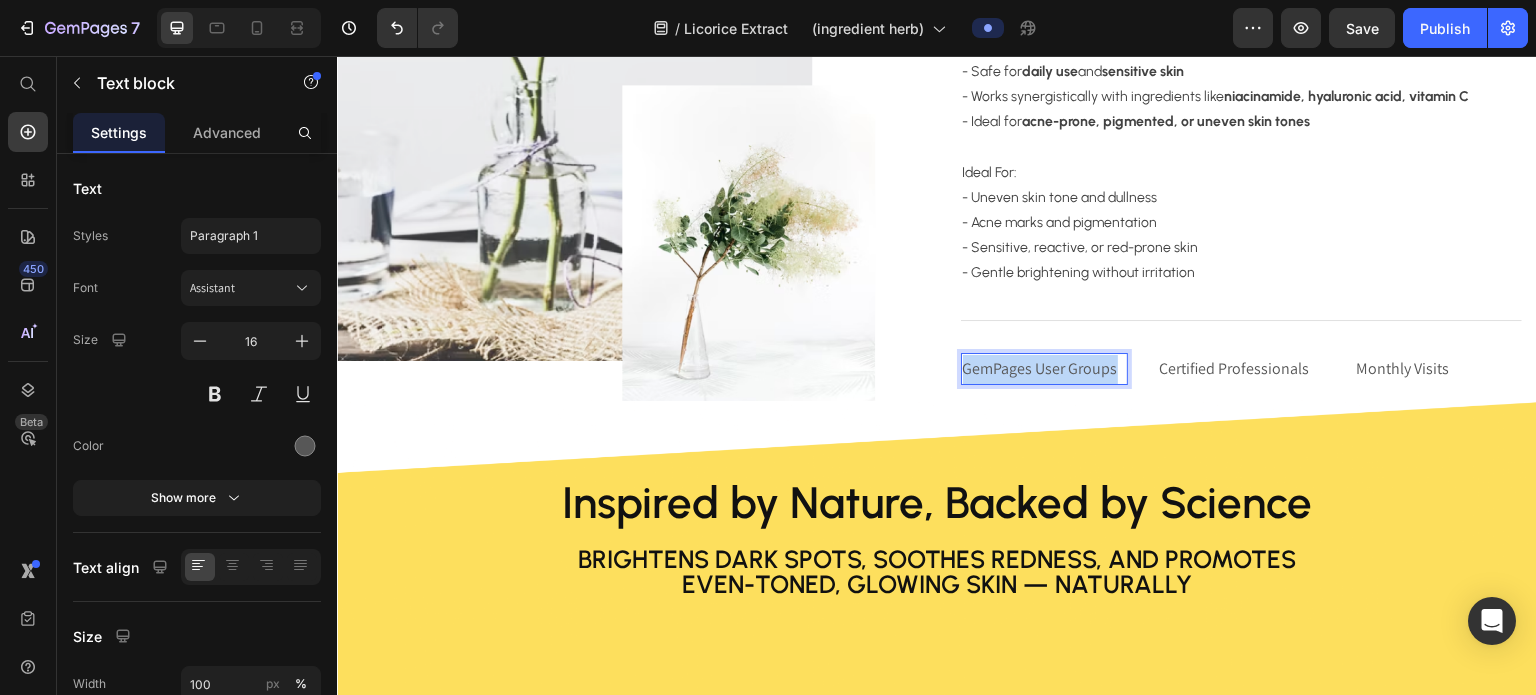 drag, startPoint x: 1112, startPoint y: 360, endPoint x: 955, endPoint y: 364, distance: 157.05095 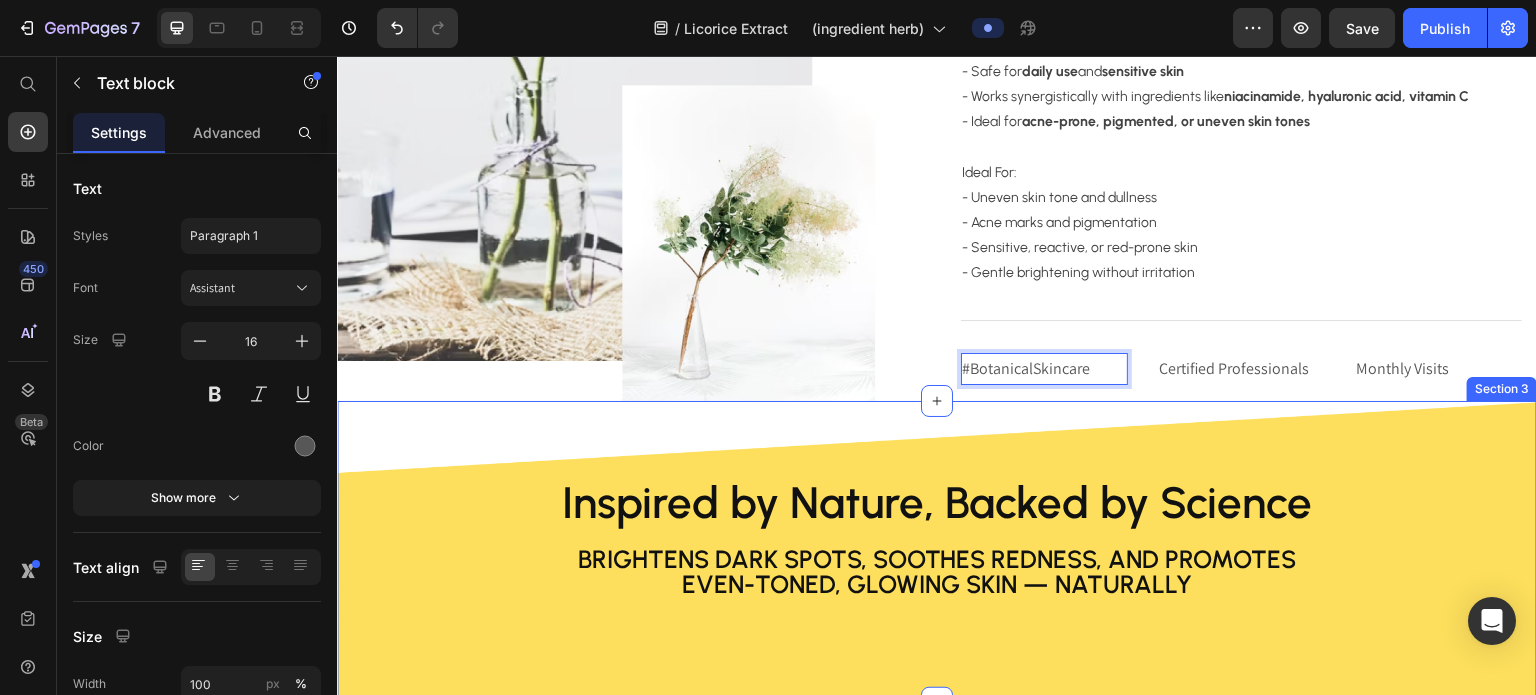 click on "Inspired by Nature, Backed by Science Heading Brightens dark spots, soothes redness, and promotes even-toned, glowing skin — naturally Text Block Row Section 3" at bounding box center [937, 552] 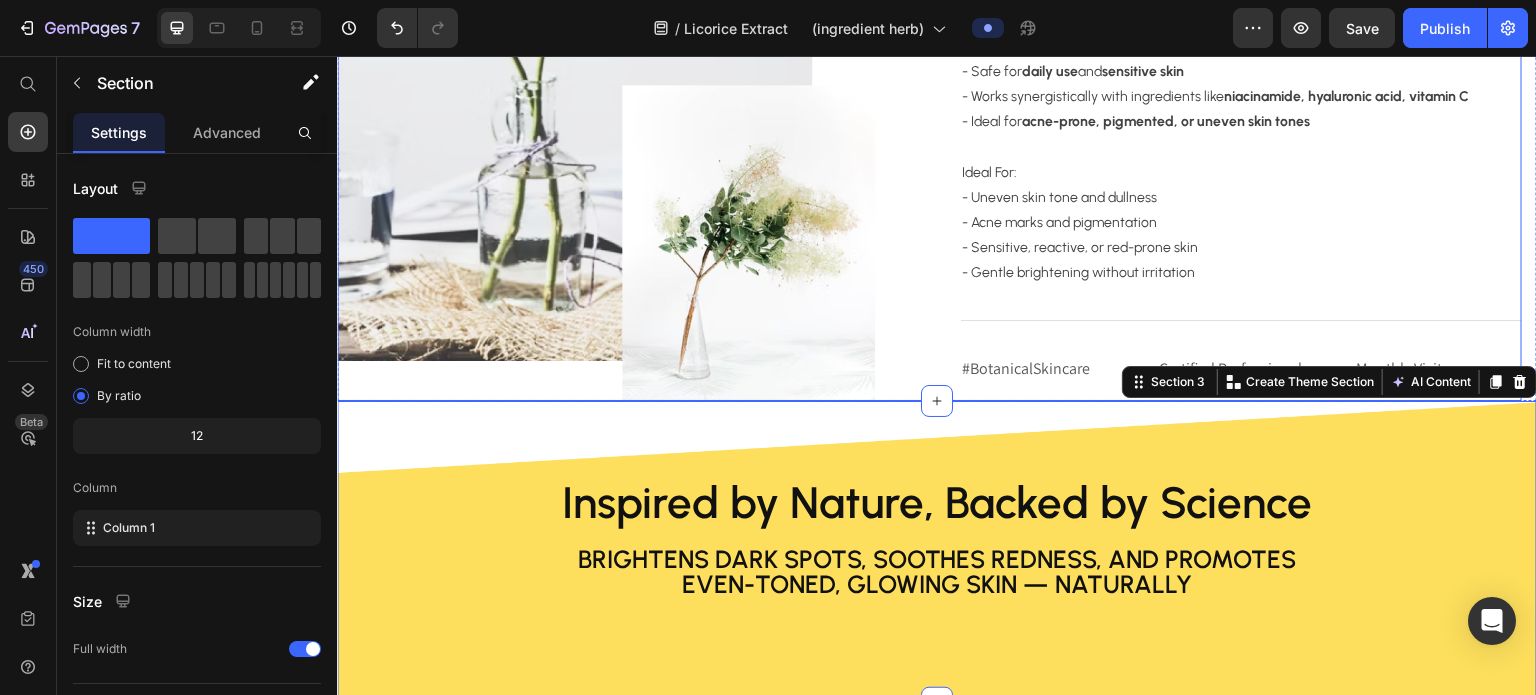 click on "Licorice Extract helps reveal a more radiant, even skin tone, naturally! Heading Licorice Extract ( Glycyrrhiza glabra ) is a powerful botanical ingredient with a long history in both traditional medicine and modern skincare. Known for its brightening, soothing, and anti-inflammatory properties, it’s particularly valued in products that target hyperpigmentation, redness, and uneven skin tone . - Natural and plant-based alternative to harsh skin-lightening agents - Safe for daily use and sensitive skin - Works synergistically with ingredients like niacinamide, hyaluronic acid, vitamin C - Ideal for acne-prone, pigmented, or uneven skin tones Ideal For: - Uneven skin tone and dullness - Acne marks and pigmentation - Sensitive, reactive, or red-prone skin - Gentle brightening without irritation Text block Title Line #BotanicalSkincare Text block Certified Professionals Text block Monthly Visits Text block Row" at bounding box center [1242, 83] 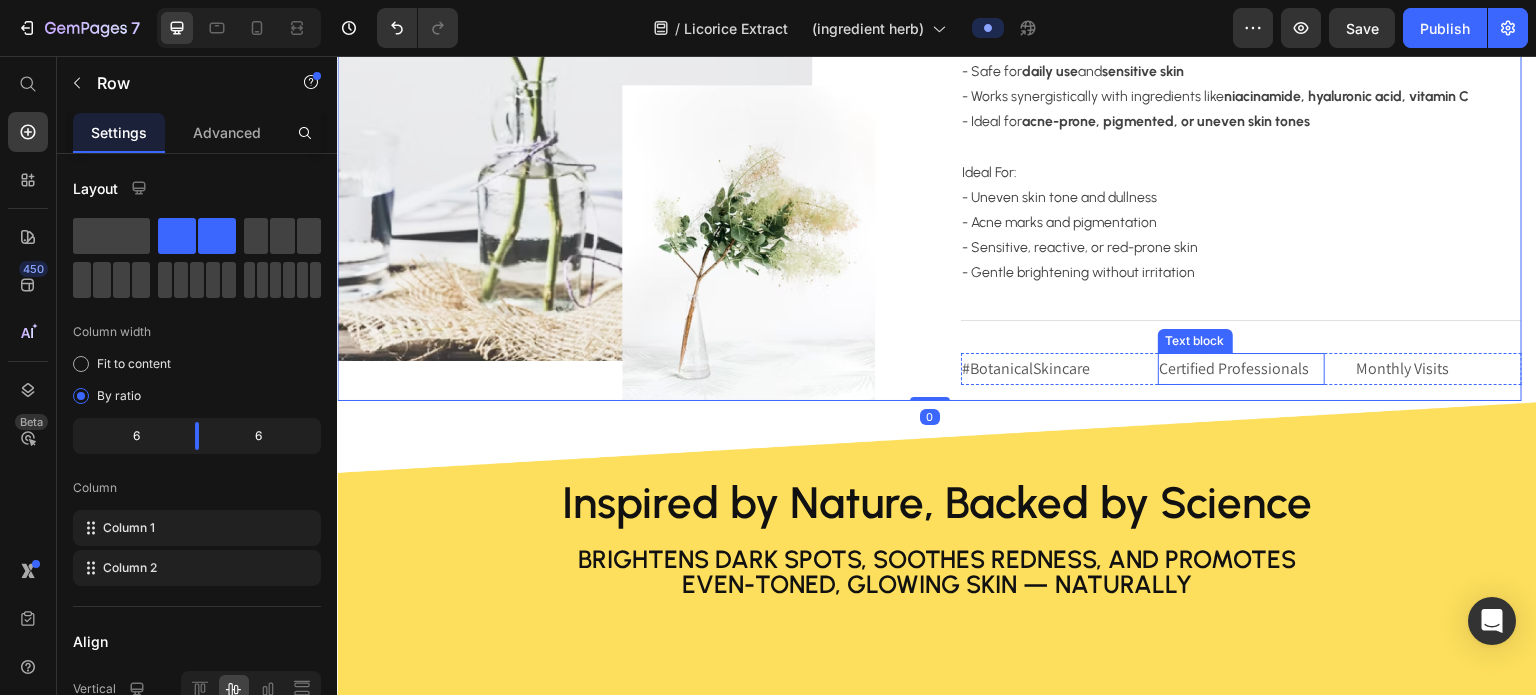 click on "Certified Professionals" at bounding box center (1241, 369) 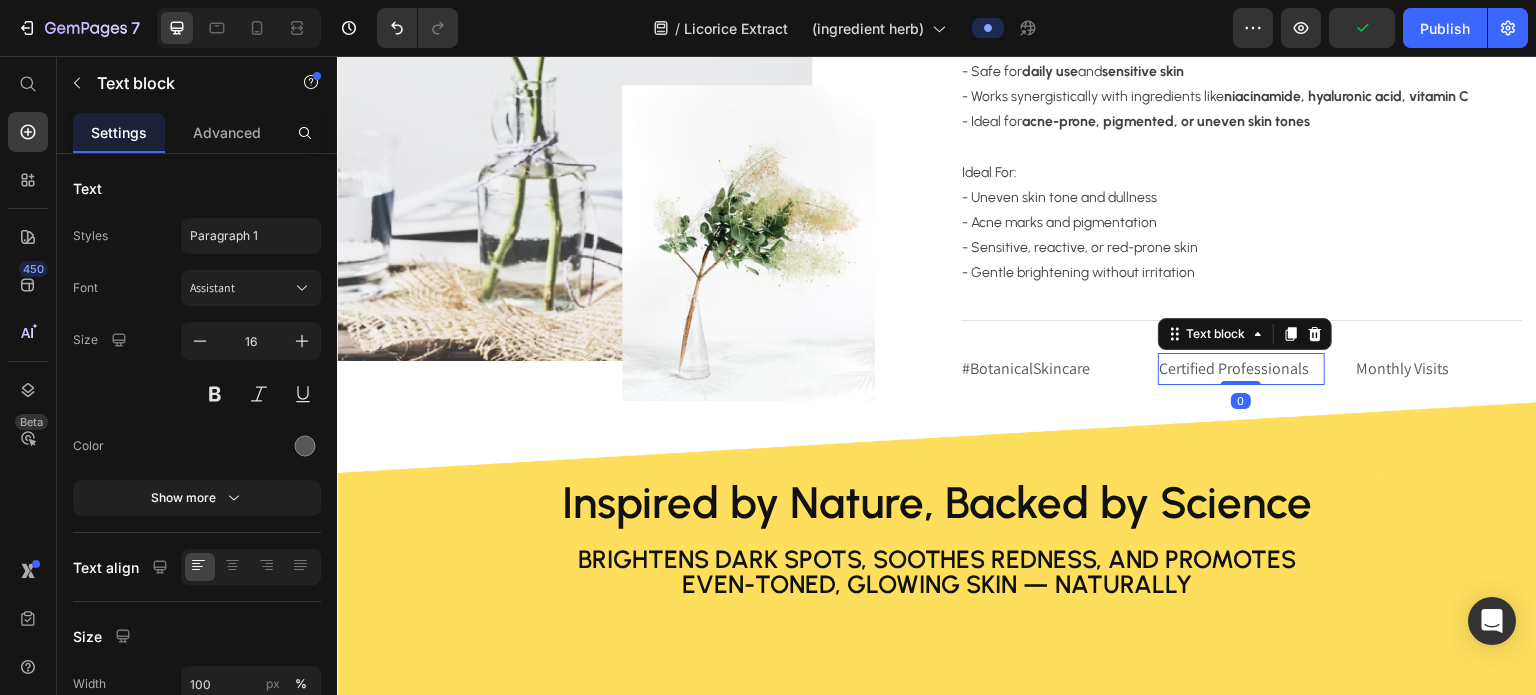 click on "Certified Professionals" at bounding box center [1241, 369] 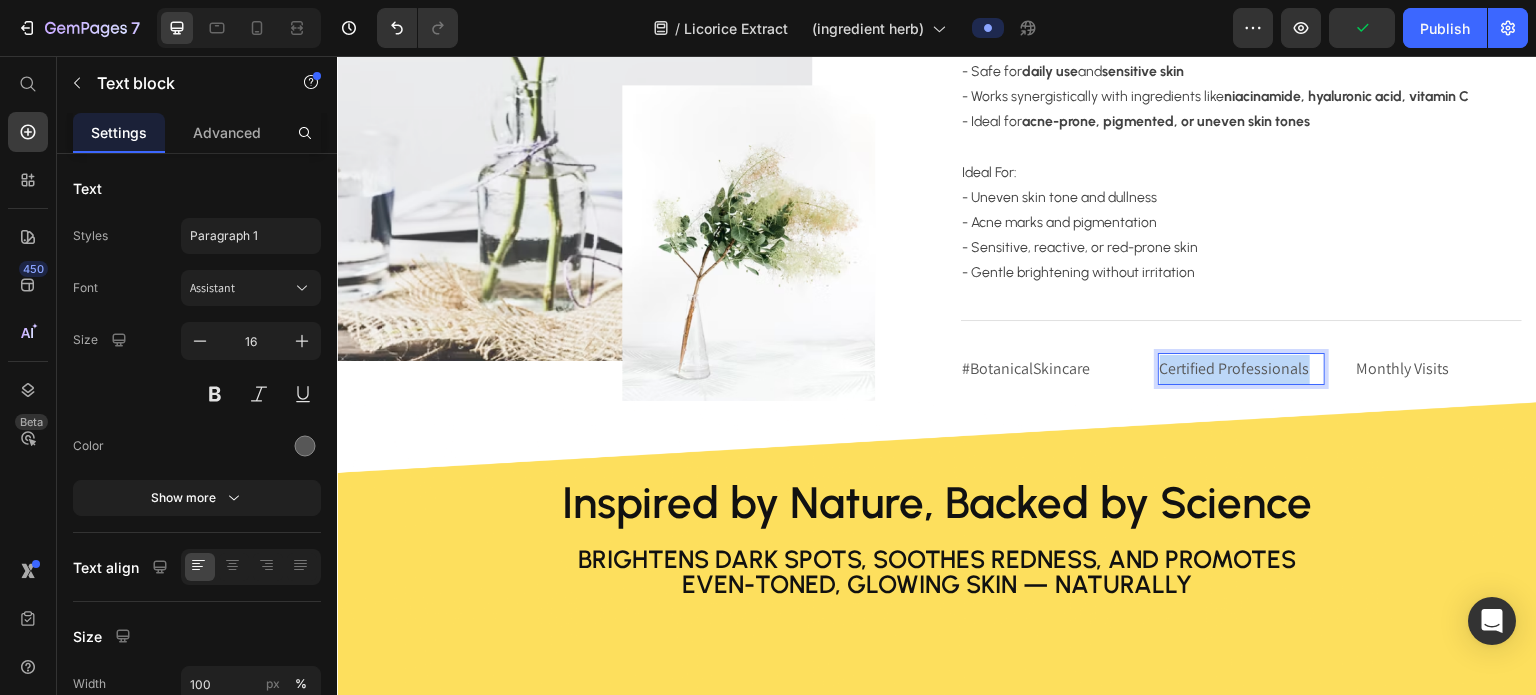 drag, startPoint x: 1300, startPoint y: 360, endPoint x: 1152, endPoint y: 360, distance: 148 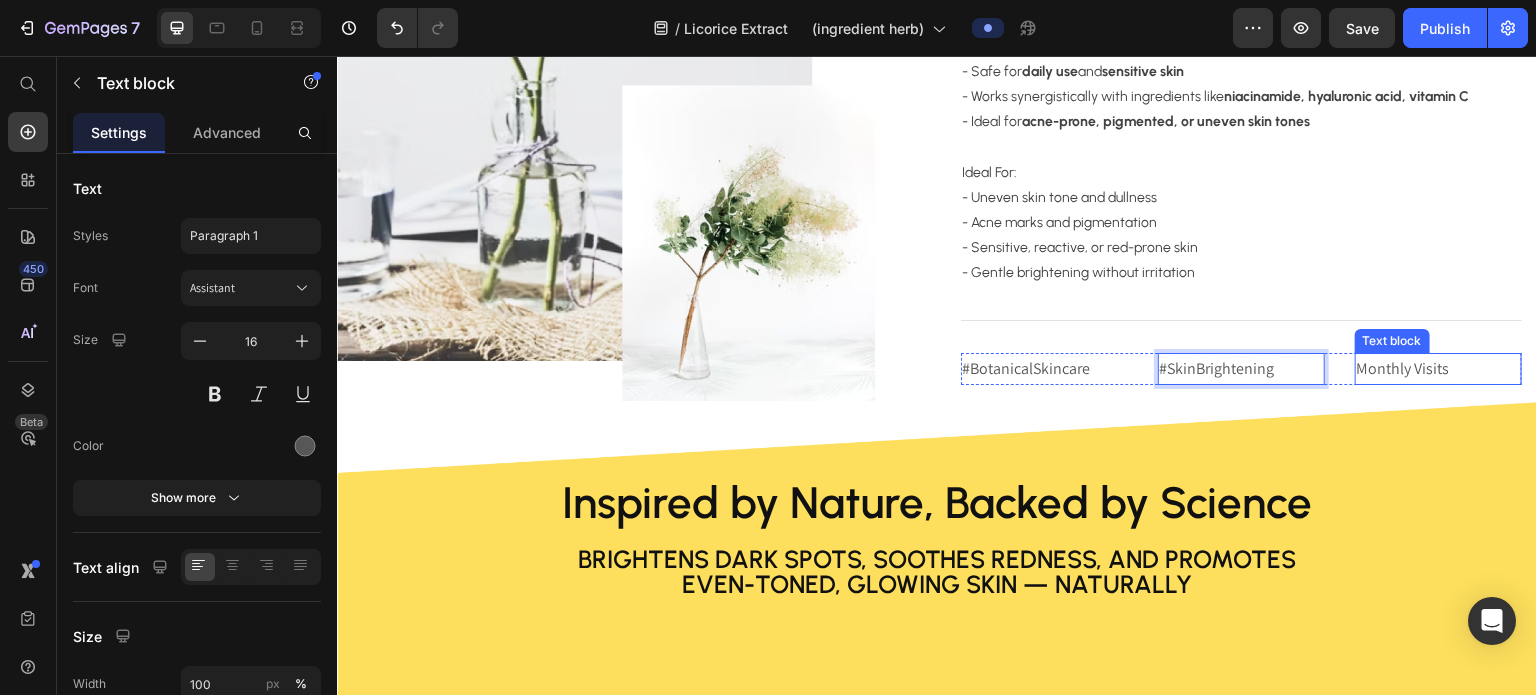 click on "Monthly Visits" at bounding box center (1438, 369) 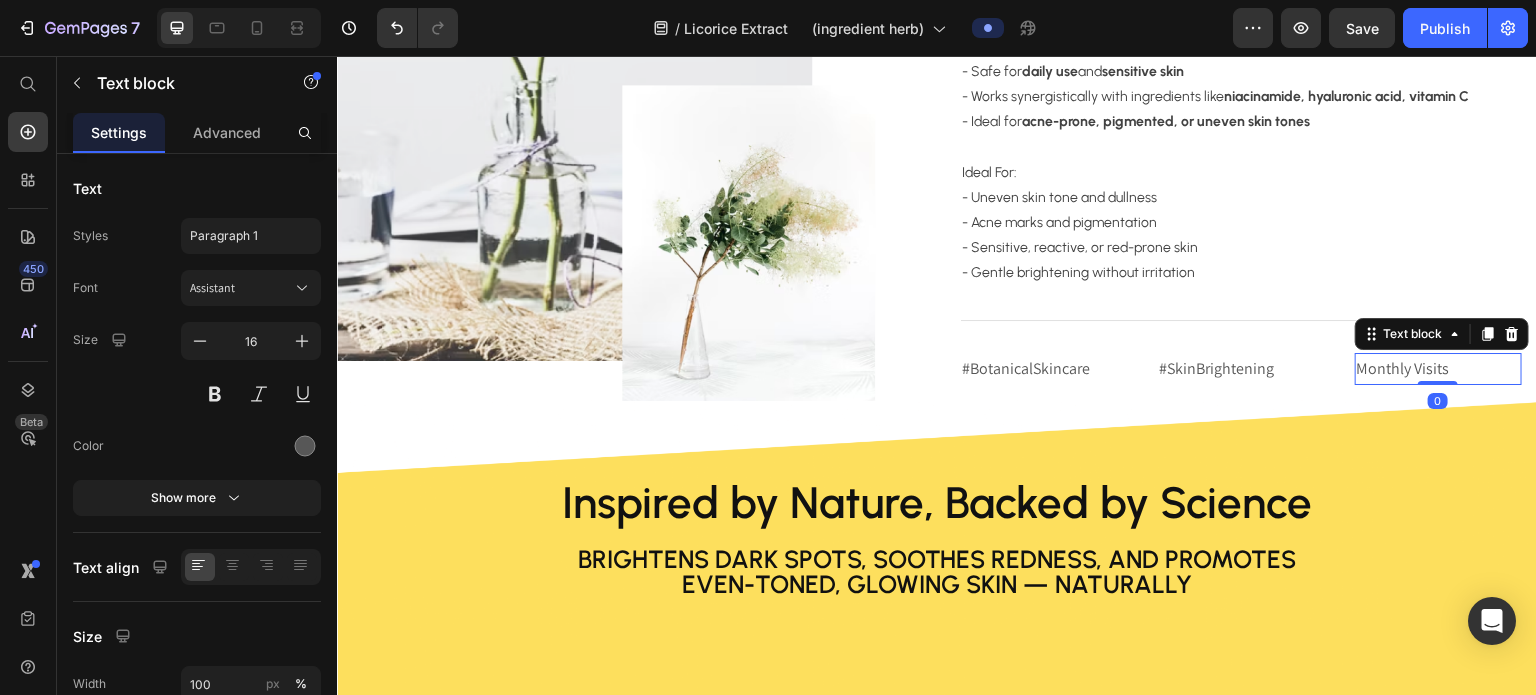 click on "Monthly Visits" at bounding box center [1438, 369] 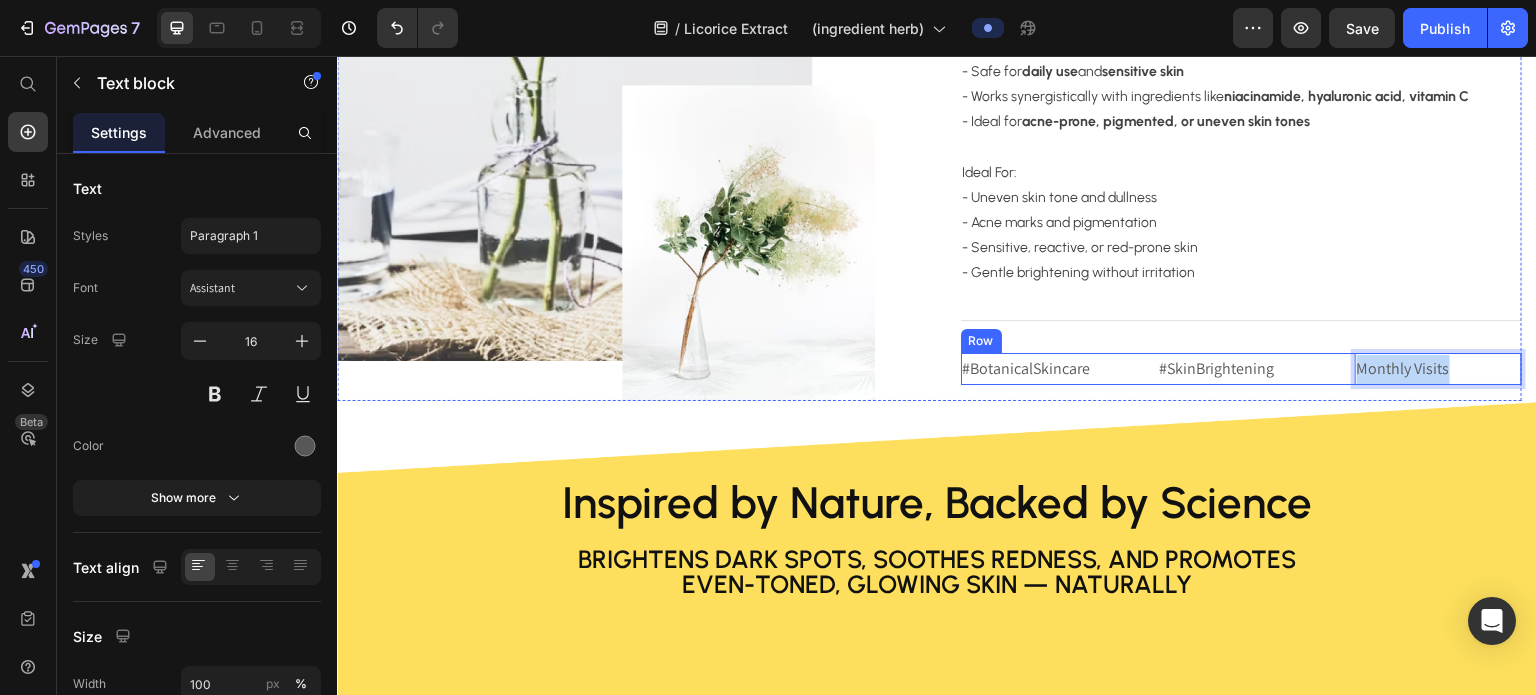 drag, startPoint x: 1470, startPoint y: 360, endPoint x: 1329, endPoint y: 371, distance: 141.42842 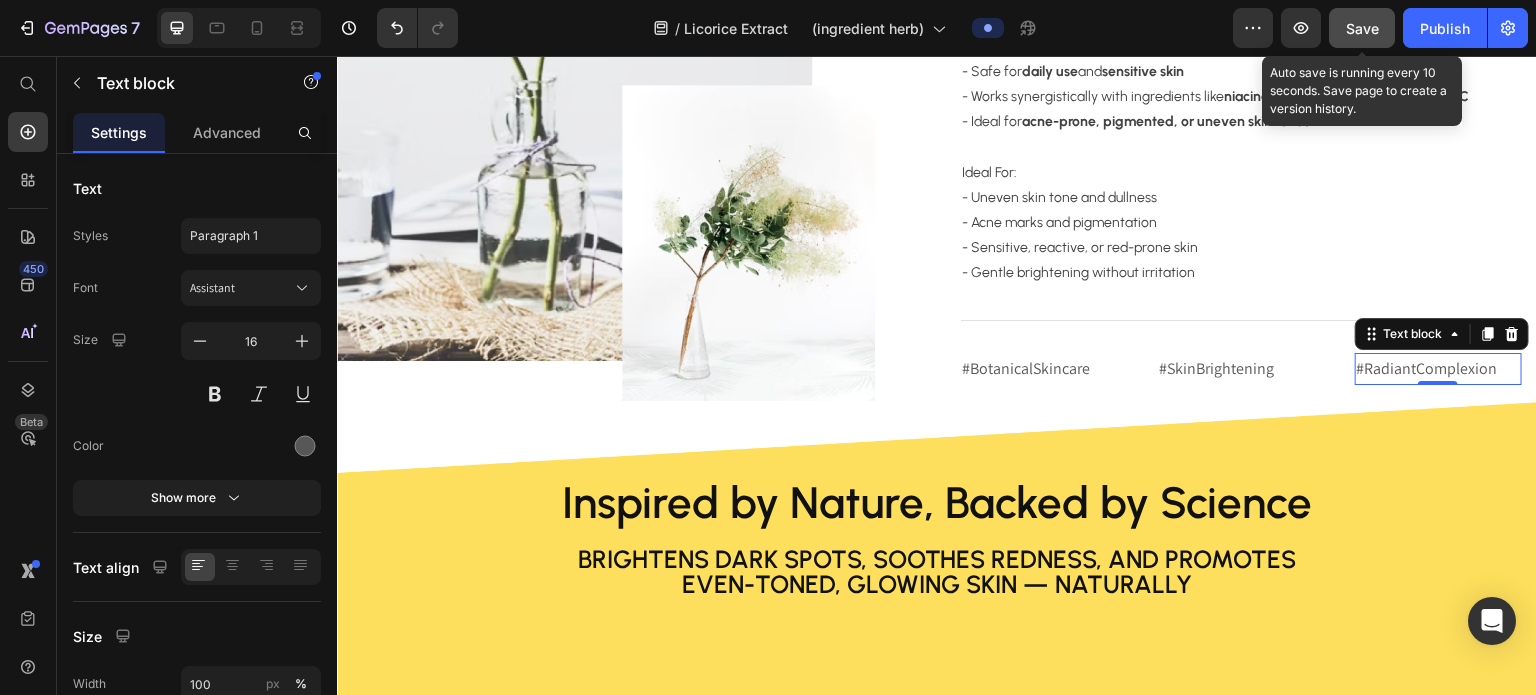 click on "Save" at bounding box center [1362, 28] 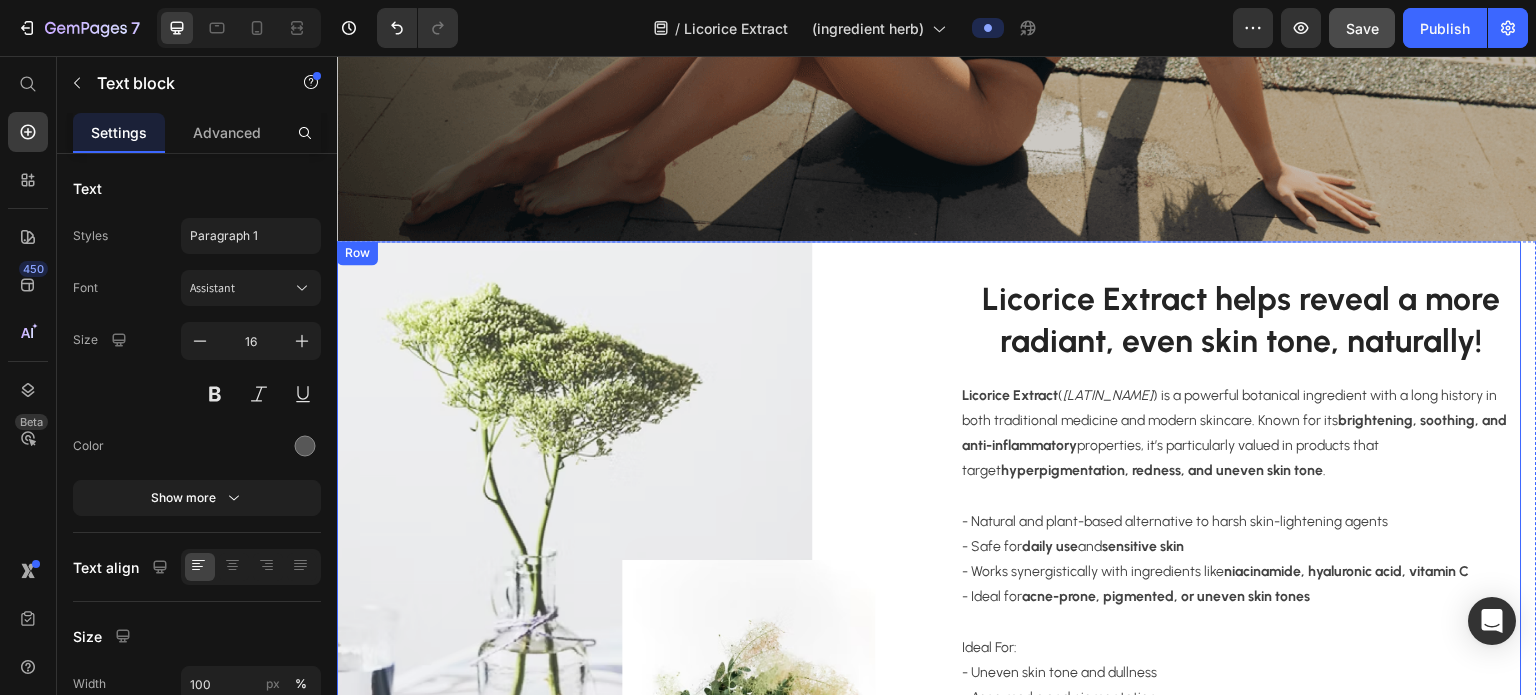 scroll, scrollTop: 114, scrollLeft: 0, axis: vertical 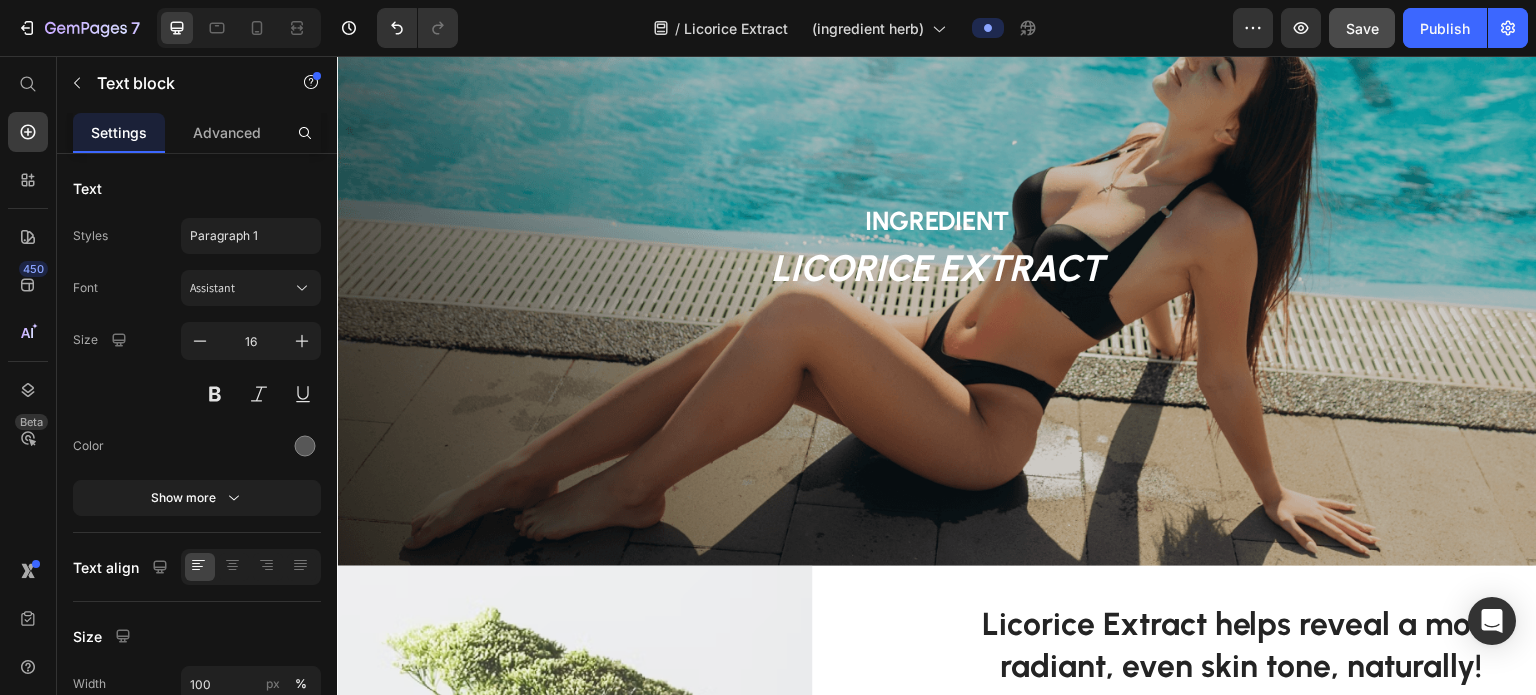 click at bounding box center [937, 274] 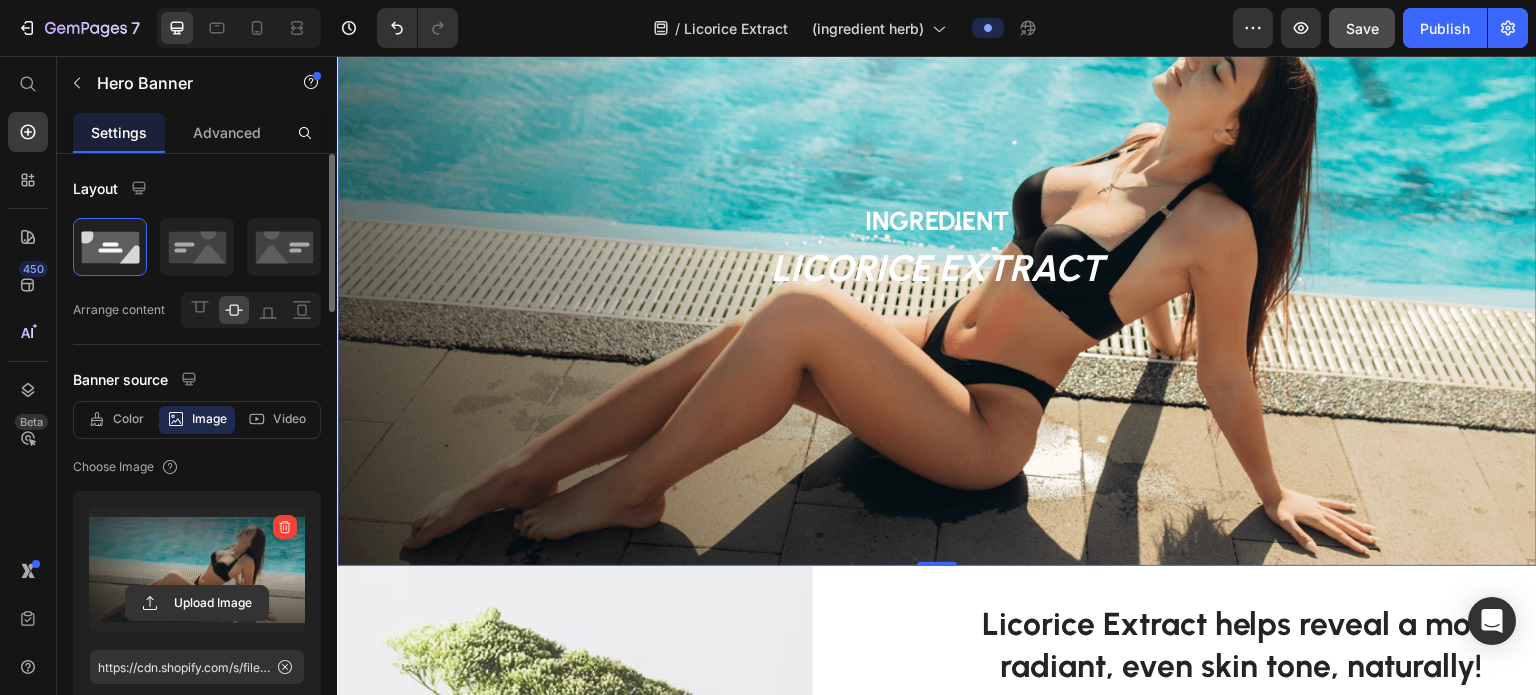 click at bounding box center [197, 570] 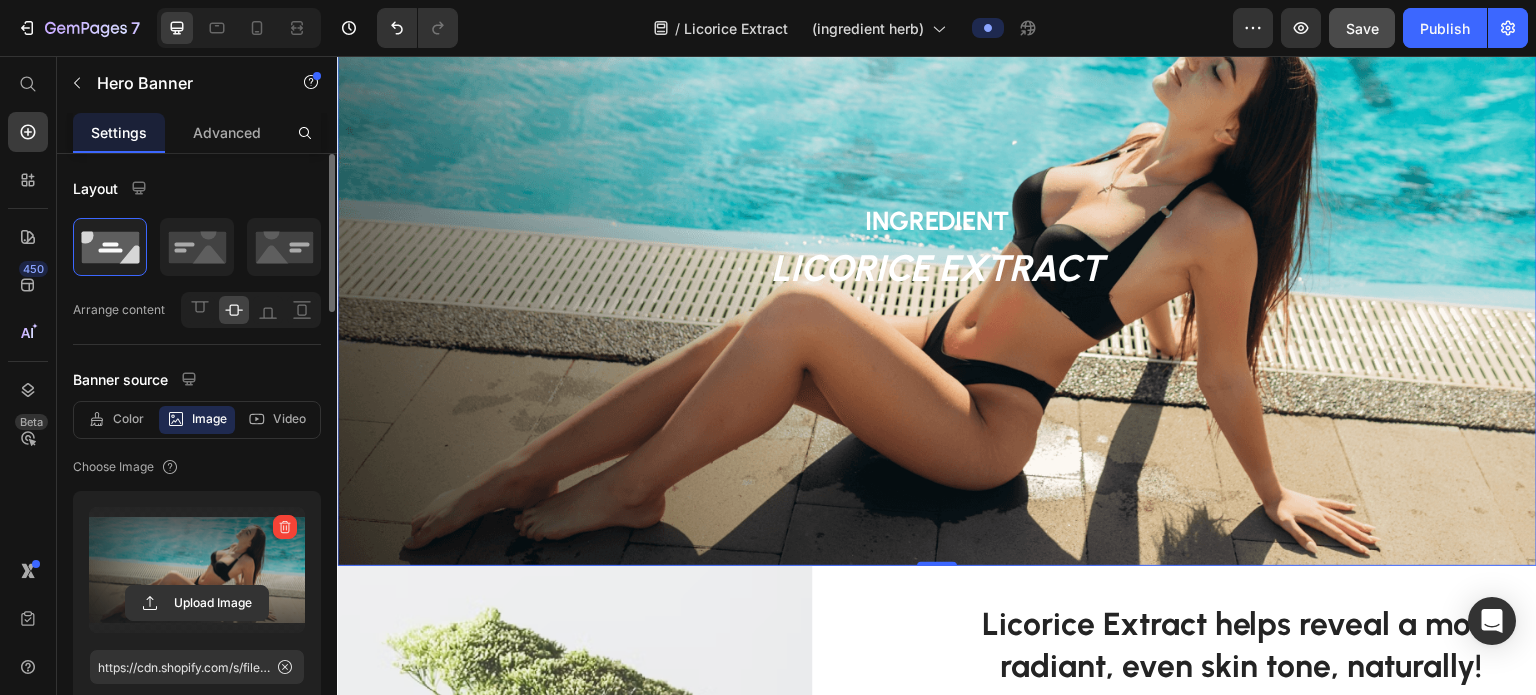 click 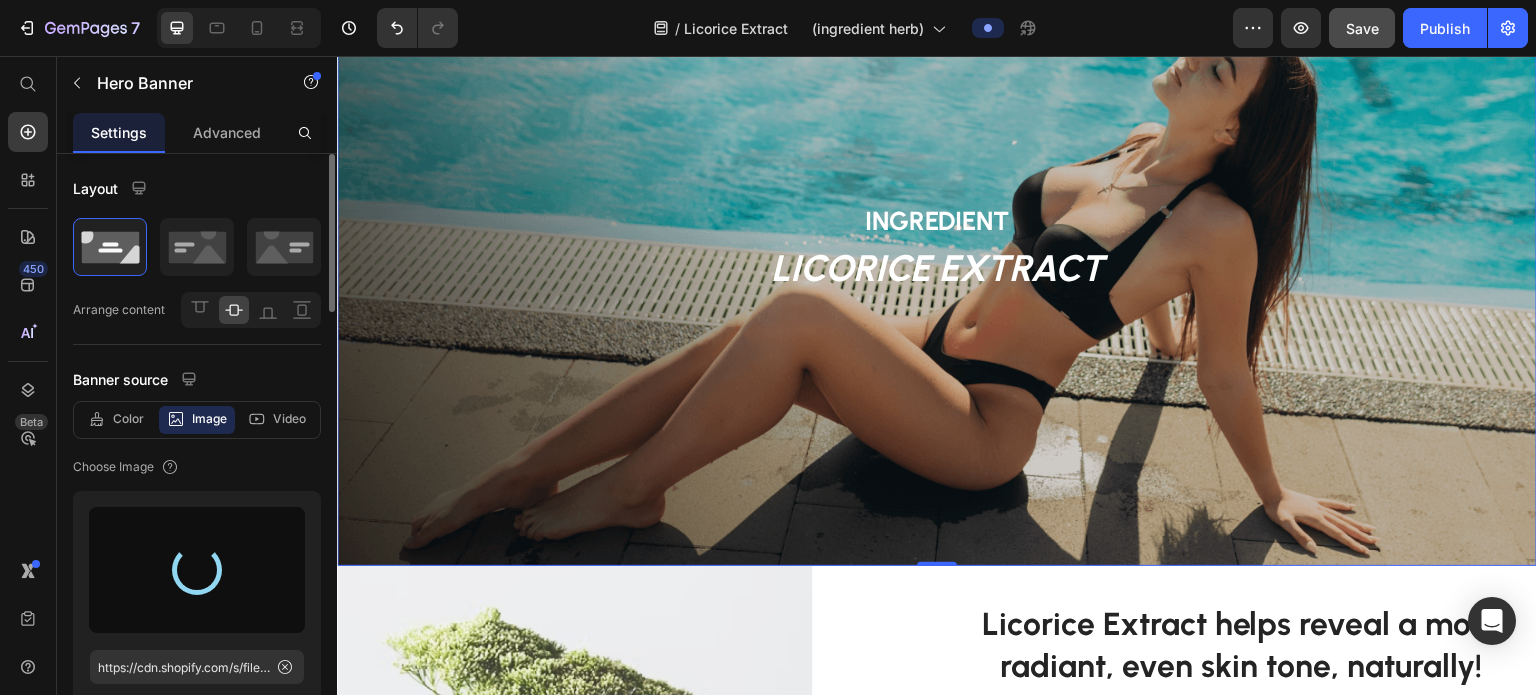 type on "https://cdn.shopify.com/s/files/1/0687/0515/7336/files/gempages_502328351000626206-a53a5a8e-bbdb-403a-b2e9-01567d281bf8.png" 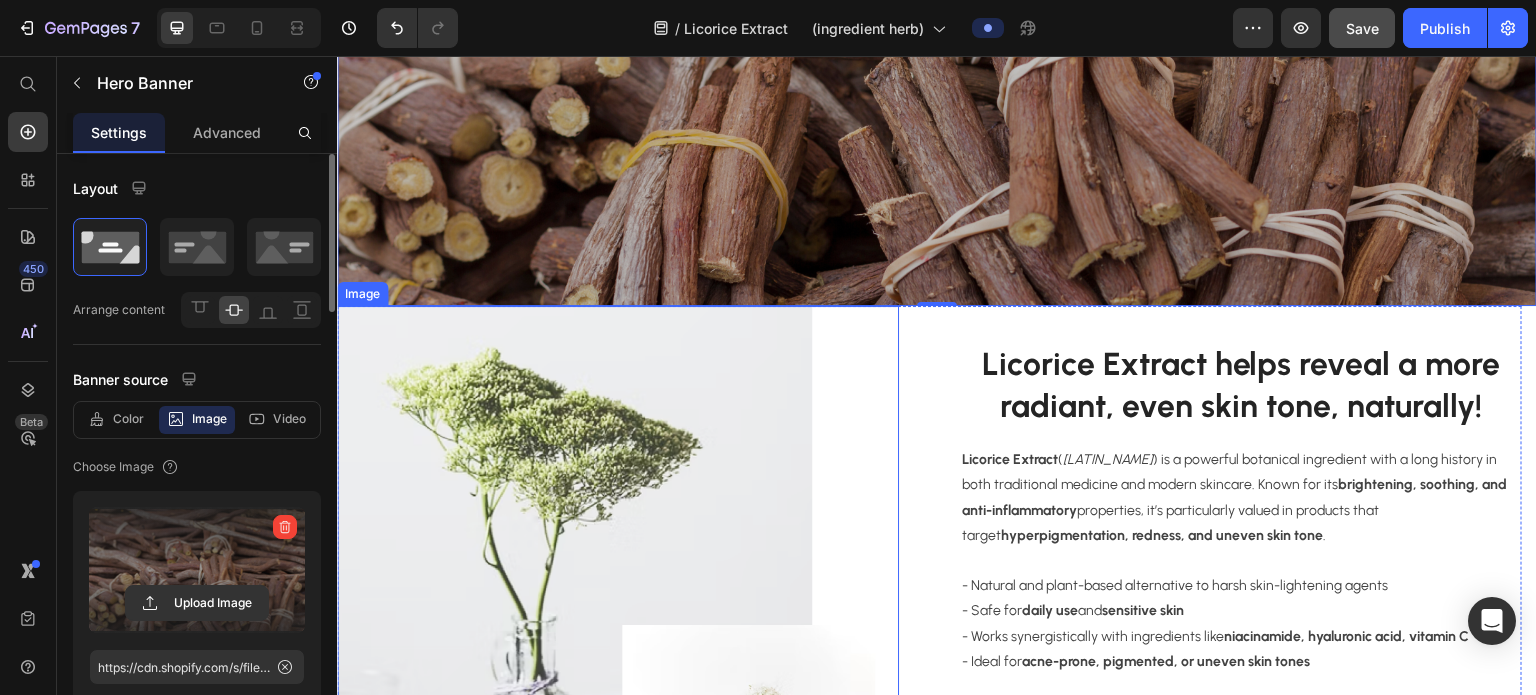 scroll, scrollTop: 514, scrollLeft: 0, axis: vertical 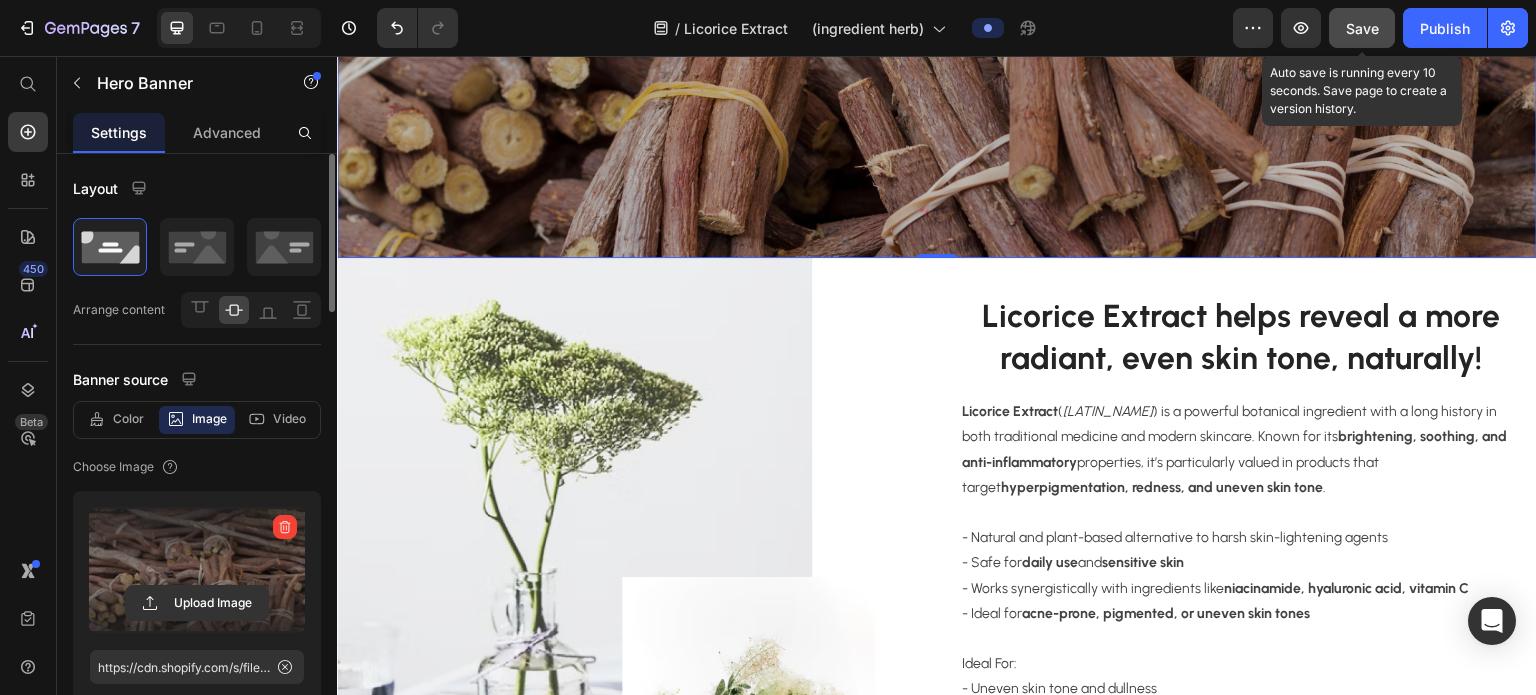 click on "Save" 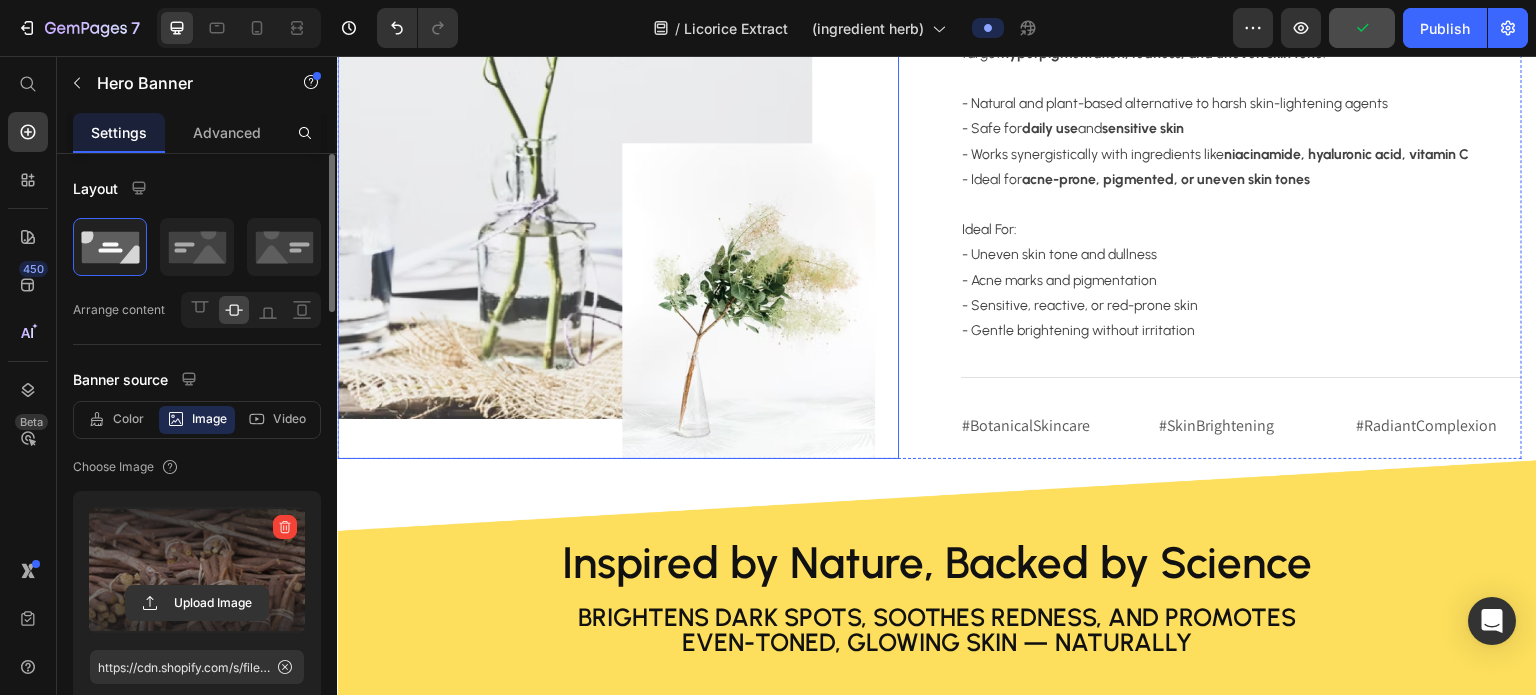 scroll, scrollTop: 1114, scrollLeft: 0, axis: vertical 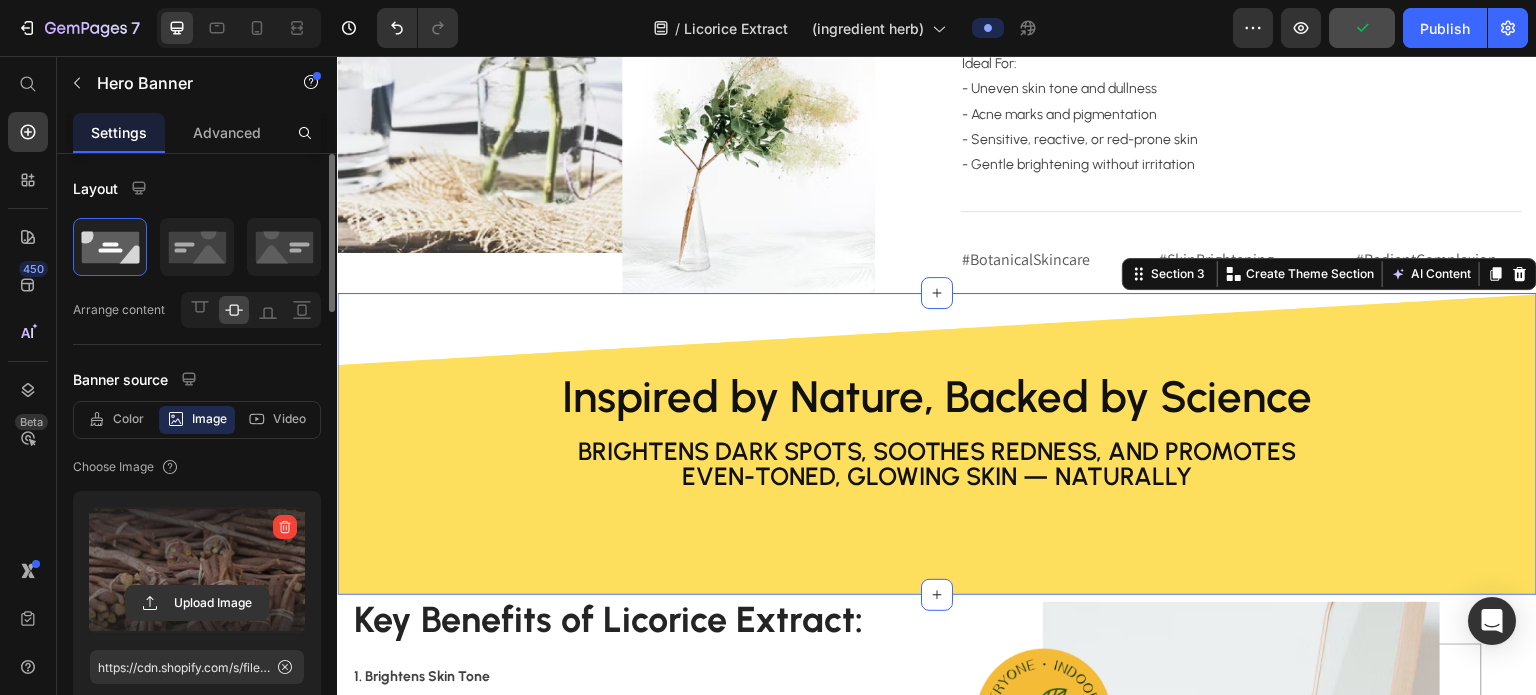 click on "Inspired by Nature, Backed by Science Heading Brightens dark spots, soothes redness, and promotes even-toned, glowing skin — naturally Text Block Row" at bounding box center (937, 444) 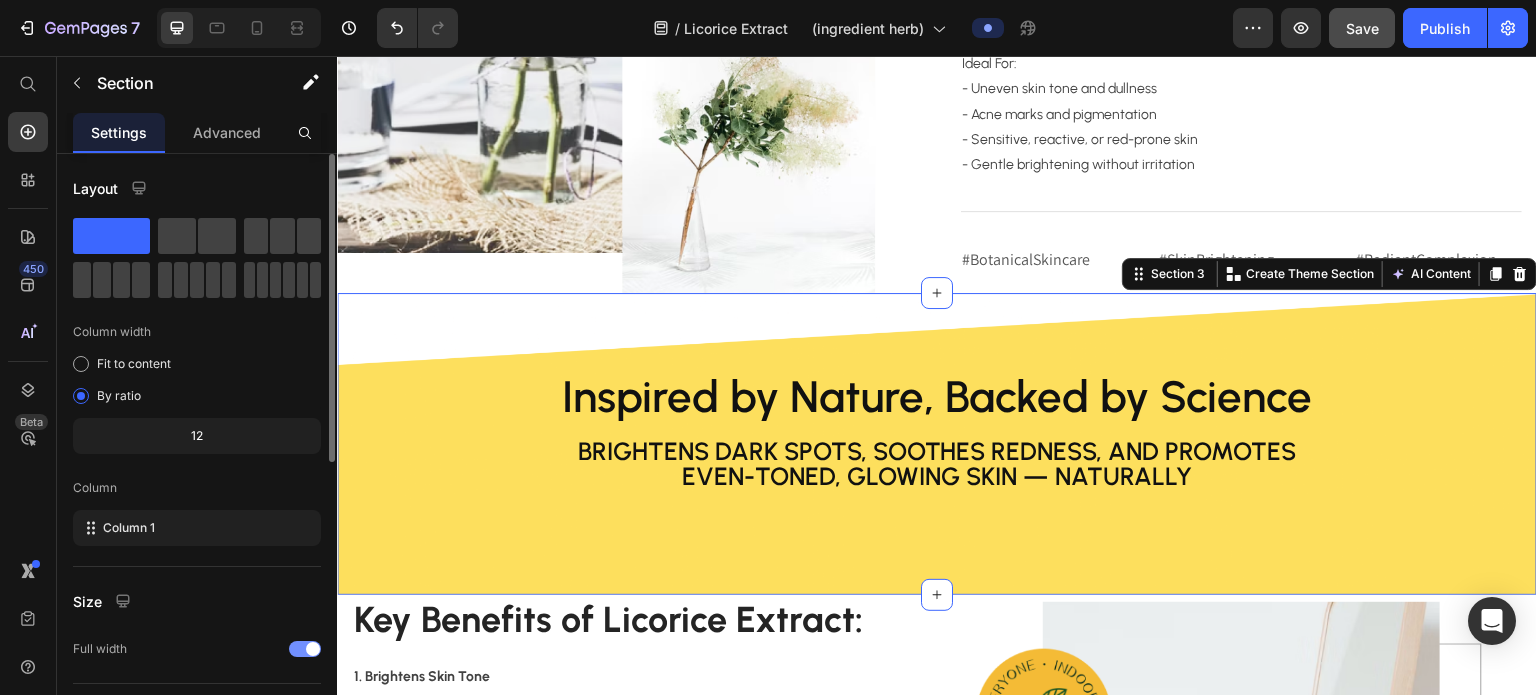 click on "Inspired by Nature, Backed by Science Heading Brightens dark spots, soothes redness, and promotes even-toned, glowing skin — naturally Text Block Row Section 3   You can create reusable sections Create Theme Section AI Content Write with GemAI What would you like to describe here? Tone and Voice Persuasive Product Show more Generate" at bounding box center [937, 444] 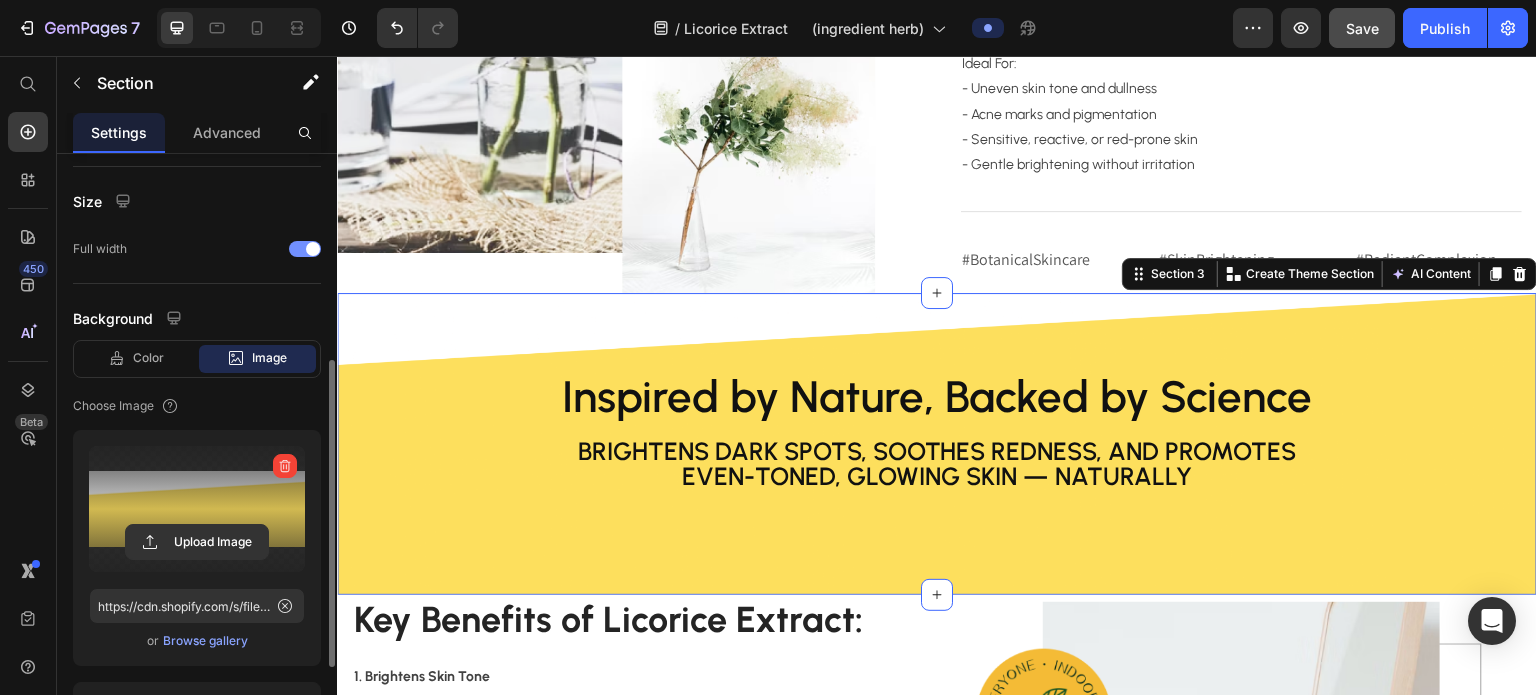 scroll, scrollTop: 500, scrollLeft: 0, axis: vertical 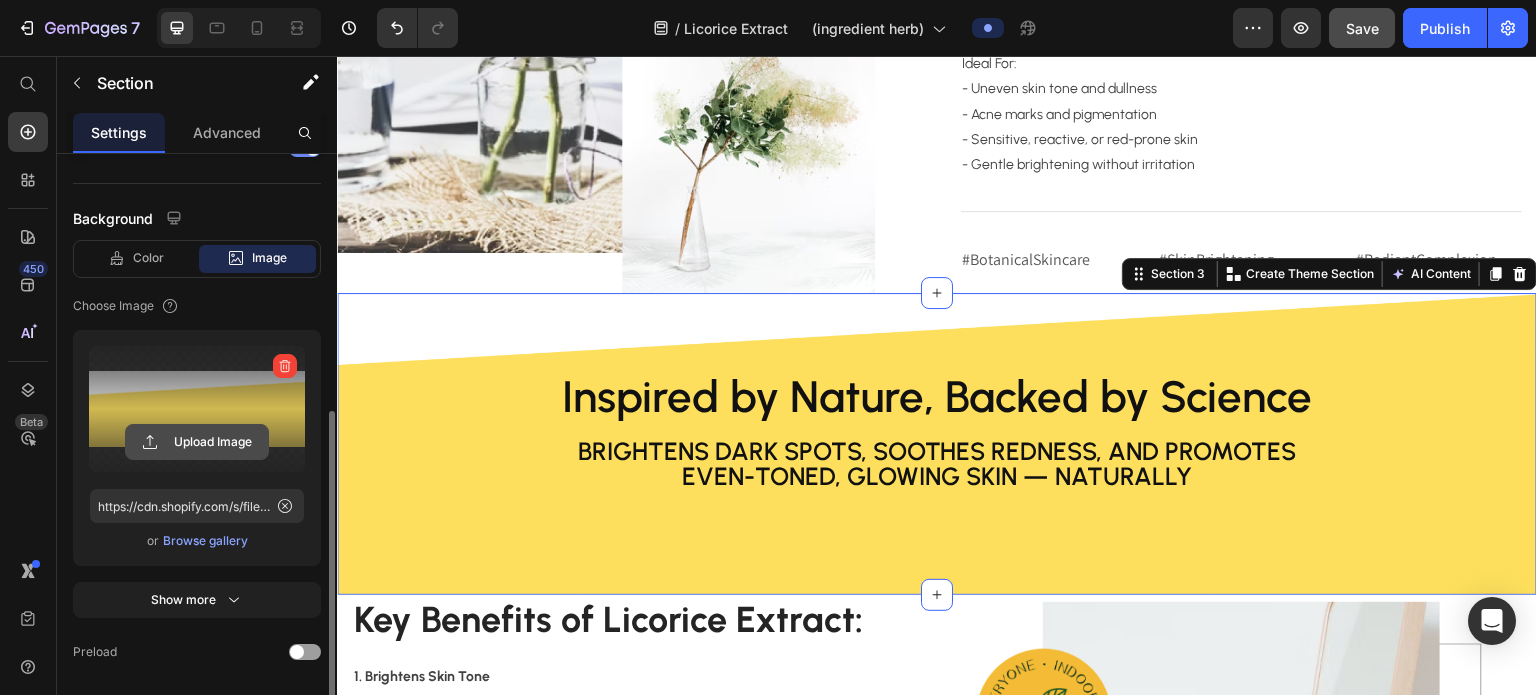 click 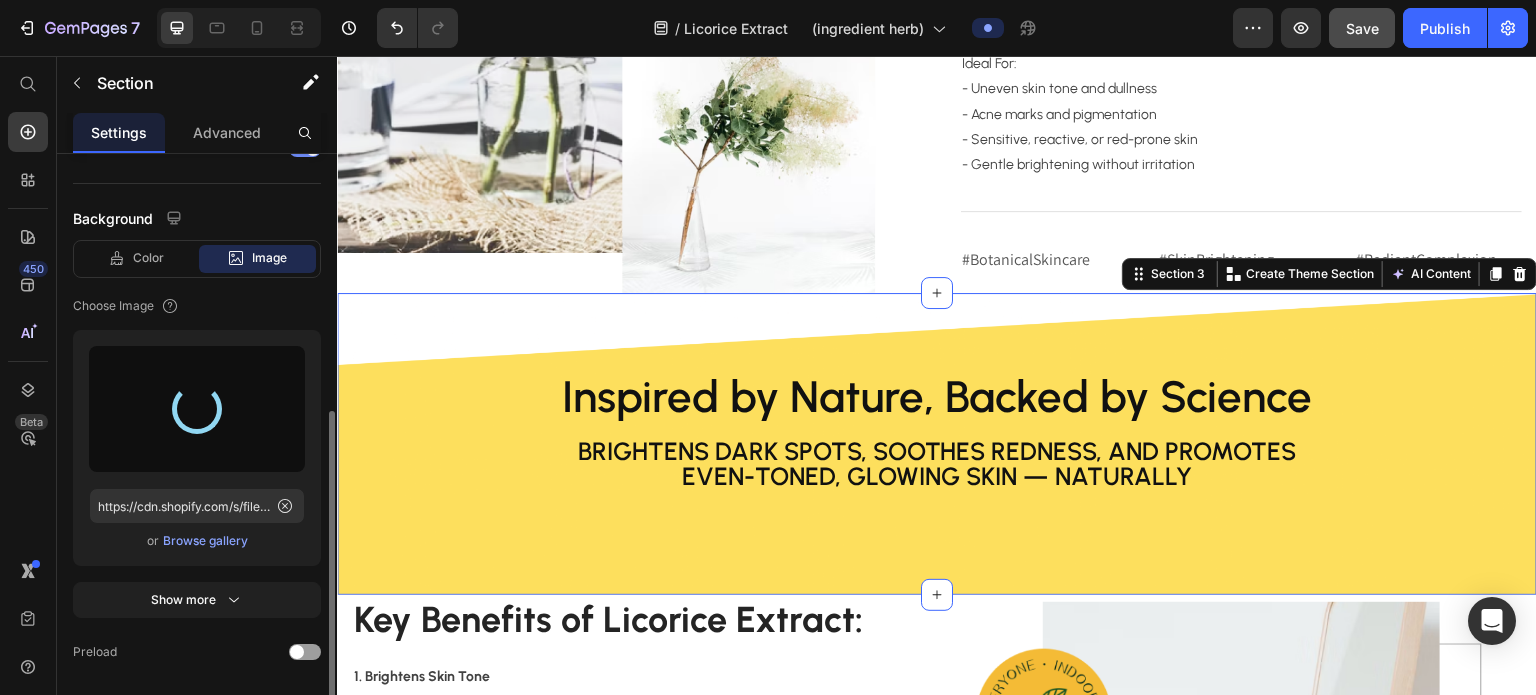 type on "https://cdn.shopify.com/s/files/1/0687/0515/7336/files/gempages_502328351000626206-cb993a86-87a8-4ad9-ac58-50fc7c18c17a.jpg" 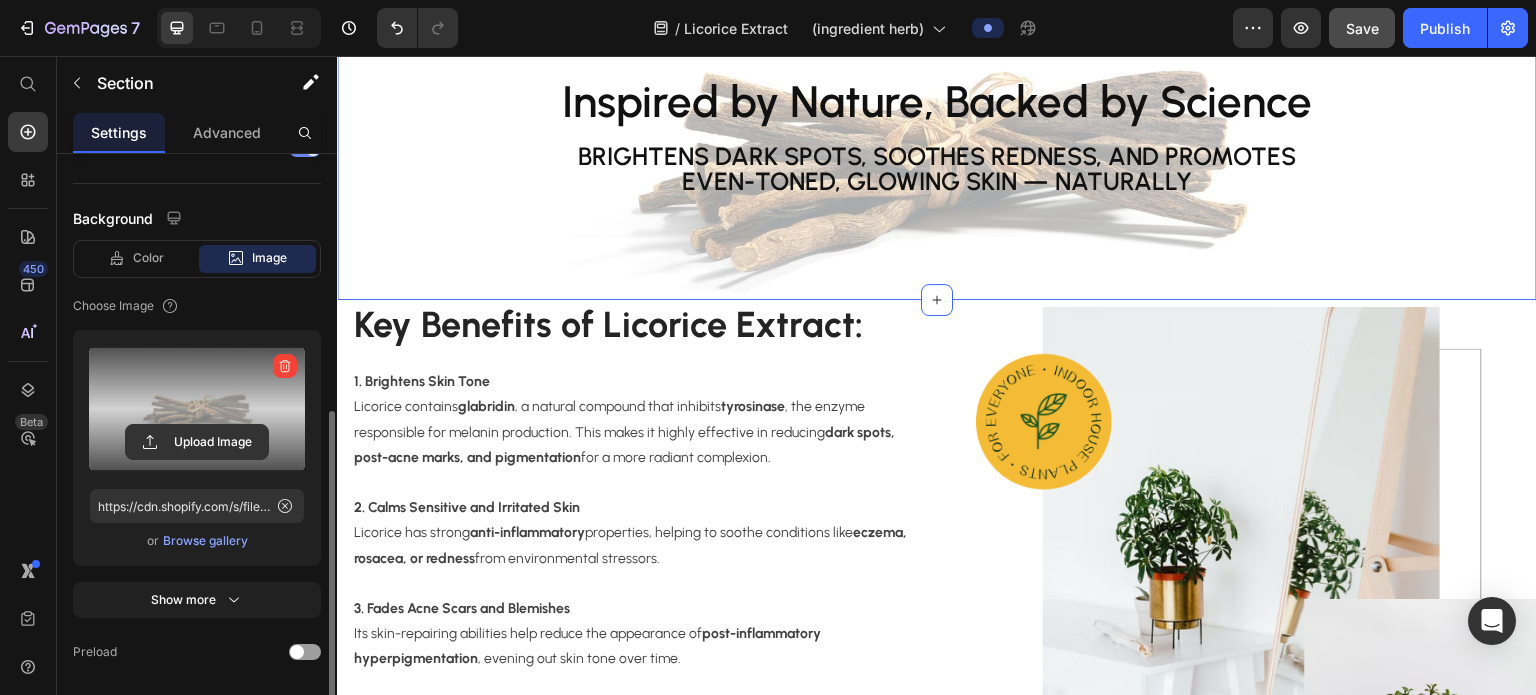 scroll, scrollTop: 1514, scrollLeft: 0, axis: vertical 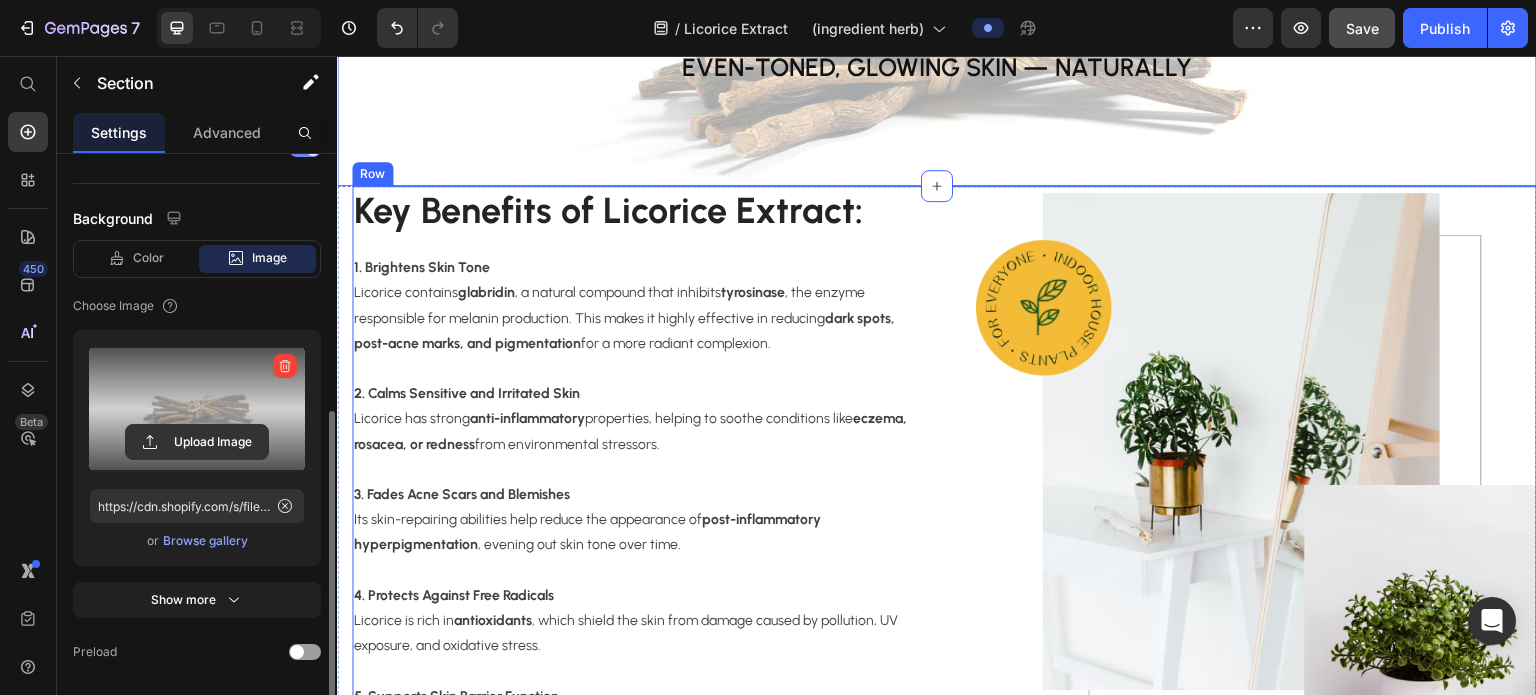 click on "Key Benefits of Licorice Extract: Heading 1. Brightens Skin Tone Licorice contains glabridin , a natural compound that inhibits tyrosinase , the enzyme responsible for melanin production. This makes it highly effective in reducing dark spots, post-acne marks, and pigmentation for a more radiant complexion. 2. Calms Sensitive and Irritated Skin Licorice has strong anti-inflammatory properties, helping to soothe conditions like eczema, rosacea, or redness from environmental stressors. 3. Fades Acne Scars and Blemishes Its skin-repairing abilities help reduce the appearance of post-inflammatory hyperpigmentation , evening out skin tone over time. 4. Protects Against Free Radicals Licorice is rich in antioxidants , which shield the skin from damage caused by pollution, UV exposure, and oxidative stress. 5. Supports Skin Barrier Function It helps strengthen and hydrate the skin barrier, making it more resilient and less reactive. Text block Image Row" at bounding box center (944, 485) 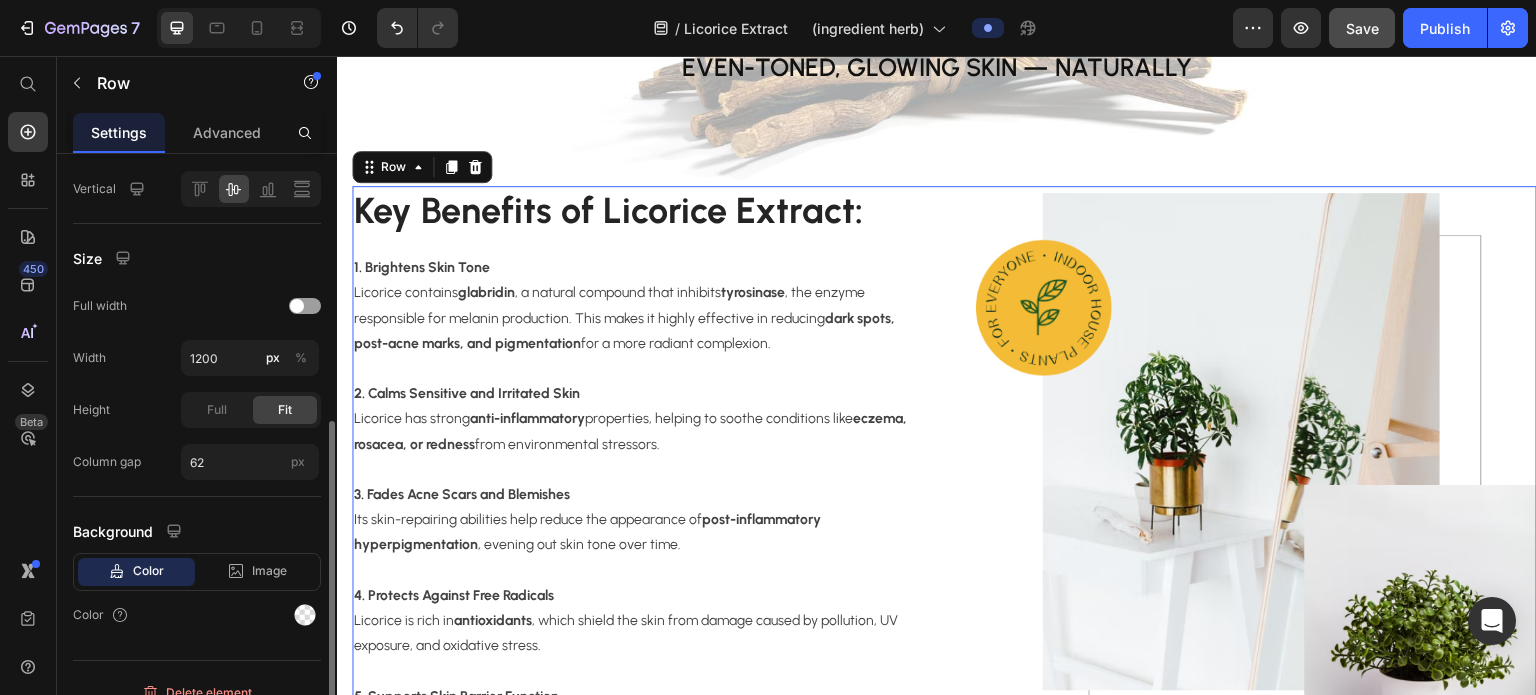 scroll, scrollTop: 0, scrollLeft: 0, axis: both 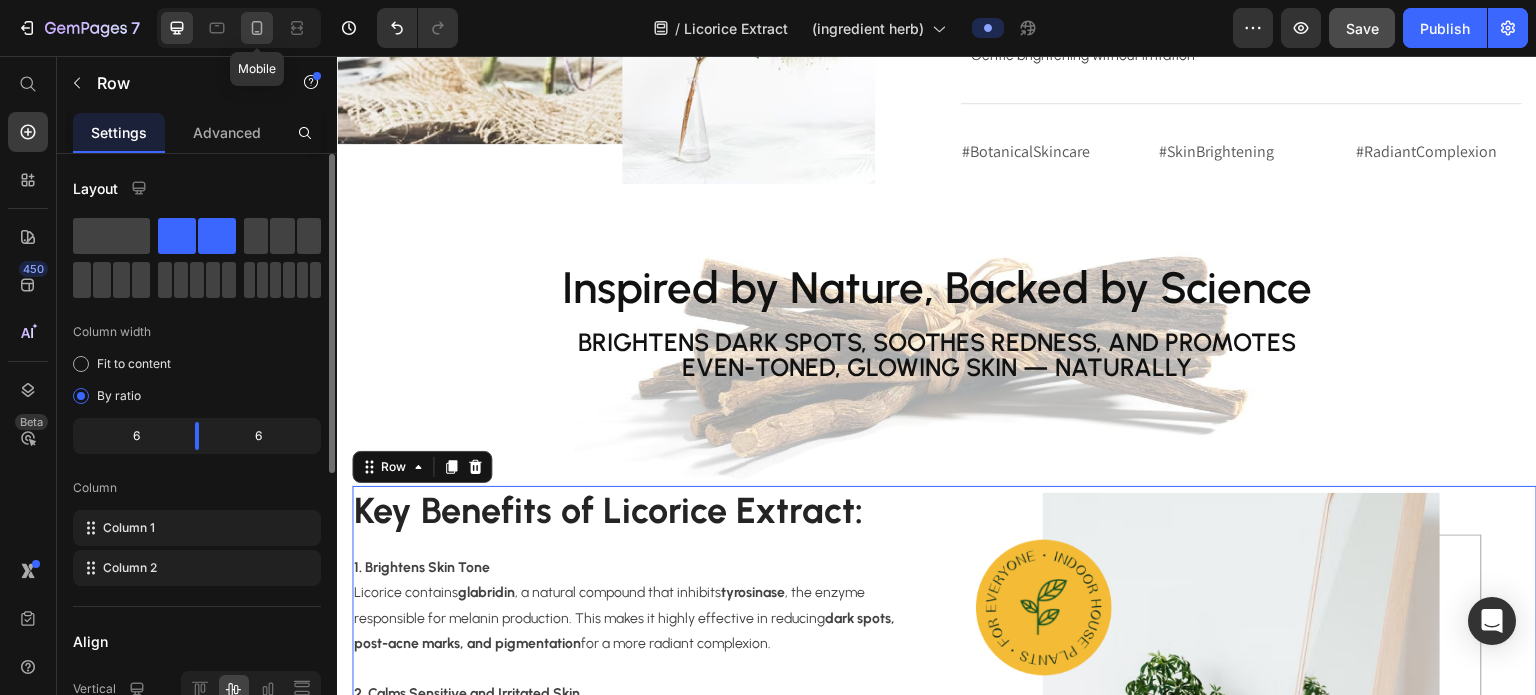 click 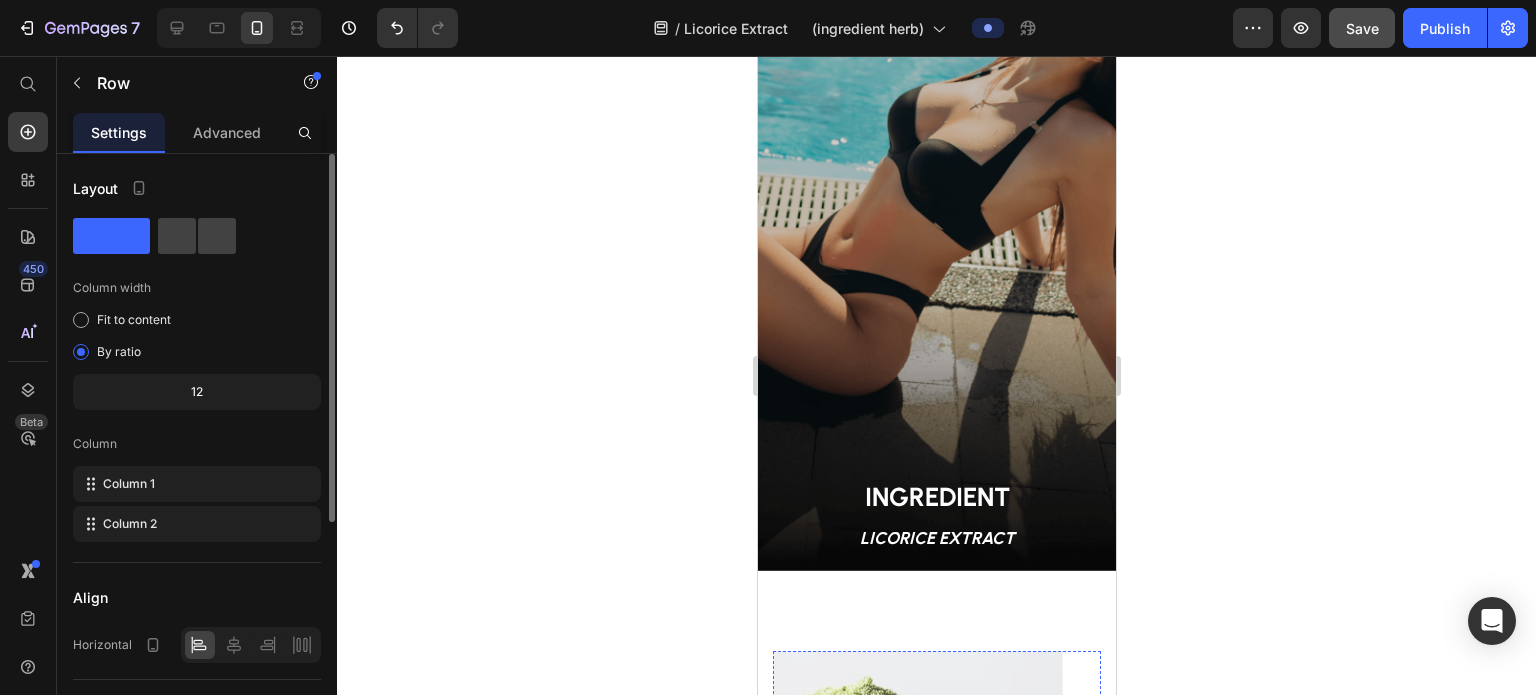 scroll, scrollTop: 58, scrollLeft: 0, axis: vertical 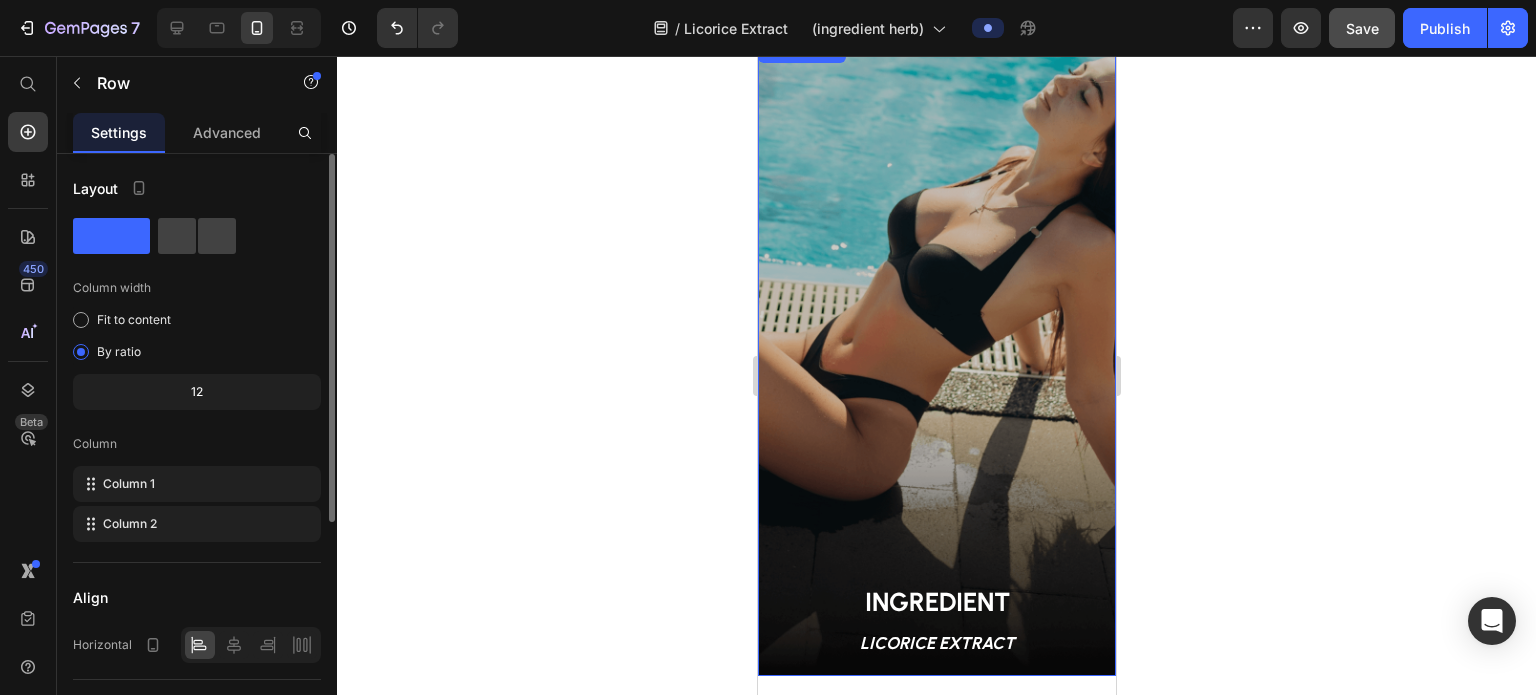 click at bounding box center (936, 357) 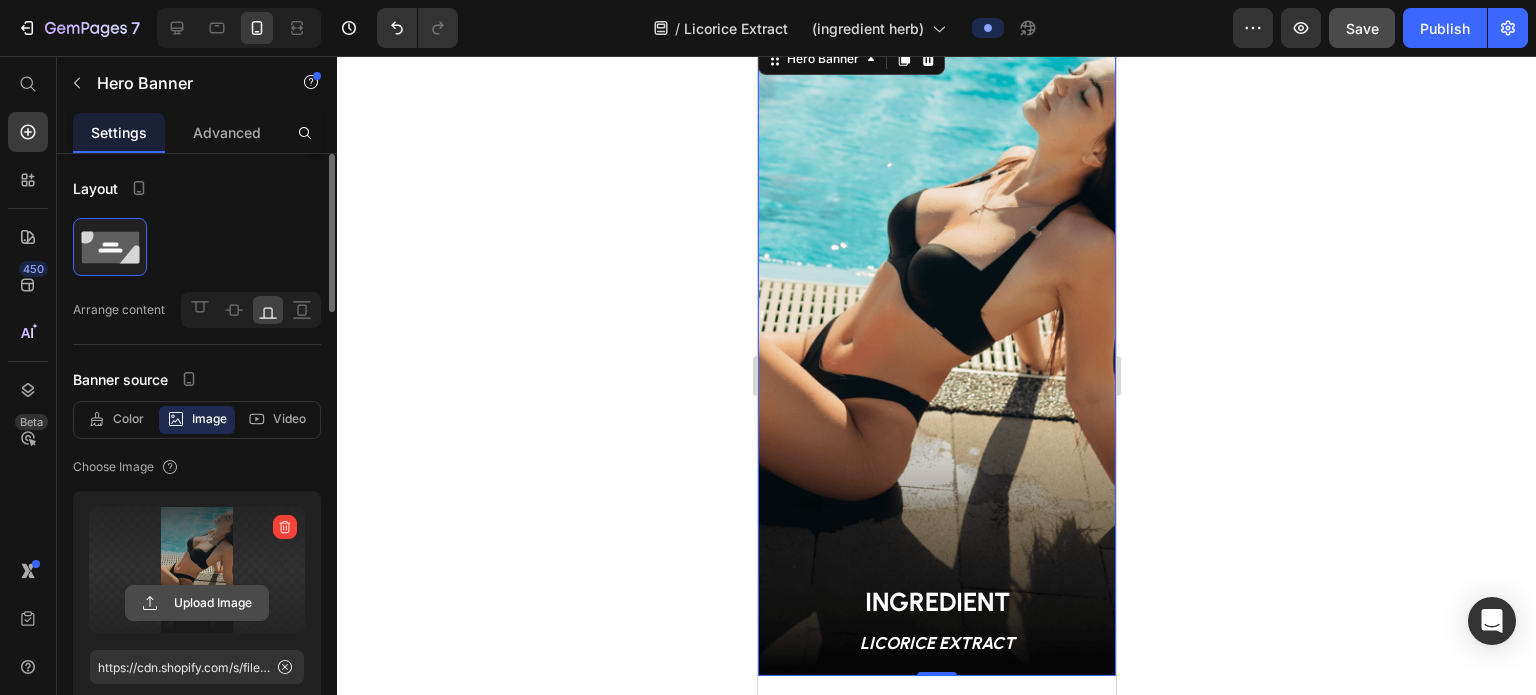 click 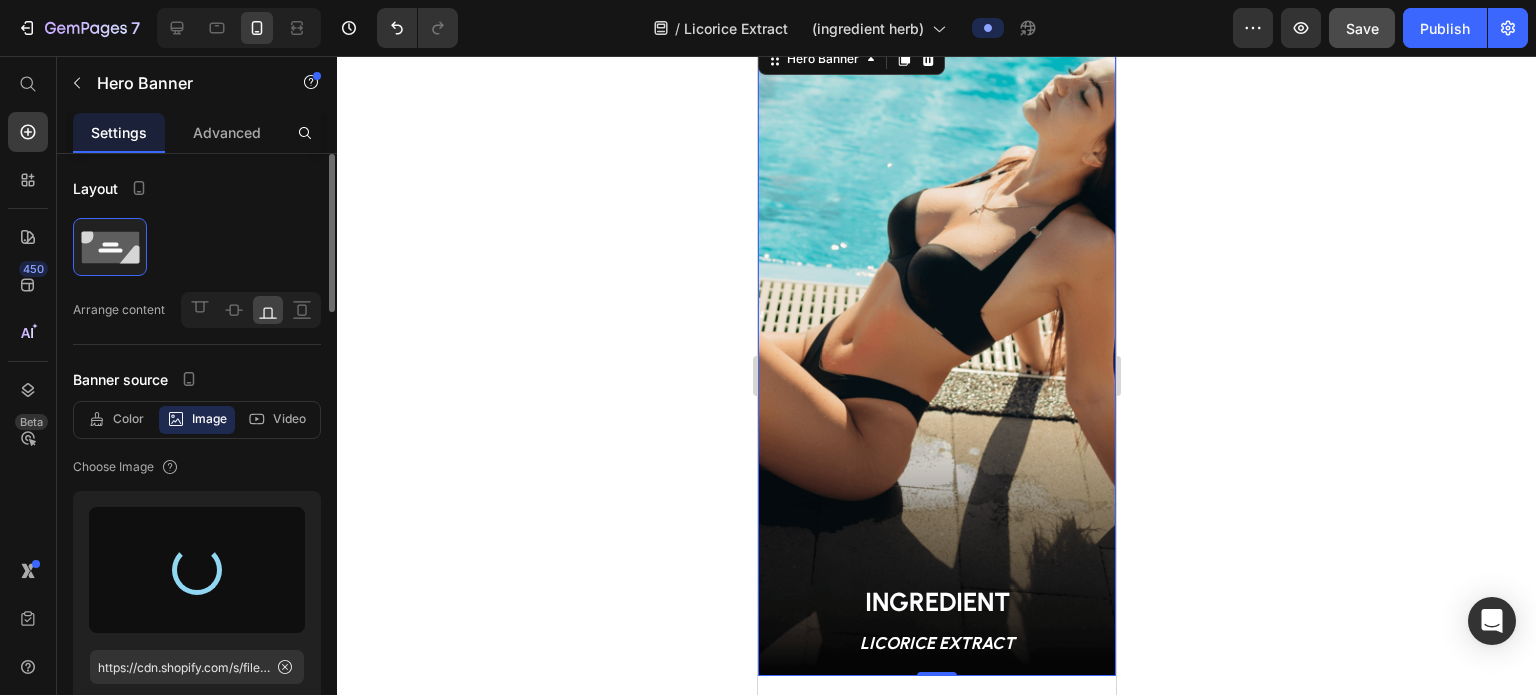 type on "https://cdn.shopify.com/s/files/1/0687/0515/7336/files/gempages_502328351000626206-d60c6e13-e0db-40e5-869d-aed6e8386c9c.png" 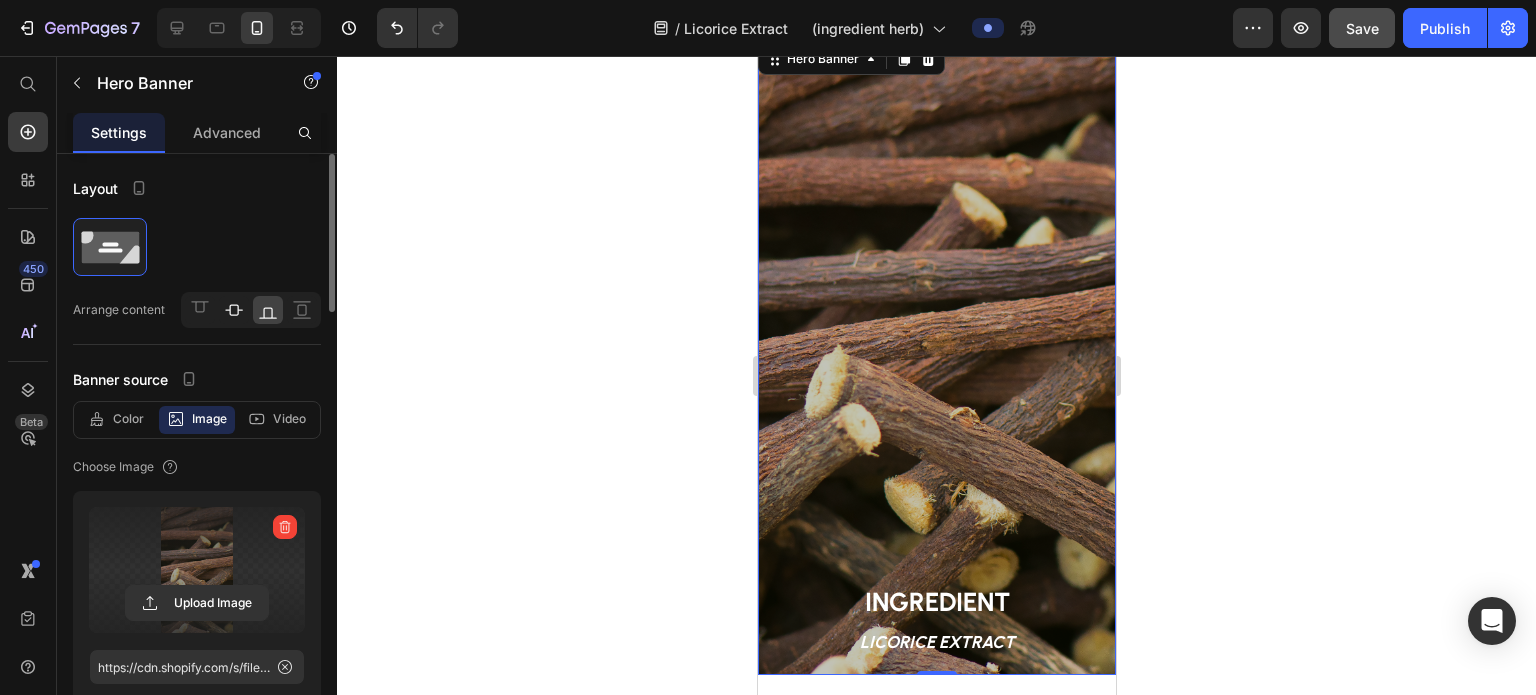 click 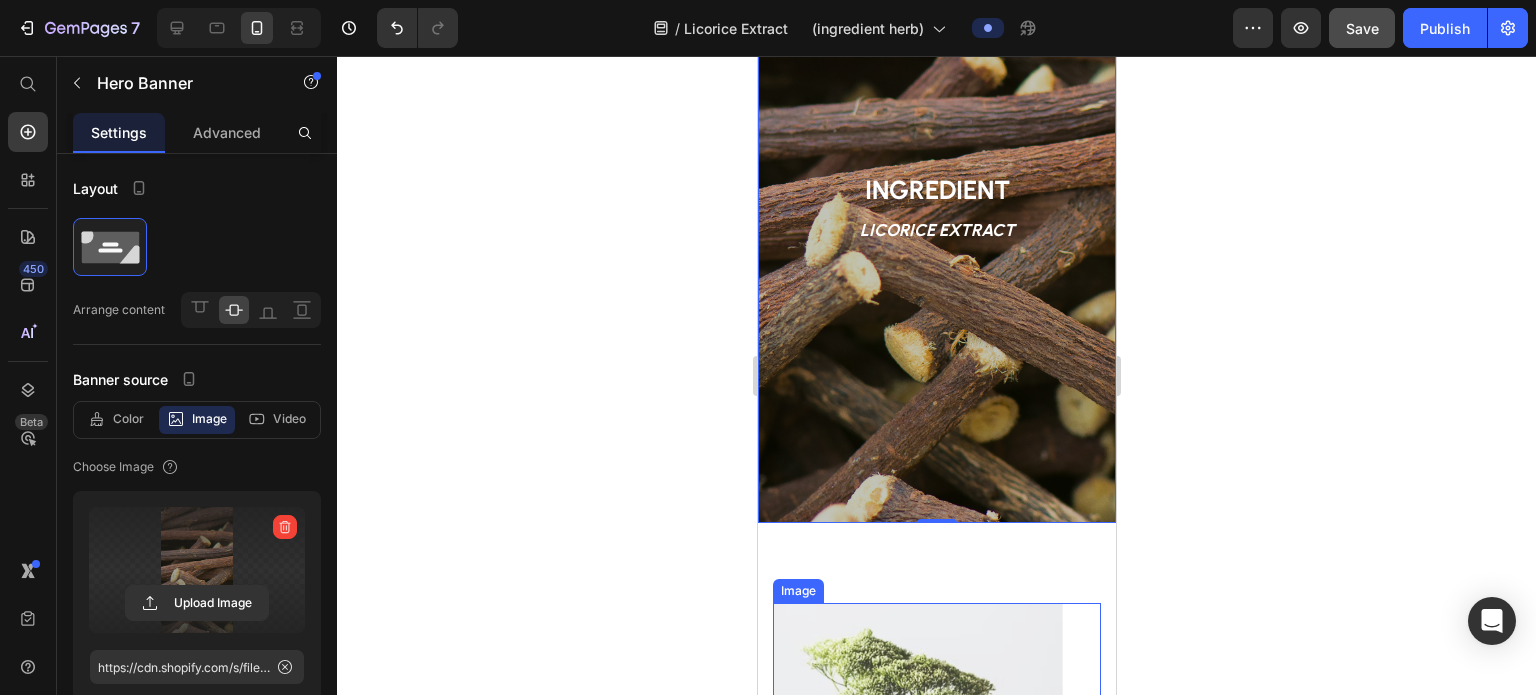 scroll, scrollTop: 358, scrollLeft: 0, axis: vertical 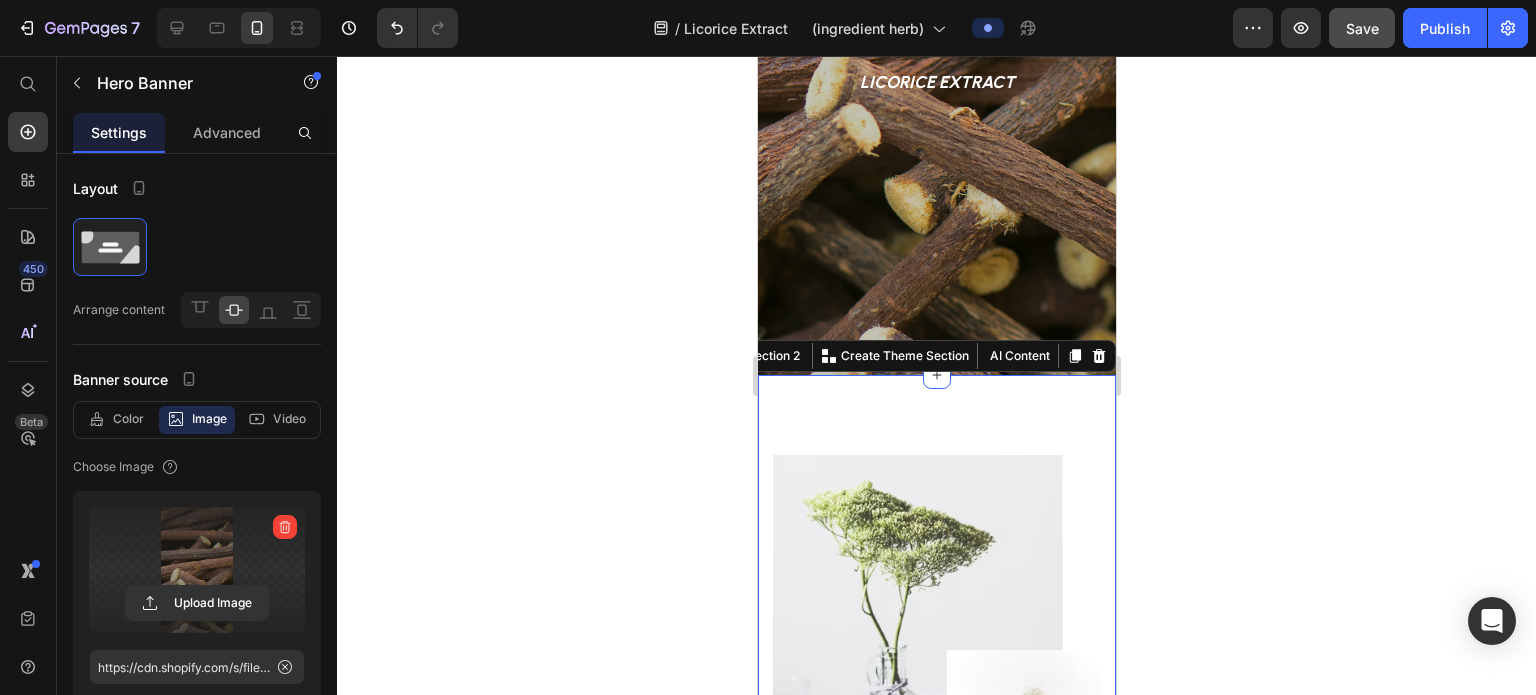 click on "Image Licorice Extract helps reveal a more radiant, even skin tone, naturally! Heading Licorice Extract  ( [LATIN_NAME] ) is a powerful botanical ingredient with a long history in both traditional medicine and modern skincare. Known for its  brightening, soothing, and anti-inflammatory  properties, it’s particularly valued in products that target  hyperpigmentation, redness, and uneven skin tone .   - Natural and plant-based alternative to harsh skin-lightening agents - Safe for  daily use  and  sensitive skin - Works synergistically with ingredients like  niacinamide, hyaluronic acid, vitamin C - Ideal for  acne-prone, pigmented, or uneven skin tones   Ideal For: - Uneven skin tone and dullness - Acne marks and pigmentation - Sensitive, reactive, or red-prone skin - Gentle brightening without irritation Text block                Title Line #BotanicalSkincare Text block #SkinBrightening Text block #RadiantComplexion Text block Row Row Section 2   You can create reusable sections Create Theme Section" at bounding box center (936, 1174) 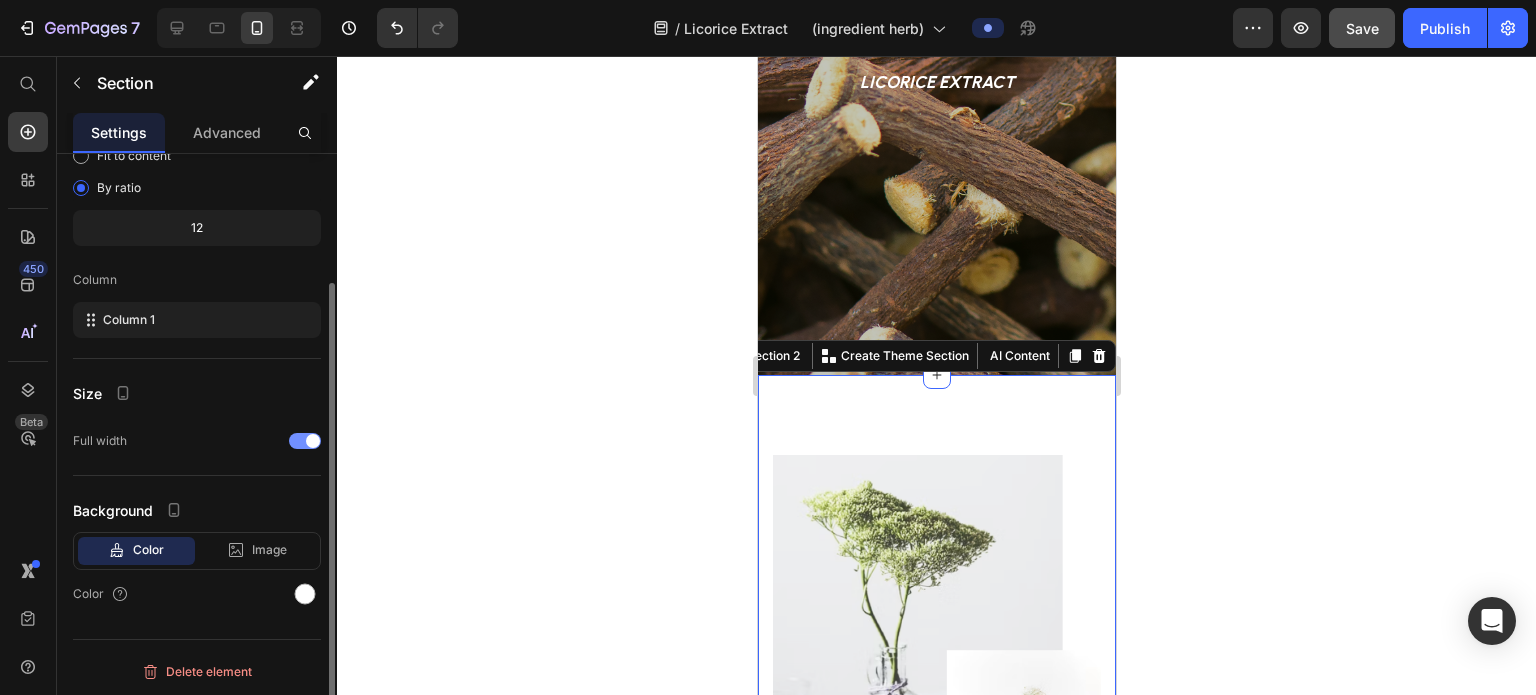 scroll, scrollTop: 0, scrollLeft: 0, axis: both 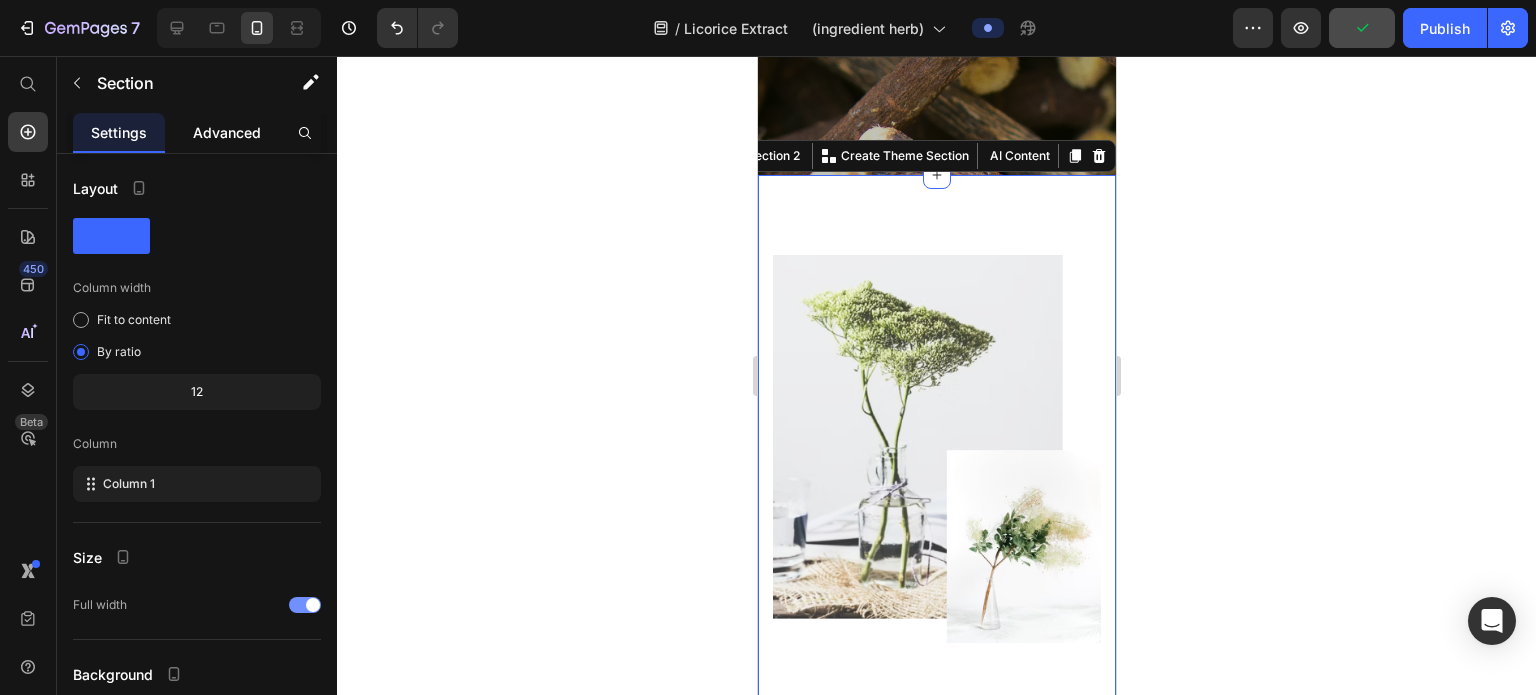 click on "Advanced" at bounding box center (227, 132) 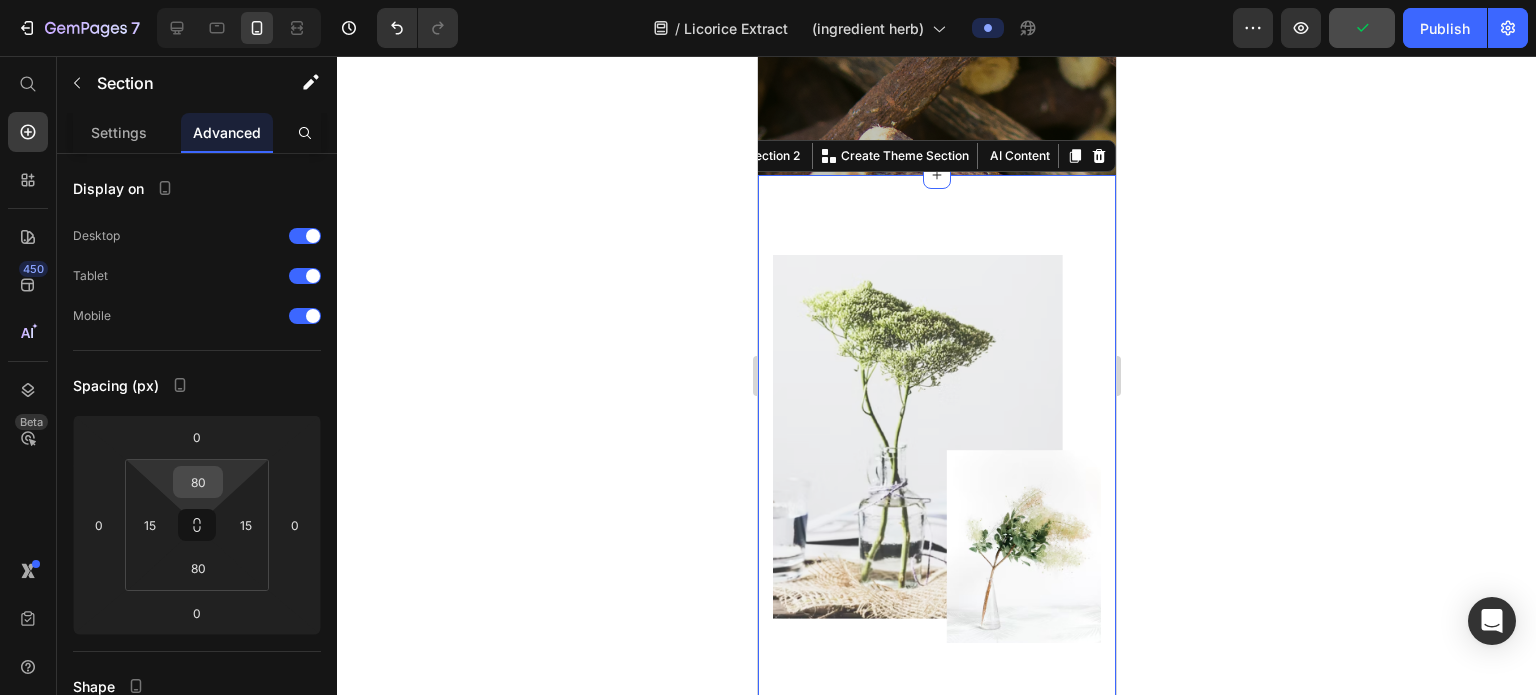 click on "80" at bounding box center (198, 482) 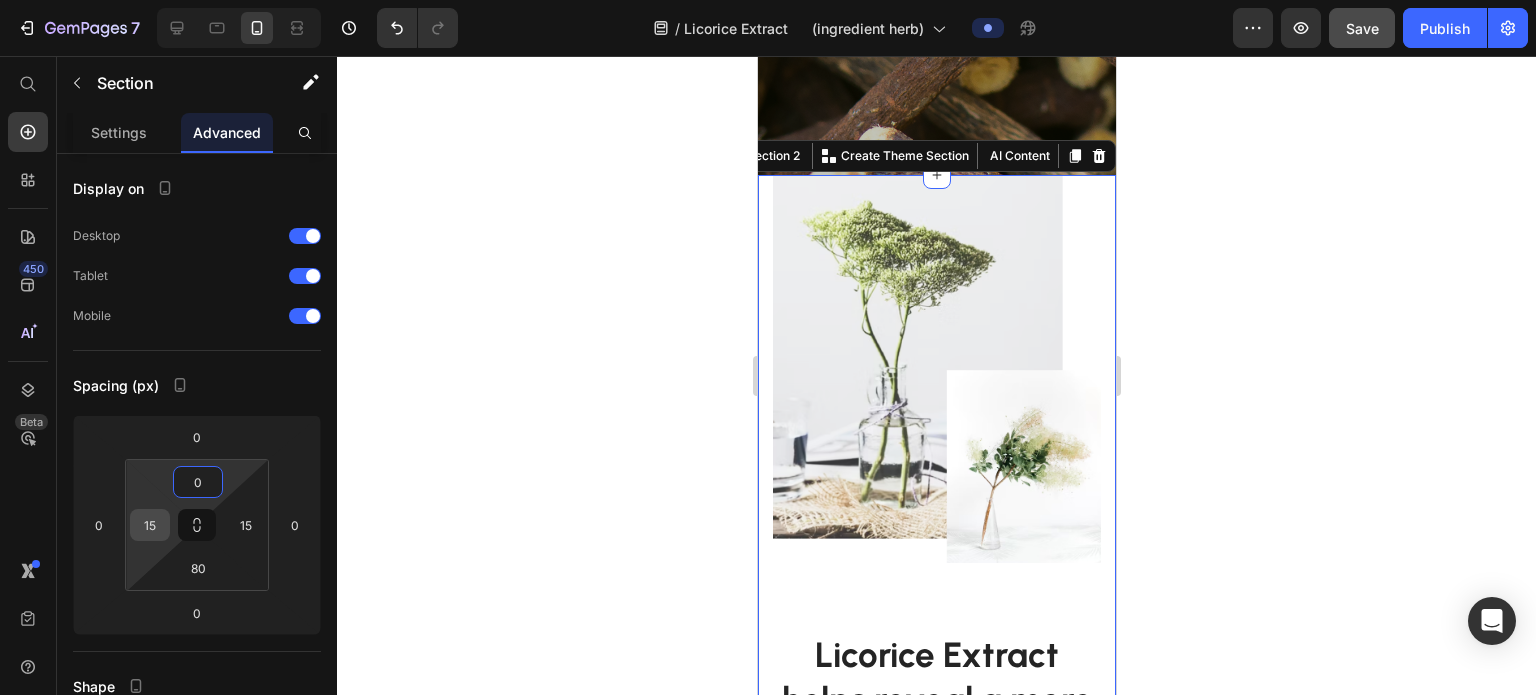 type on "0" 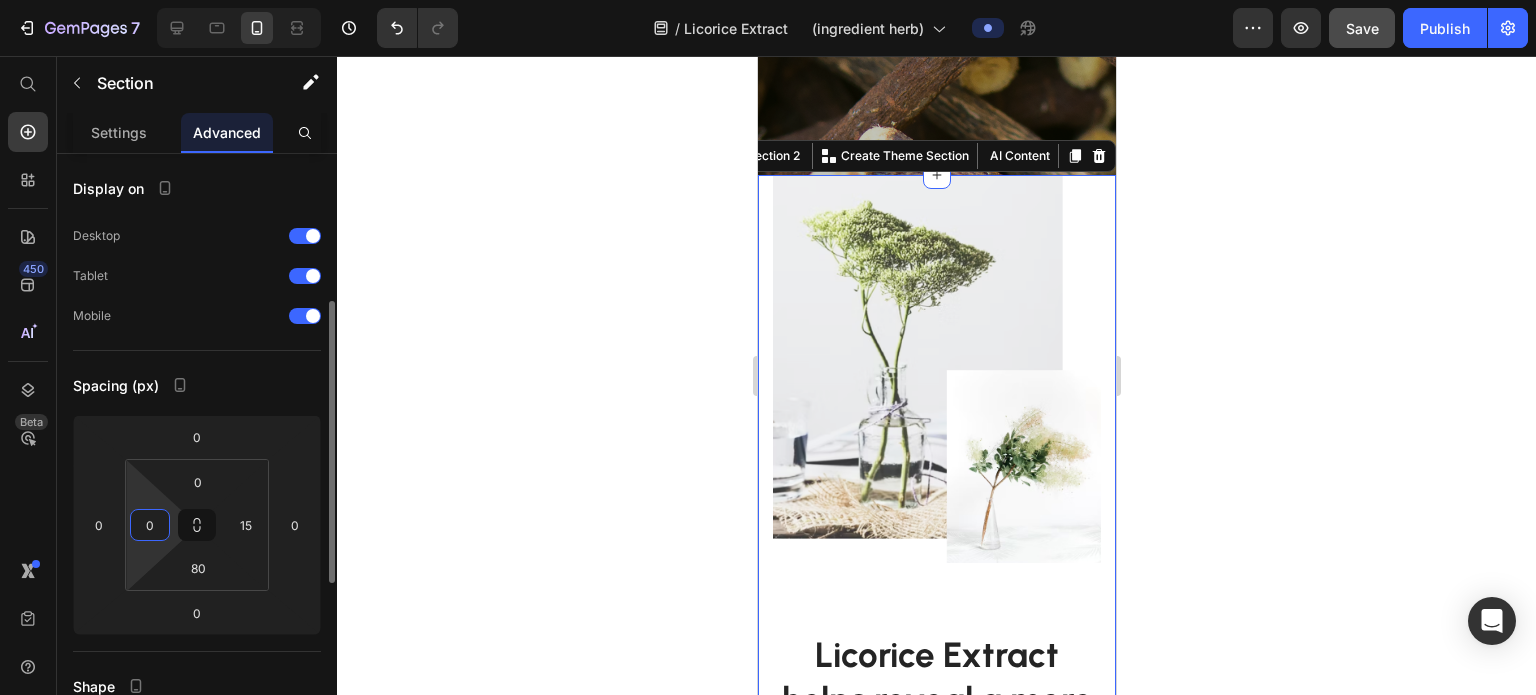 scroll, scrollTop: 100, scrollLeft: 0, axis: vertical 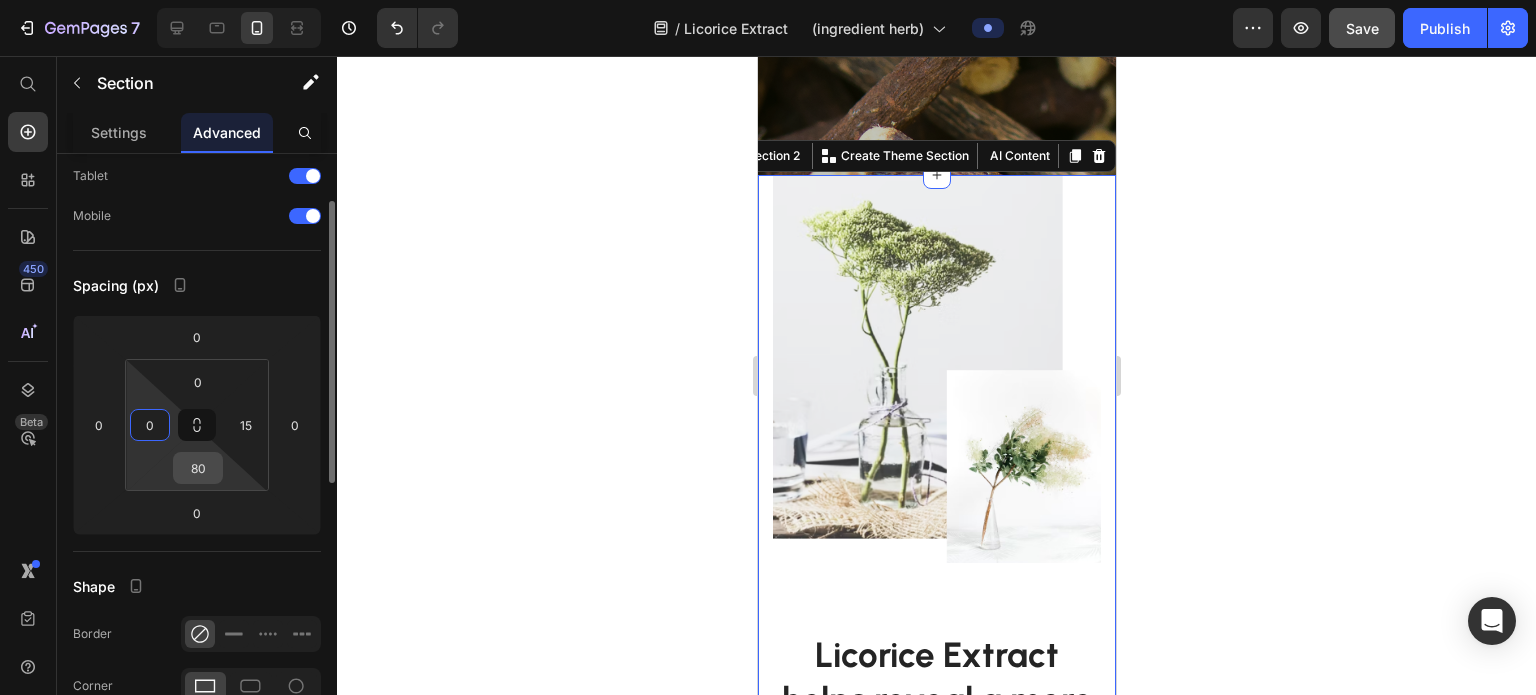 type on "0" 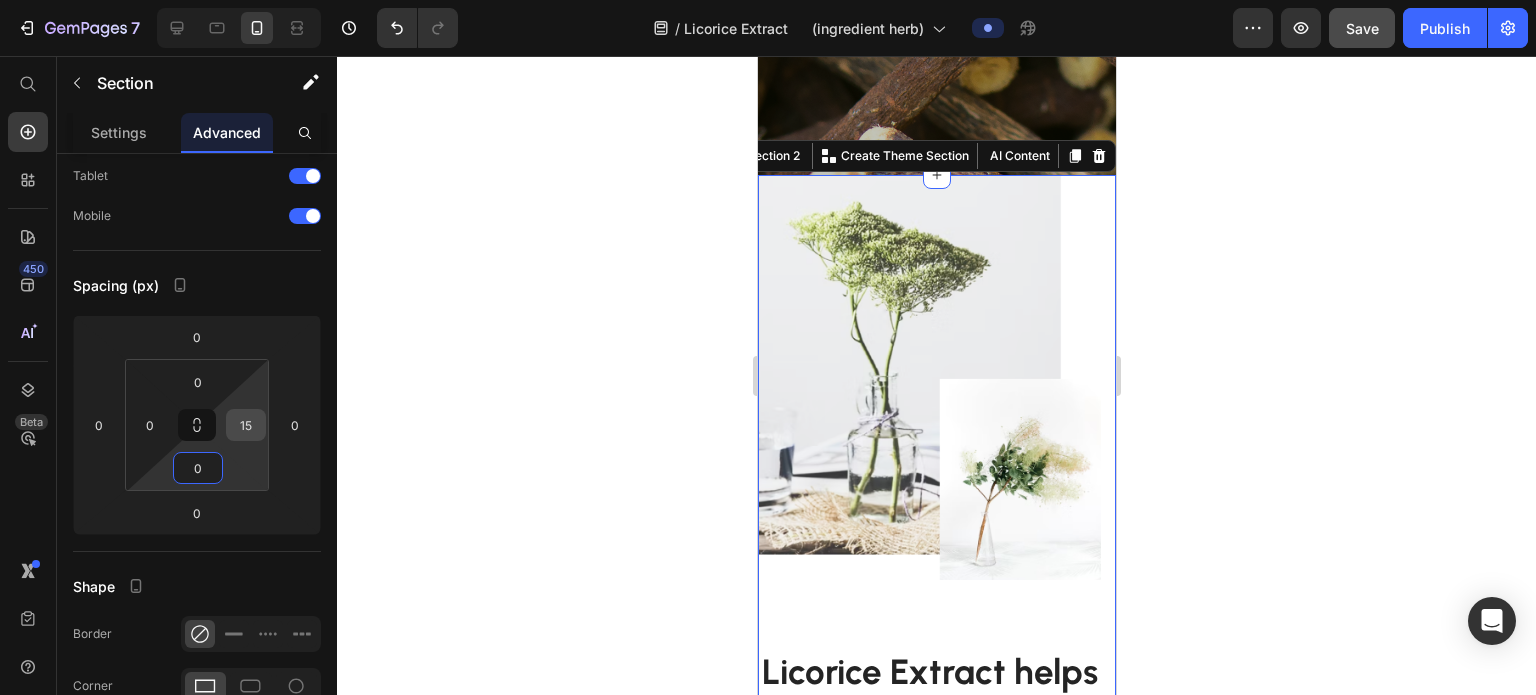 type on "0" 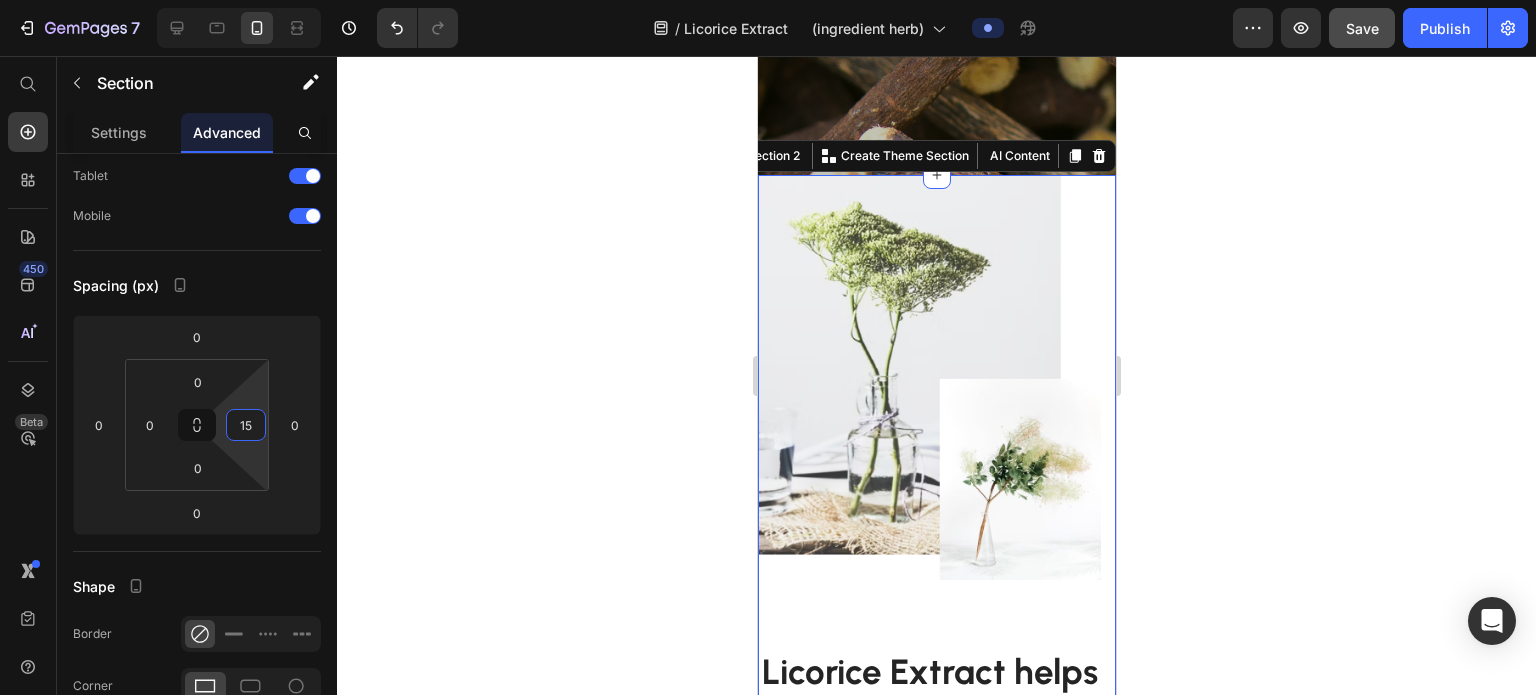 click on "15" at bounding box center (246, 425) 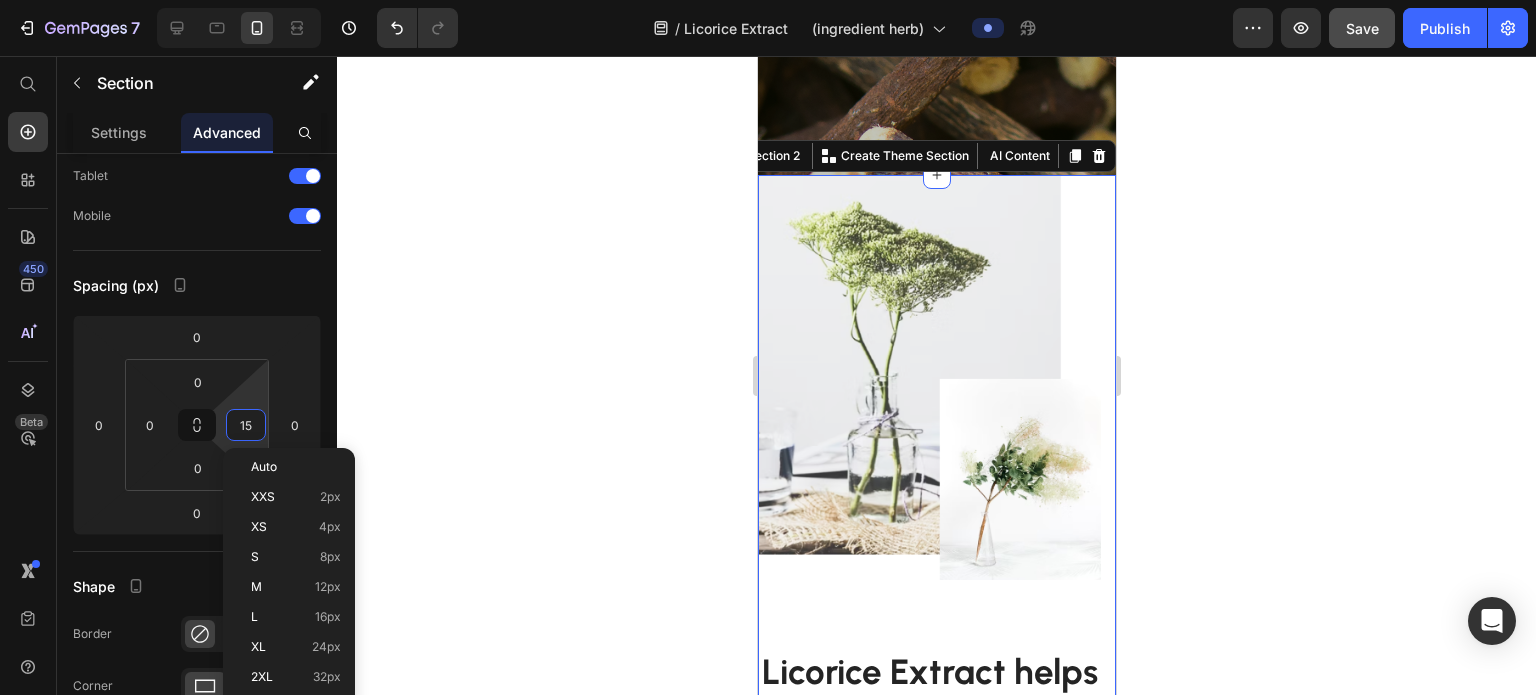 type on "0" 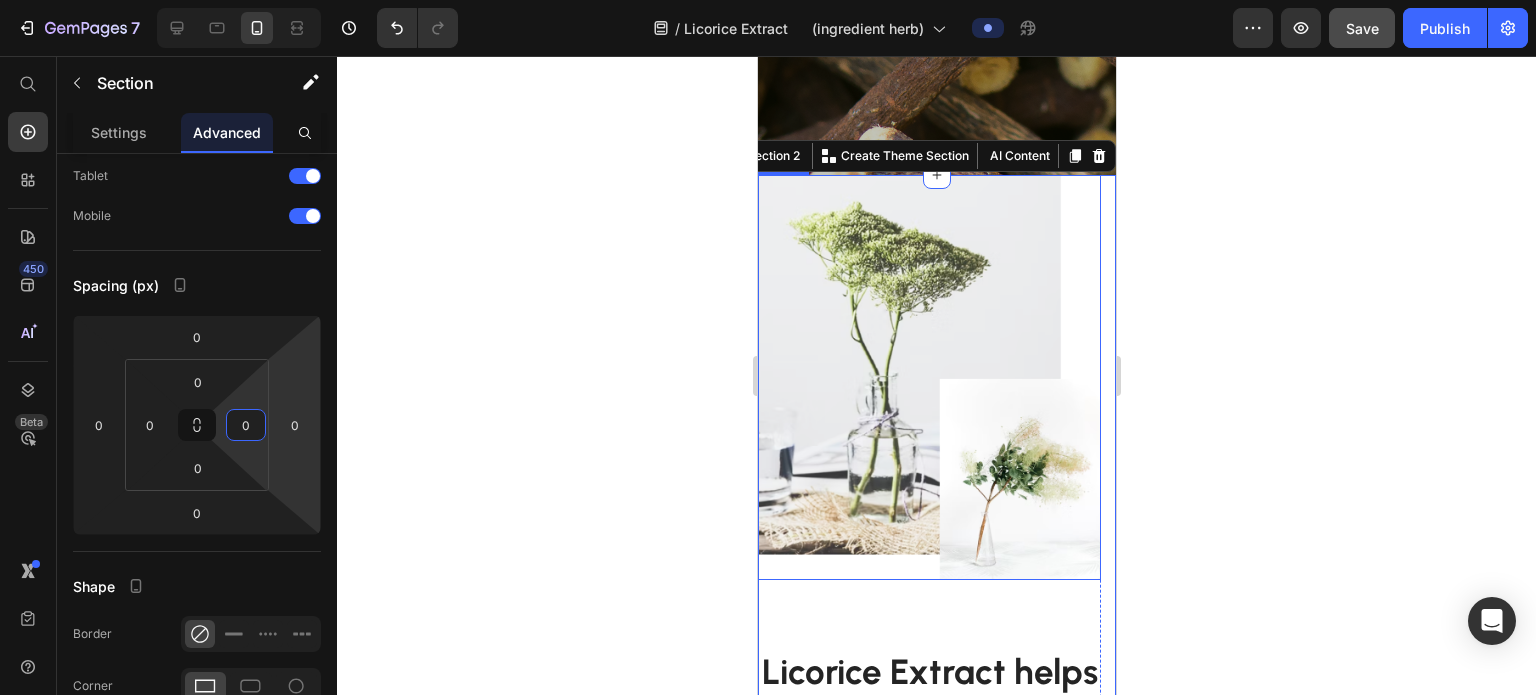 click at bounding box center (928, 377) 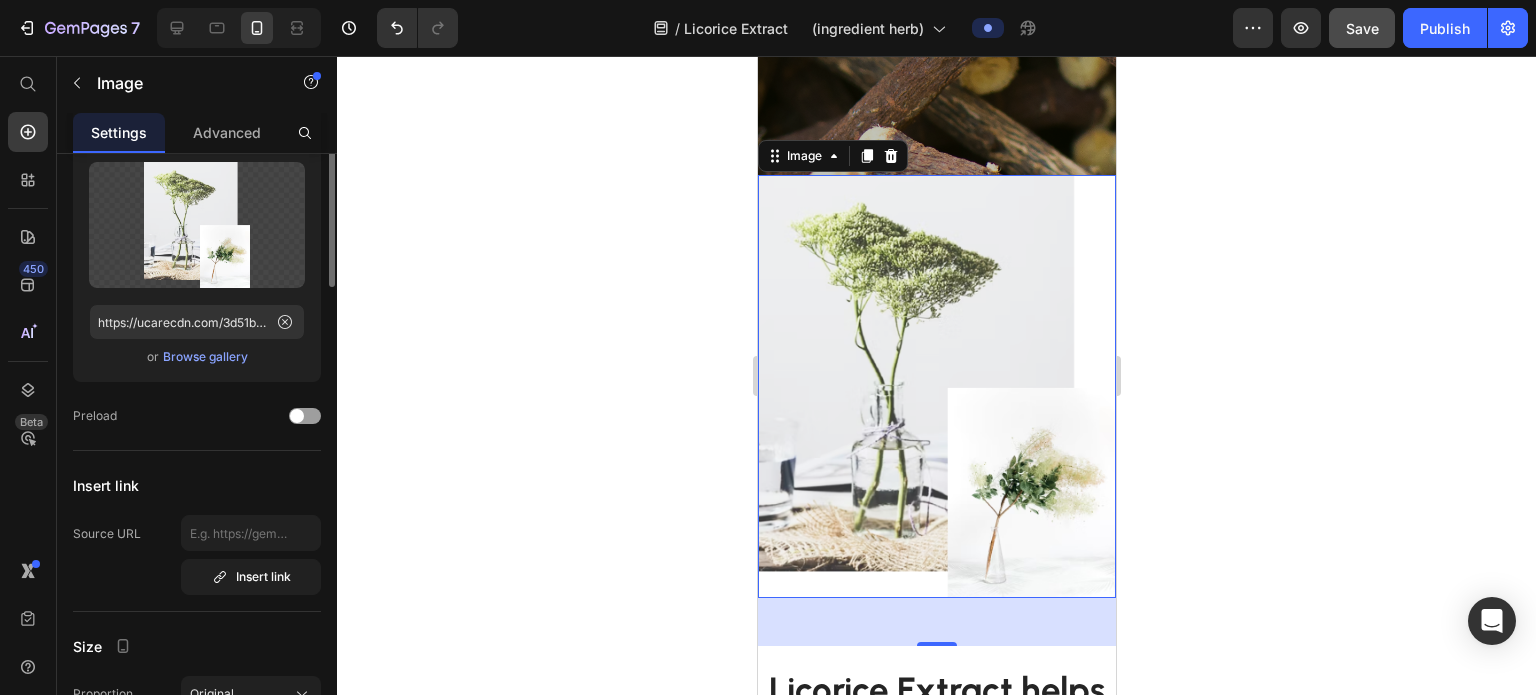 scroll, scrollTop: 0, scrollLeft: 0, axis: both 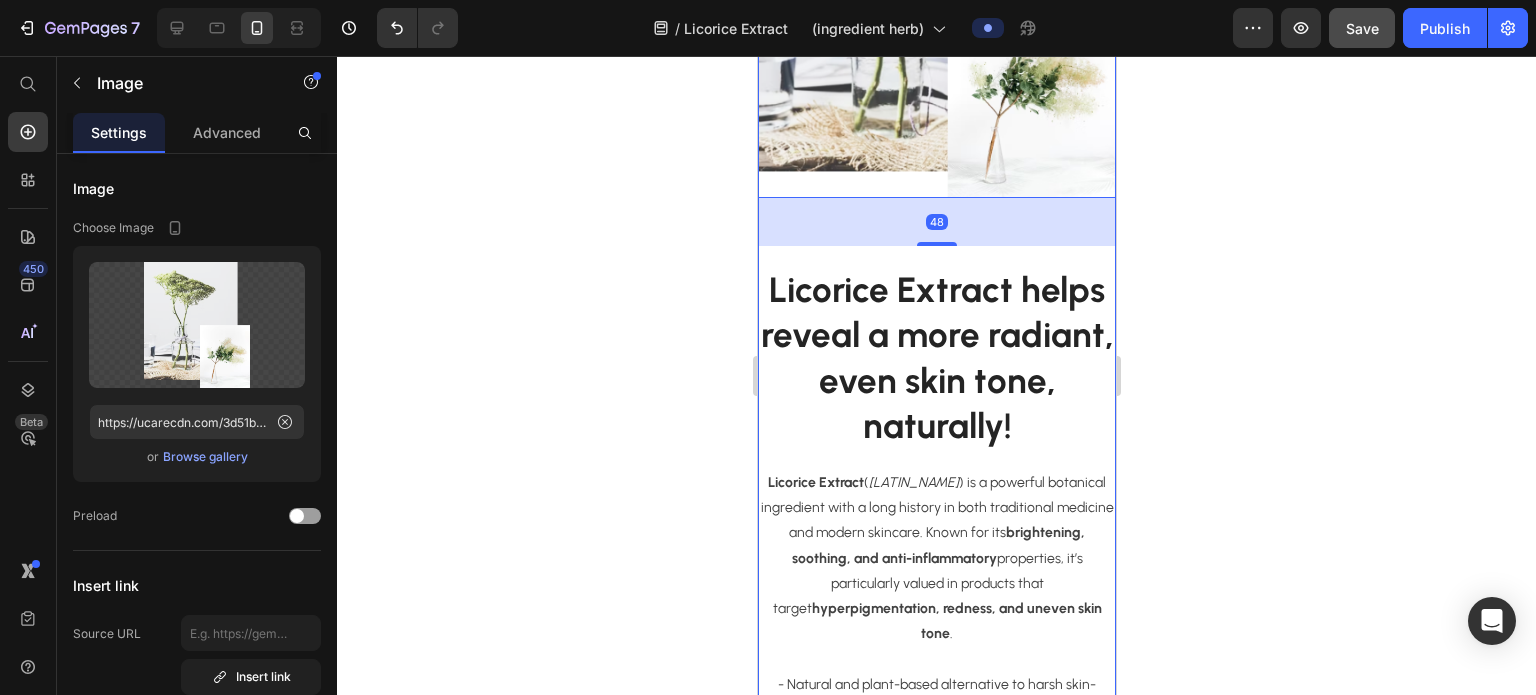 click on "Licorice Extract helps reveal a more radiant, even skin tone, naturally!" at bounding box center (936, 359) 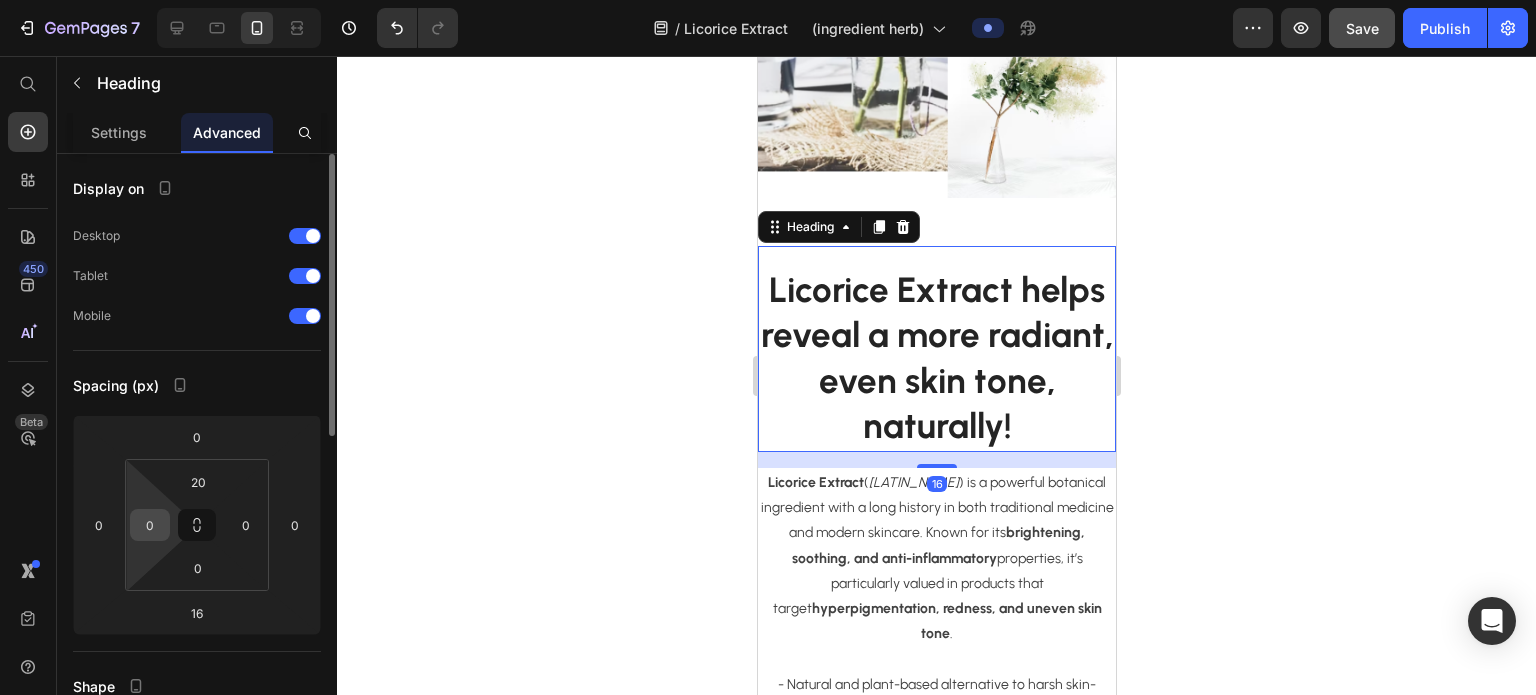 click on "0" at bounding box center [150, 525] 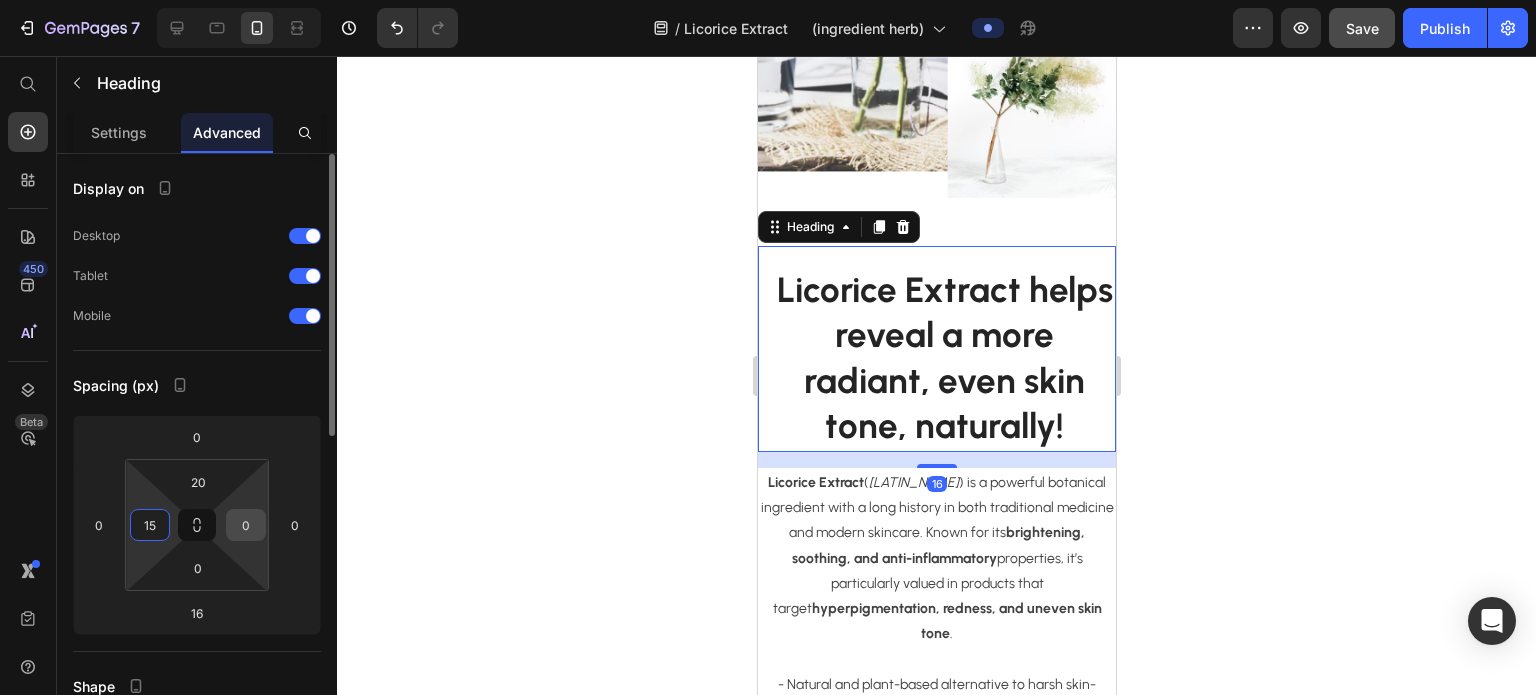 type on "15" 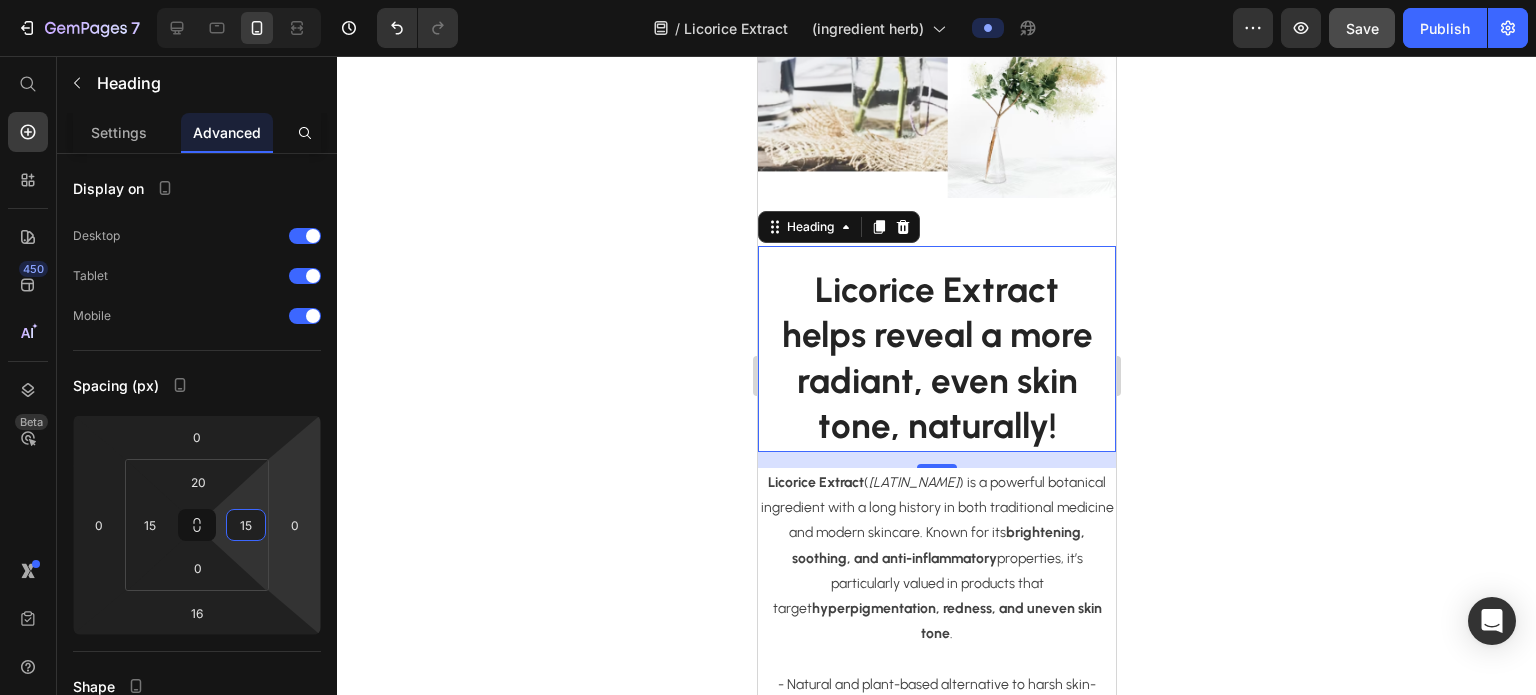type on "15" 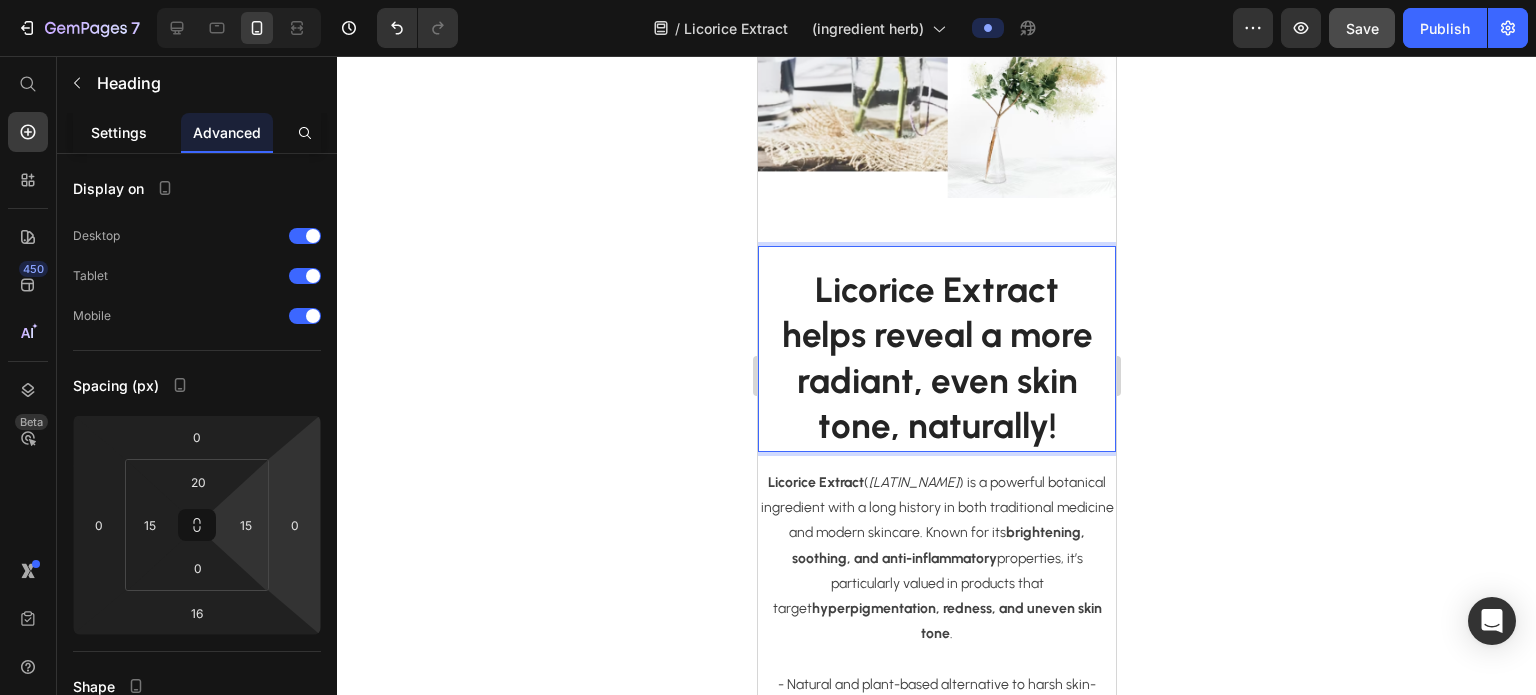 click on "Settings" at bounding box center (119, 132) 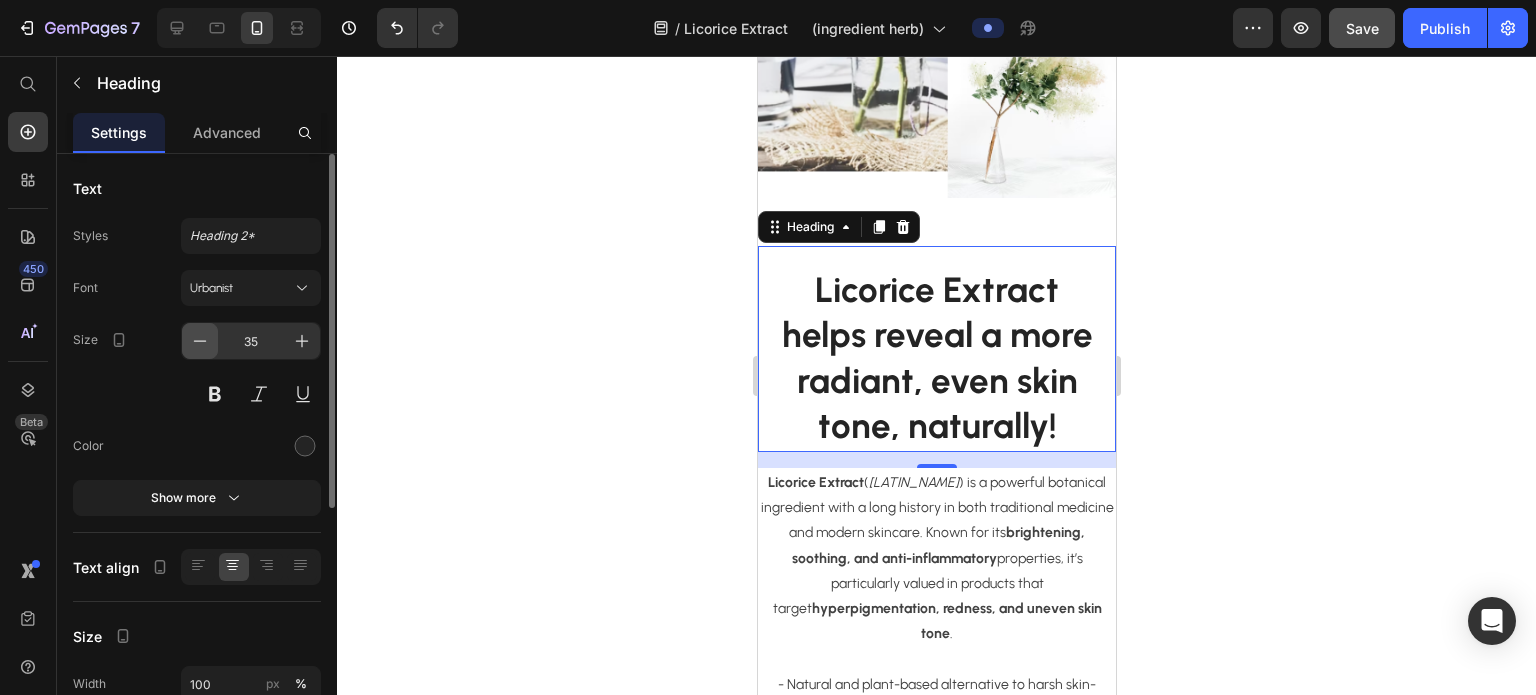 click 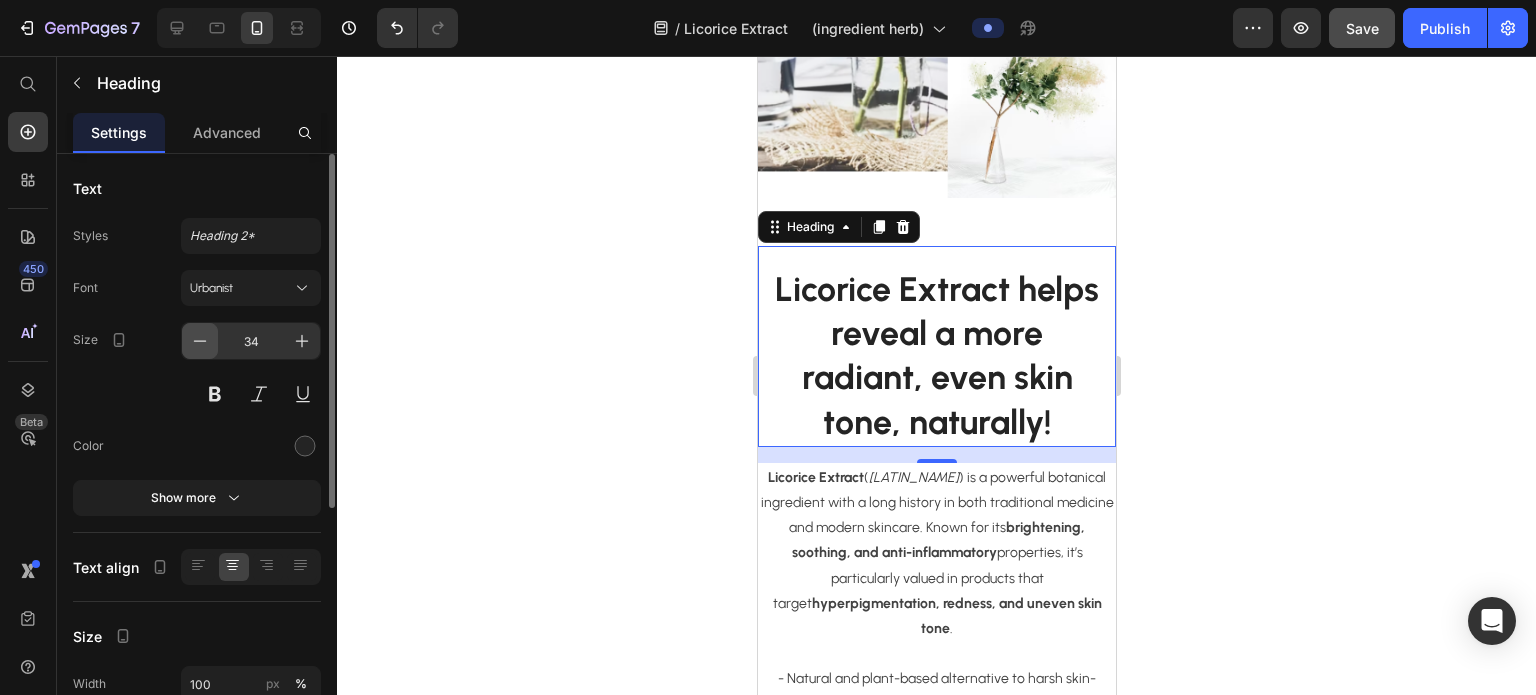 click 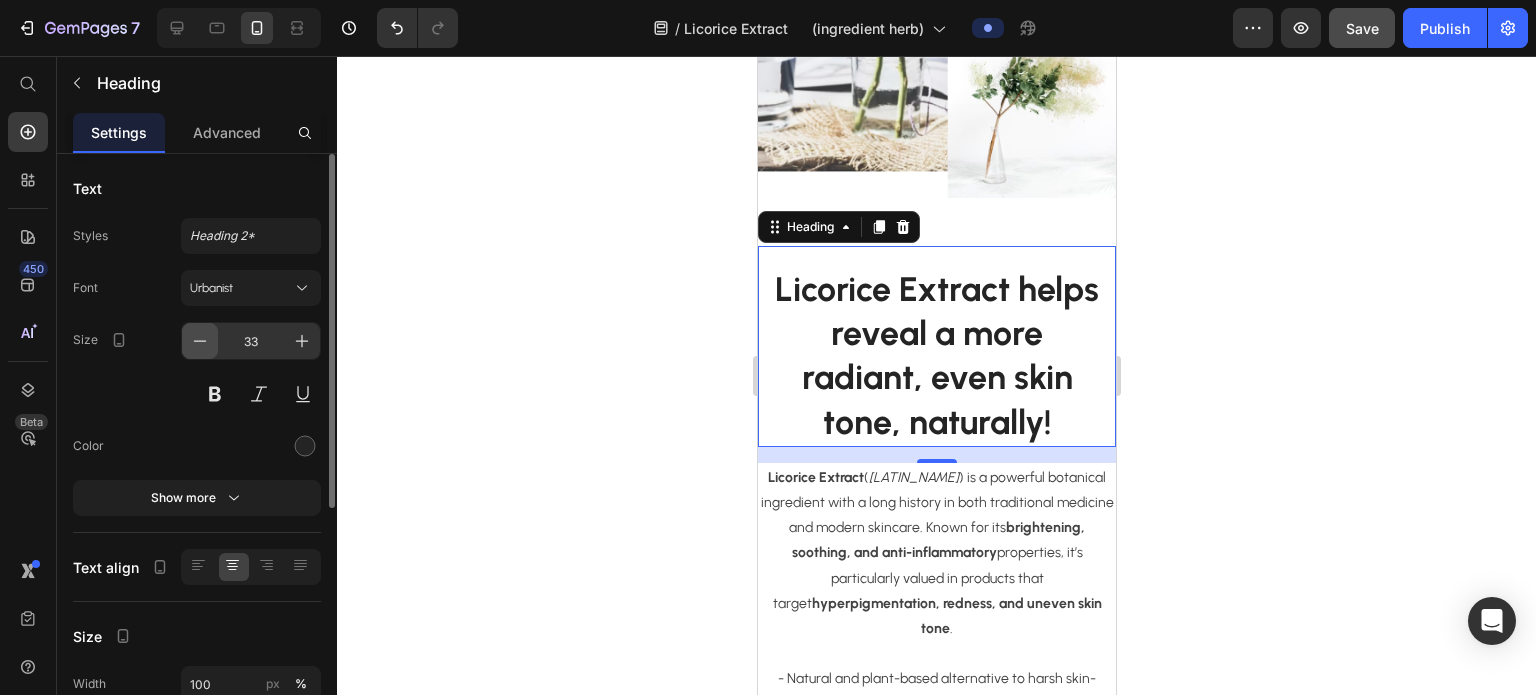 click 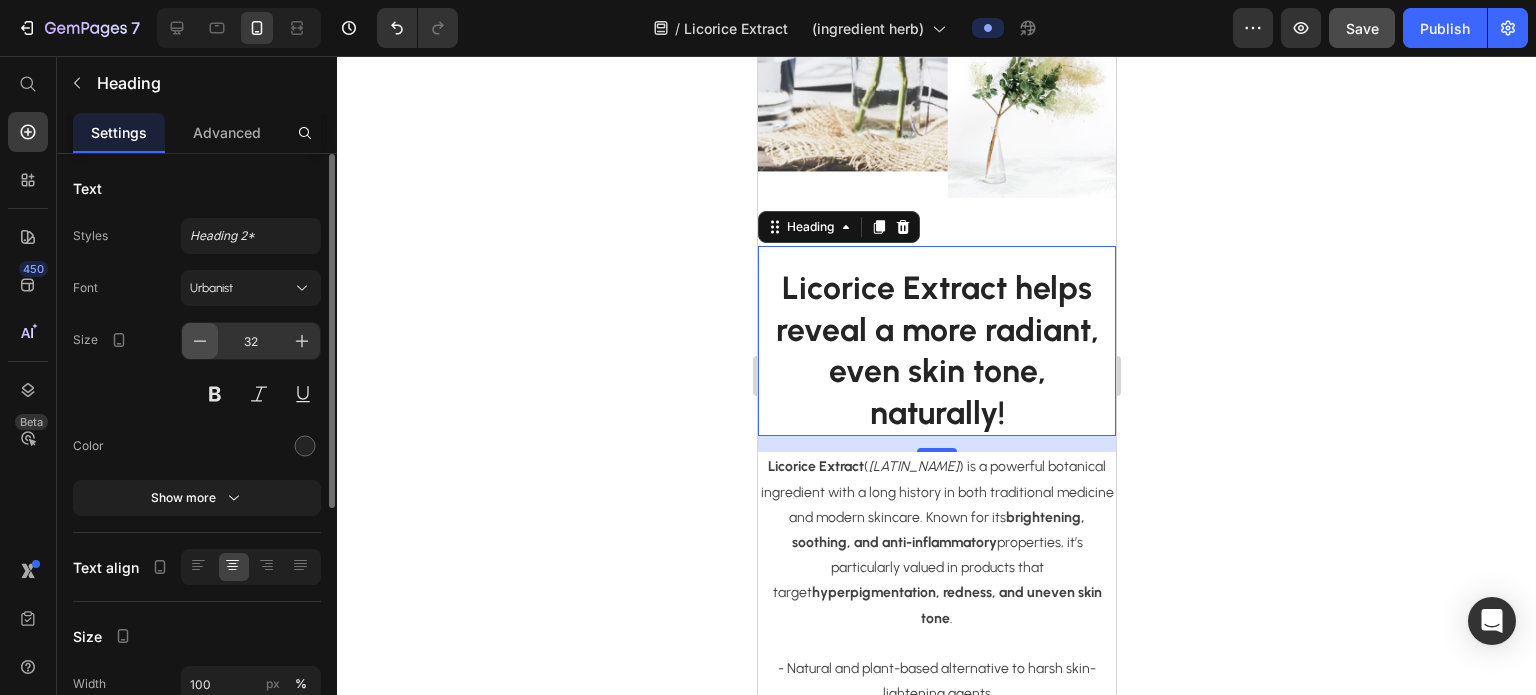 click 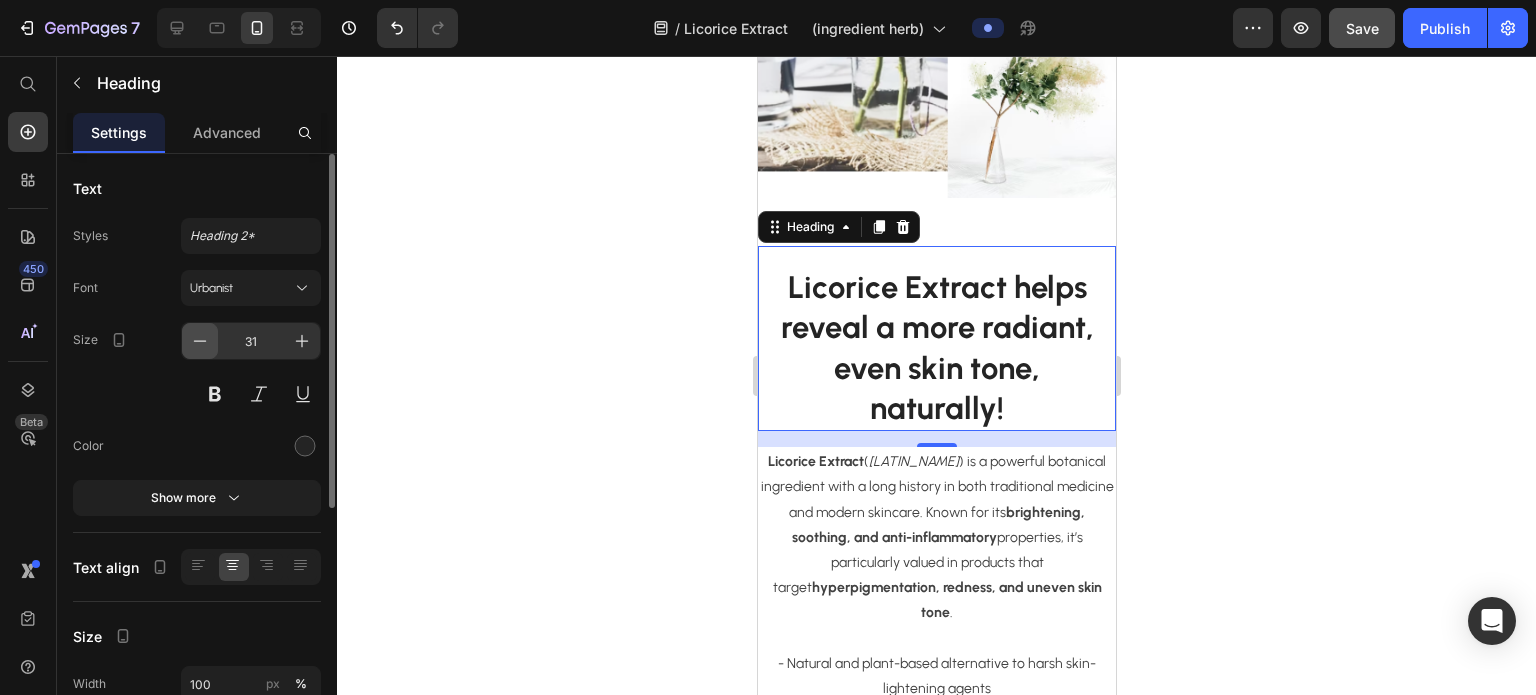 click 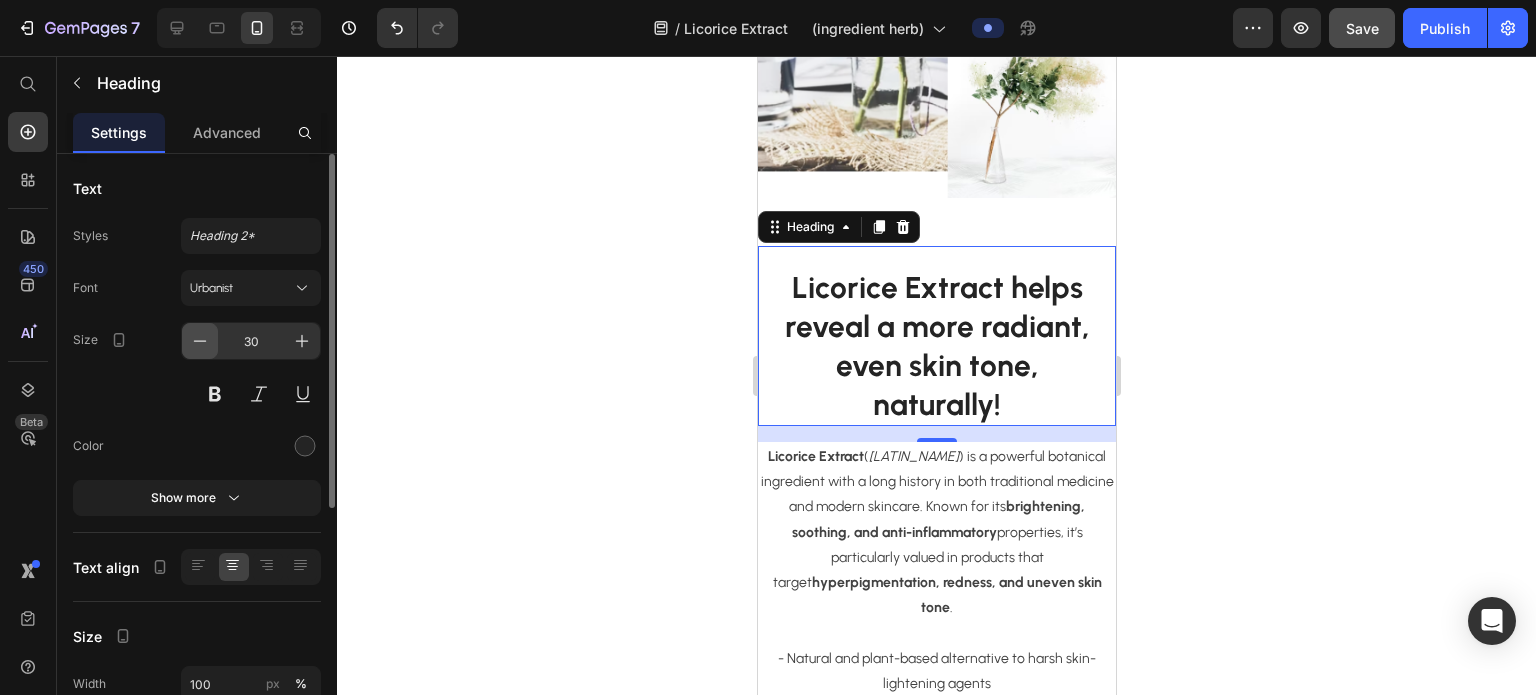 click 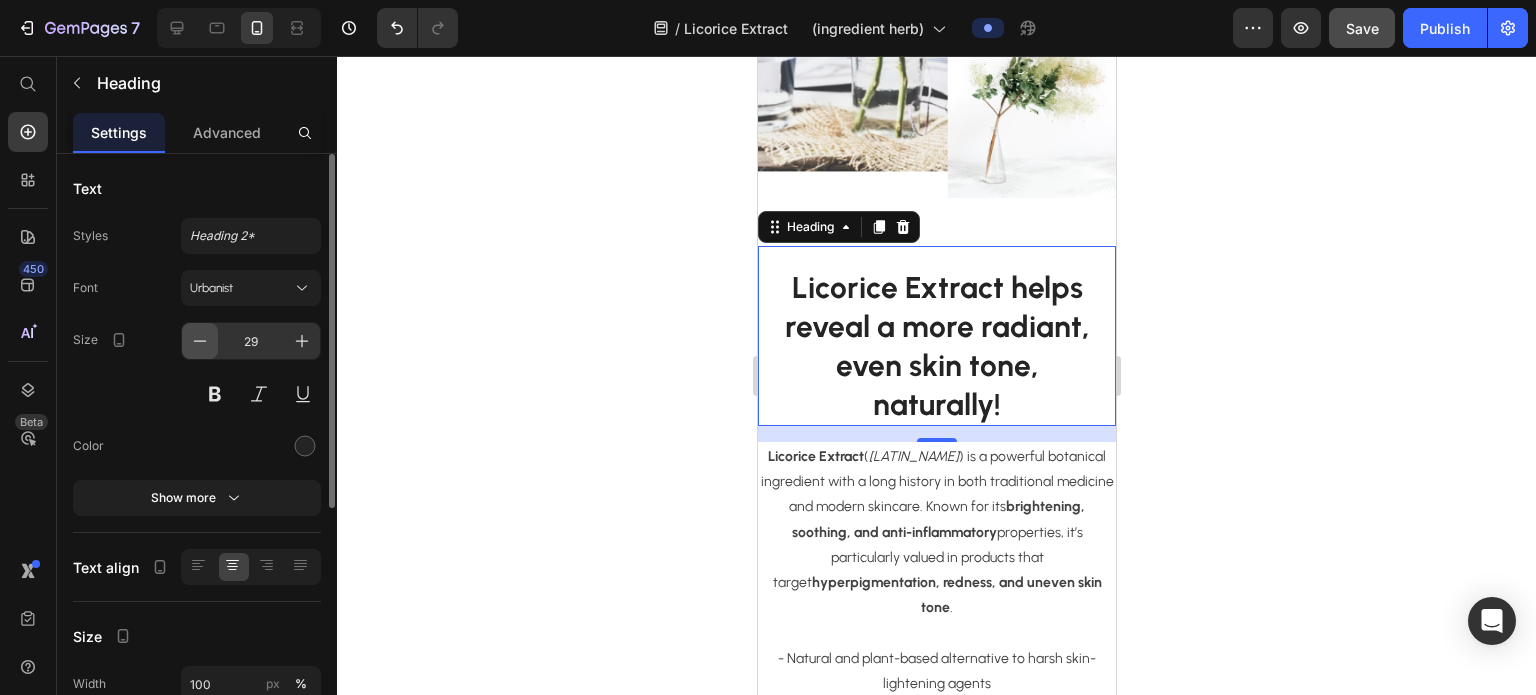 click 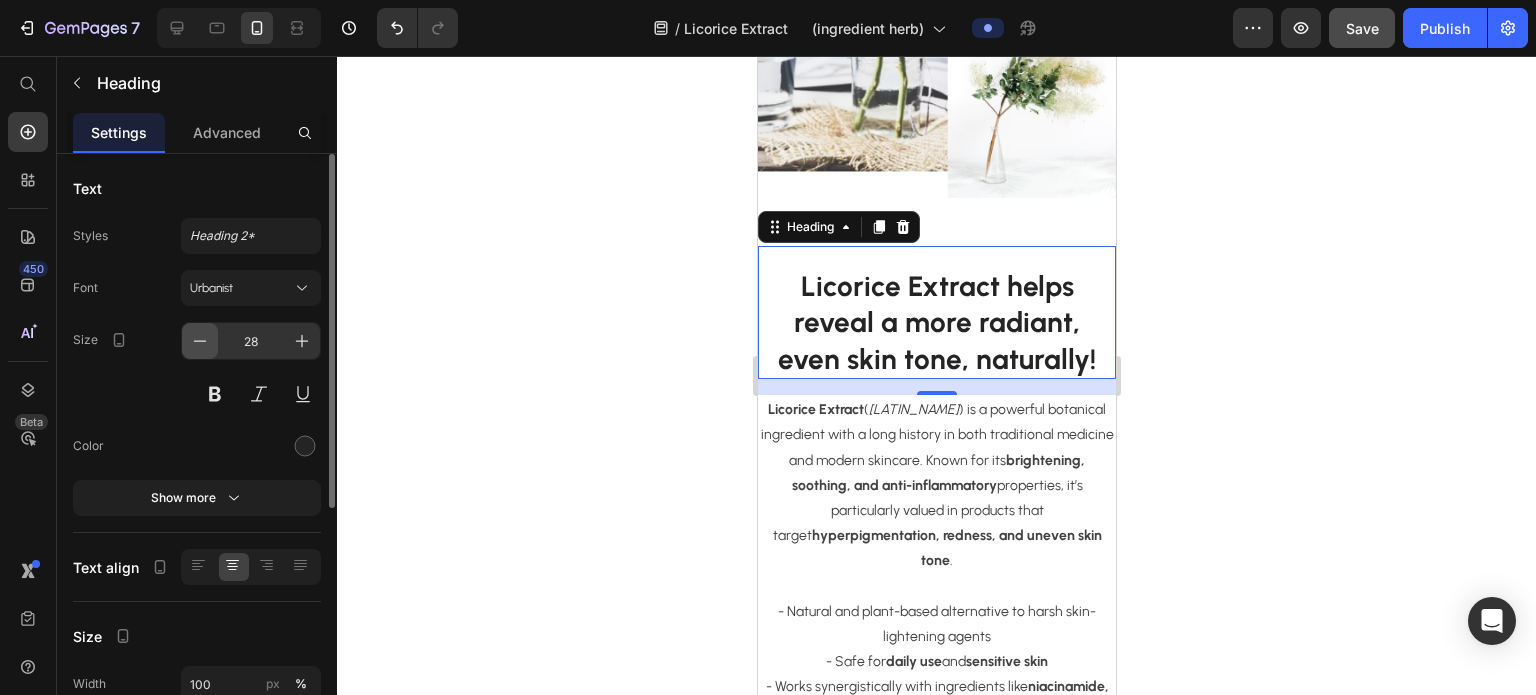 click 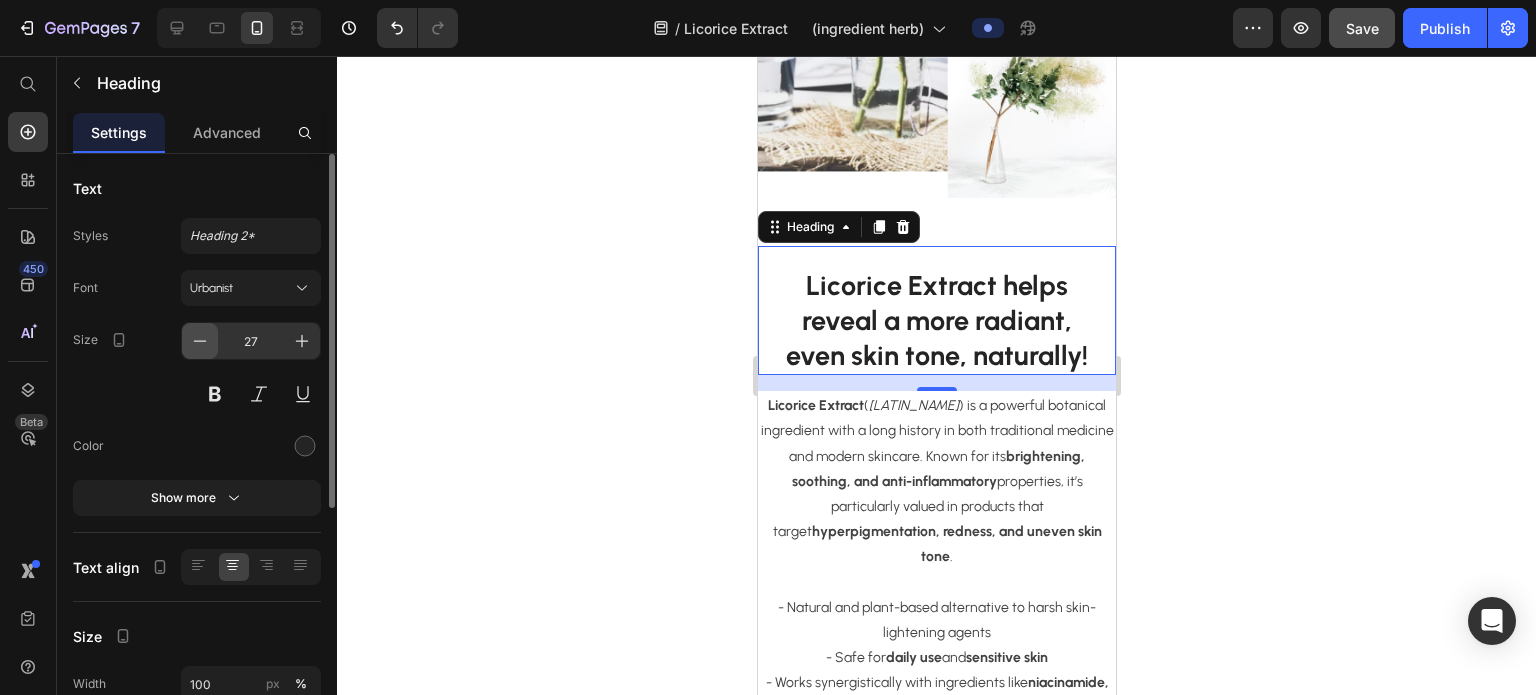 click 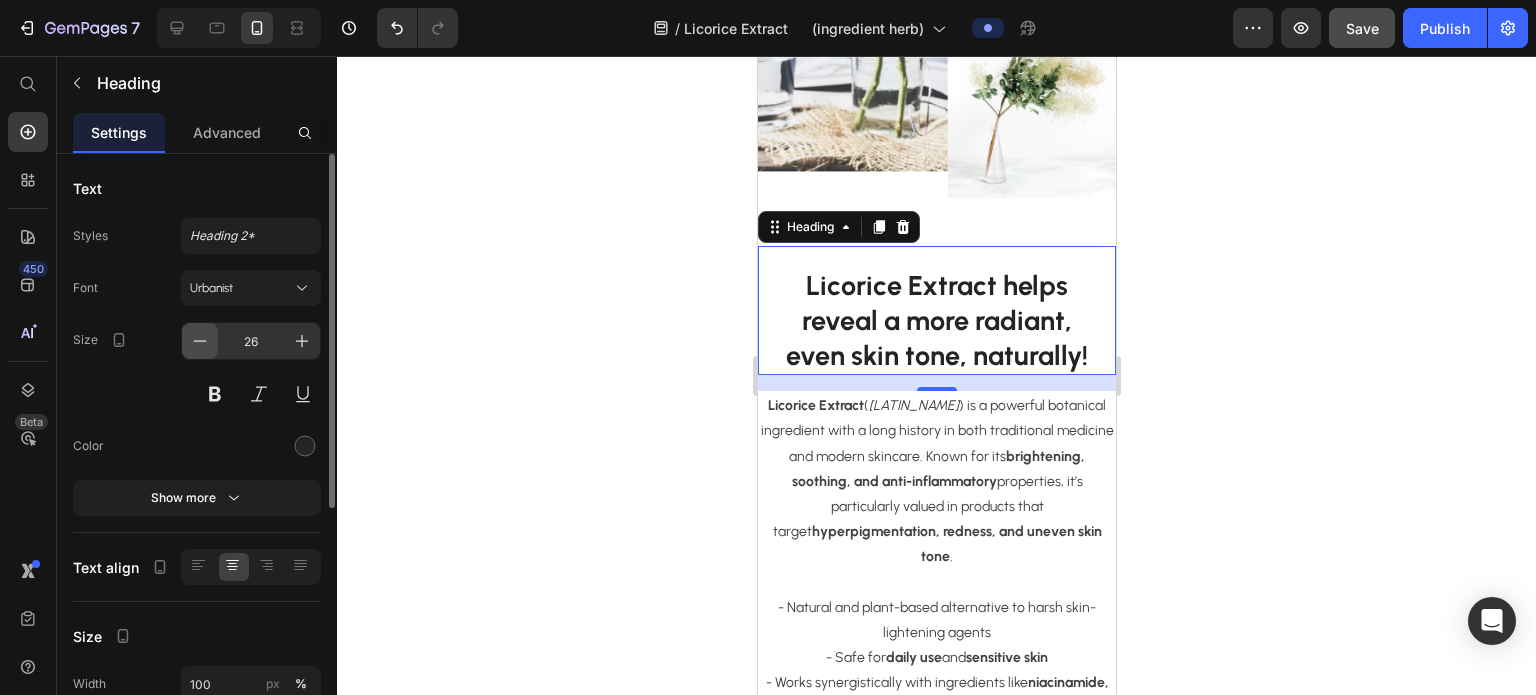 click 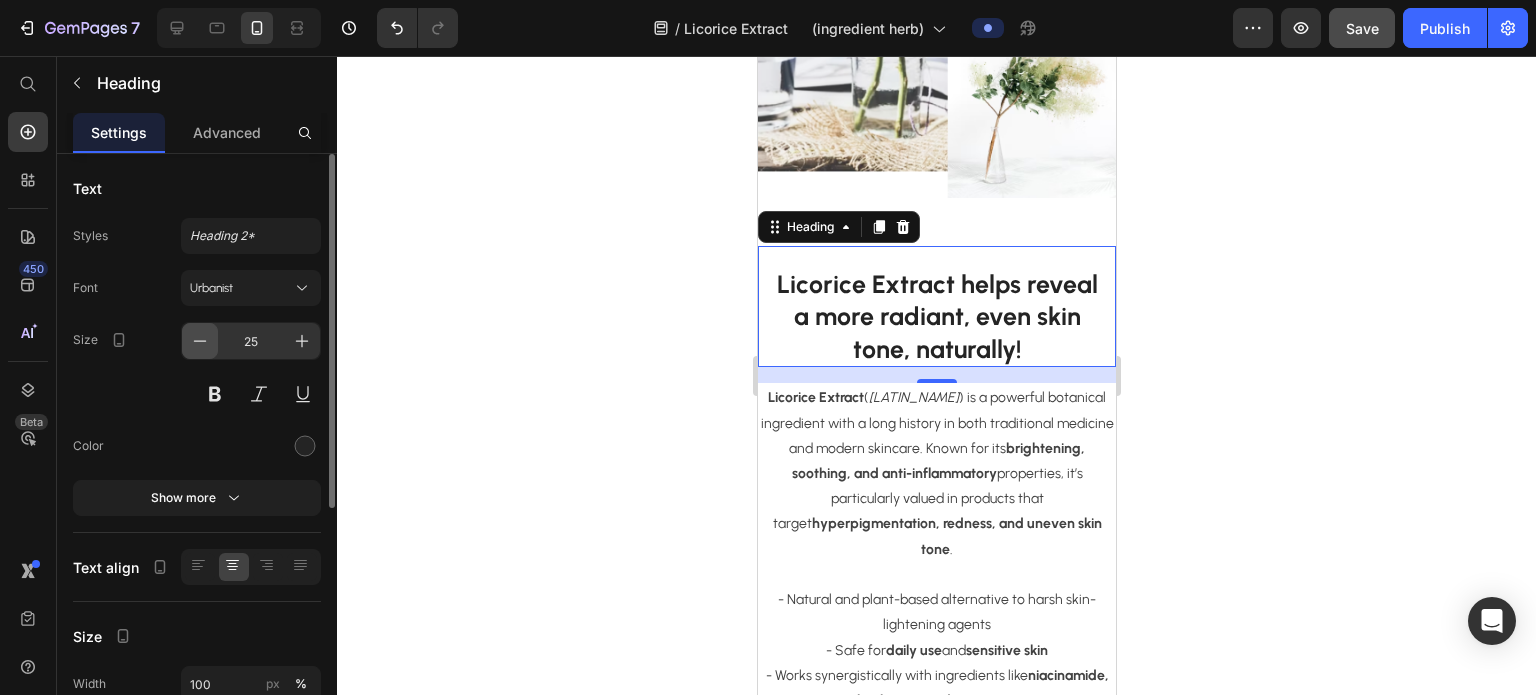 click 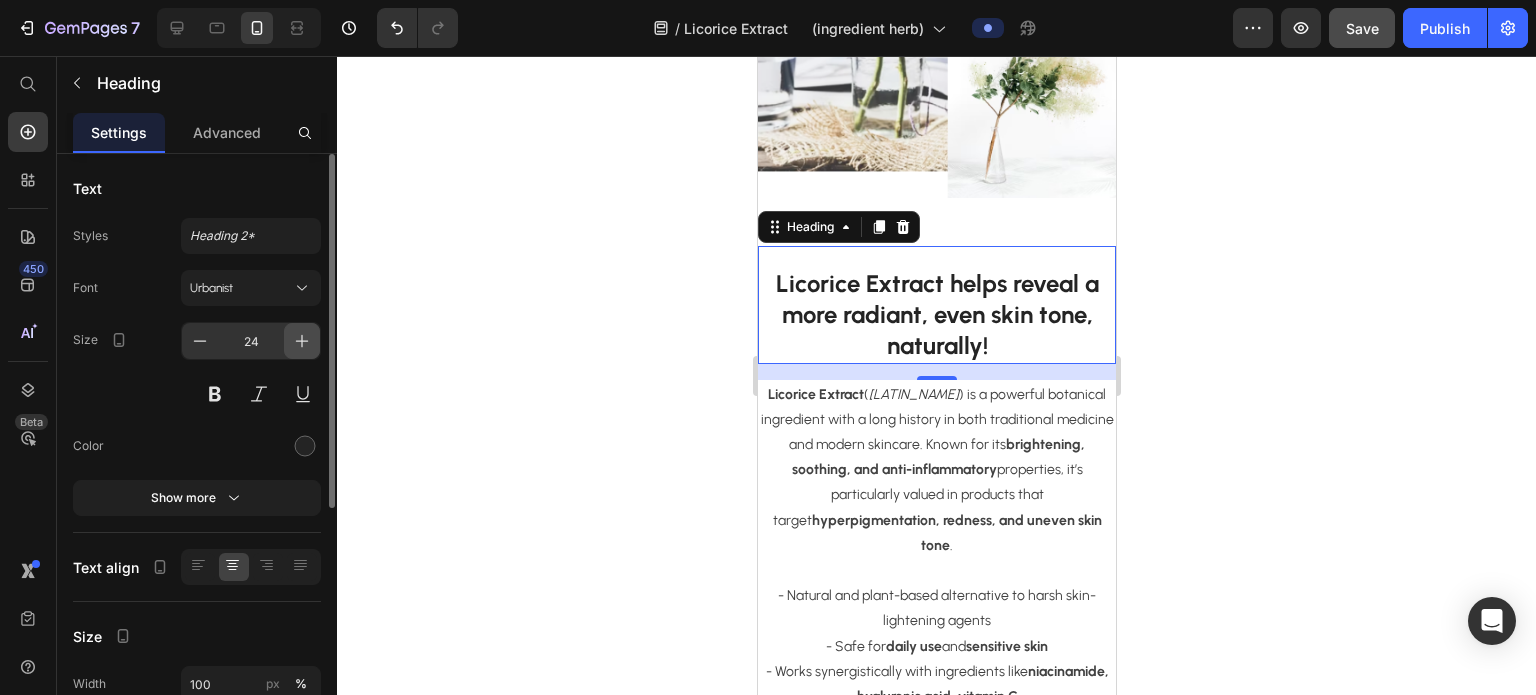click 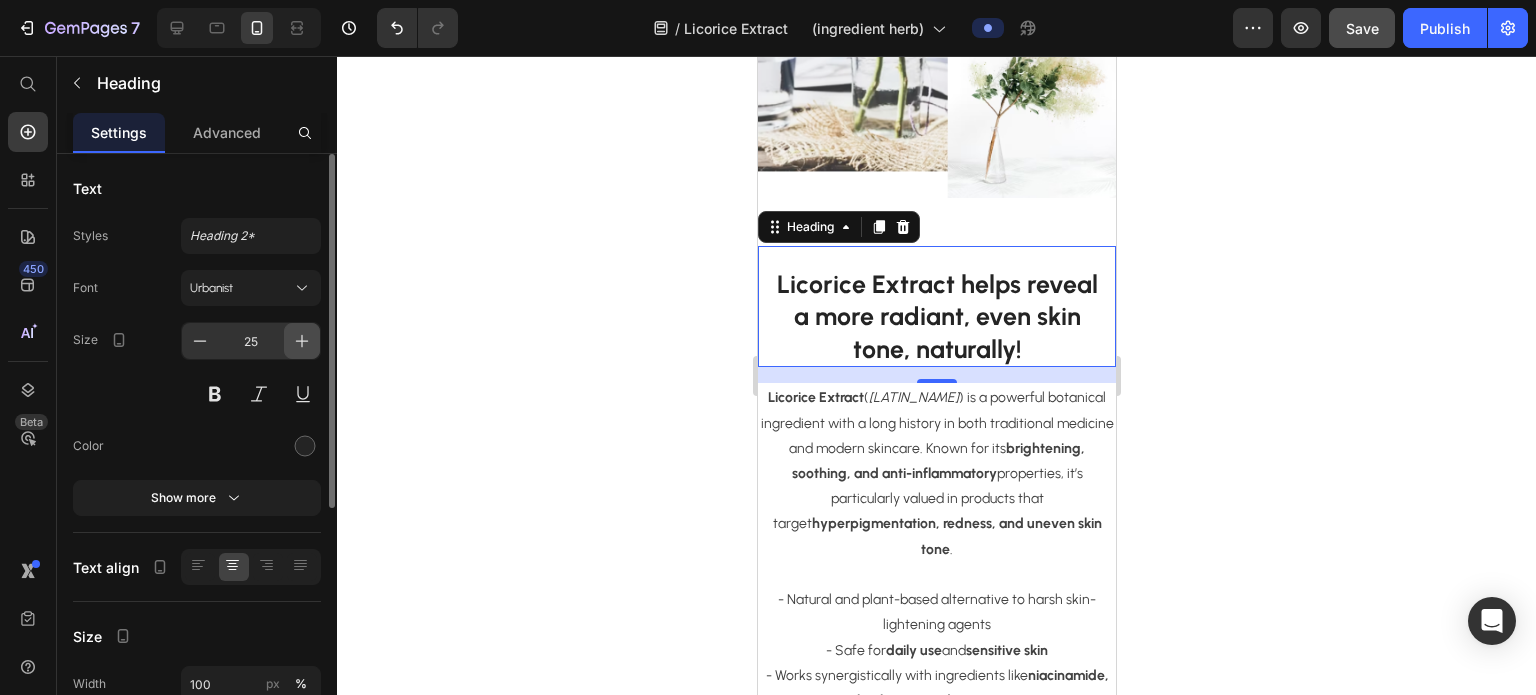click 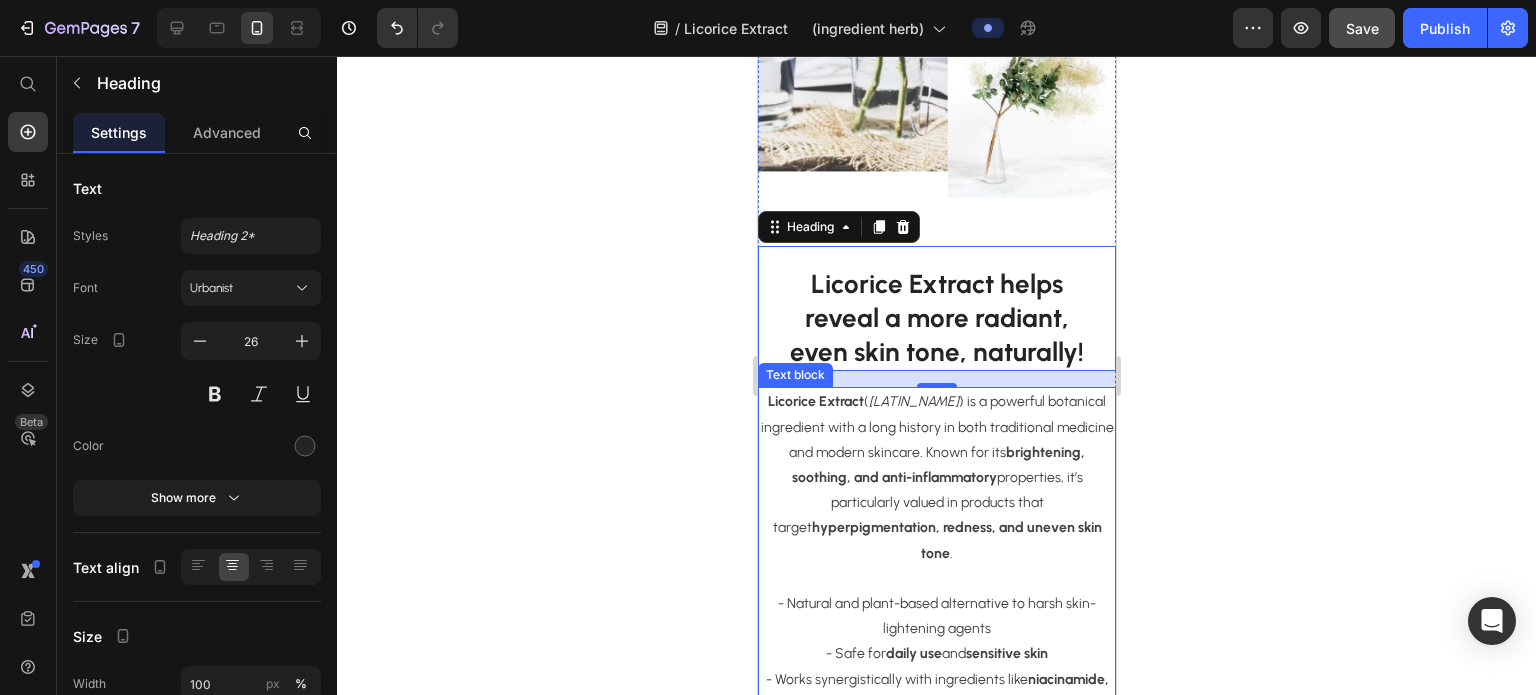click on "Licorice Extract ( Glycyrrhiza glabra ) is a powerful botanical ingredient with a long history in both traditional medicine and modern skincare. Known for its brightening, soothing, and anti-inflammatory properties, it’s particularly valued in products that target hyperpigmentation, redness, and uneven skin tone ." at bounding box center [936, 477] 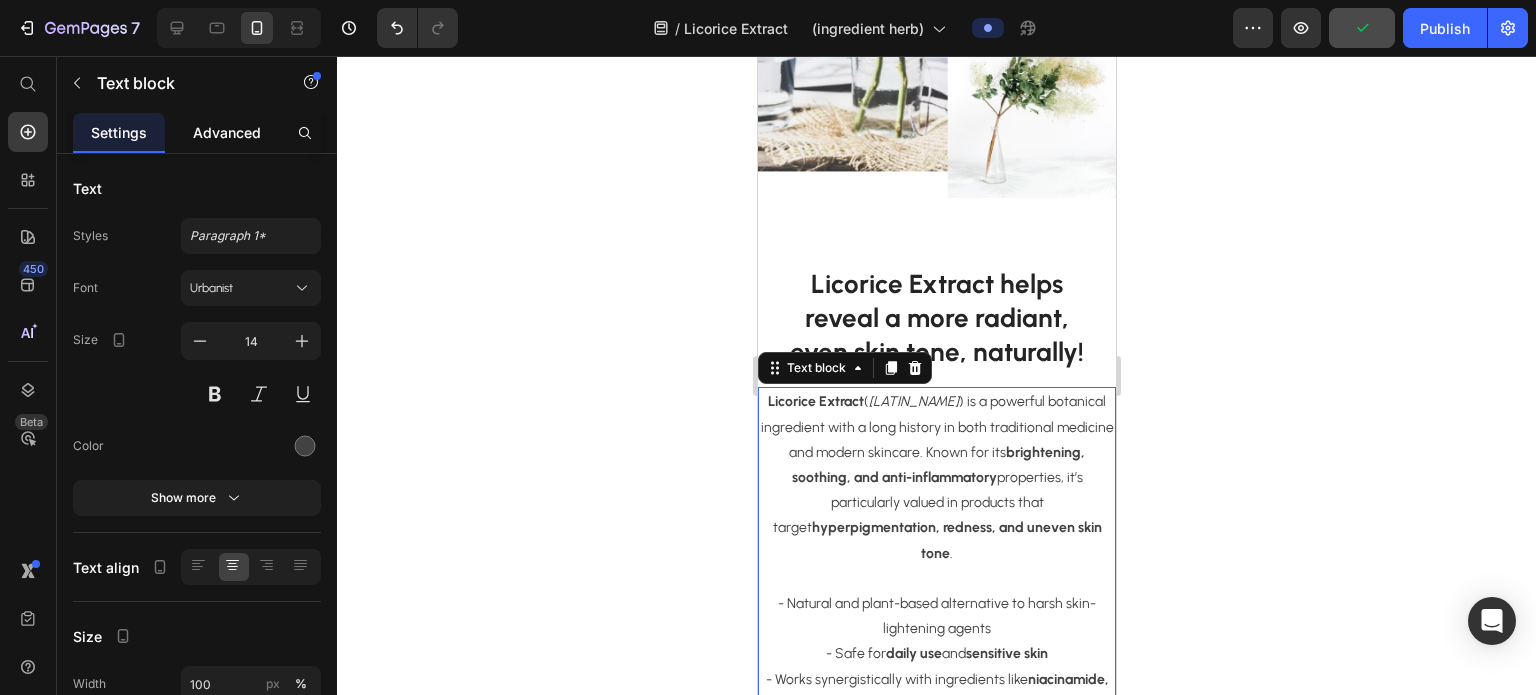 click on "Advanced" at bounding box center [227, 132] 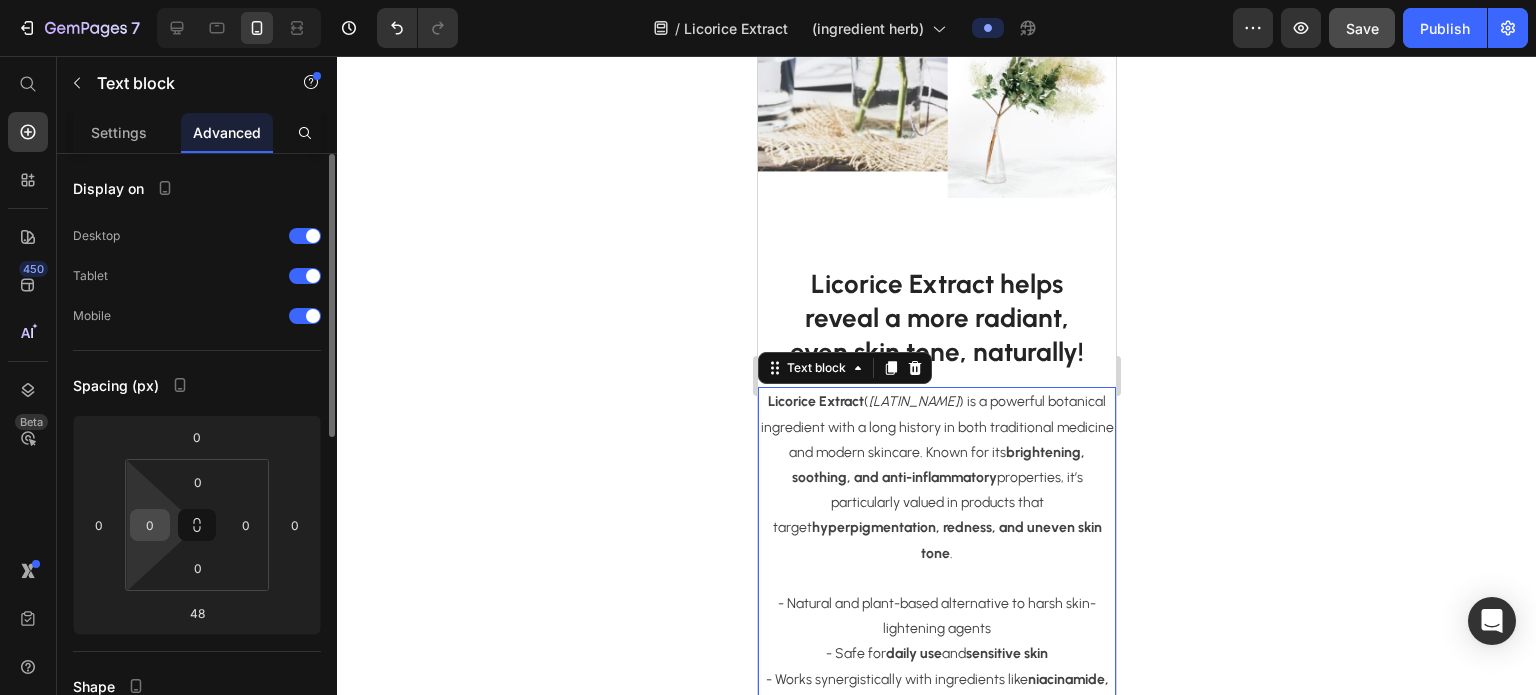 click on "0" at bounding box center (150, 525) 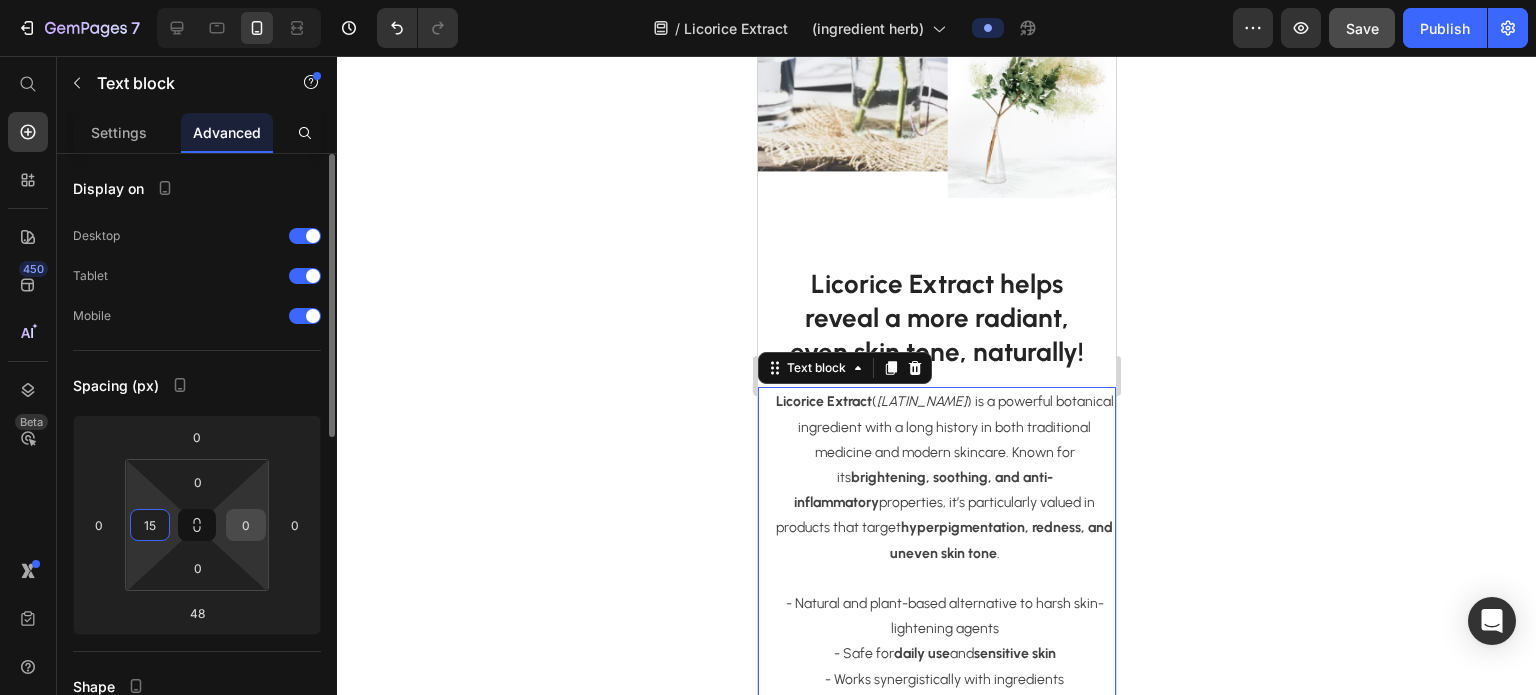 type on "15" 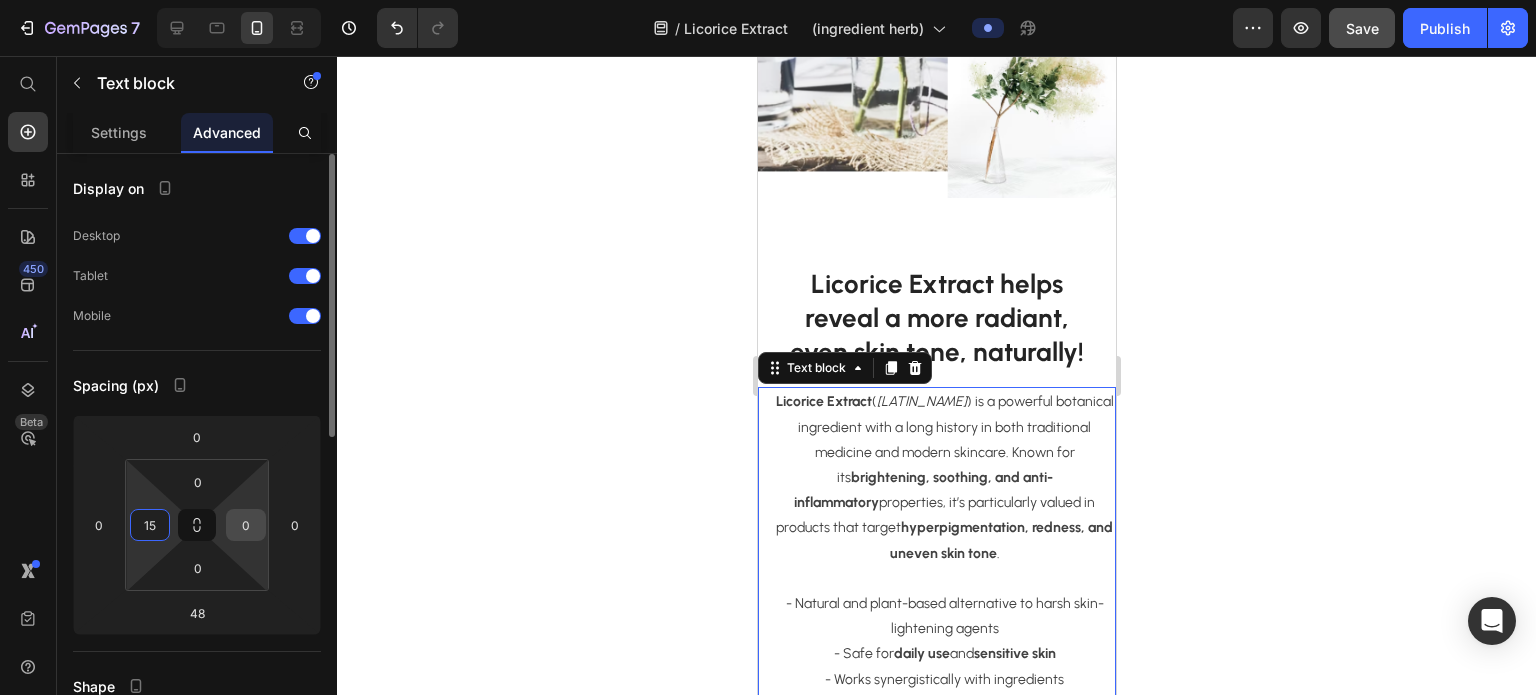 click on "0" at bounding box center (246, 525) 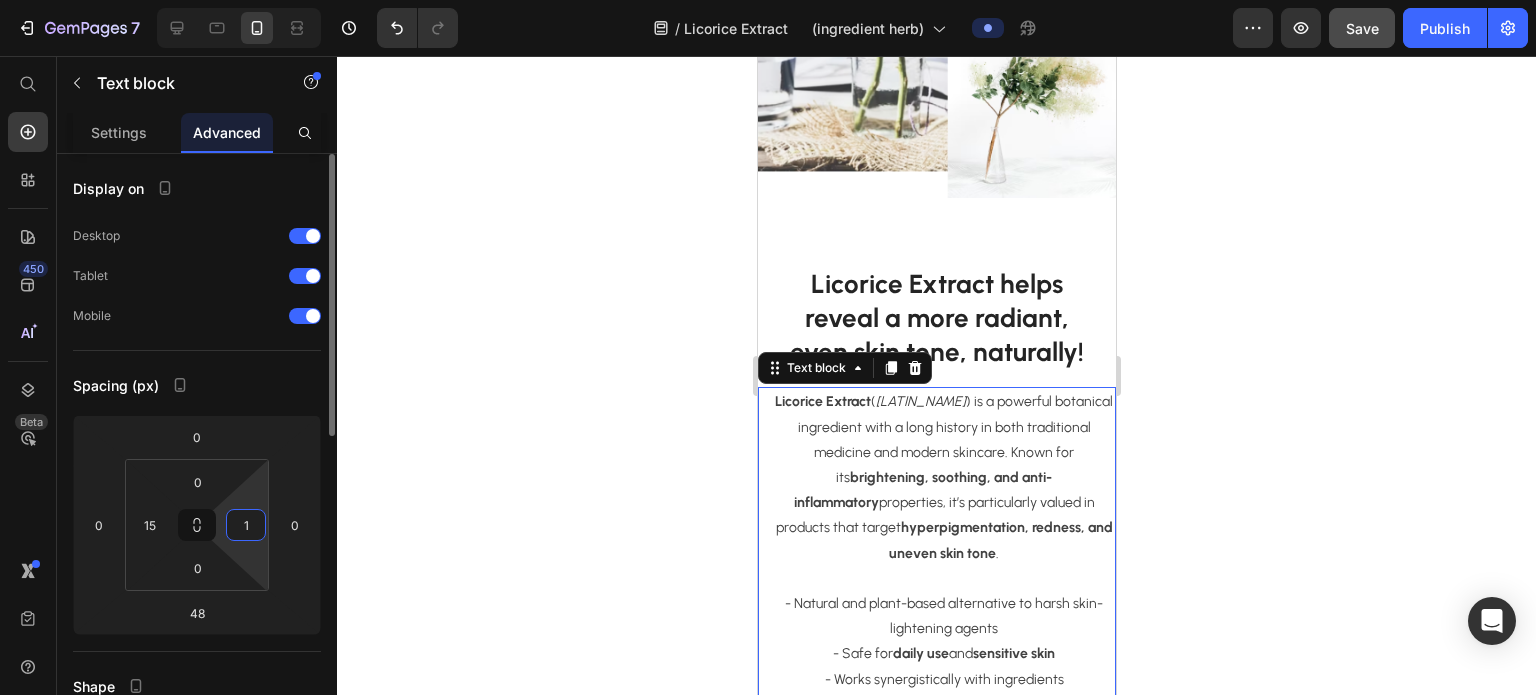 type on "15" 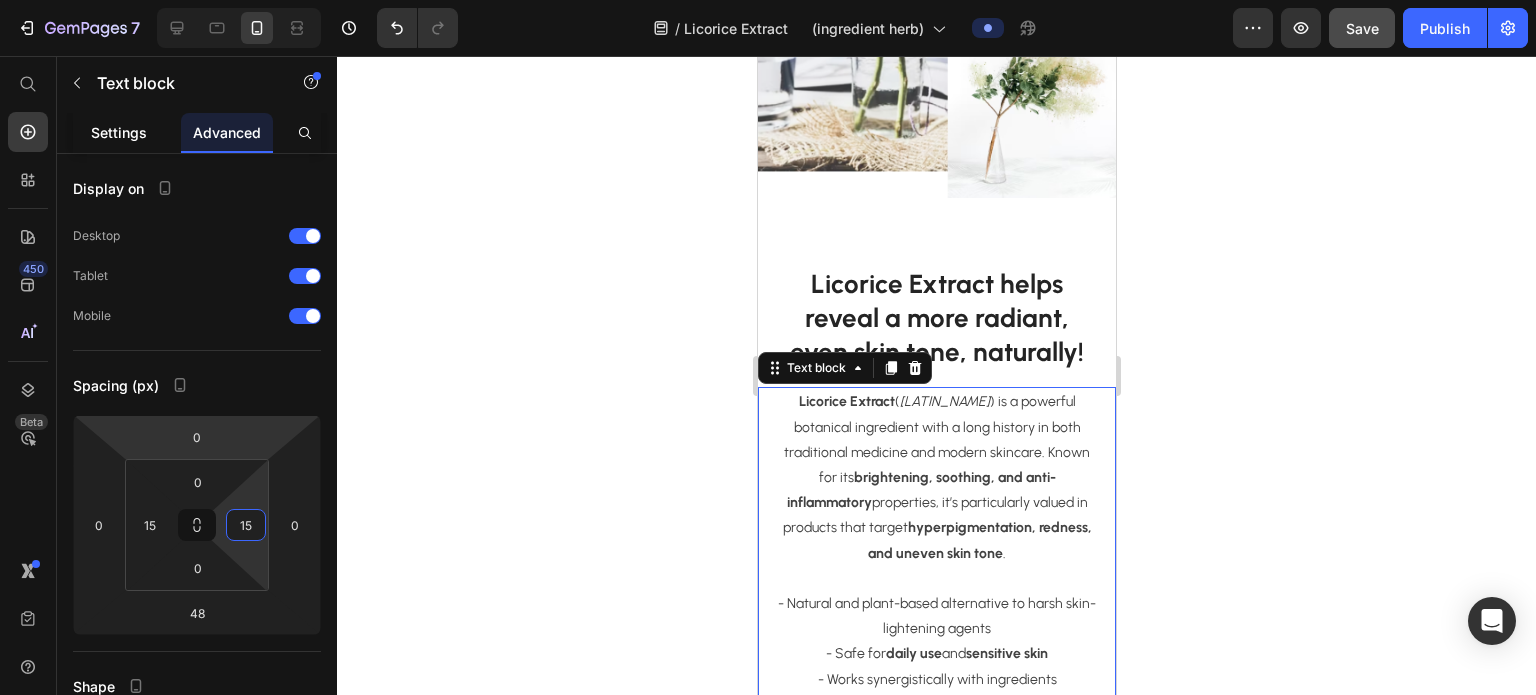 click on "Settings" at bounding box center (119, 132) 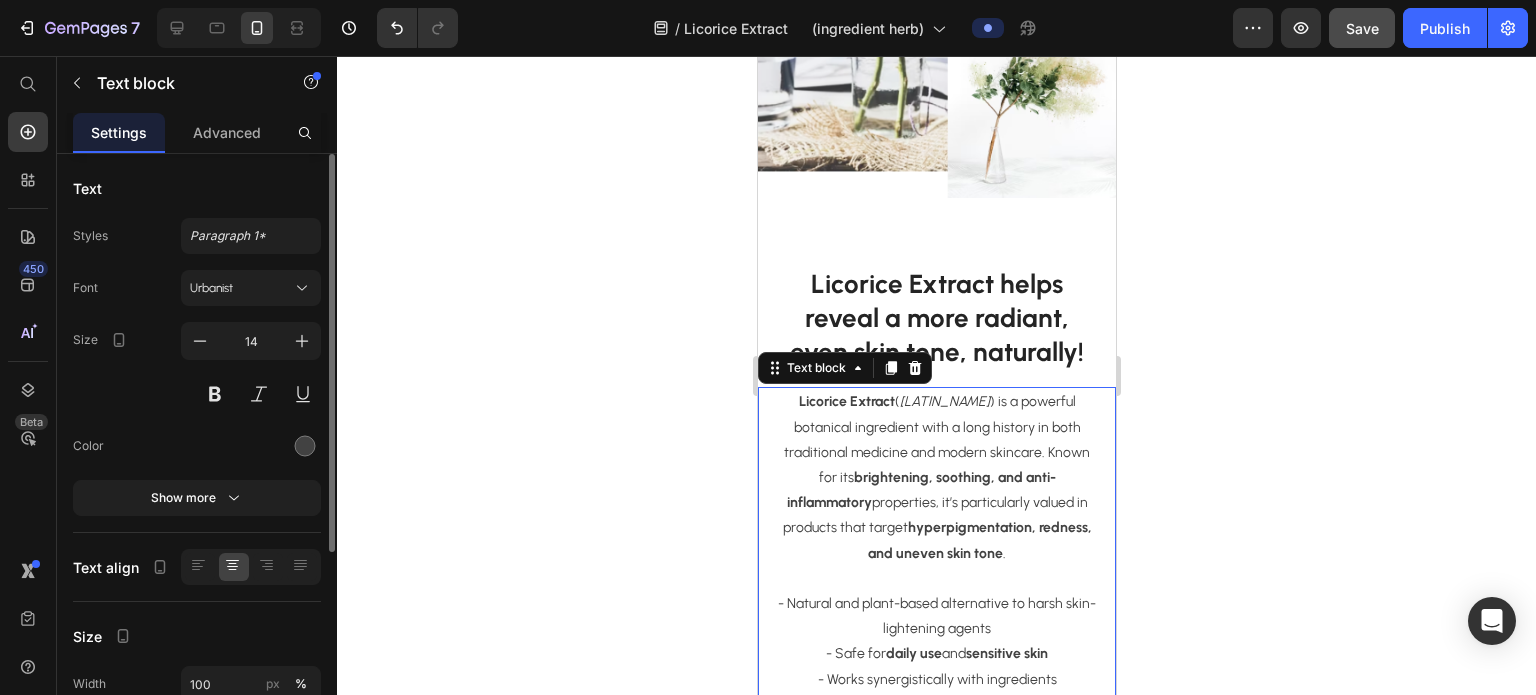 scroll, scrollTop: 100, scrollLeft: 0, axis: vertical 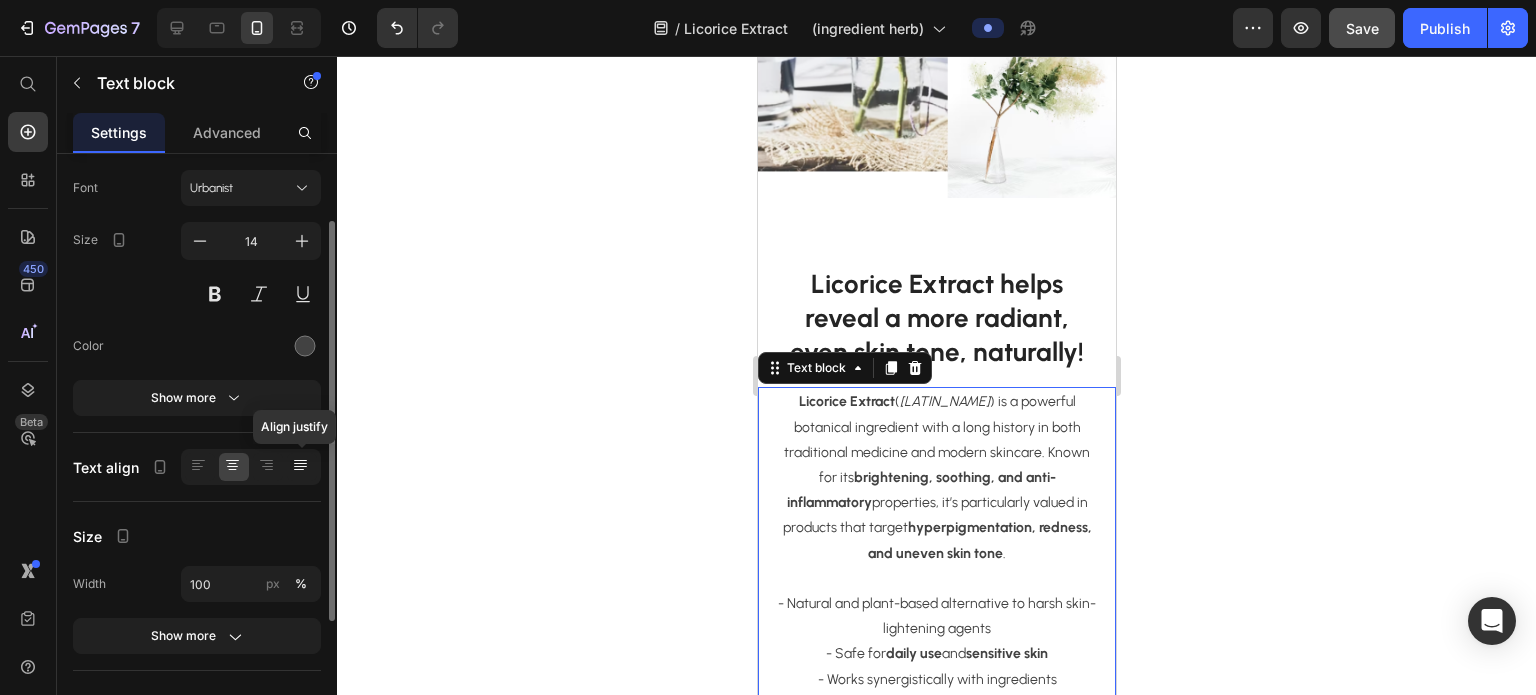 click 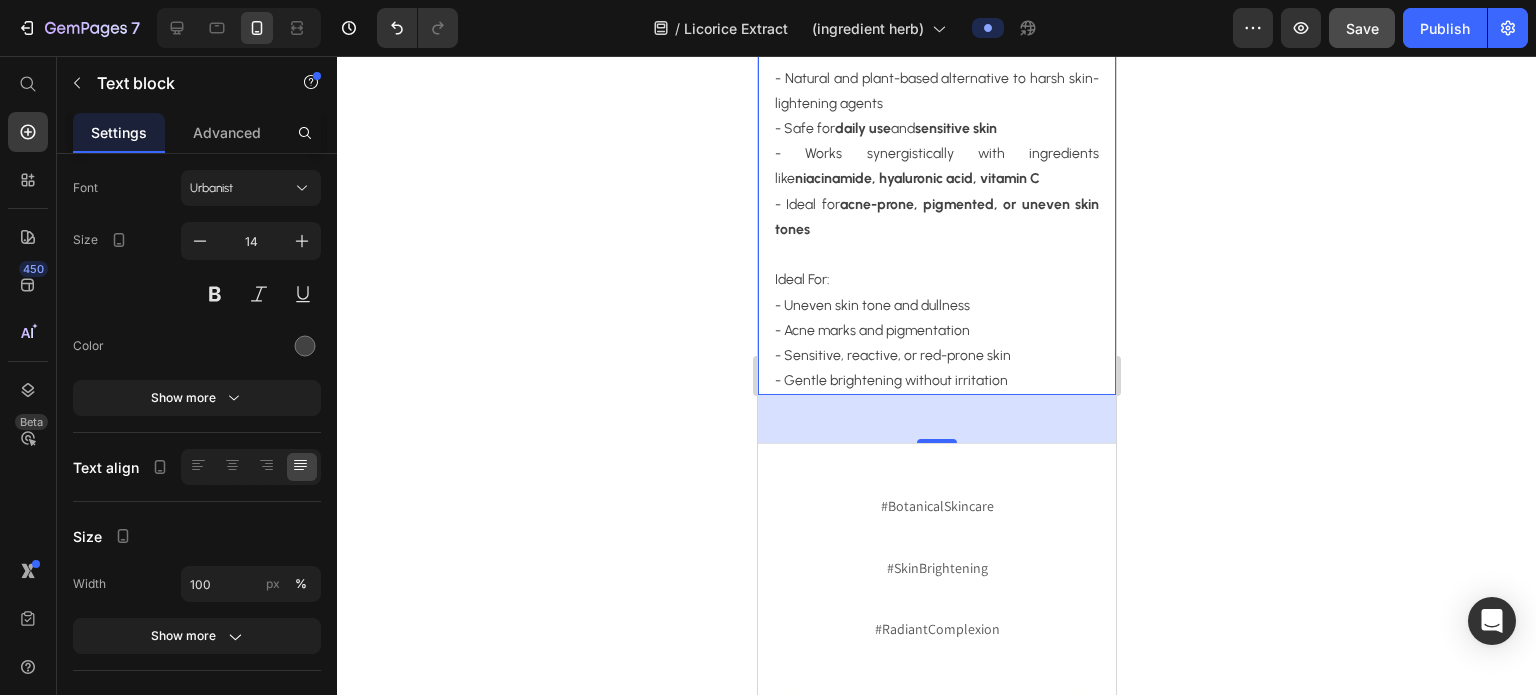scroll, scrollTop: 1458, scrollLeft: 0, axis: vertical 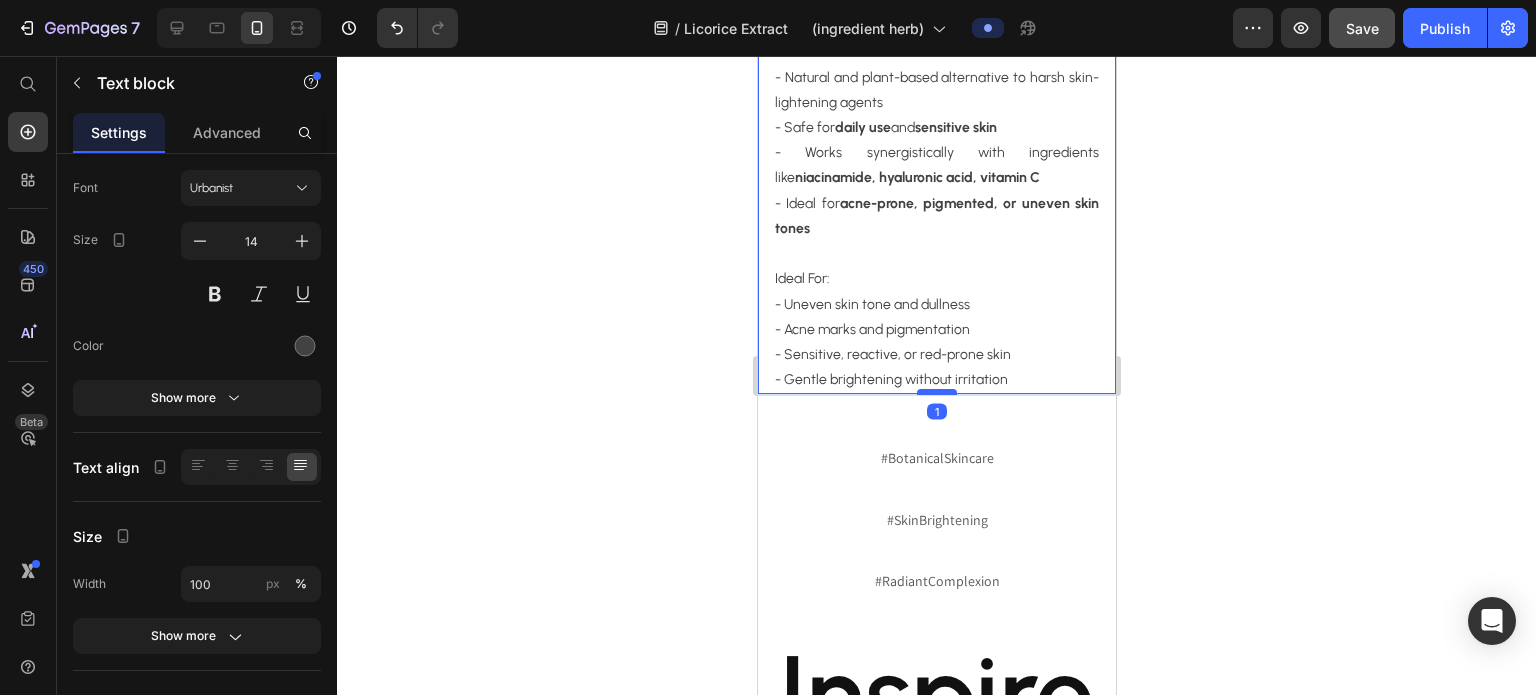 drag, startPoint x: 933, startPoint y: 420, endPoint x: 933, endPoint y: 370, distance: 50 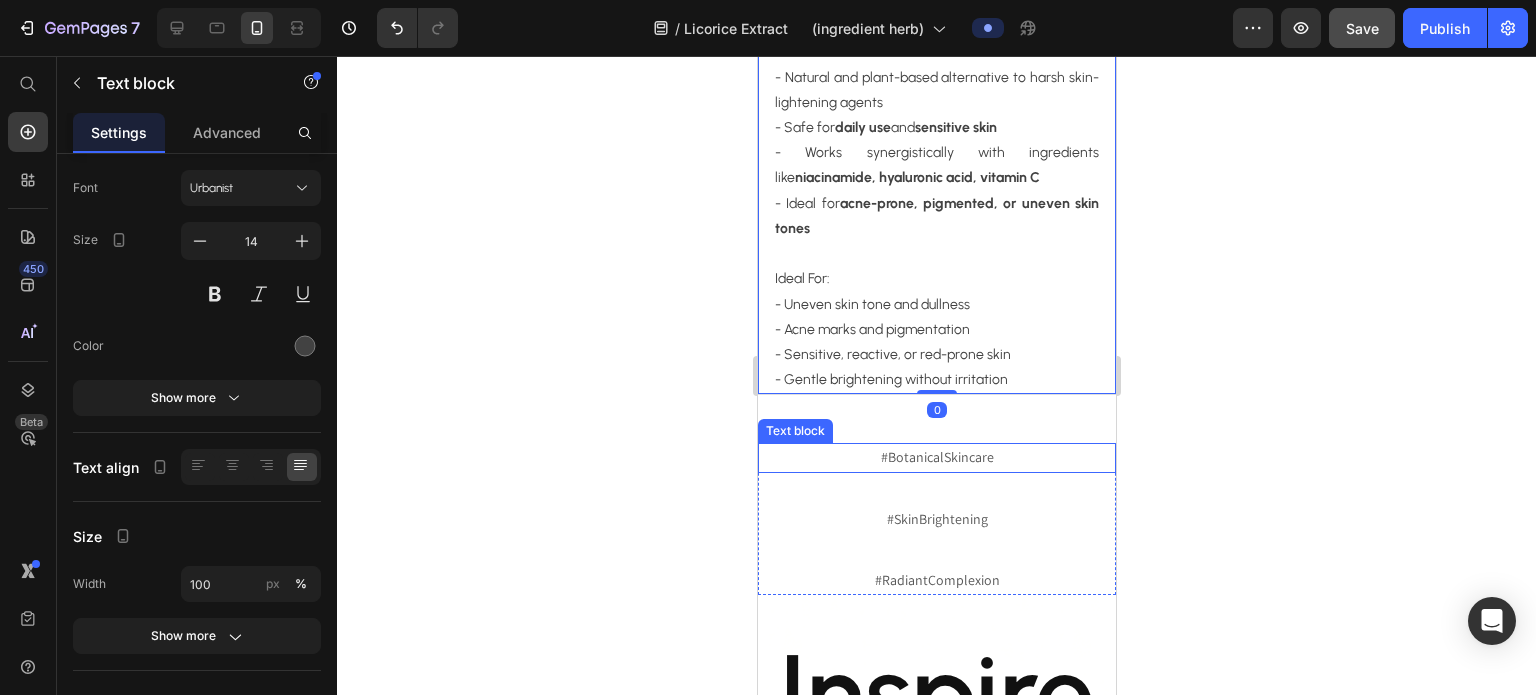 click on "#BotanicalSkincare" at bounding box center [936, 457] 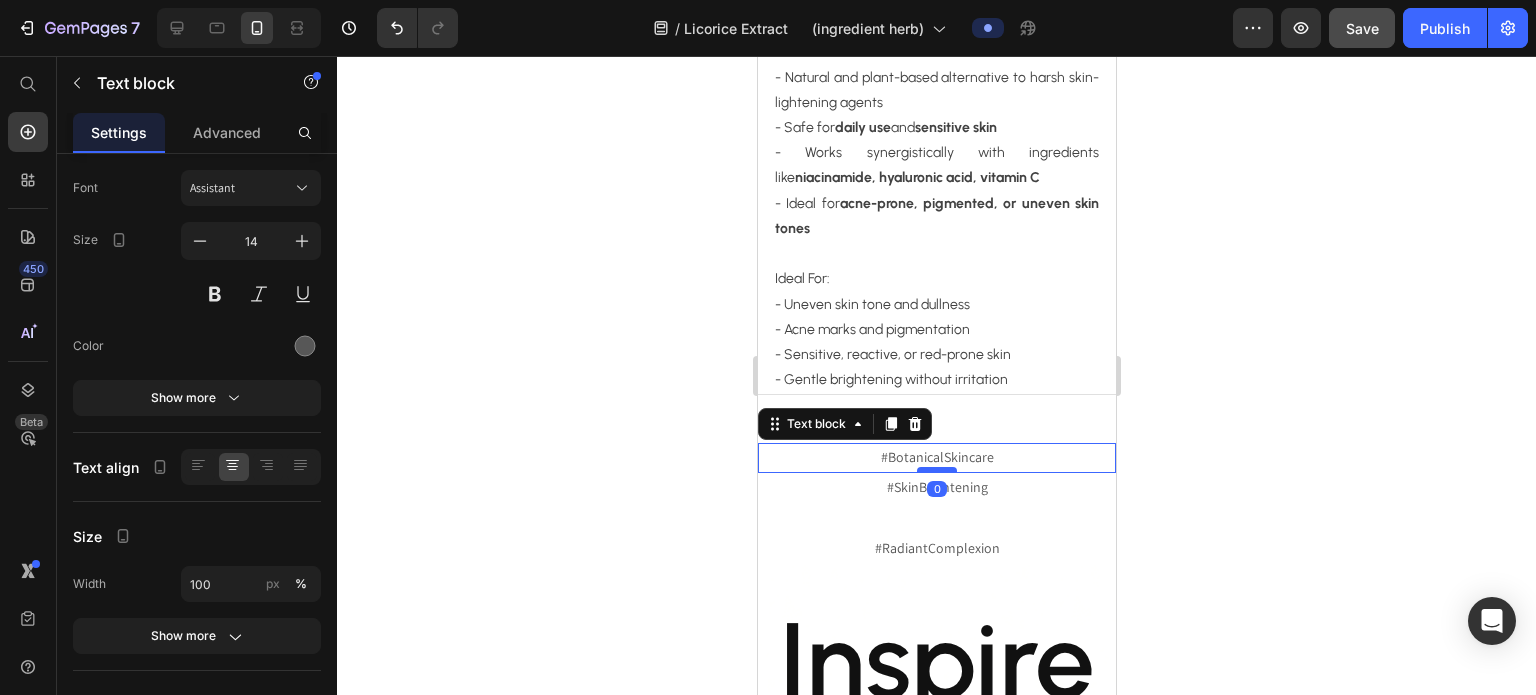 drag, startPoint x: 920, startPoint y: 480, endPoint x: 920, endPoint y: 451, distance: 29 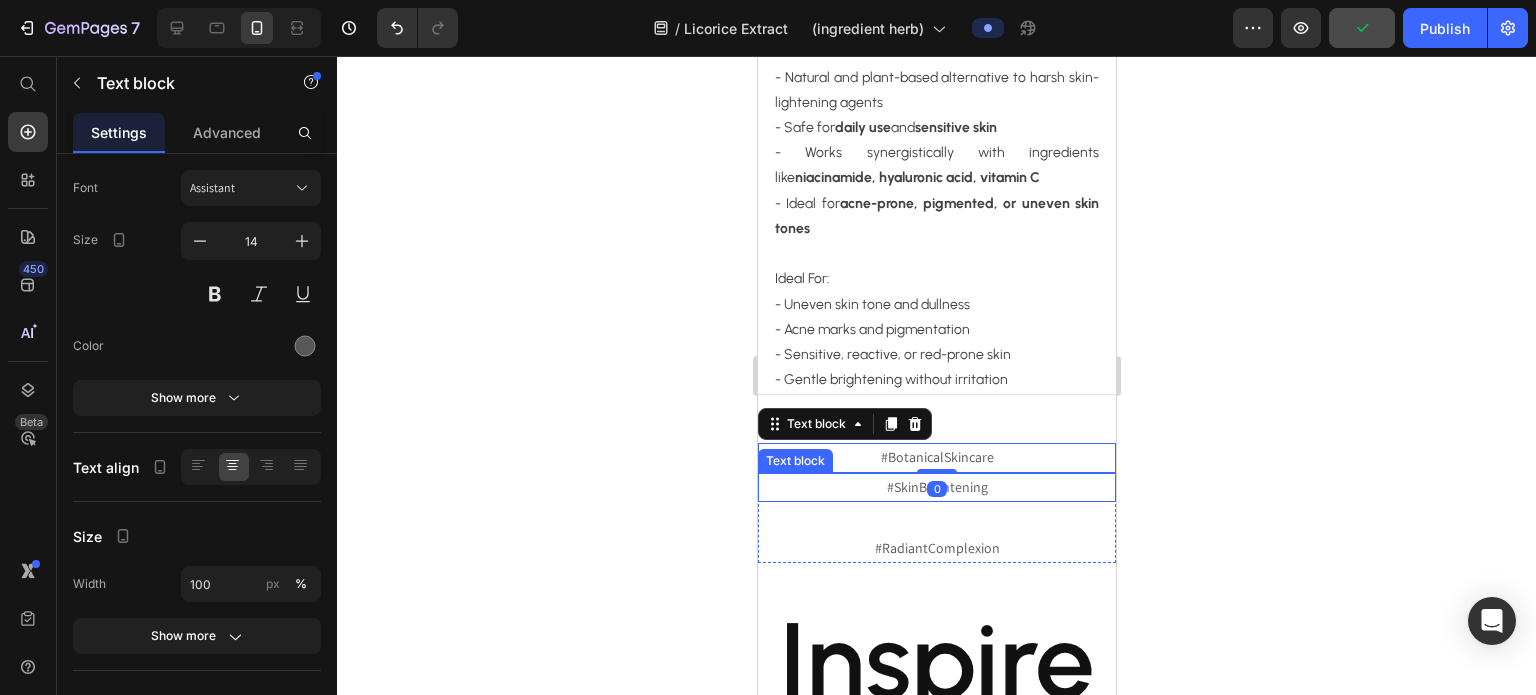 click on "#SkinBrightening" at bounding box center (936, 487) 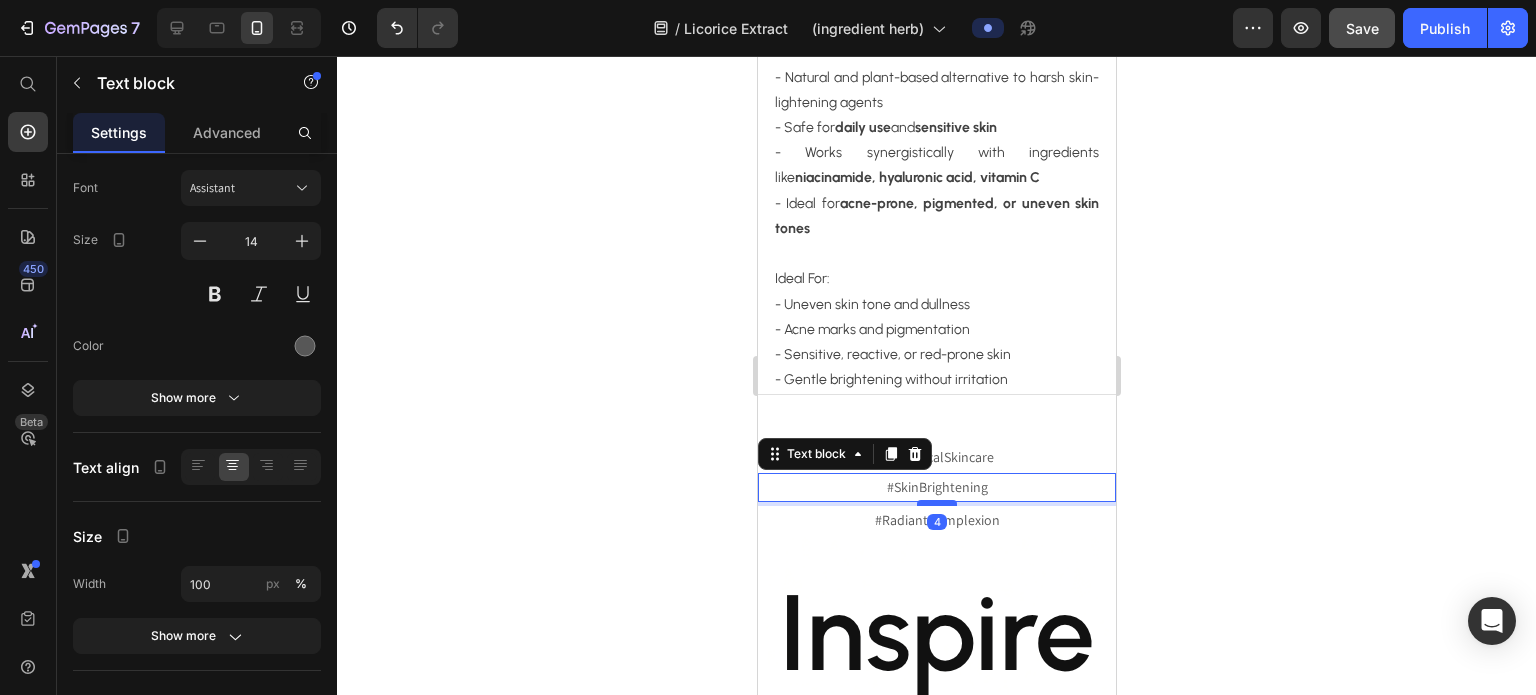 drag, startPoint x: 933, startPoint y: 511, endPoint x: 938, endPoint y: 482, distance: 29.427877 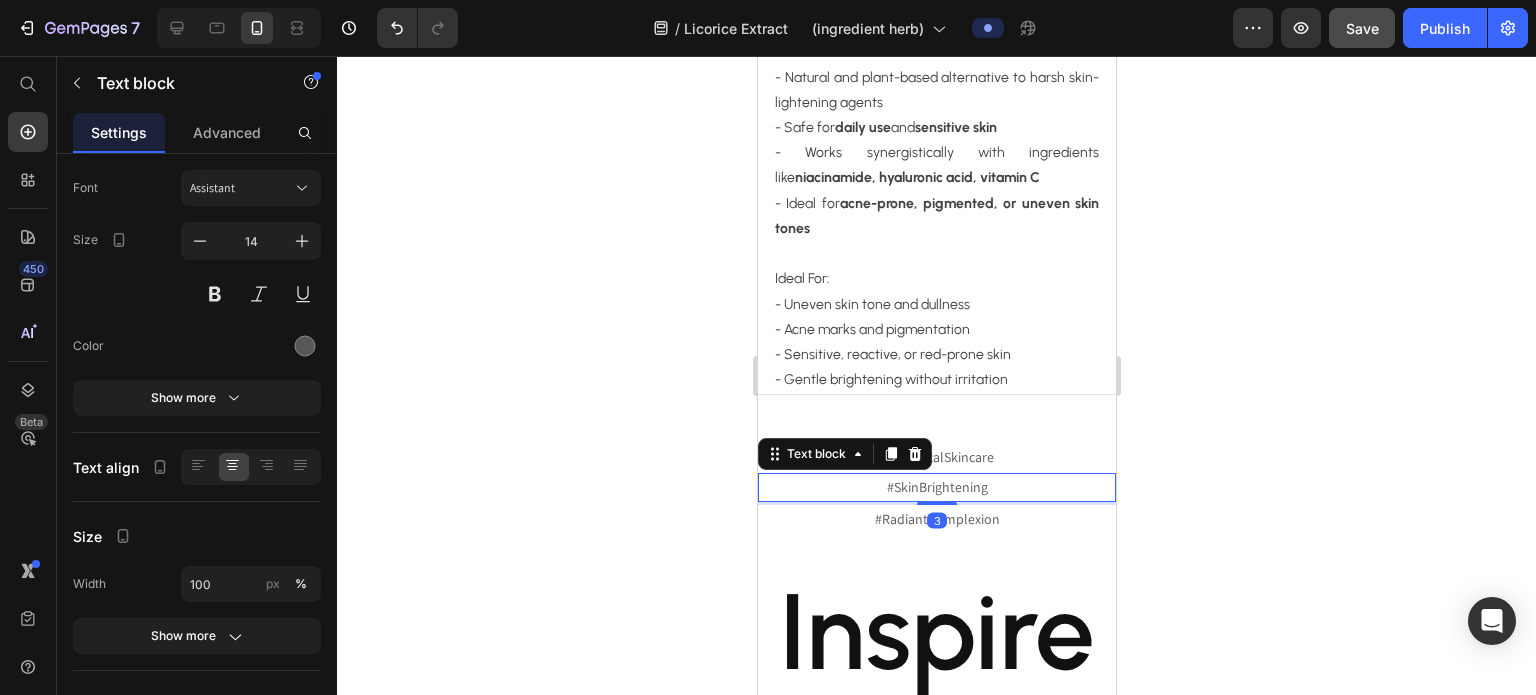 click on "#RadiantComplexion" at bounding box center (936, 519) 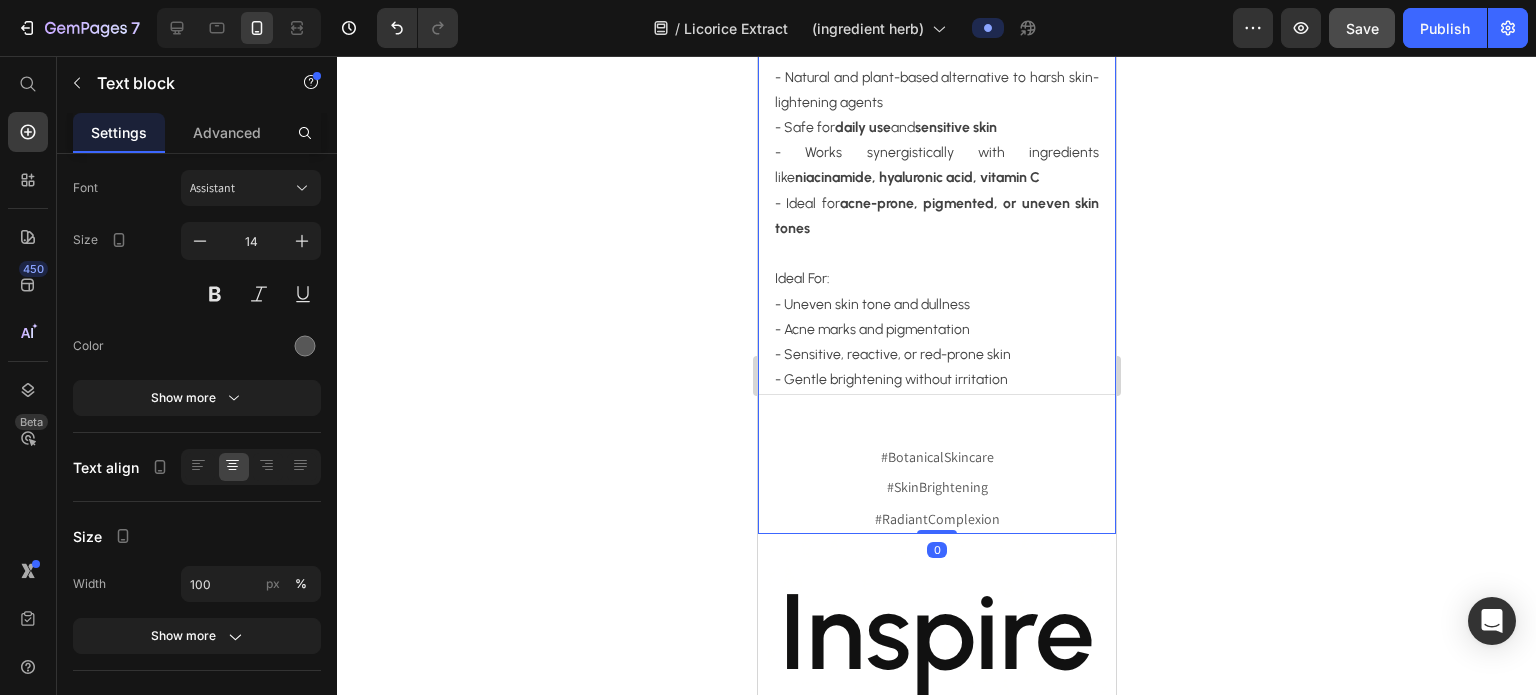 click on "Licorice Extract helps reveal a more radiant, even skin tone, naturally! Heading Licorice Extract  ( [LATIN_NAME] ) is a powerful botanical ingredient with a long history in both traditional medicine and modern skincare. Known for its  brightening, soothing, and anti-inflammatory  properties, it’s particularly valued in products that target  hyperpigmentation, redness, and uneven skin tone .   - Natural and plant-based alternative to harsh skin-lightening agents - Safe for  daily use  and  sensitive skin - Works synergistically with ingredients like  niacinamide, hyaluronic acid, vitamin C - Ideal for  acne-prone, pigmented, or uneven skin tones   Ideal For: - Uneven skin tone and dullness - Acne marks and pigmentation - Sensitive, reactive, or red-prone skin - Gentle brightening without irritation Text block                Title Line #BotanicalSkincare Text block #SkinBrightening Text block #RadiantComplexion Text block Row" at bounding box center [936, 127] 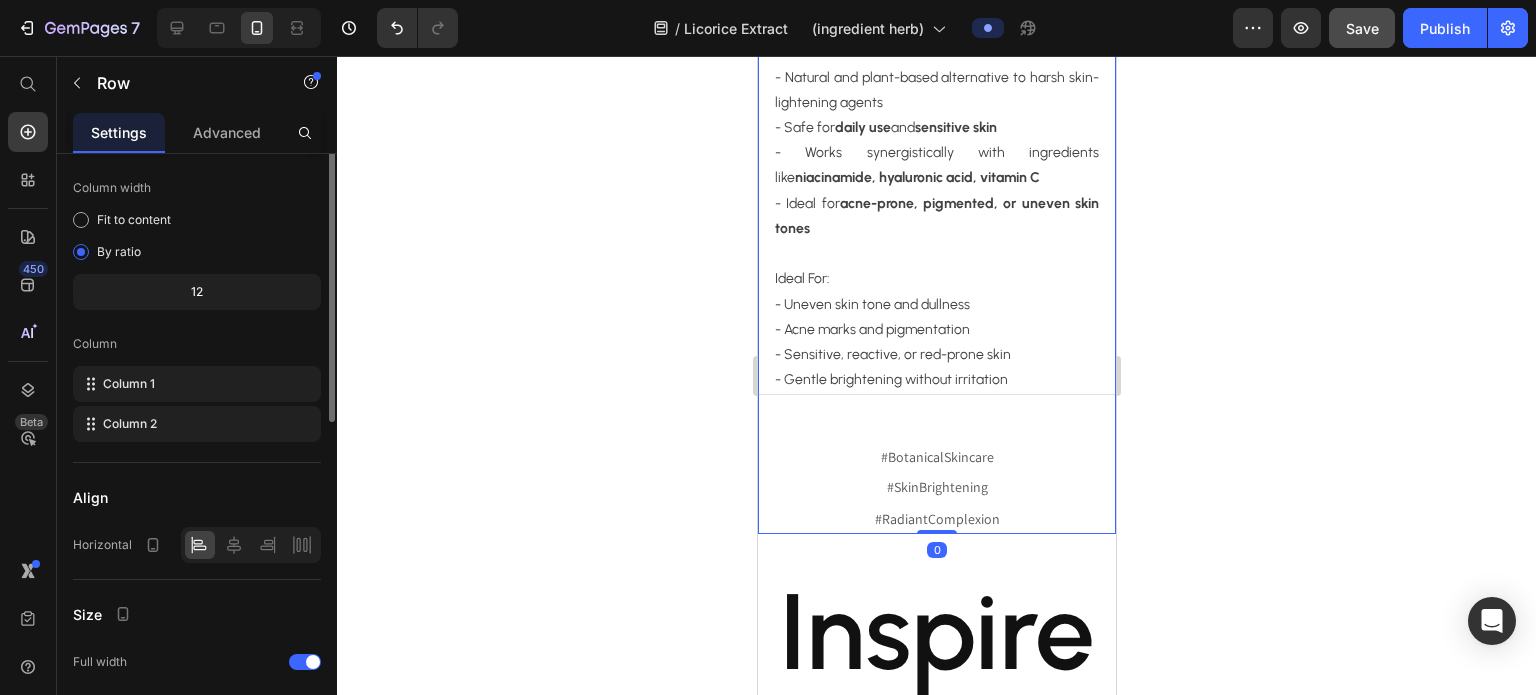 scroll, scrollTop: 0, scrollLeft: 0, axis: both 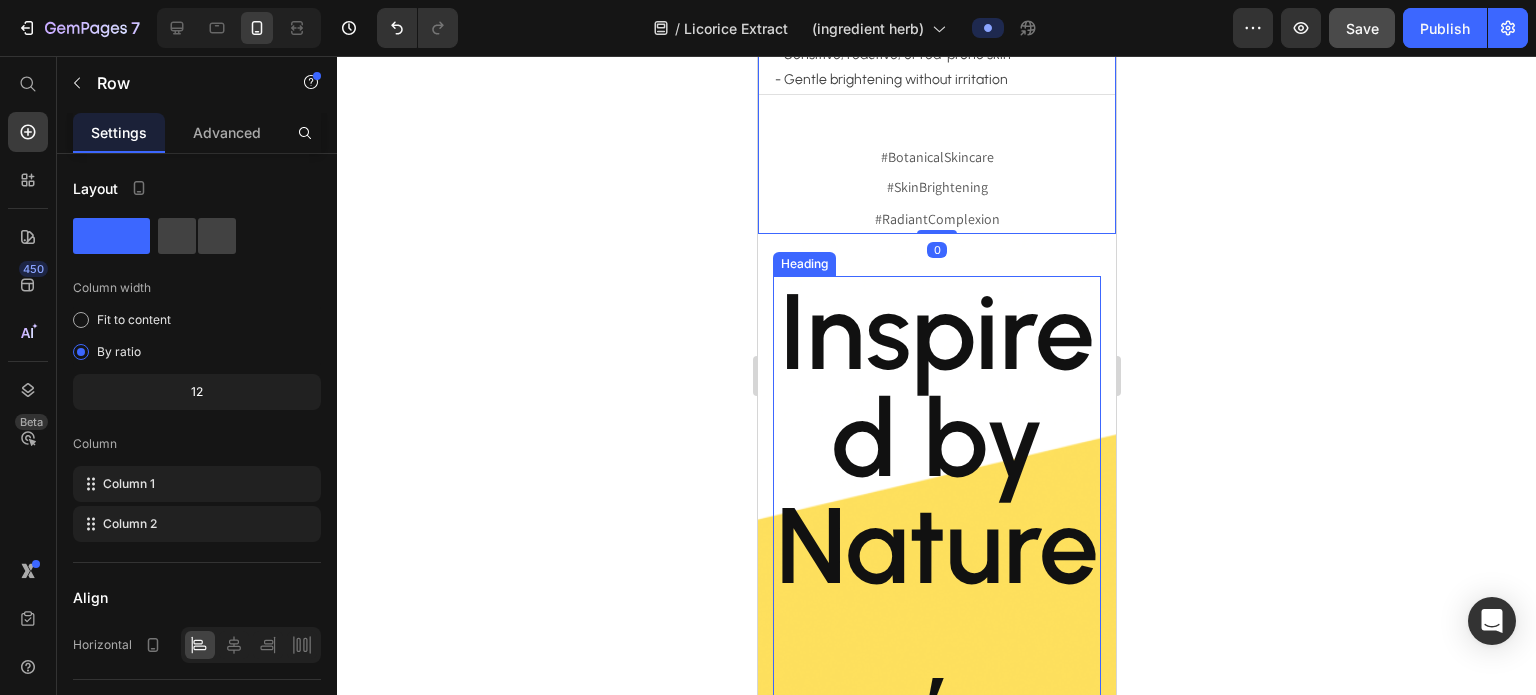 click on "Inspired by Nature, Backed by Science" at bounding box center [936, 706] 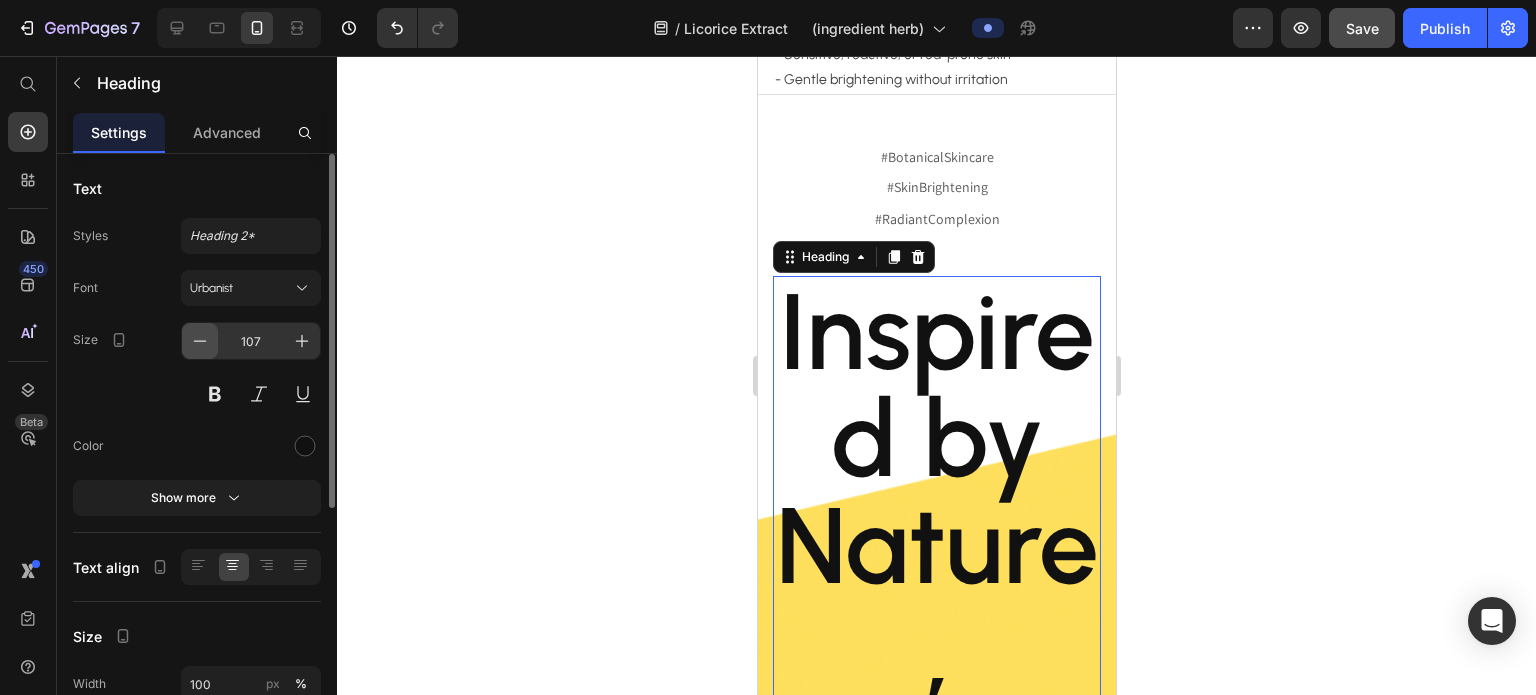 click 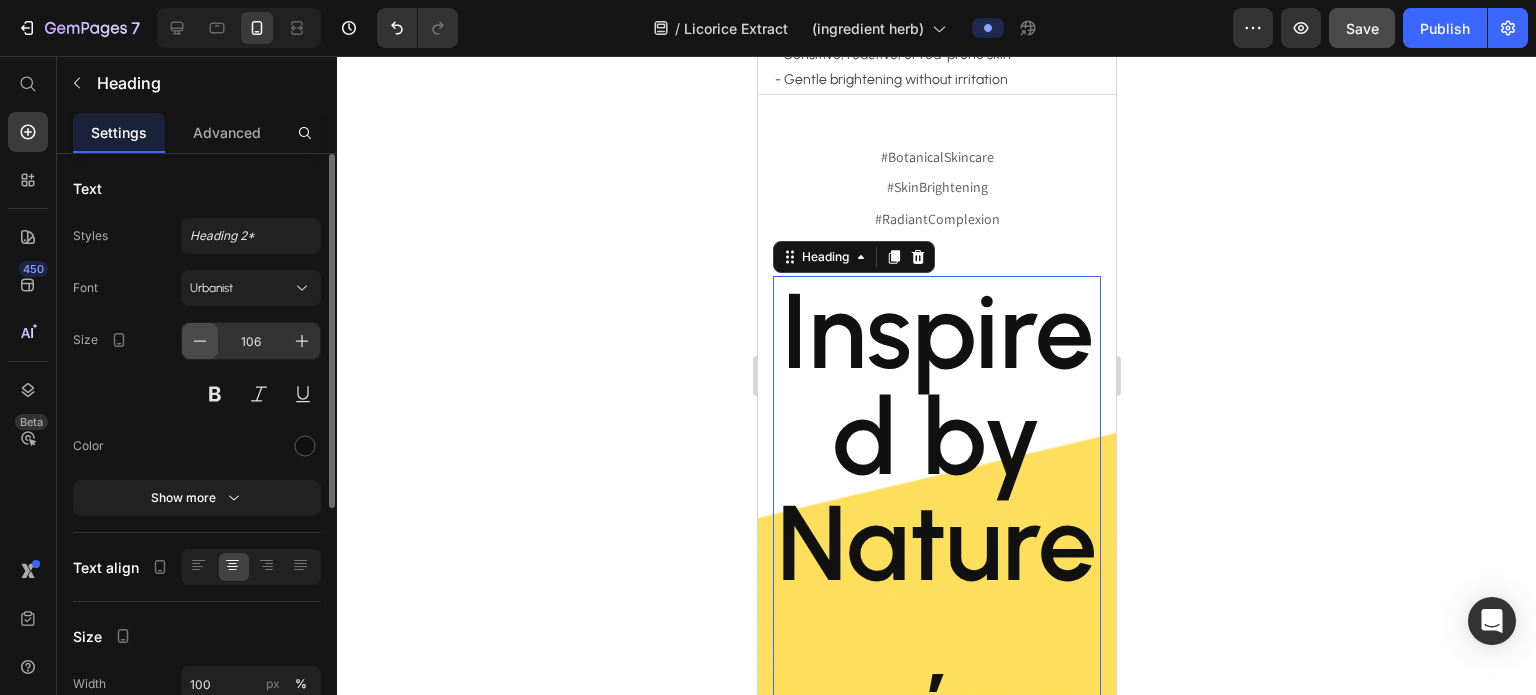click 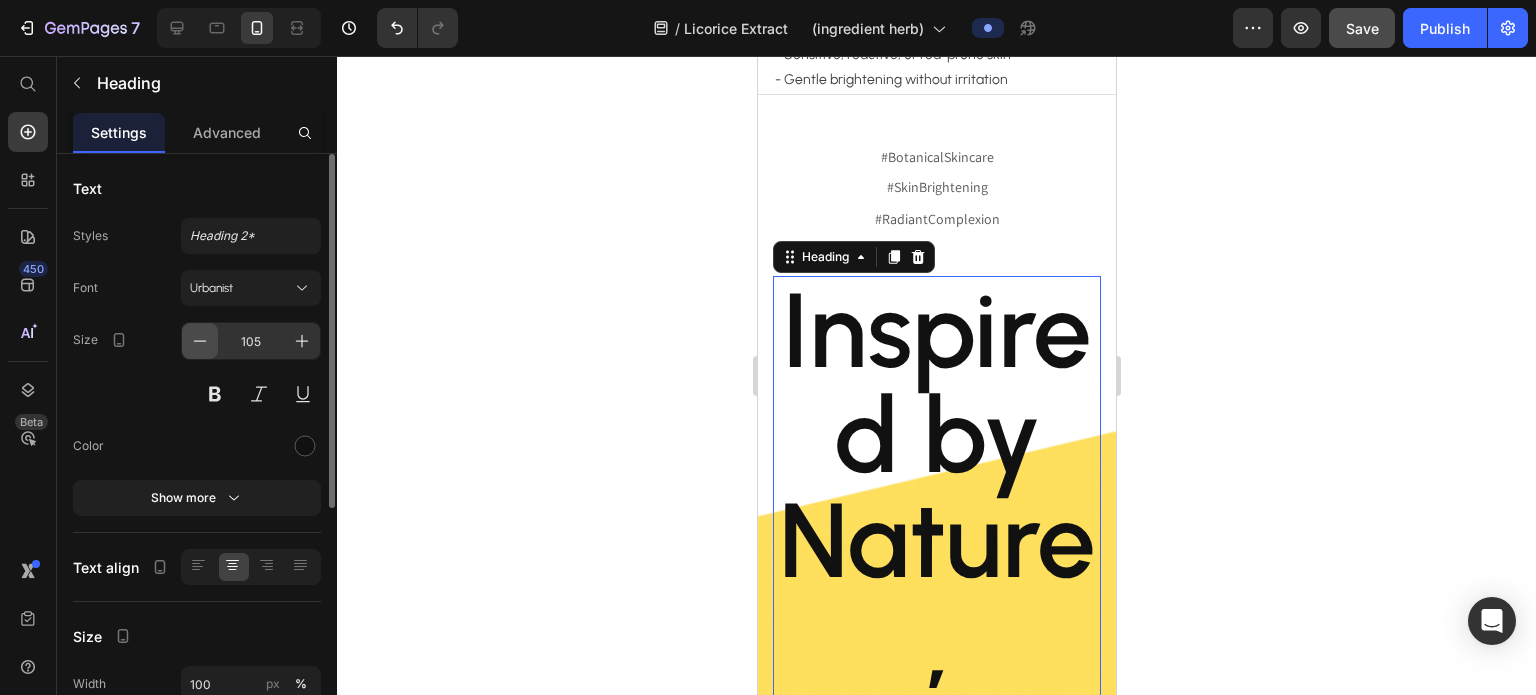 click 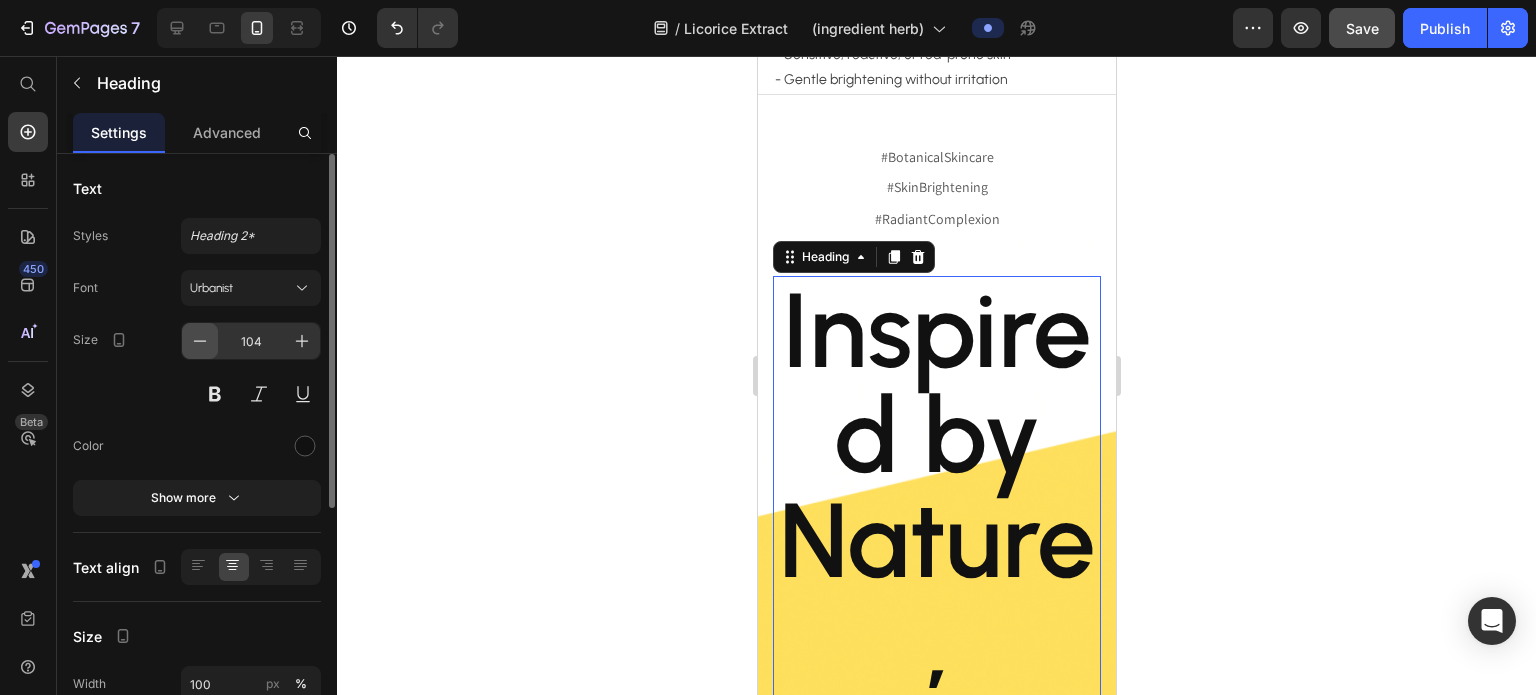 click 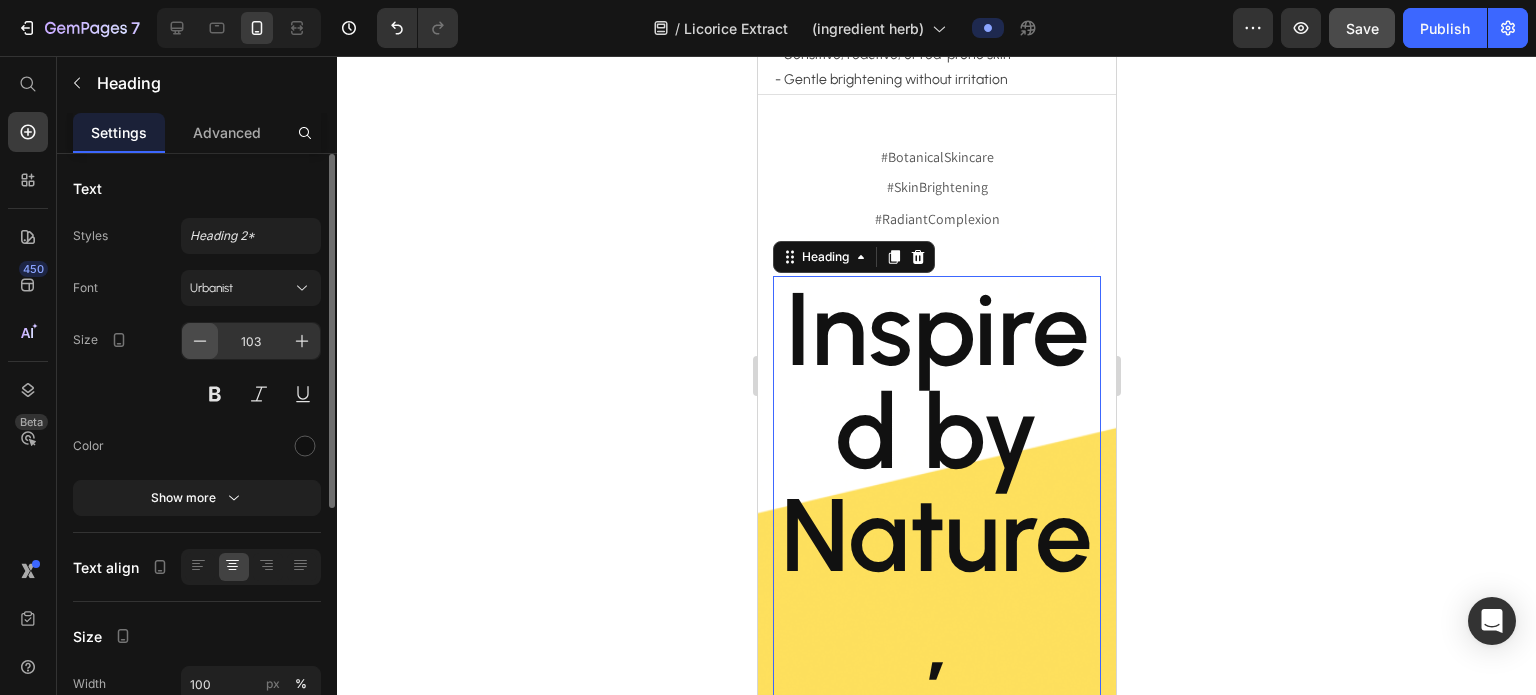 click 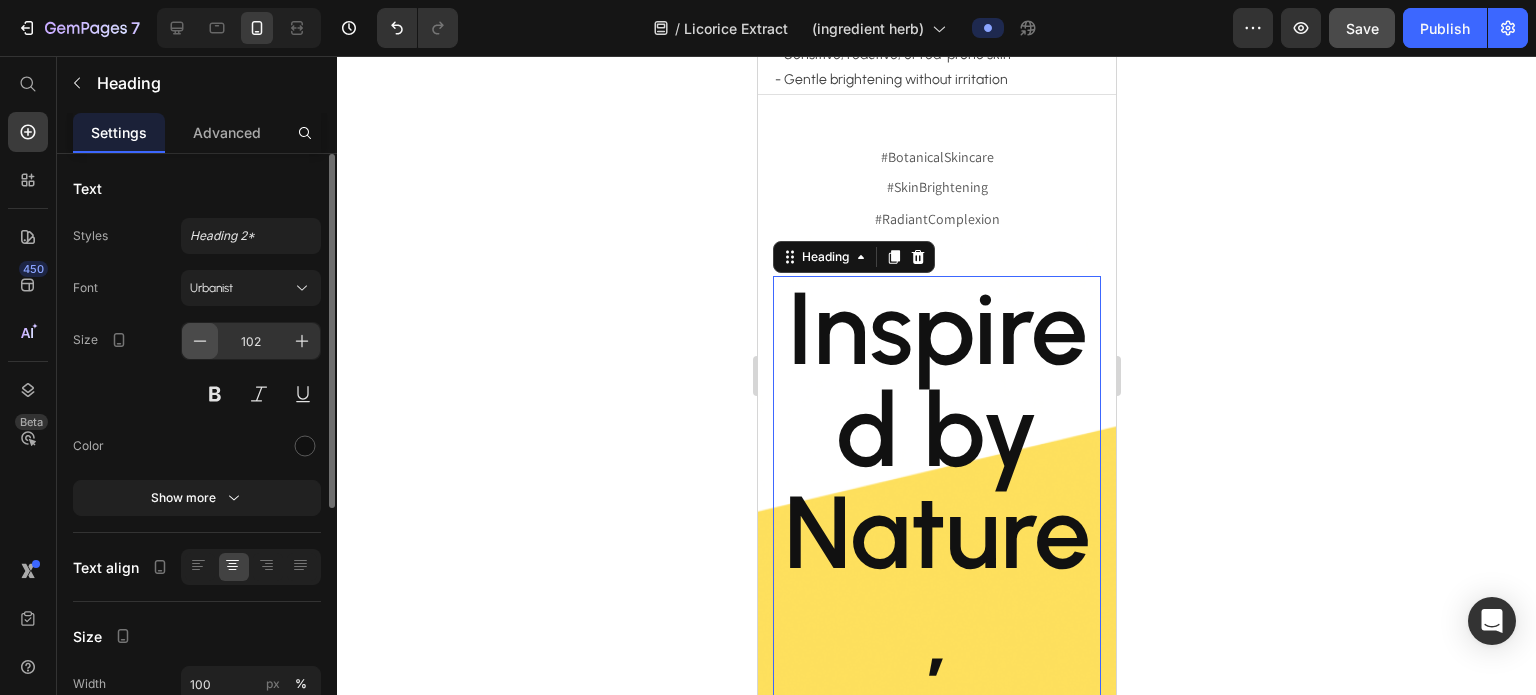 click 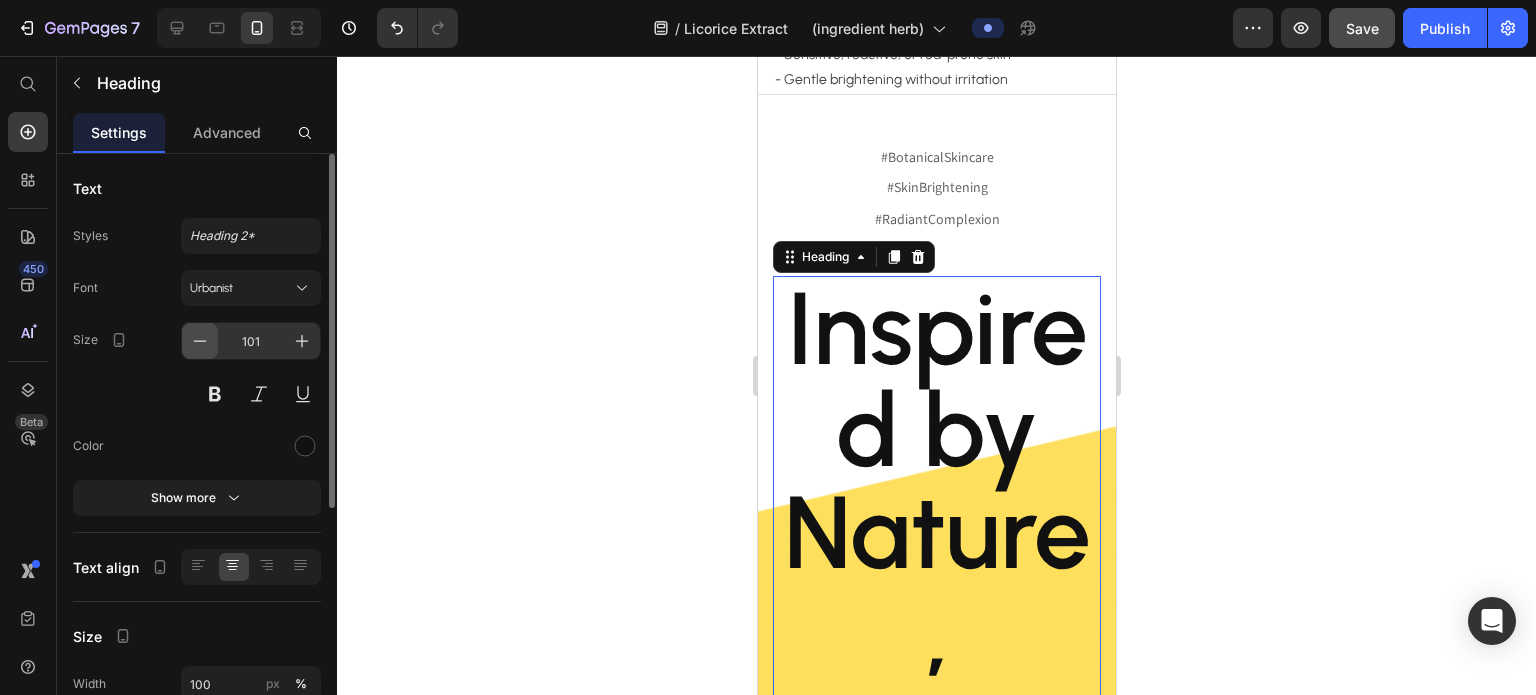 click 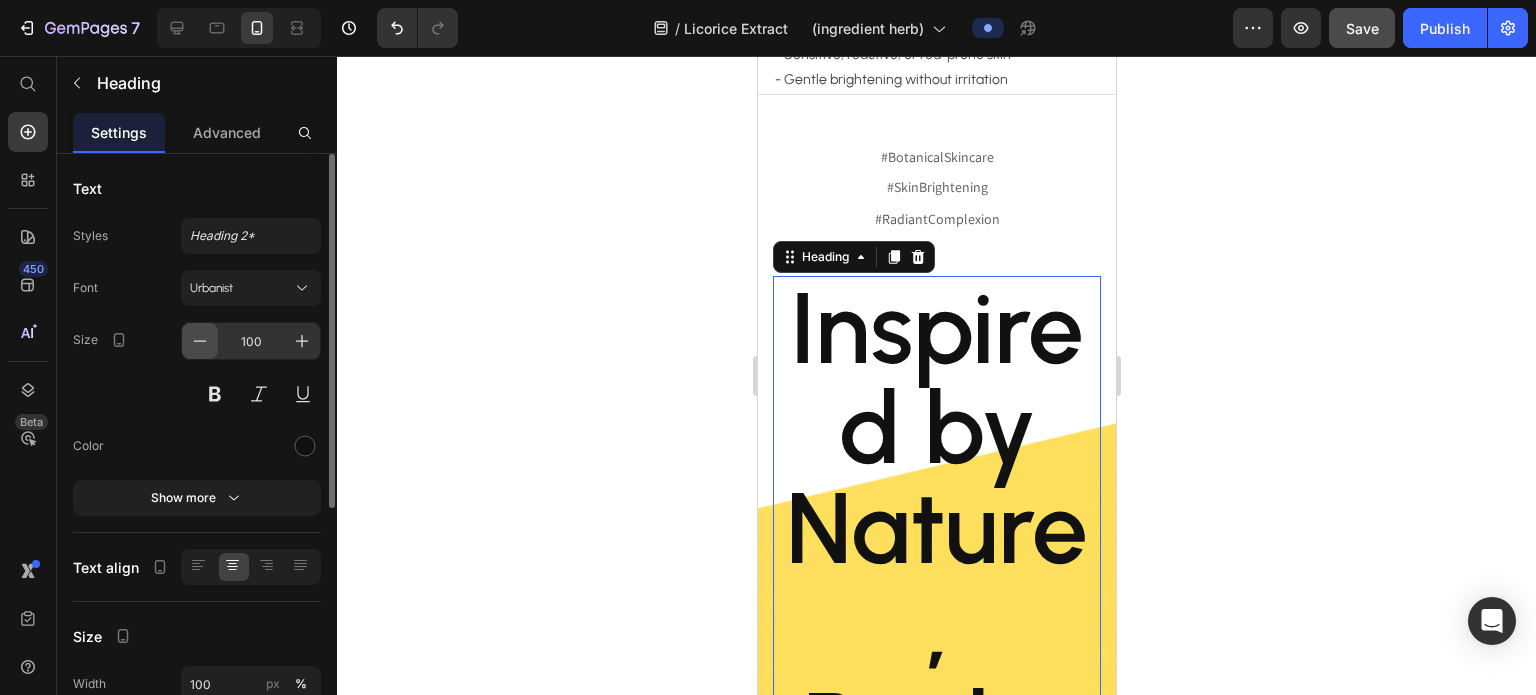 click 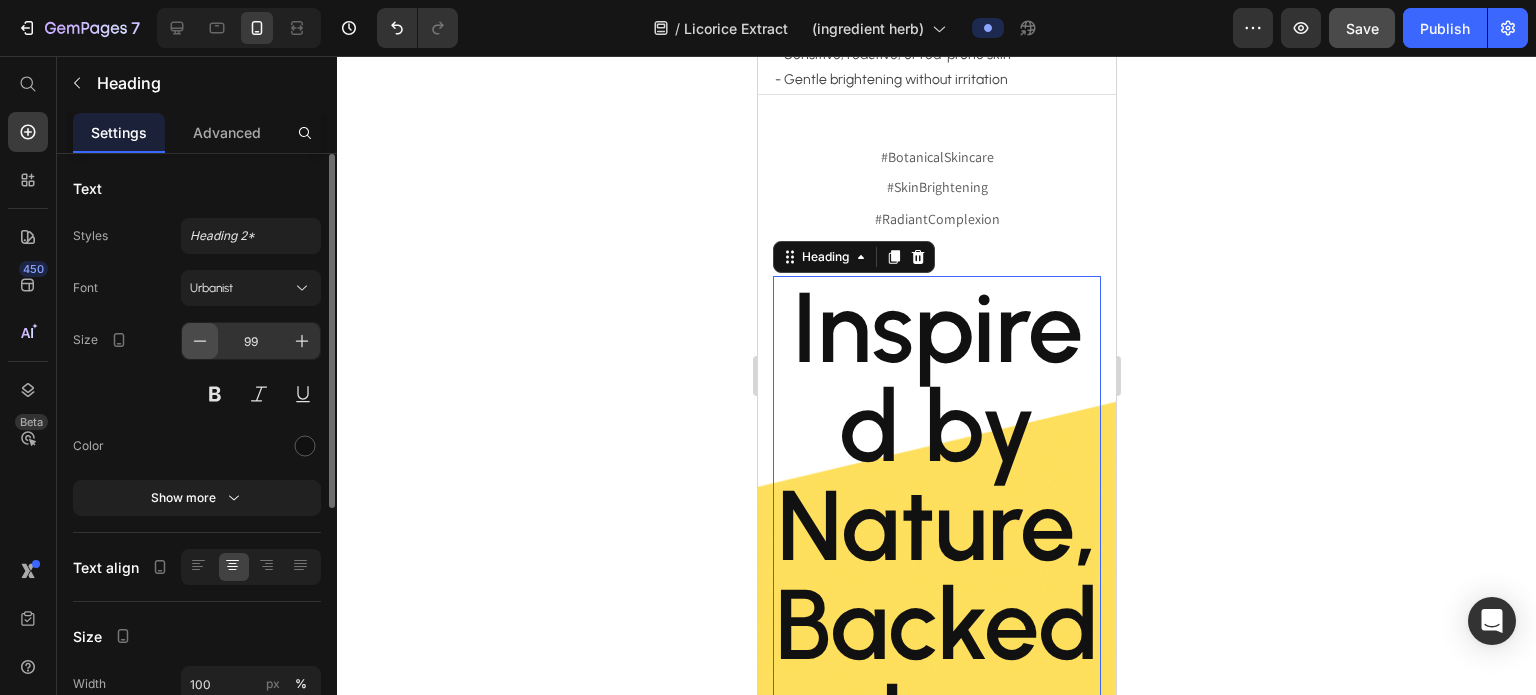 click 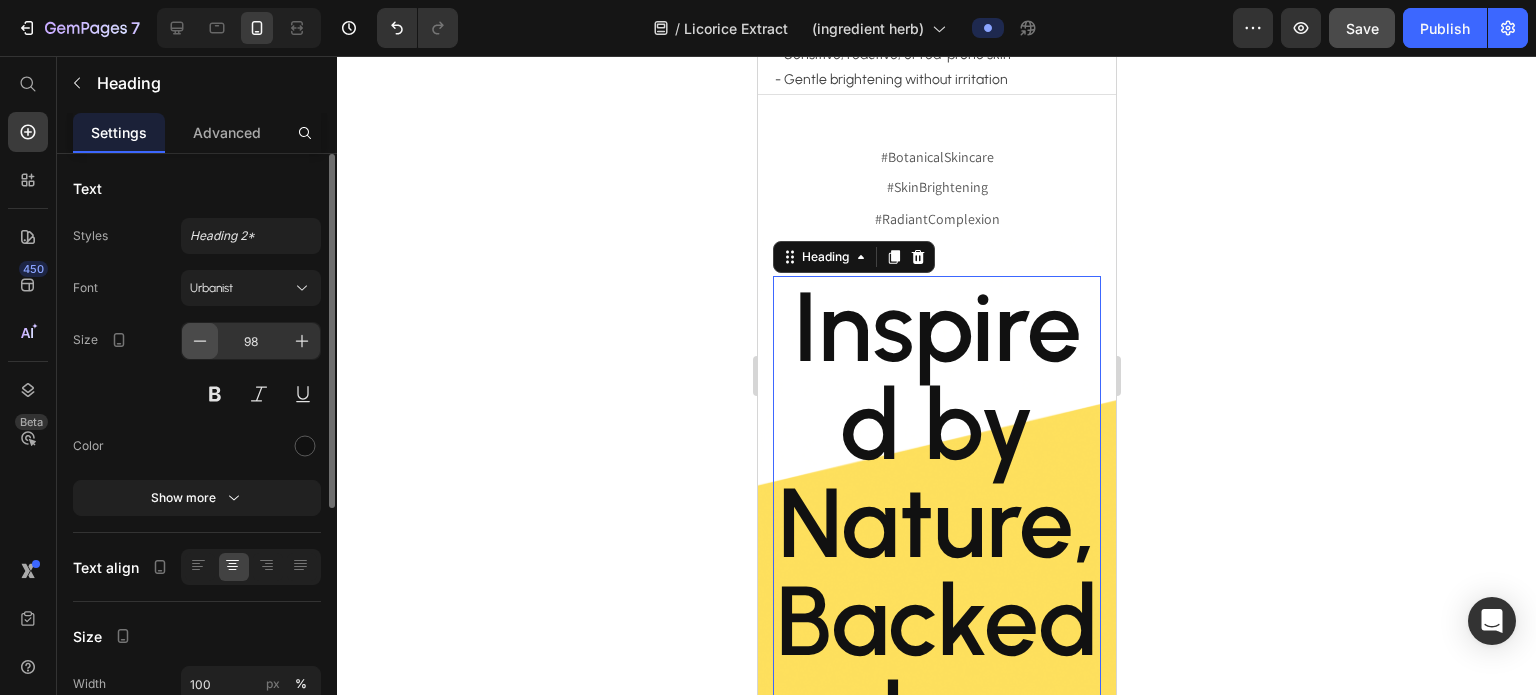 click 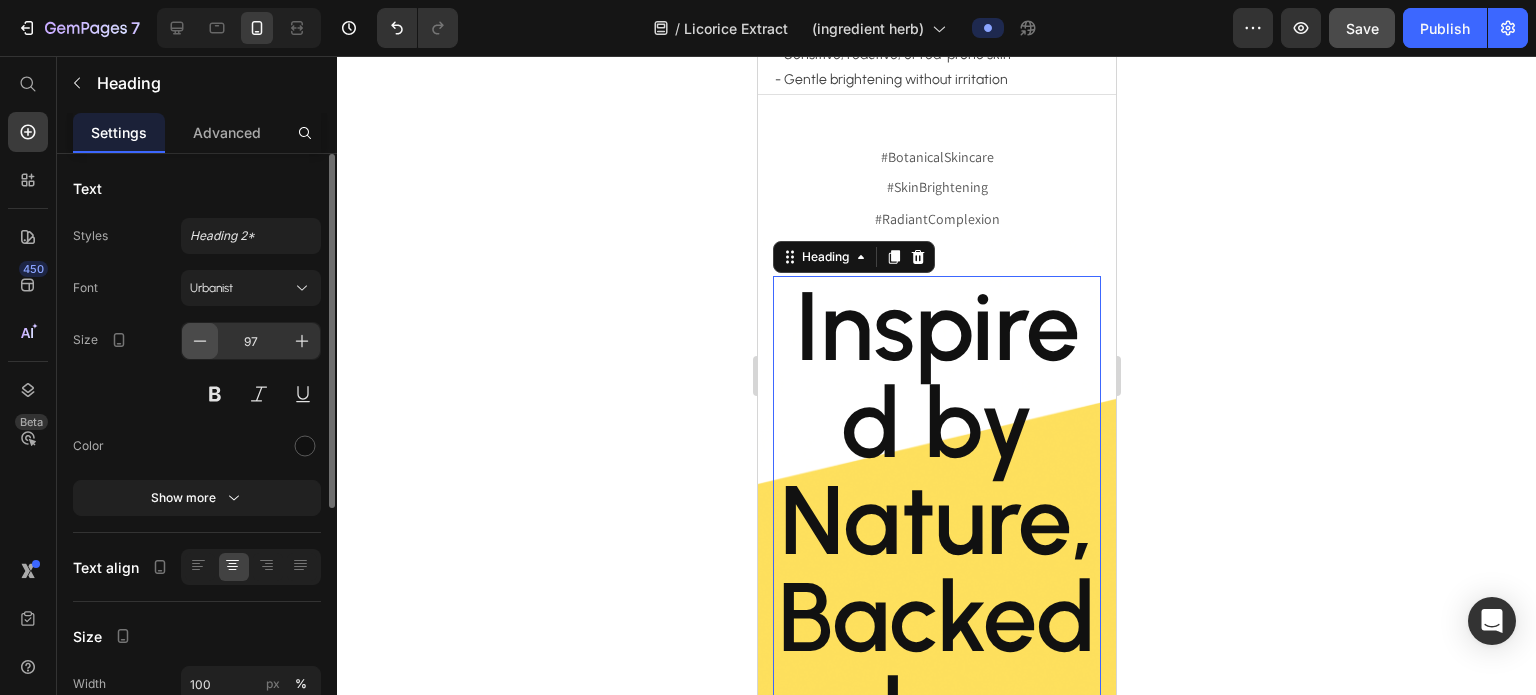 click 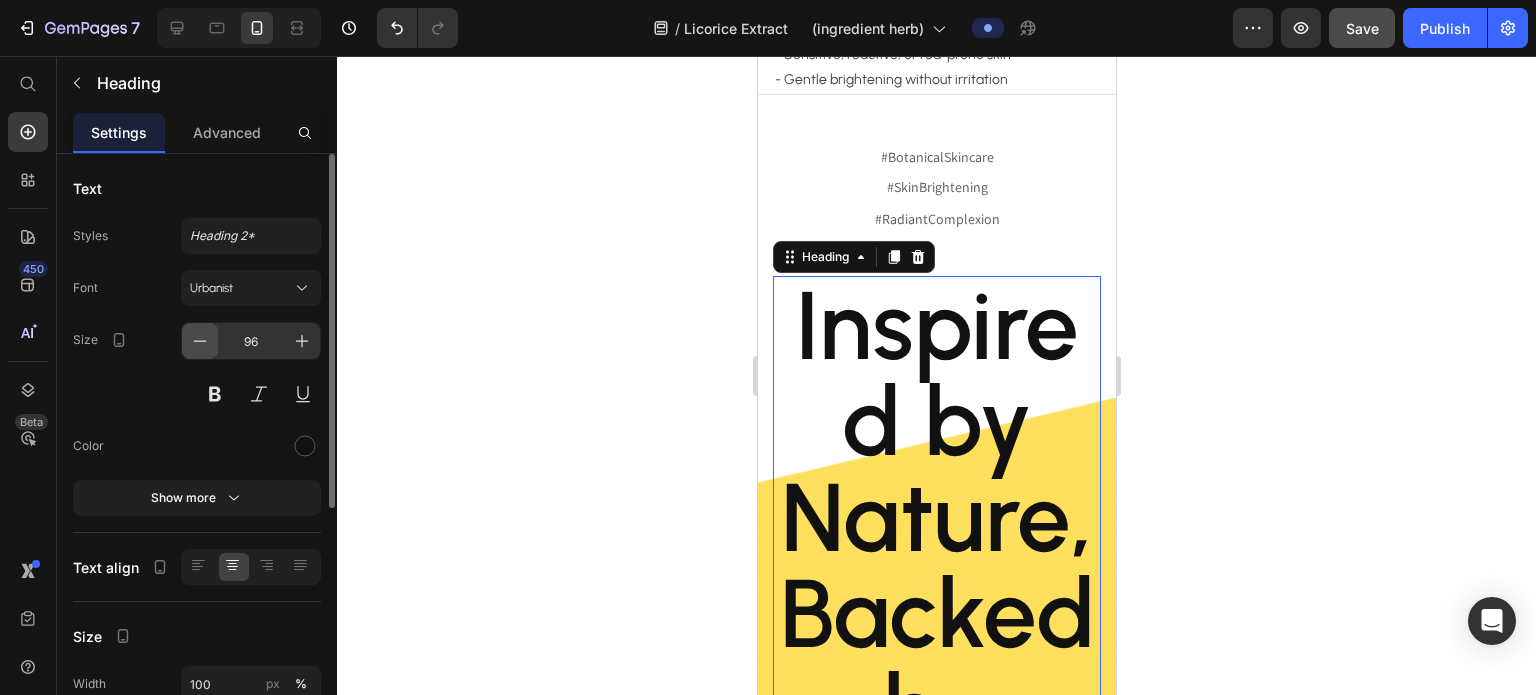 click 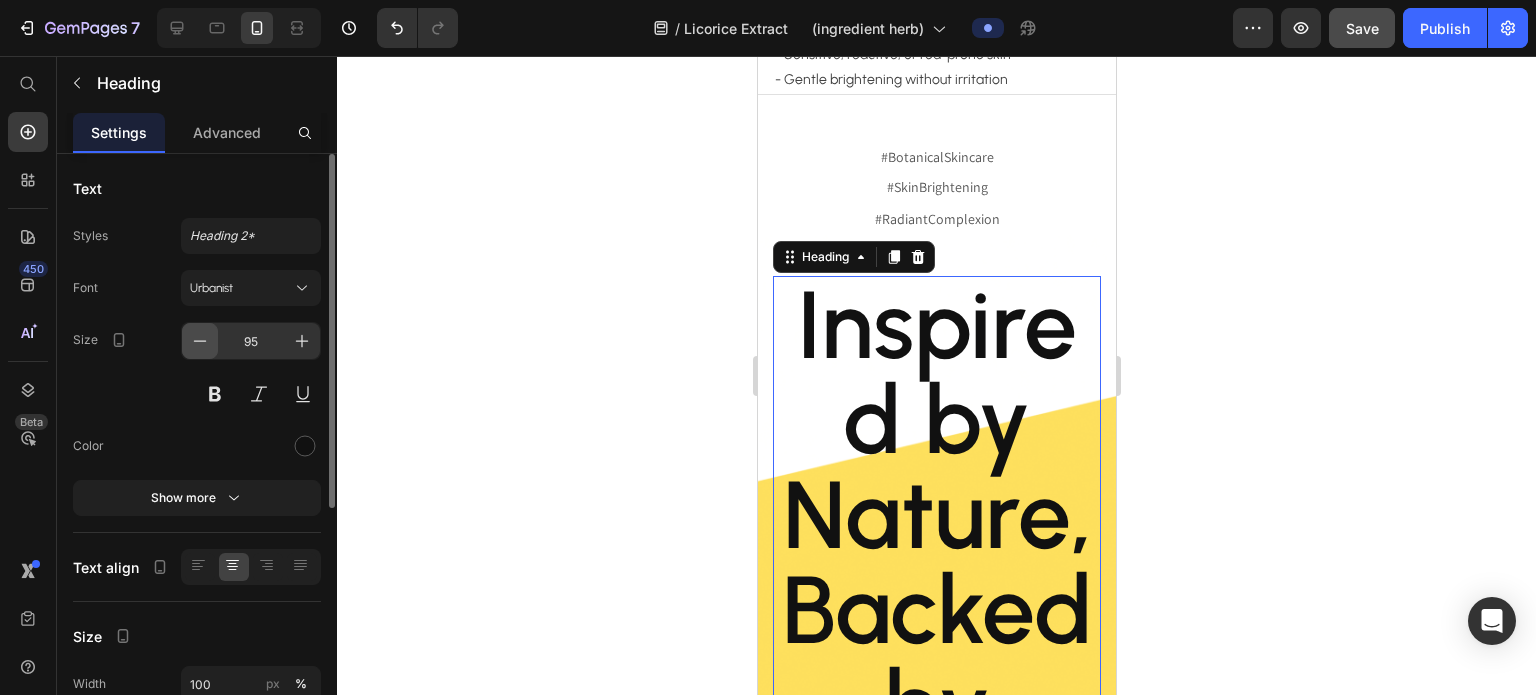 click 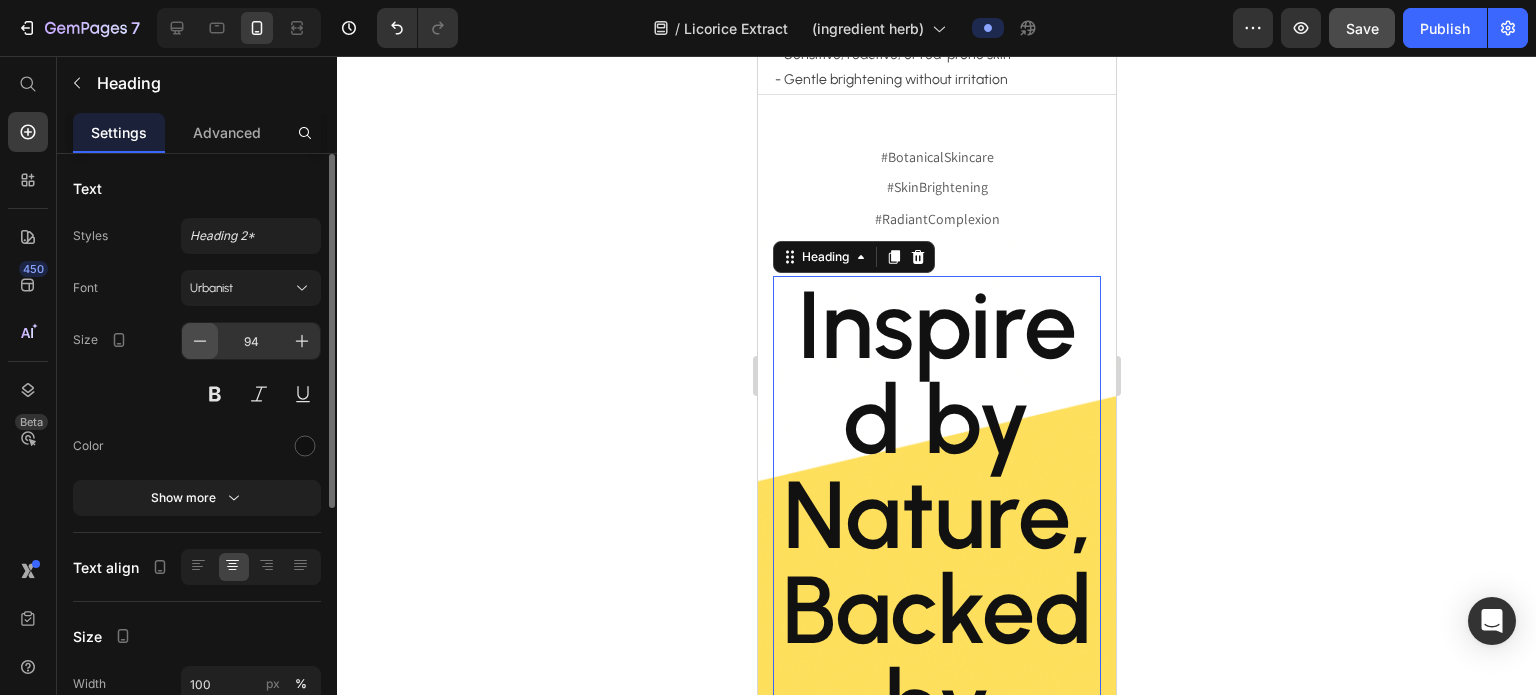 click 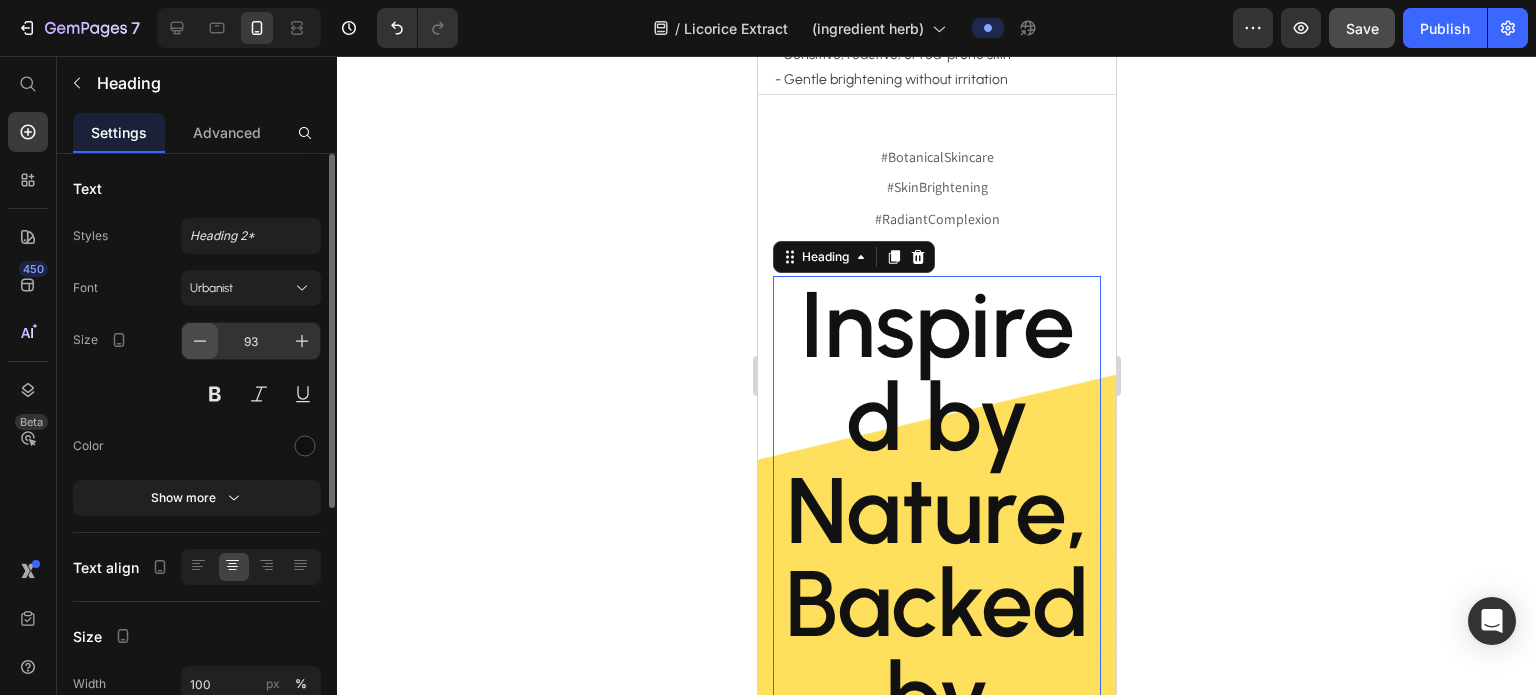 click 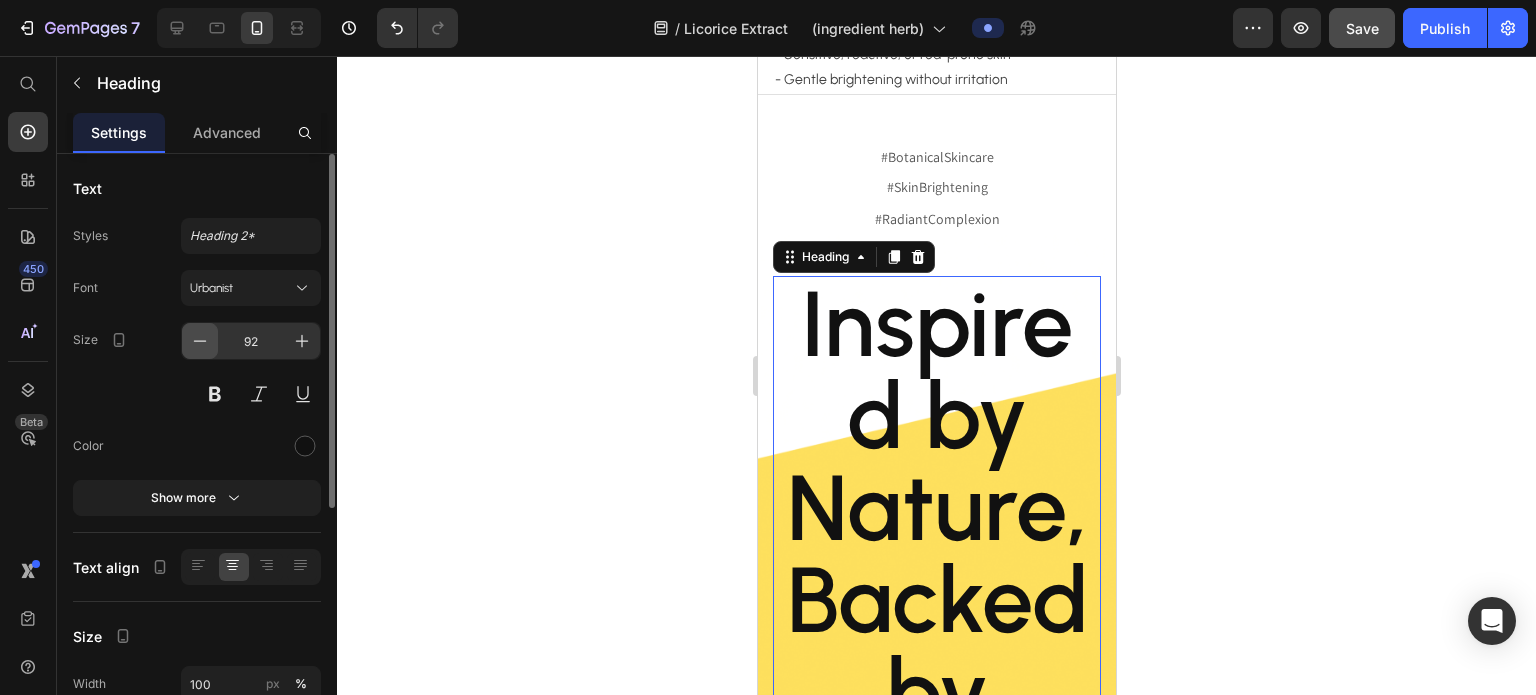 click 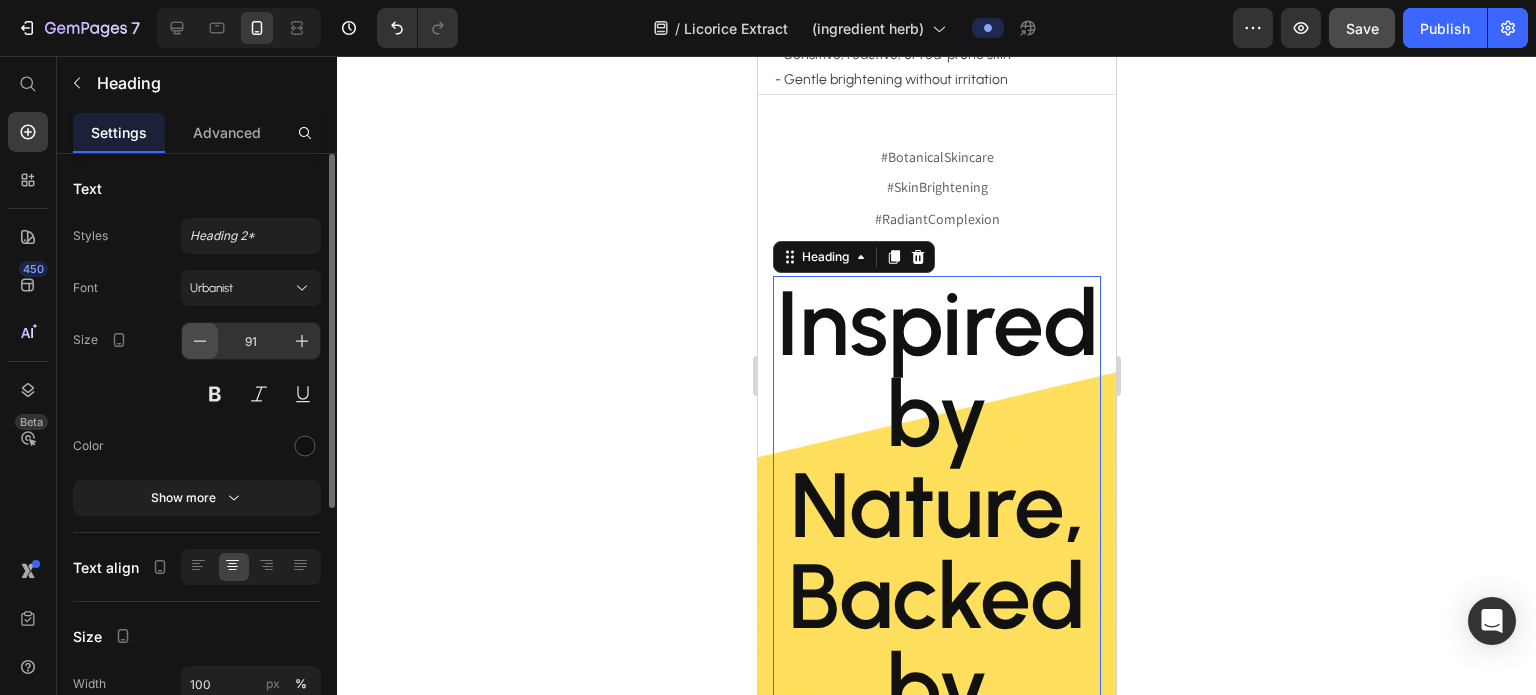 click 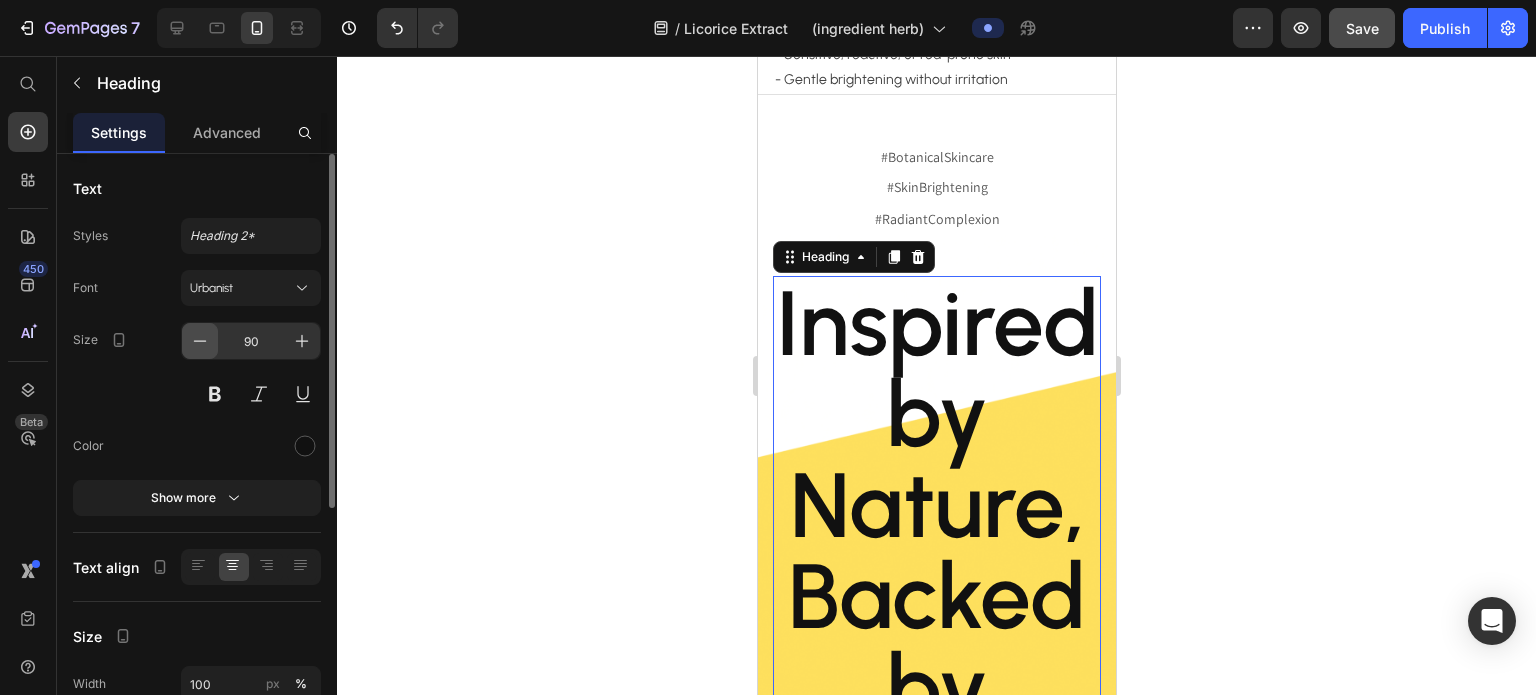 click 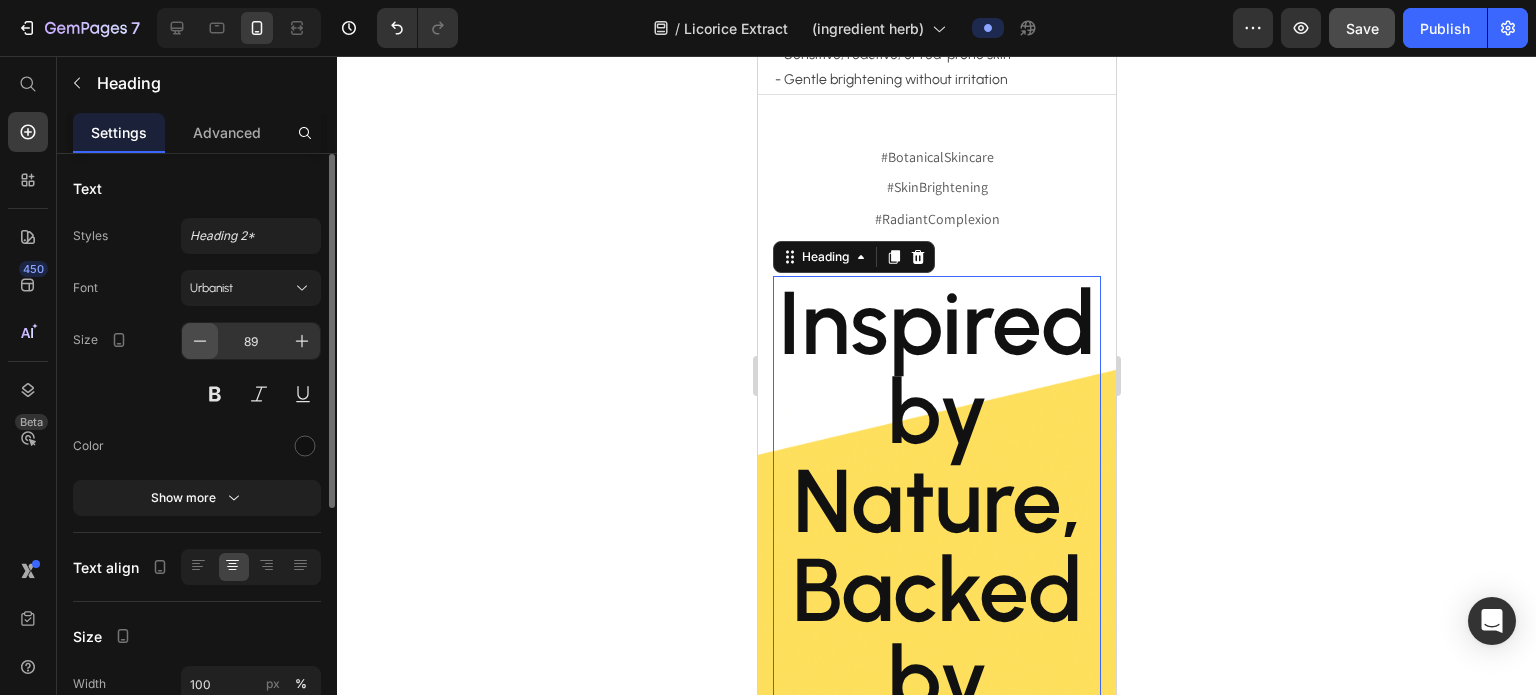 click 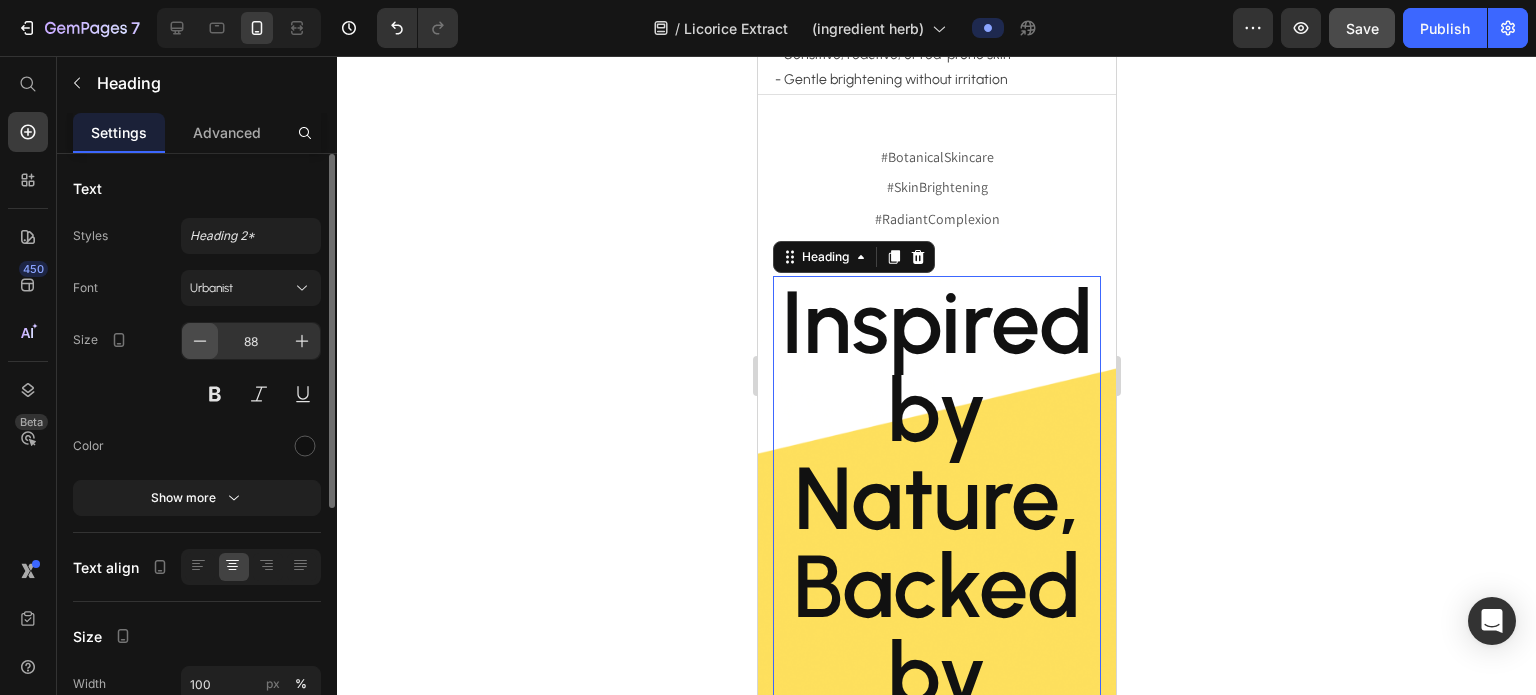 click 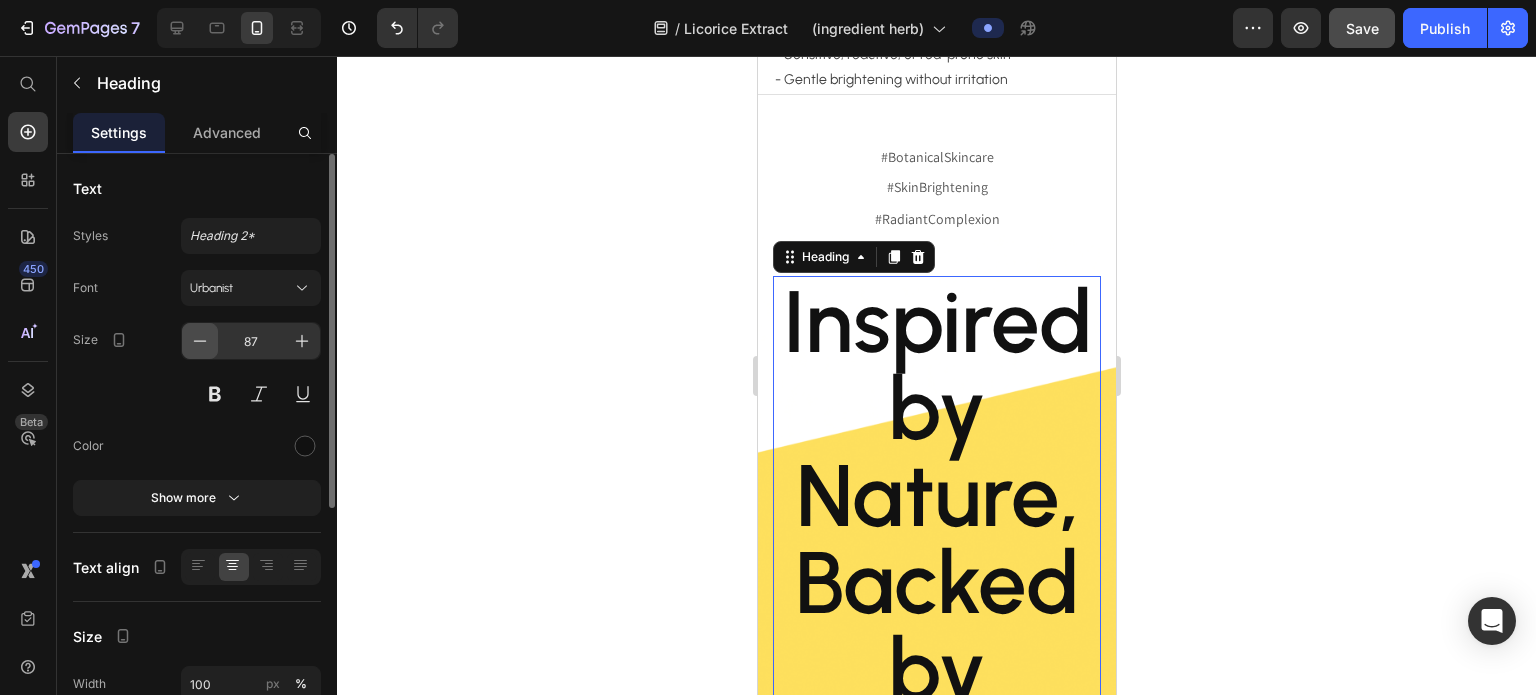 click 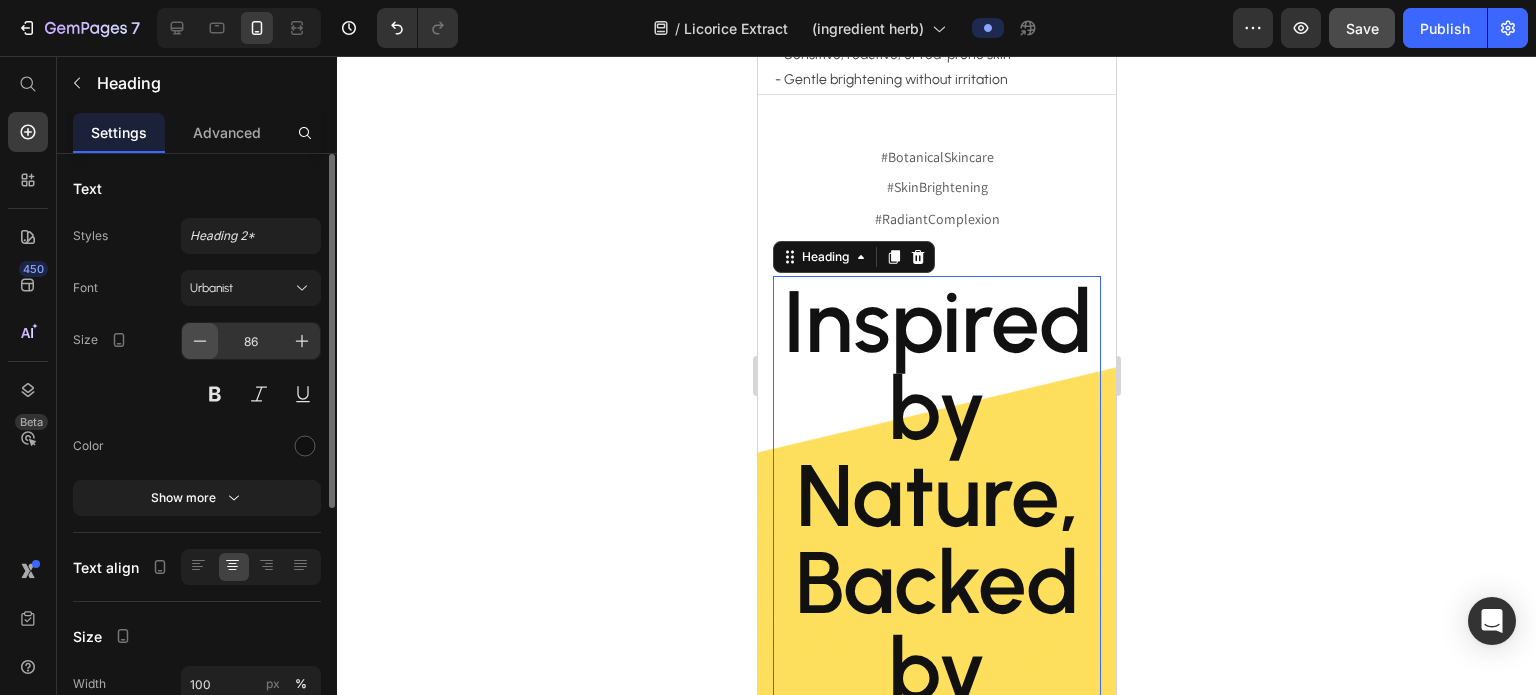 click 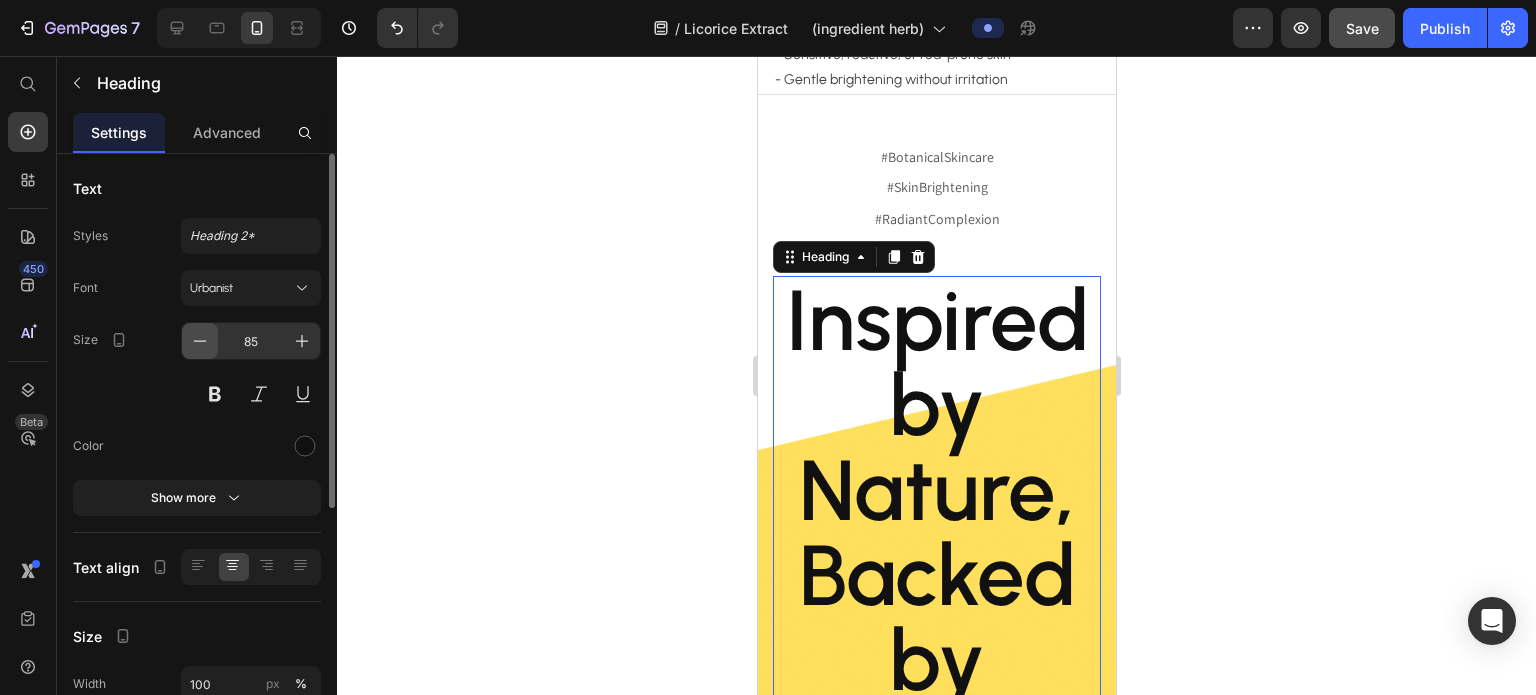click 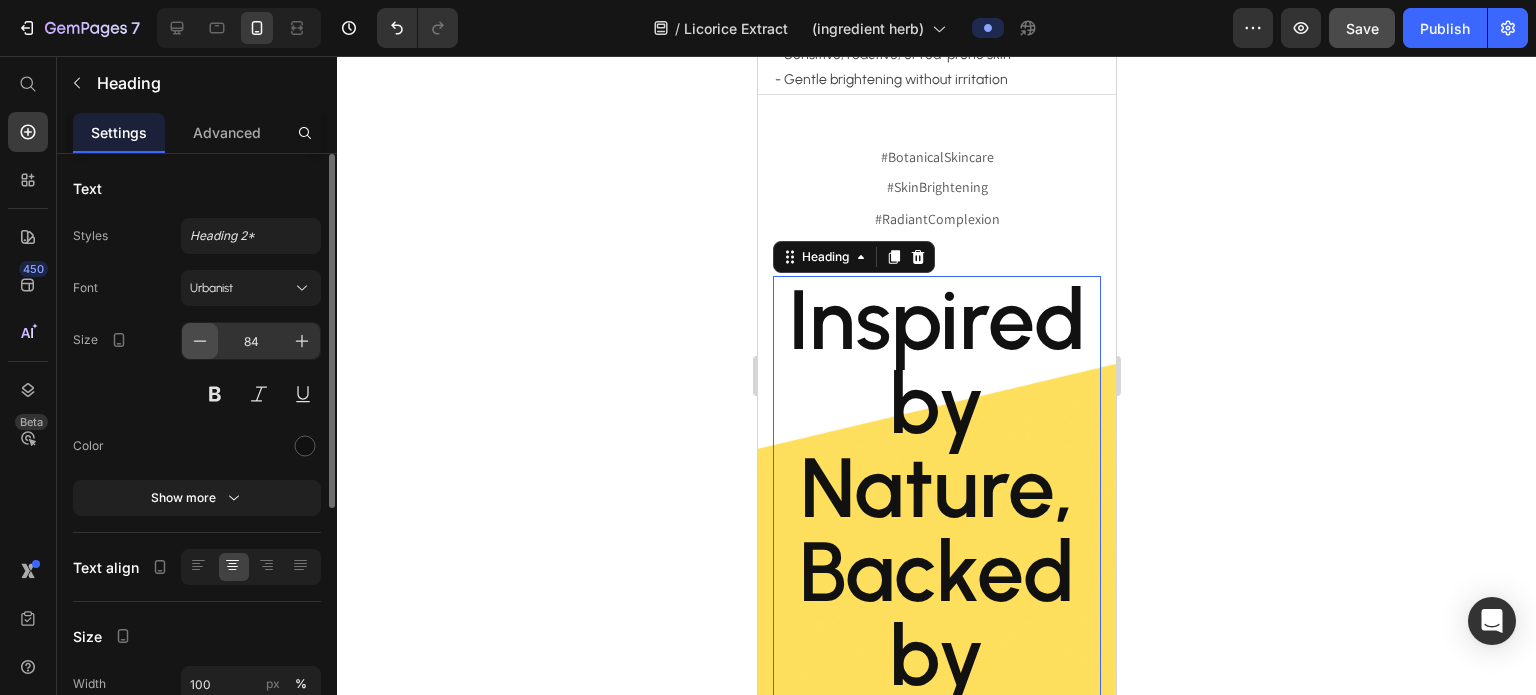 click 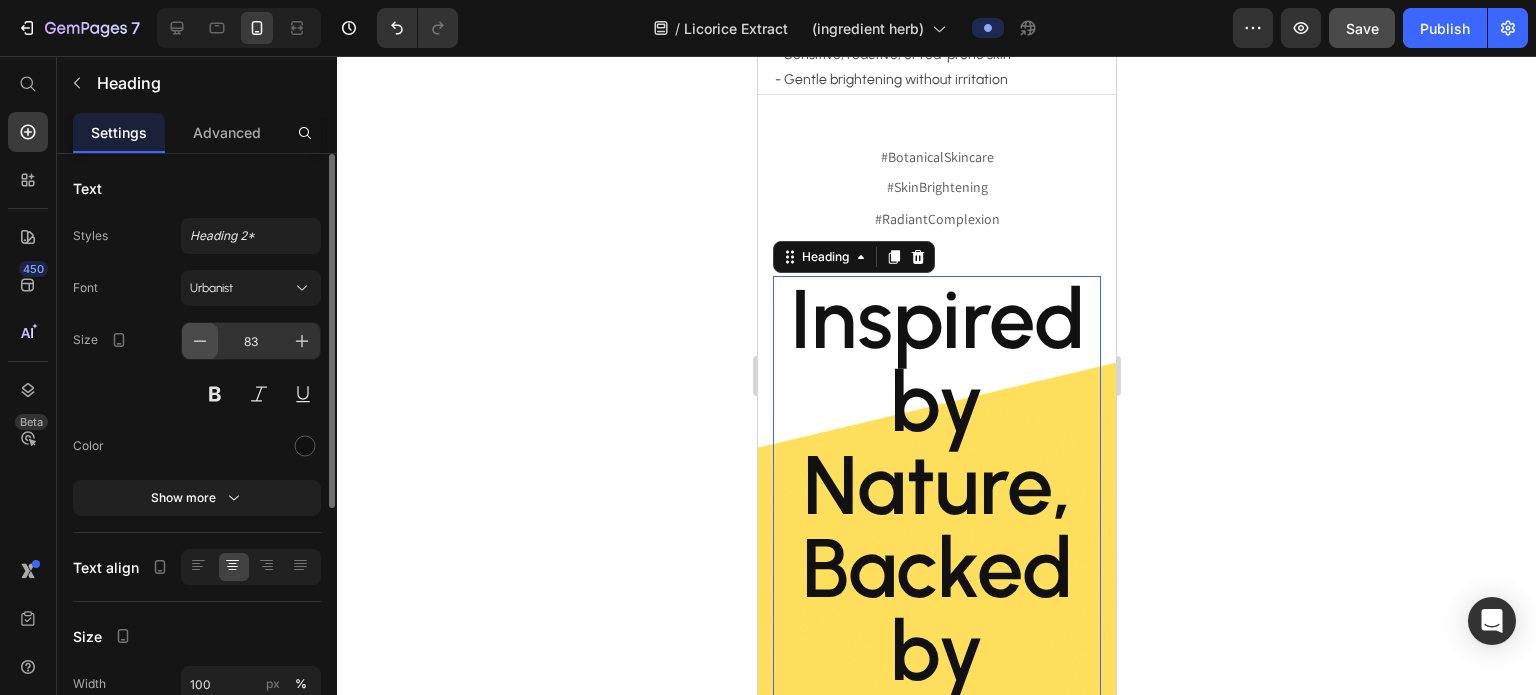 click 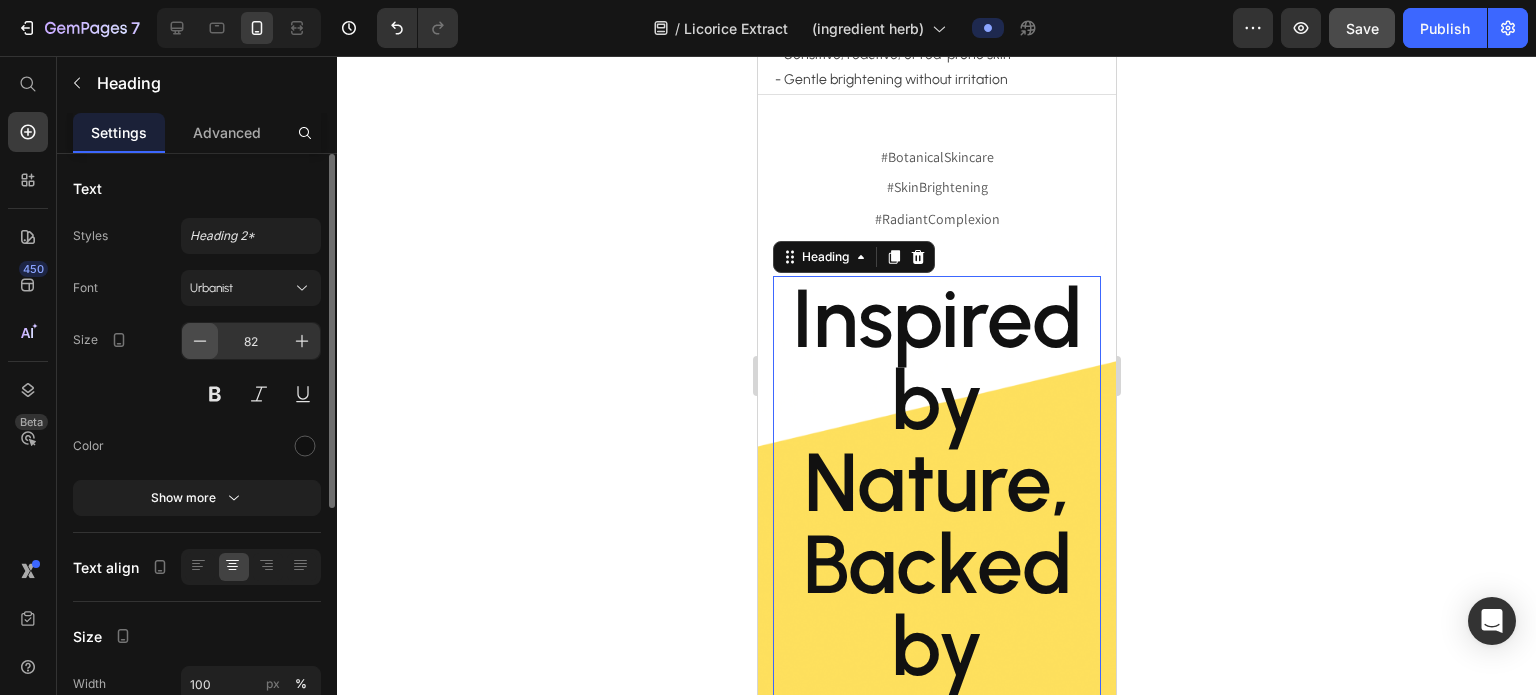 click 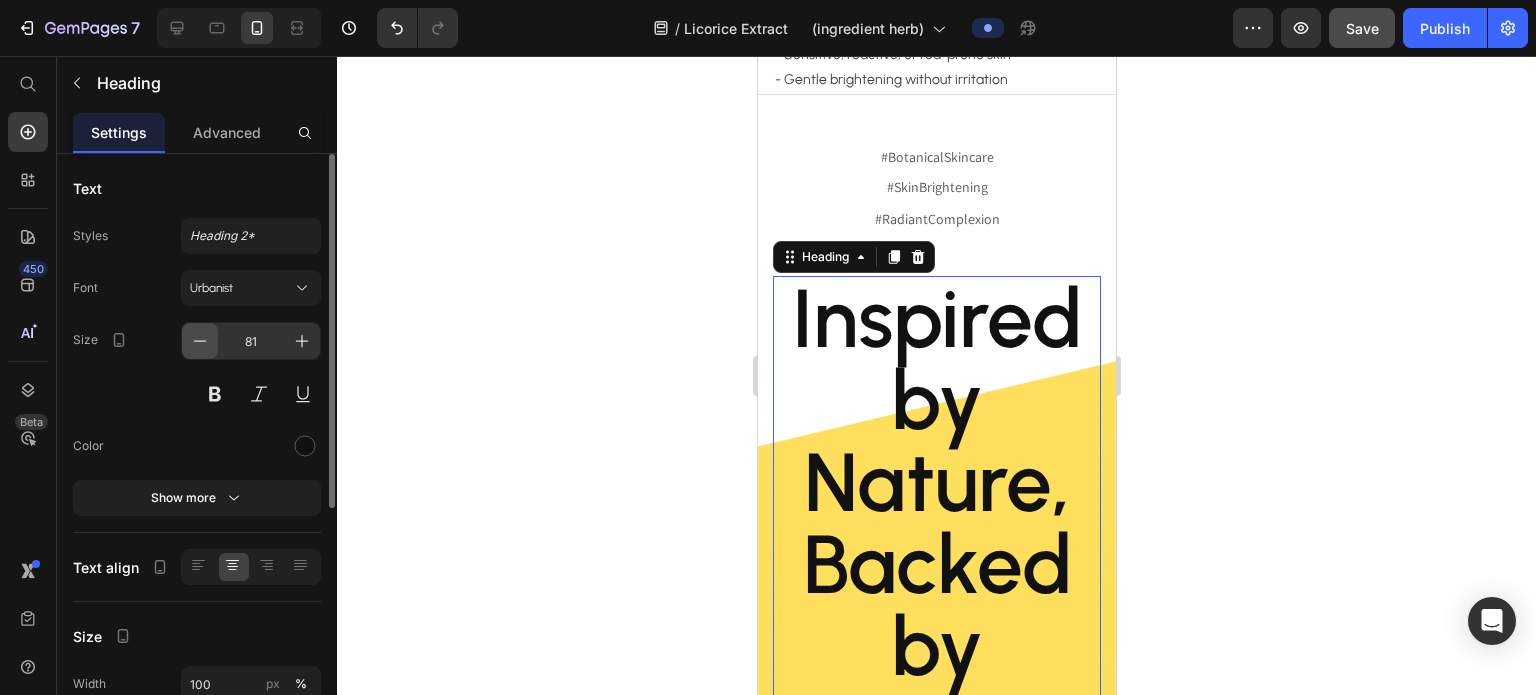 click 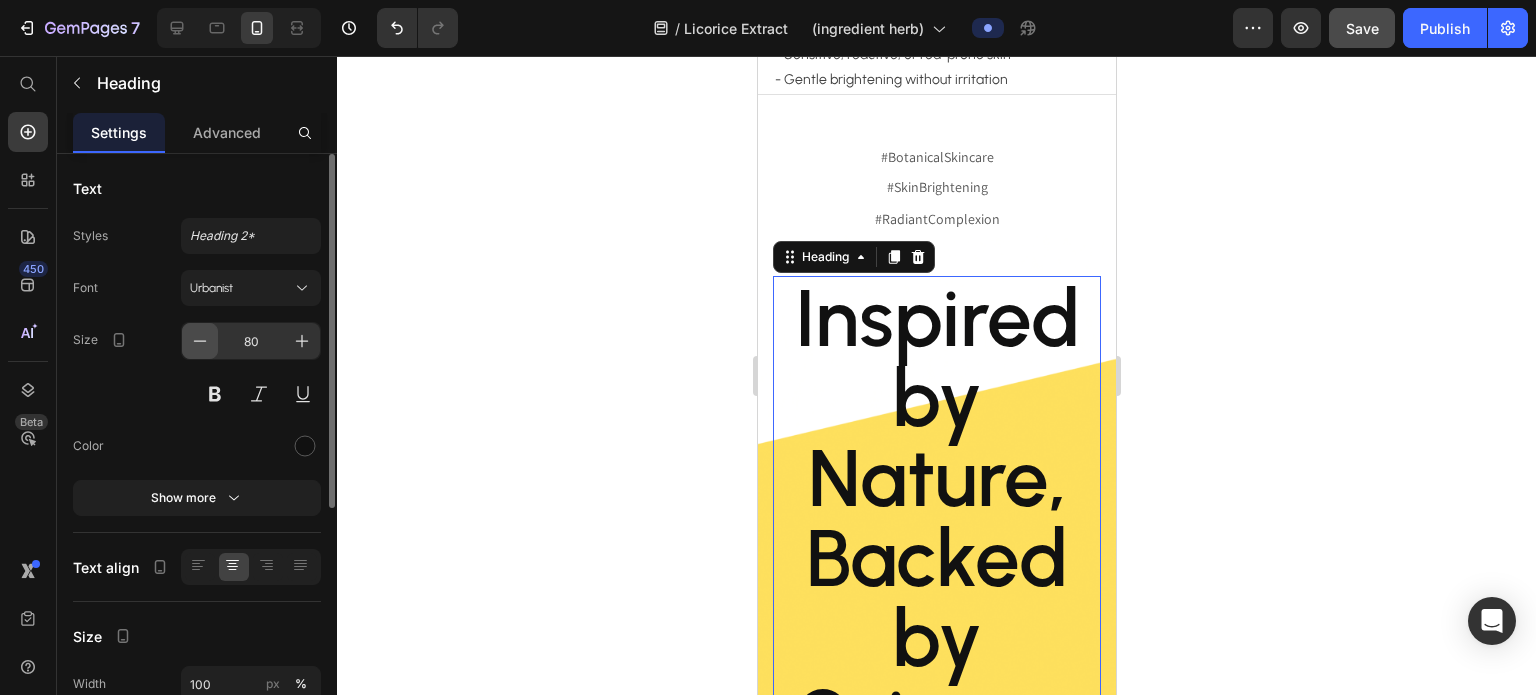 click 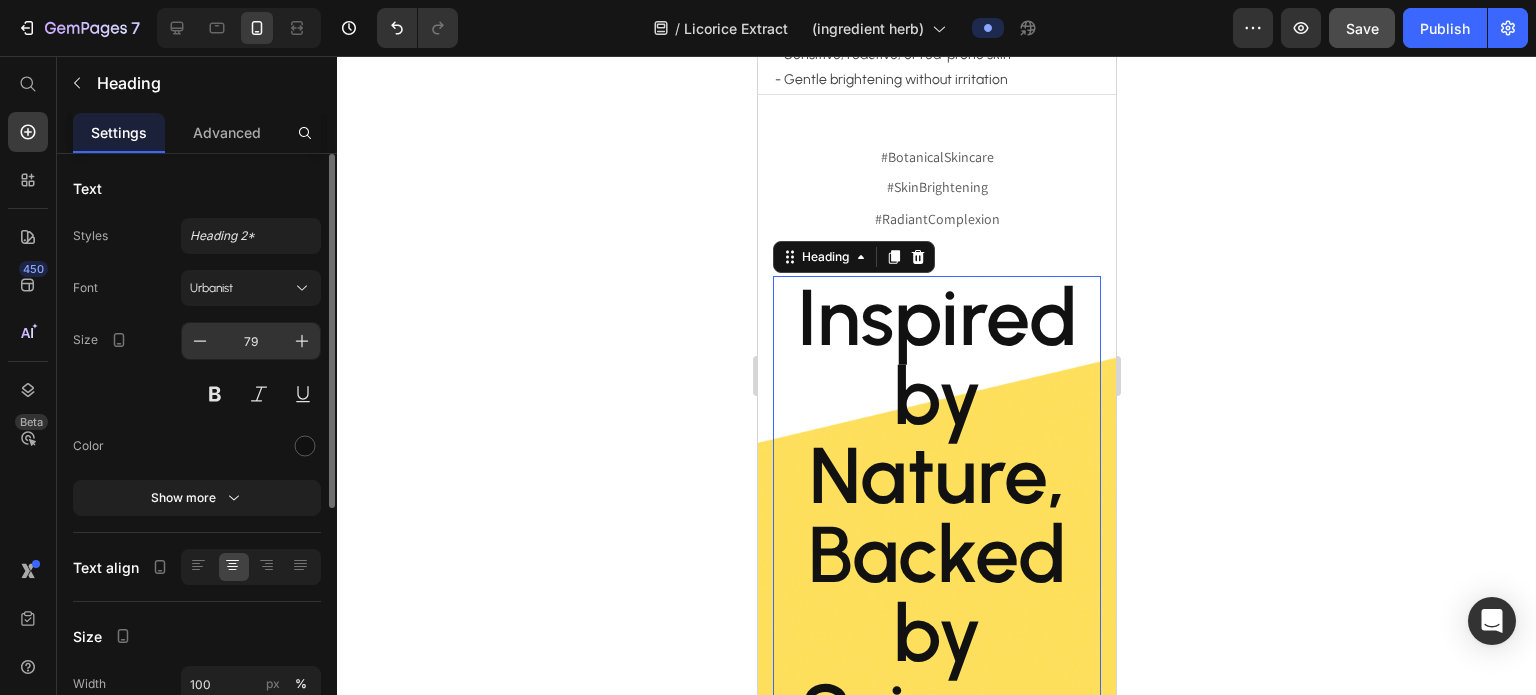 click on "79" at bounding box center [251, 341] 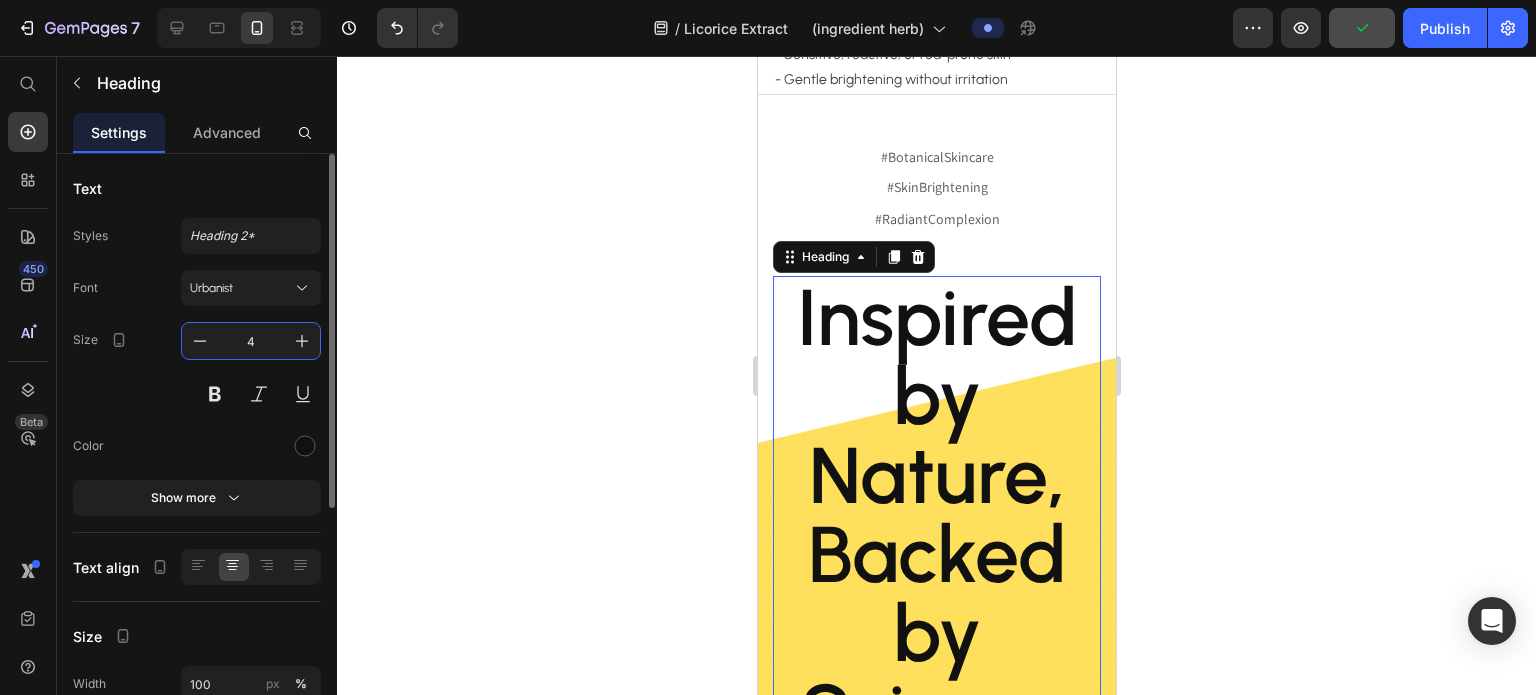 type on "40" 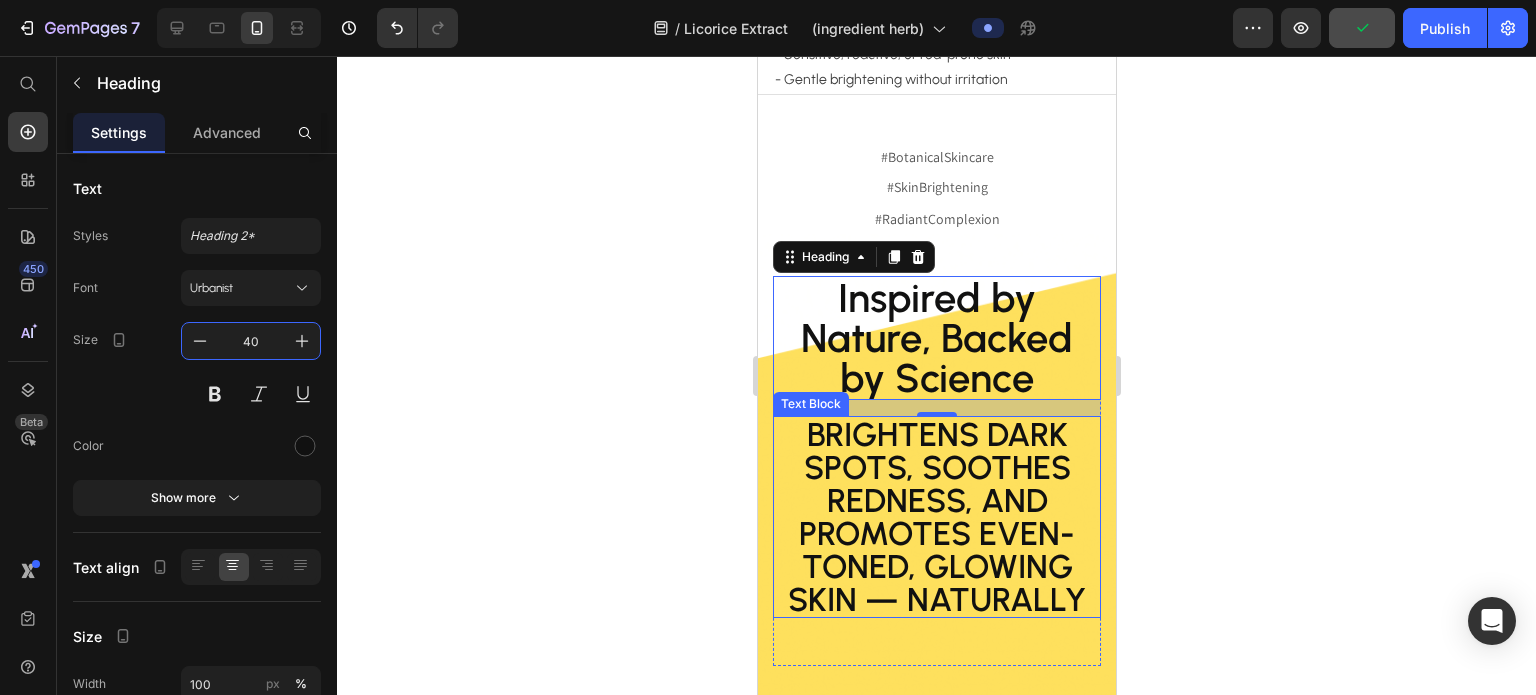 click on "Brightens dark spots, soothes redness, and promotes even-toned, glowing skin — naturally" at bounding box center [936, 517] 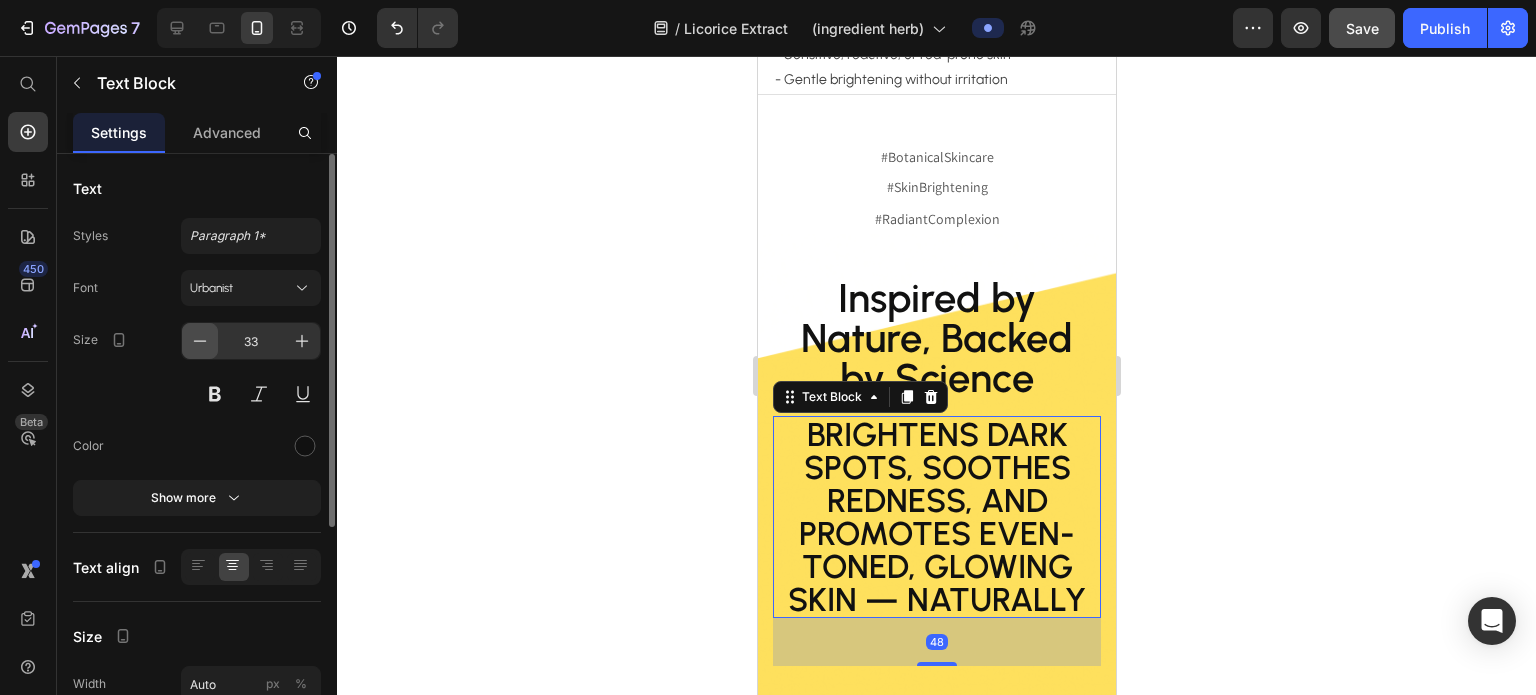 click 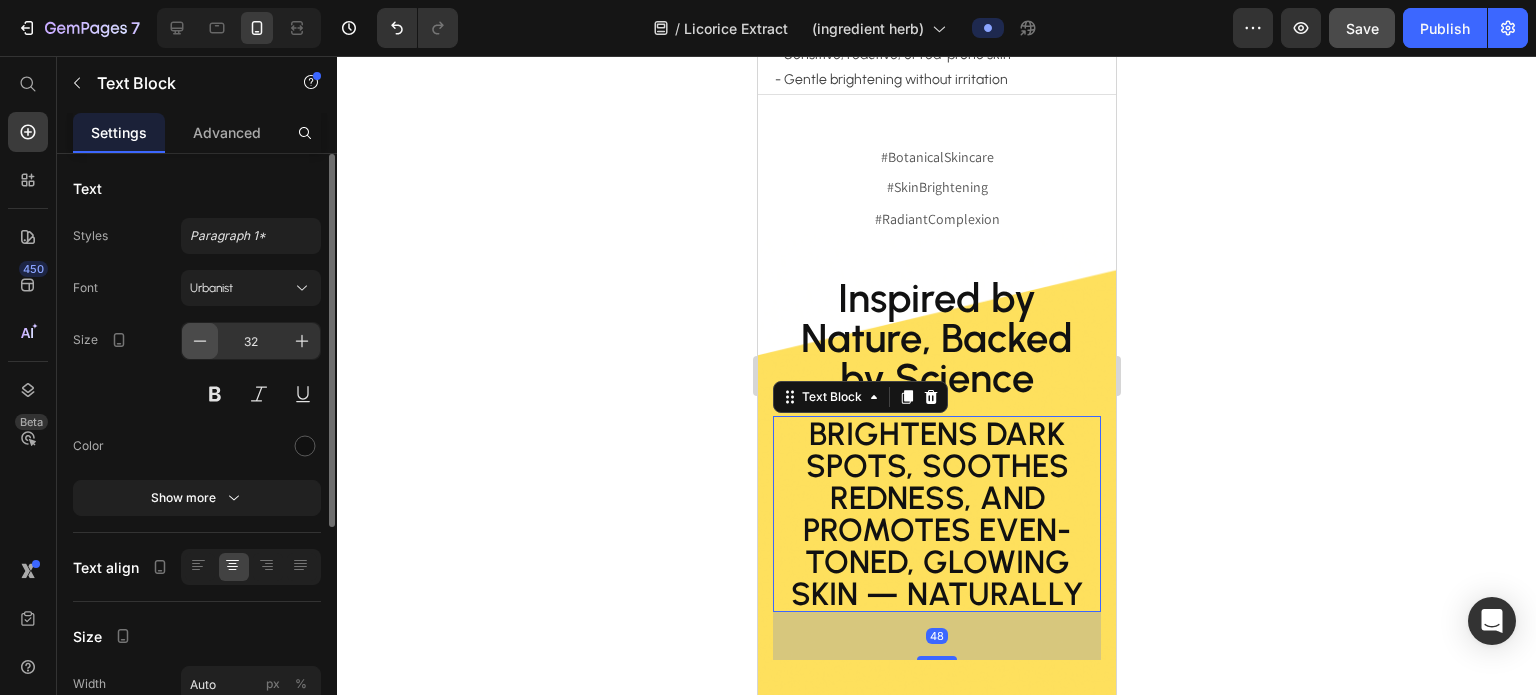 click 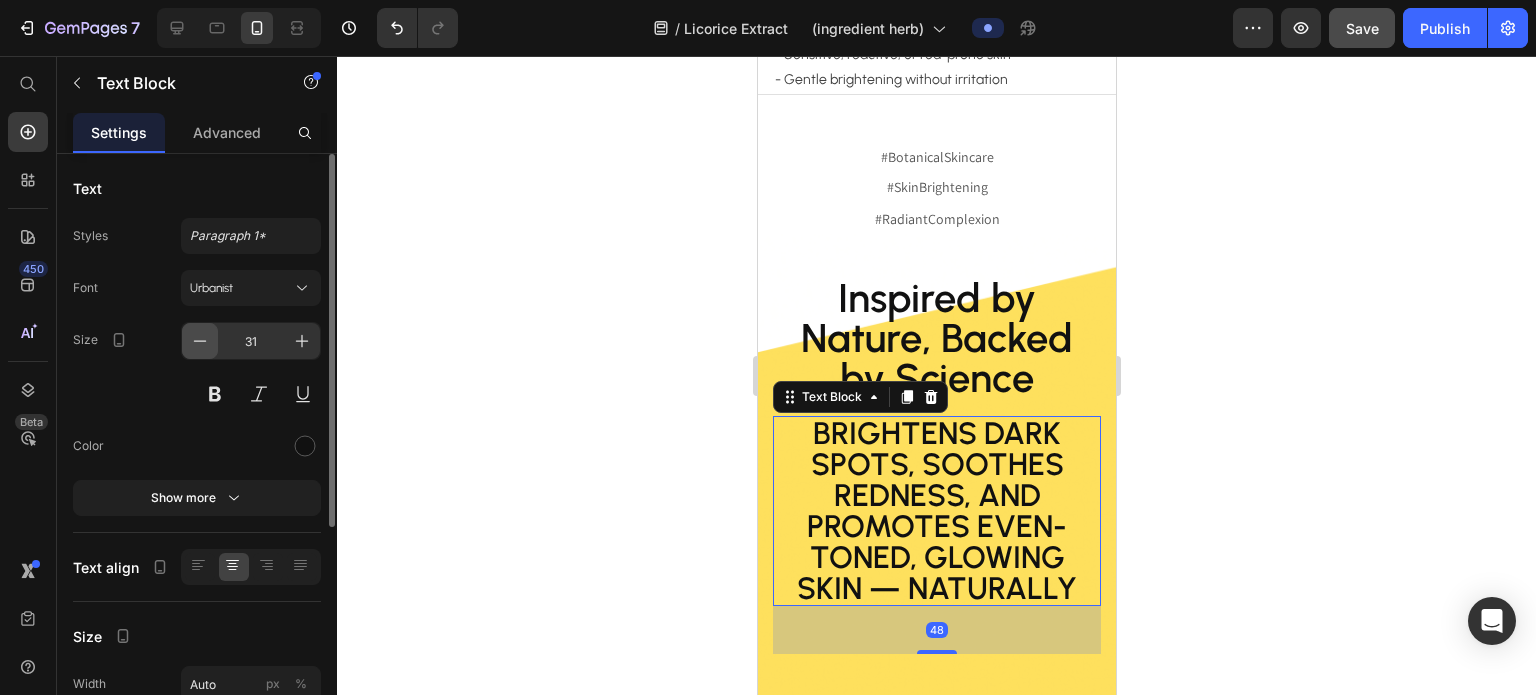 click 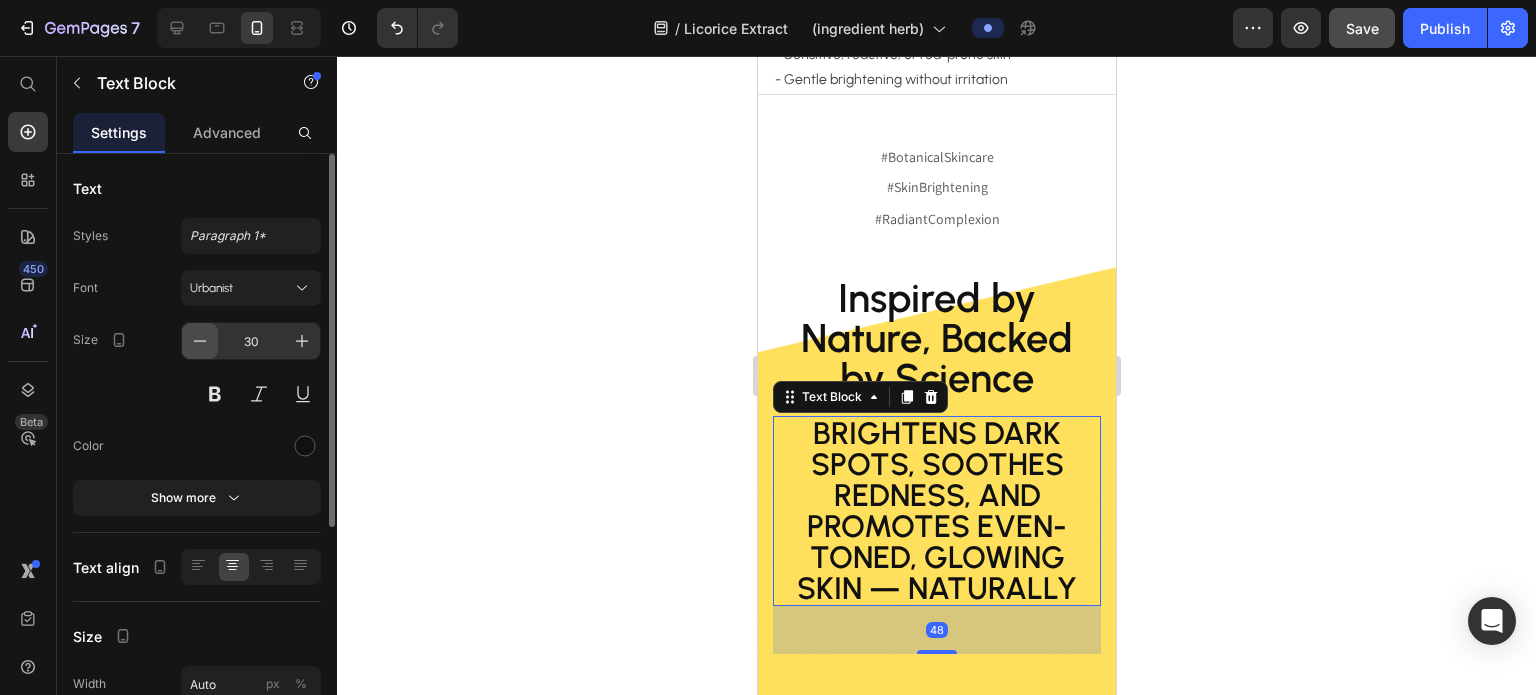 click 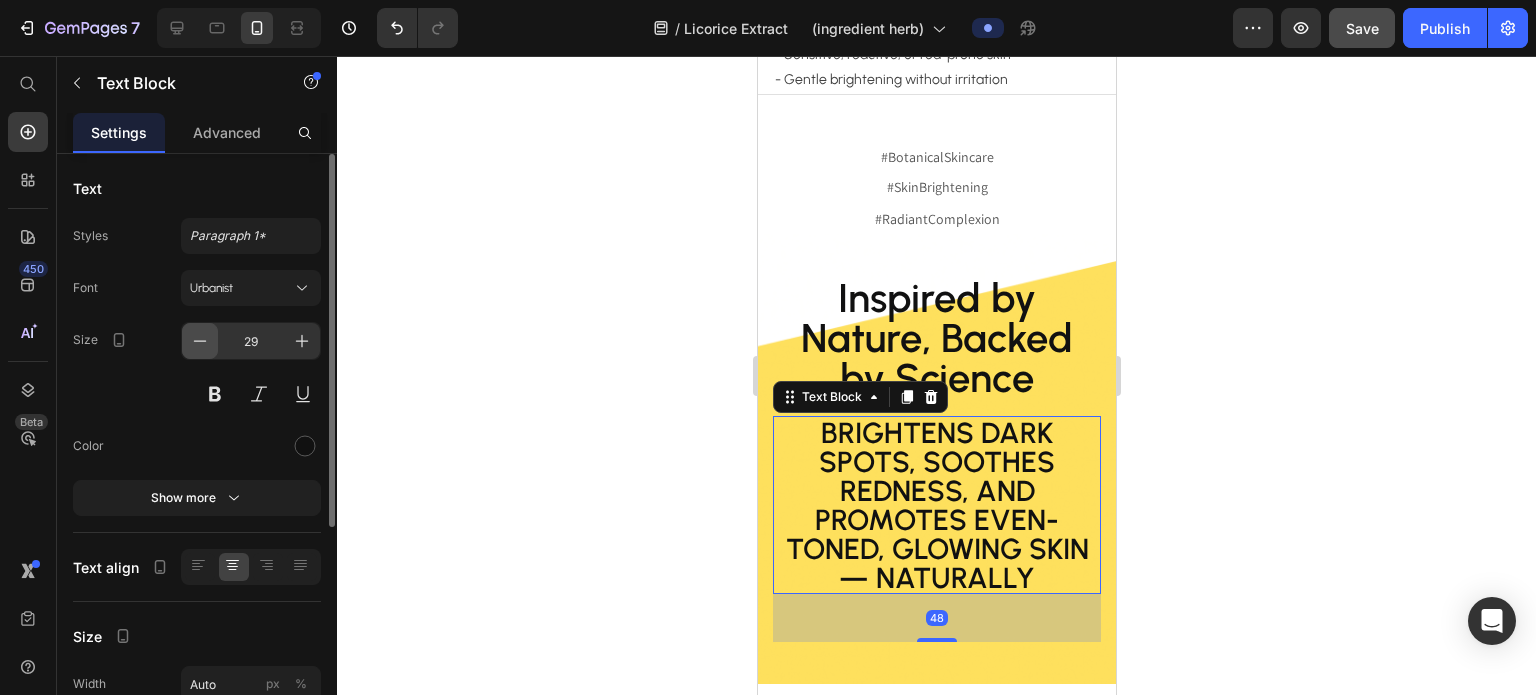 click 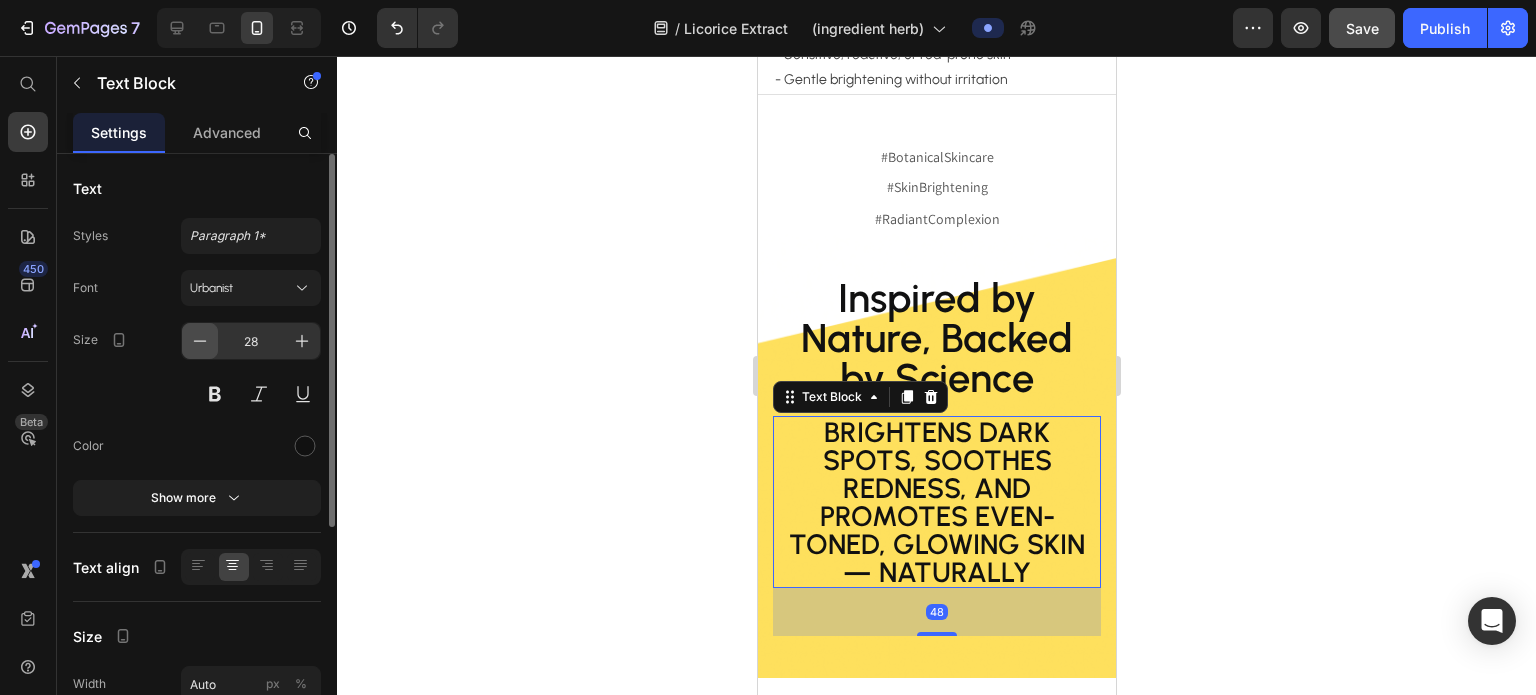 click 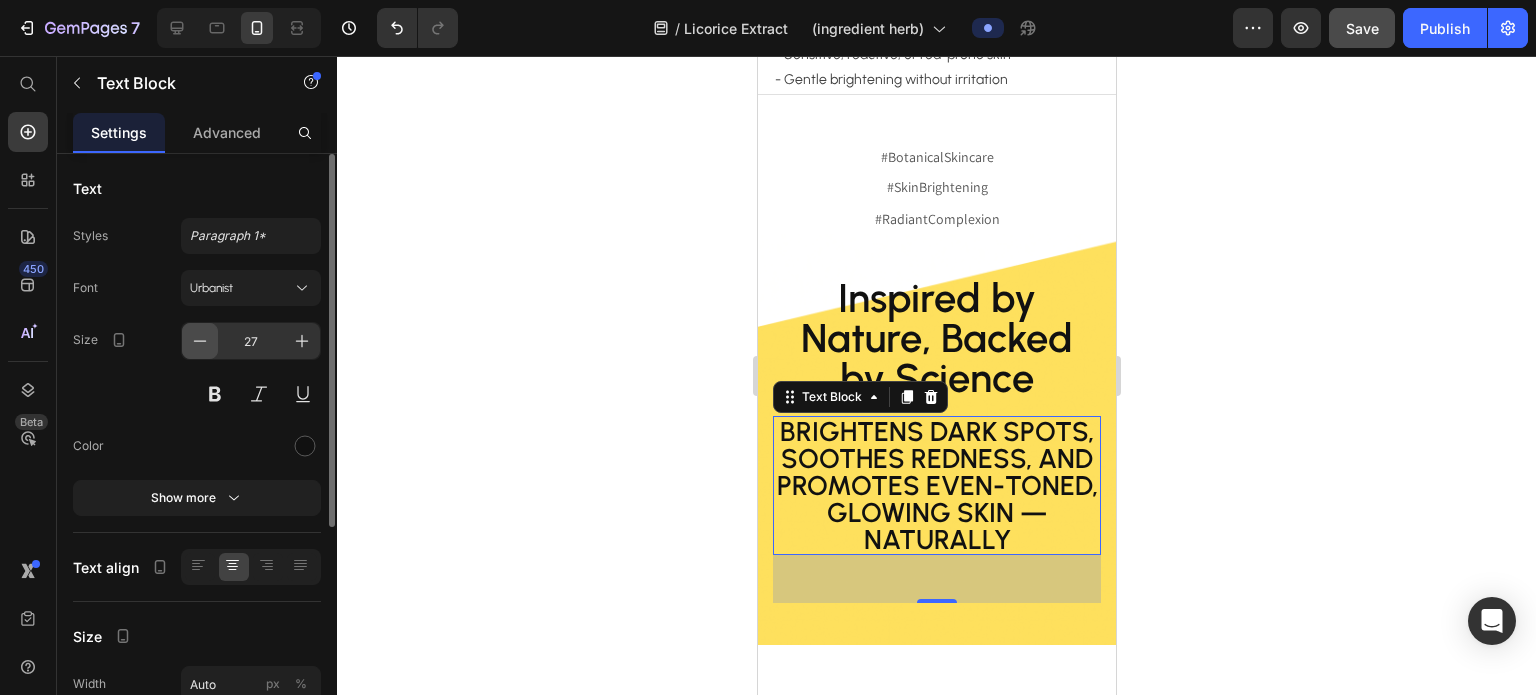 click 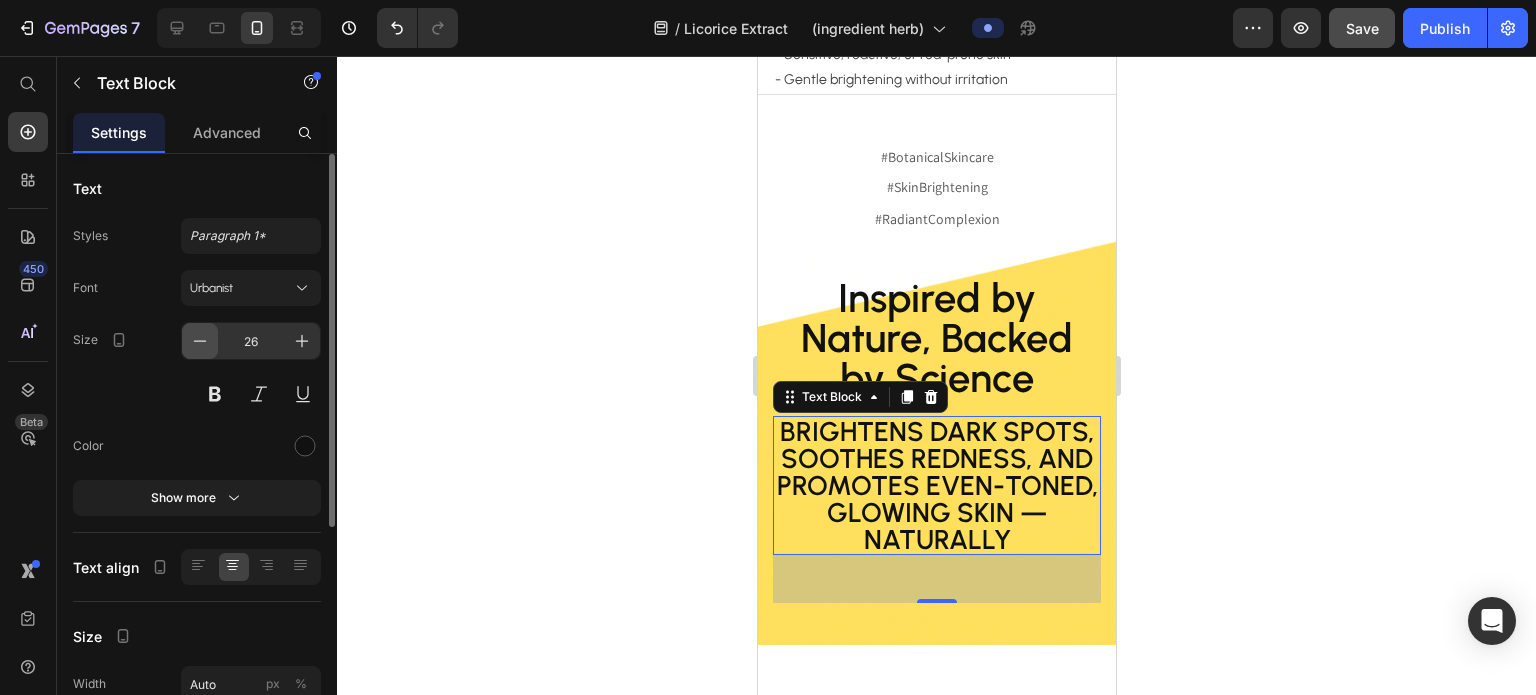 click 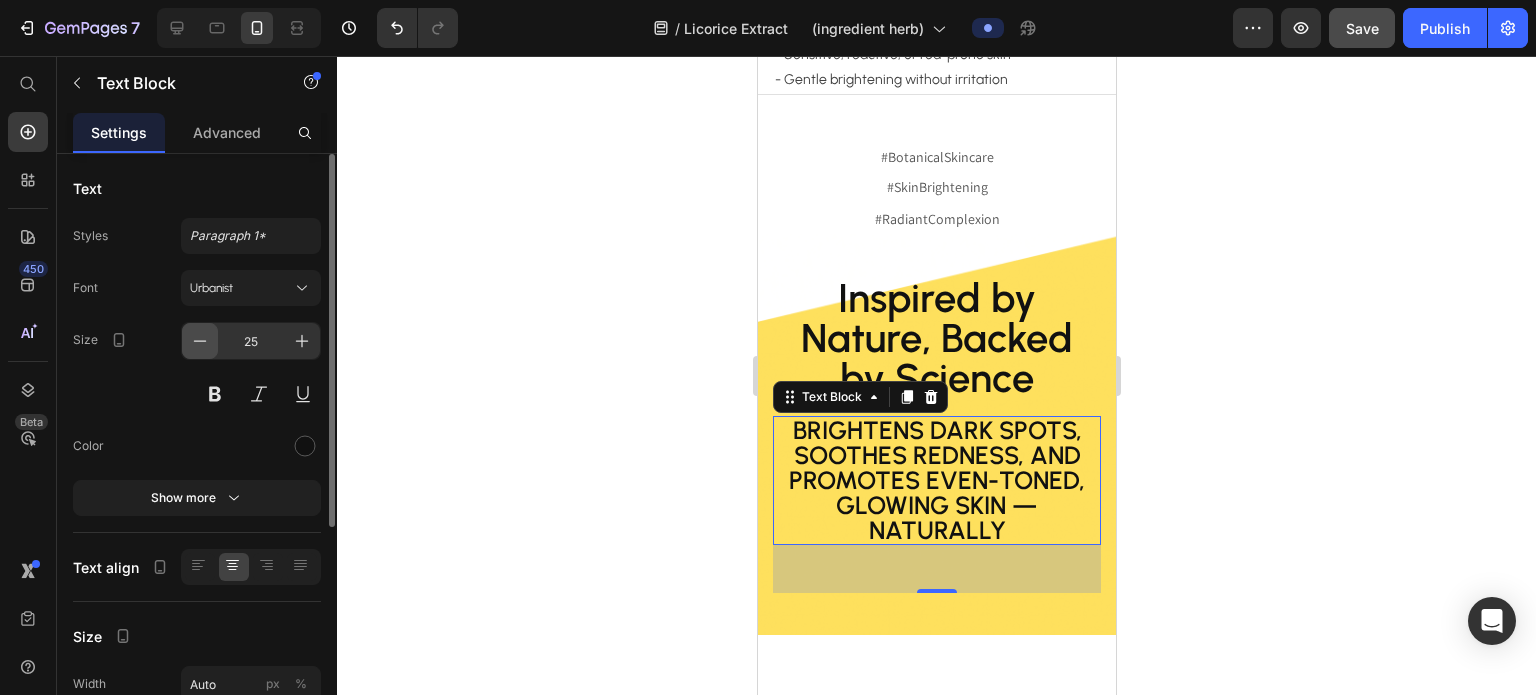 click 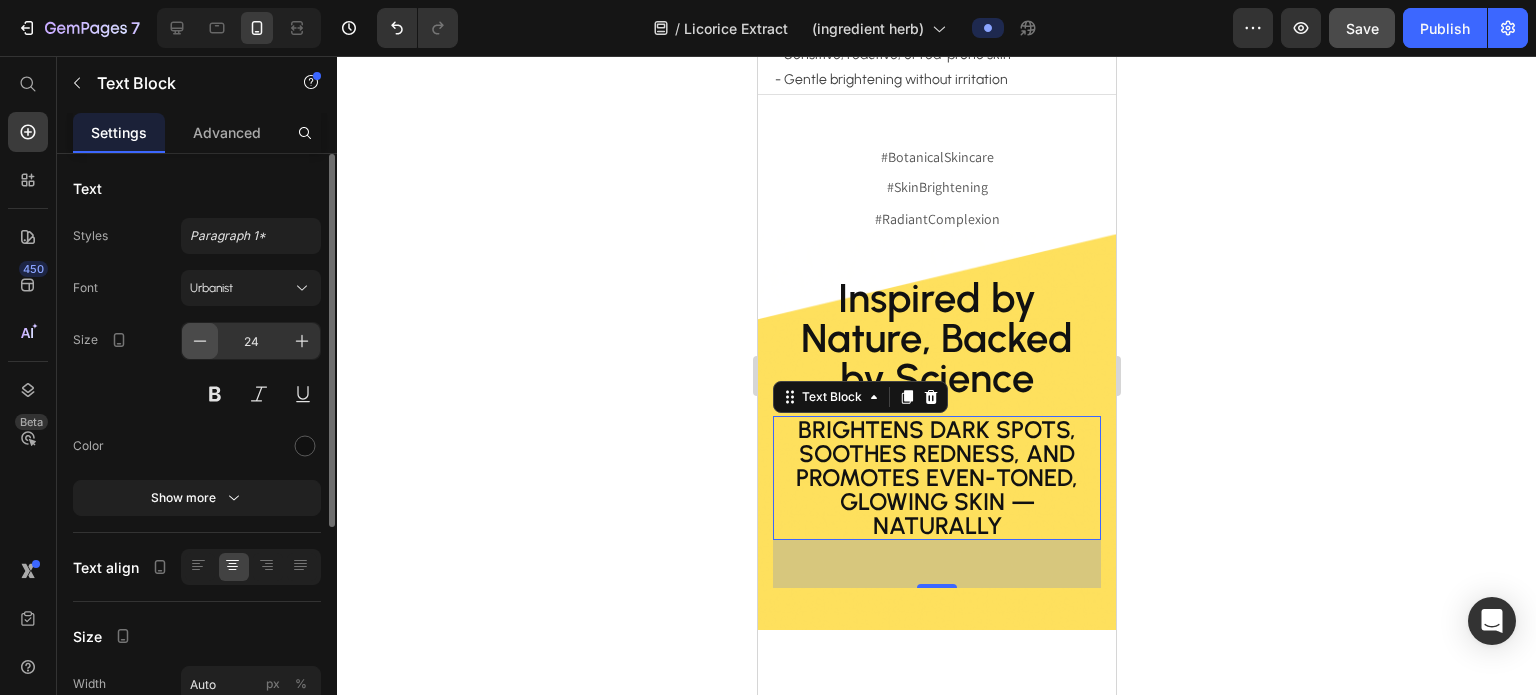 click 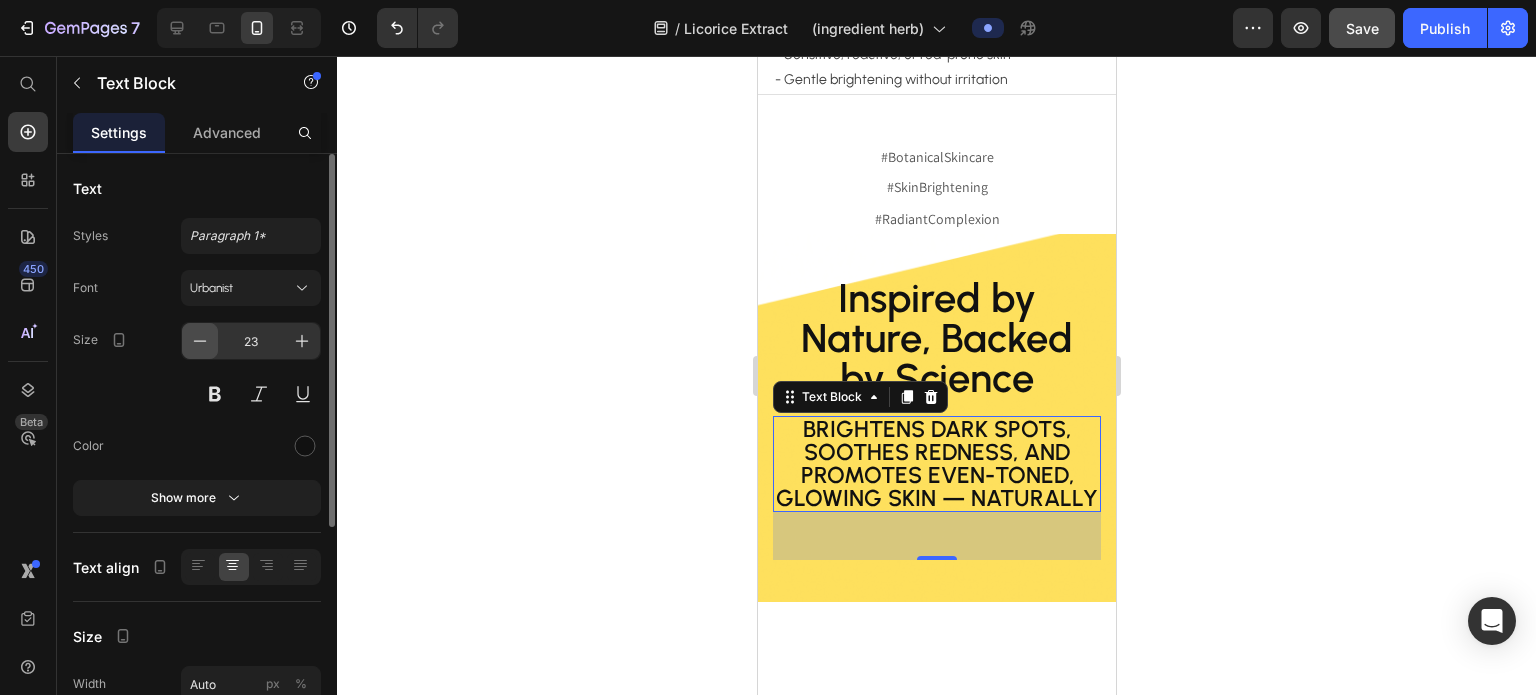 click 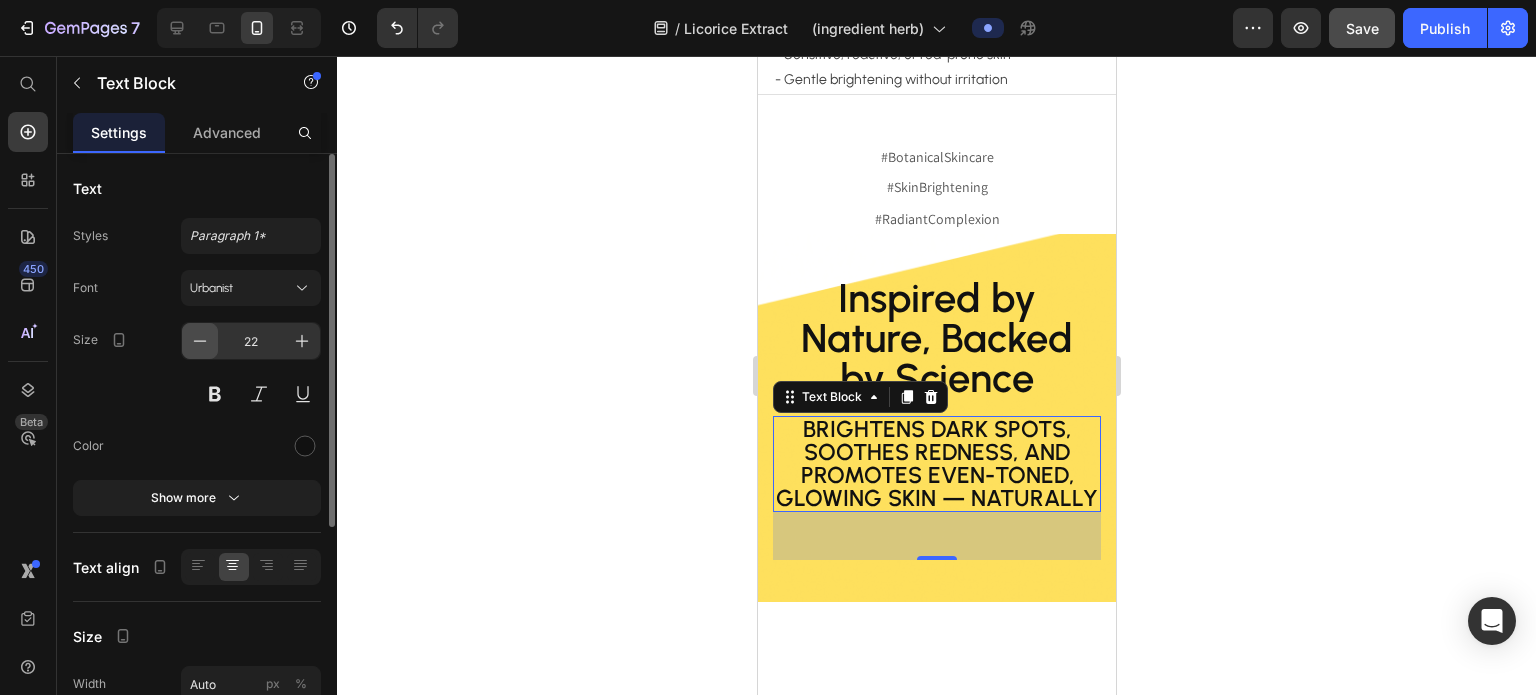 click 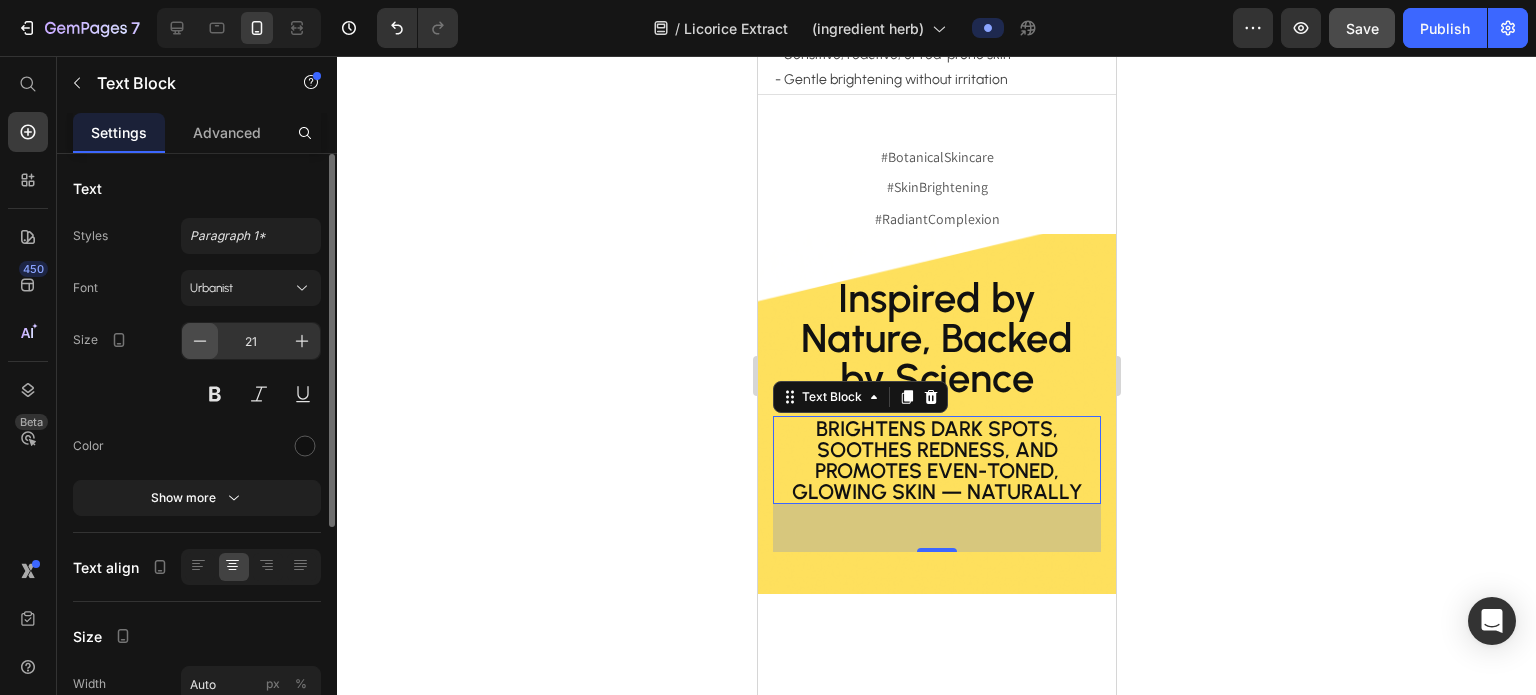 click 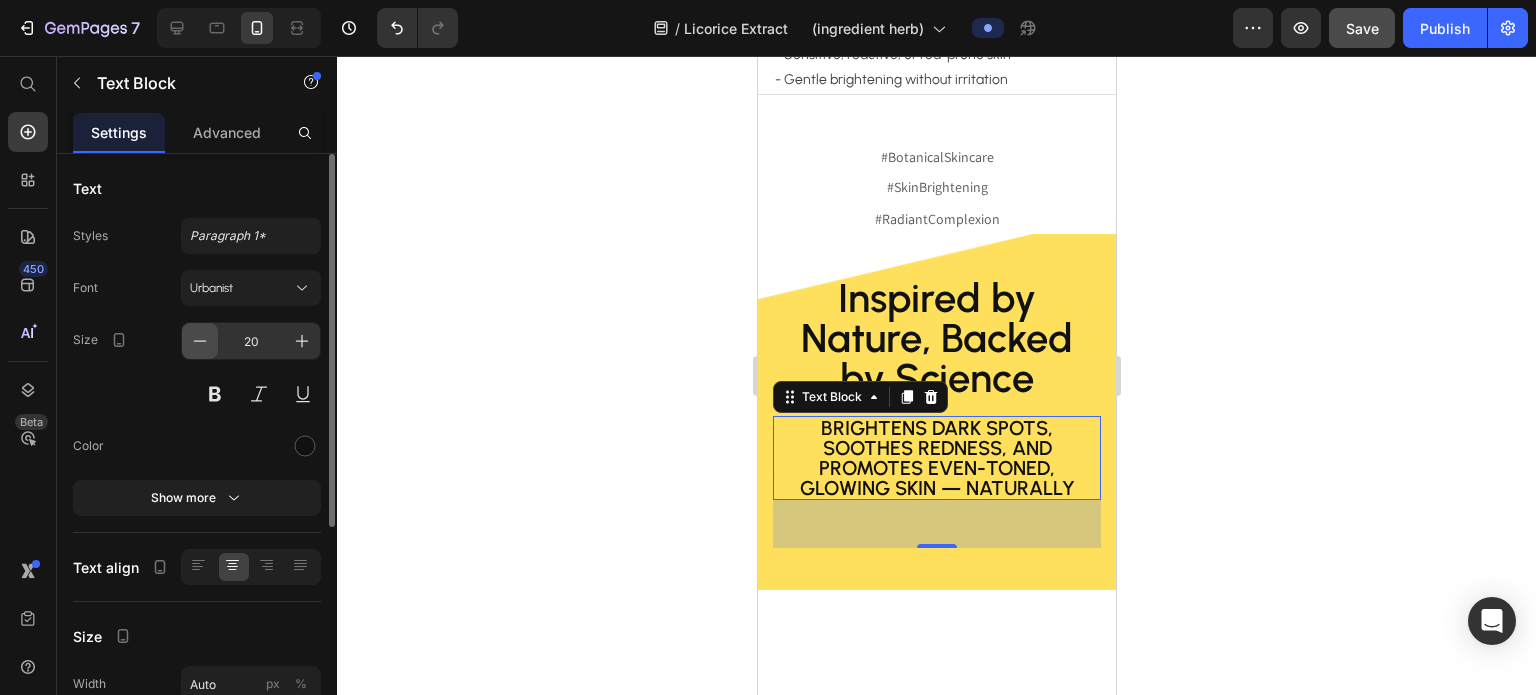 click 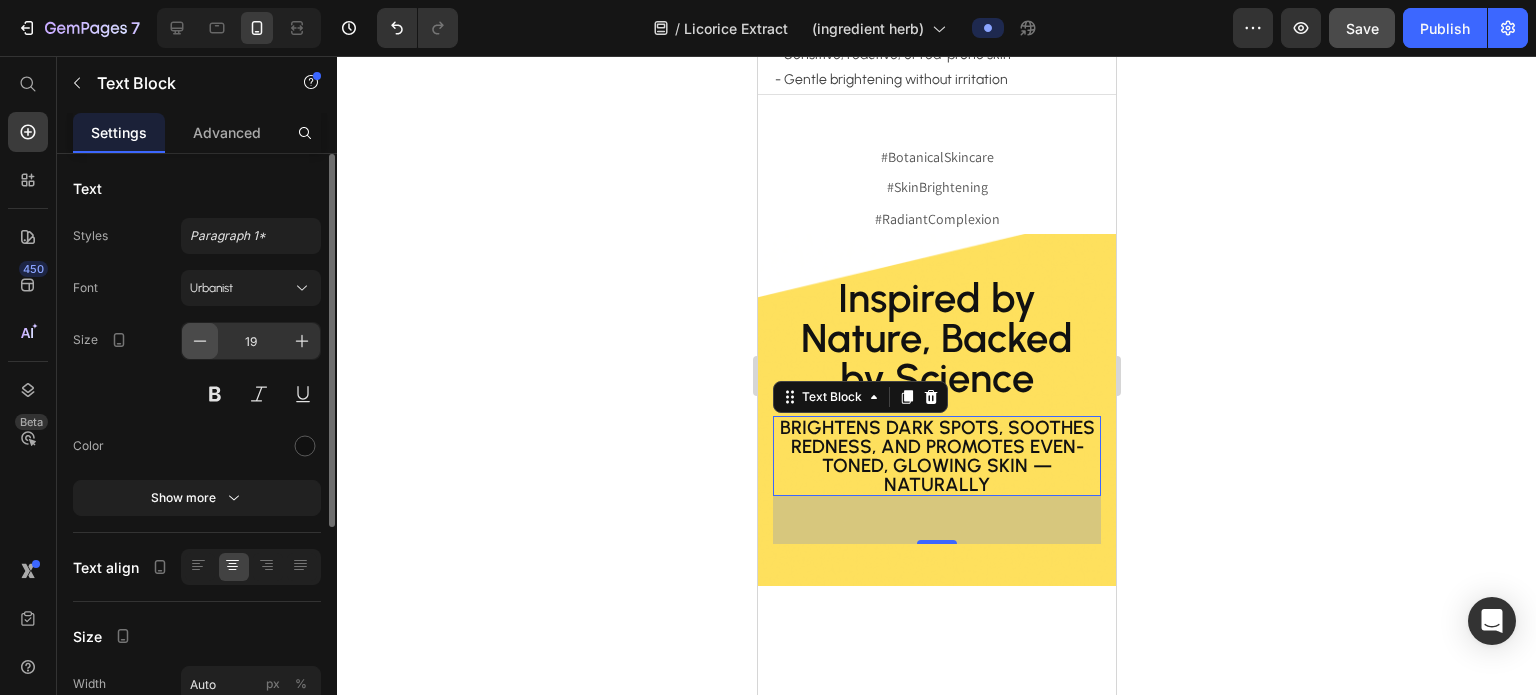 click 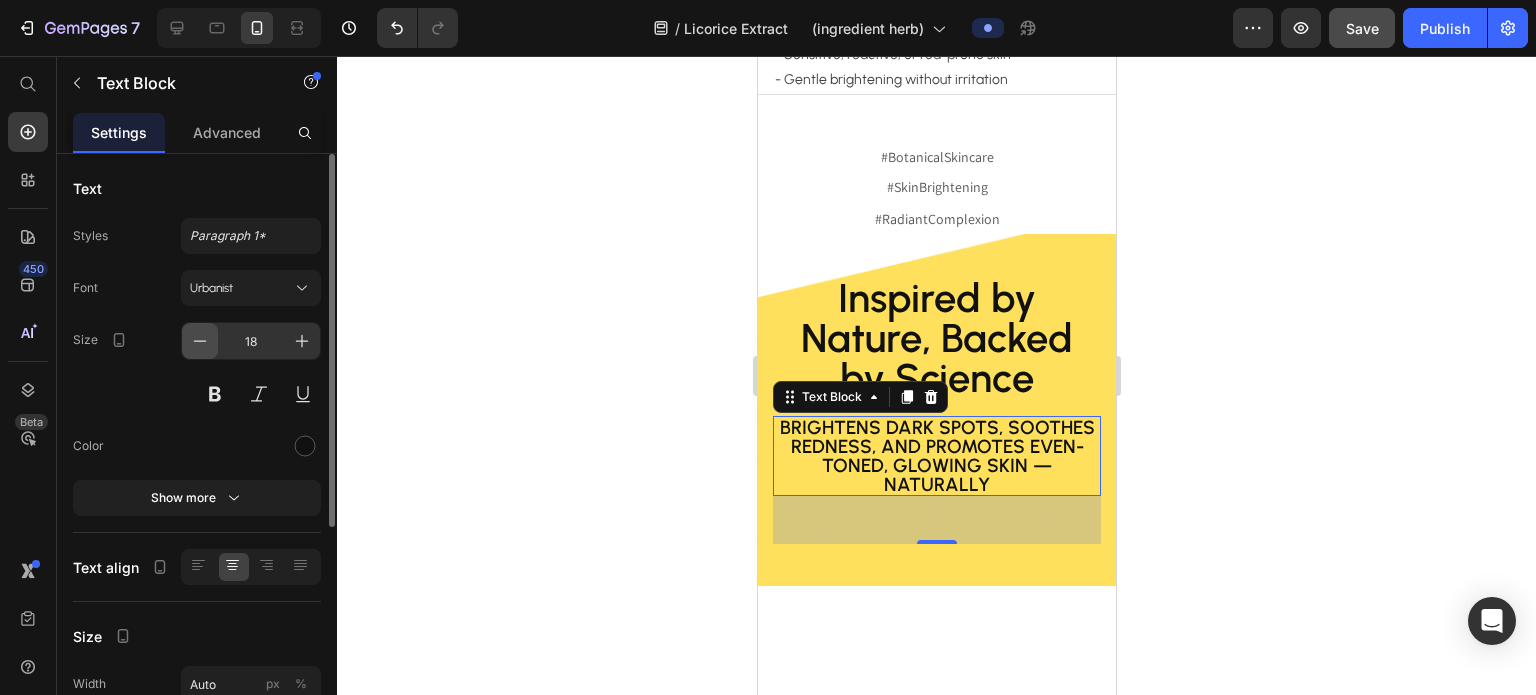 click 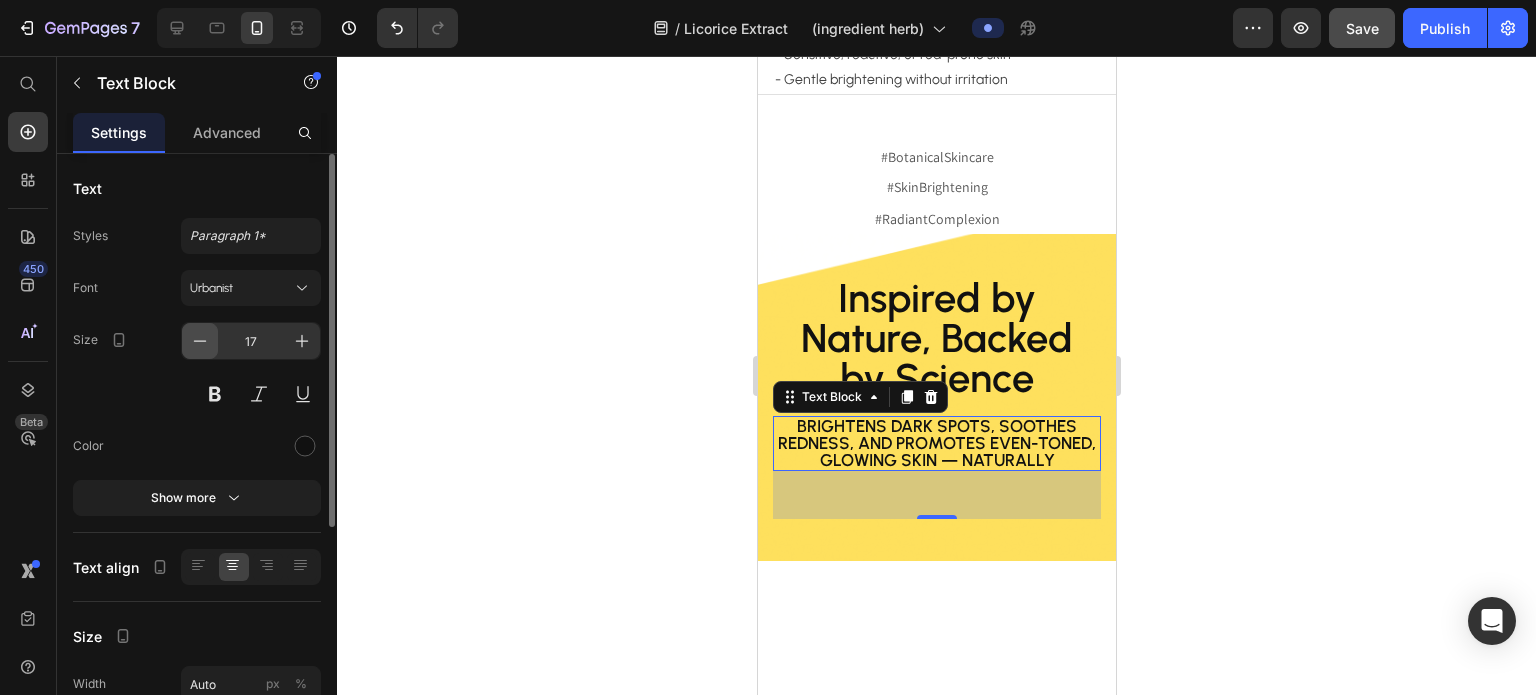 click 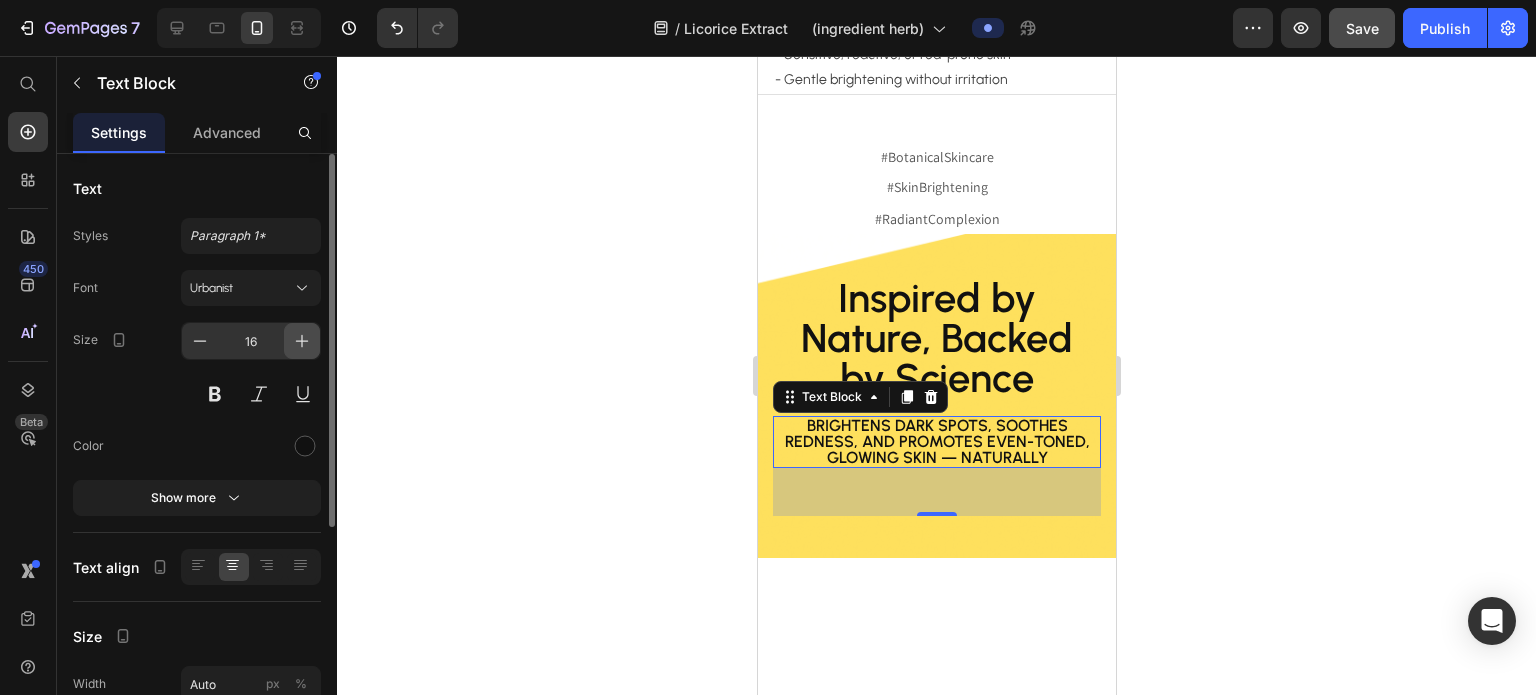click 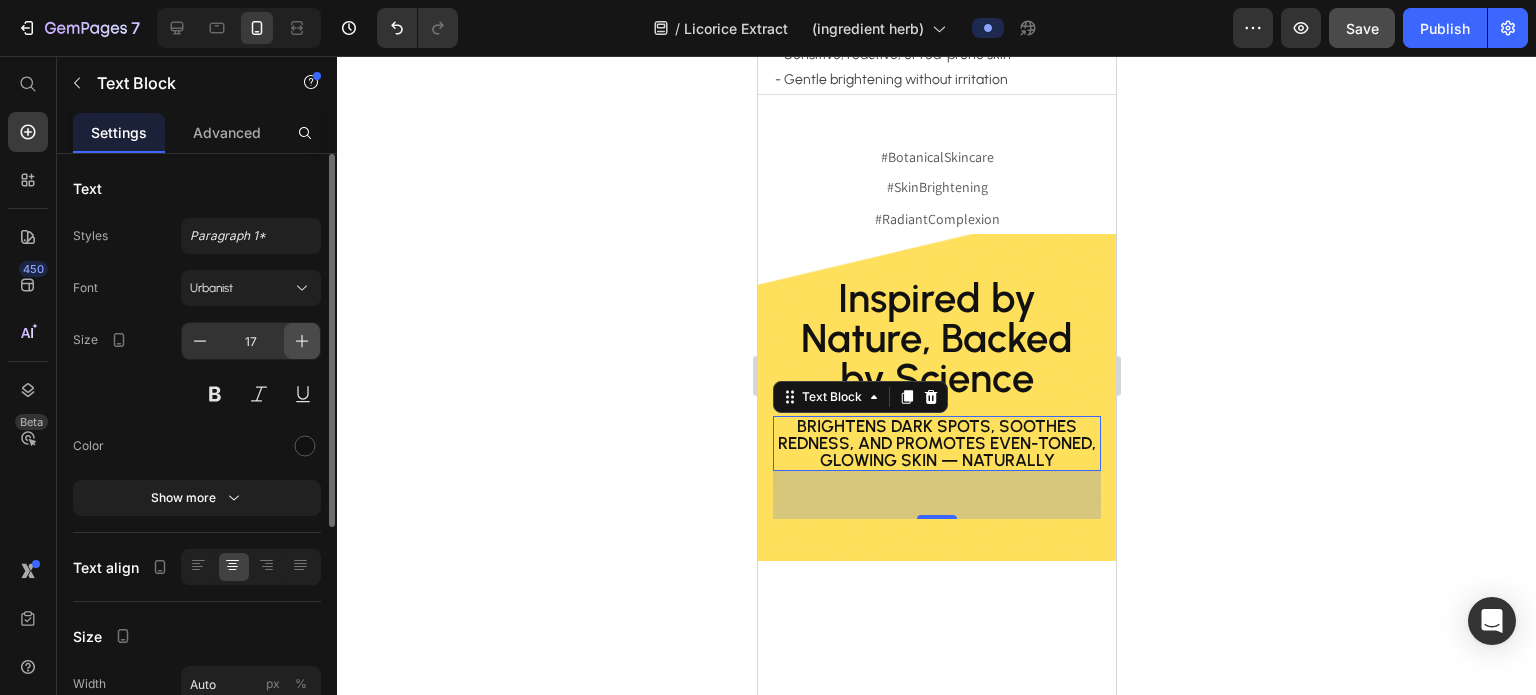 click 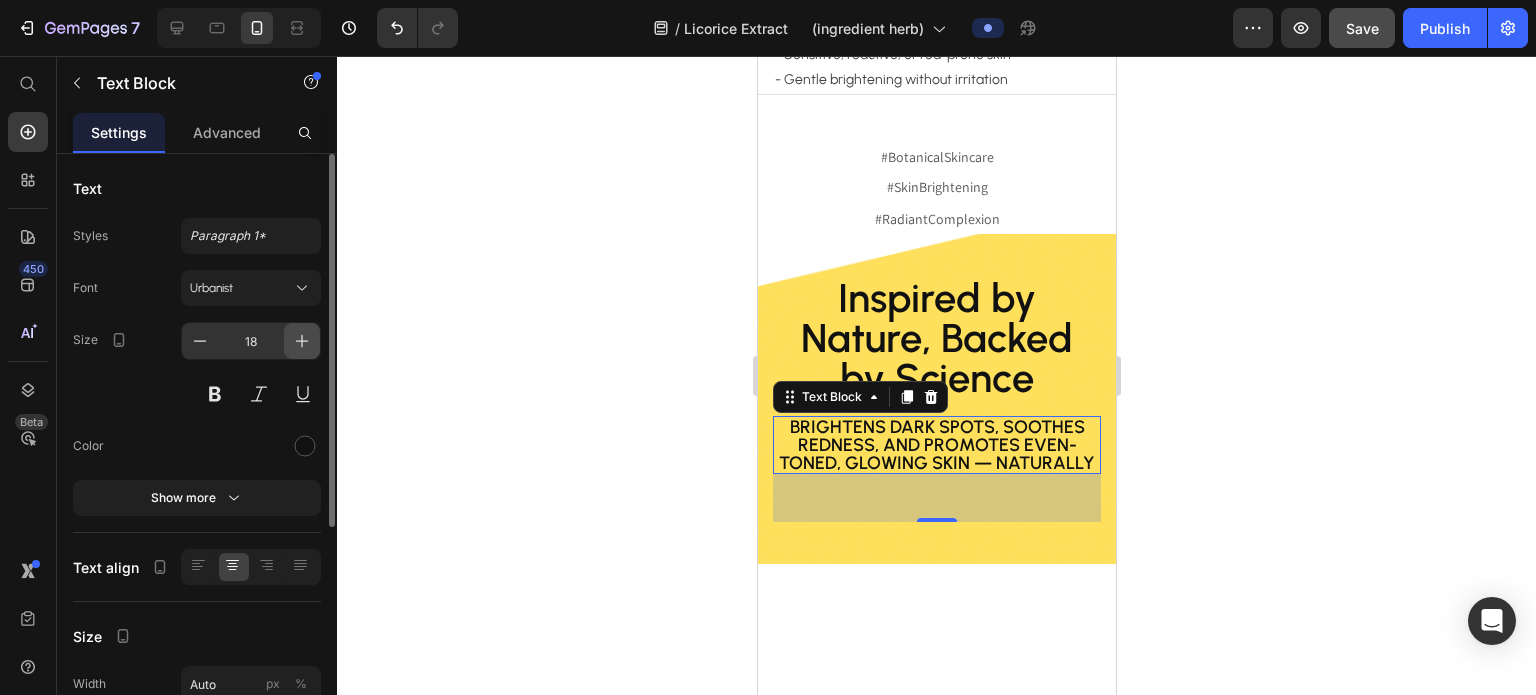 click 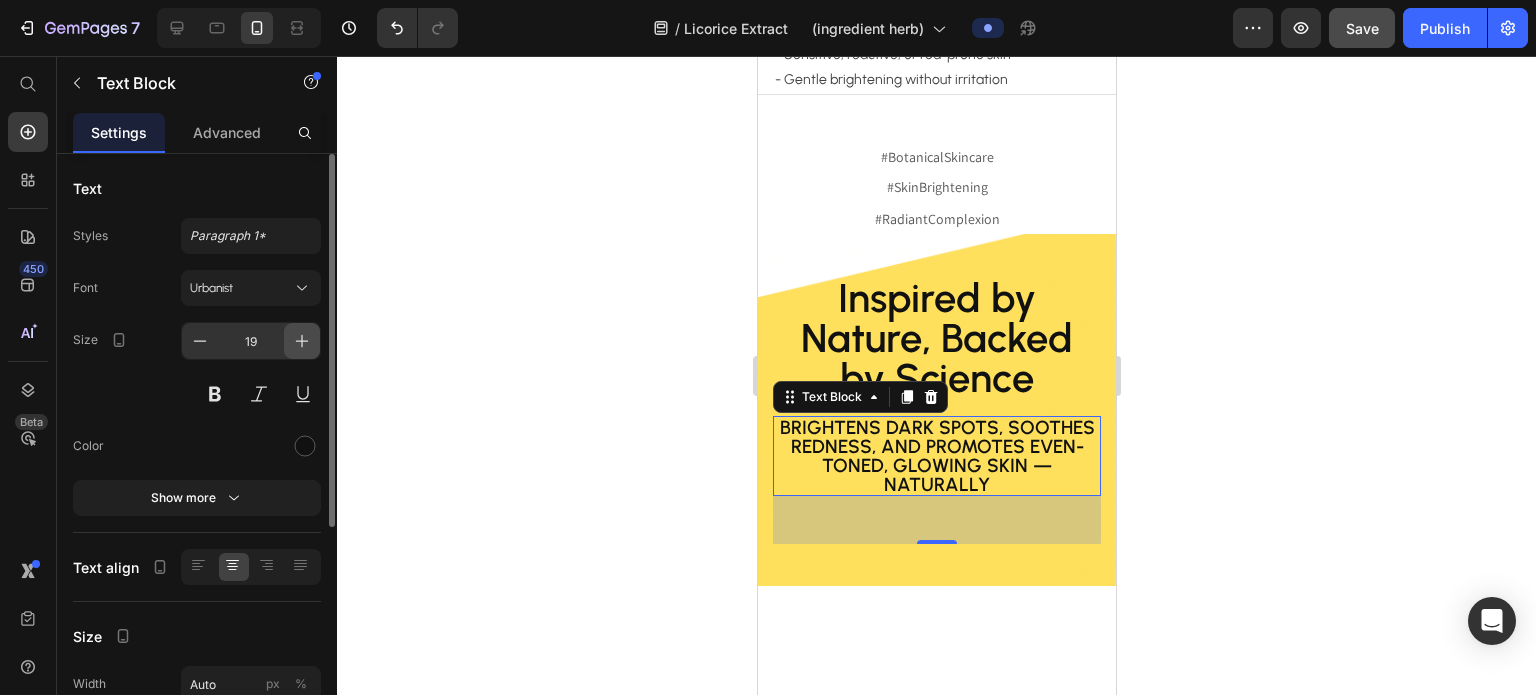 click 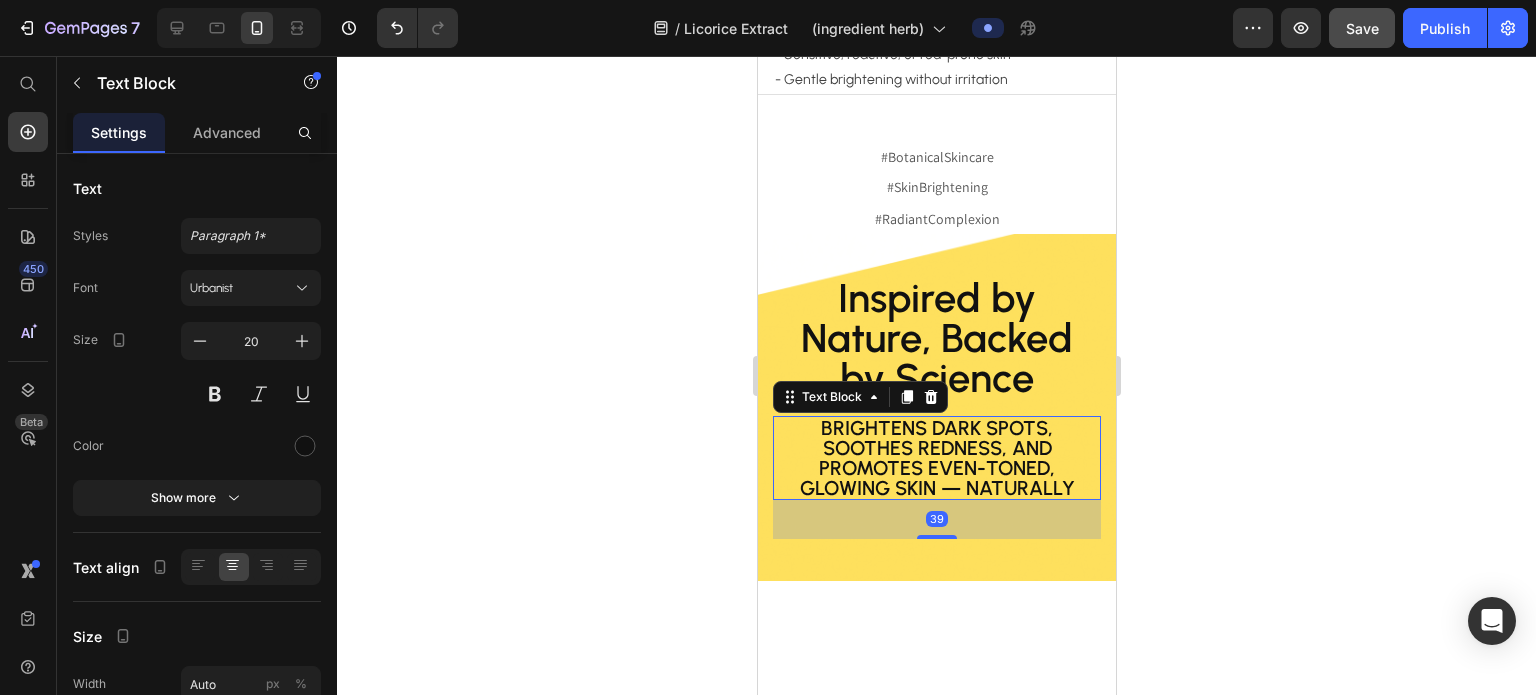 click on "39" at bounding box center (936, 500) 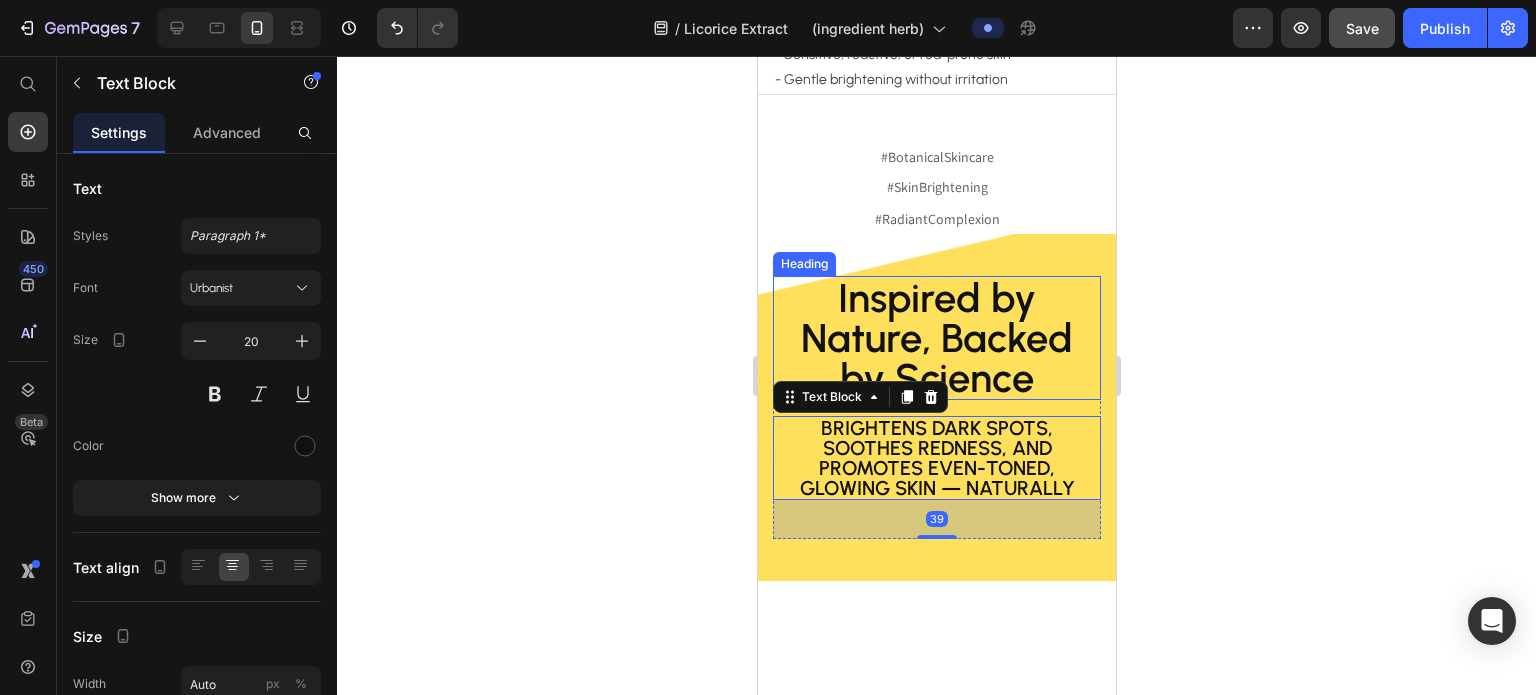 click on "Inspired by Nature, Backed by Science" at bounding box center (936, 338) 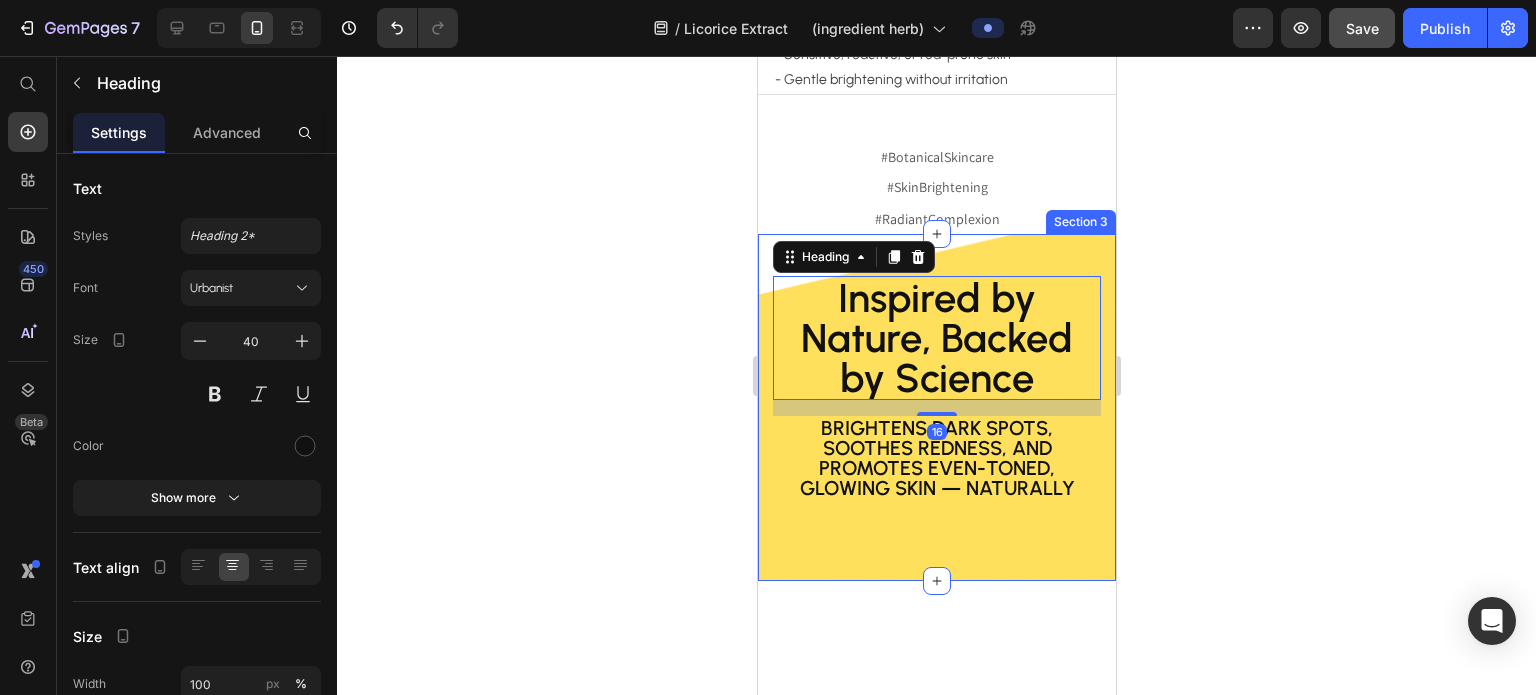 click on "Inspired by Nature, Backed by Science Heading 16 Brightens dark spots, soothes redness, and promotes even-toned, glowing skin — naturally Text Block Row Section 3" at bounding box center (936, 407) 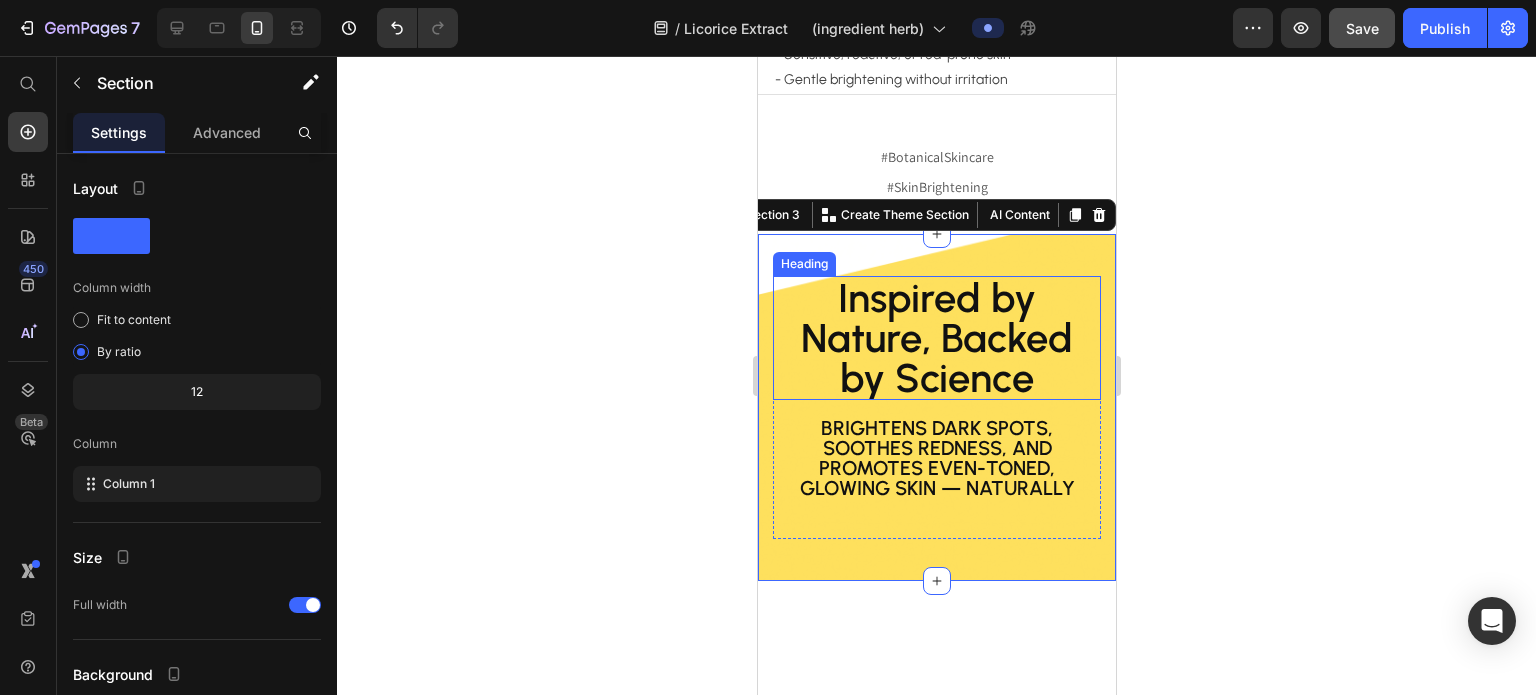 click on "Inspired by Nature, Backed by Science" at bounding box center (936, 338) 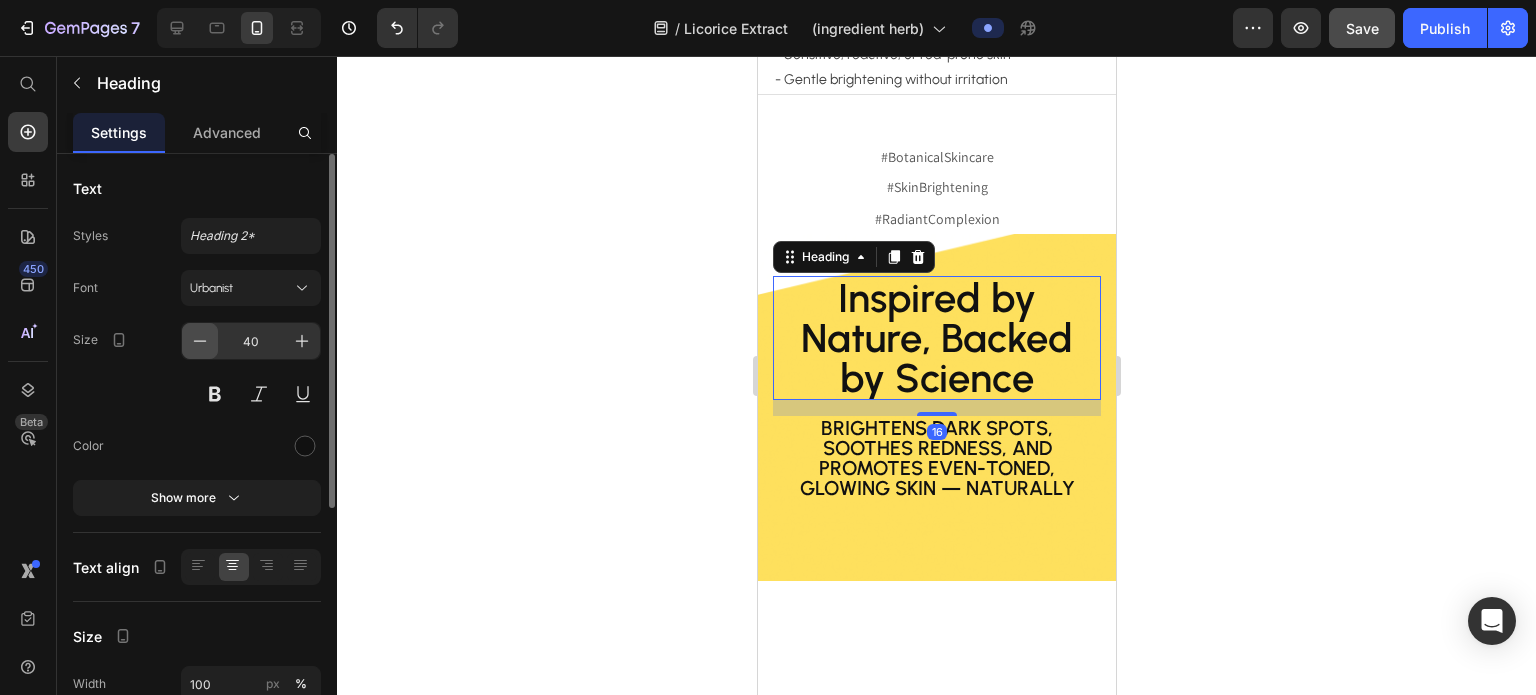 click 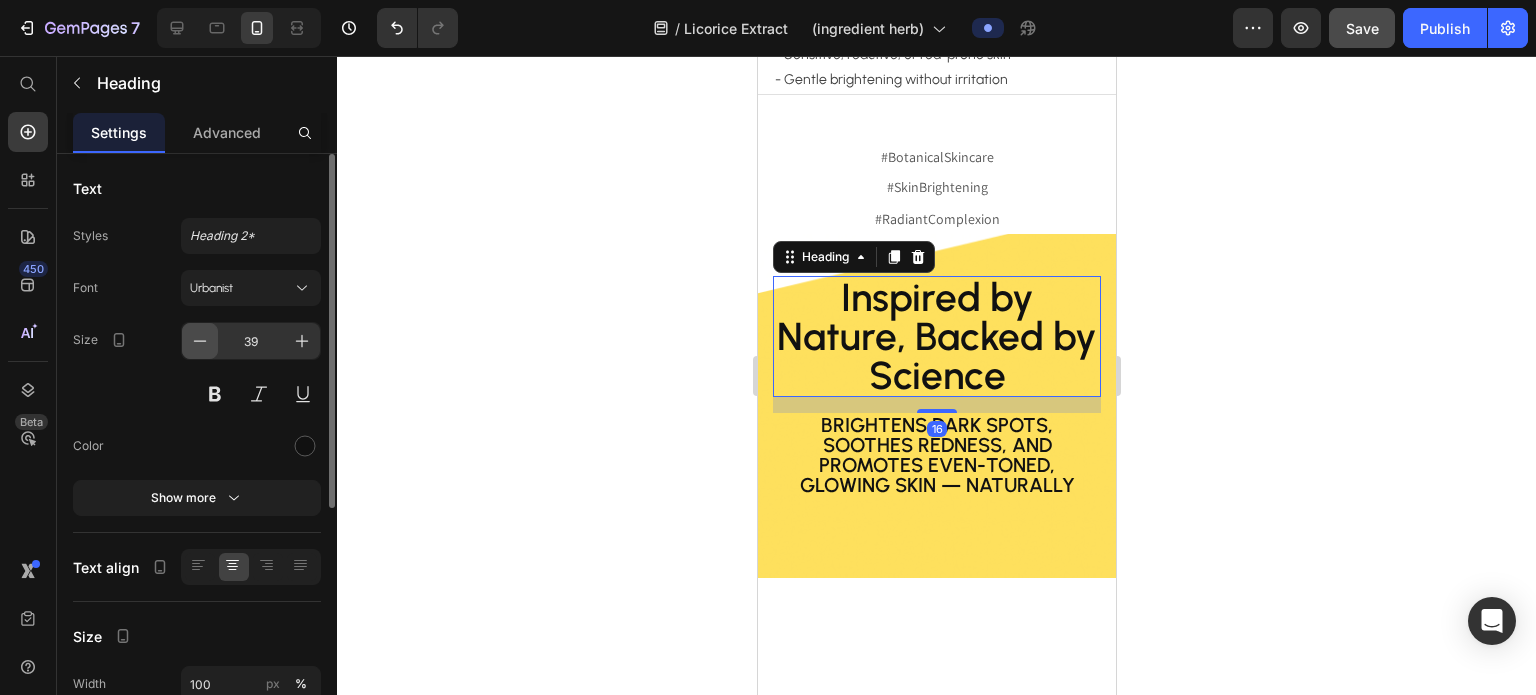 click 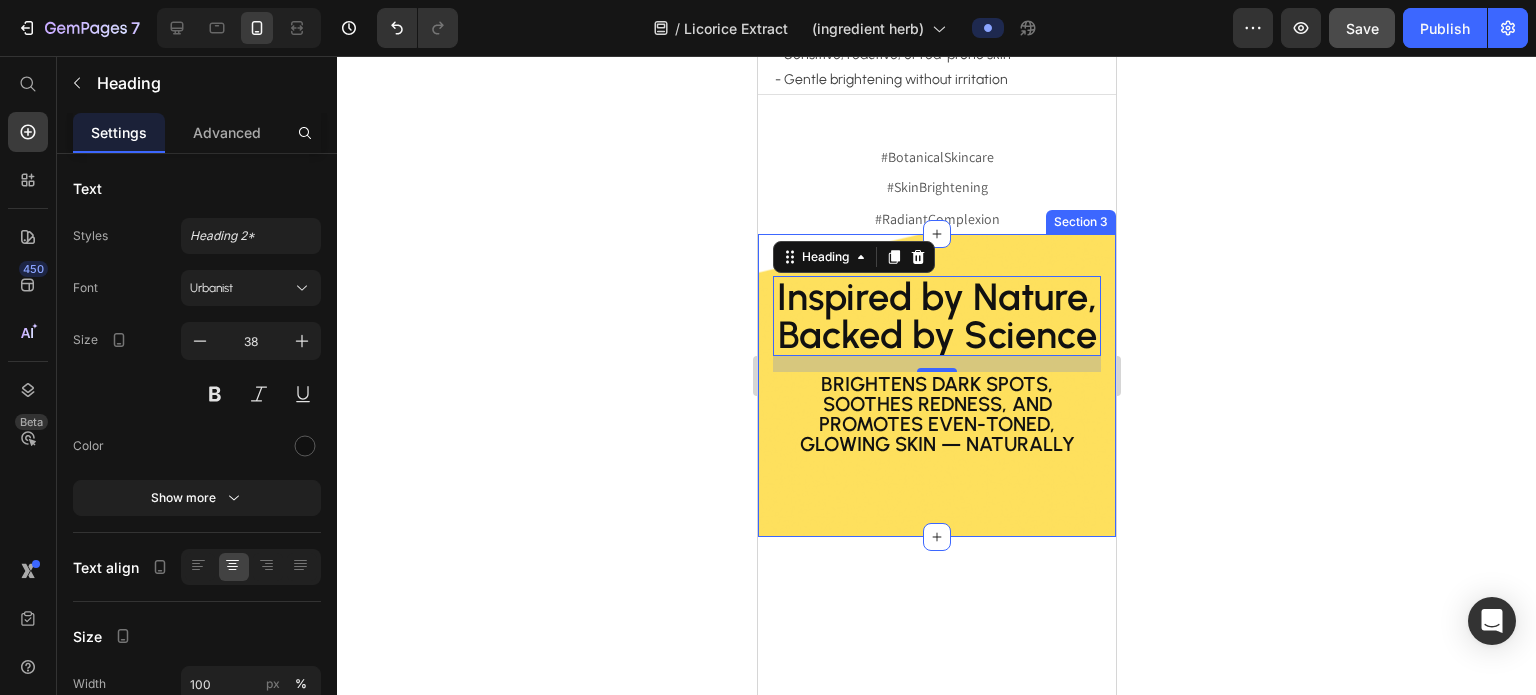 click on "Inspired by Nature, Backed by Science Heading 16 Brightens dark spots, soothes redness, and promotes even-toned, glowing skin — naturally Text Block Row Section 3" at bounding box center (936, 385) 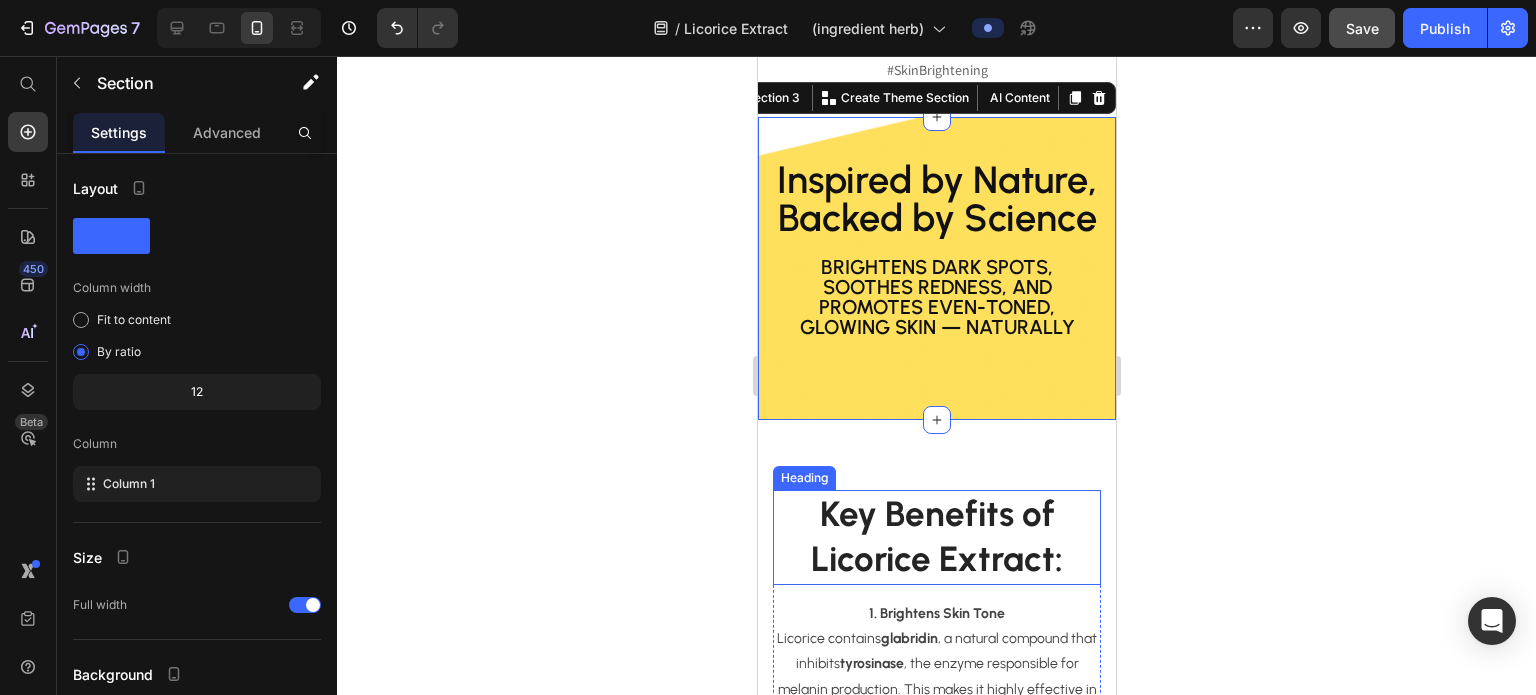 scroll, scrollTop: 1958, scrollLeft: 0, axis: vertical 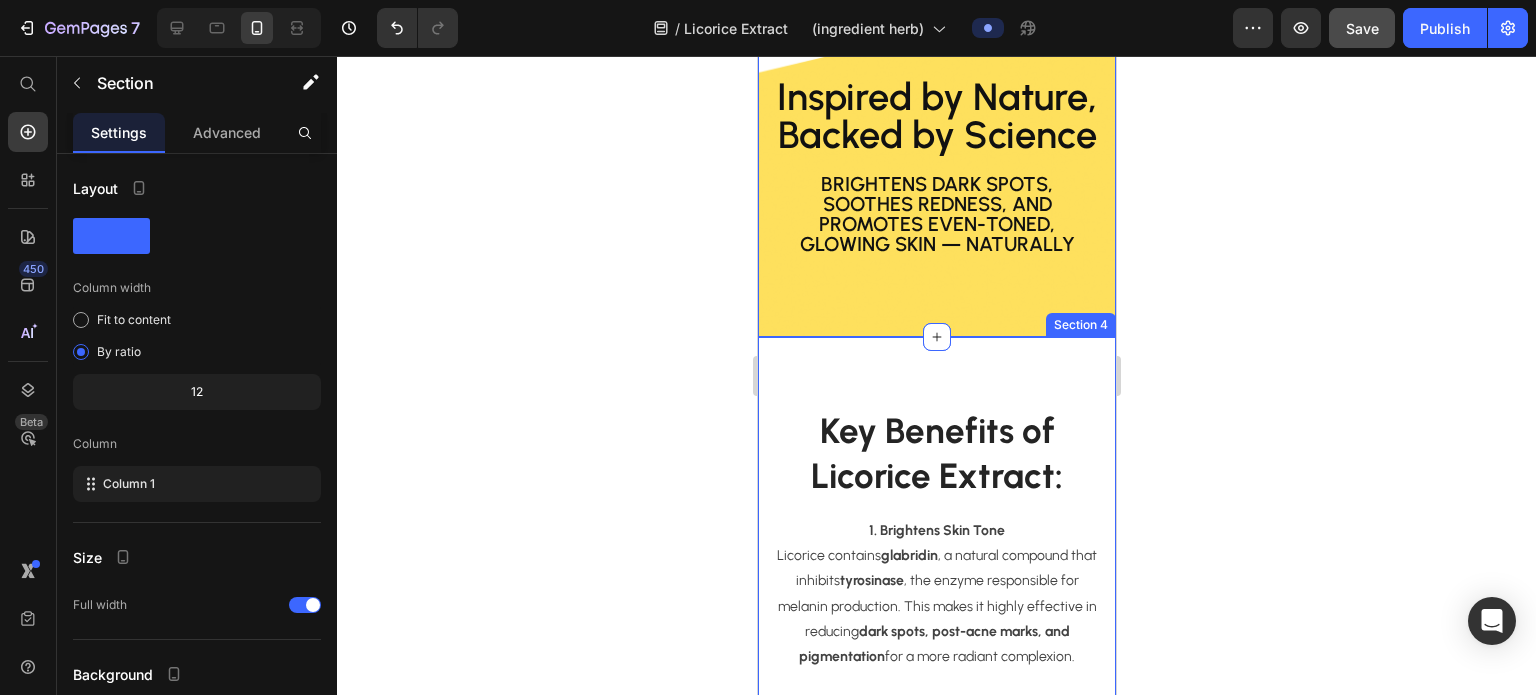 click on "Key Benefits of Licorice Extract: Heading 1. Brightens Skin Tone Licorice contains  glabridin , a natural compound that inhibits  tyrosinase , the enzyme responsible for melanin production. This makes it highly effective in reducing  dark spots, post-acne marks, and pigmentation  for a more radiant complexion.   2. Calms Sensitive and Irritated Skin Licorice has strong  anti-inflammatory  properties, helping to soothe conditions like  eczema, rosacea, or redness  from environmental stressors.   3. Fades Acne Scars and Blemishes Its skin-repairing abilities help reduce the appearance of  post-inflammatory hyperpigmentation , evening out skin tone over time.   4. Protects Against Free Radicals Licorice is rich in  antioxidants , which shield the skin from damage caused by pollution, UV exposure, and oxidative stress.   5. Supports Skin Barrier Function It helps strengthen and hydrate the skin barrier, making it more resilient and less reactive. Text block Image Row Section 4" at bounding box center (936, 983) 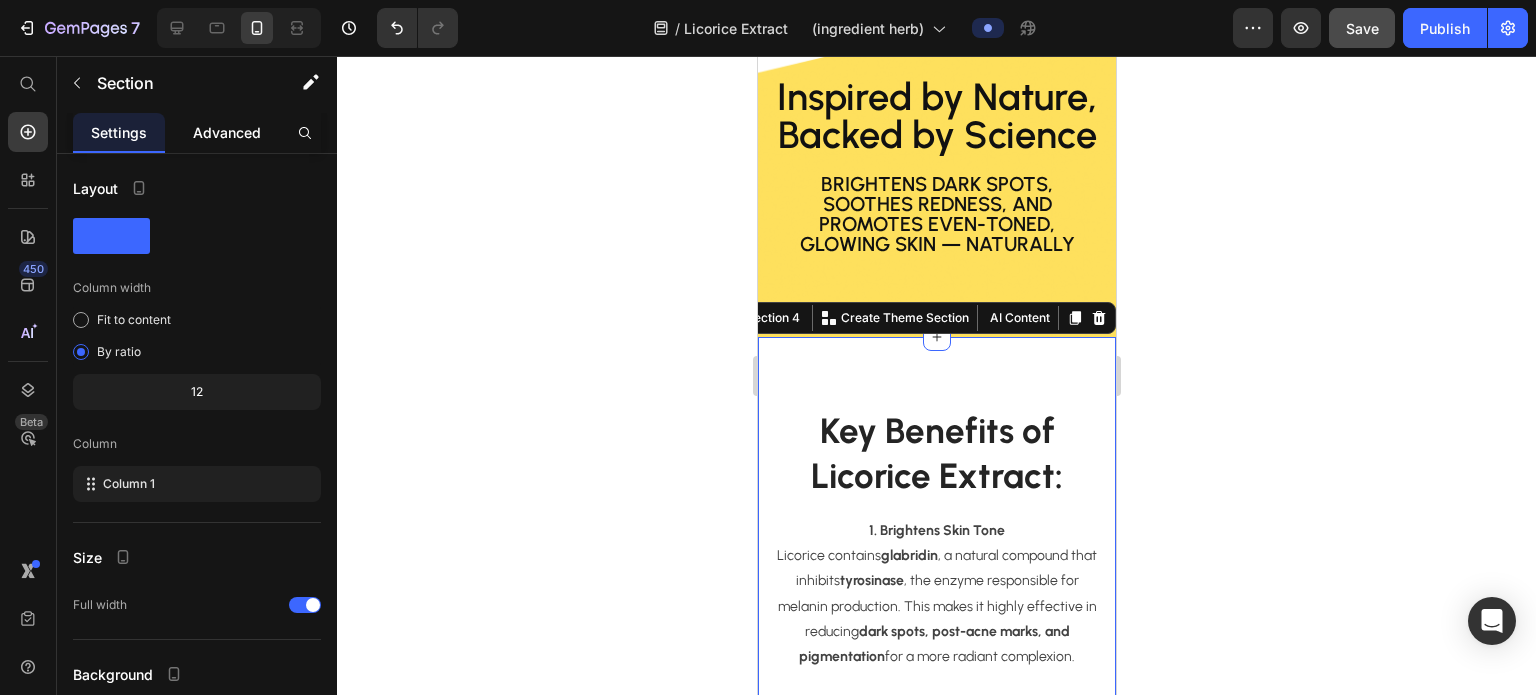 click on "Advanced" at bounding box center [227, 132] 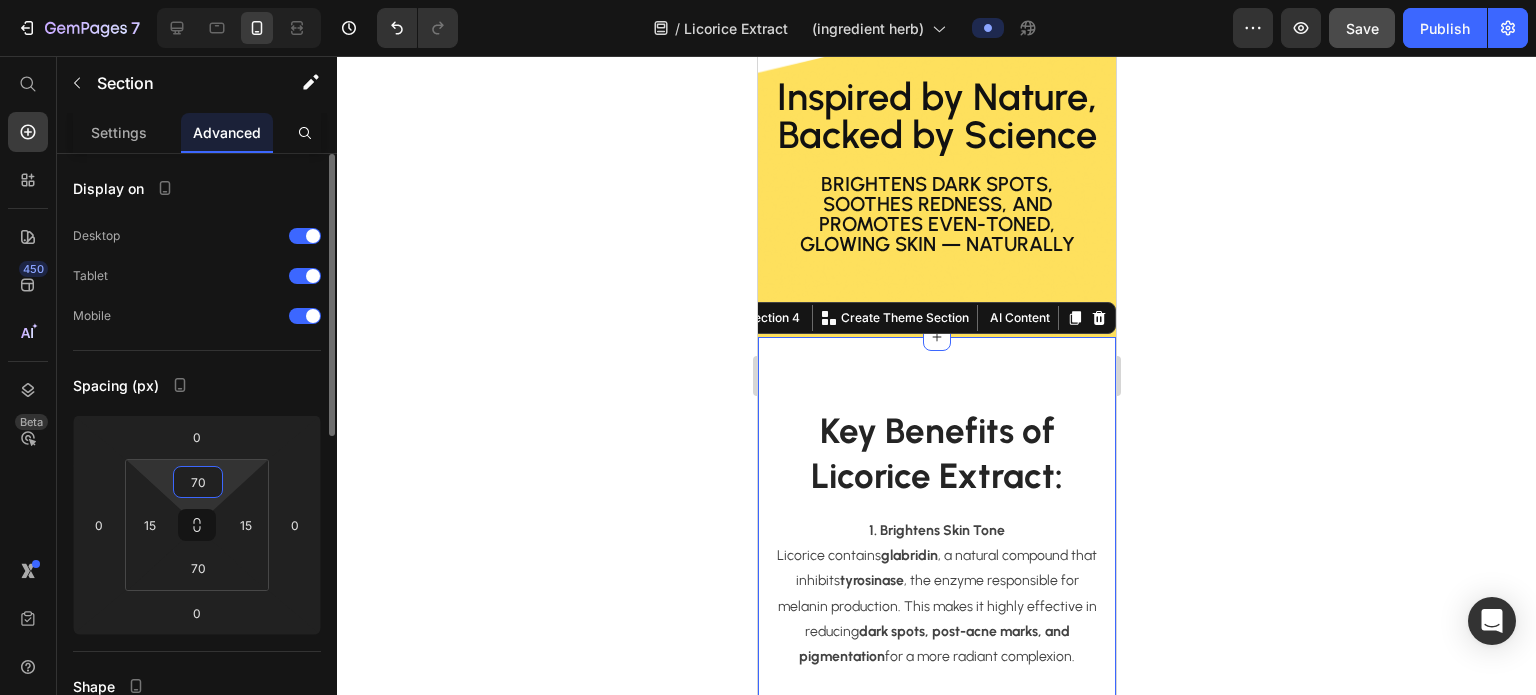 click on "70" at bounding box center (198, 482) 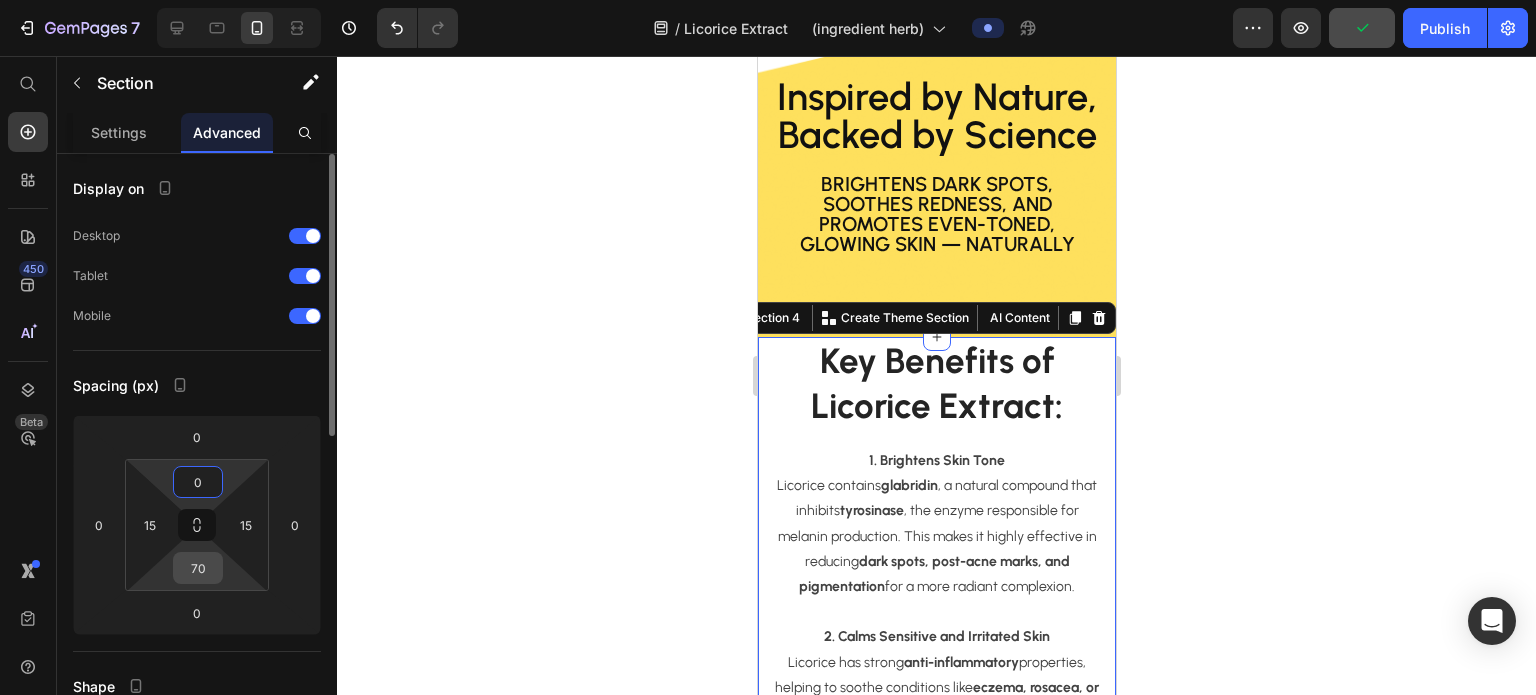 type on "0" 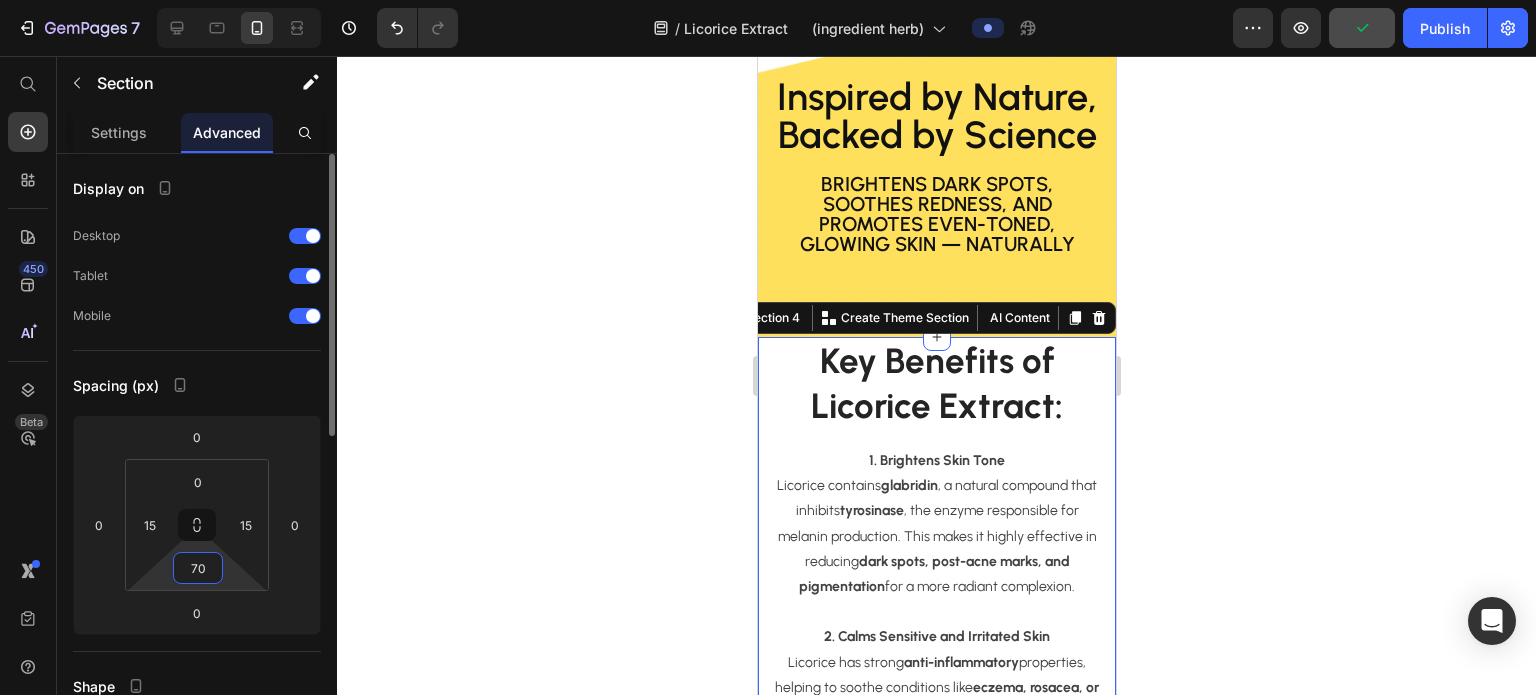 click on "70" at bounding box center [198, 568] 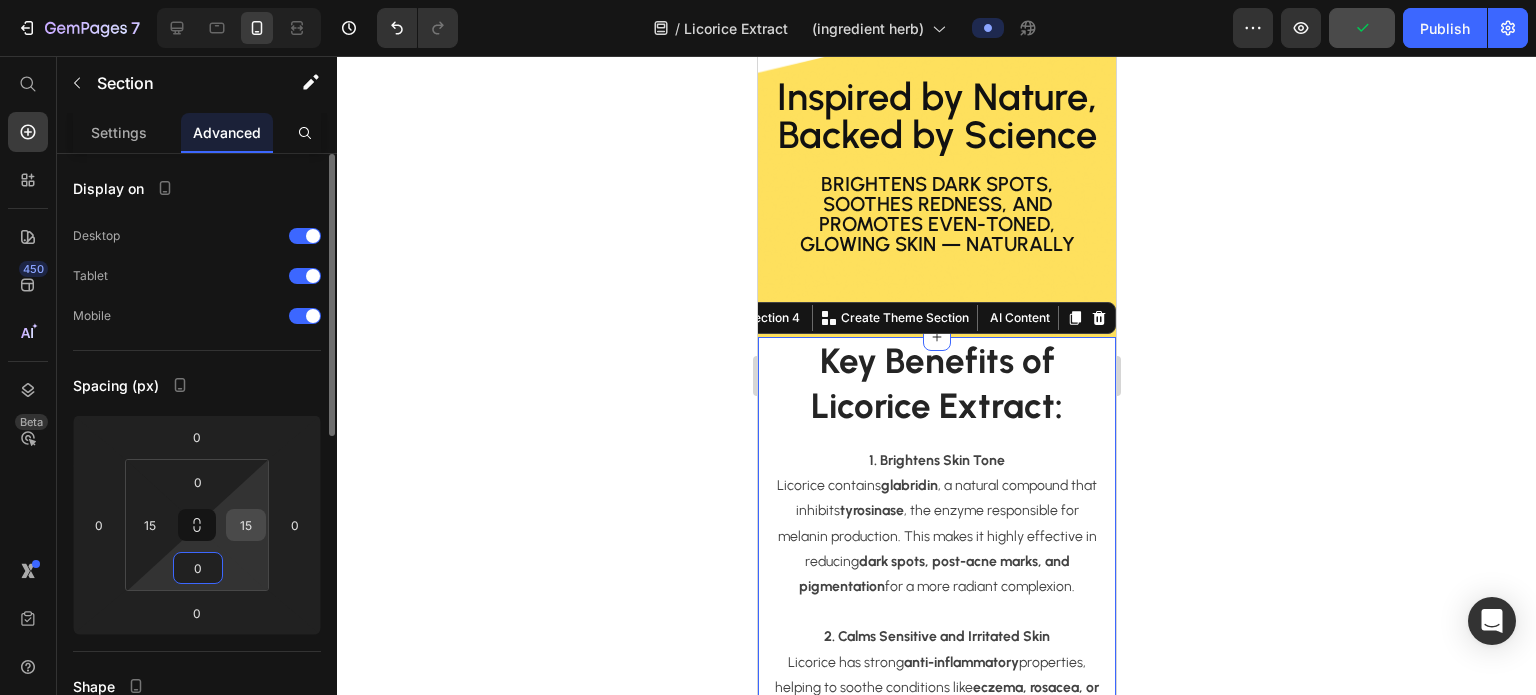 type on "0" 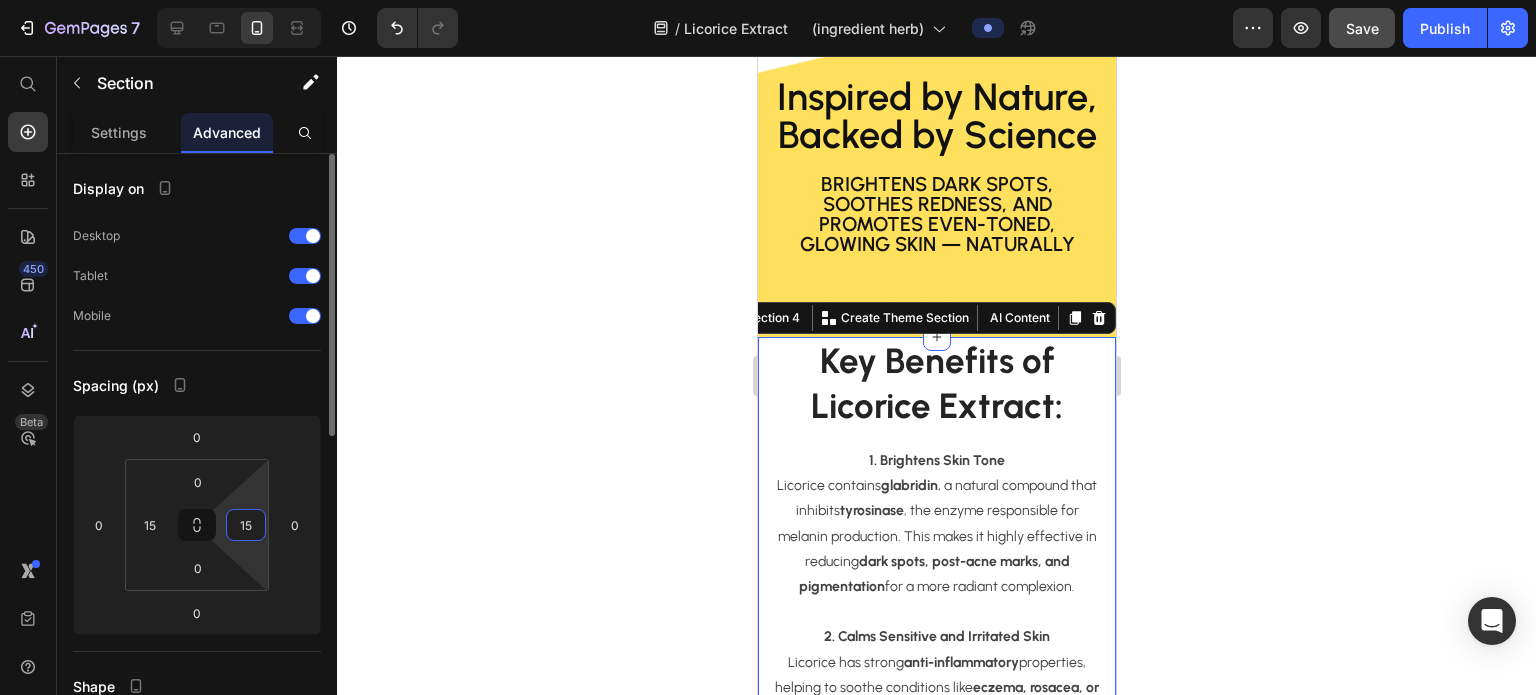 click on "15" at bounding box center (246, 525) 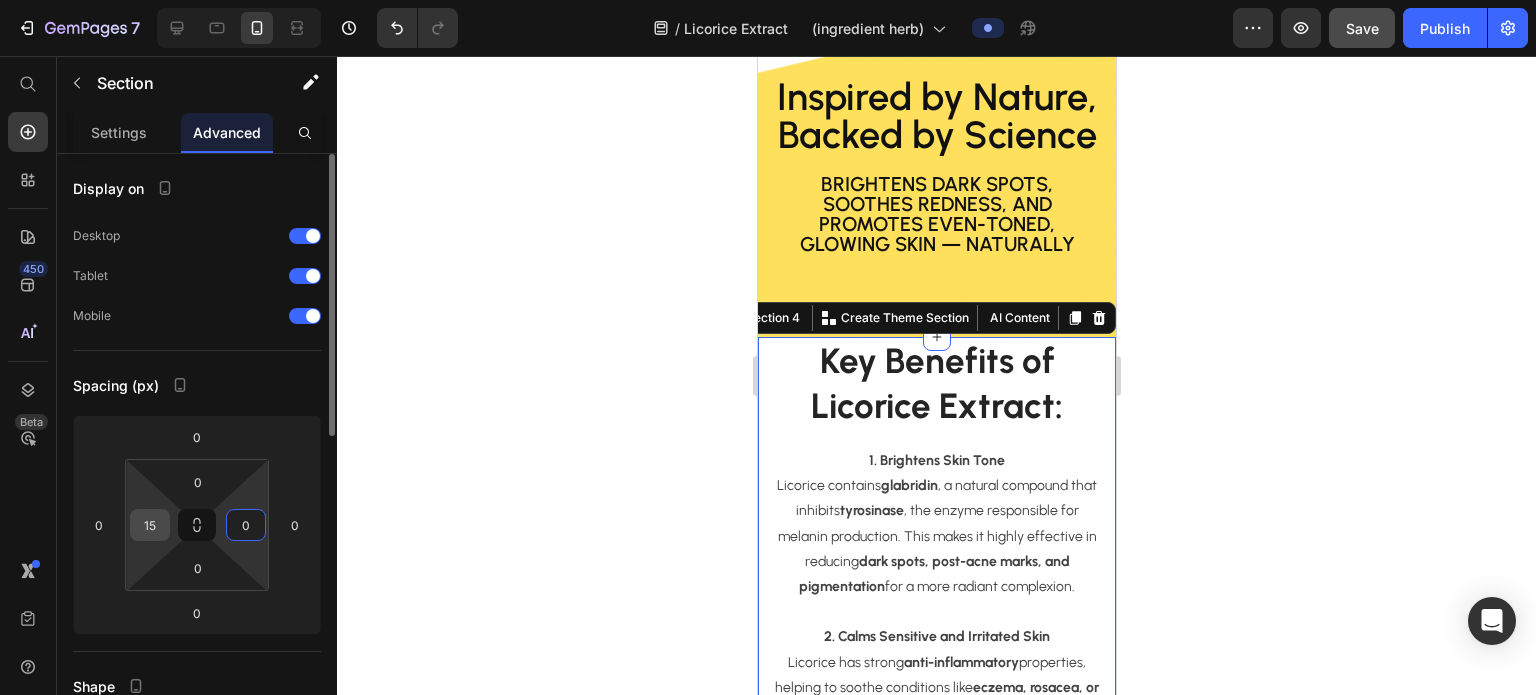 type on "0" 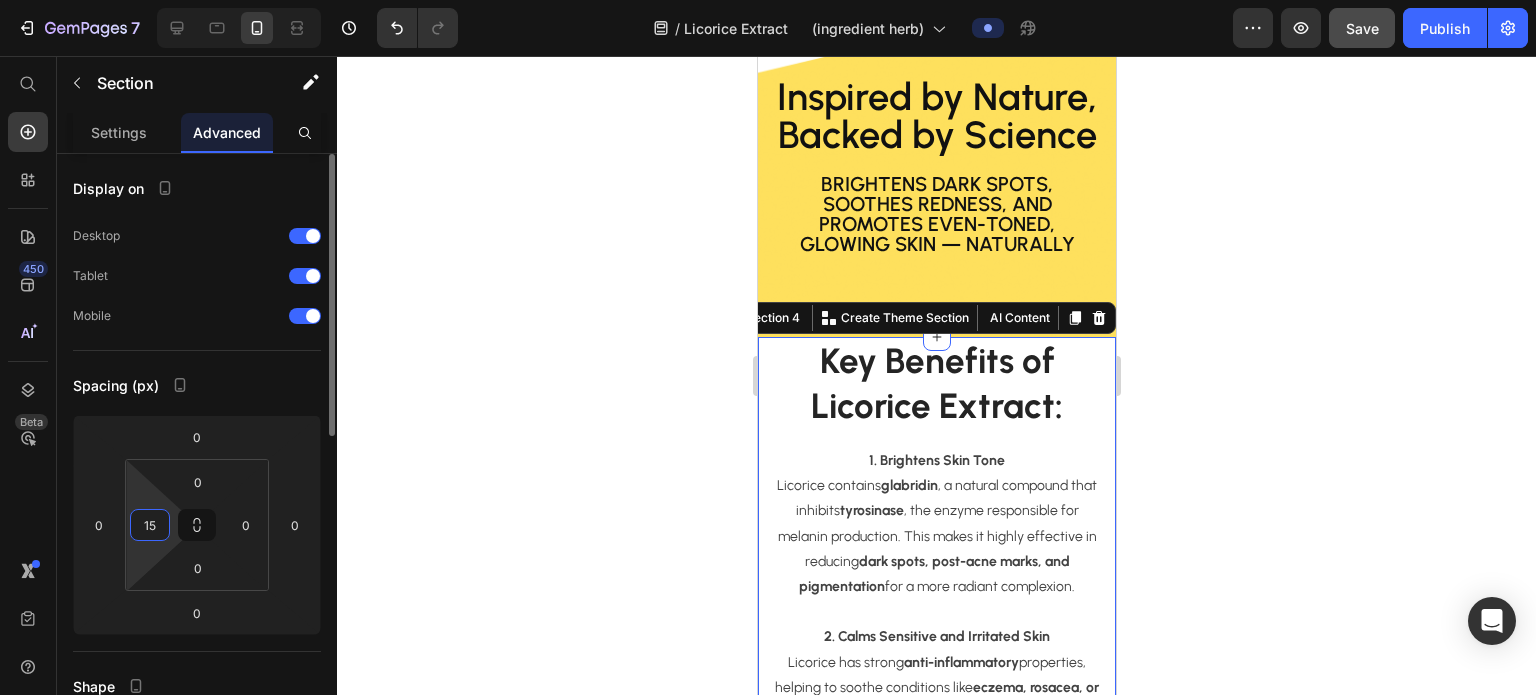 click on "15" at bounding box center (150, 525) 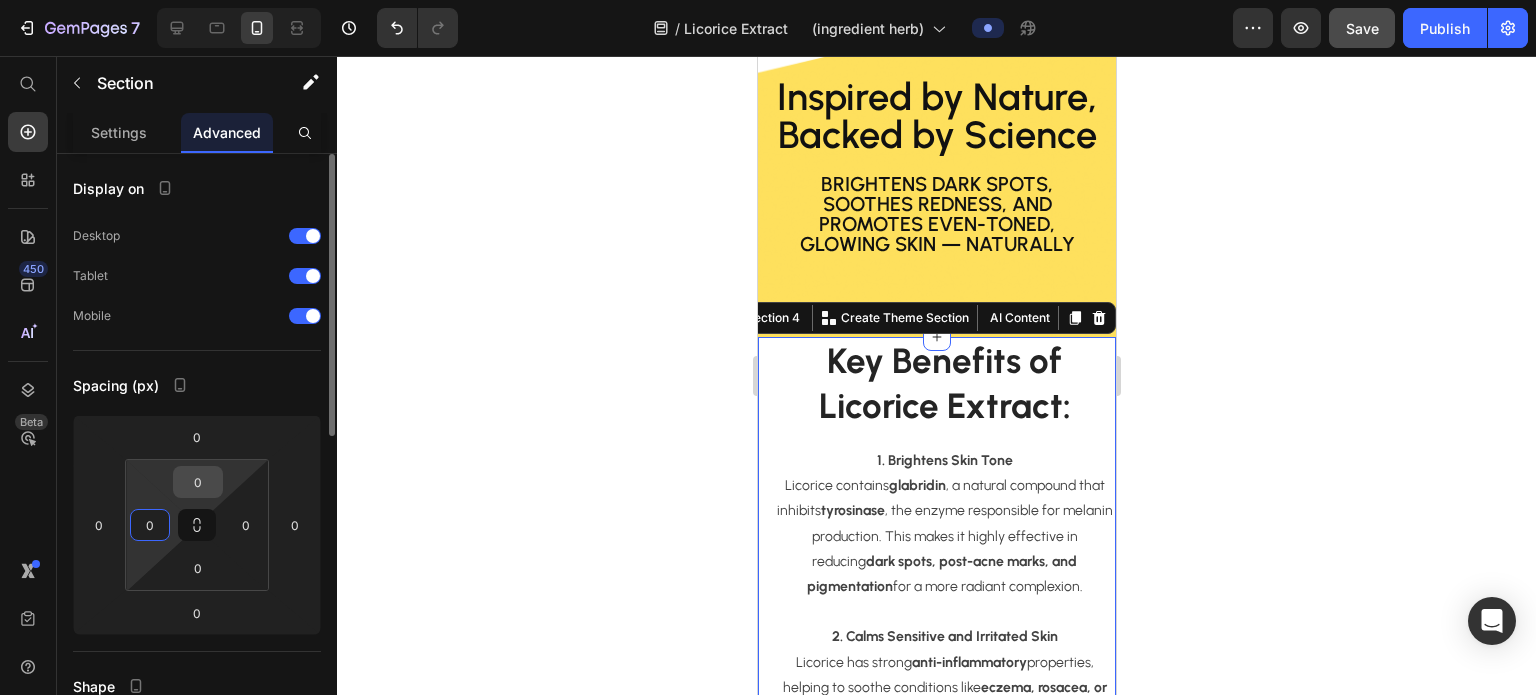 type on "0" 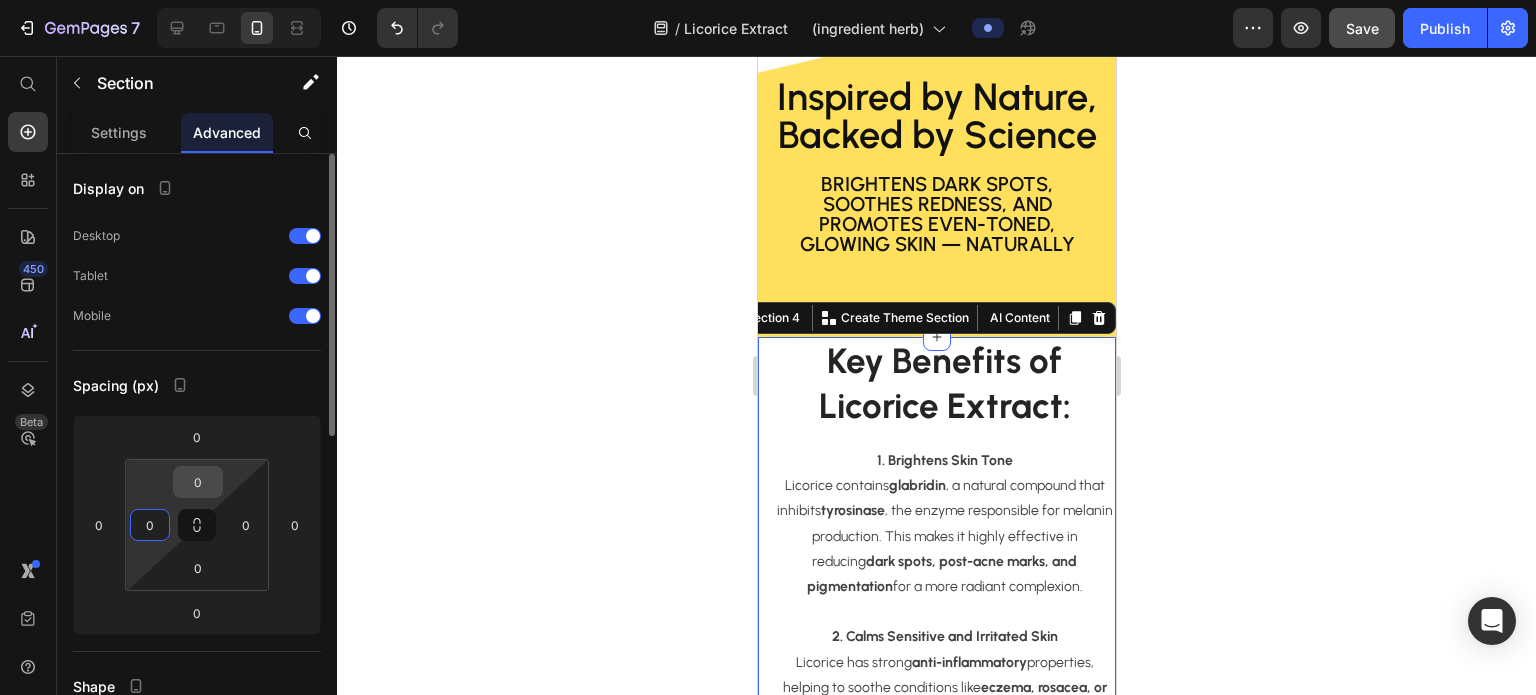 click on "0" at bounding box center [198, 482] 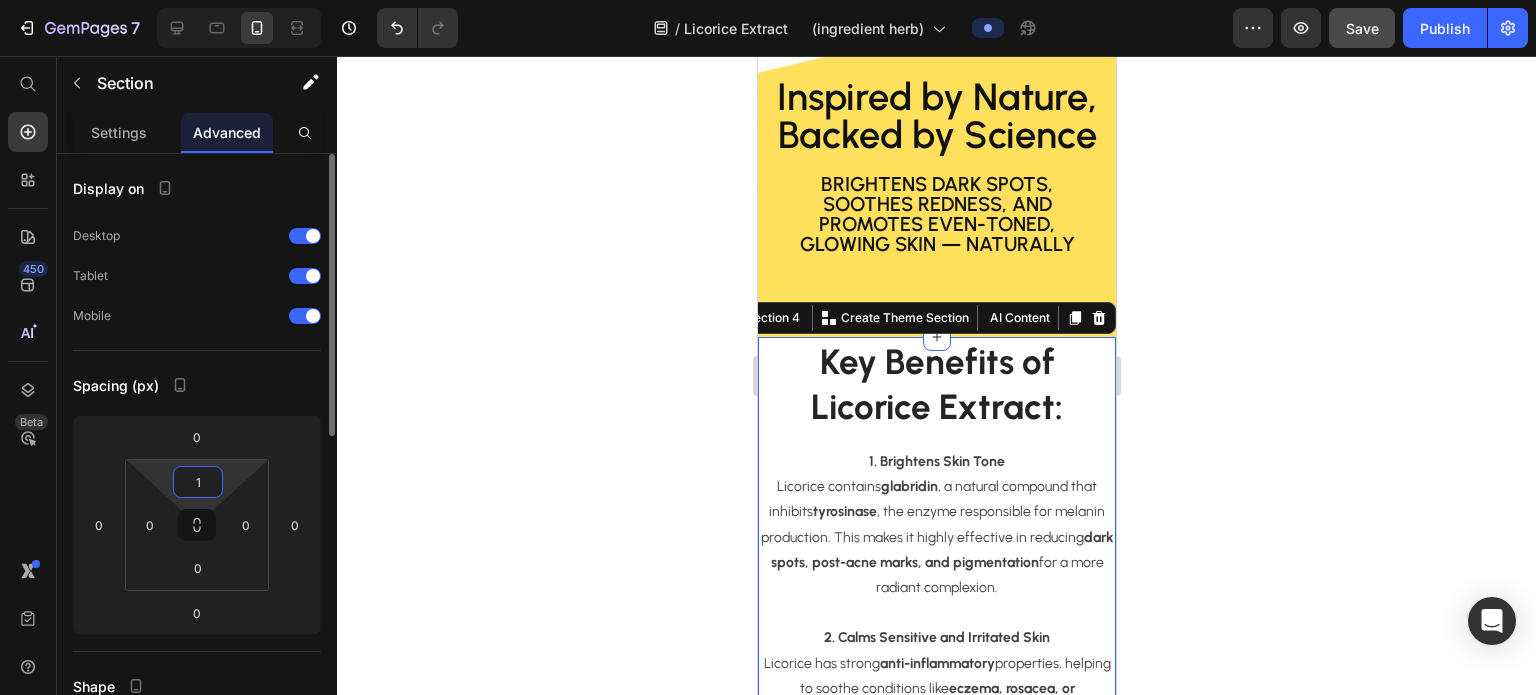 type on "15" 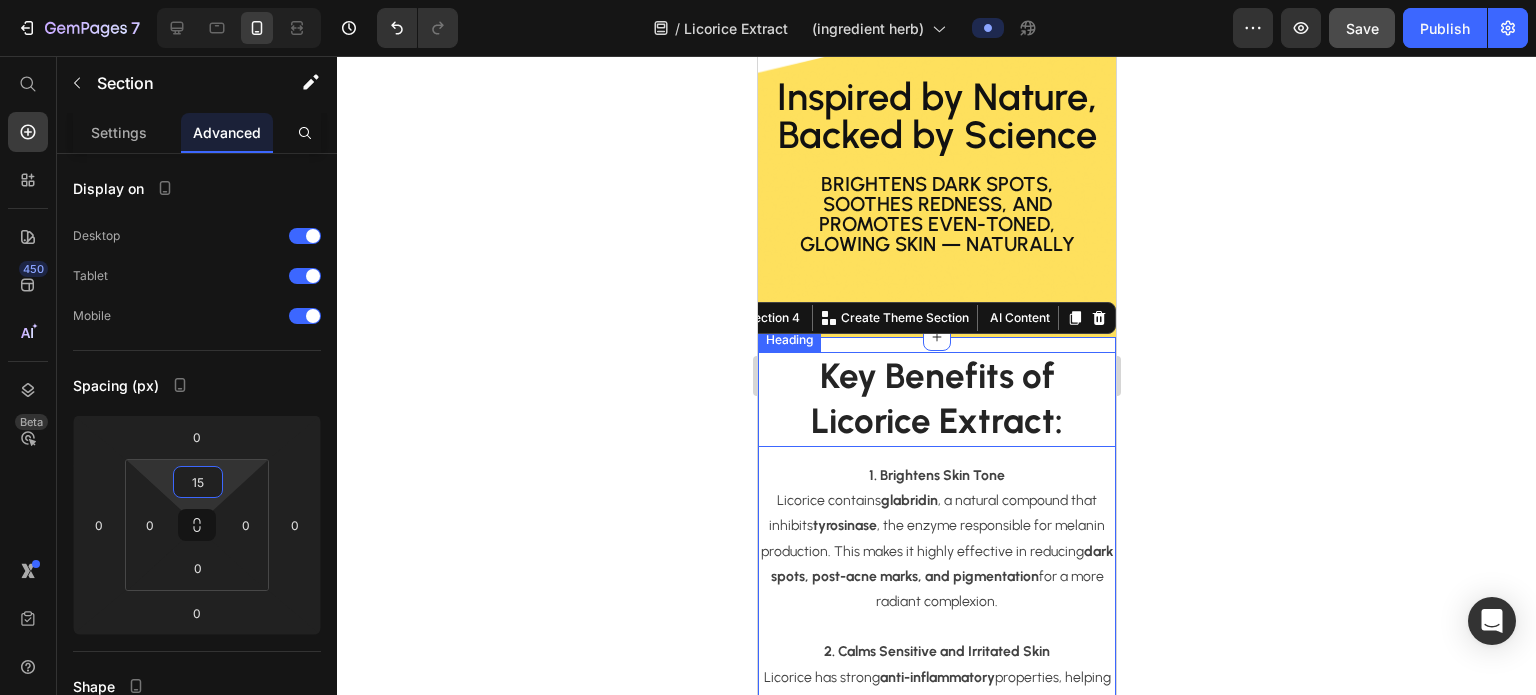 click on "Key Benefits of Licorice Extract:" at bounding box center (936, 399) 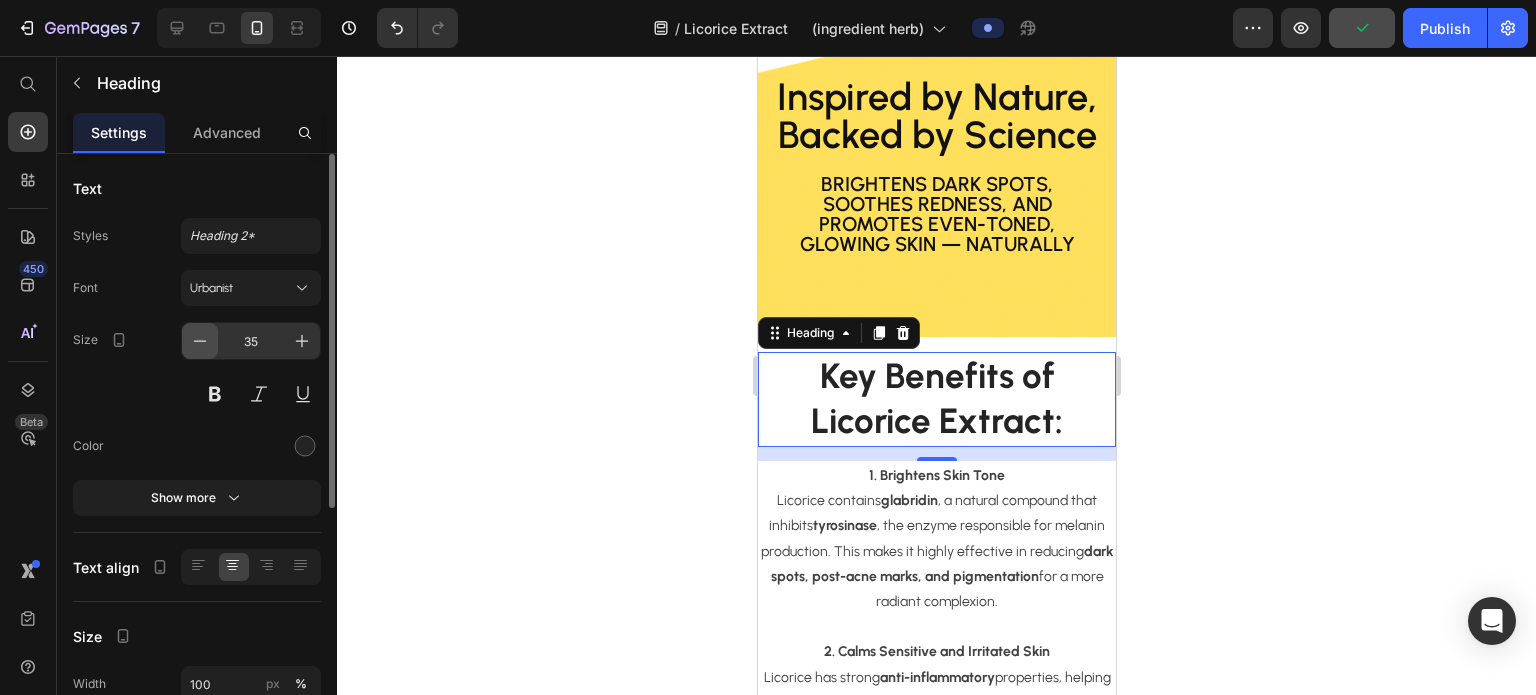 click at bounding box center (200, 341) 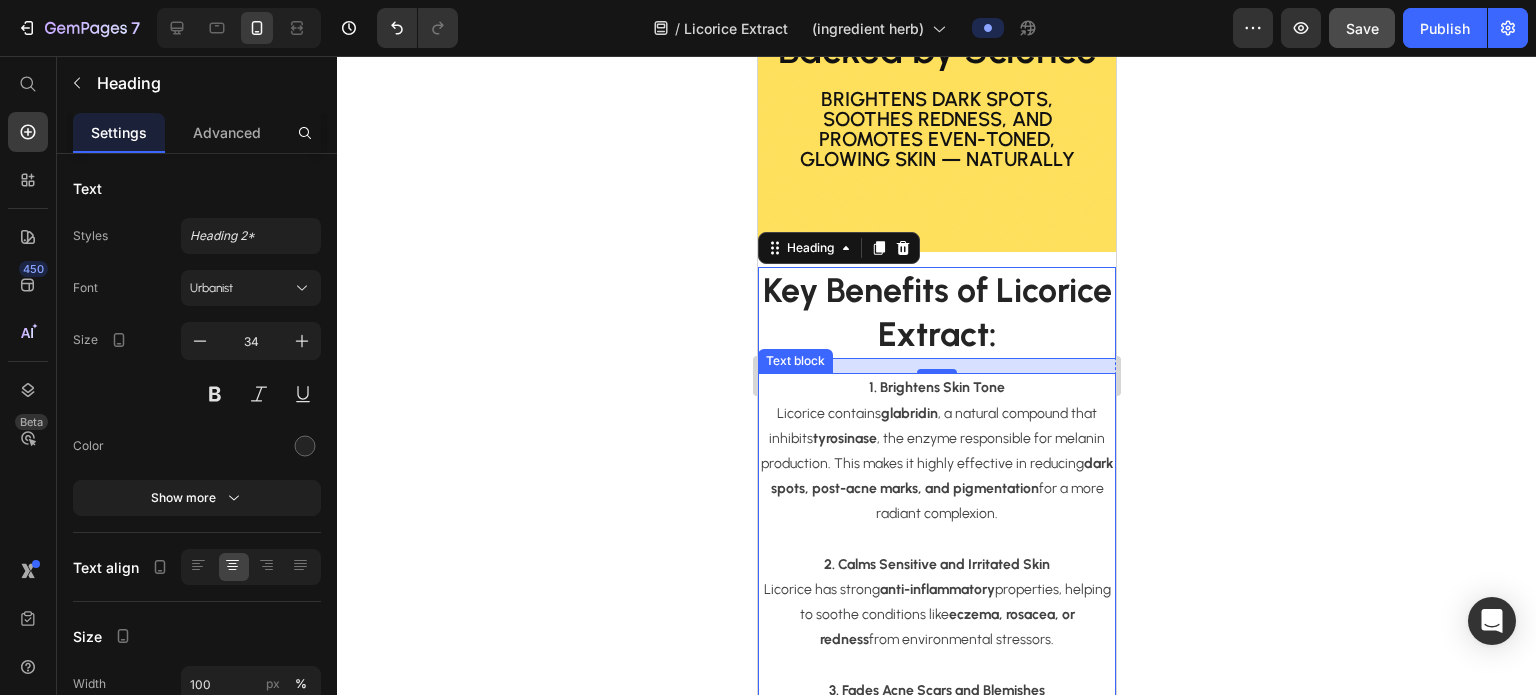 scroll, scrollTop: 2158, scrollLeft: 0, axis: vertical 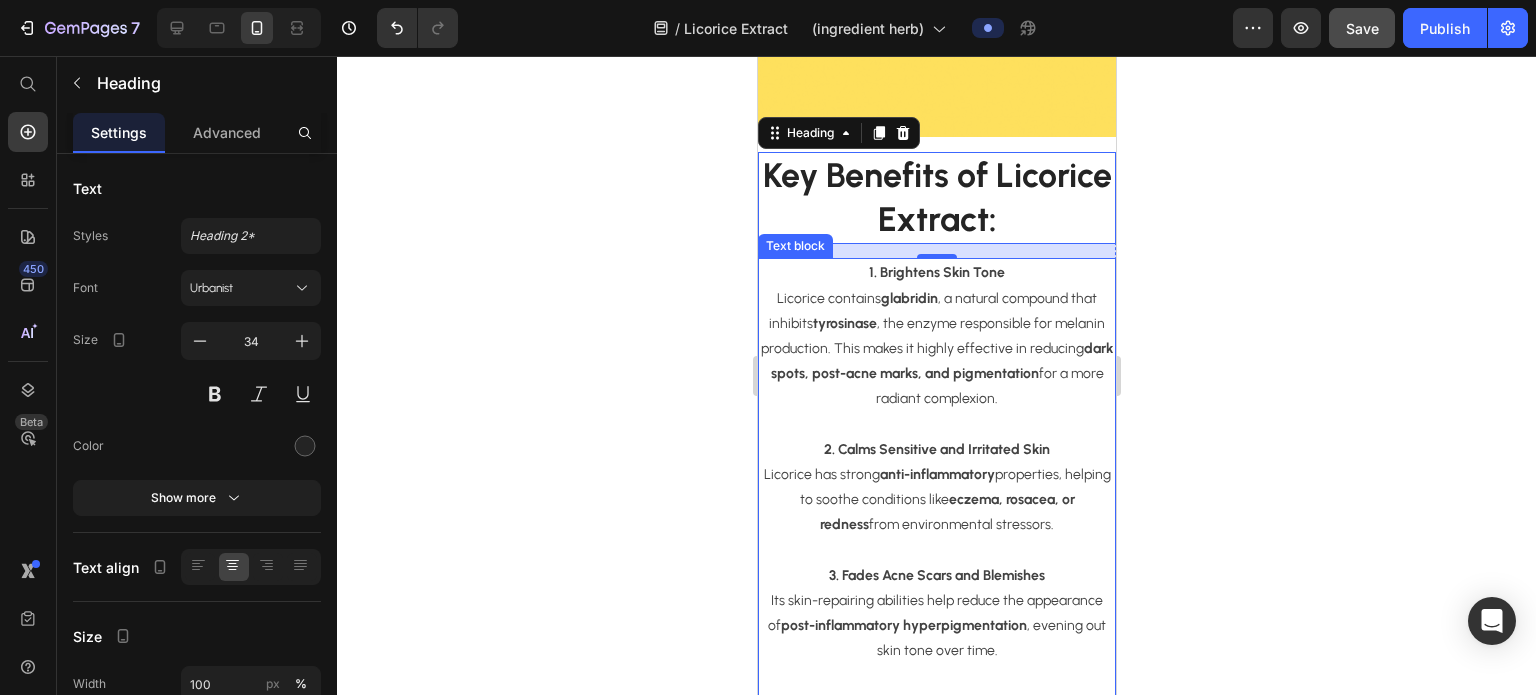 click at bounding box center [936, 424] 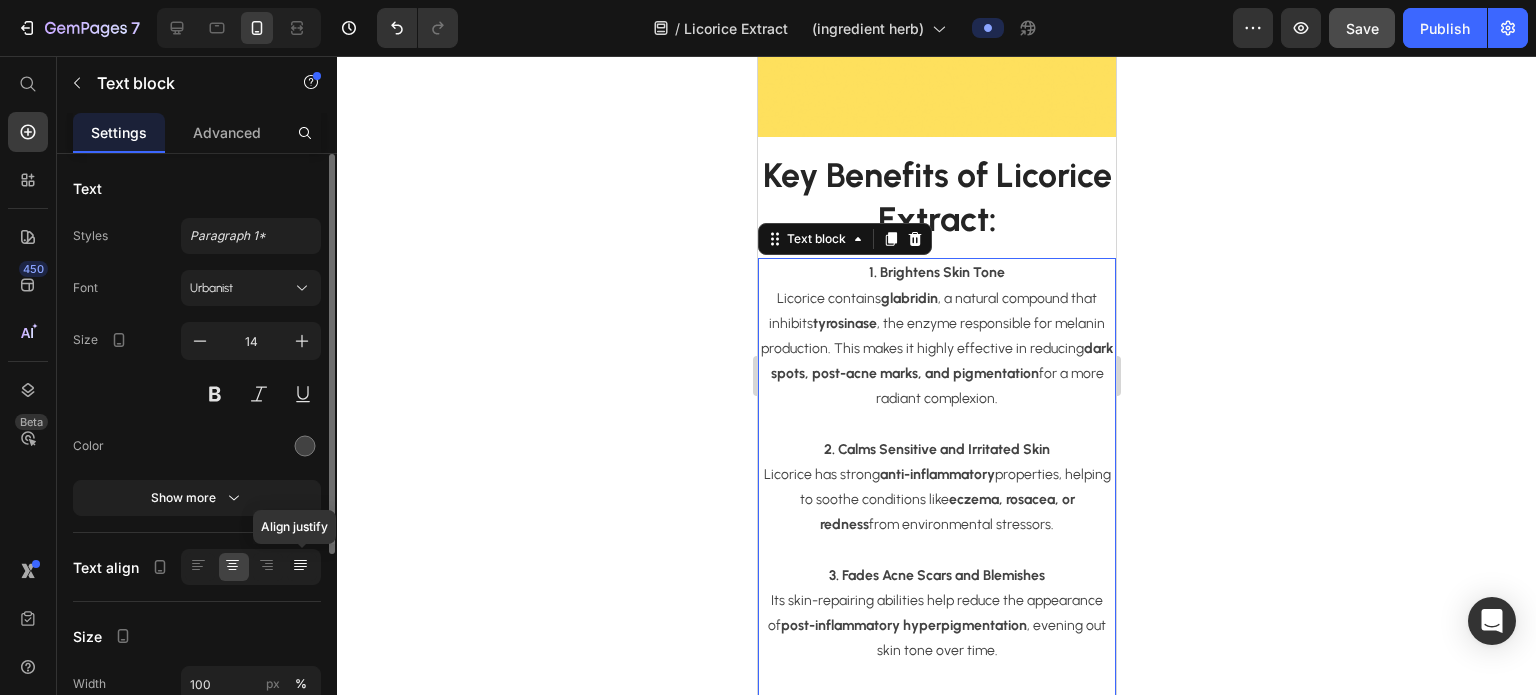 click 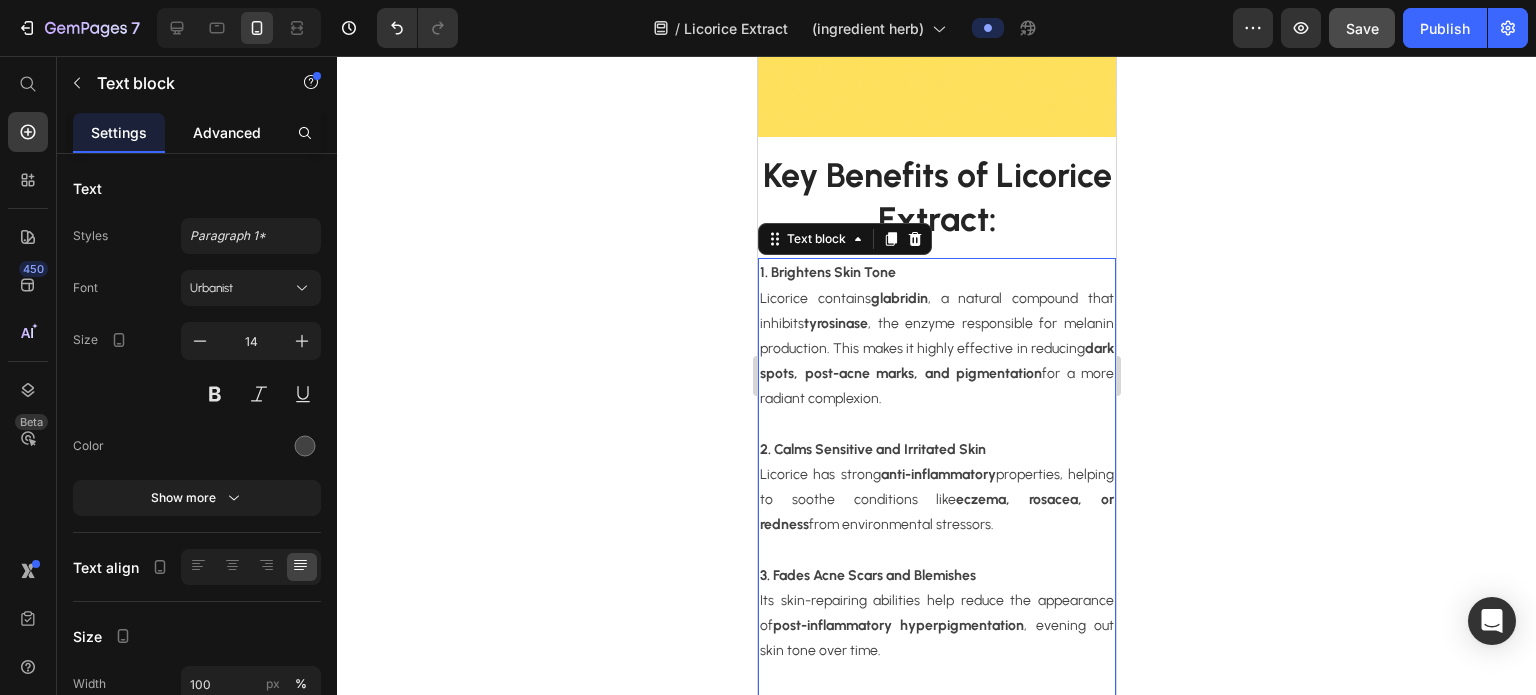 click on "Advanced" 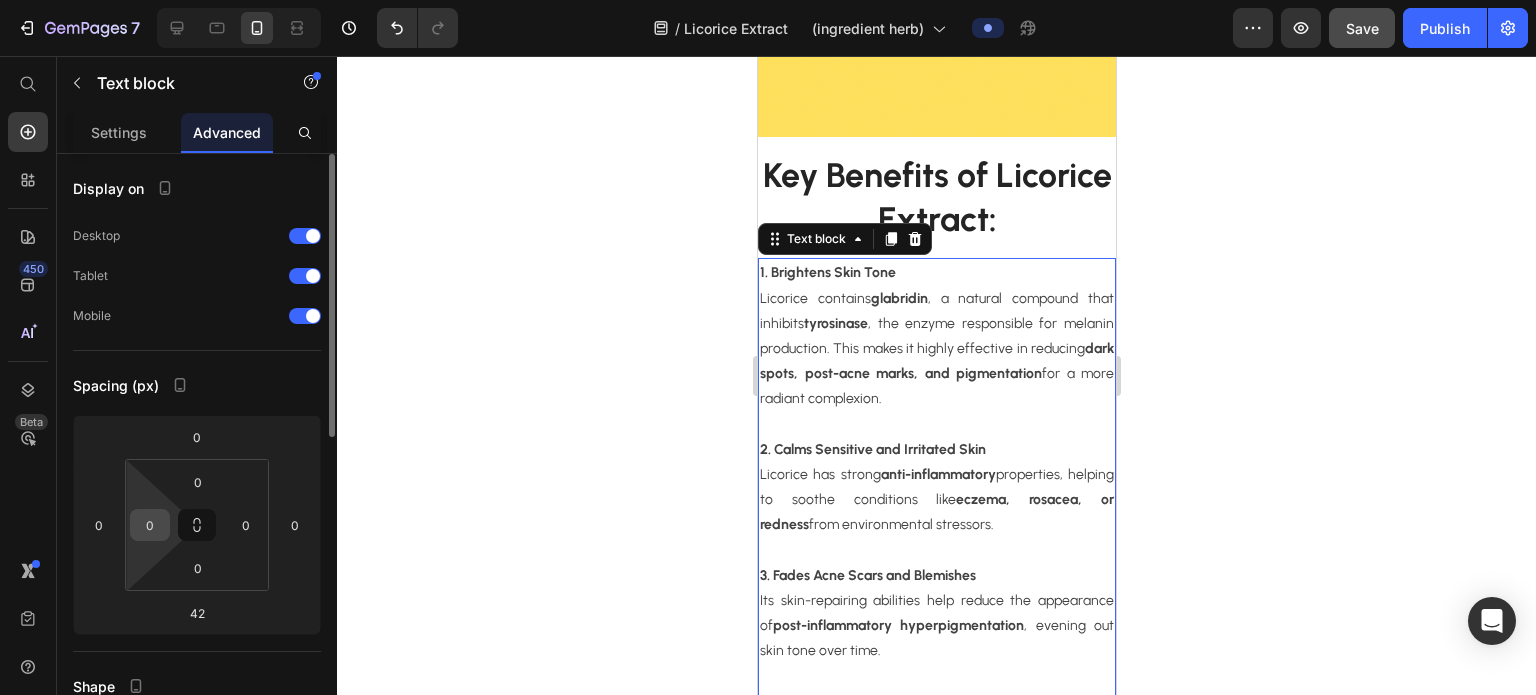 click on "0" at bounding box center (150, 525) 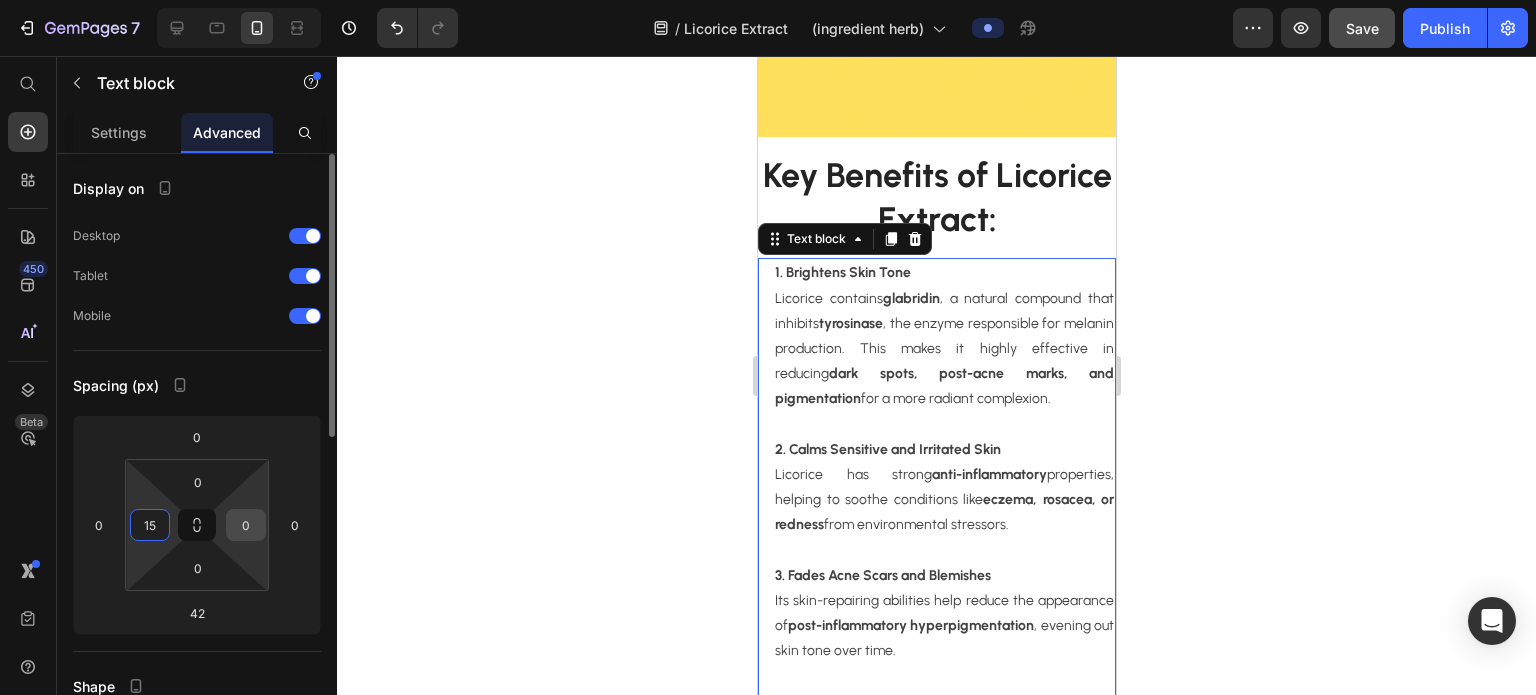 type on "15" 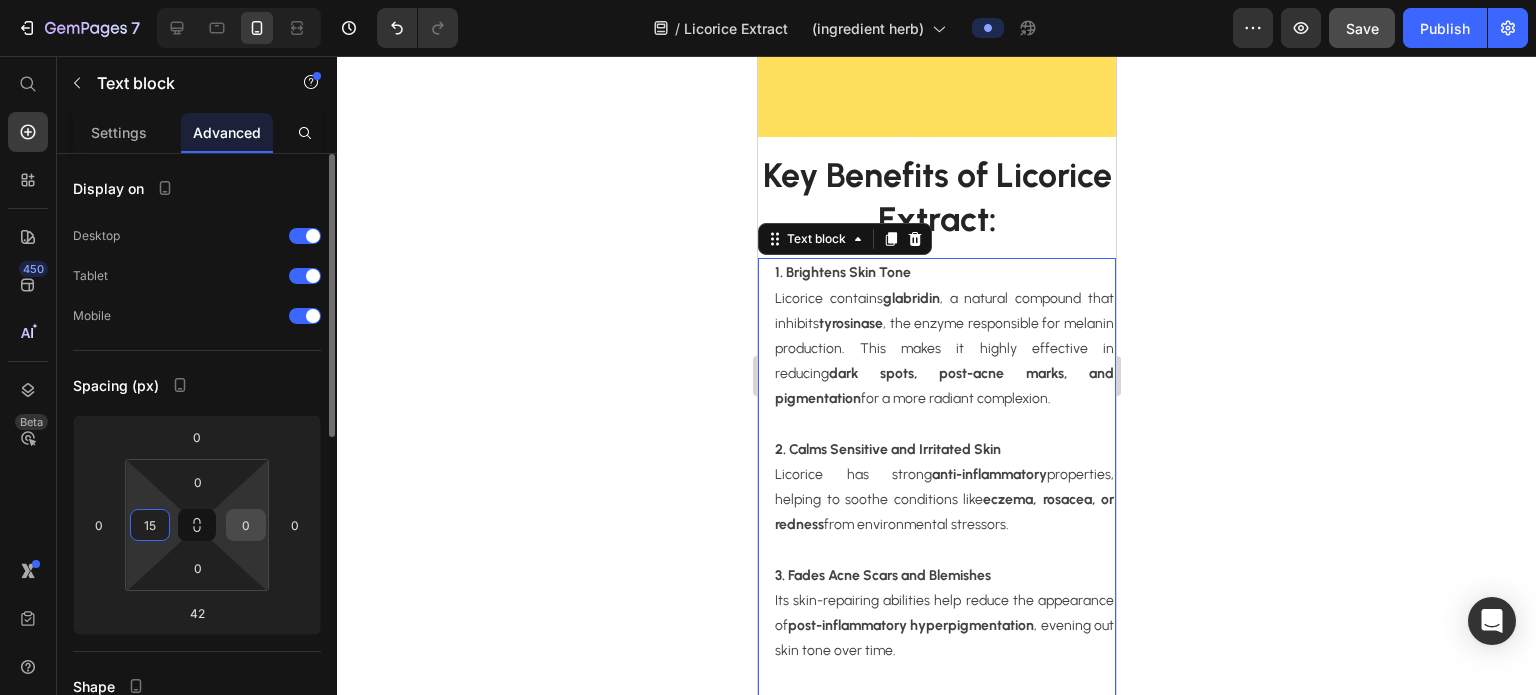 click on "0" at bounding box center [246, 525] 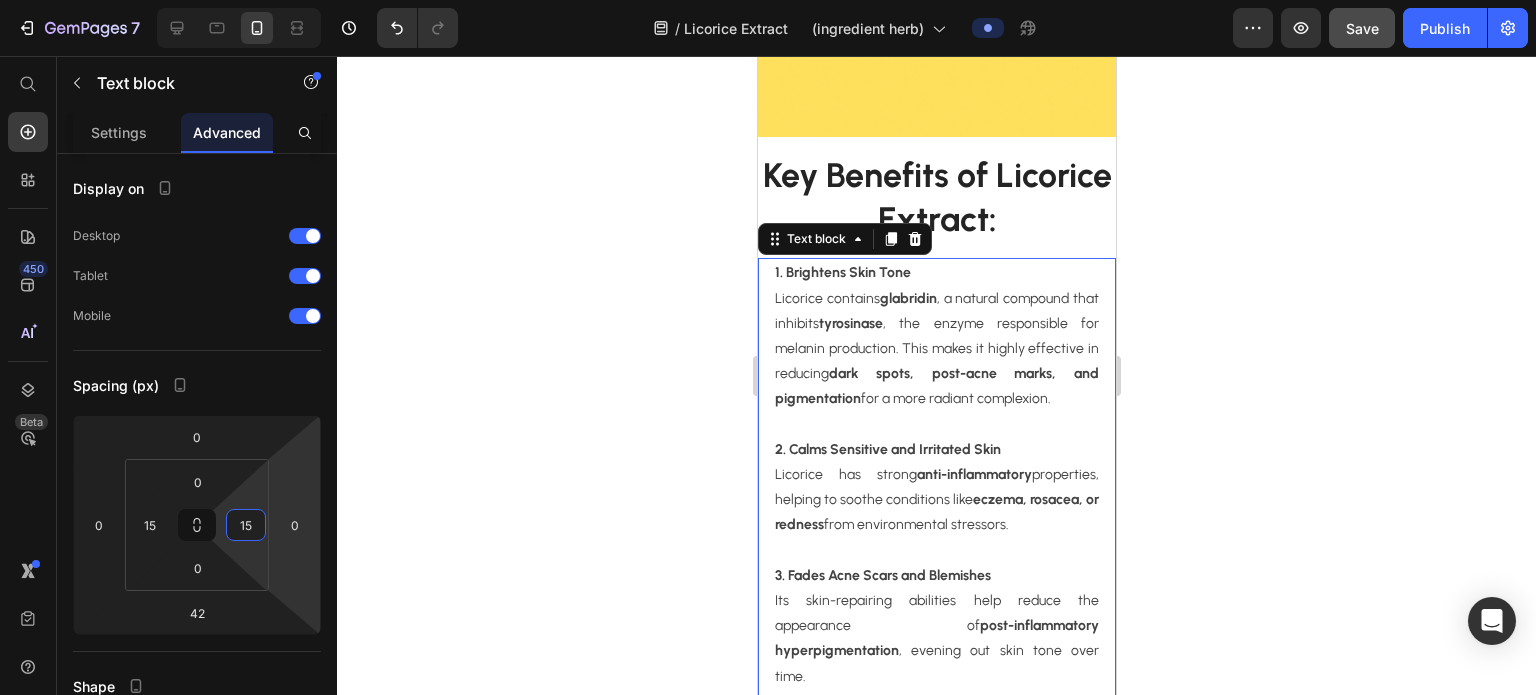type on "15" 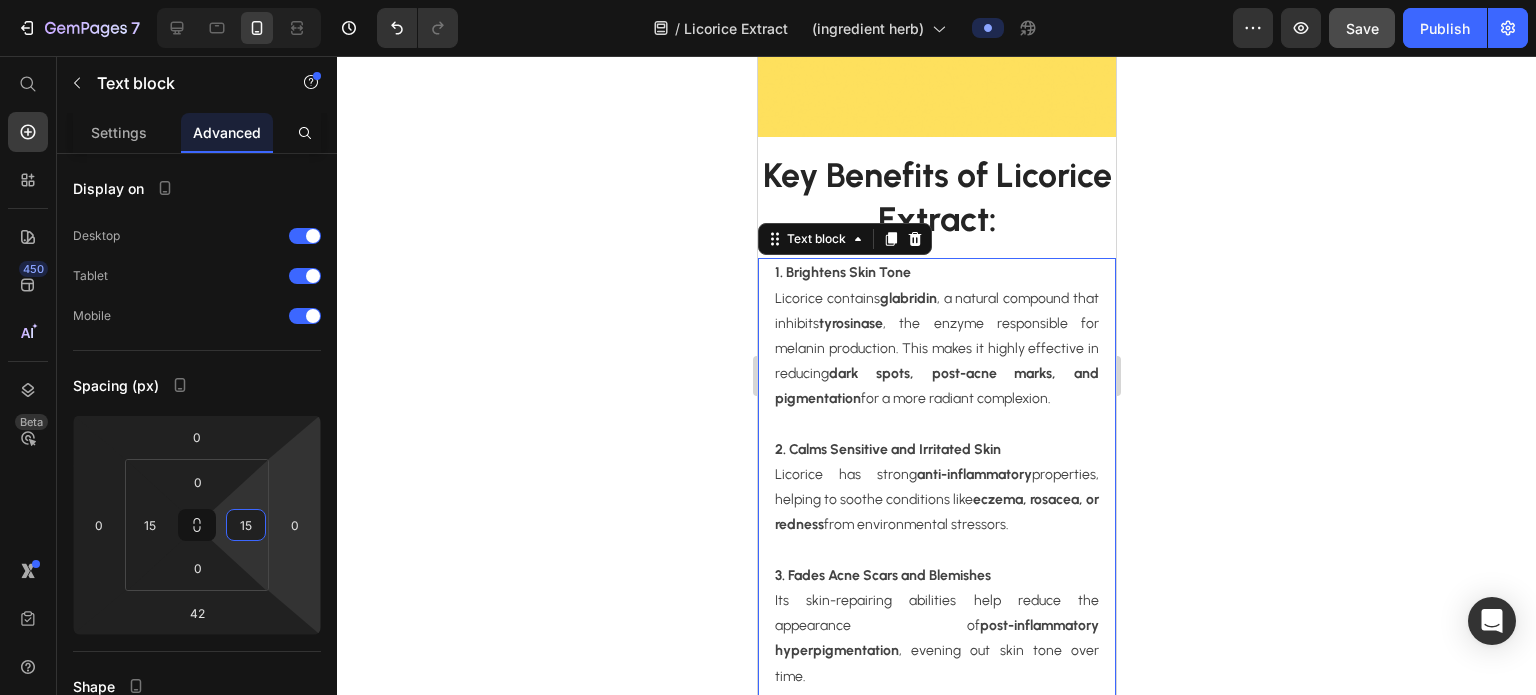 click on "2. Calms Sensitive and Irritated Skin Licorice has strong  anti-inflammatory  properties, helping to soothe conditions like  eczema, rosacea, or redness  from environmental stressors." at bounding box center (936, 487) 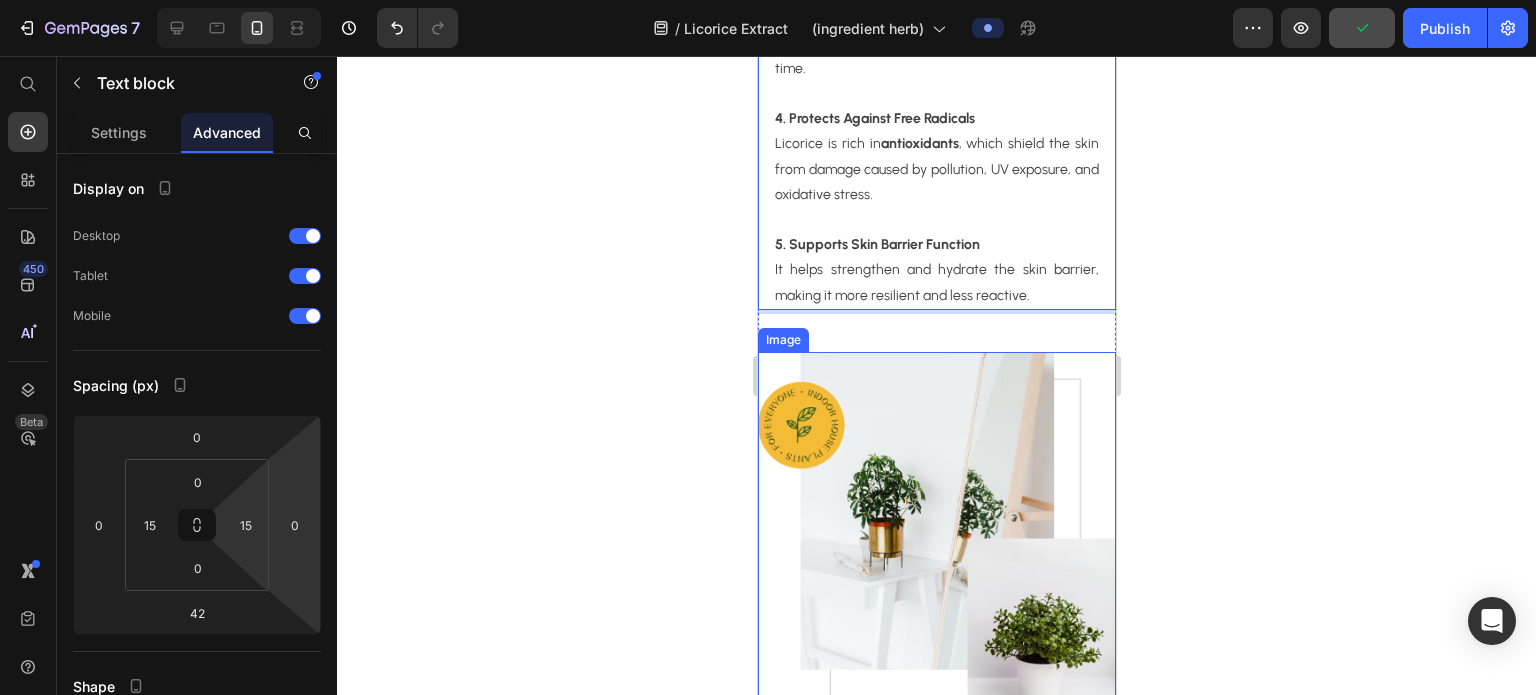scroll, scrollTop: 2858, scrollLeft: 0, axis: vertical 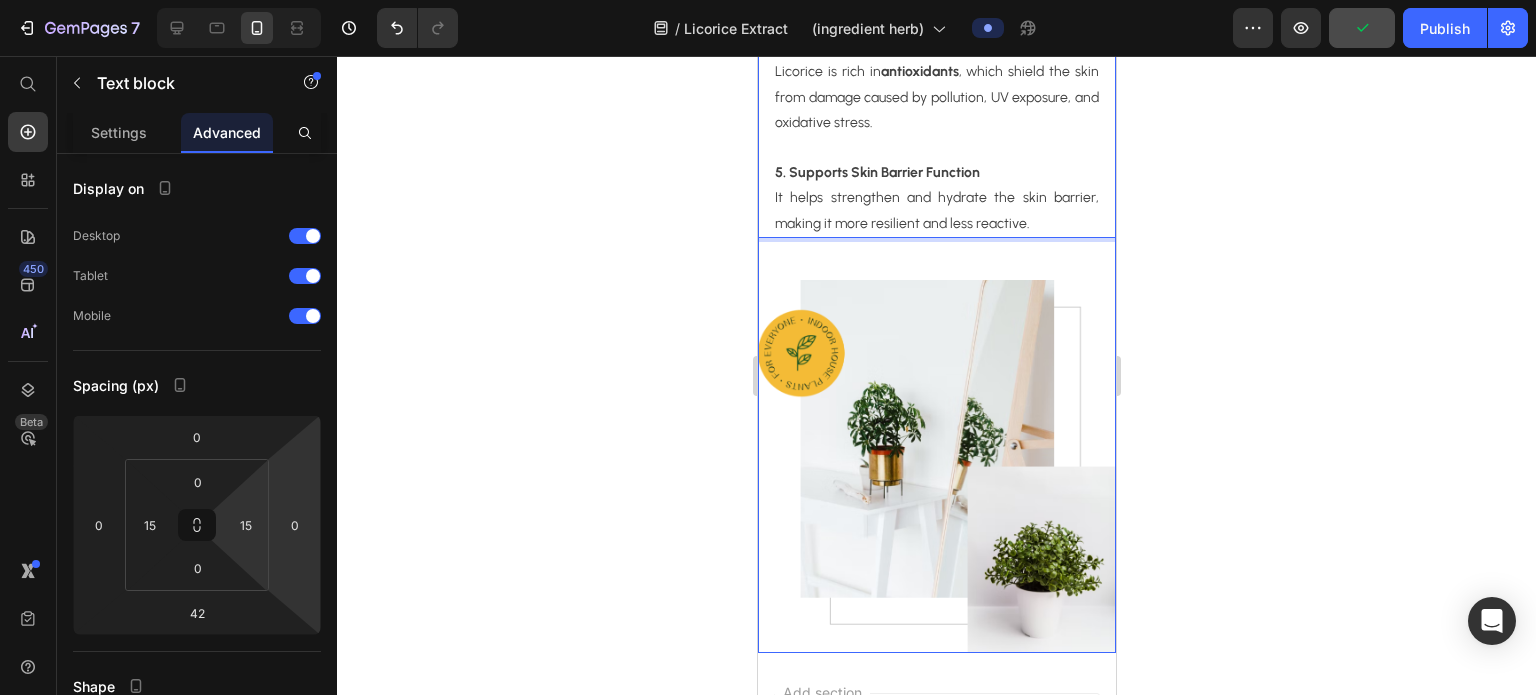 click on "Key Benefits of Licorice Extract: Heading 1. Brightens Skin Tone Licorice contains glabridin , a natural compound that inhibits tyrosinase , the enzyme responsible for melanin production. This makes it highly effective in reducing dark spots, post-acne marks, and pigmentation for a more radiant complexion. 2. Calms Sensitive and Irritated Skin Licorice has strong anti-inflammatory properties, helping to soothe conditions like eczema, rosacea, or redness from environmental stressors. 3. Fades Acne Scars and Blemishes Its skin-repairing abilities help reduce the appearance of post-inflammatory hyperpigmentation , evening out skin tone over time. 4. Protects Against Free Radicals Licorice is rich in antioxidants , which shield the skin from damage caused by pollution, UV exposure, and oxidative stress. 5. Supports Skin Barrier Function It helps strengthen and hydrate the skin barrier, making it more resilient and less reactive. Text block 42" at bounding box center (936, -124) 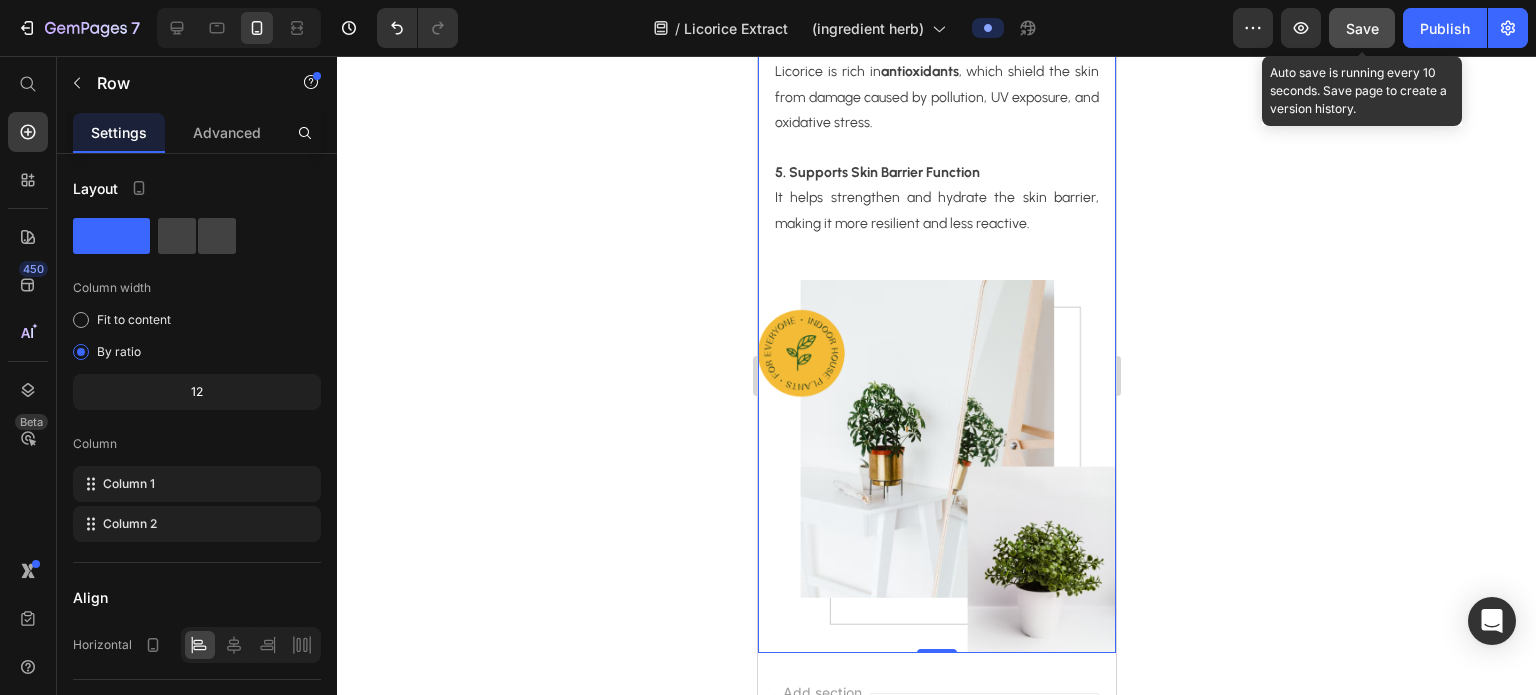 click on "Save" at bounding box center (1362, 28) 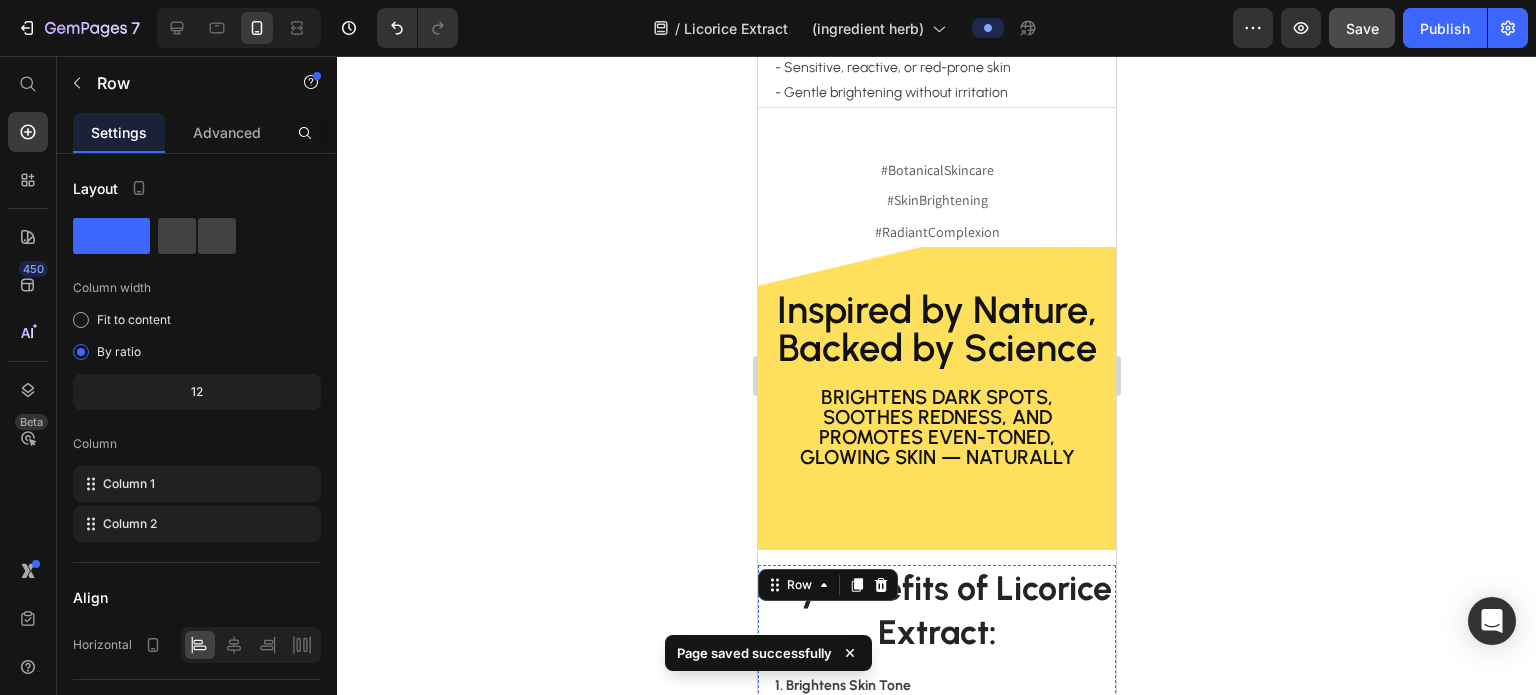 scroll, scrollTop: 1848, scrollLeft: 0, axis: vertical 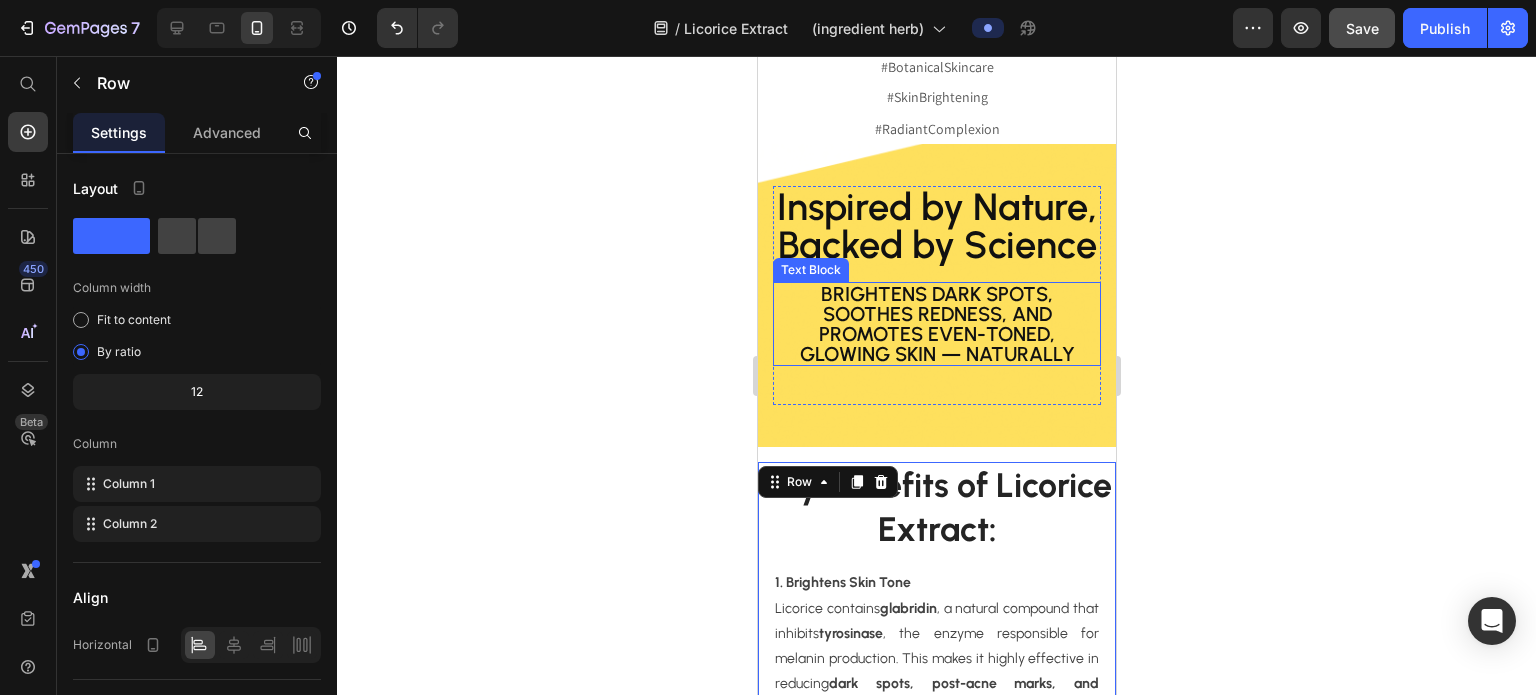 click on "Brightens dark spots, soothes redness, and promotes even-toned, glowing skin — naturally" at bounding box center [936, 324] 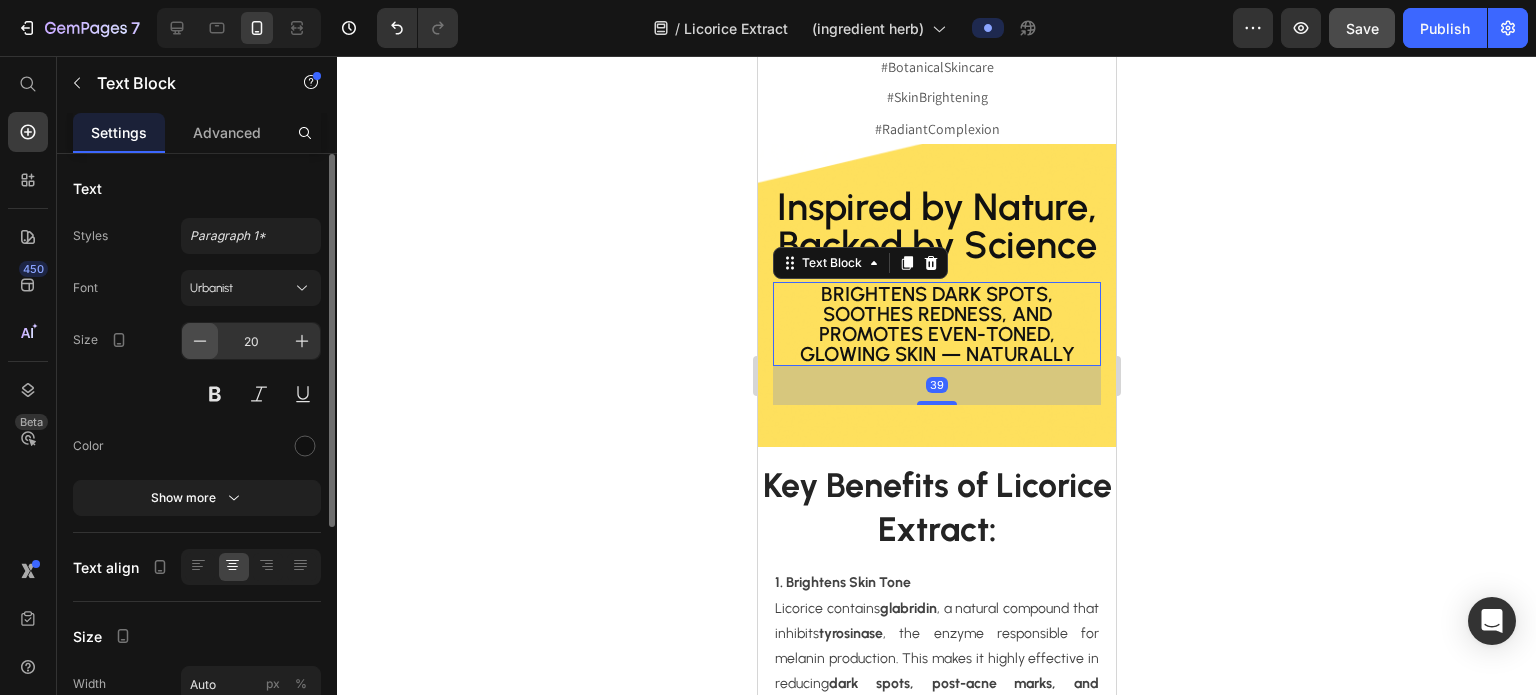 click at bounding box center (200, 341) 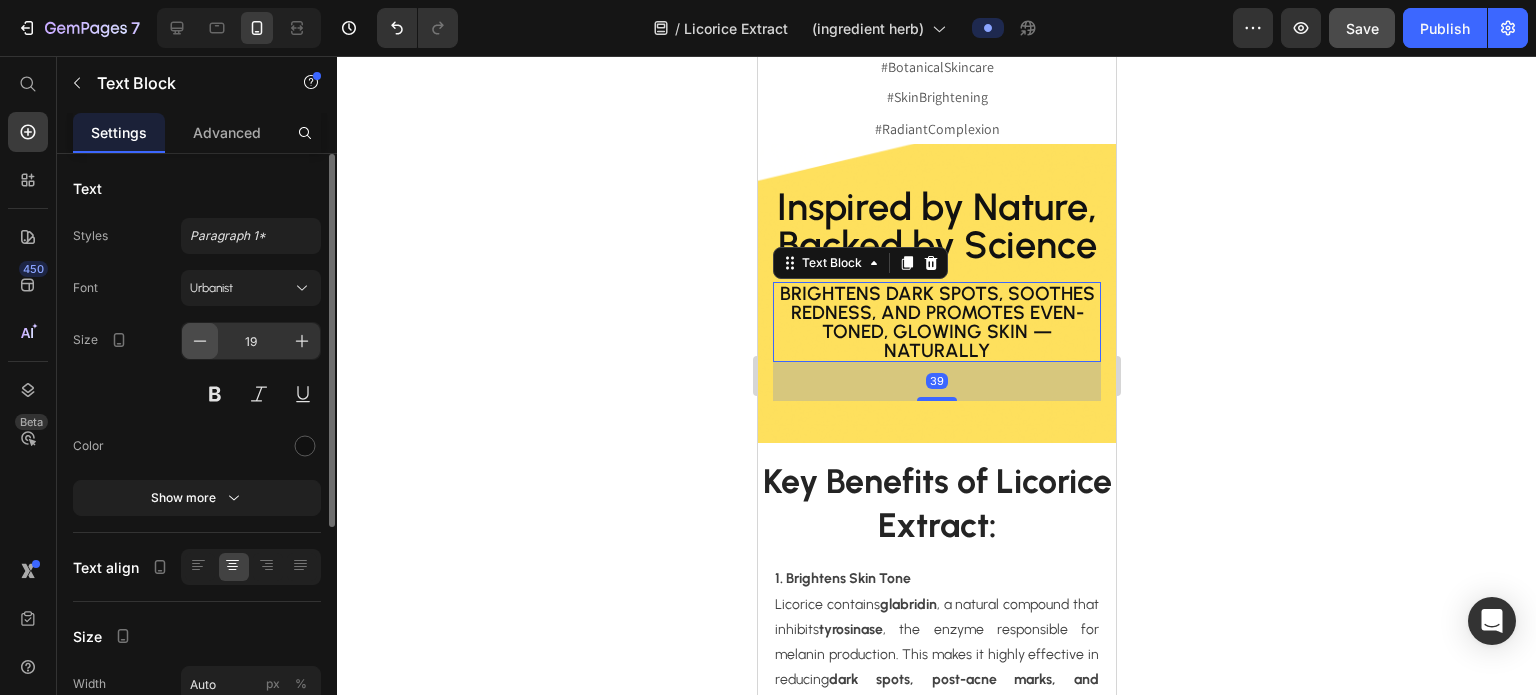 click 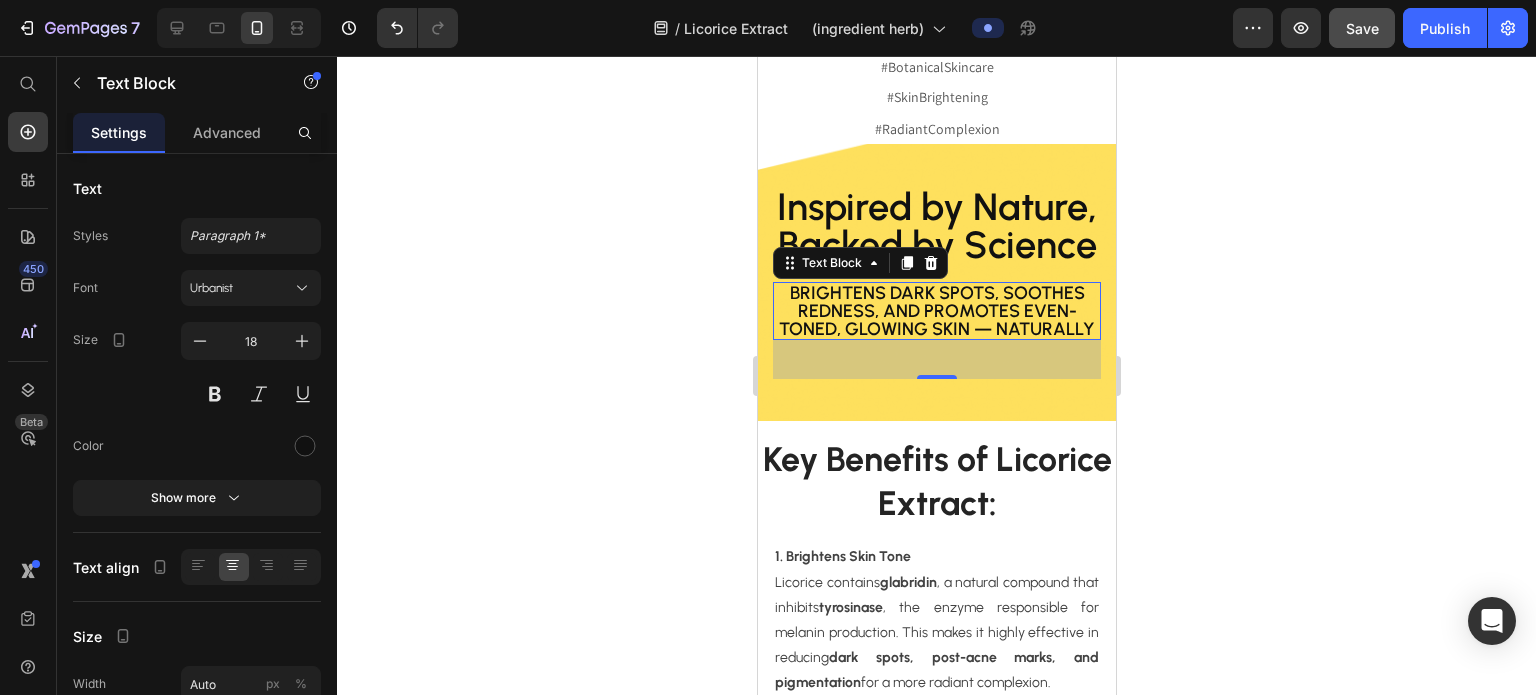 click 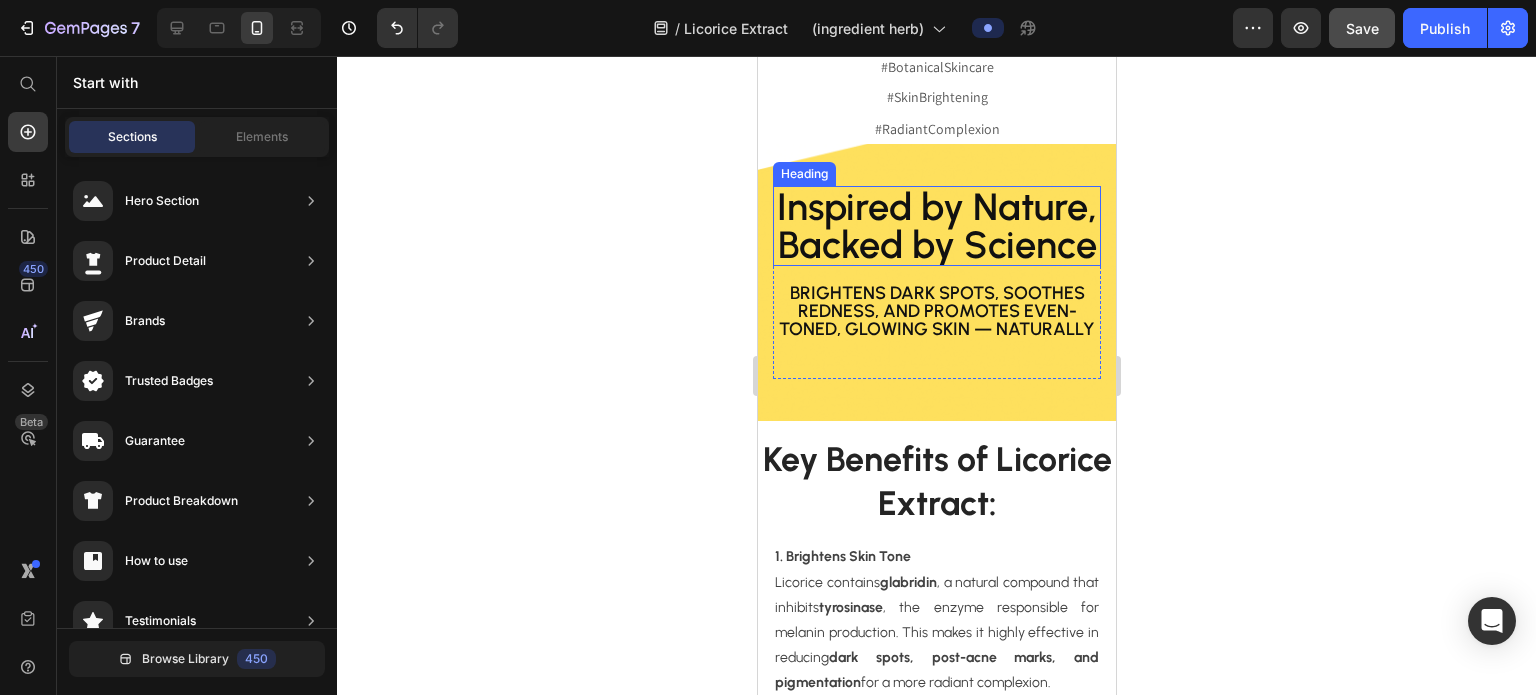 click on "Inspired by Nature, Backed by Science" at bounding box center (936, 226) 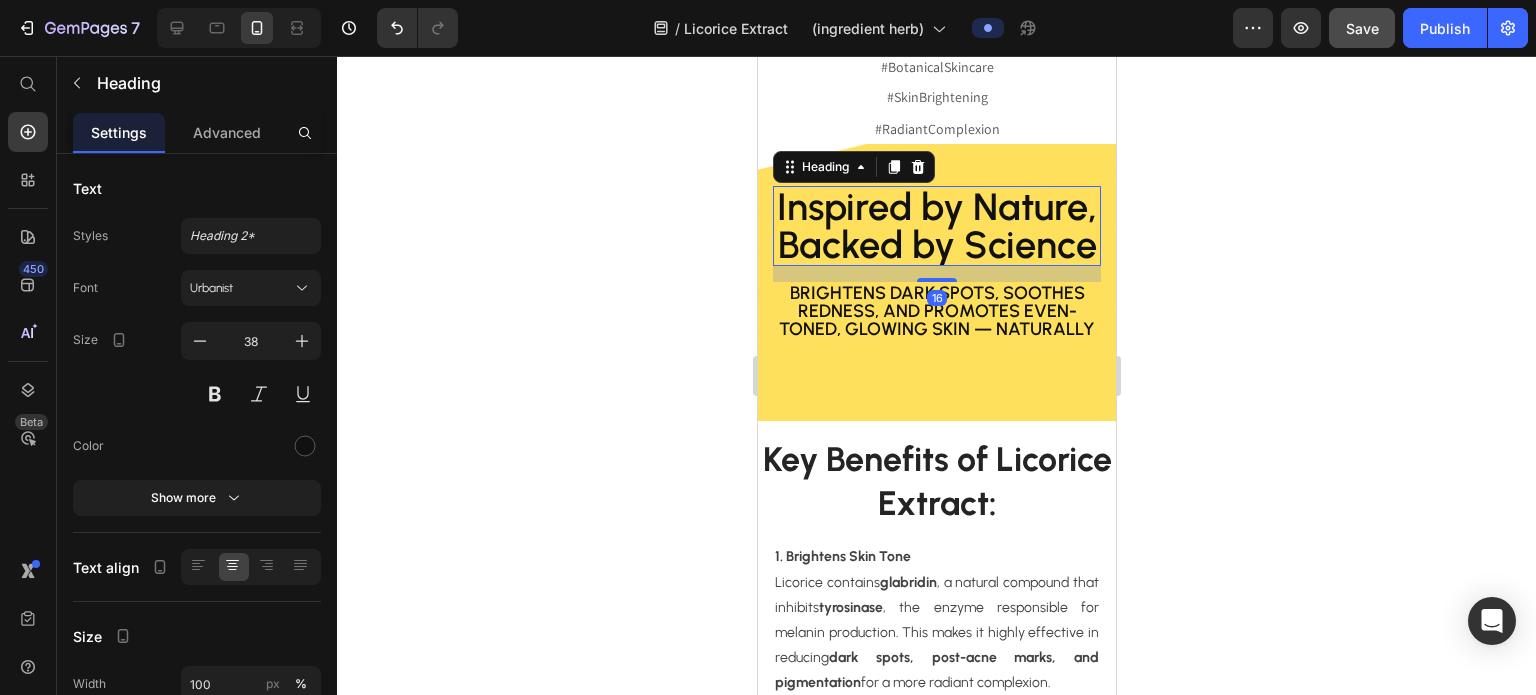 click 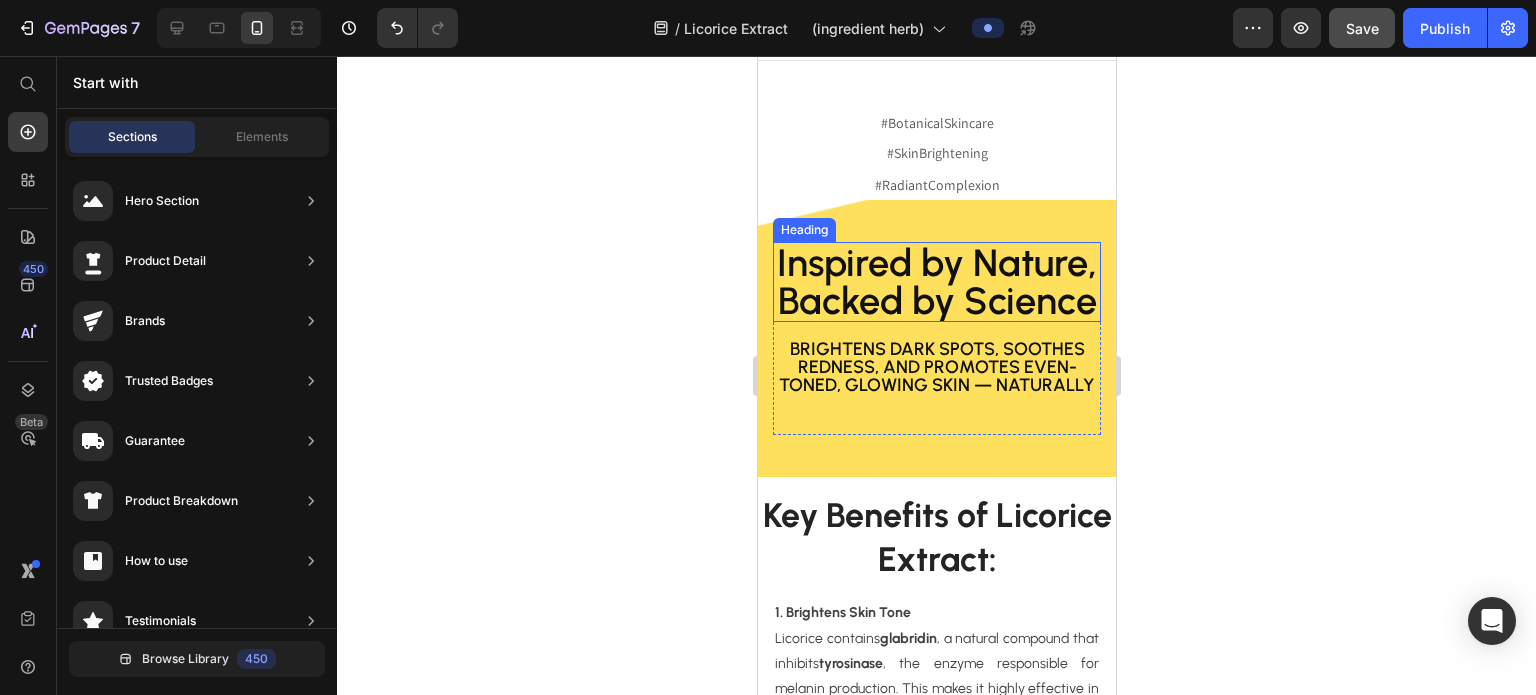 scroll, scrollTop: 1748, scrollLeft: 0, axis: vertical 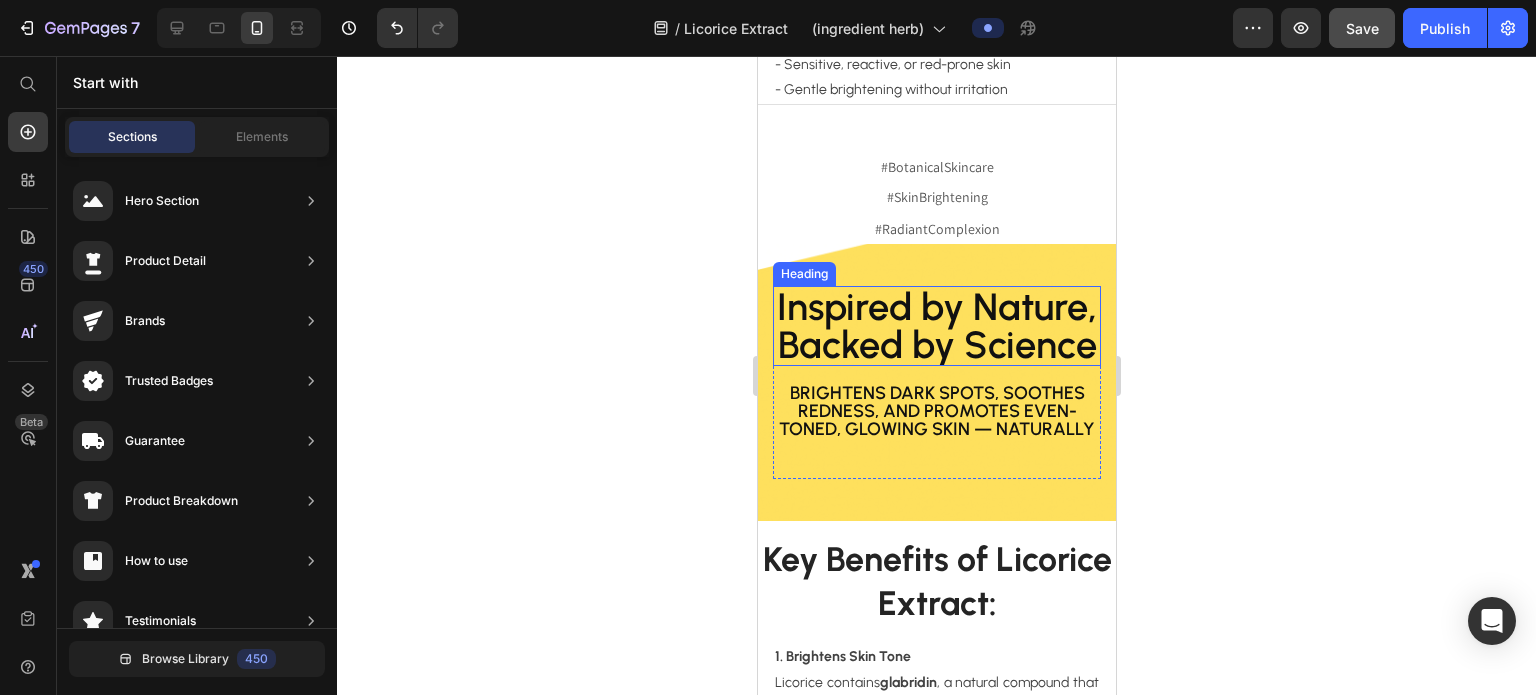 click on "Inspired by Nature, Backed by Science" at bounding box center (936, 326) 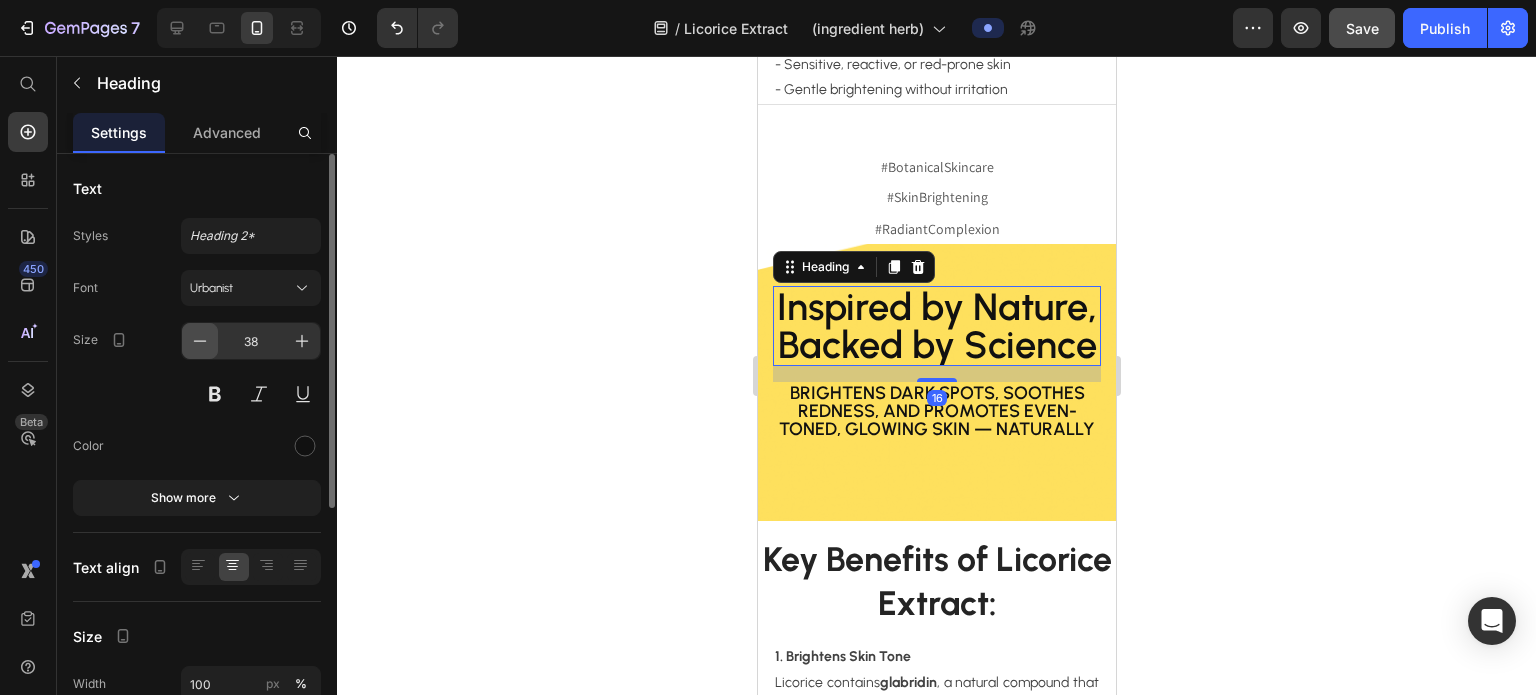 click at bounding box center (200, 341) 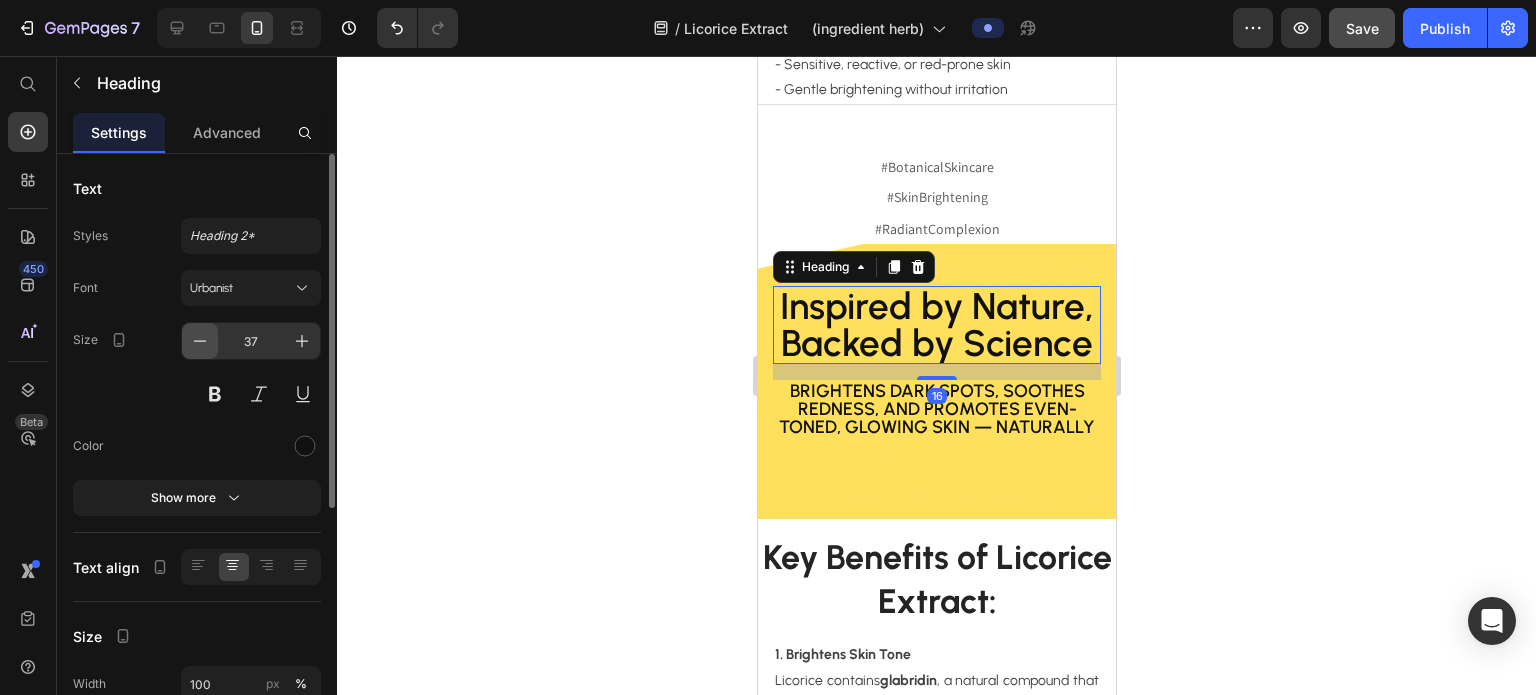 click at bounding box center (200, 341) 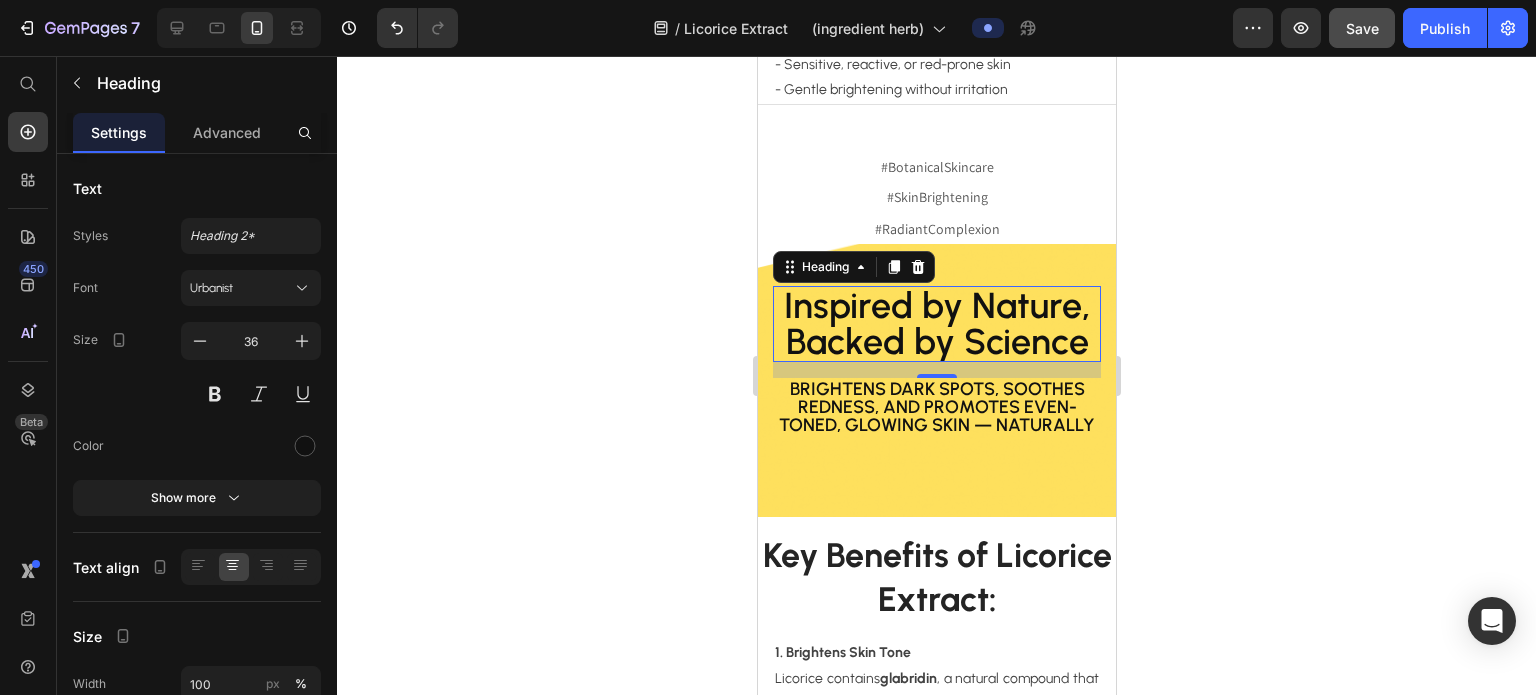 click 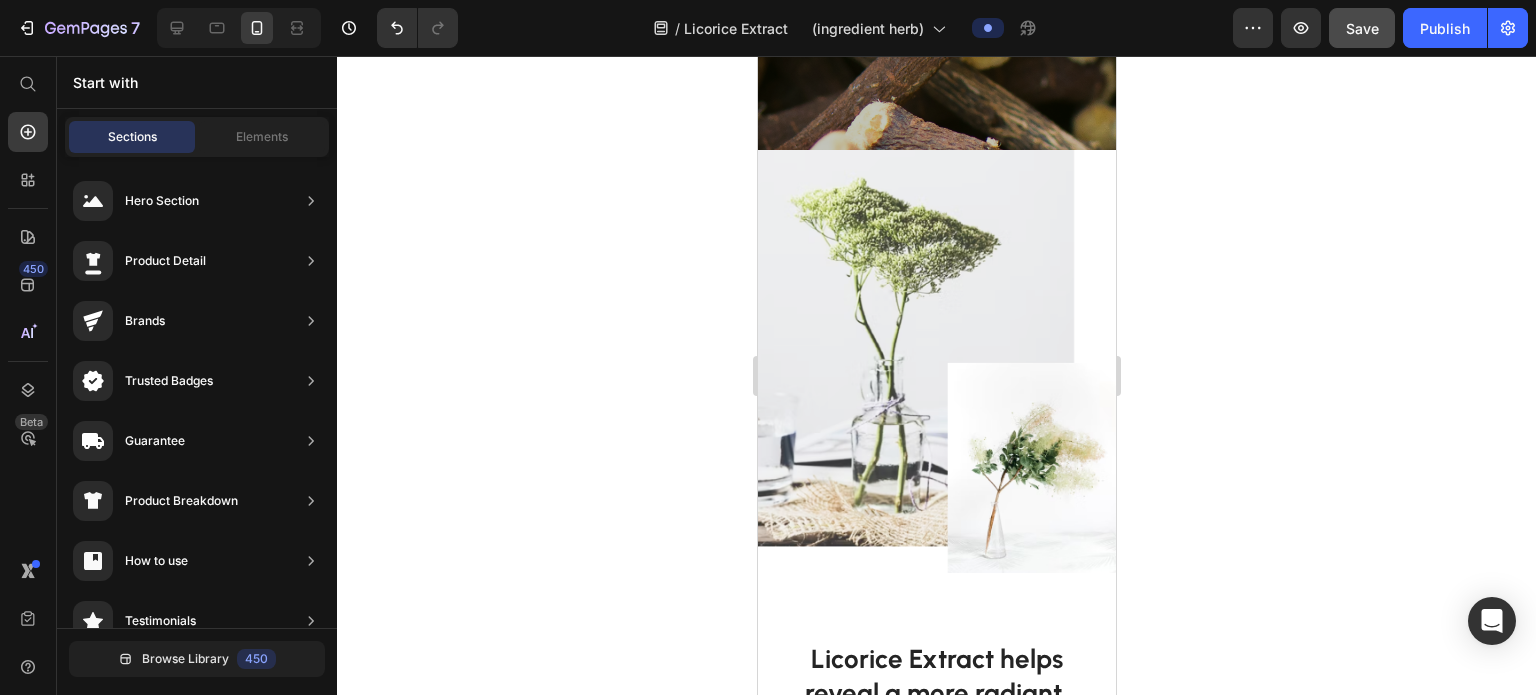 scroll, scrollTop: 548, scrollLeft: 0, axis: vertical 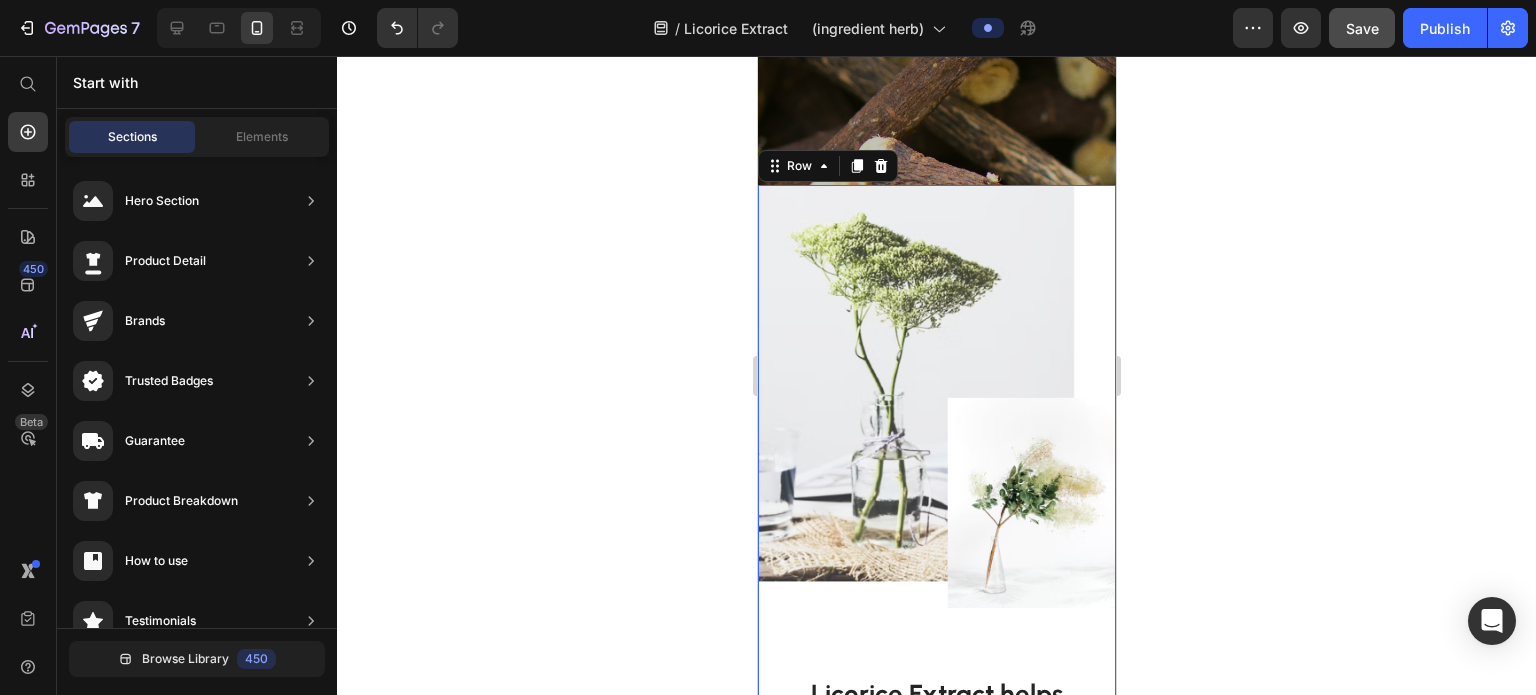 click on "Image" at bounding box center [936, 420] 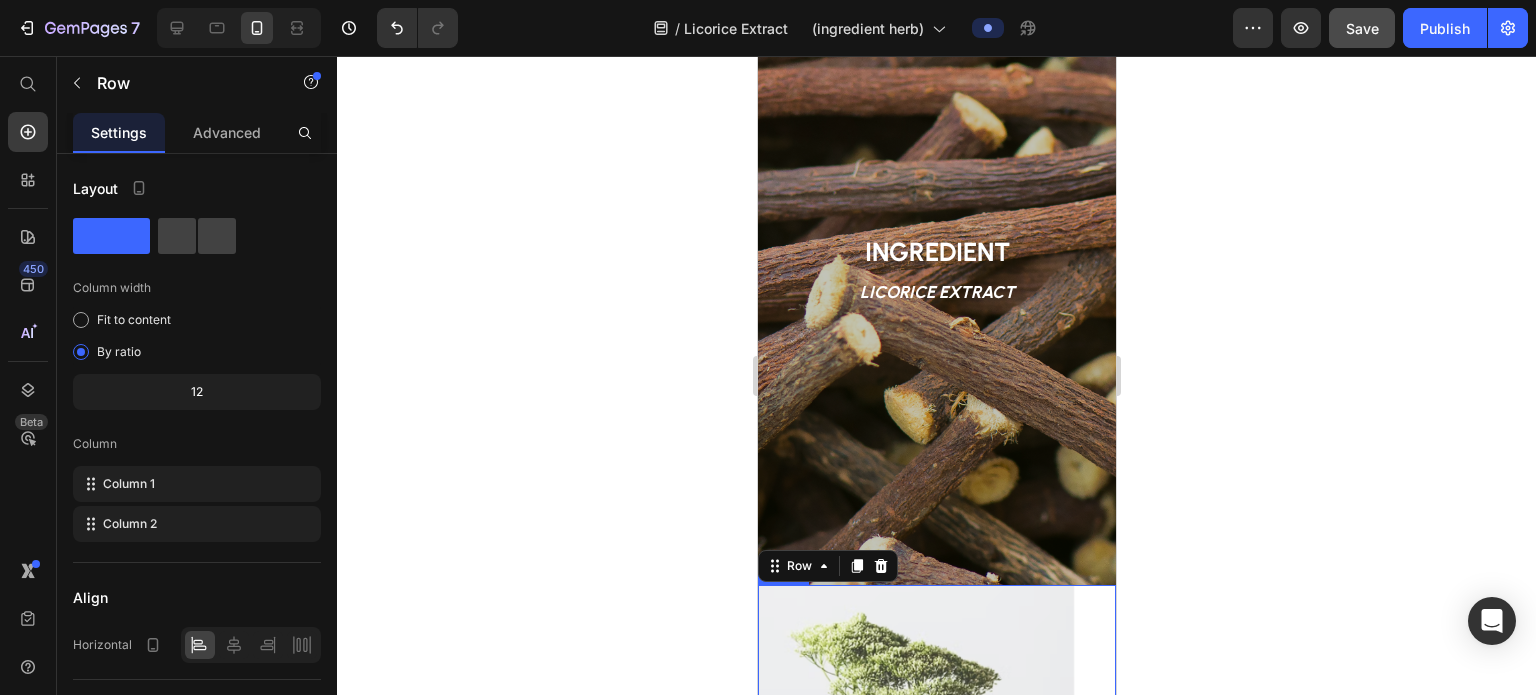 scroll, scrollTop: 0, scrollLeft: 0, axis: both 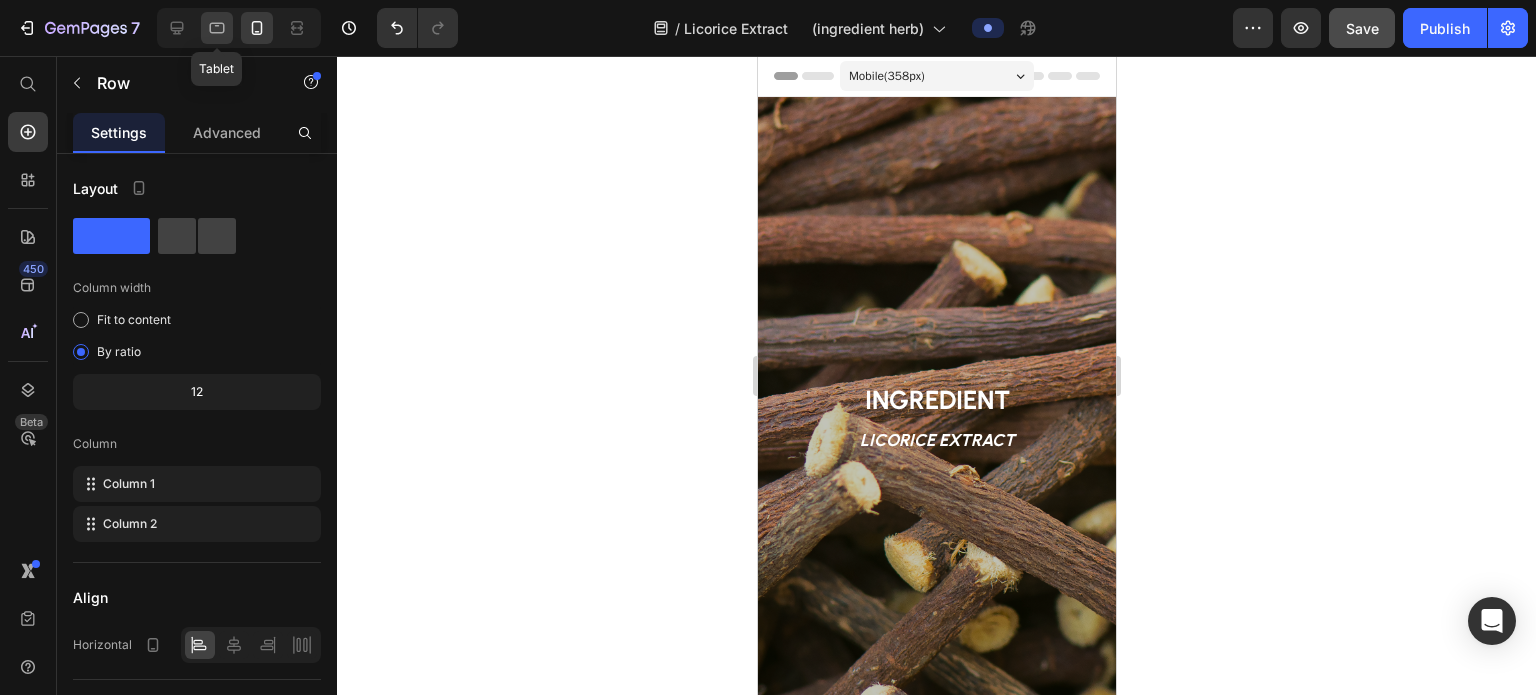 click 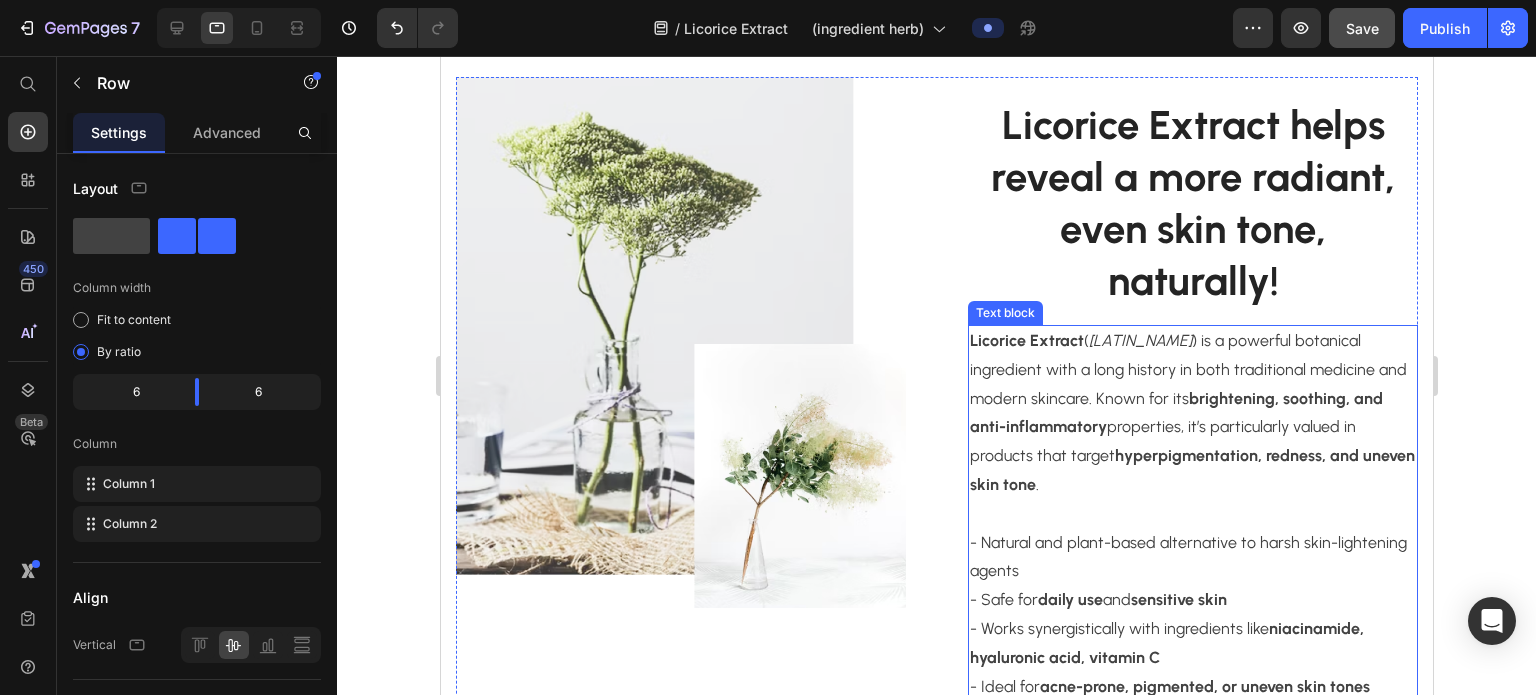 scroll, scrollTop: 552, scrollLeft: 0, axis: vertical 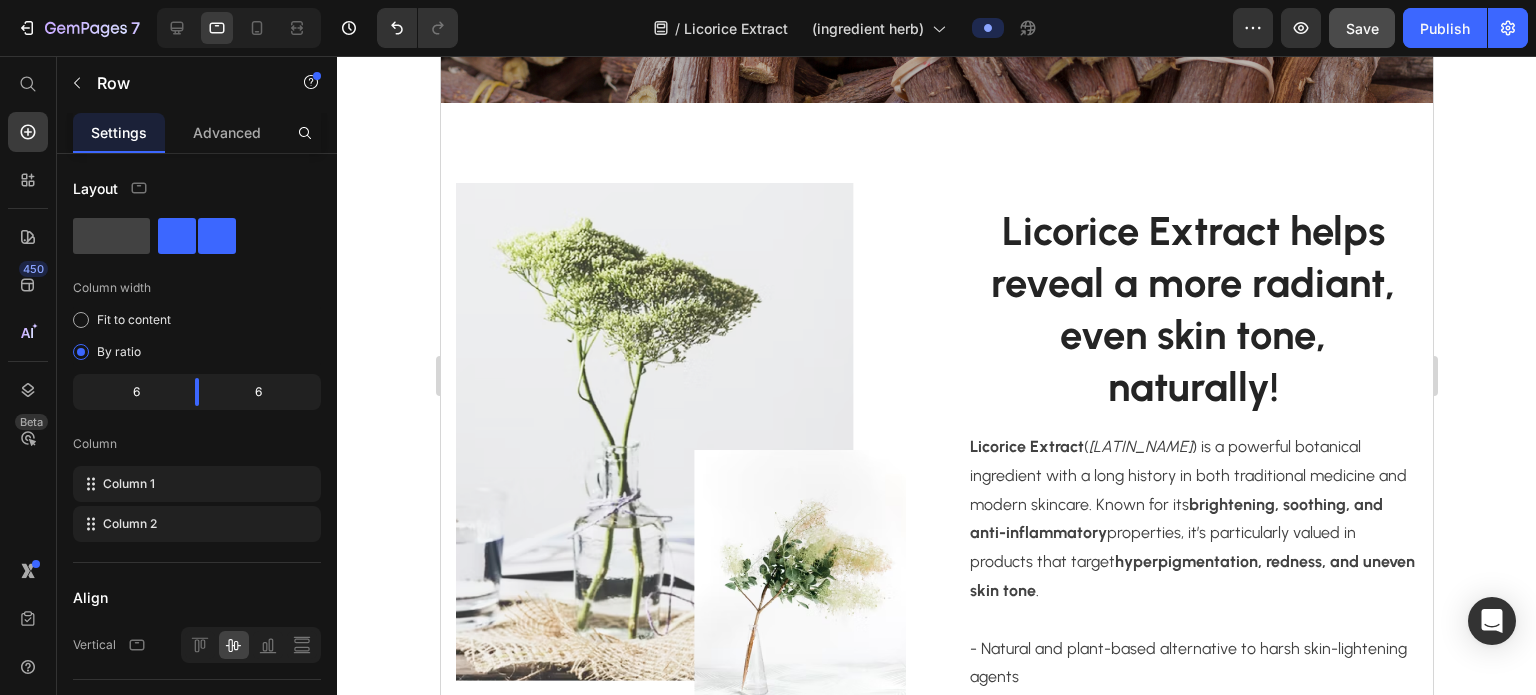 click on "Image Licorice Extract helps reveal a more radiant, even skin tone, naturally! Heading Licorice Extract ( Glycyrrhiza glabra ) is a powerful botanical ingredient with a long history in both traditional medicine and modern skincare. Known for its brightening, soothing, and anti-inflammatory properties, it’s particularly valued in products that target hyperpigmentation, redness, and uneven skin tone . - Natural and plant-based alternative to harsh skin-lightening agents - Safe for daily use and sensitive skin - Works synergistically with ingredients like niacinamide, hyaluronic acid, vitamin C - Ideal for acne-prone, pigmented, or uneven skin tones Ideal For: - Uneven skin tone and dullness - Acne marks and pigmentation - Sensitive, reactive, or red-prone skin - Gentle brightening without irritation Text block Title Line #BotanicalSkincare Text block #SkinBrightening Text block #RadiantComplexion Text block Row Row Section 2" at bounding box center (936, 646) 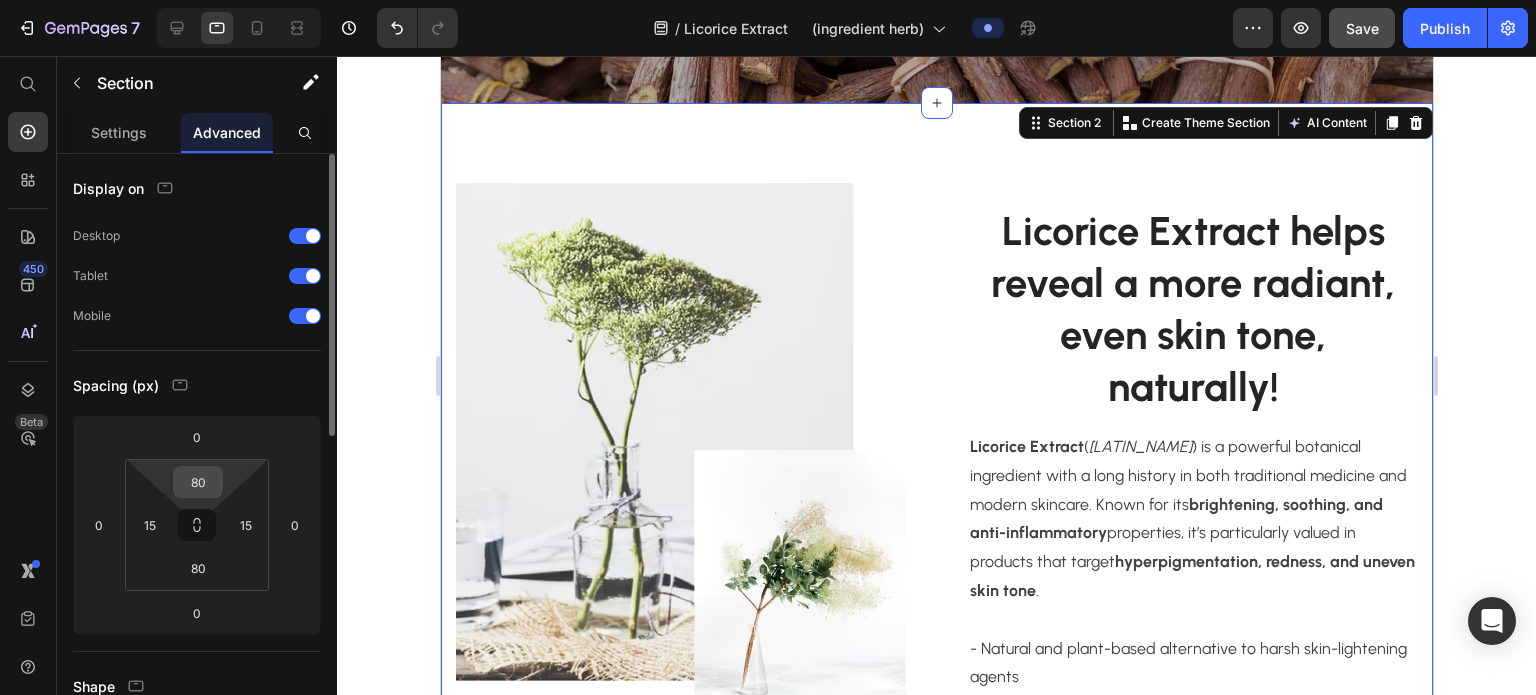 click on "80" at bounding box center (198, 482) 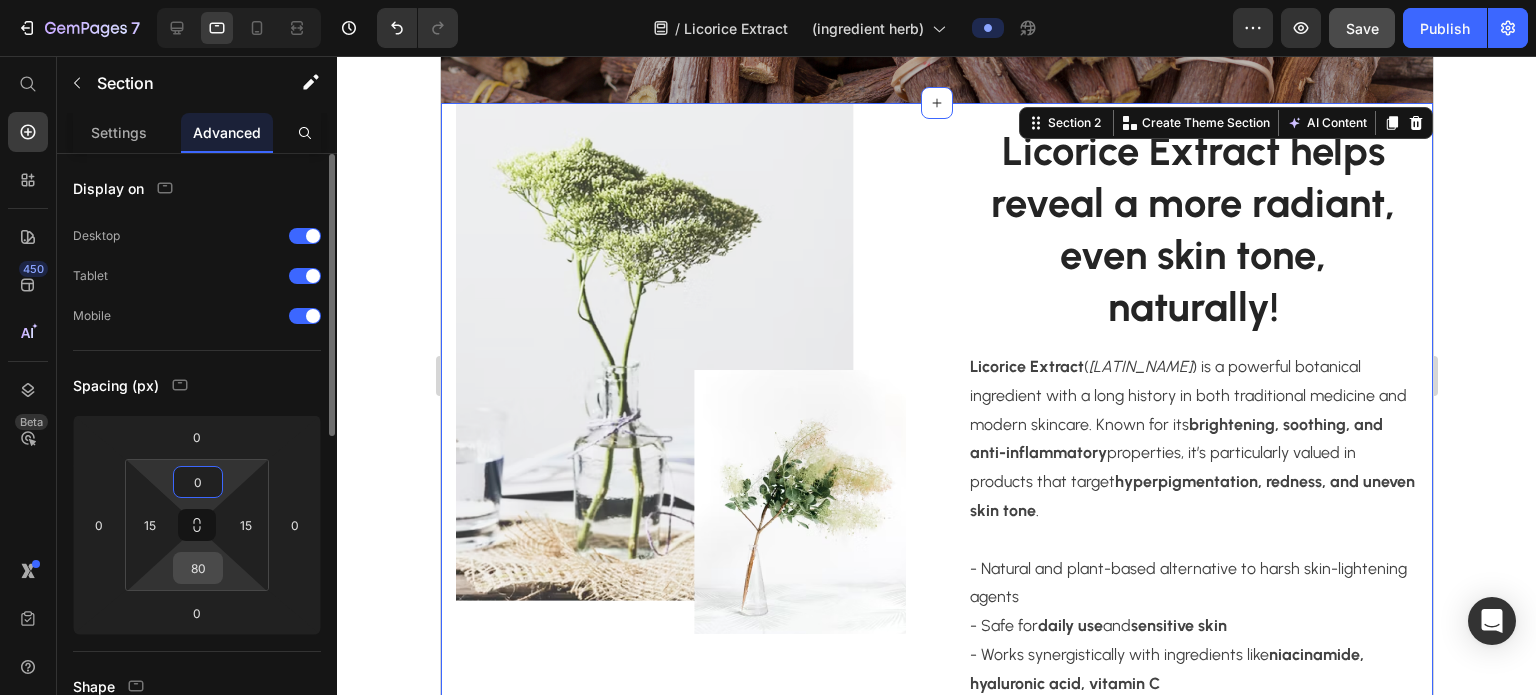 type on "0" 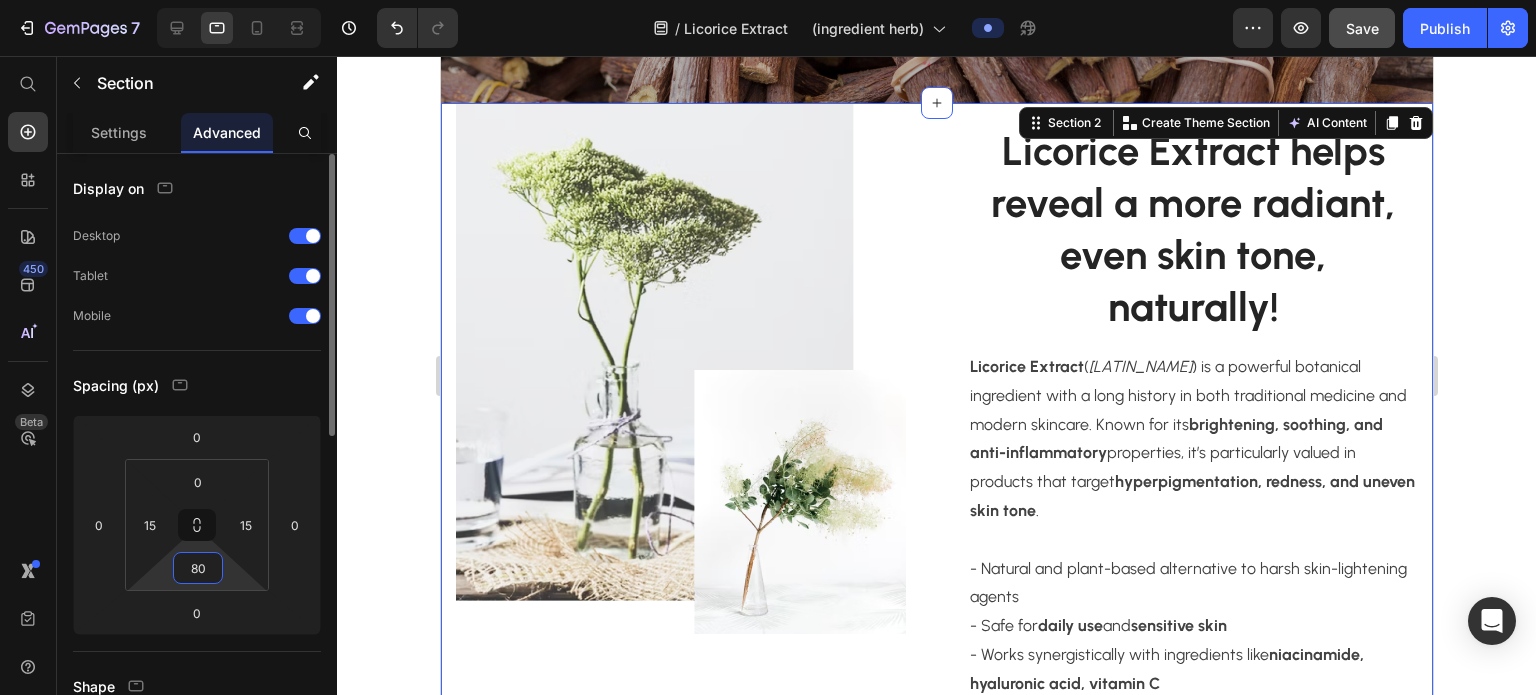 click on "80" at bounding box center [198, 568] 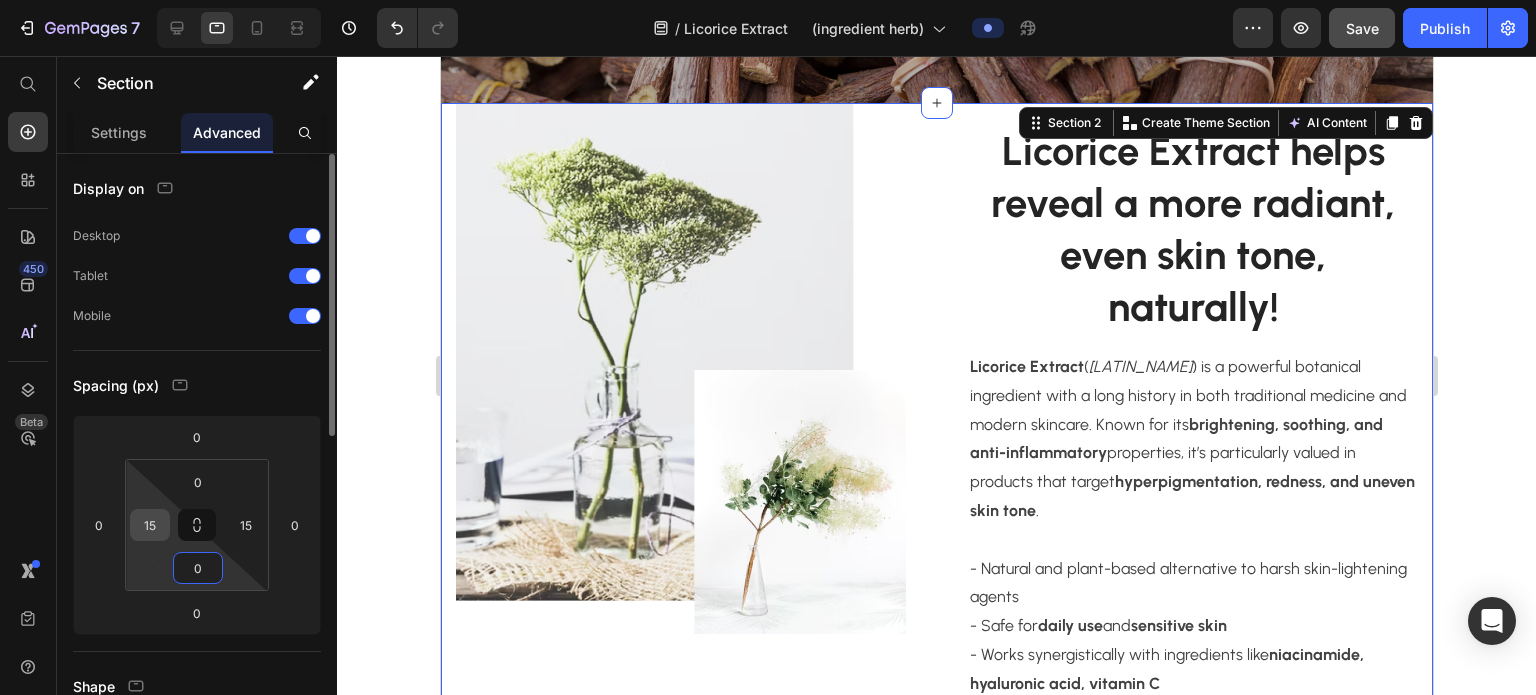 type on "0" 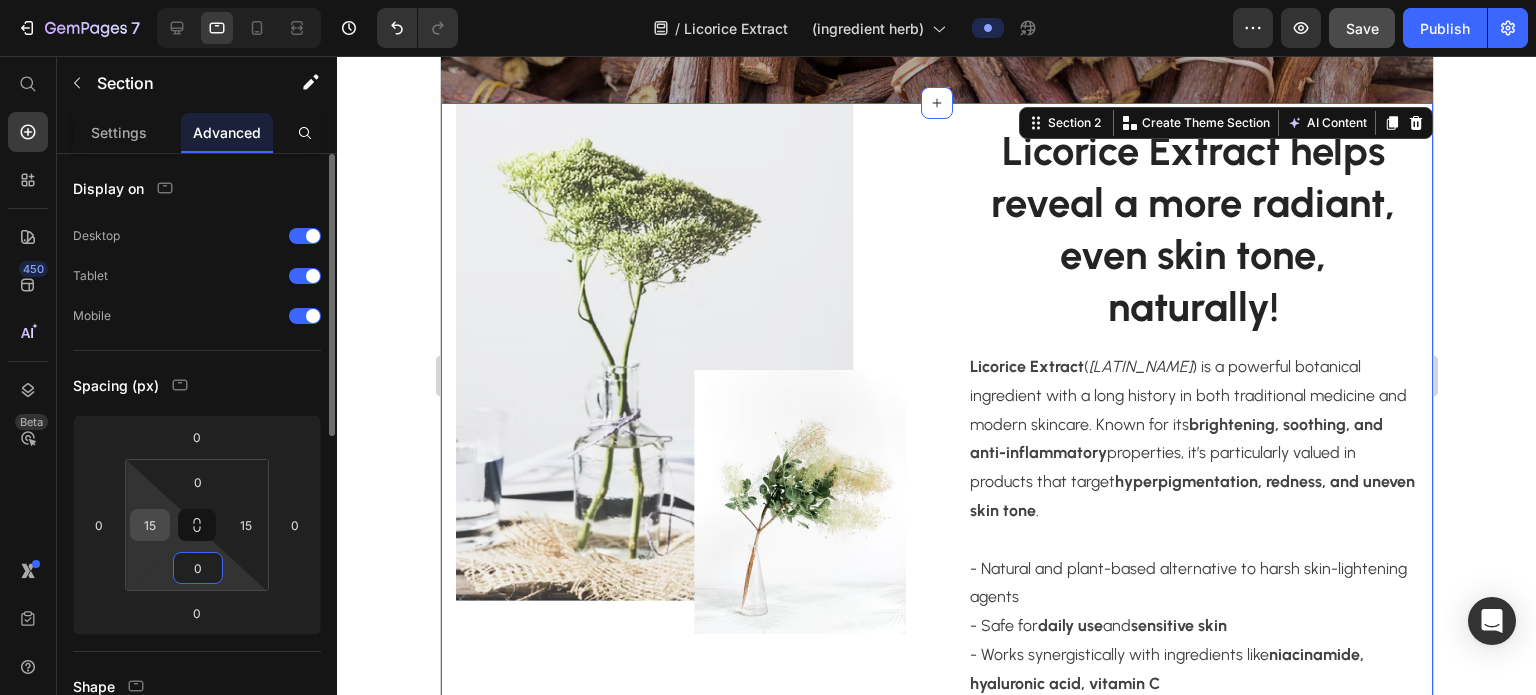 click on "15" at bounding box center [150, 525] 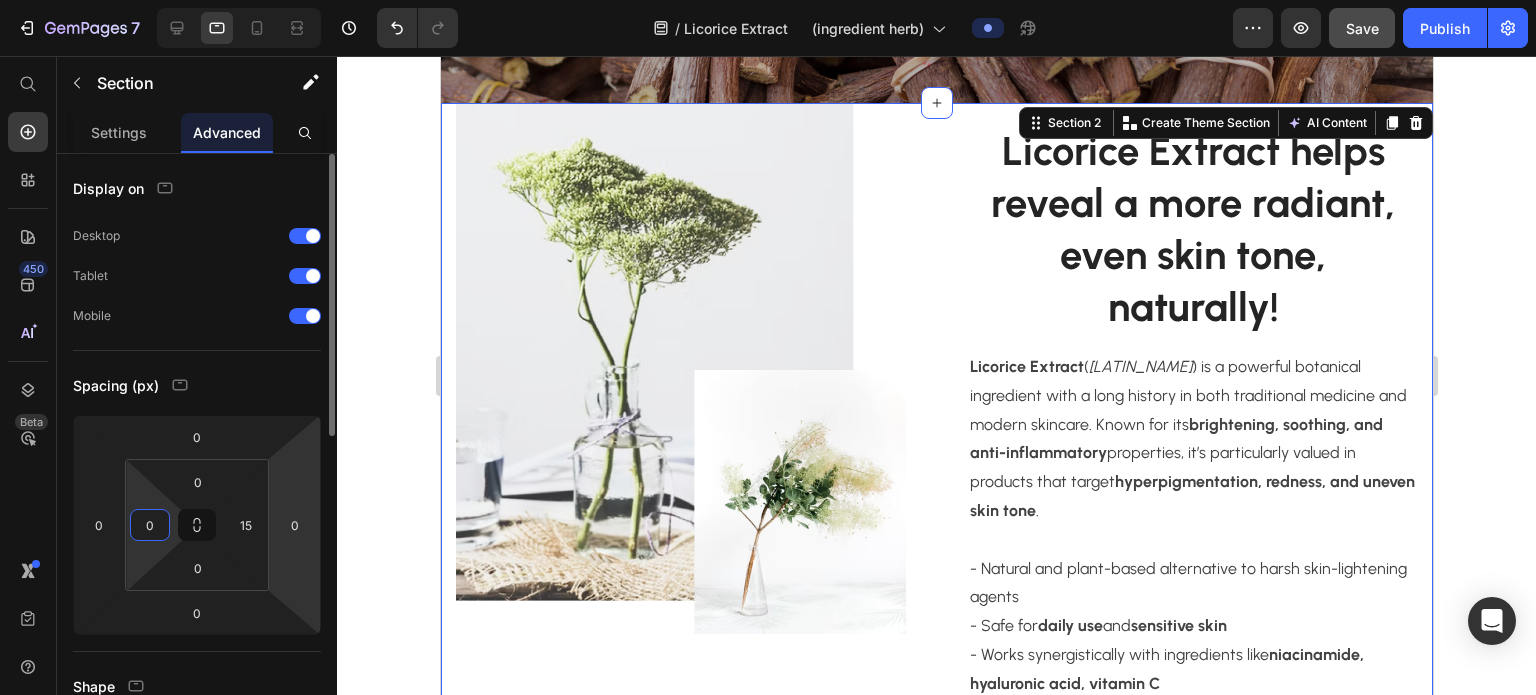 type on "0" 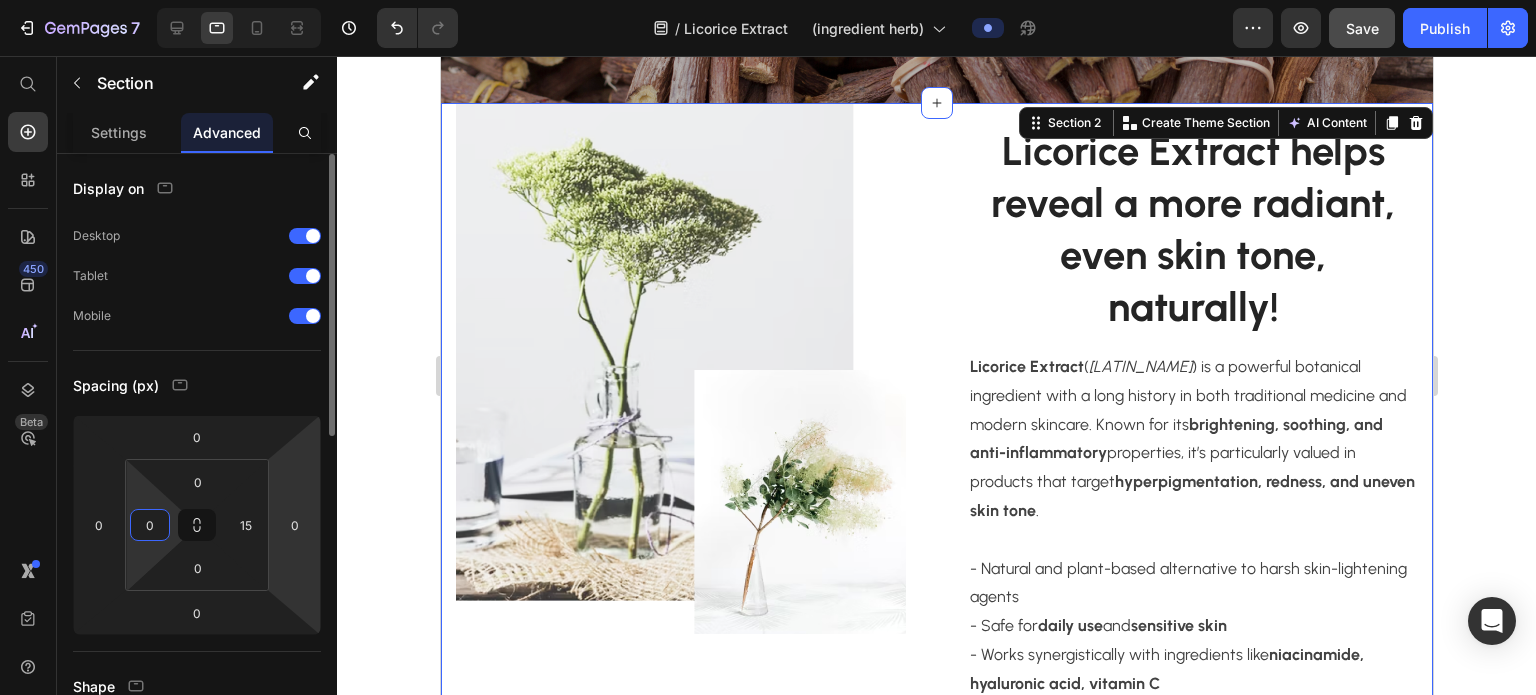 click on "7 Version history / Licorice Extract (ingredient herb) Preview Save Publish 450 Beta Start with Sections Elements Hero Section Product Detail Brands Trusted Badges Guarantee Product Breakdown How to use Testimonials Compare Bundle FAQs Social Proof Brand Story Product List Collection Blog List Contact Sticky Add to Cart Custom Footer Browse Library 450 Layout Row Row Row Row Text Heading Text Block Button Button Button Button Sticky Back to top Media Image" at bounding box center [768, 0] 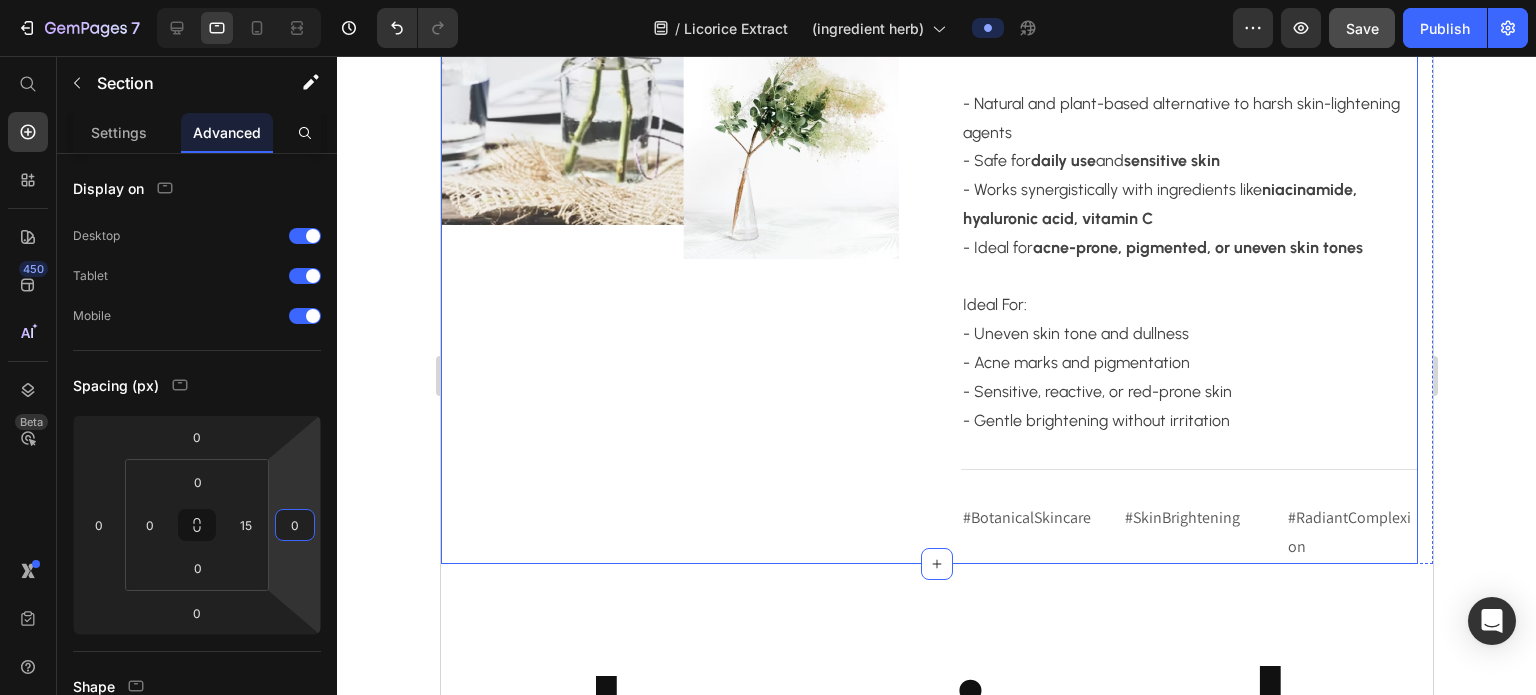 scroll, scrollTop: 1052, scrollLeft: 0, axis: vertical 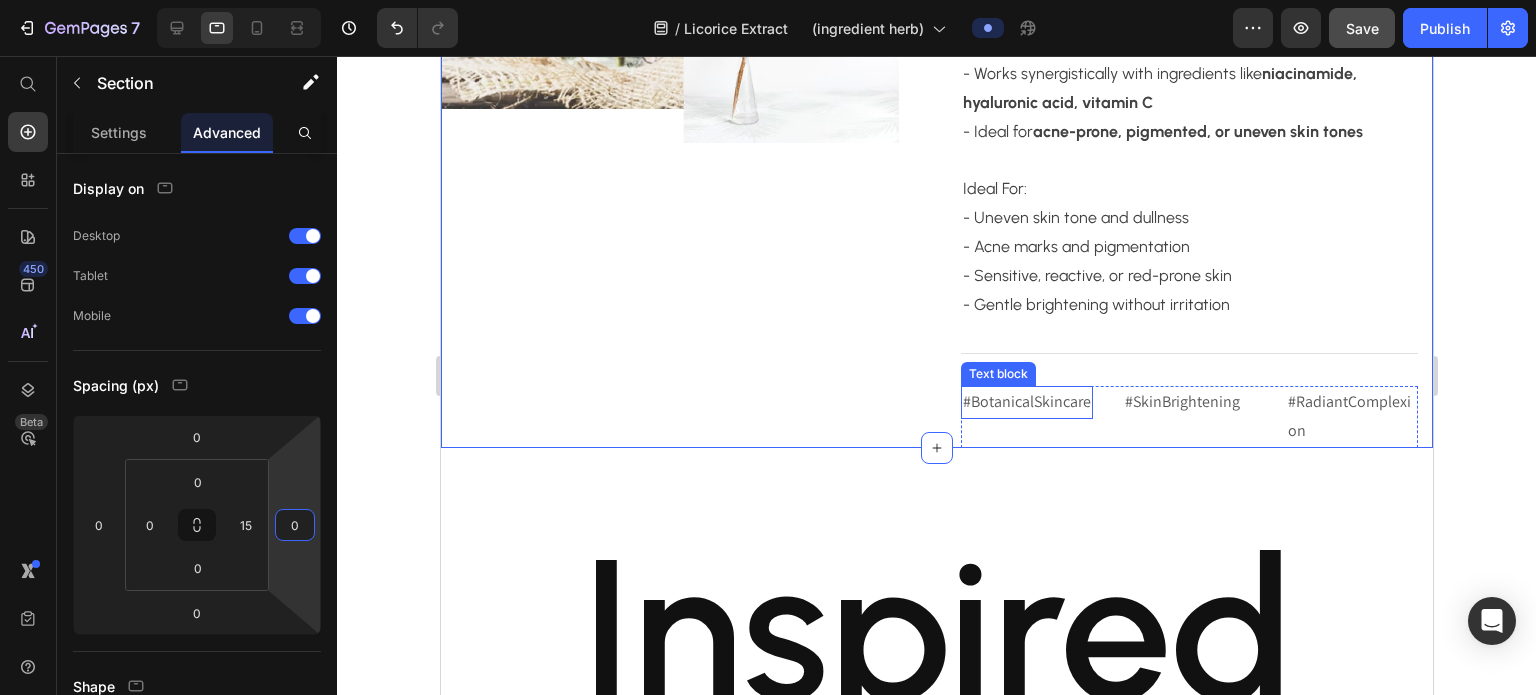 click on "#BotanicalSkincare" at bounding box center [1026, 402] 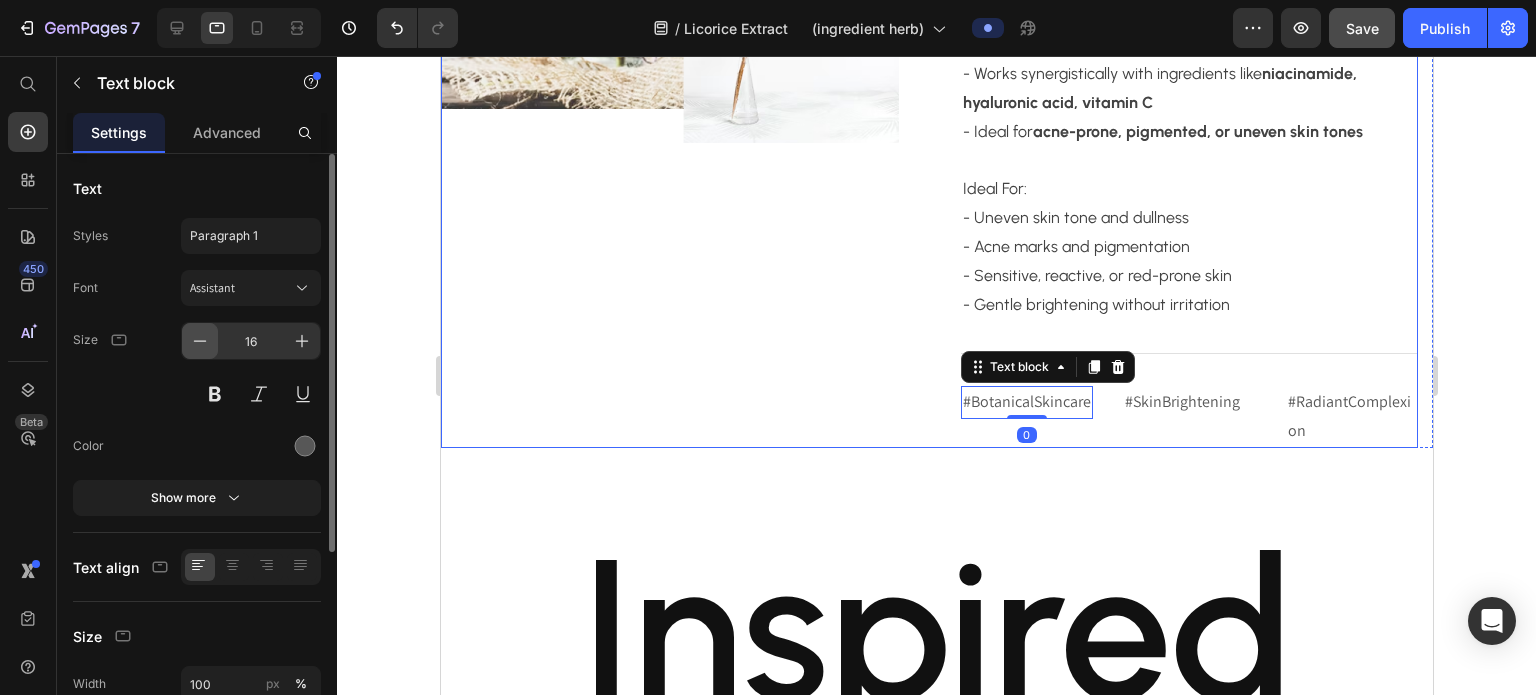 click 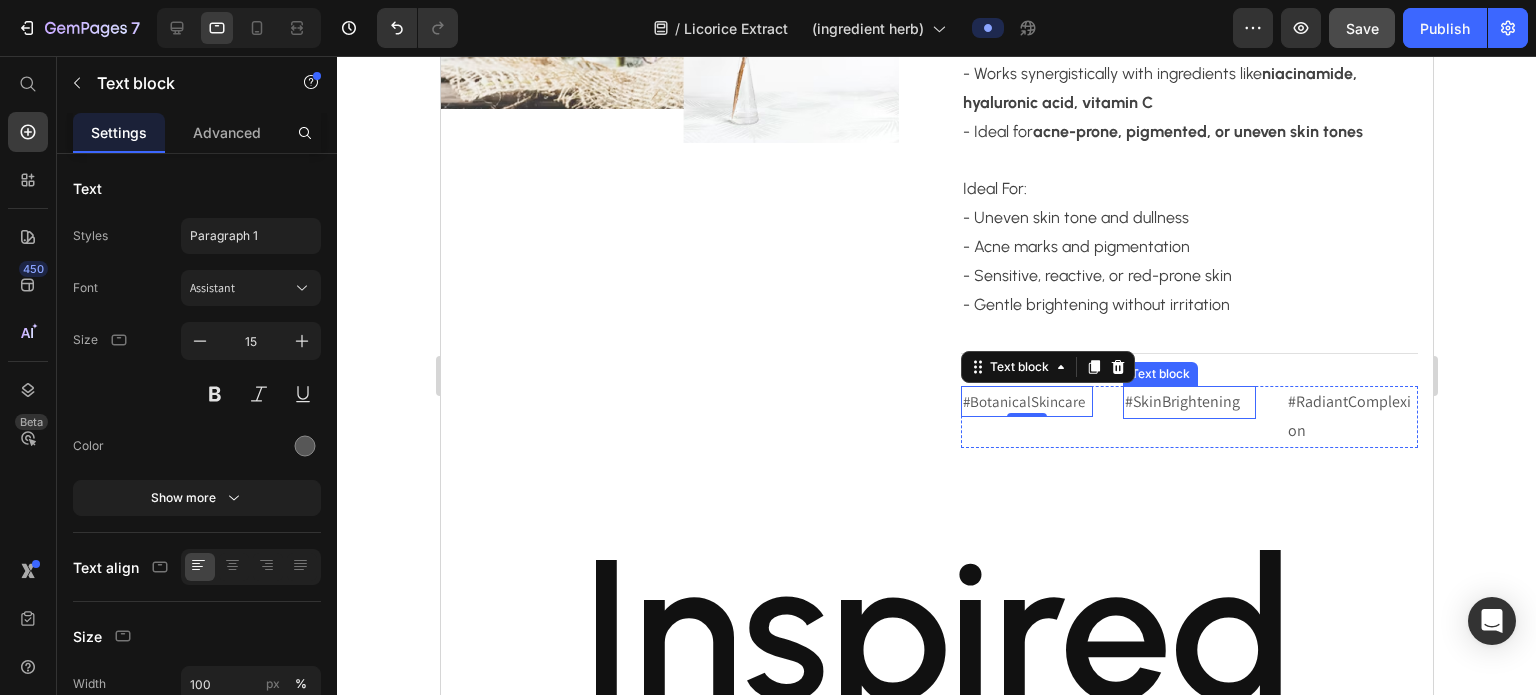 click on "#SkinBrightening" at bounding box center [1188, 402] 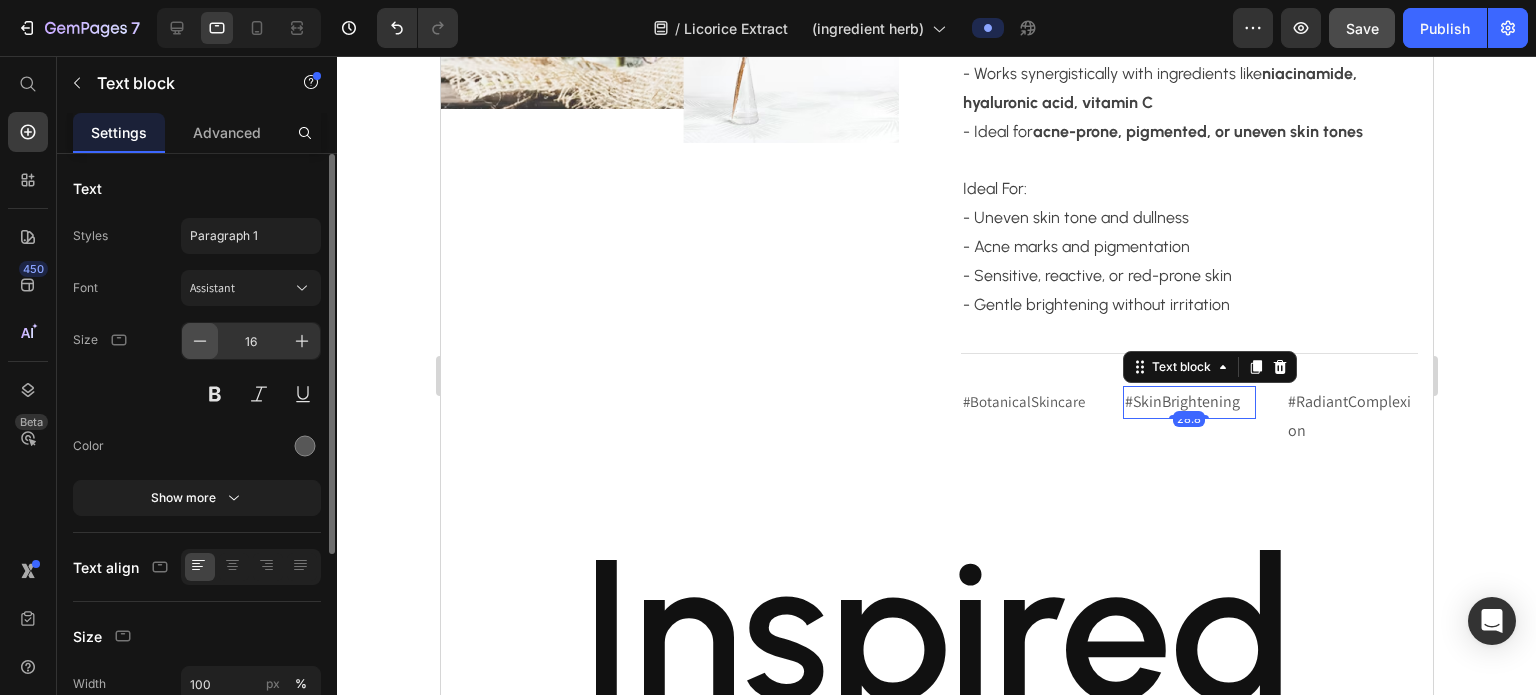 click 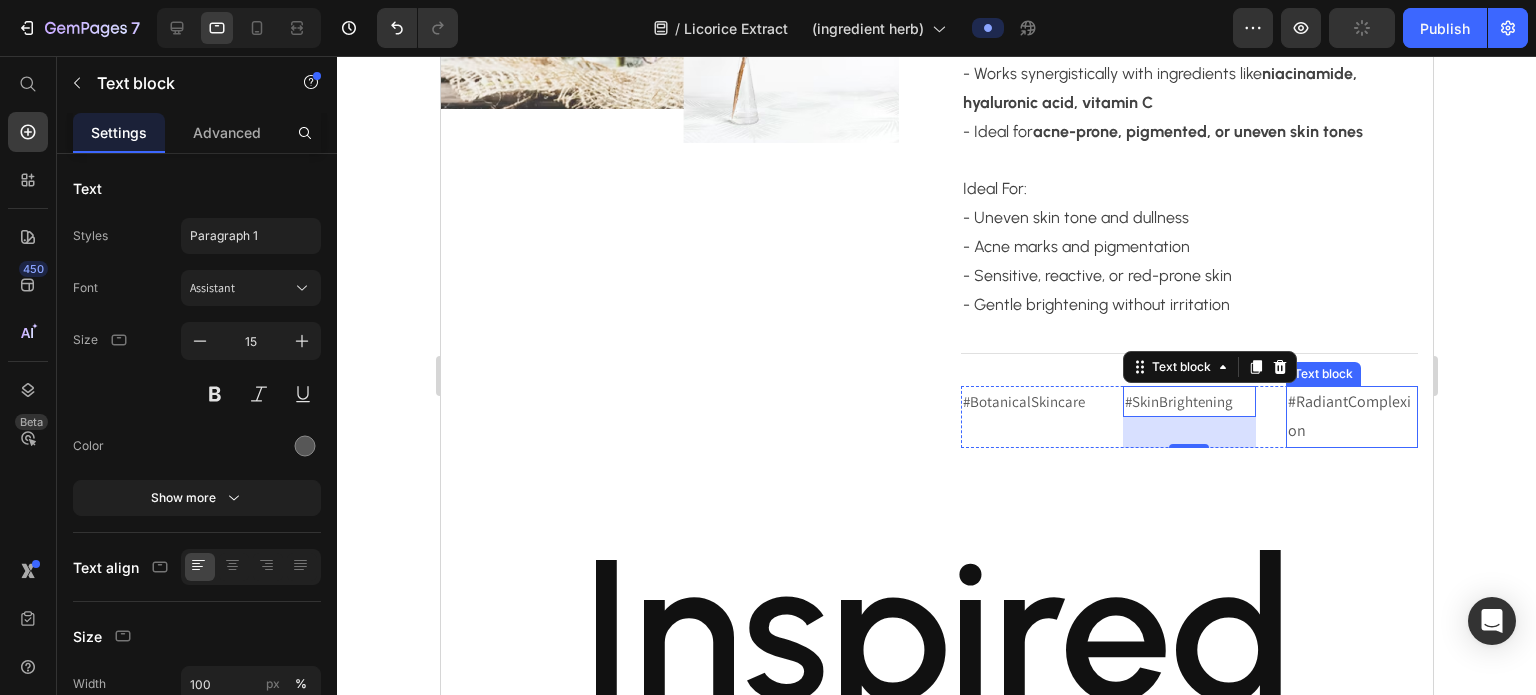 click on "#RadiantComplexion" at bounding box center [1351, 417] 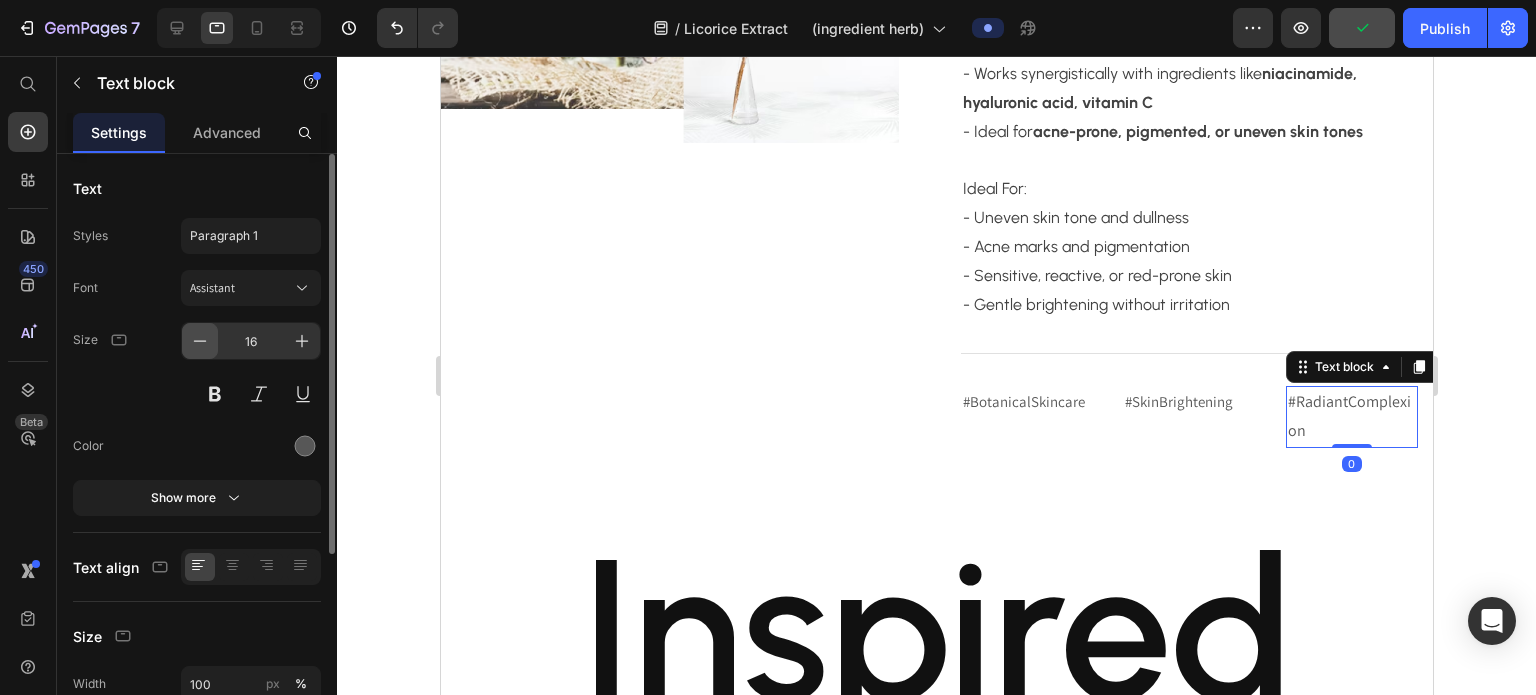 click 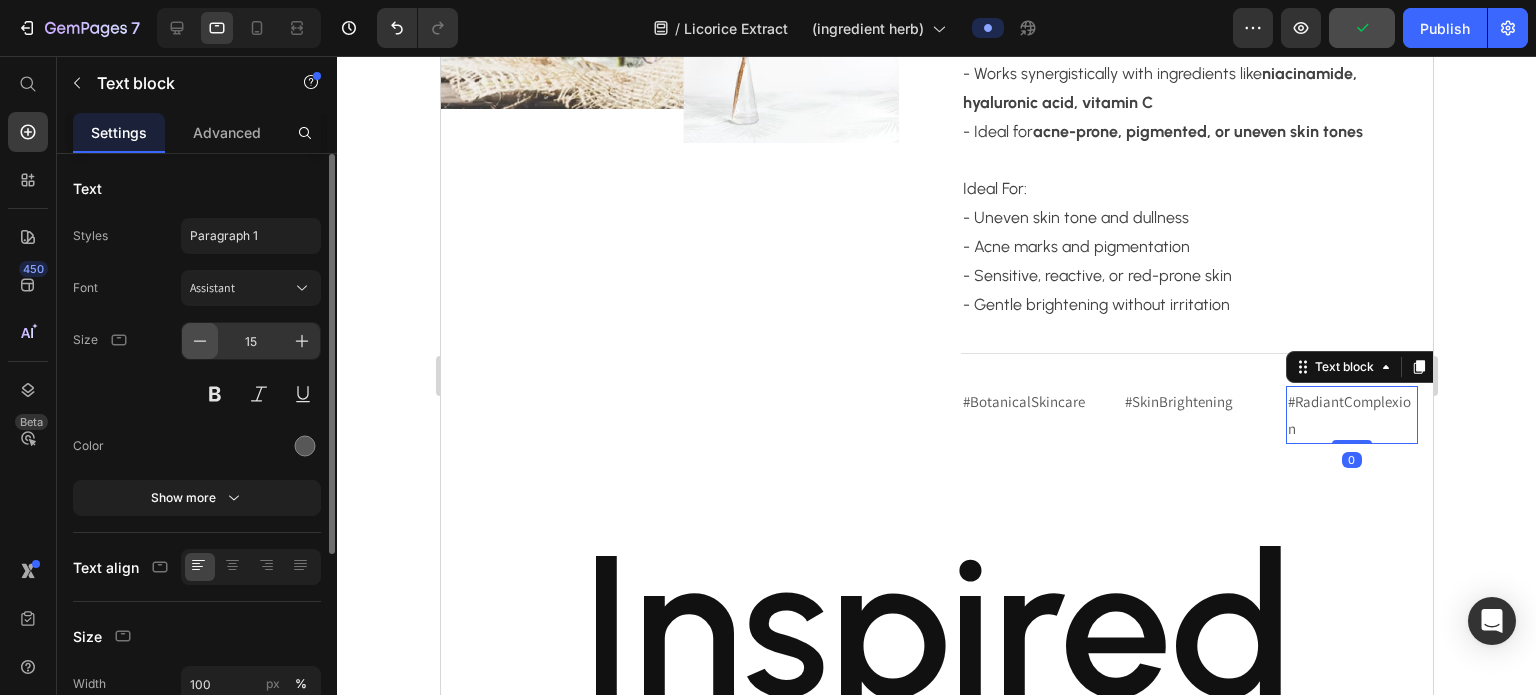 click 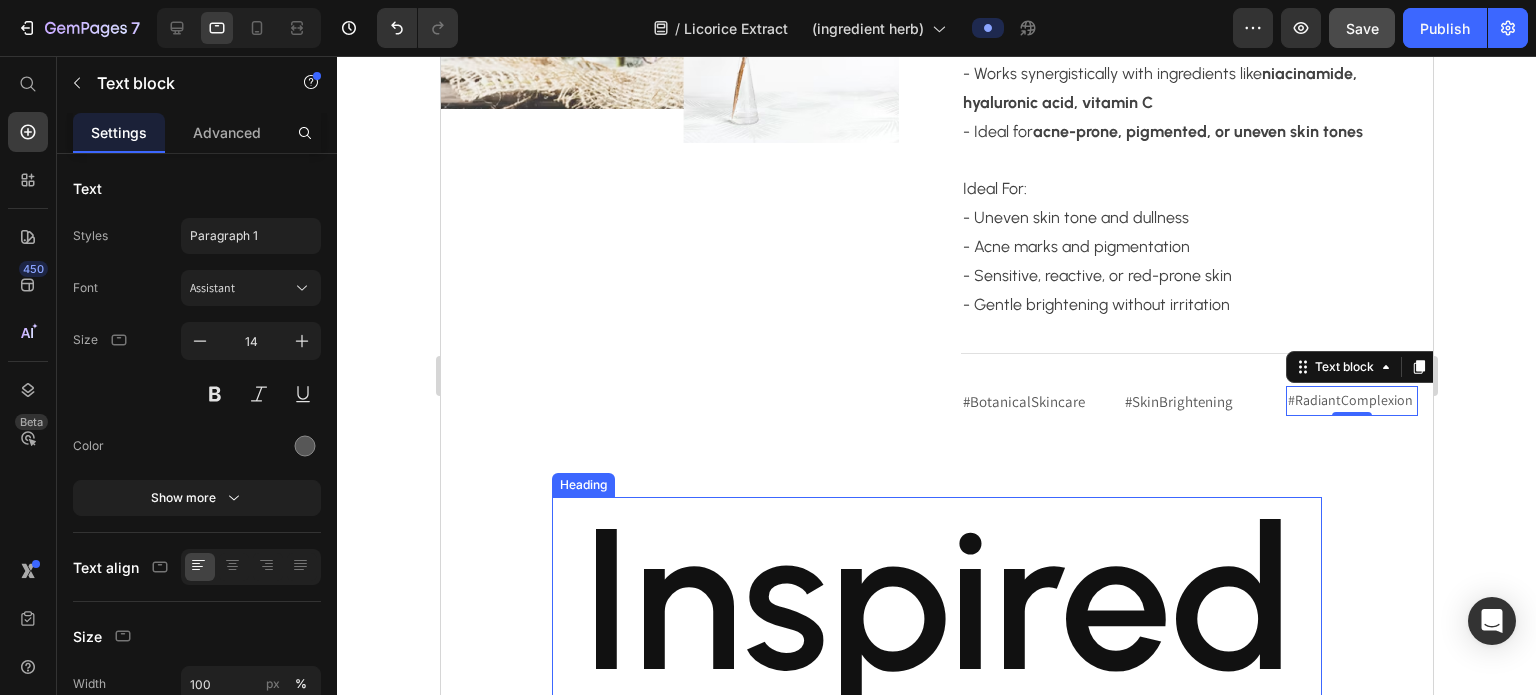 click on "Inspired by Nature, Backed by Science" at bounding box center [936, 1099] 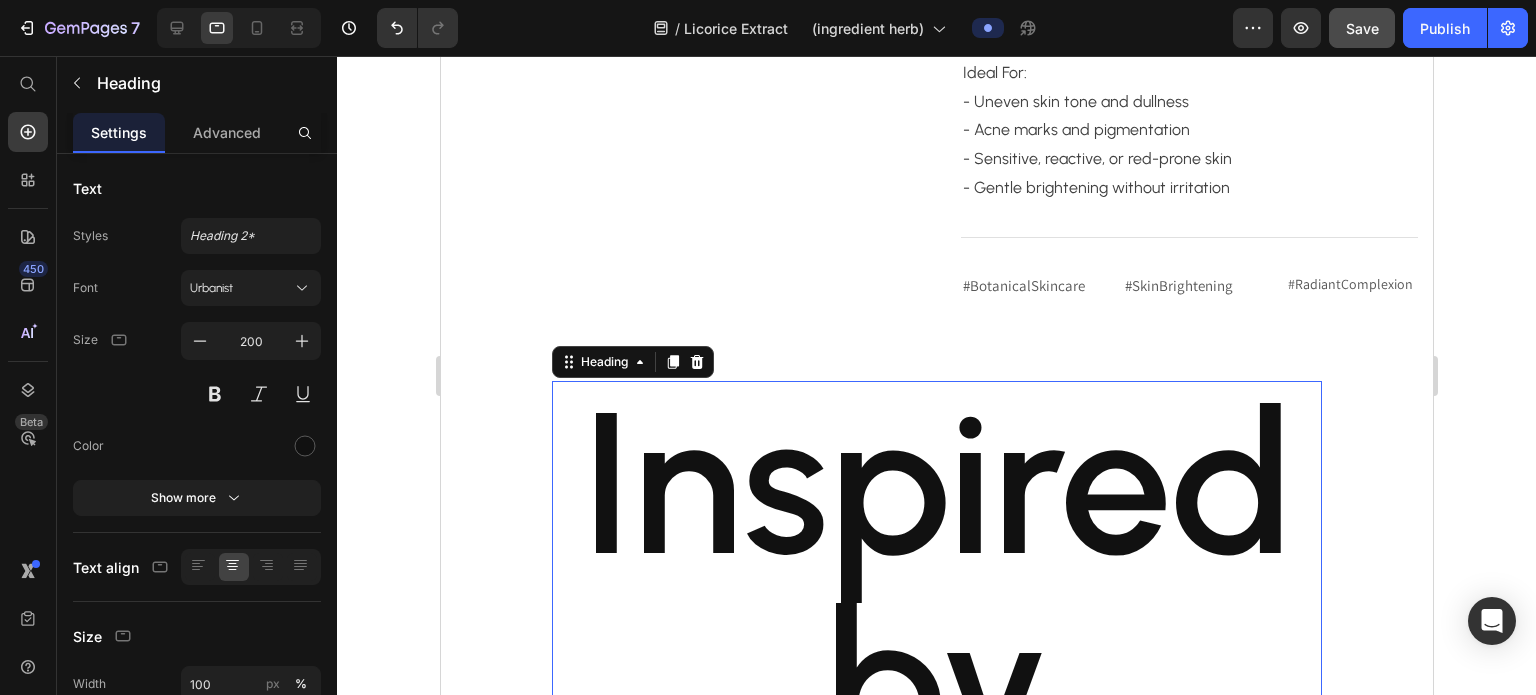 scroll, scrollTop: 1352, scrollLeft: 0, axis: vertical 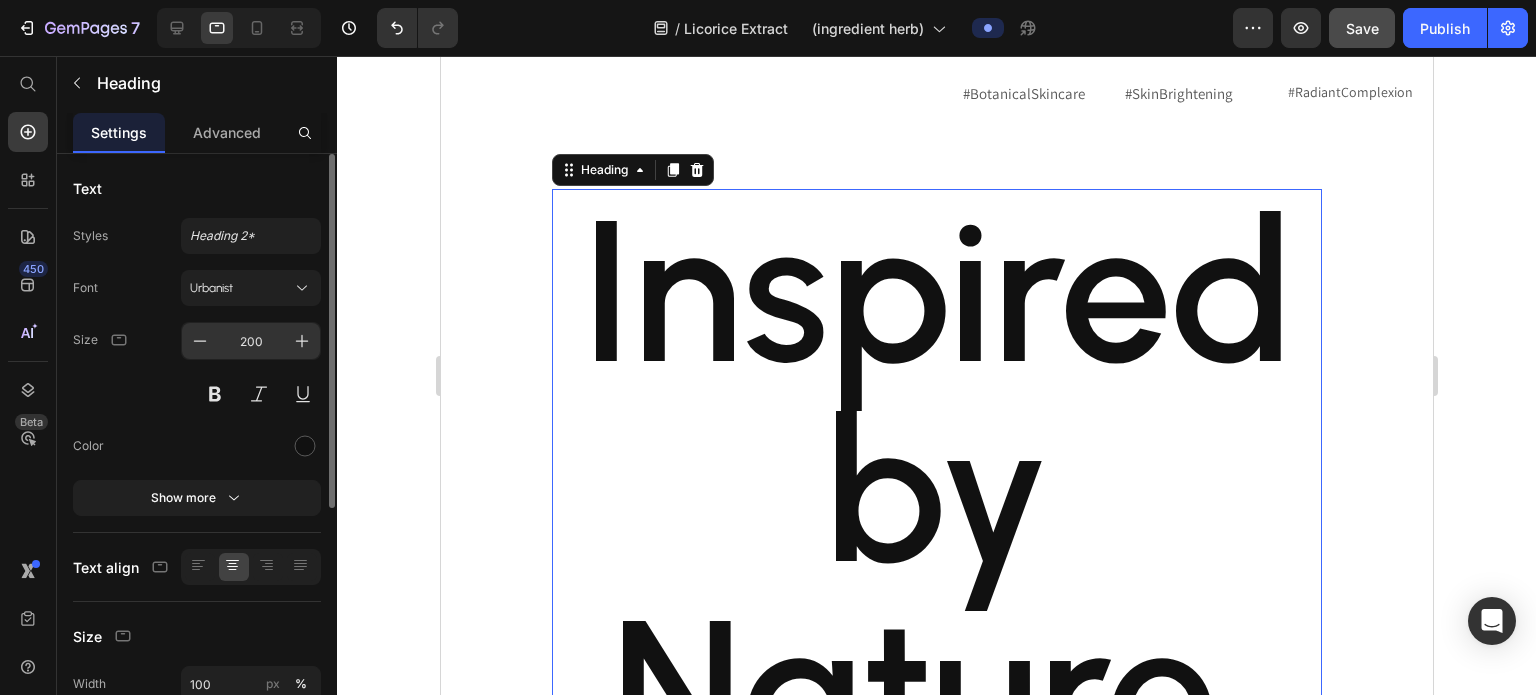 click on "200" at bounding box center (251, 341) 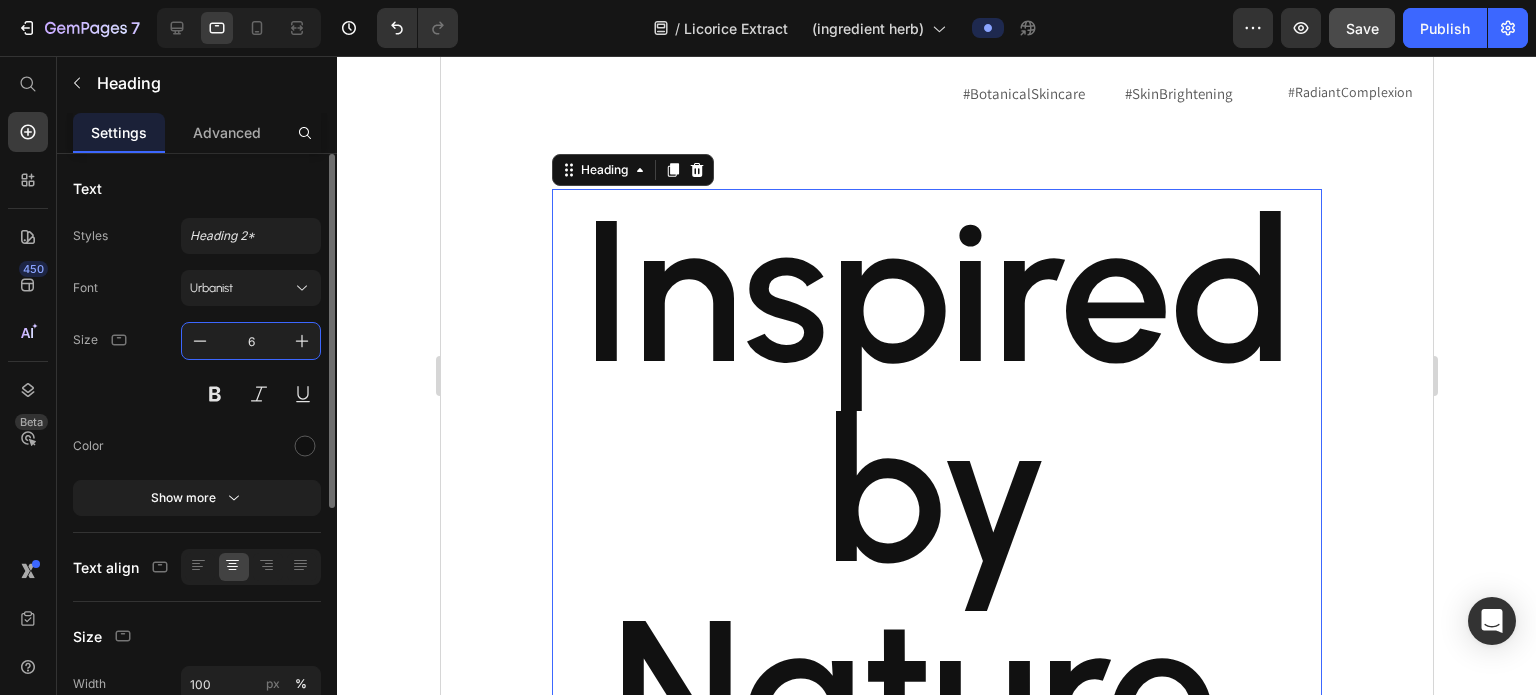 type on "60" 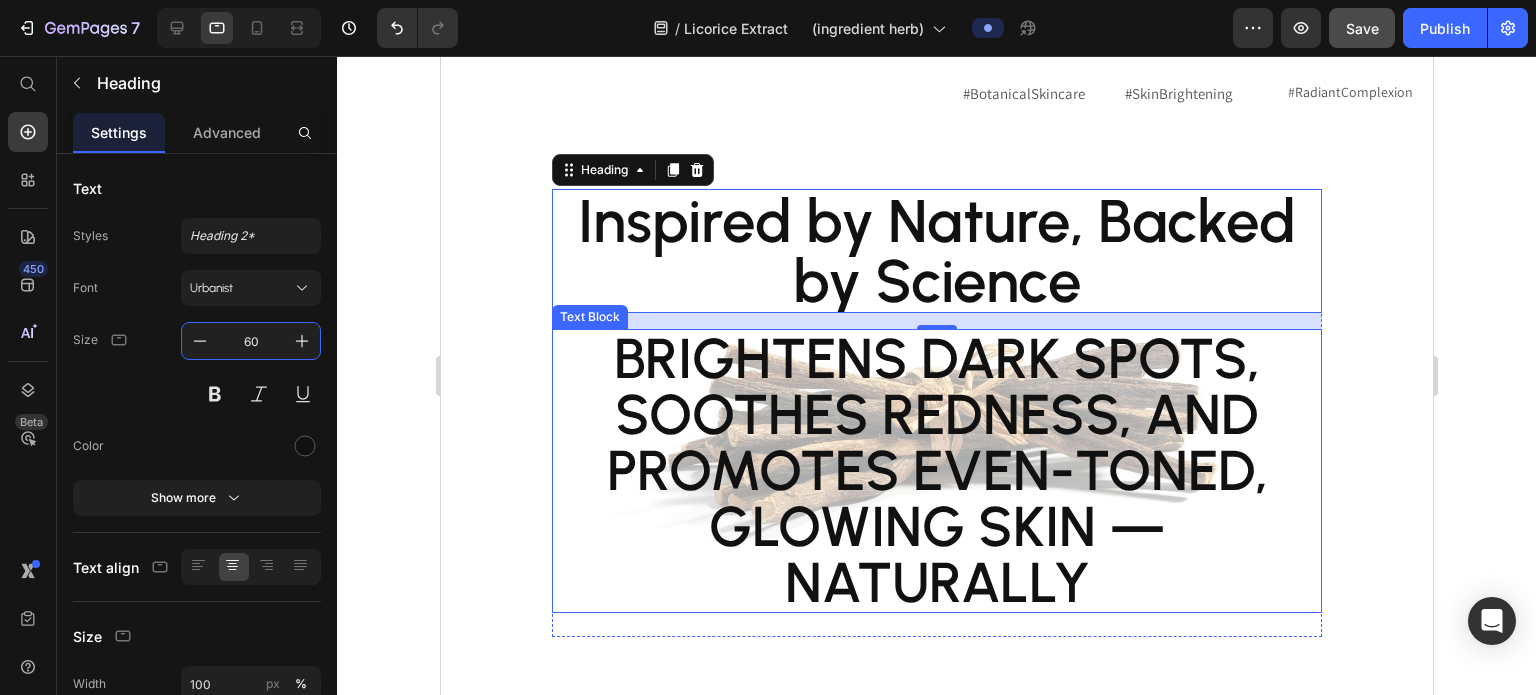 click on "Brightens dark spots, soothes redness, and promotes even-toned, glowing skin — naturally" at bounding box center [936, 471] 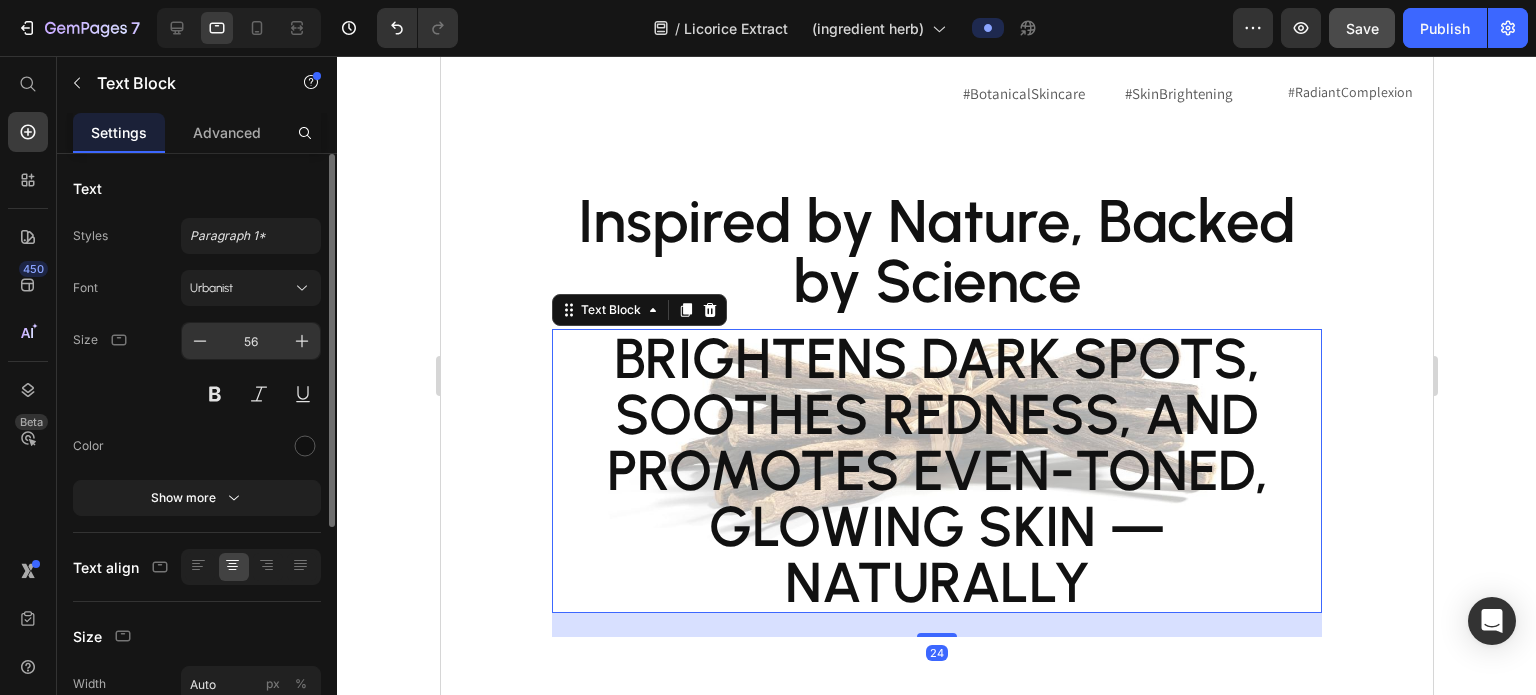 click on "56" at bounding box center [251, 341] 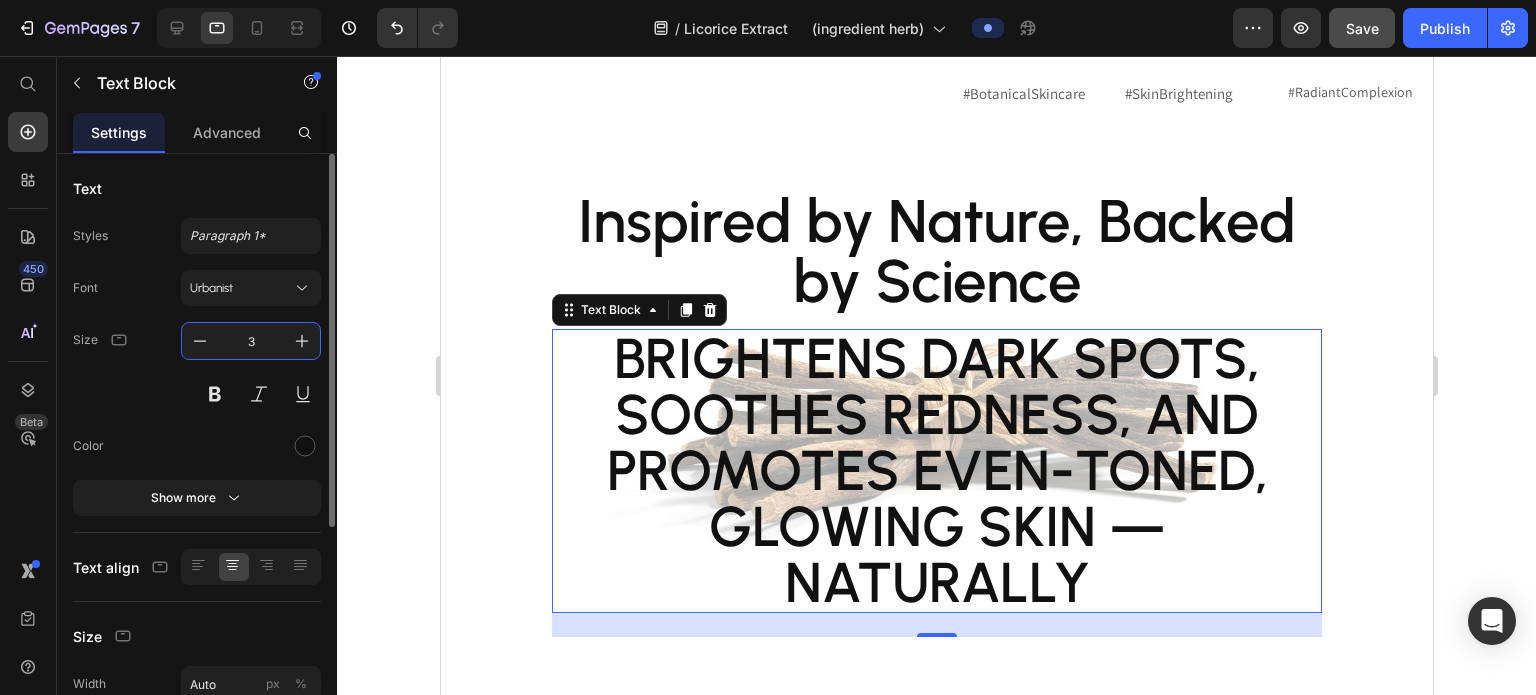 type on "30" 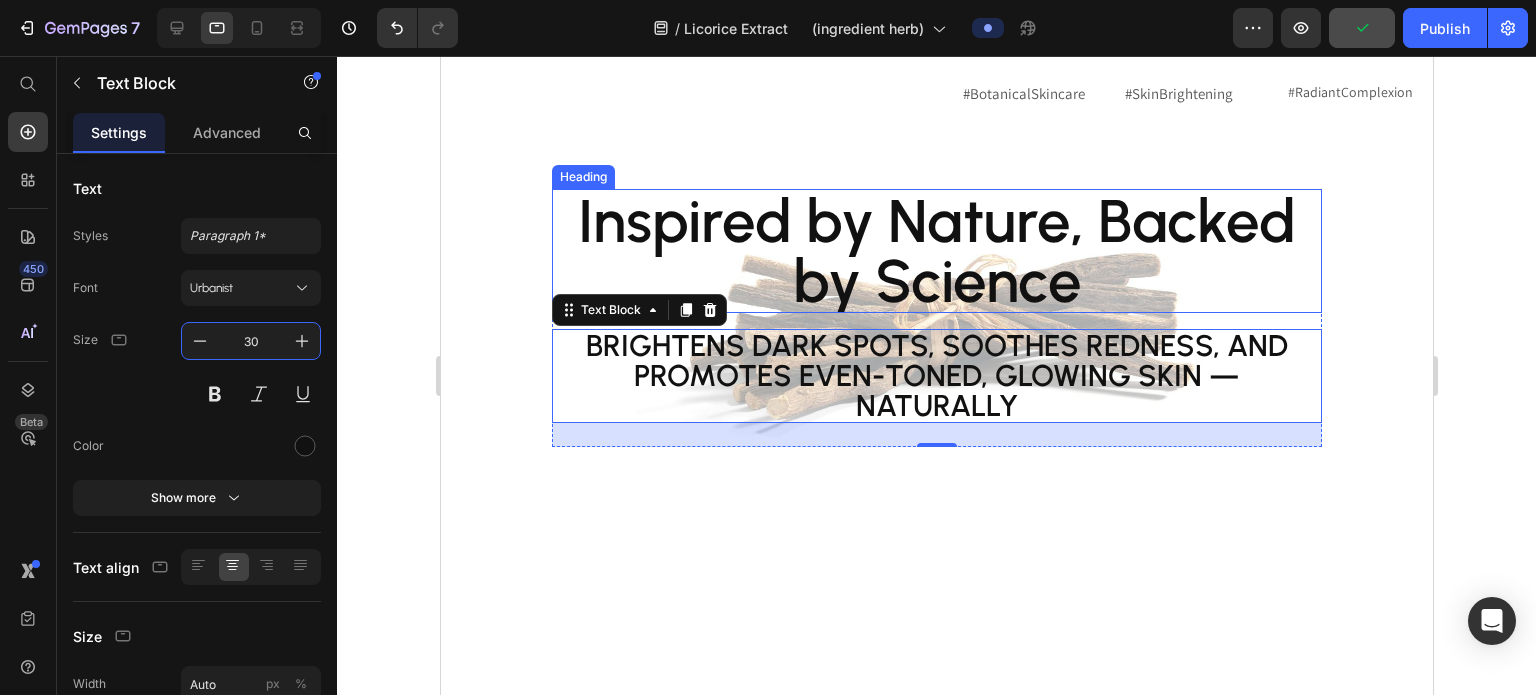 click on "Inspired by Nature, Backed by Science" at bounding box center (936, 251) 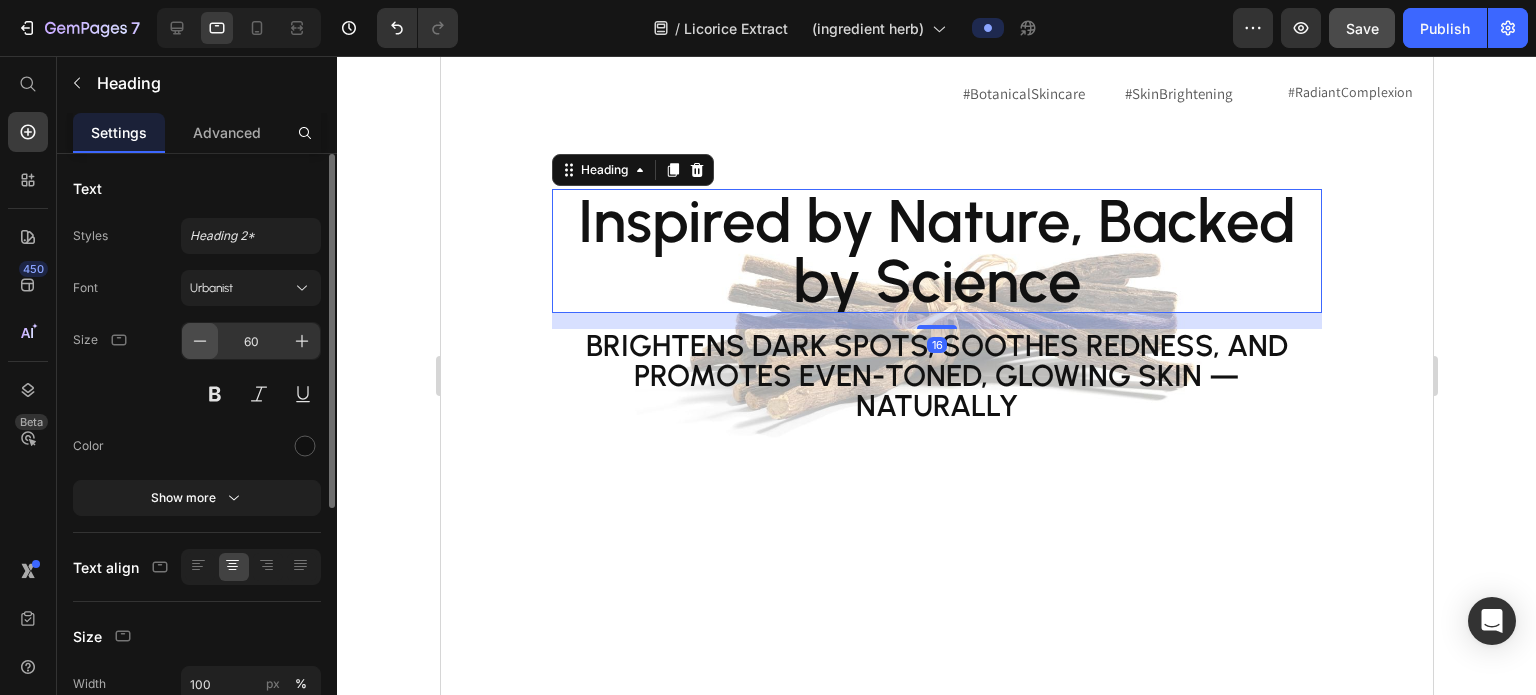 click 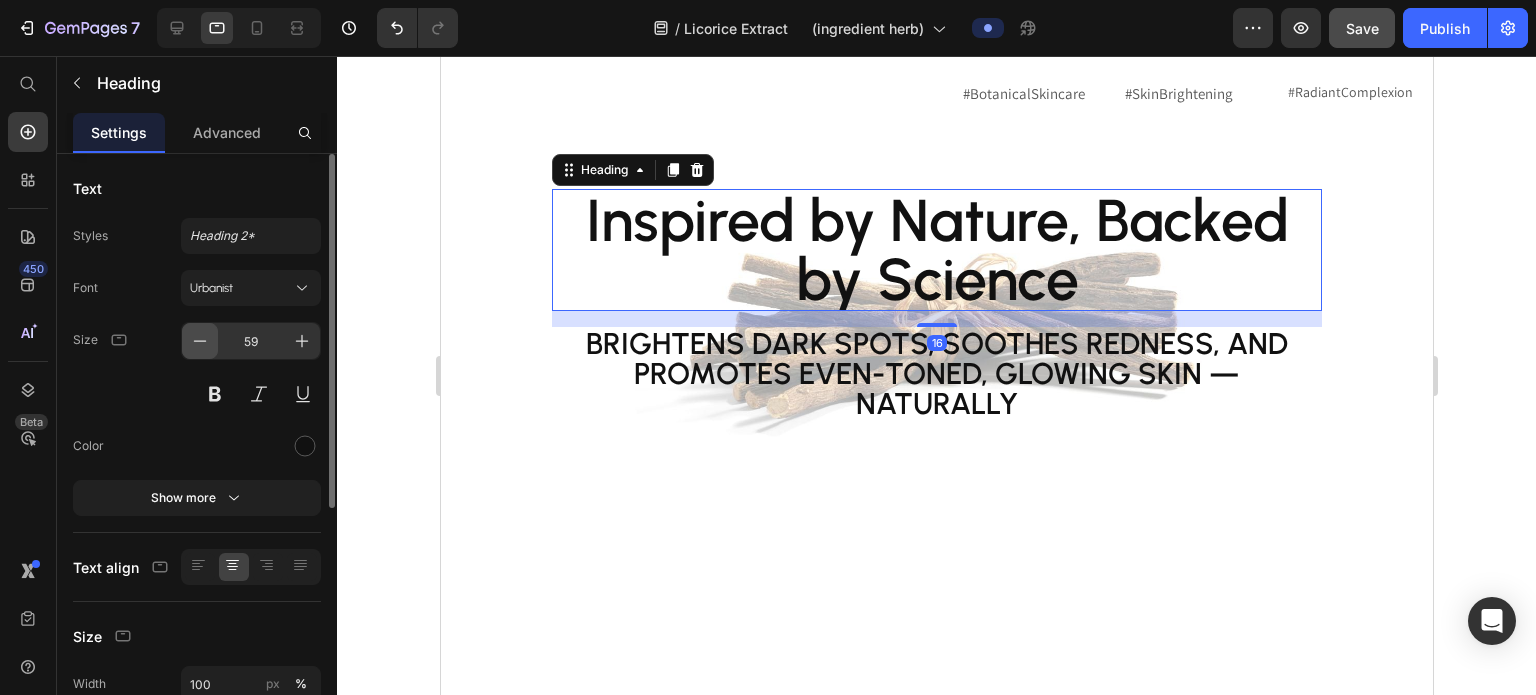 click 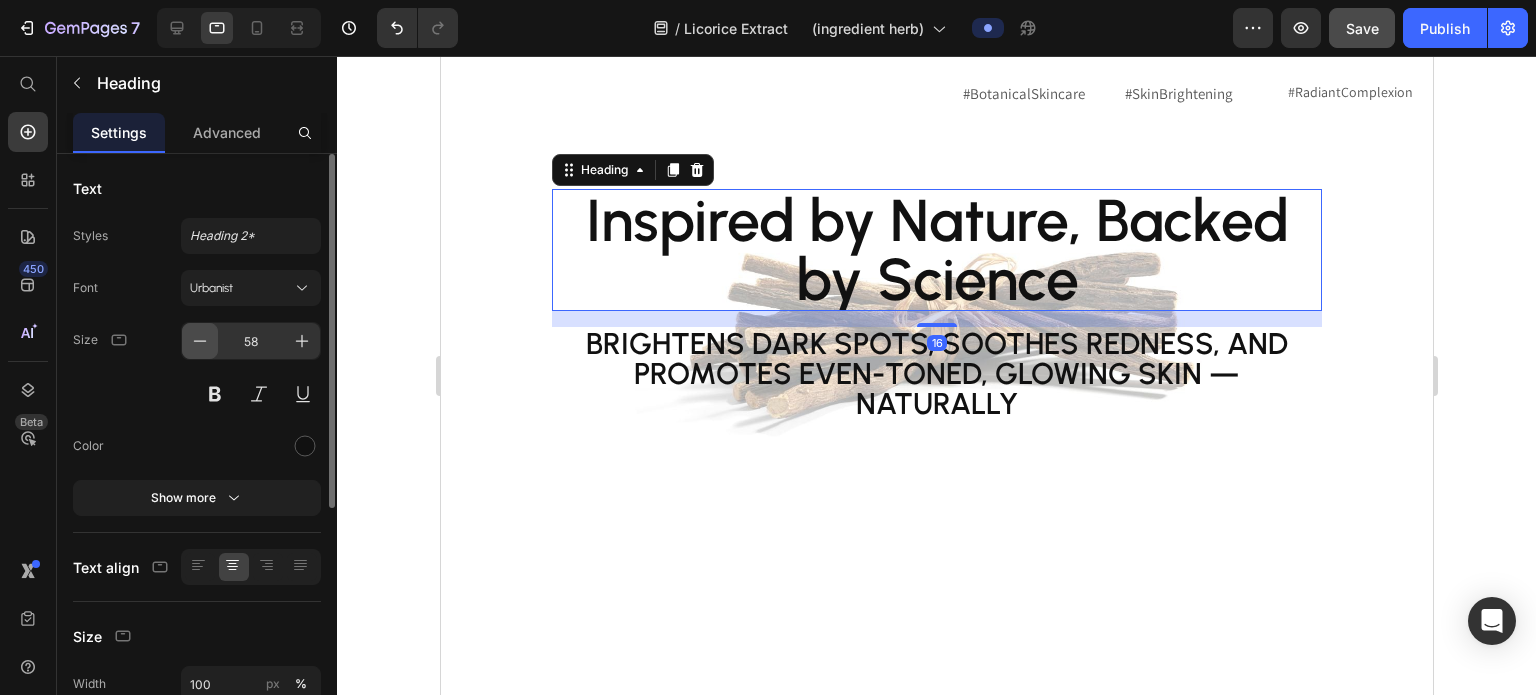 click 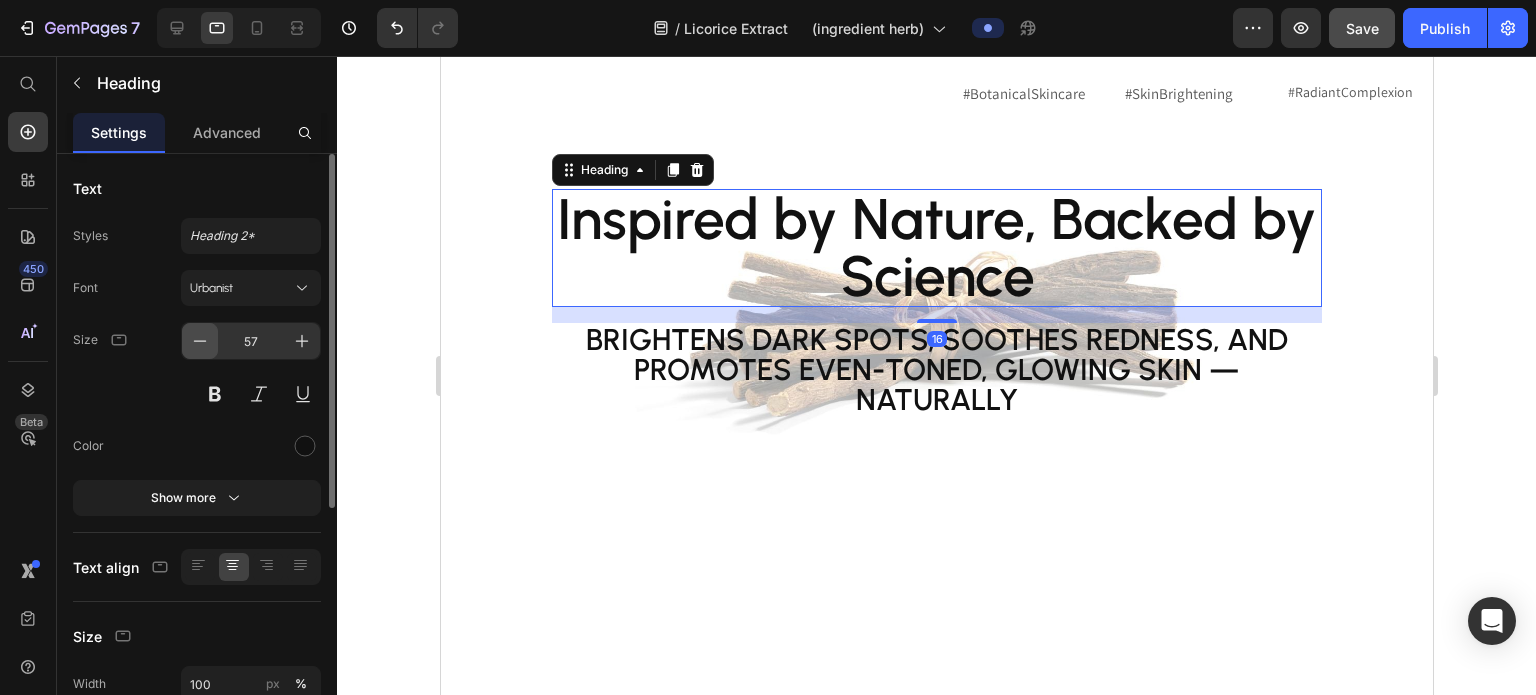 click 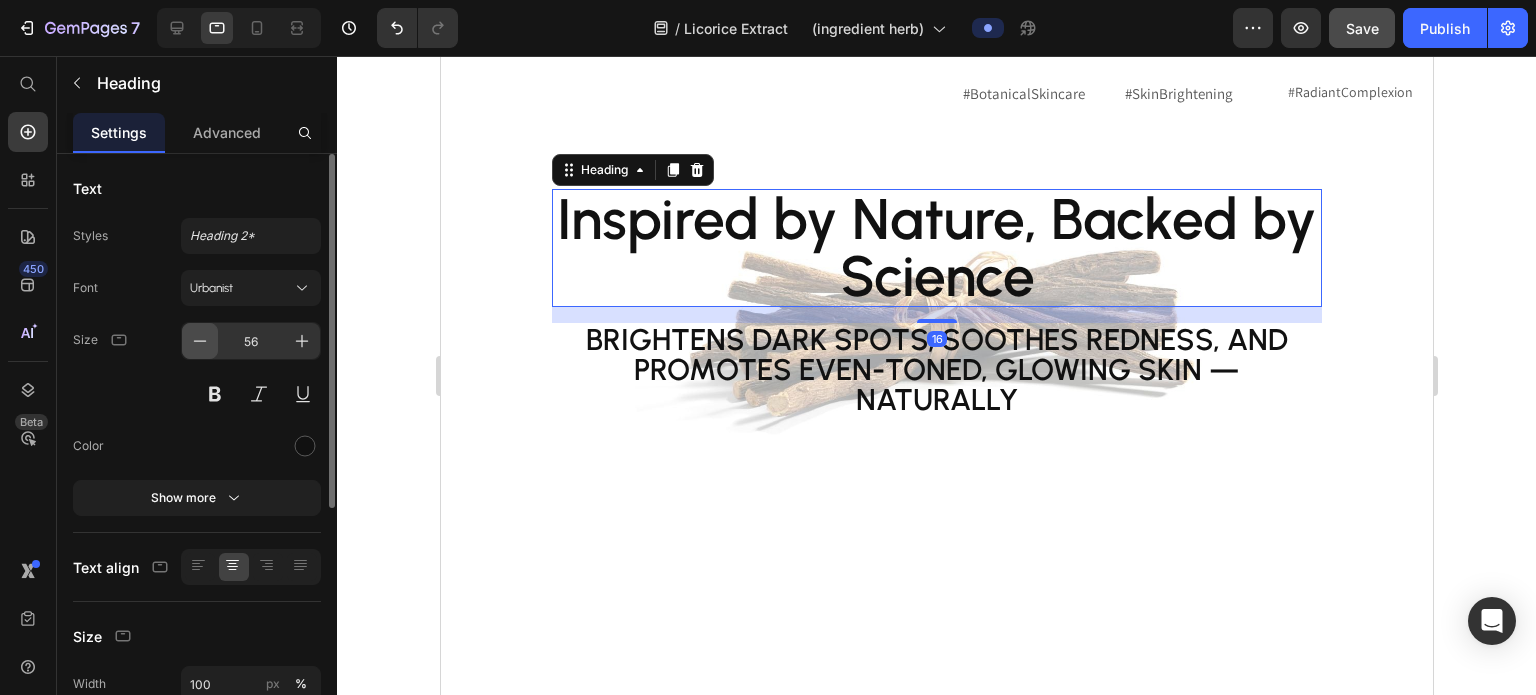 click 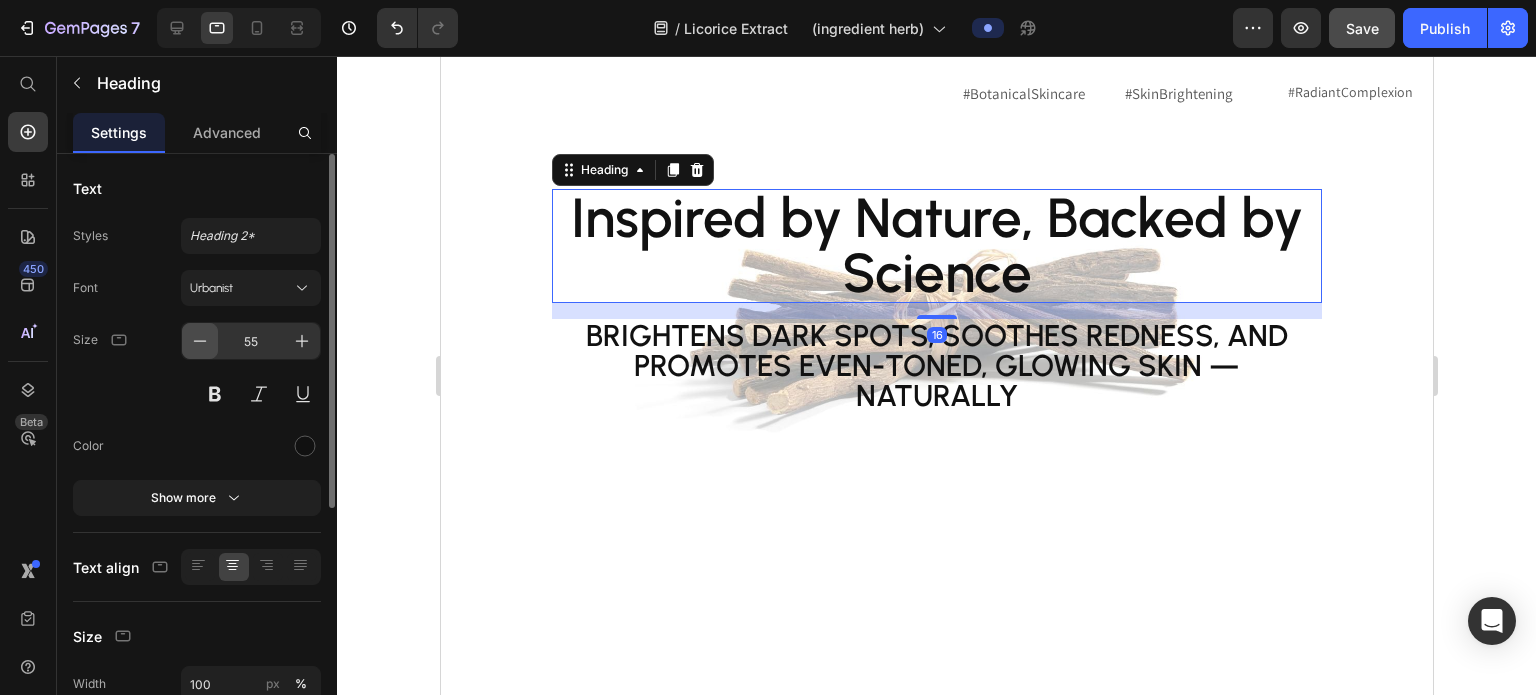click 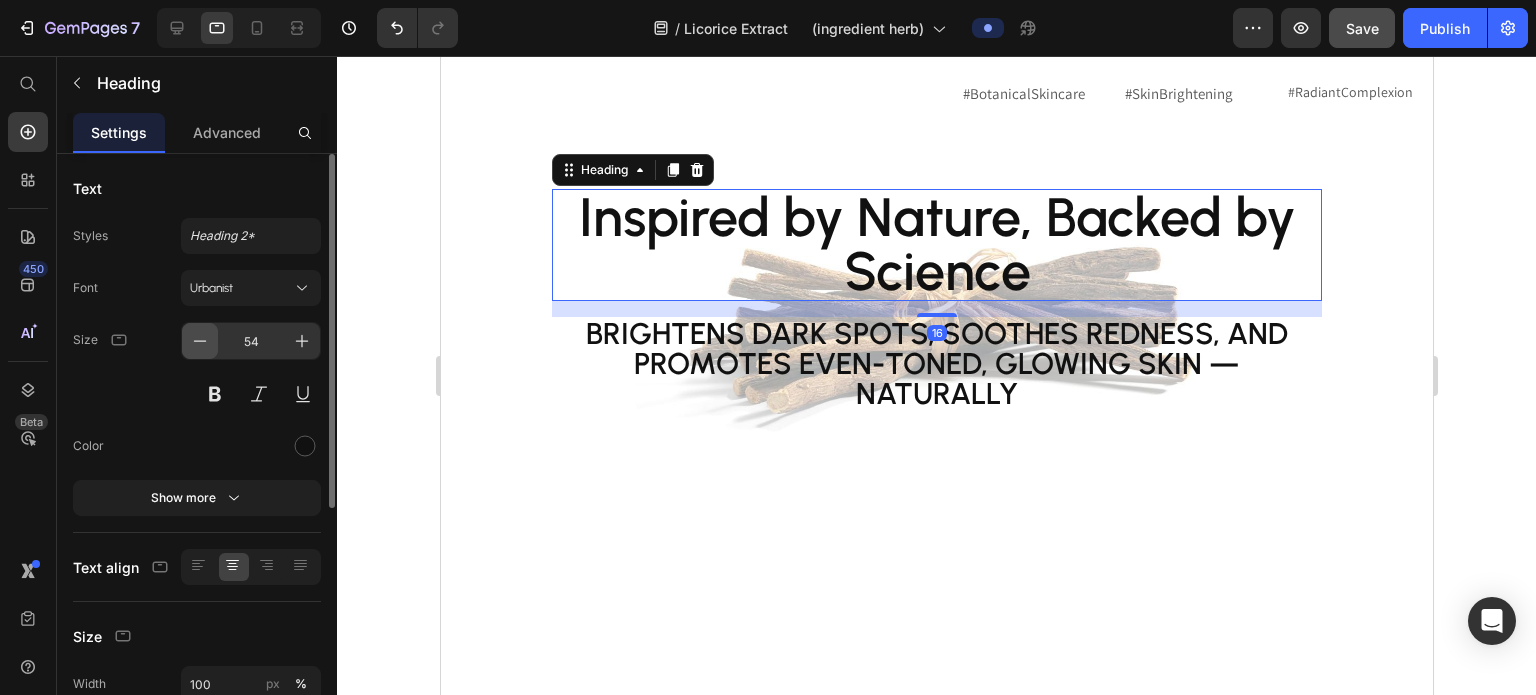 click 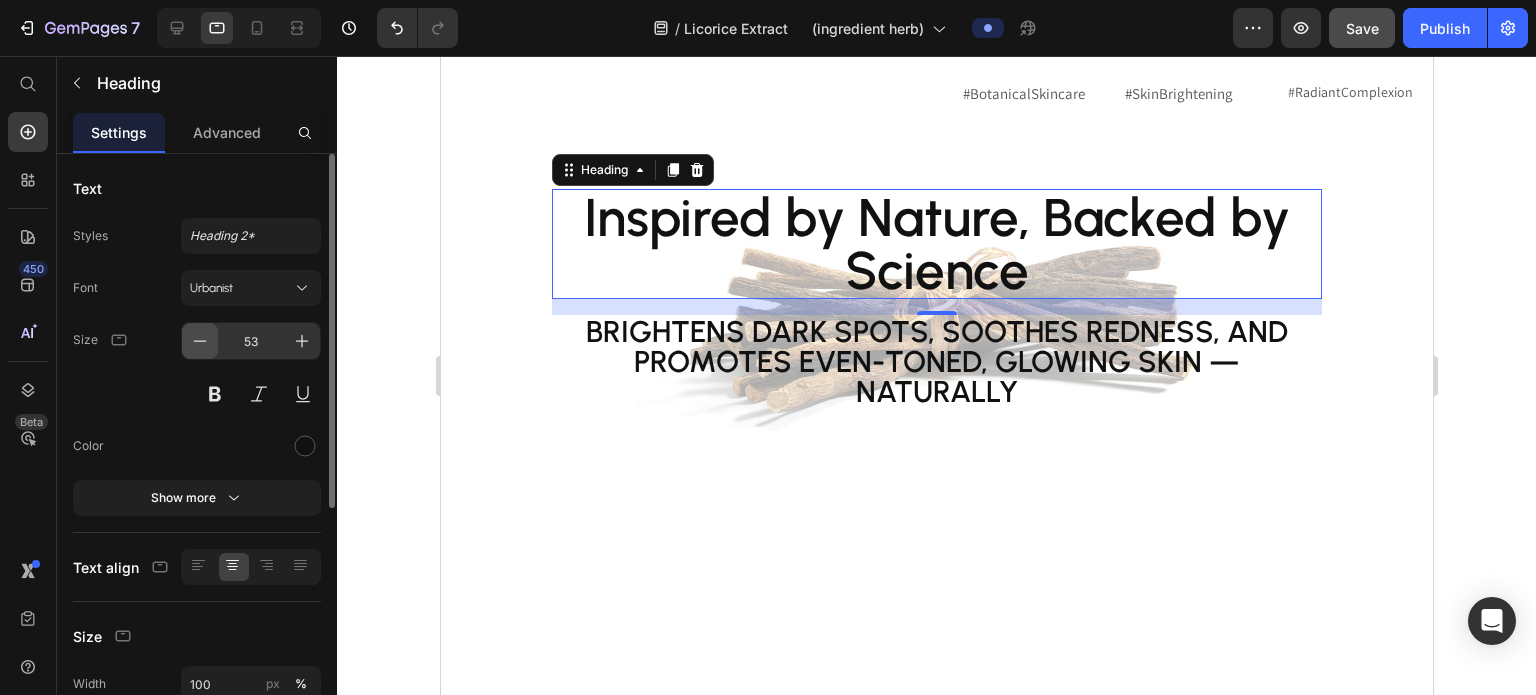 click 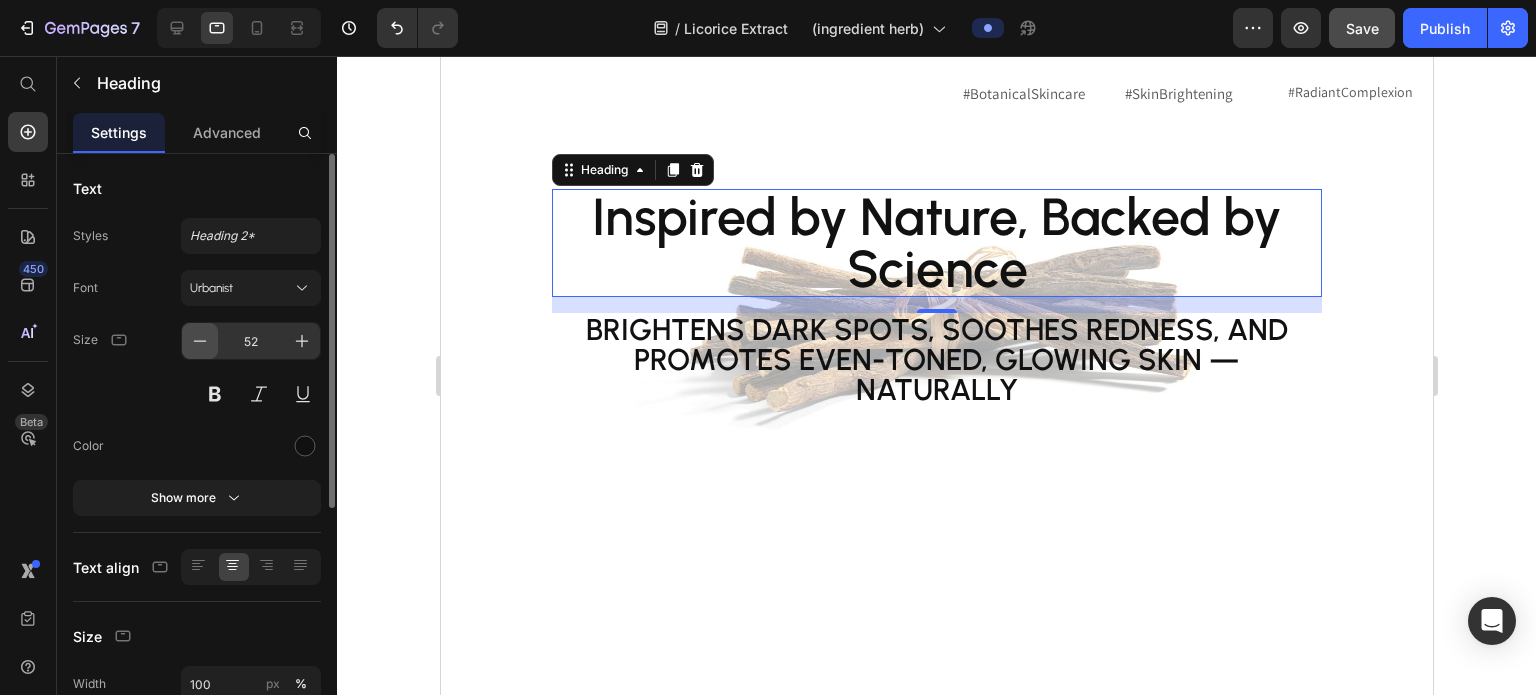 click 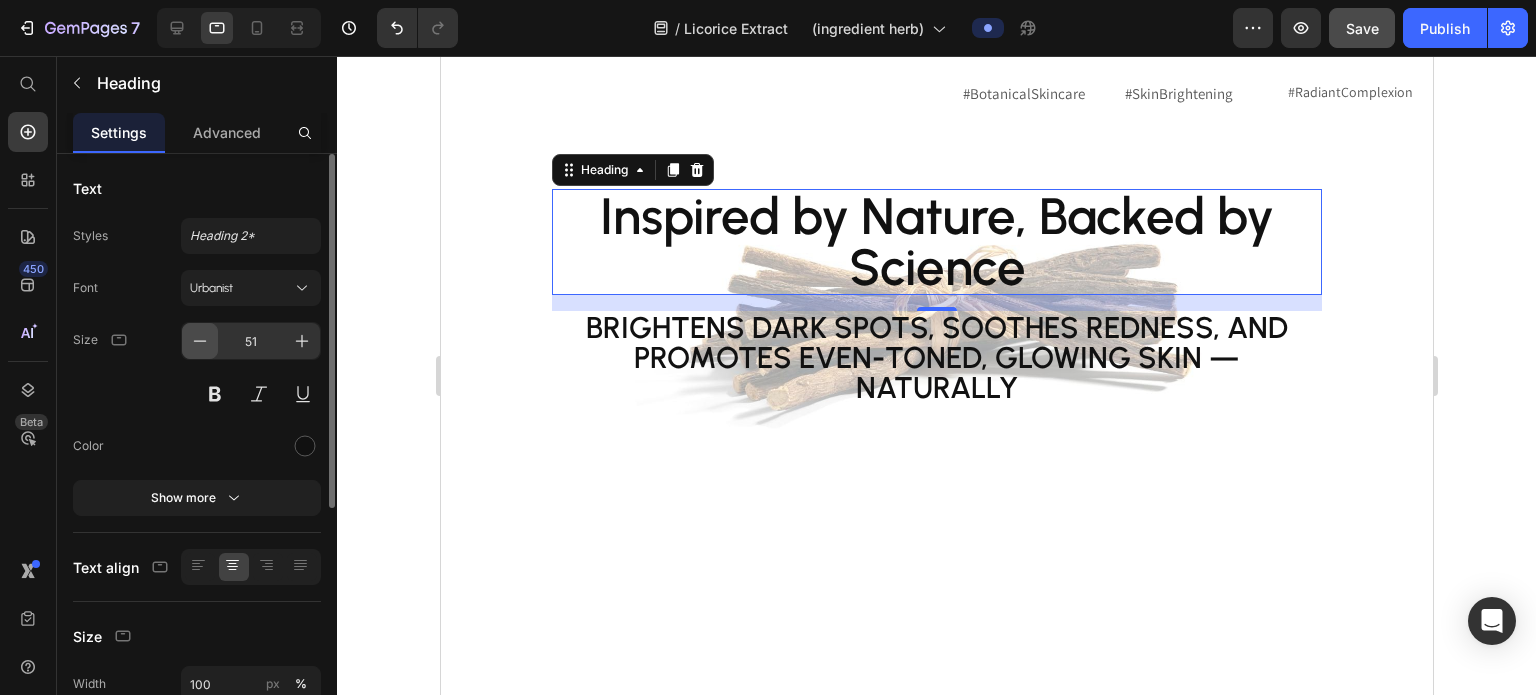 click 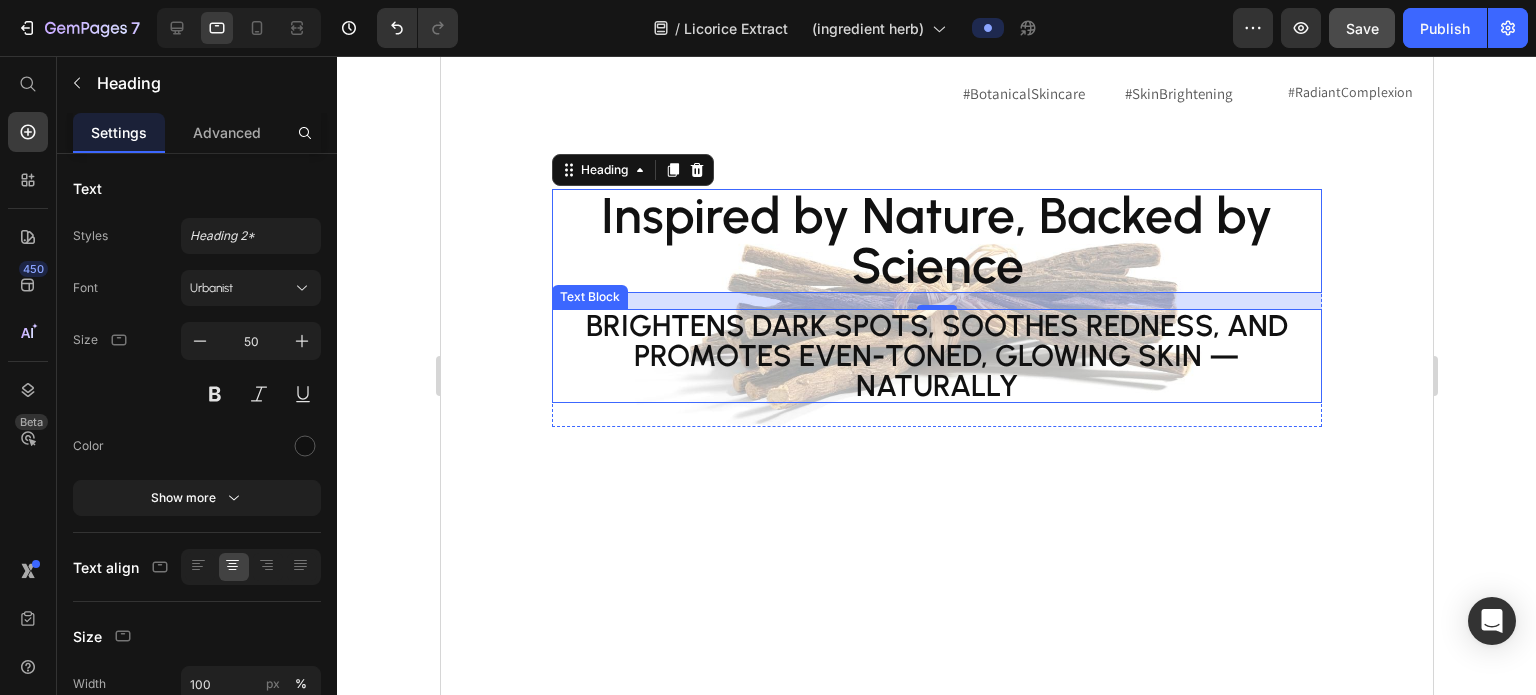 click on "Brightens dark spots, soothes redness, and promotes even-toned, glowing skin — naturally" at bounding box center [936, 356] 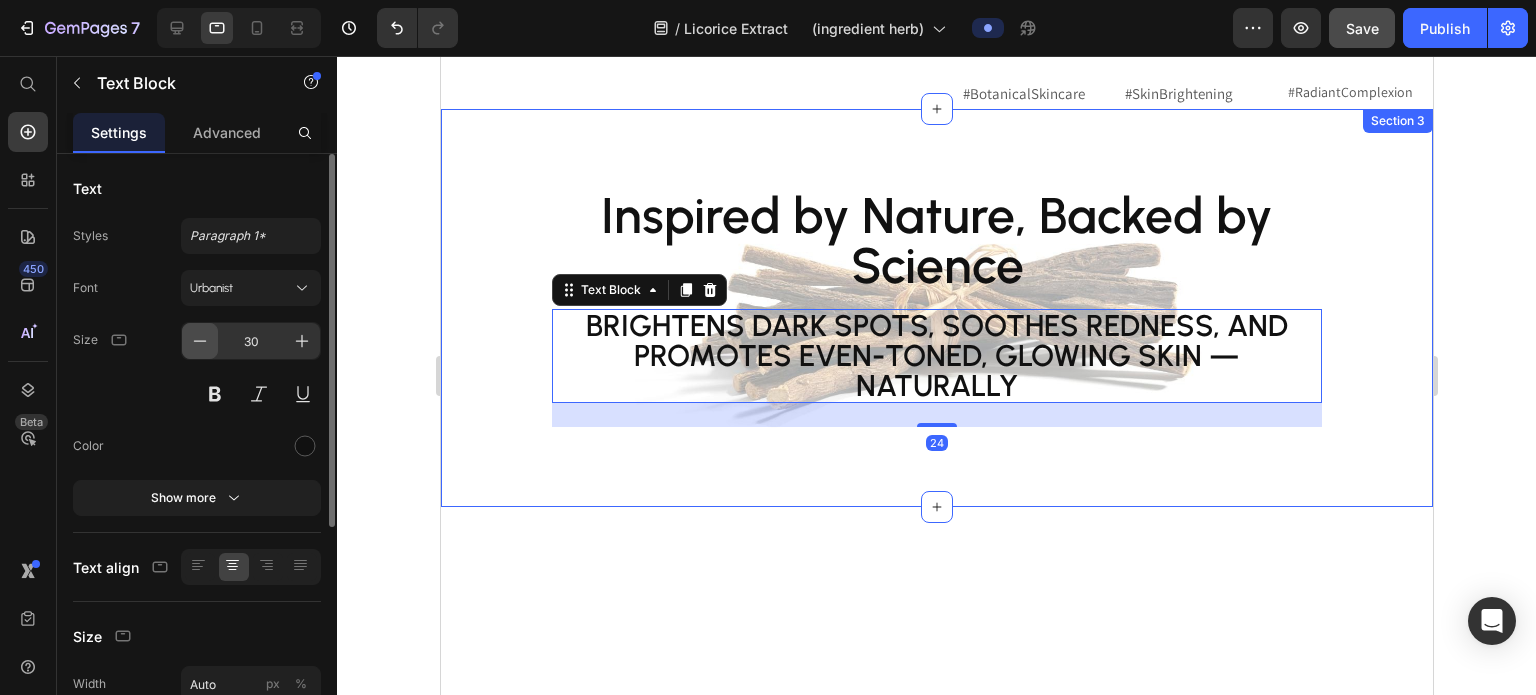 click 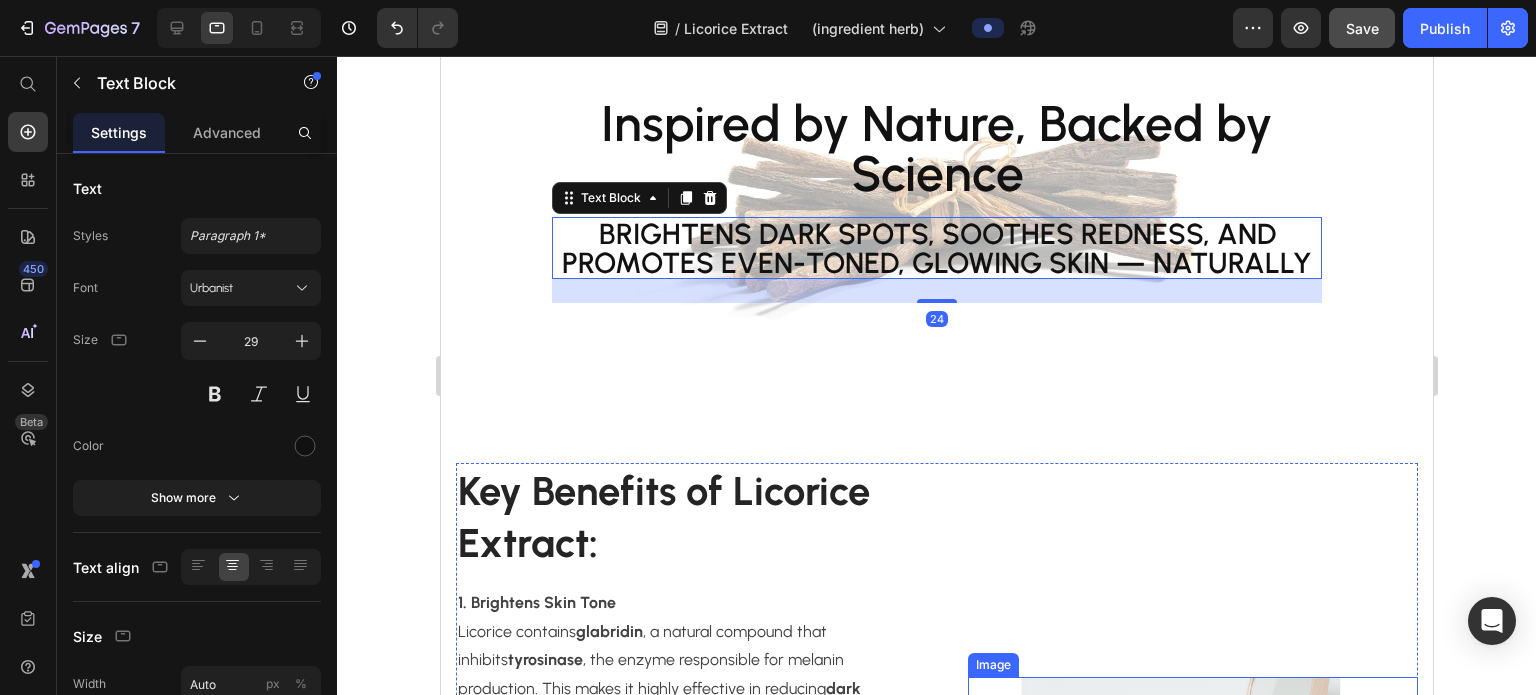 scroll, scrollTop: 1552, scrollLeft: 0, axis: vertical 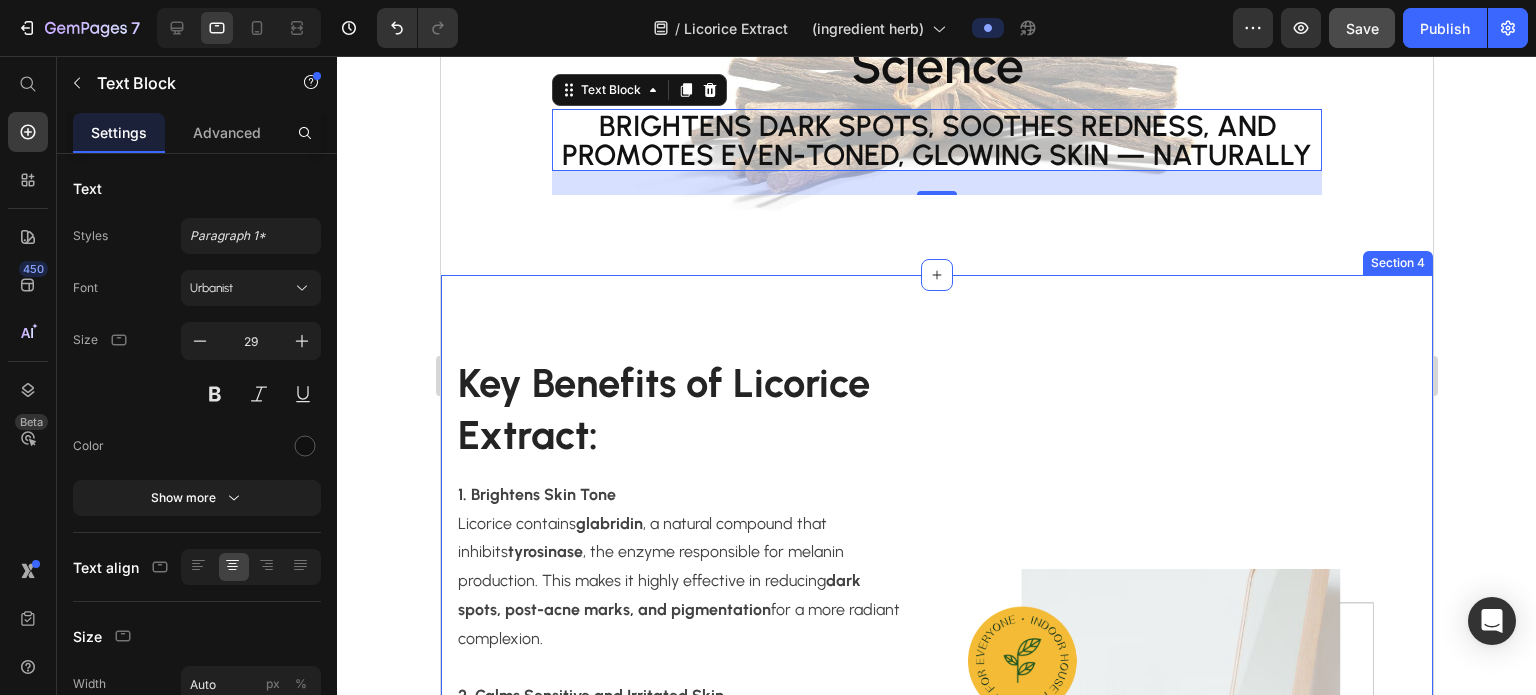 click on "Key Benefits of Licorice Extract: Heading 1. Brightens Skin Tone Licorice contains  glabridin , a natural compound that inhibits  tyrosinase , the enzyme responsible for melanin production. This makes it highly effective in reducing  dark spots, post-acne marks, and pigmentation  for a more radiant complexion.   2. Calms Sensitive and Irritated Skin Licorice has strong  anti-inflammatory  properties, helping to soothe conditions like  eczema, rosacea, or redness  from environmental stressors.   3. Fades Acne Scars and Blemishes Its skin-repairing abilities help reduce the appearance of  post-inflammatory hyperpigmentation , evening out skin tone over time.   4. Protects Against Free Radicals Licorice is rich in  antioxidants , which shield the skin from damage caused by pollution, UV exposure, and oxidative stress.   5. Supports Skin Barrier Function It helps strengthen and hydrate the skin barrier, making it more resilient and less reactive. Text block Image Row Section 4" at bounding box center (936, 803) 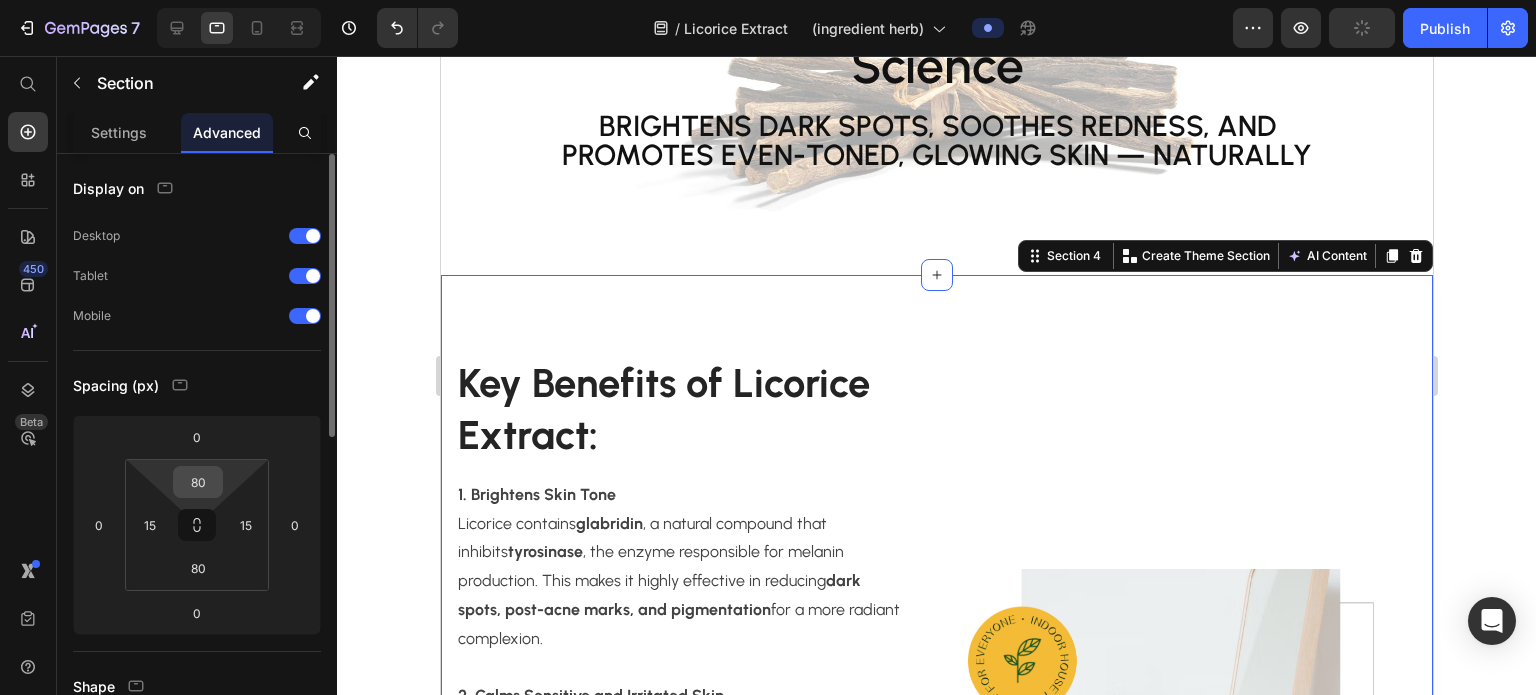 click on "80" at bounding box center (198, 482) 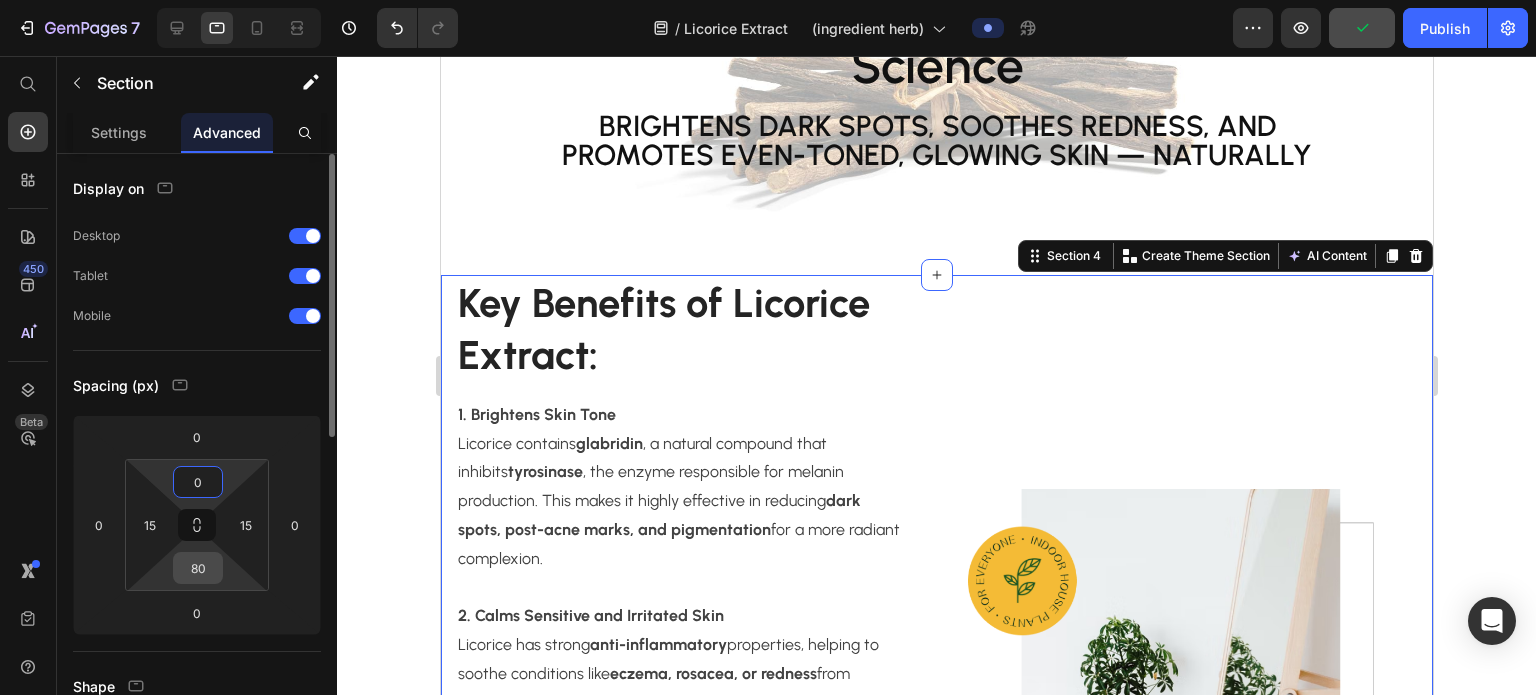 type on "0" 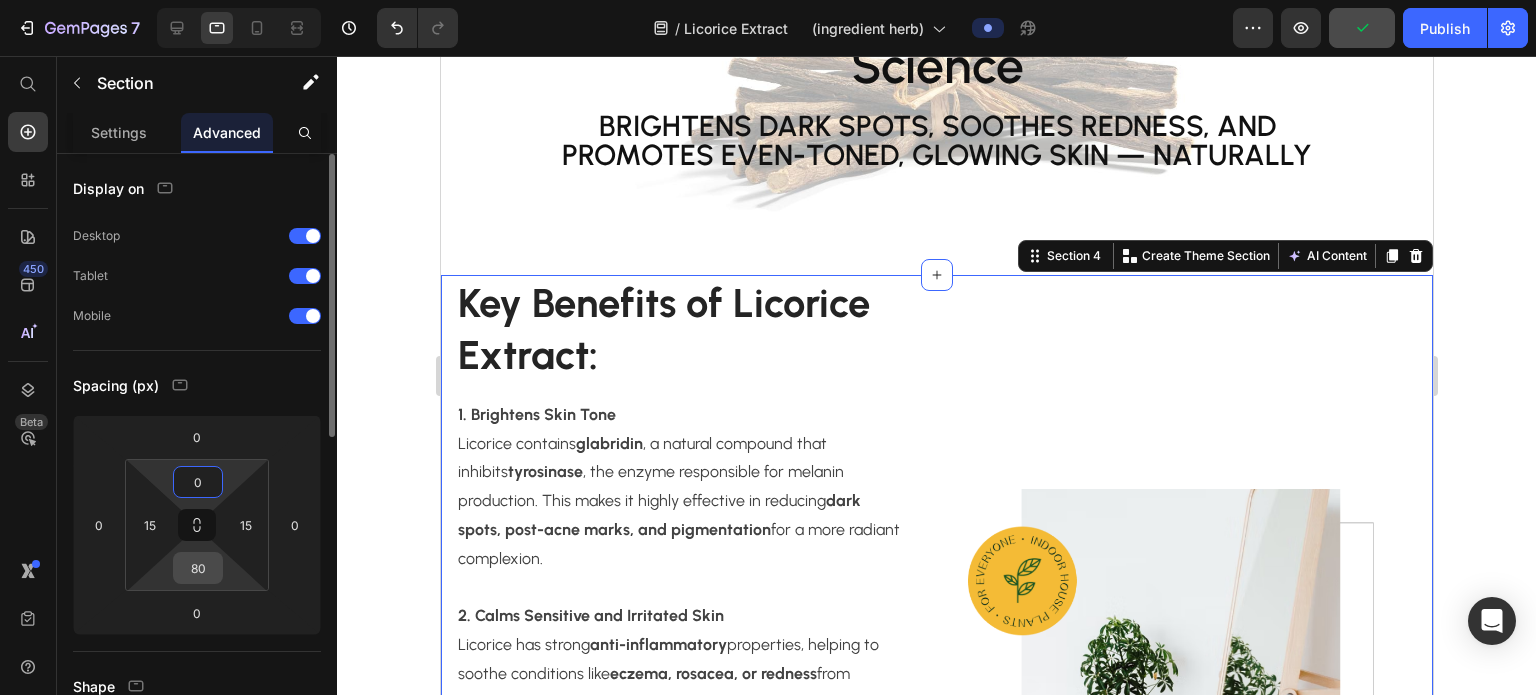 click on "80" at bounding box center [198, 568] 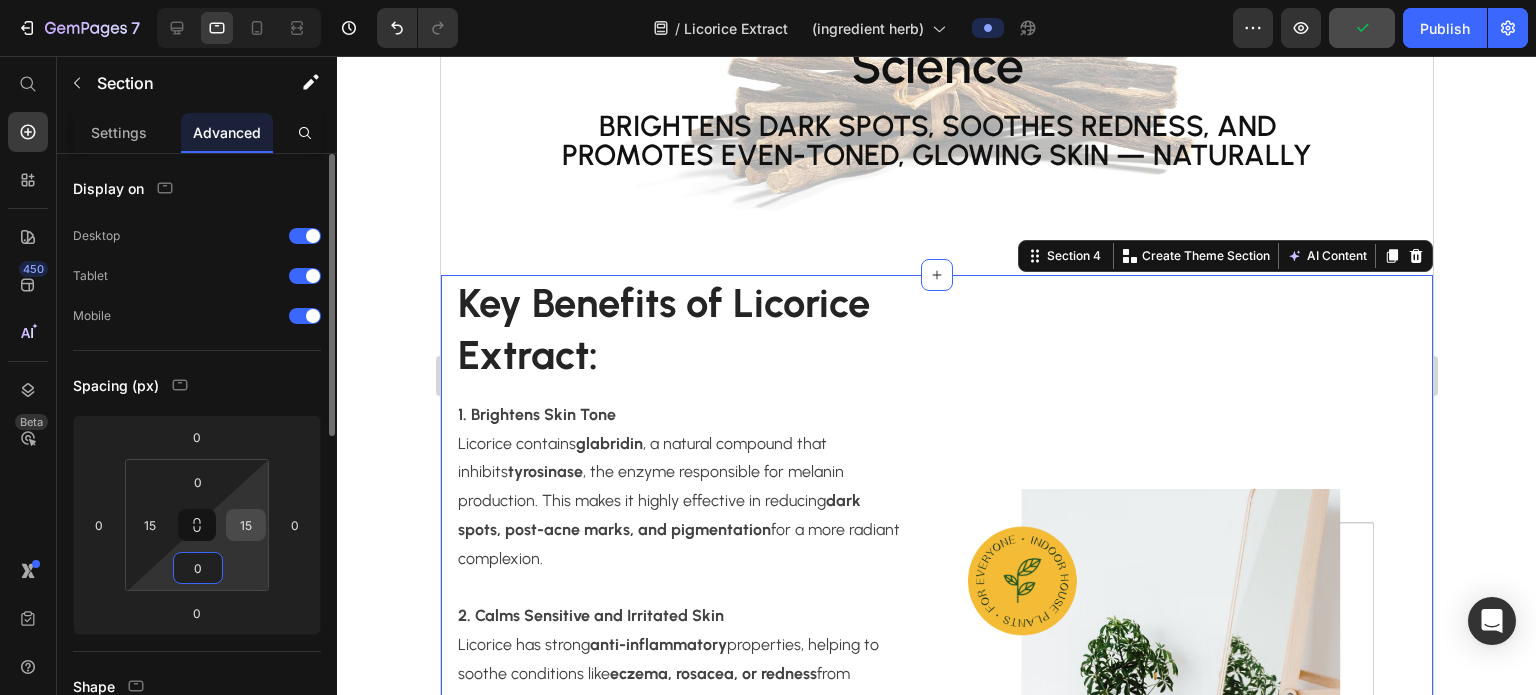 type on "0" 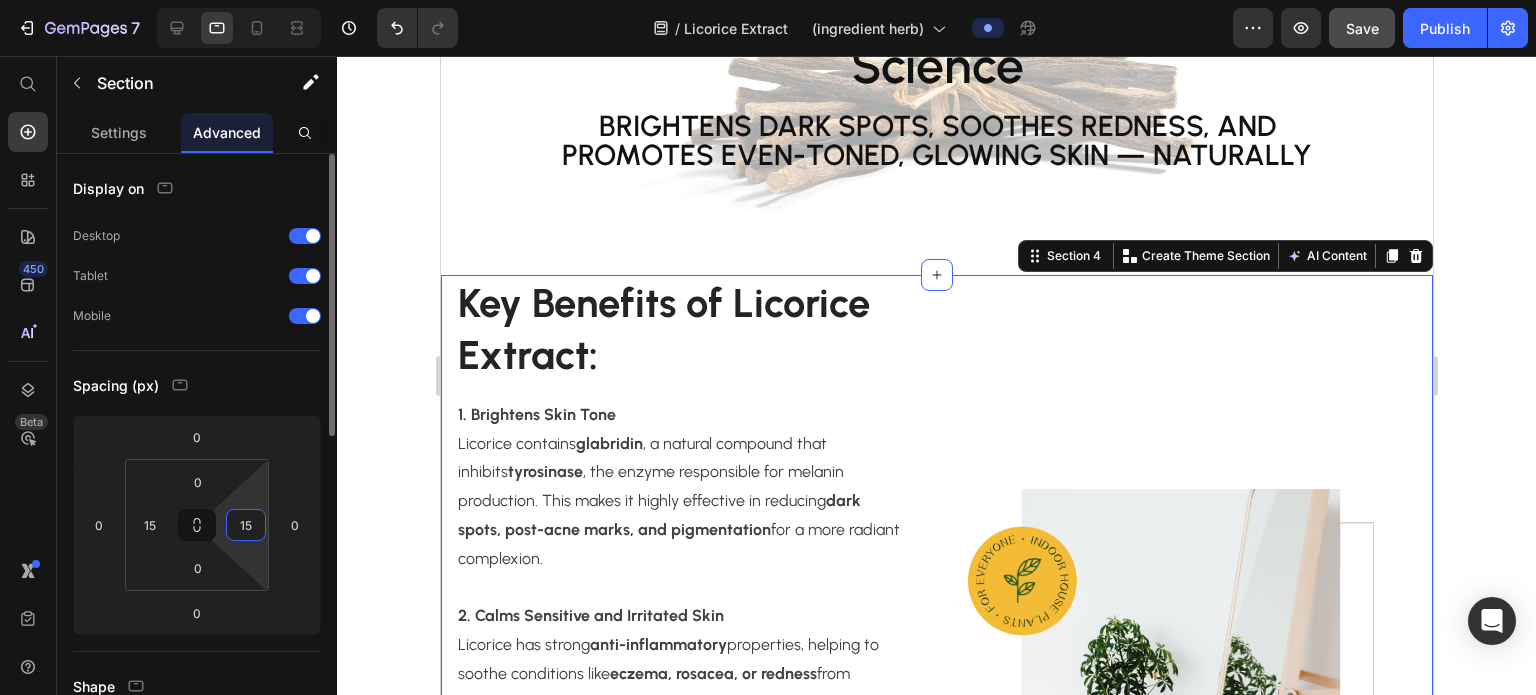 click on "15" at bounding box center [246, 525] 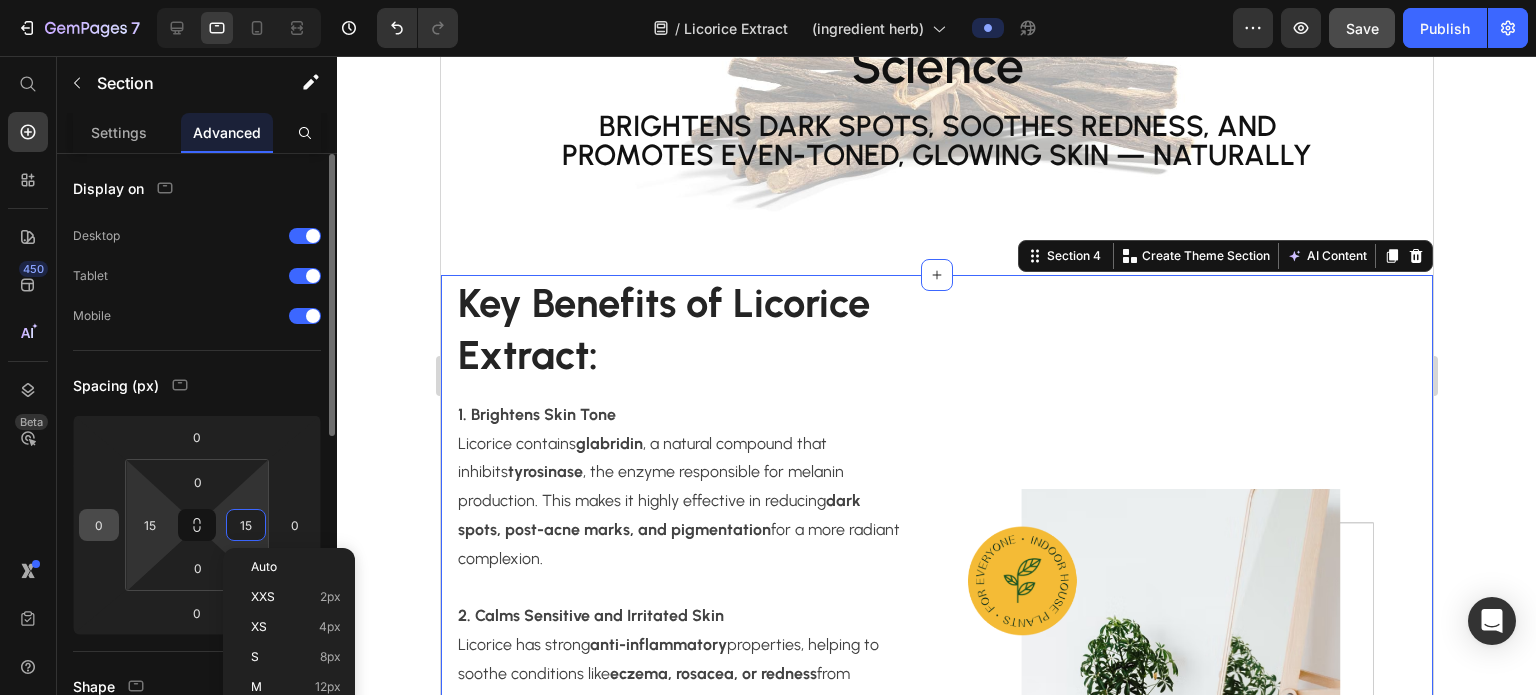 type on "0" 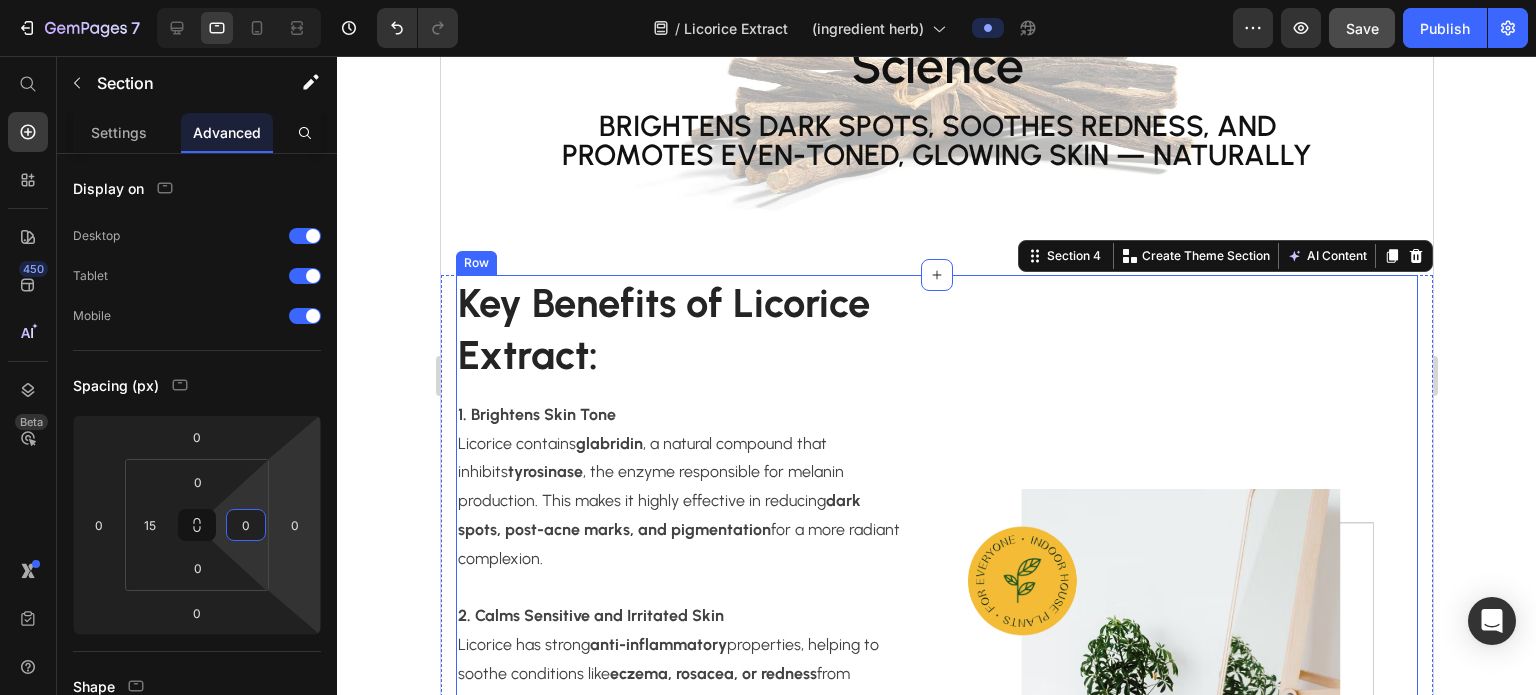 click on "Image" at bounding box center [1192, 723] 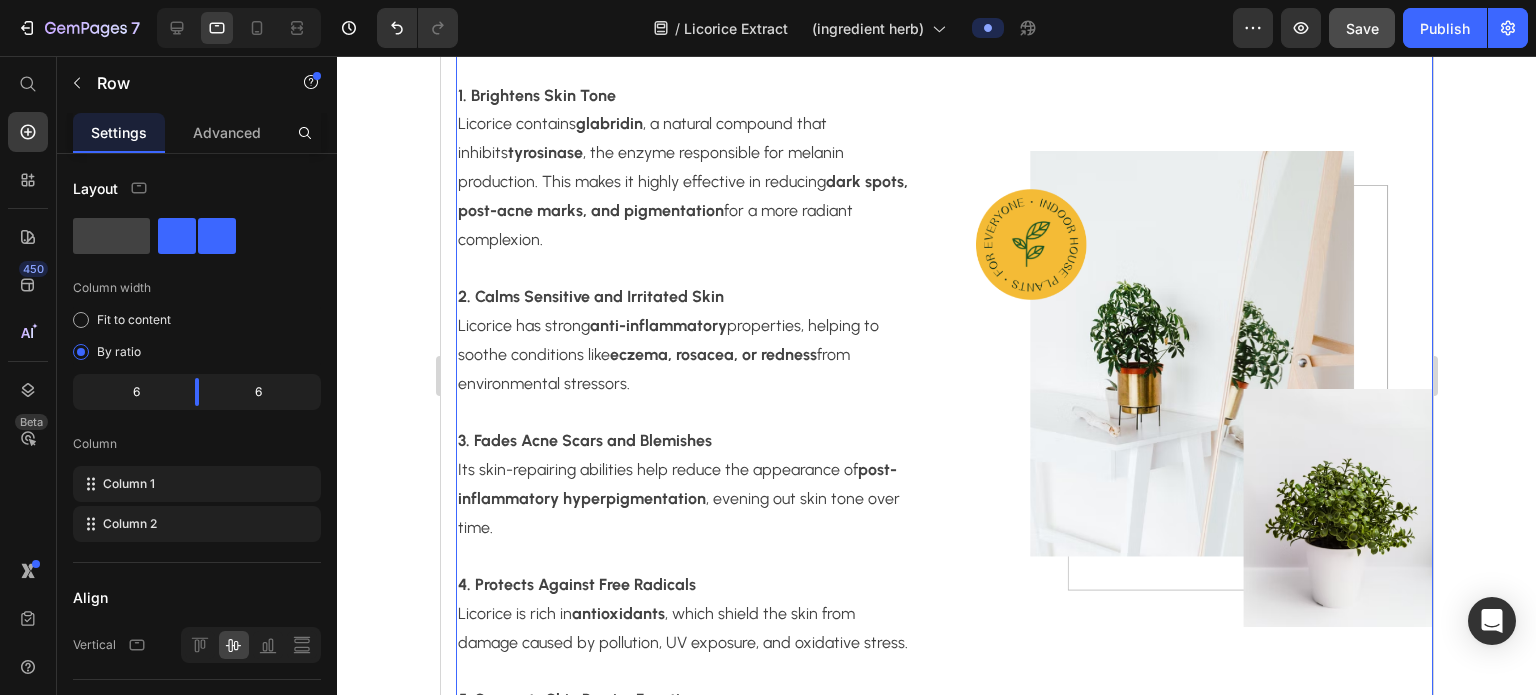 scroll, scrollTop: 2052, scrollLeft: 0, axis: vertical 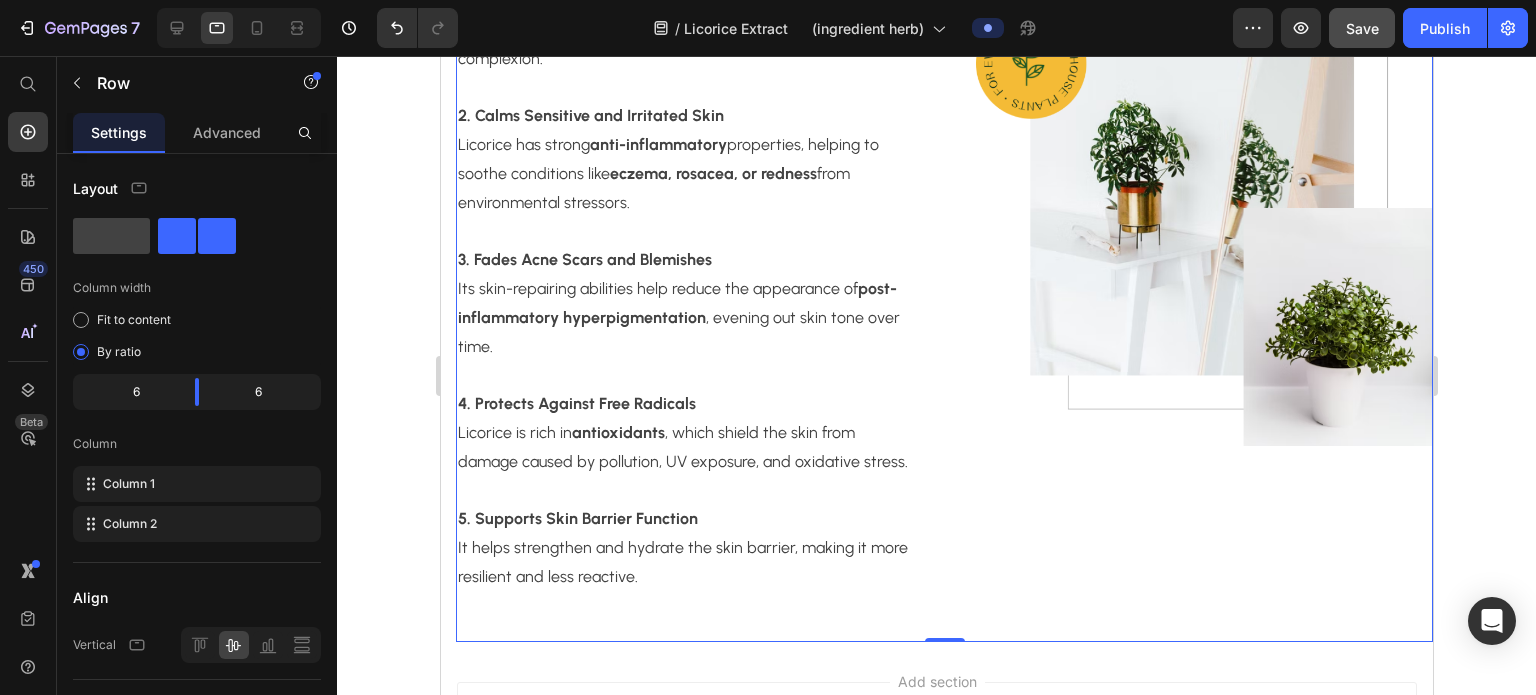 click on "Image" at bounding box center (1204, 208) 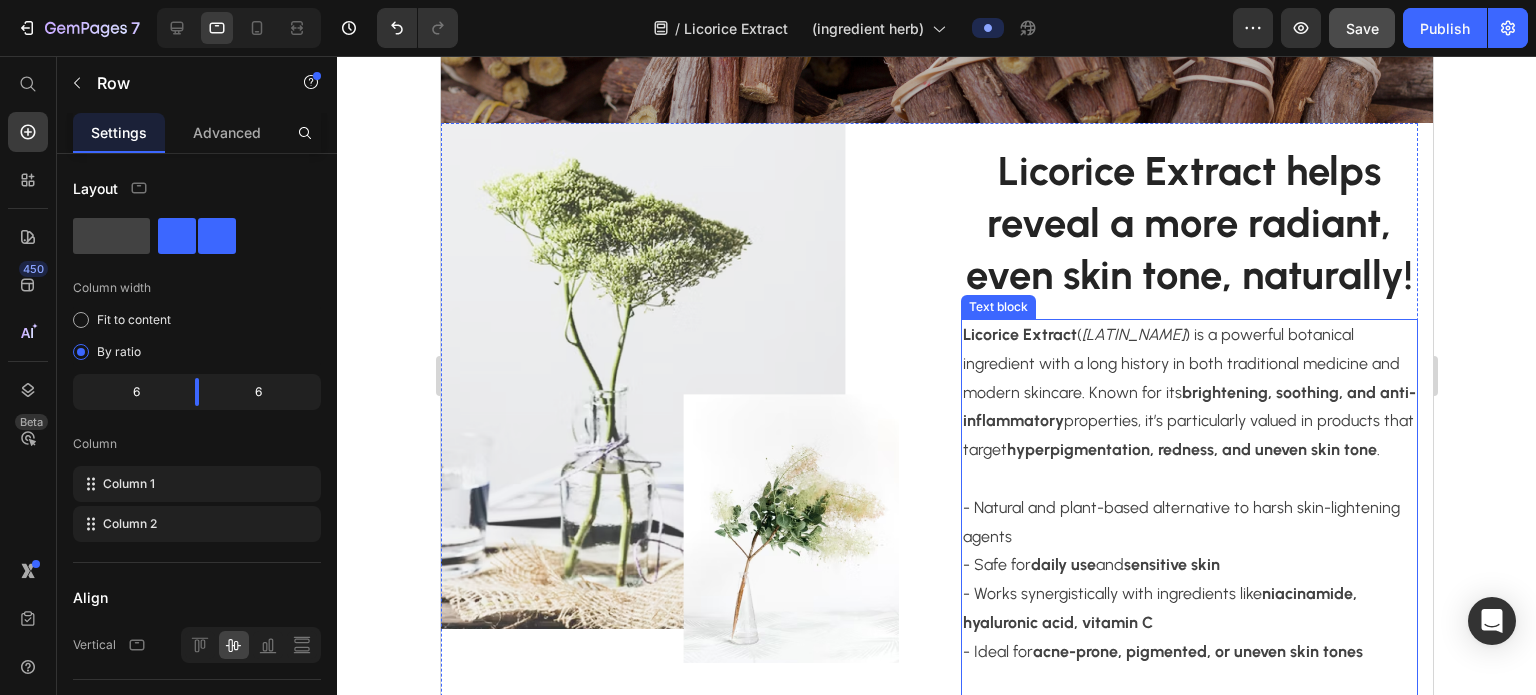 scroll, scrollTop: 652, scrollLeft: 0, axis: vertical 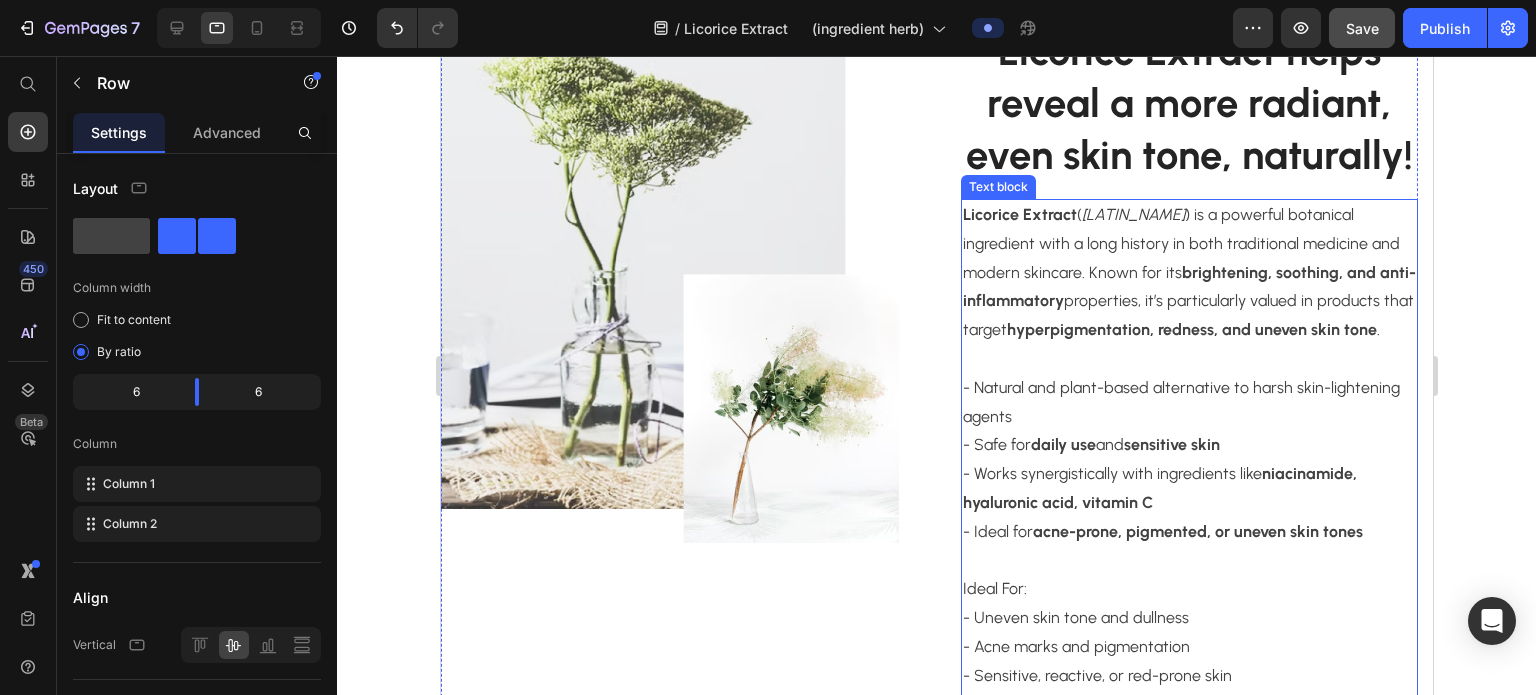 click on "- Natural and plant-based alternative to harsh skin-lightening agents" at bounding box center (1189, 403) 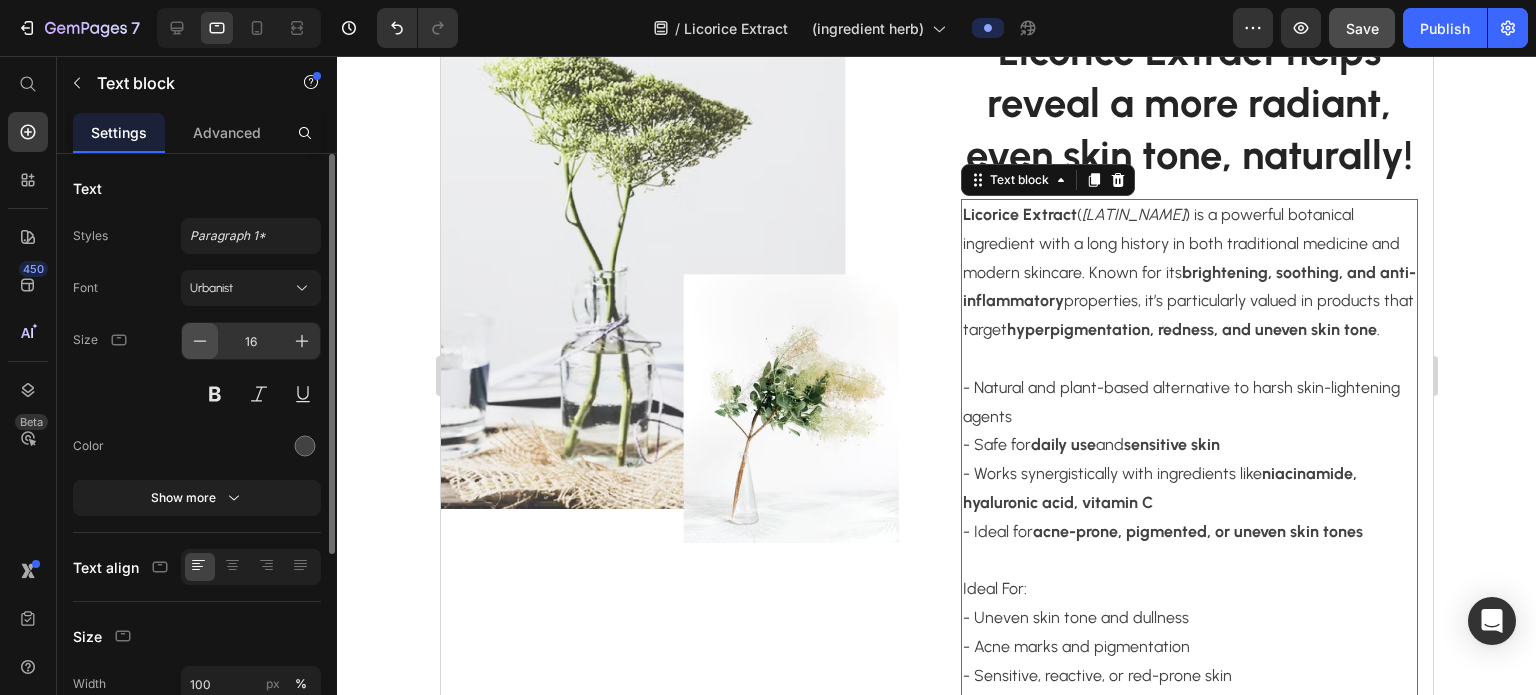 click 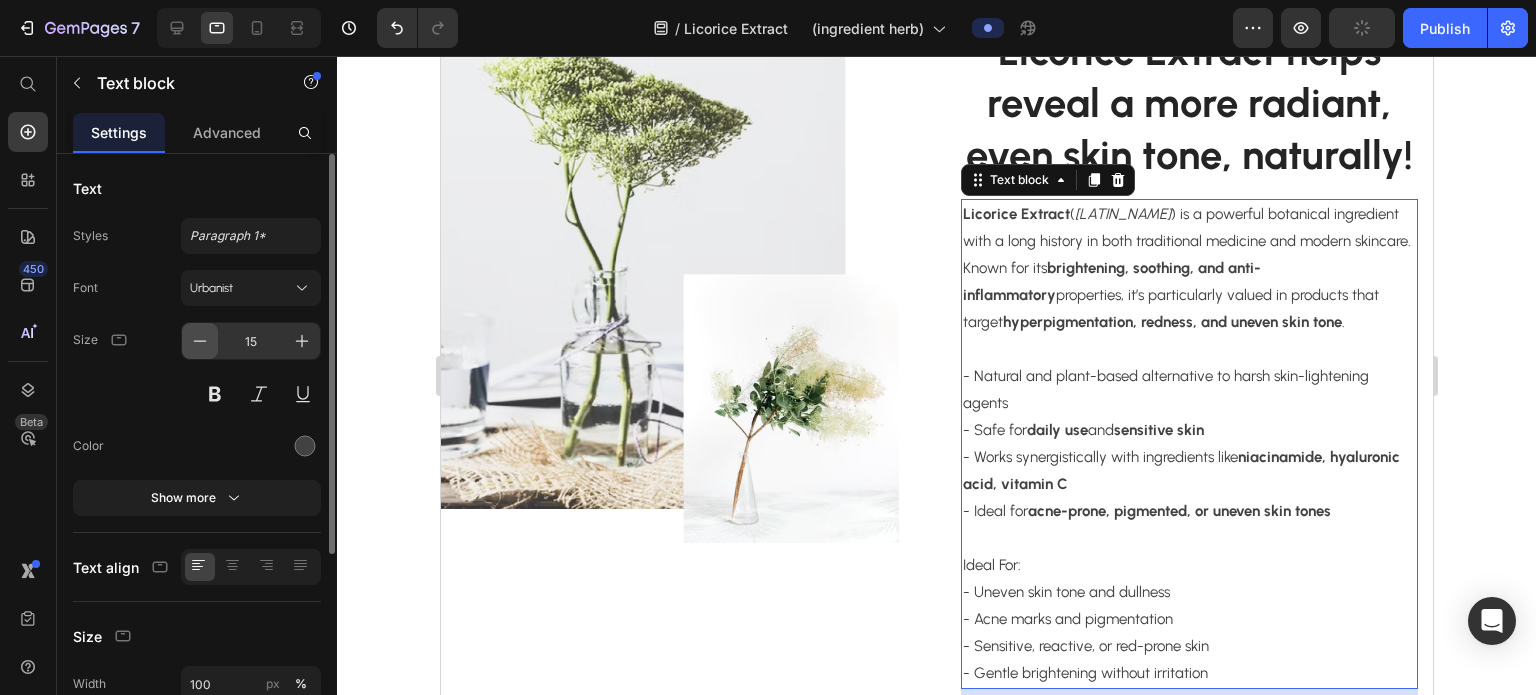 click 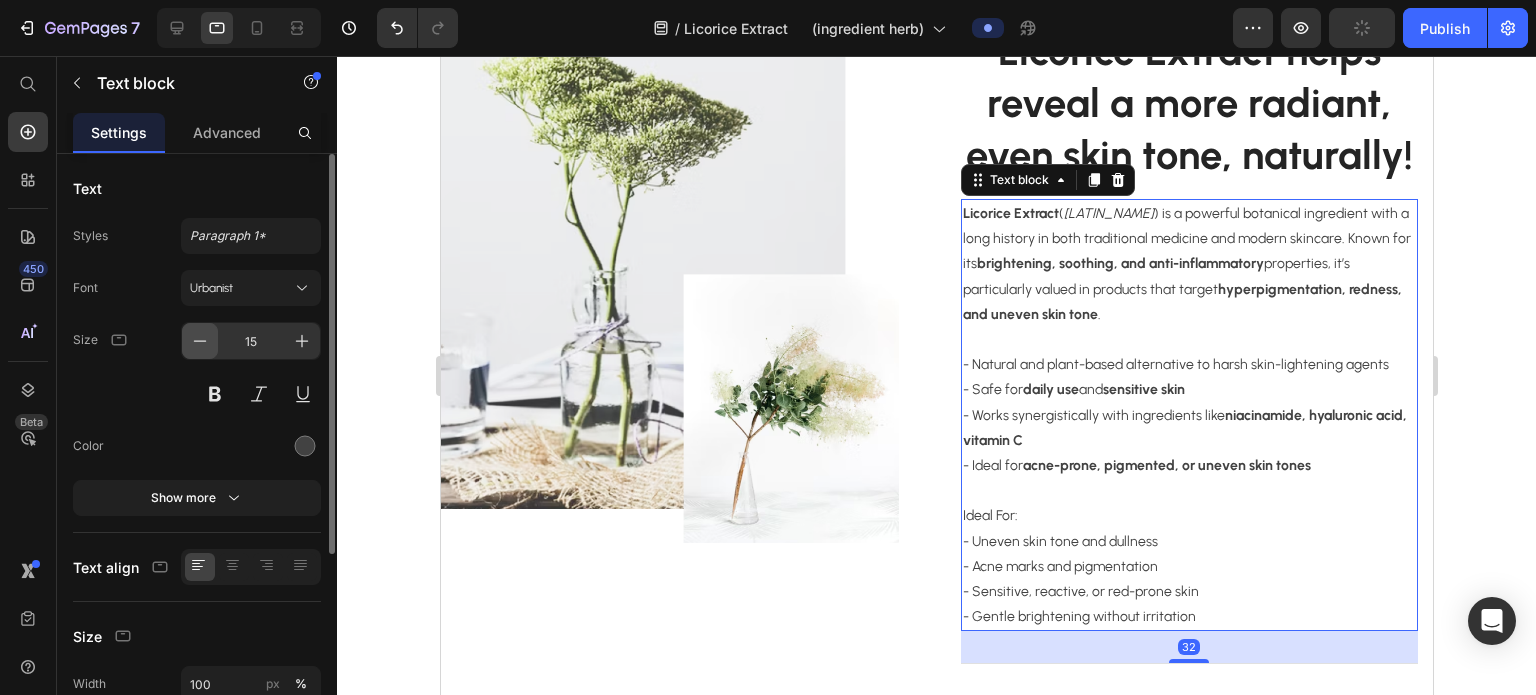 type on "14" 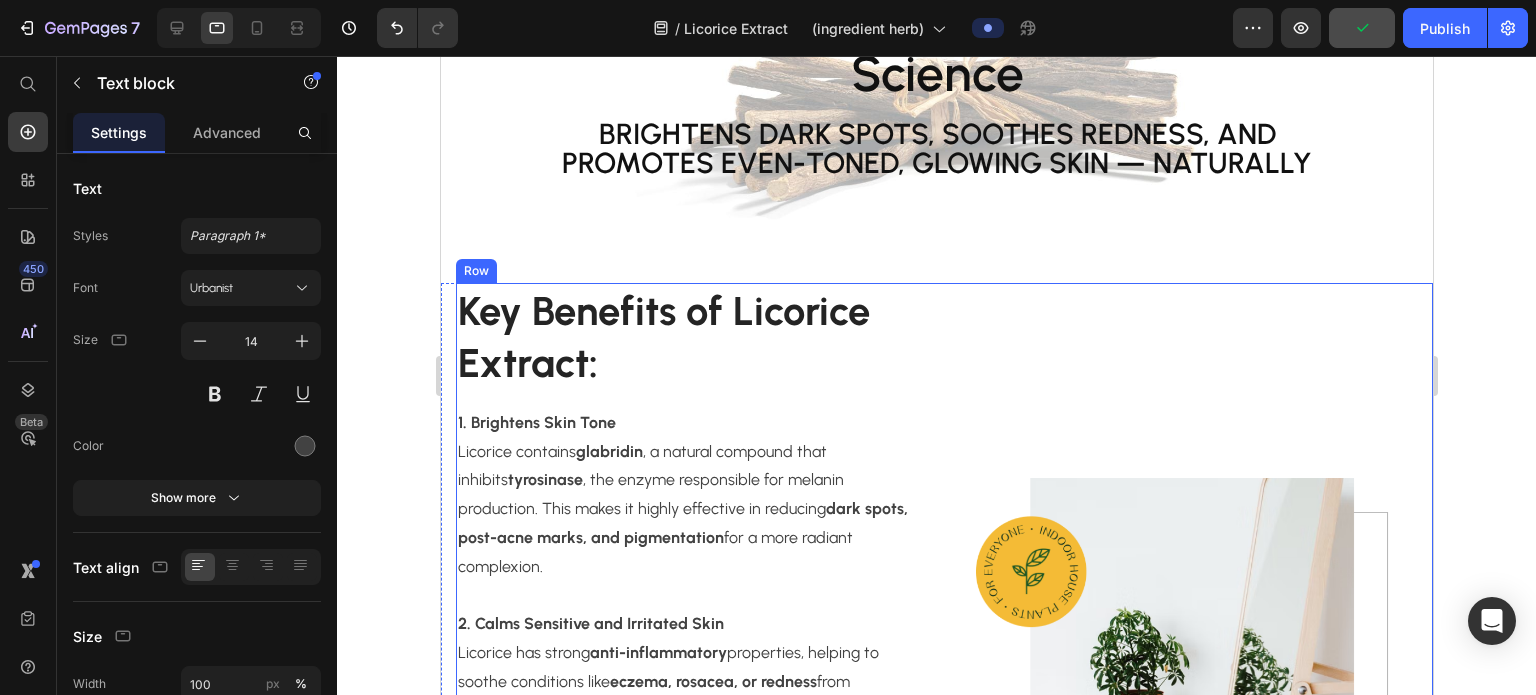 scroll, scrollTop: 1652, scrollLeft: 0, axis: vertical 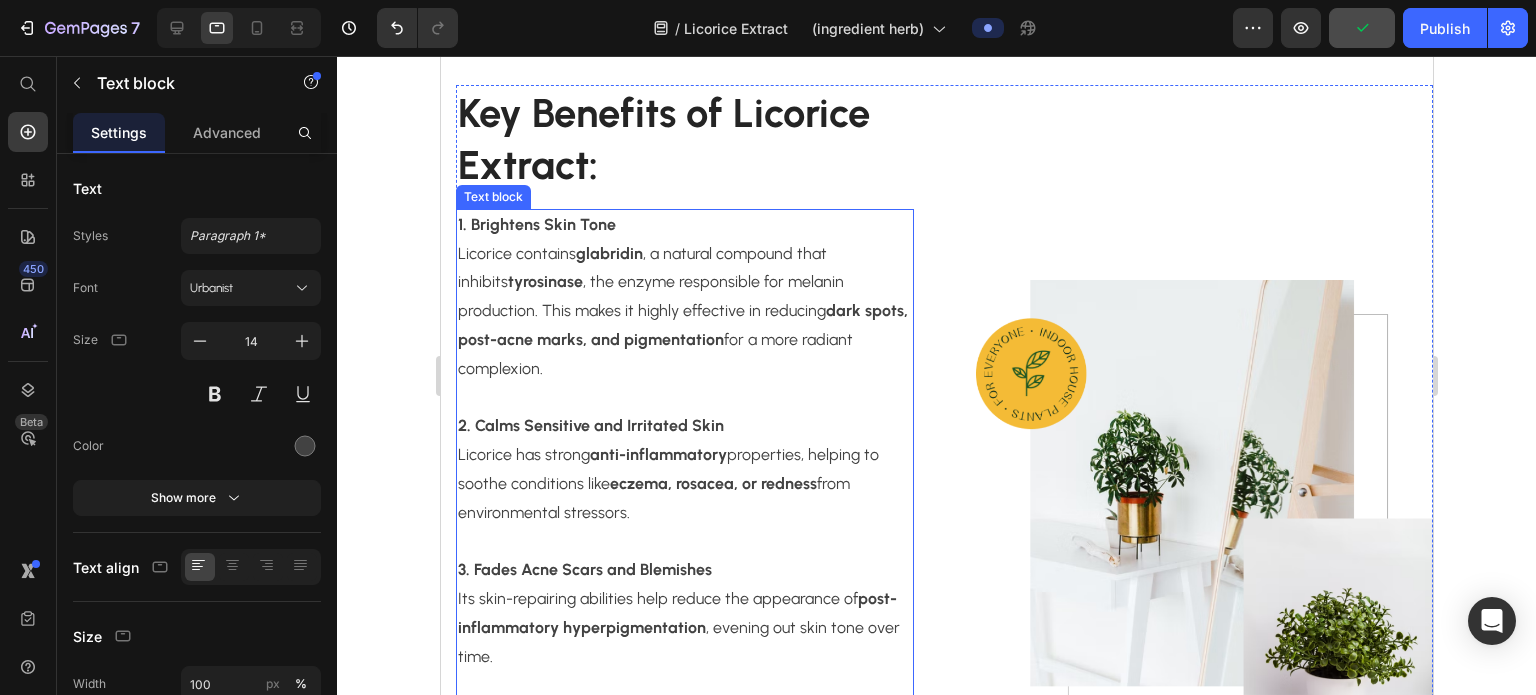 click on "2. Calms Sensitive and Irritated Skin Licorice has strong  anti-inflammatory  properties, helping to soothe conditions like  eczema, rosacea, or redness  from environmental stressors." at bounding box center (684, 469) 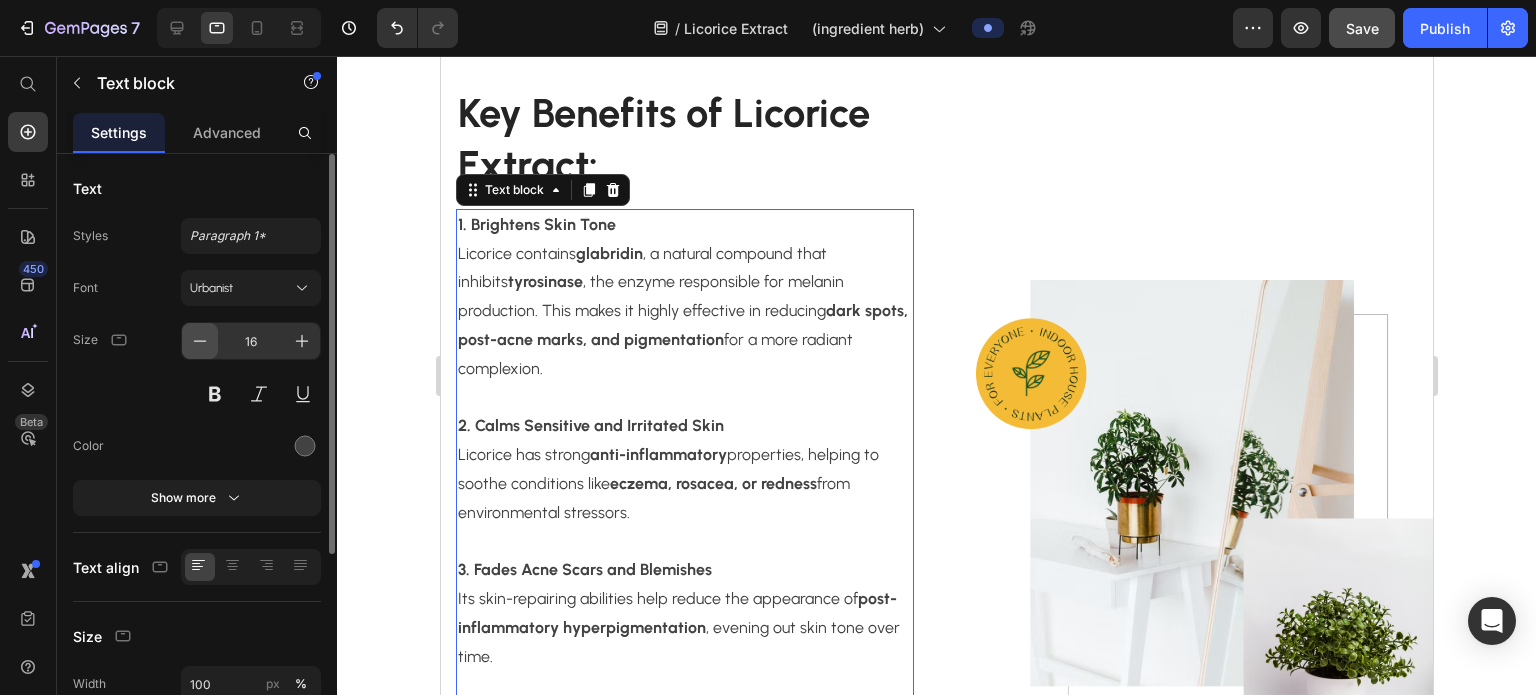 click 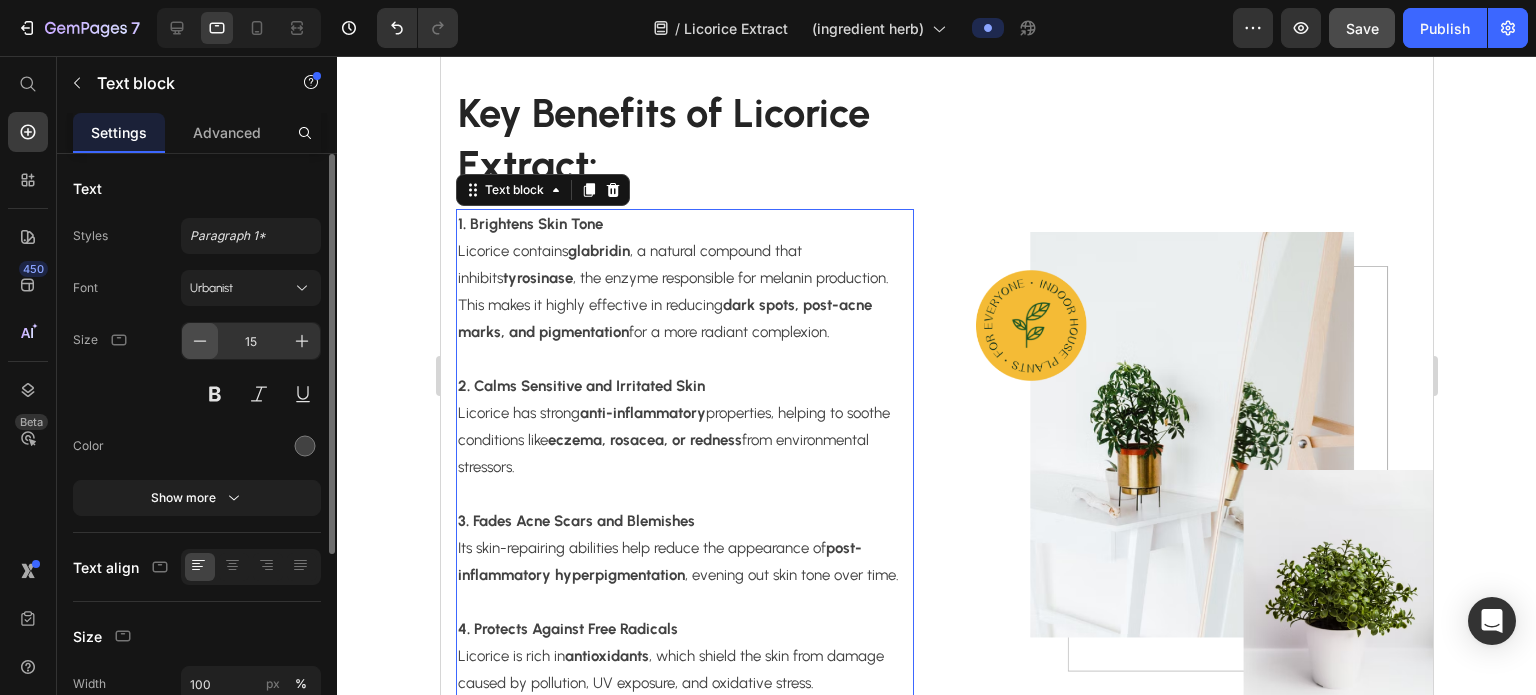 click at bounding box center [200, 341] 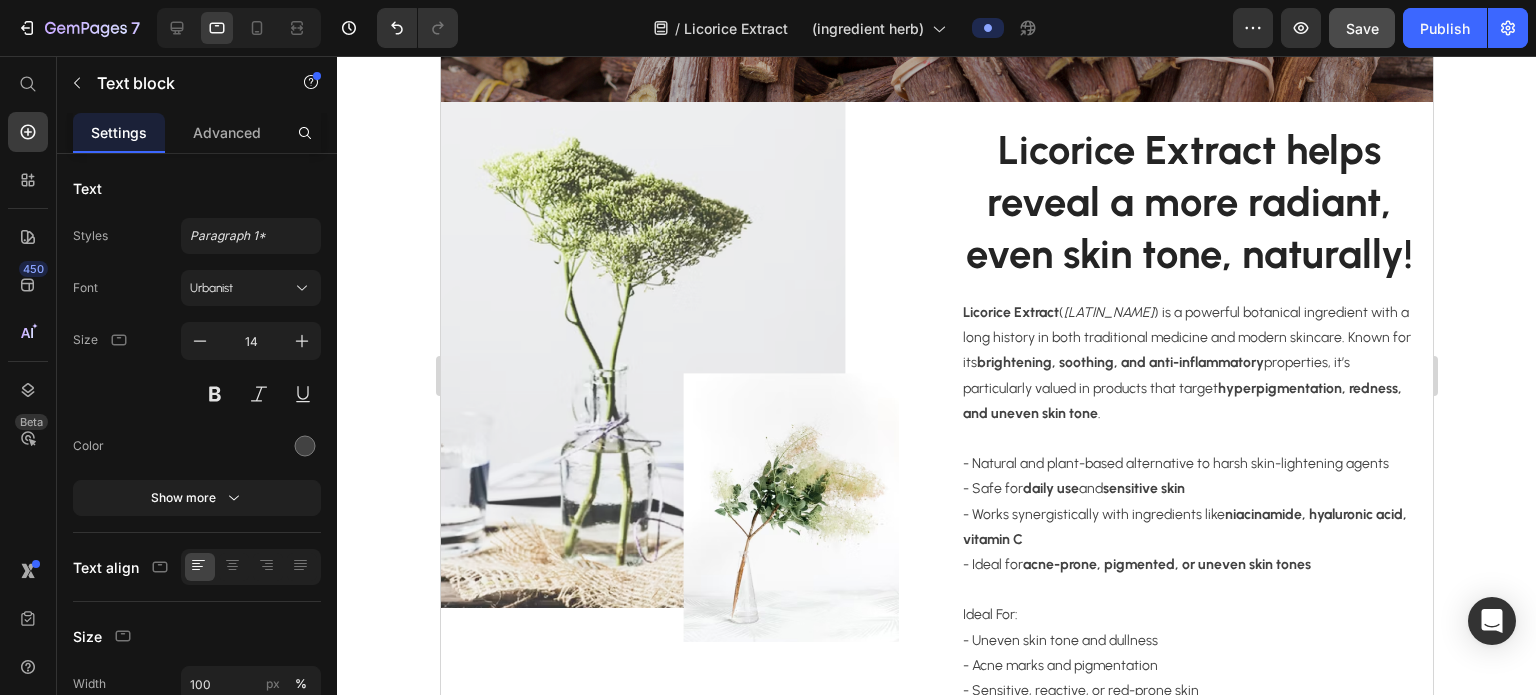 scroll, scrollTop: 552, scrollLeft: 0, axis: vertical 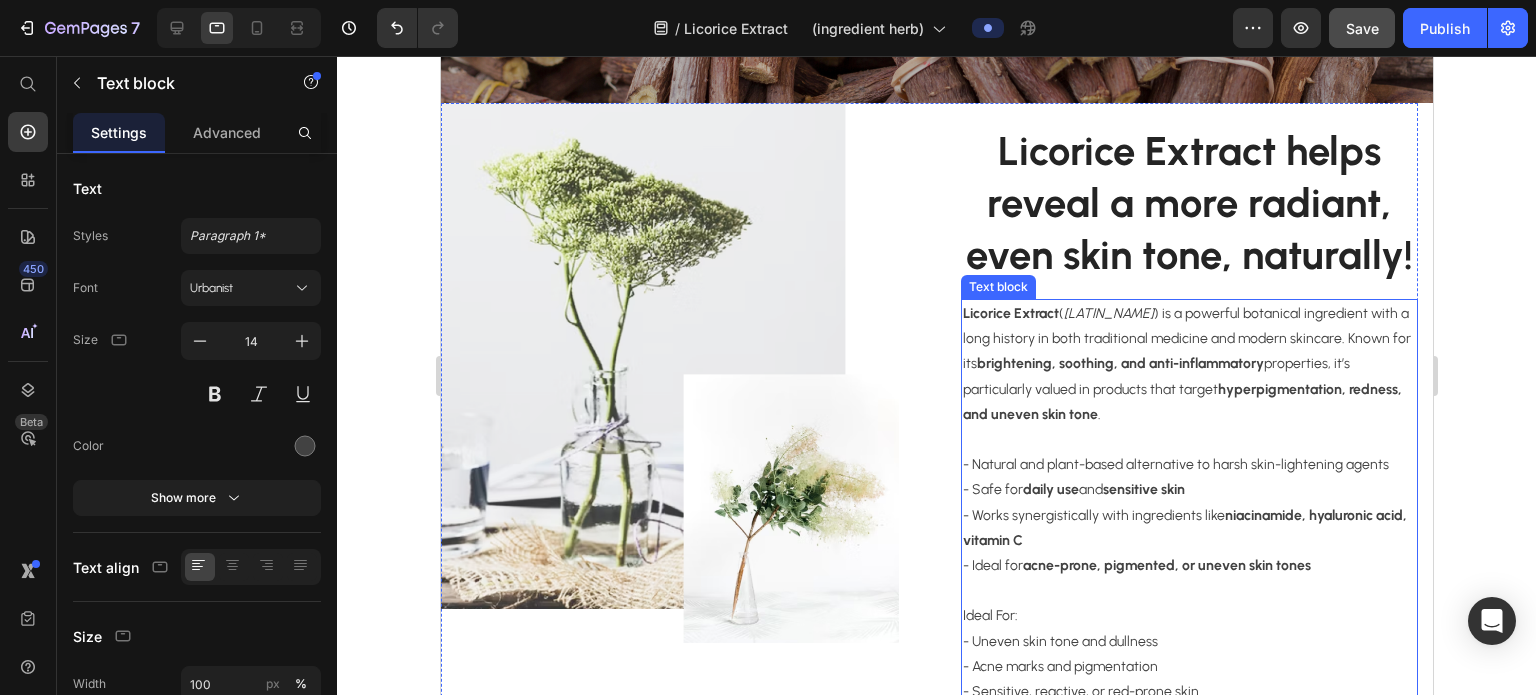 click on "- Natural and plant-based alternative to harsh skin-lightening agents" at bounding box center [1189, 464] 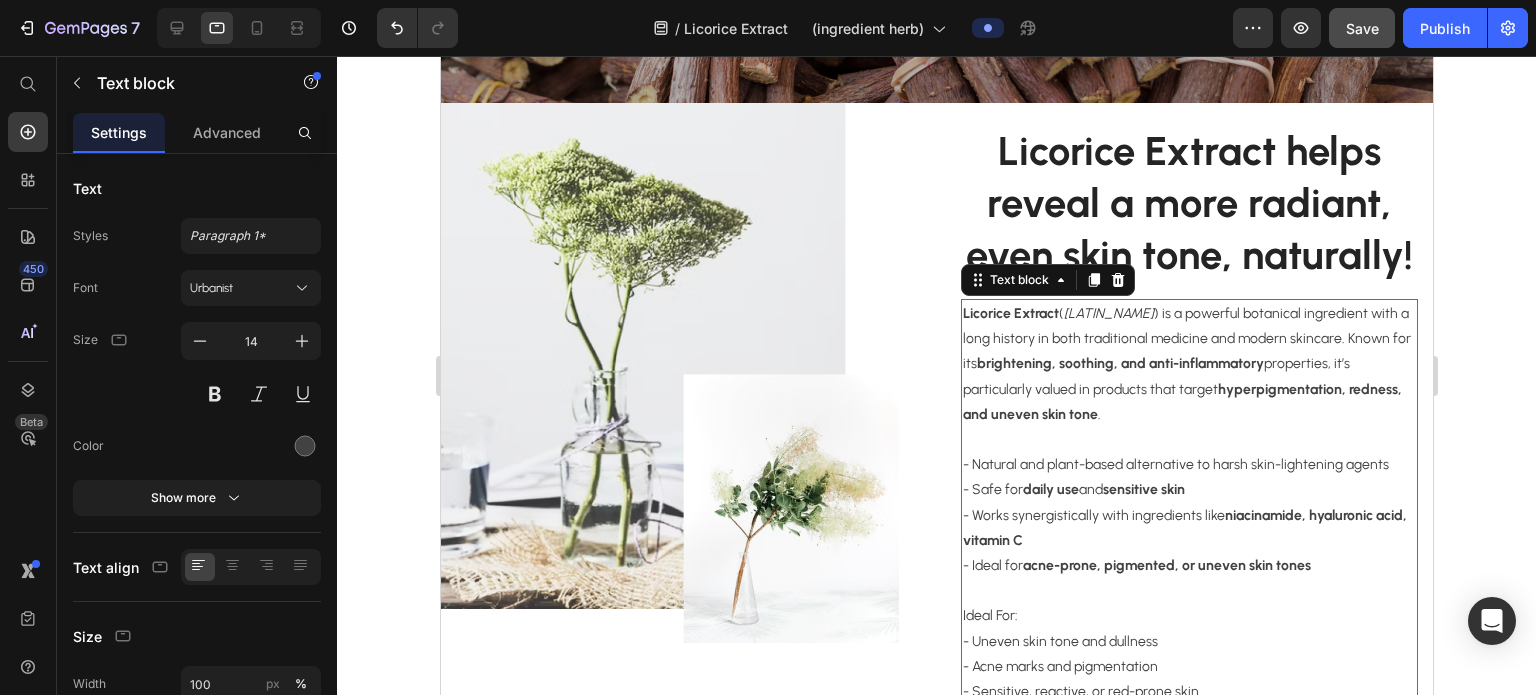 scroll, scrollTop: 852, scrollLeft: 0, axis: vertical 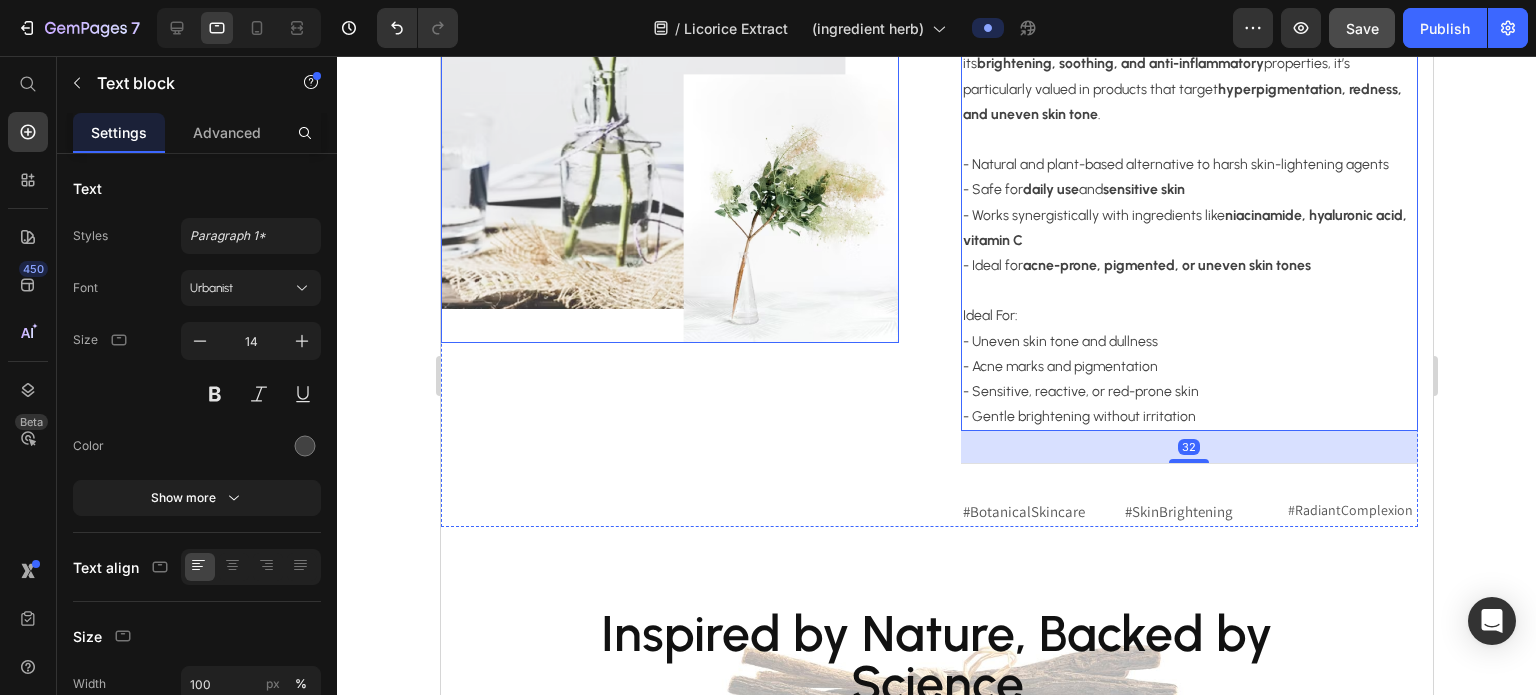 click at bounding box center [669, 73] 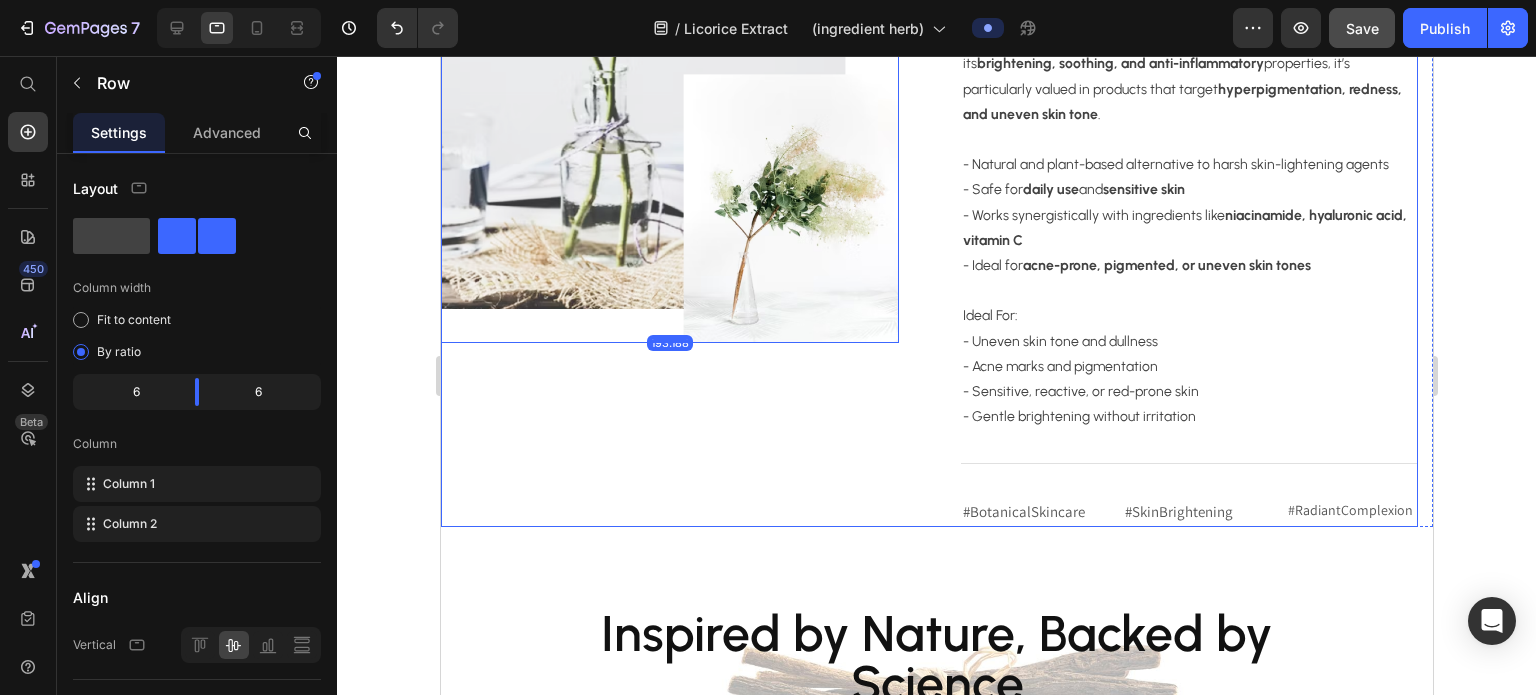 click on "Image   193.188" at bounding box center [669, 165] 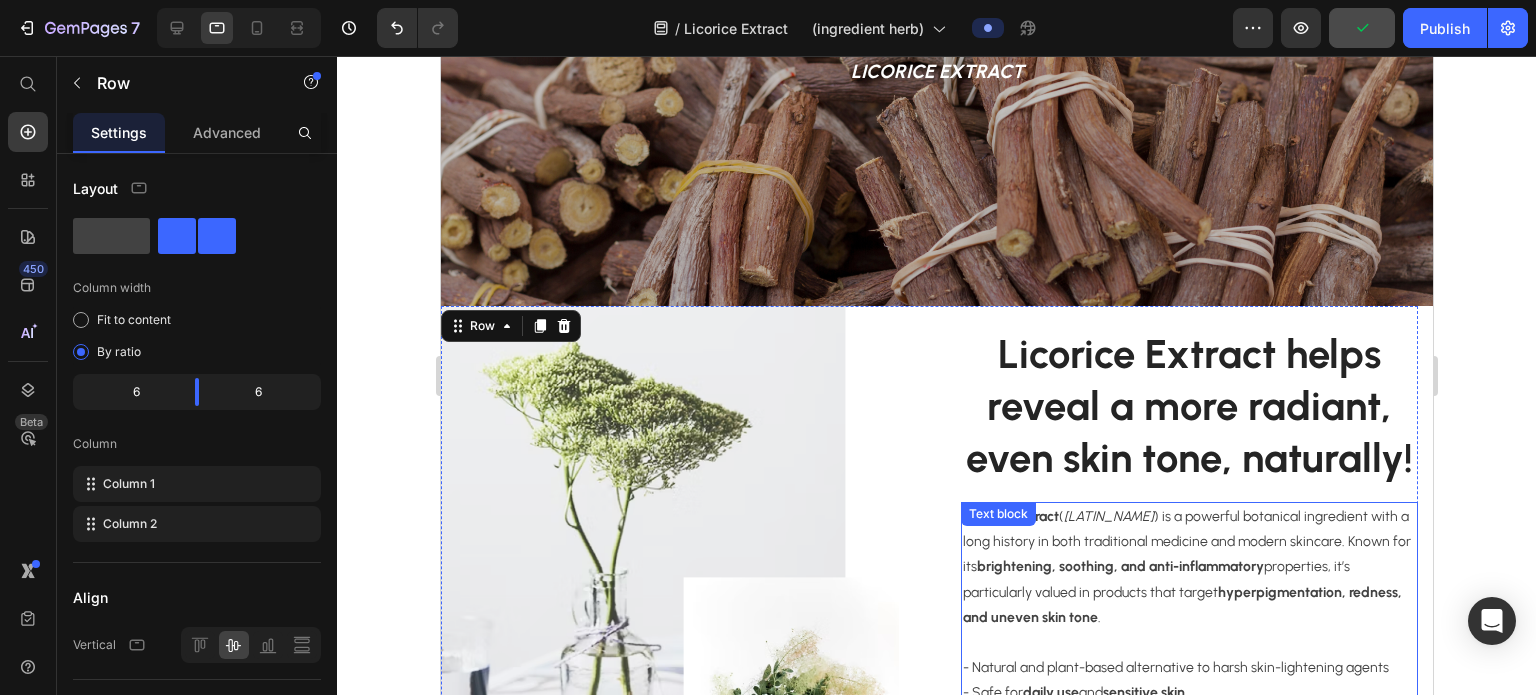 scroll, scrollTop: 252, scrollLeft: 0, axis: vertical 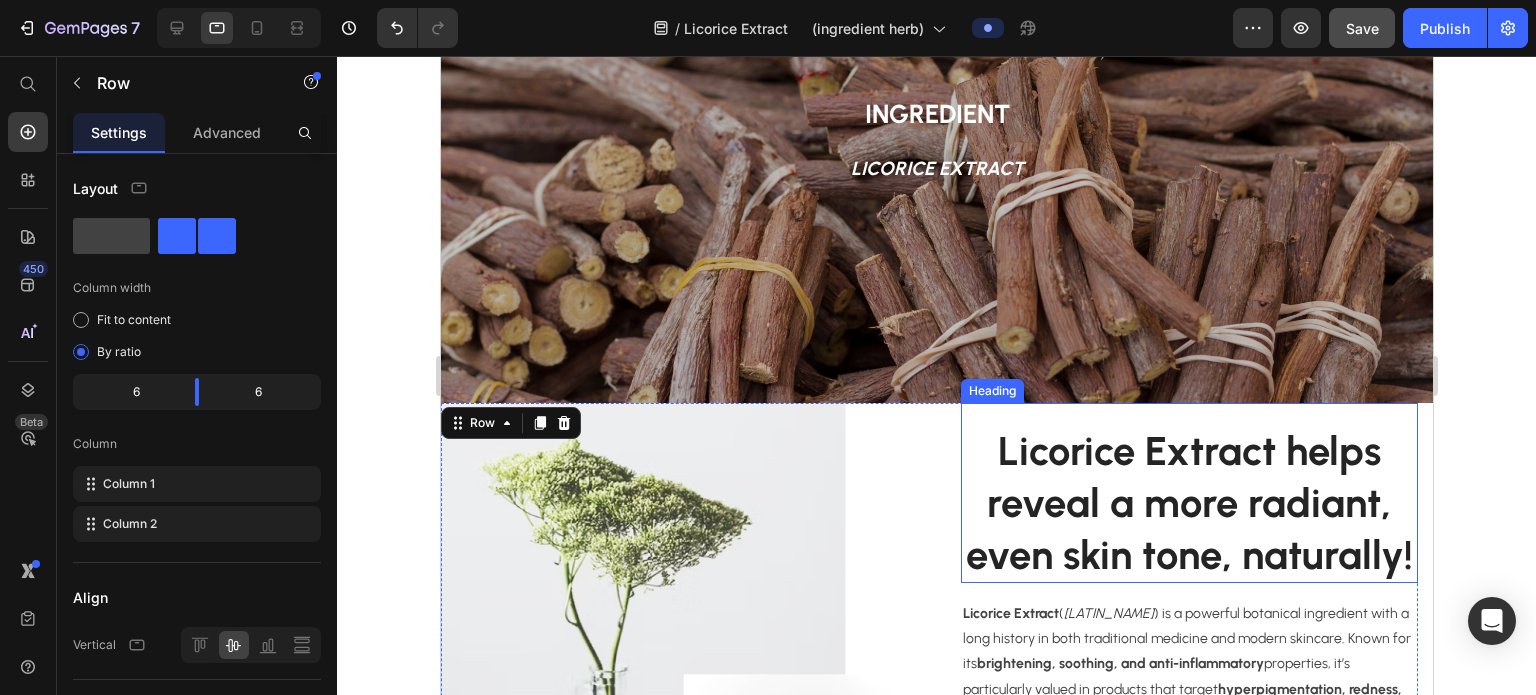 click on "Licorice Extract helps reveal a more radiant, even skin tone, naturally!" at bounding box center (1189, 503) 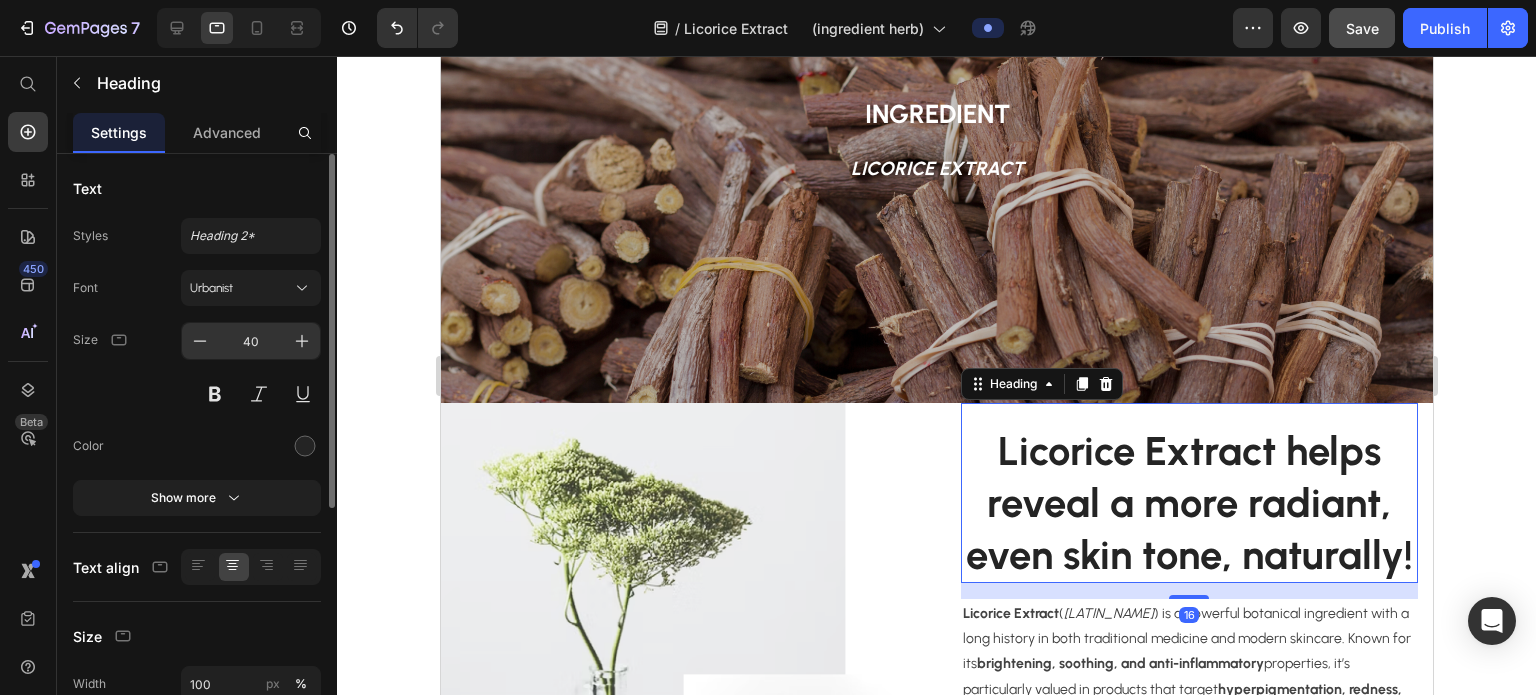 click on "40" 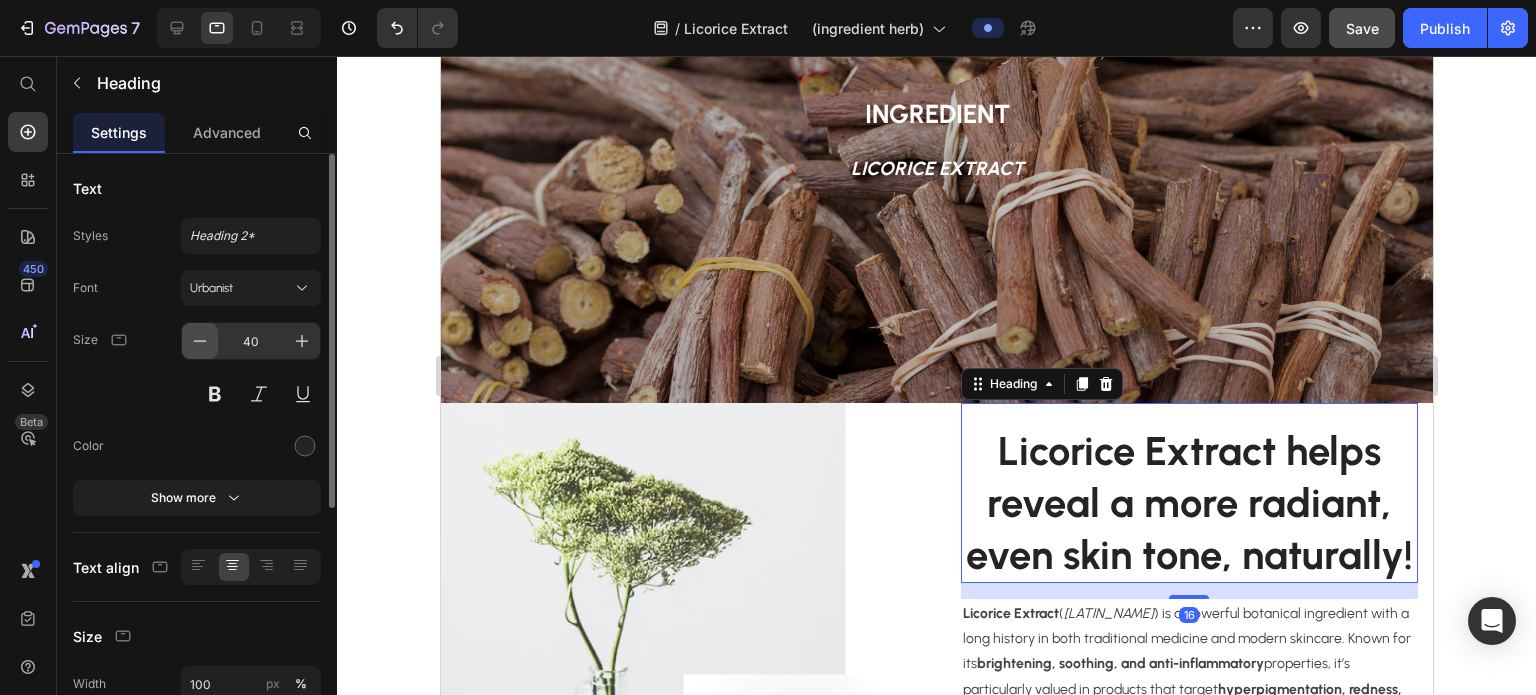 click at bounding box center (200, 341) 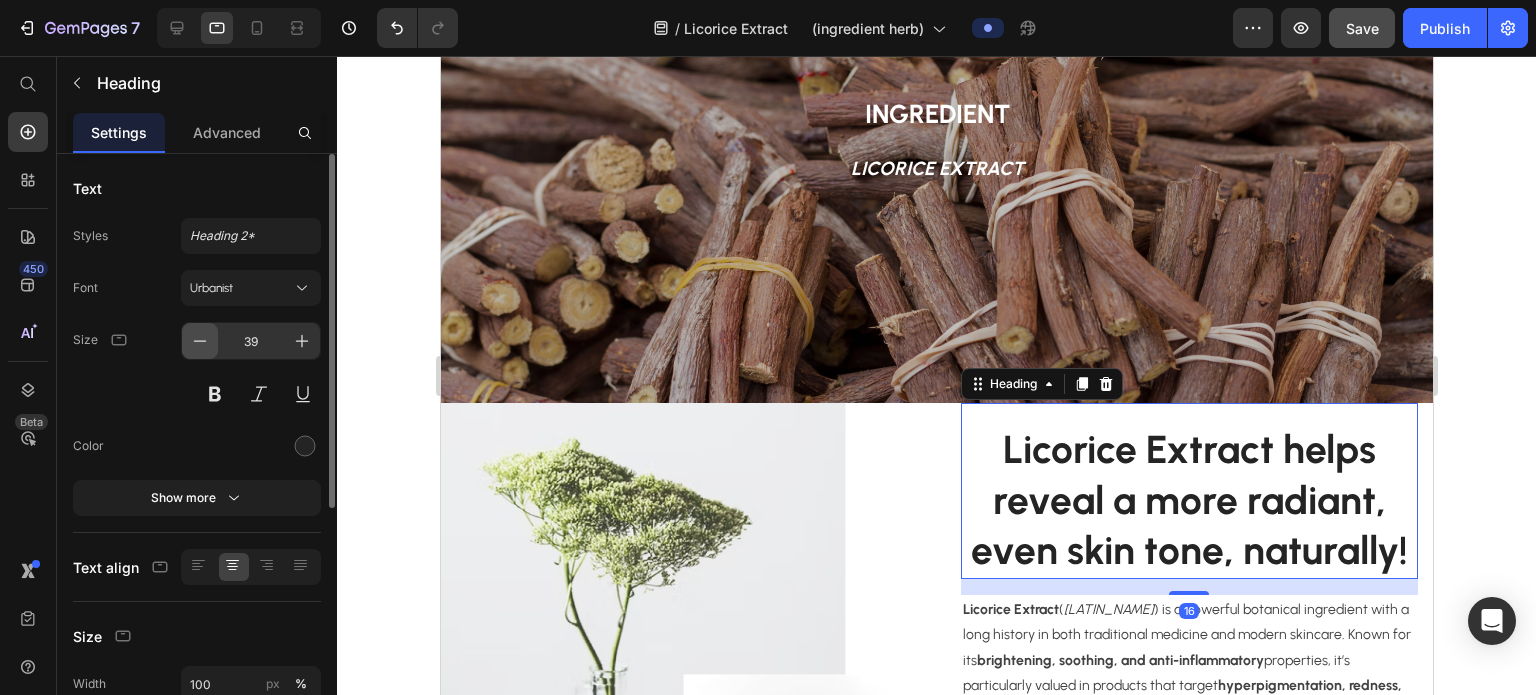 click 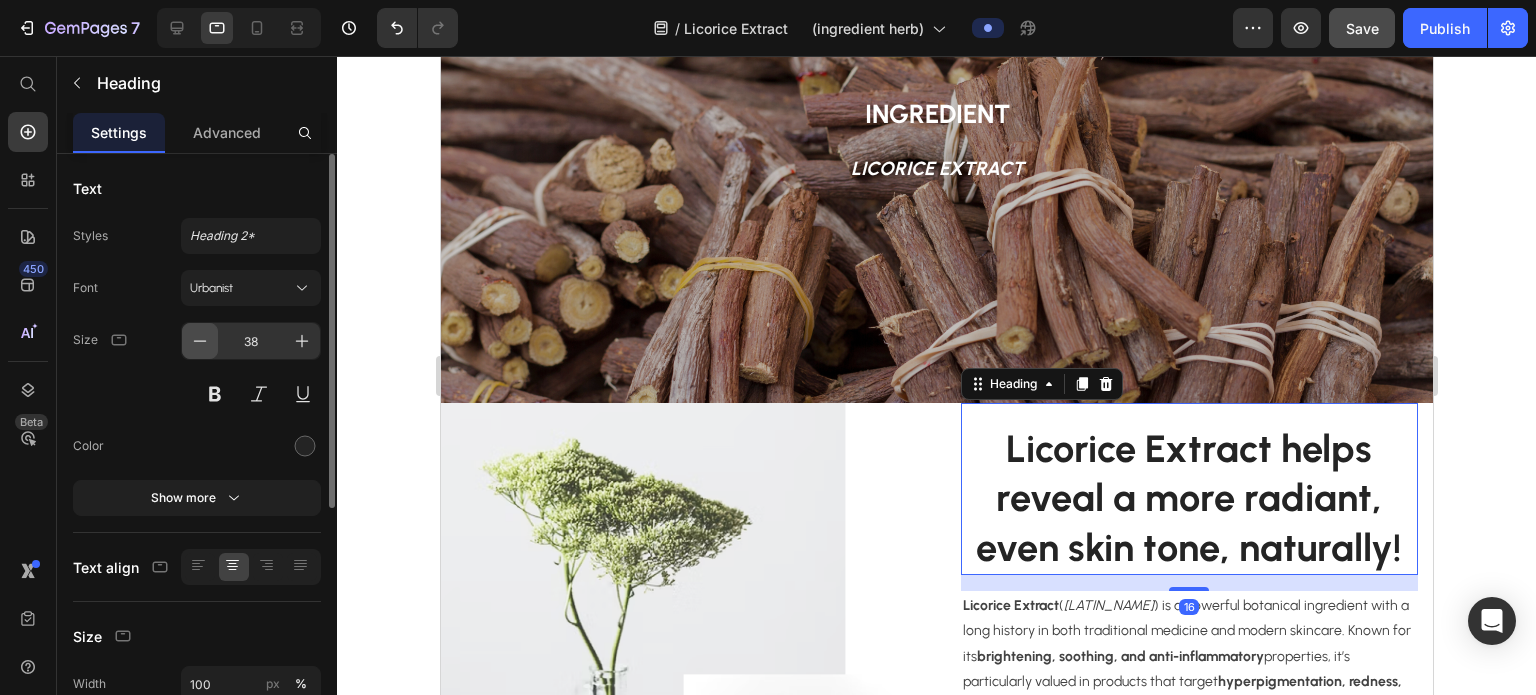 click 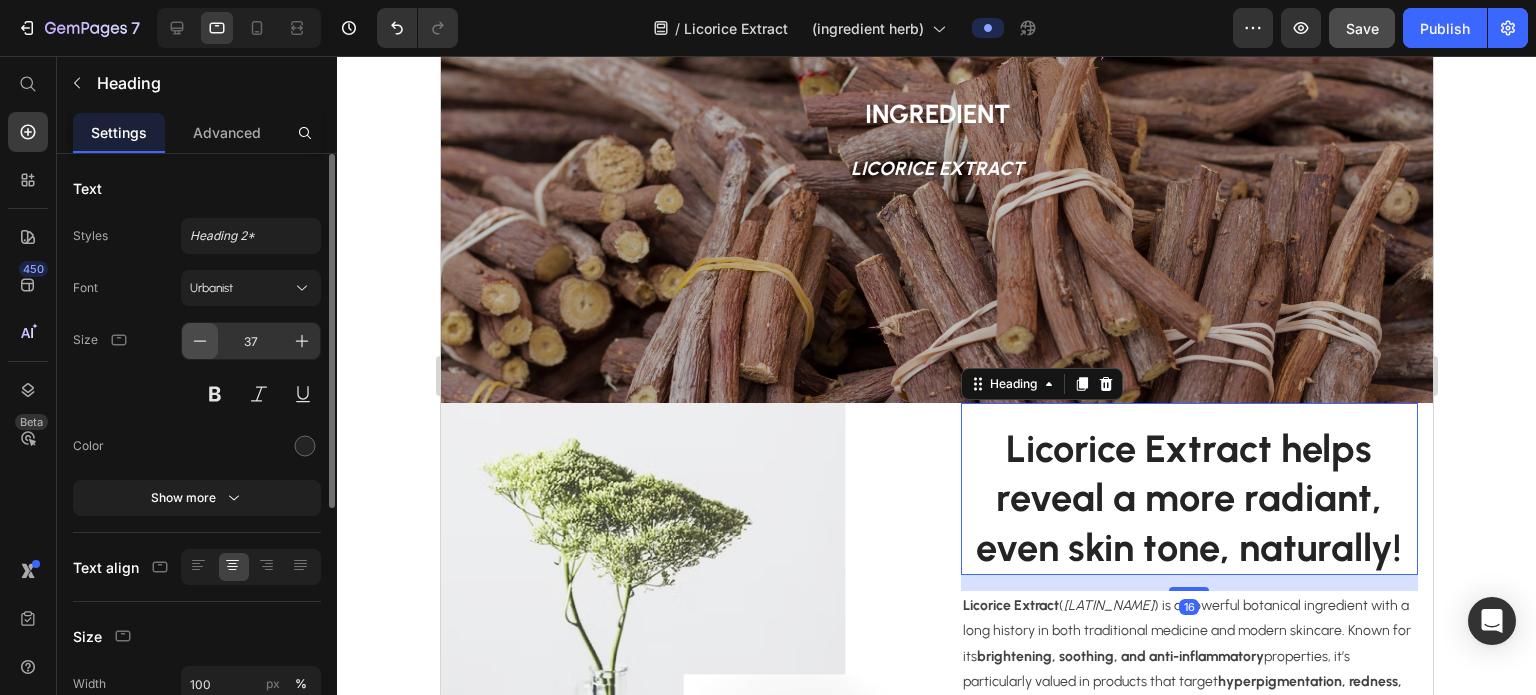 click 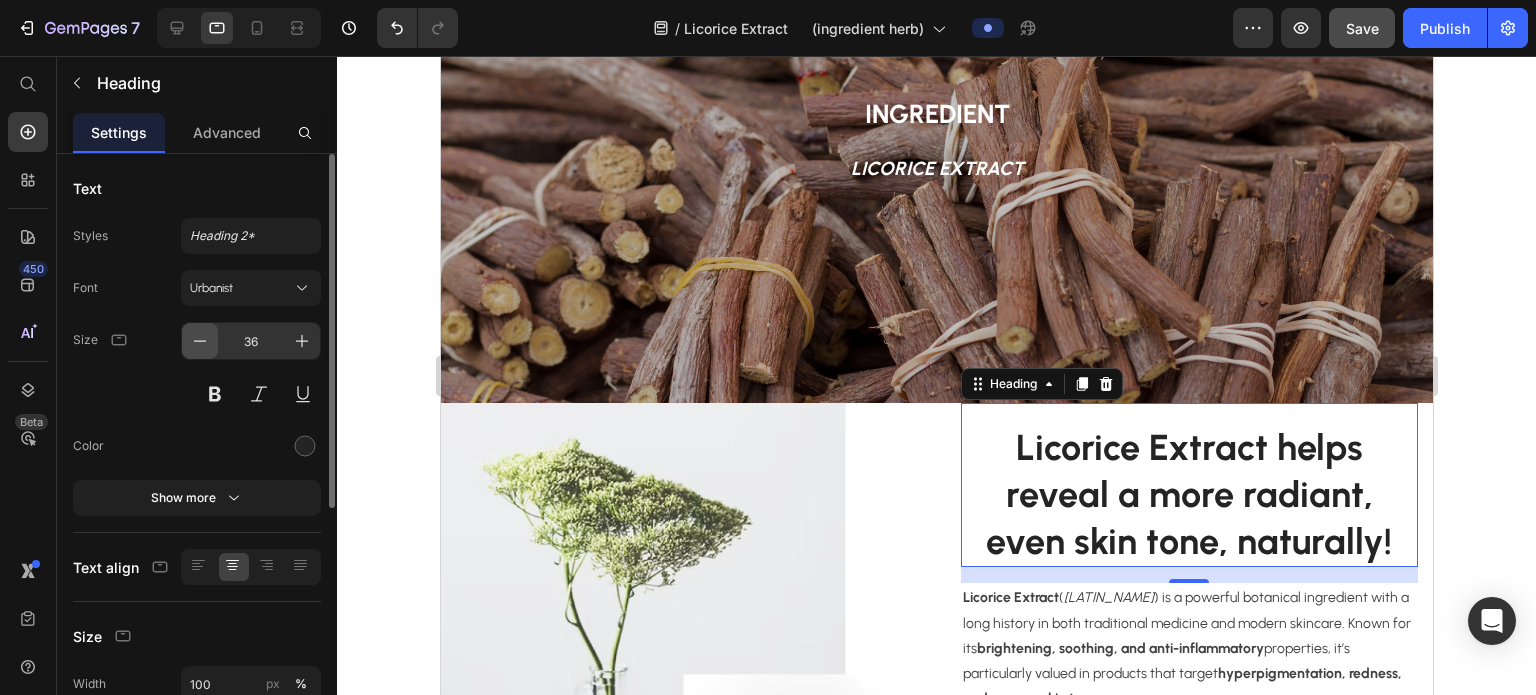 click 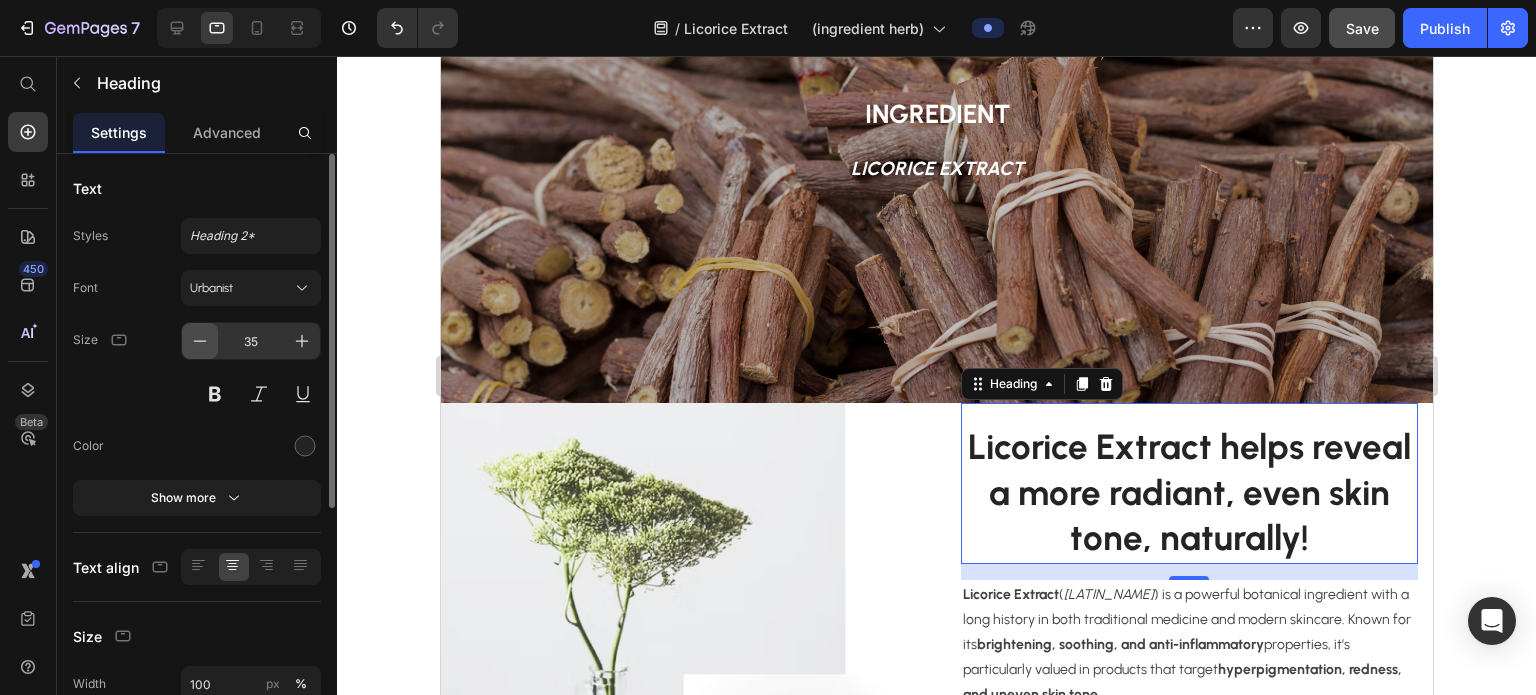 click 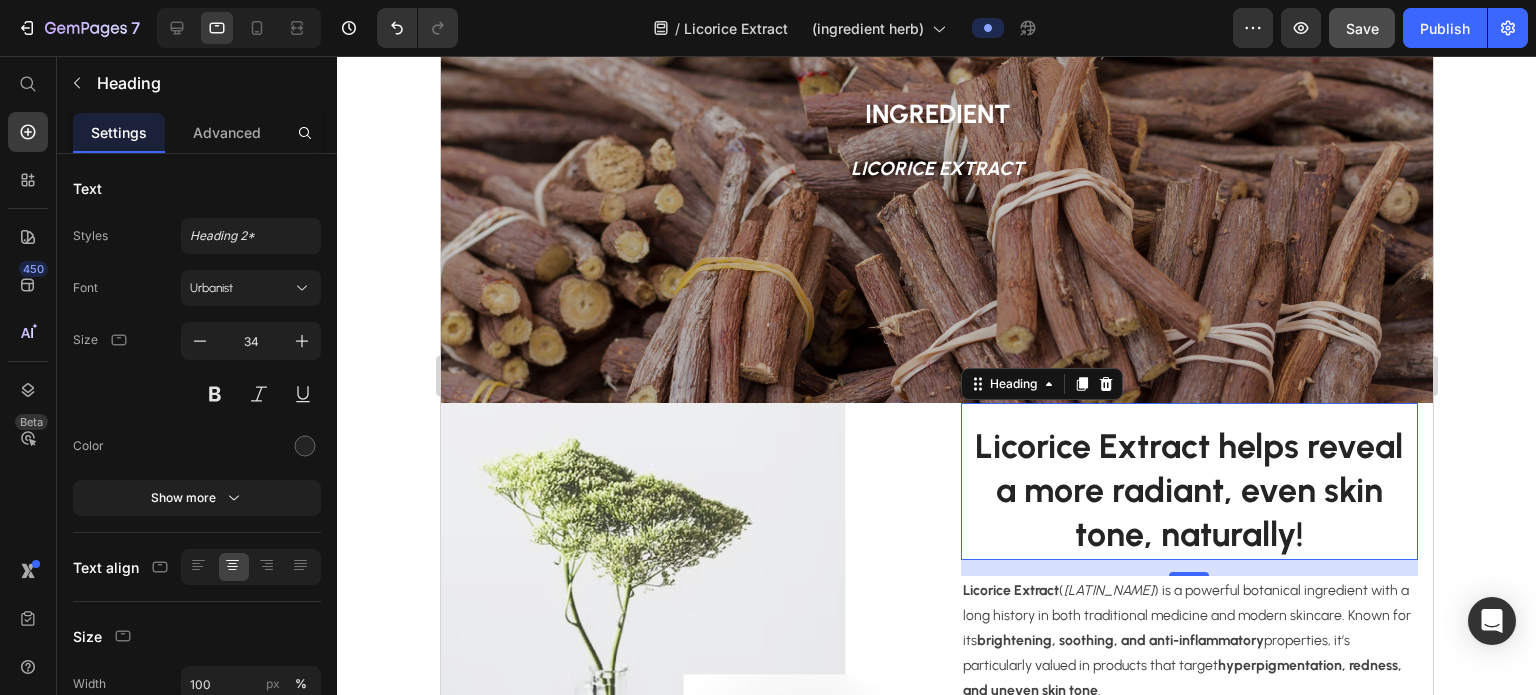 click on "Licorice Extract helps reveal a more radiant, even skin tone, naturally!" at bounding box center [1189, 491] 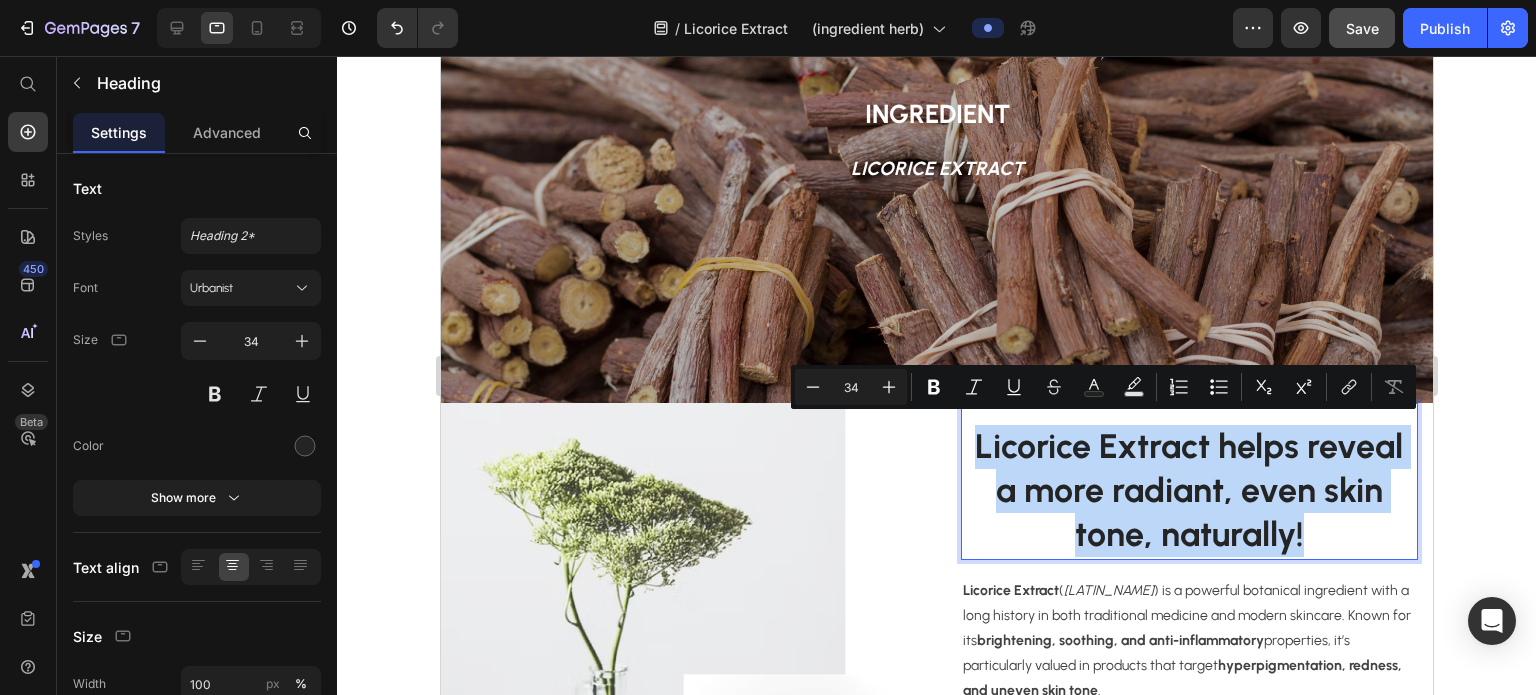 drag, startPoint x: 1319, startPoint y: 513, endPoint x: 967, endPoint y: 434, distance: 360.75616 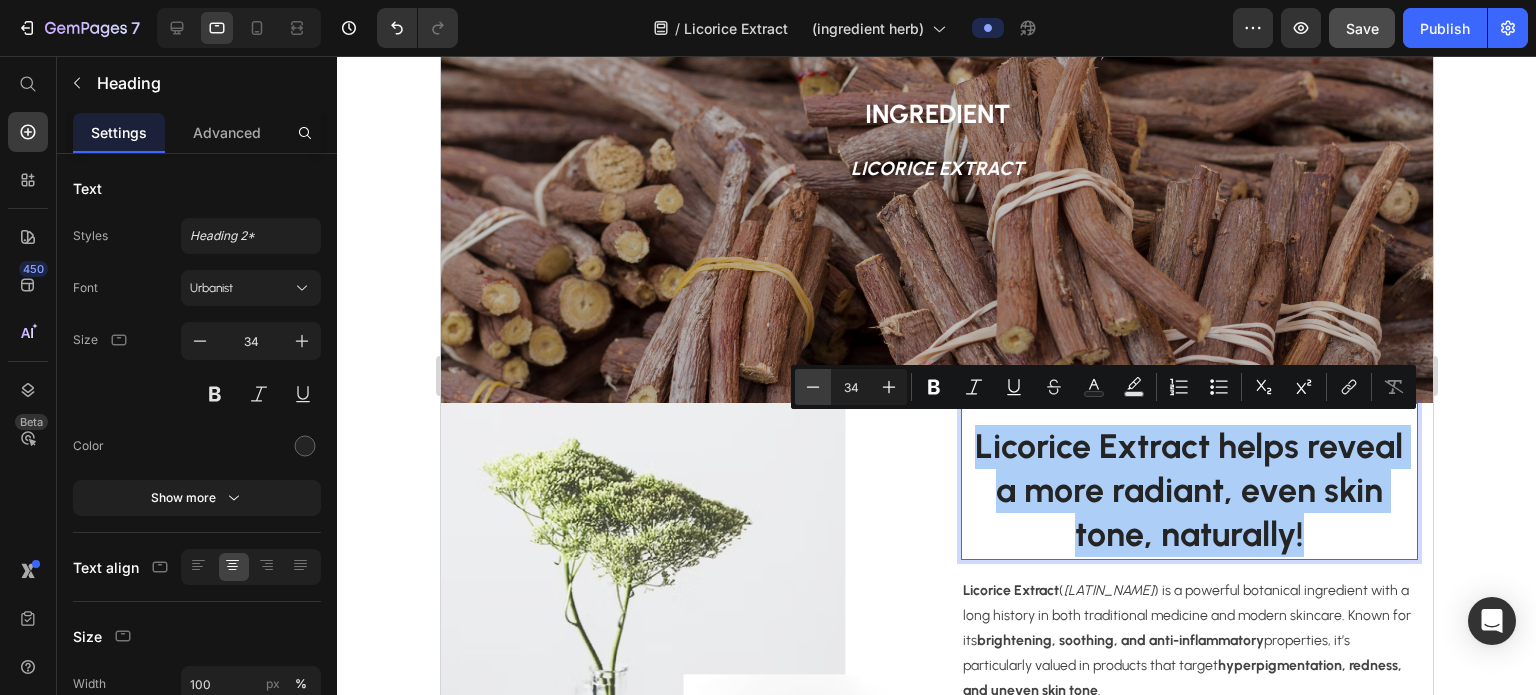 click 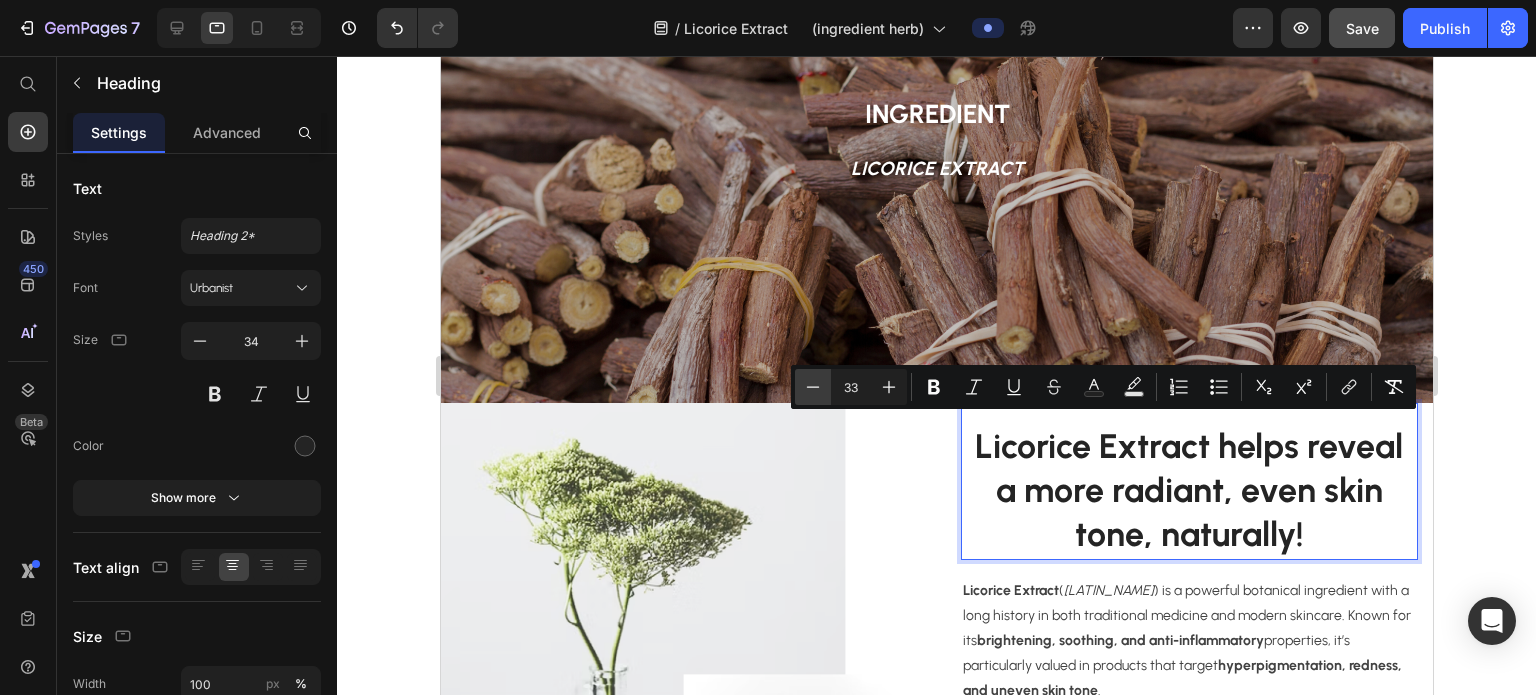click 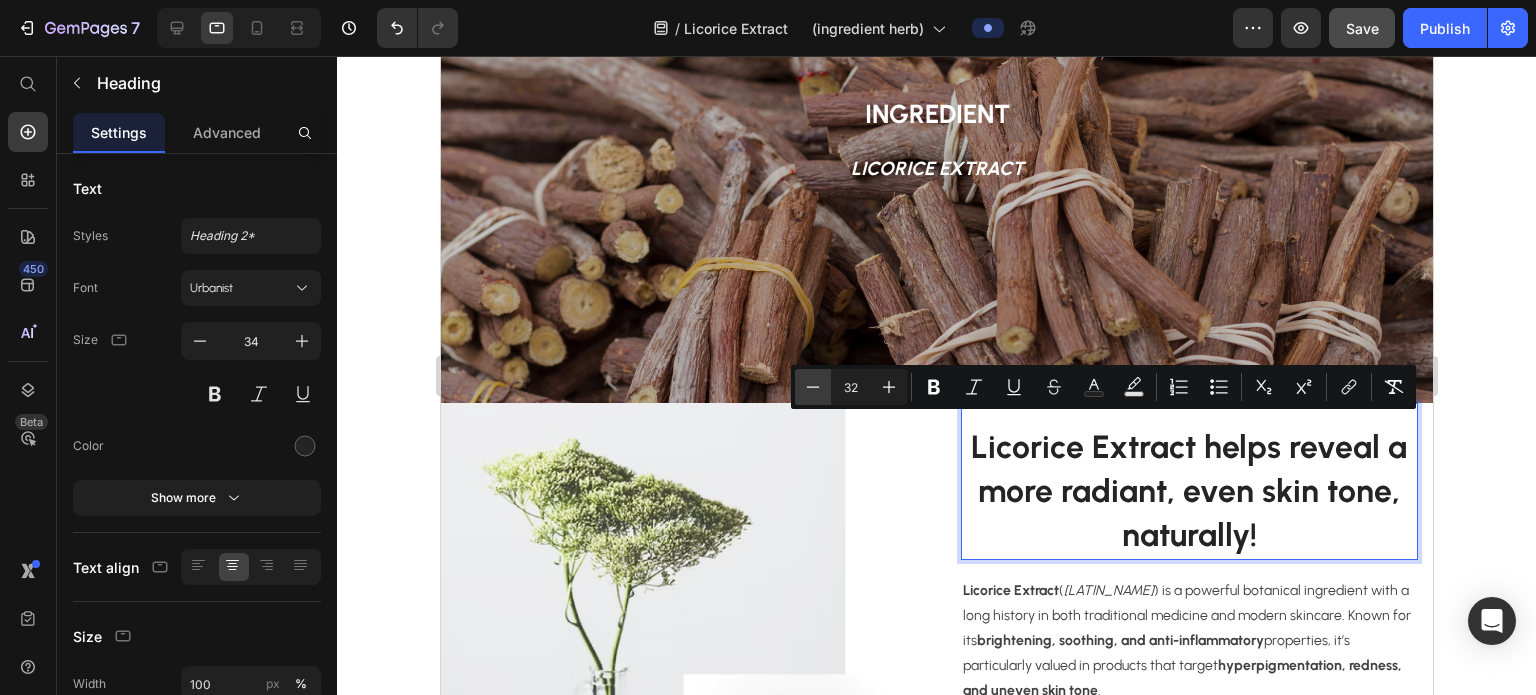 click 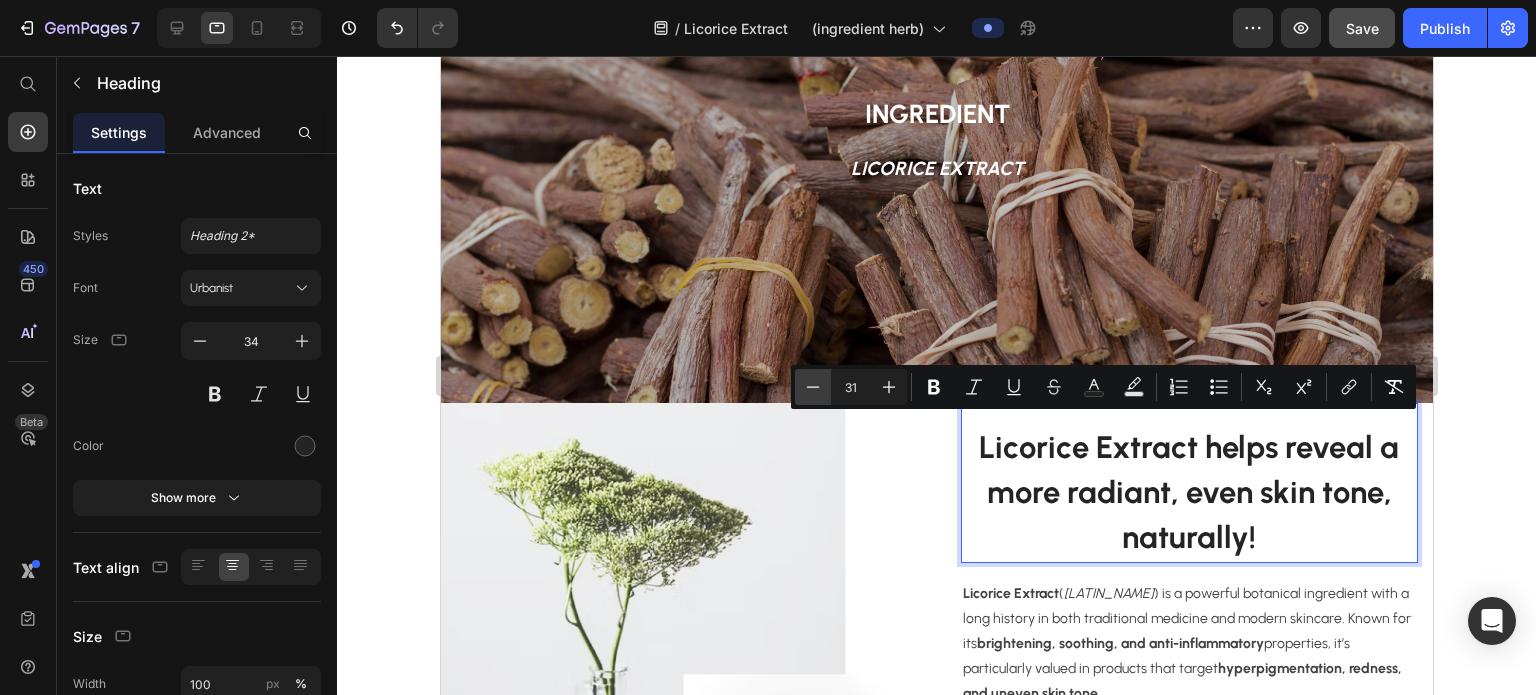 click 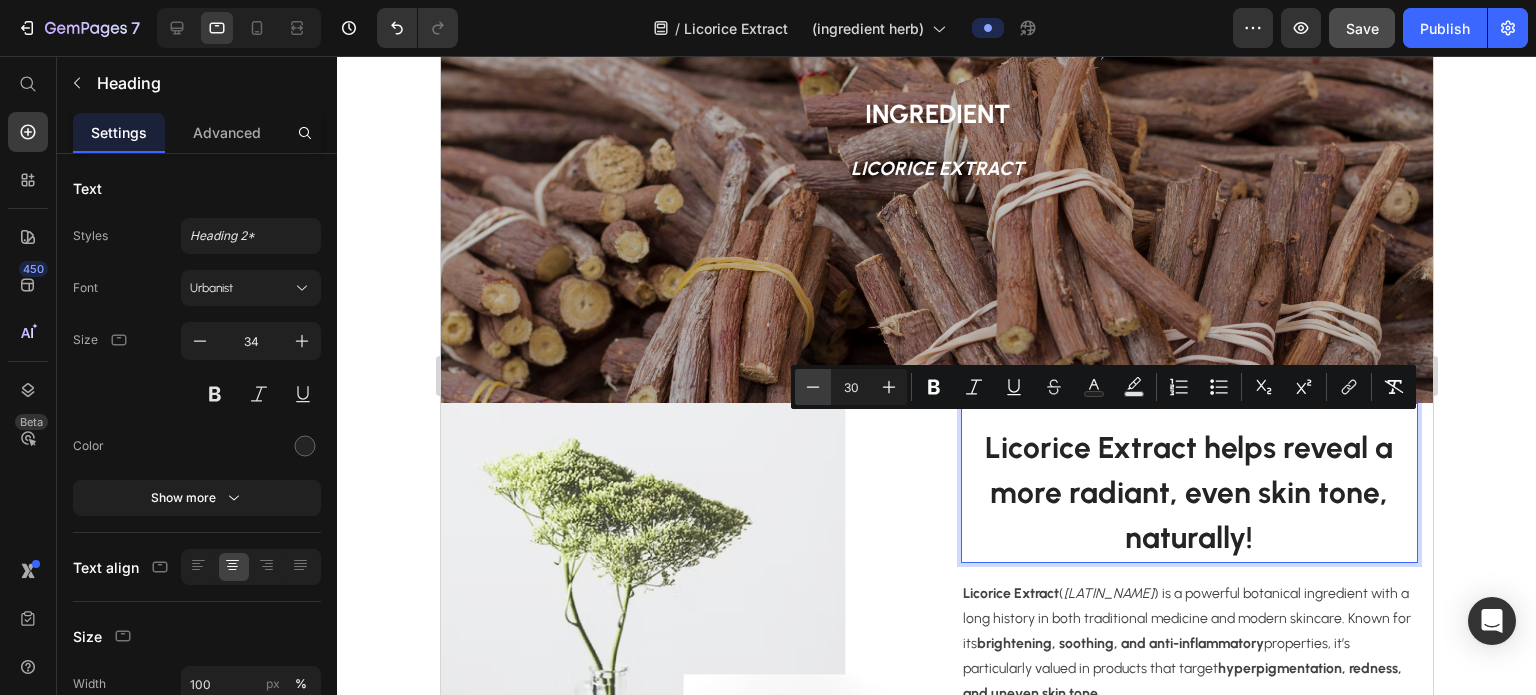 click 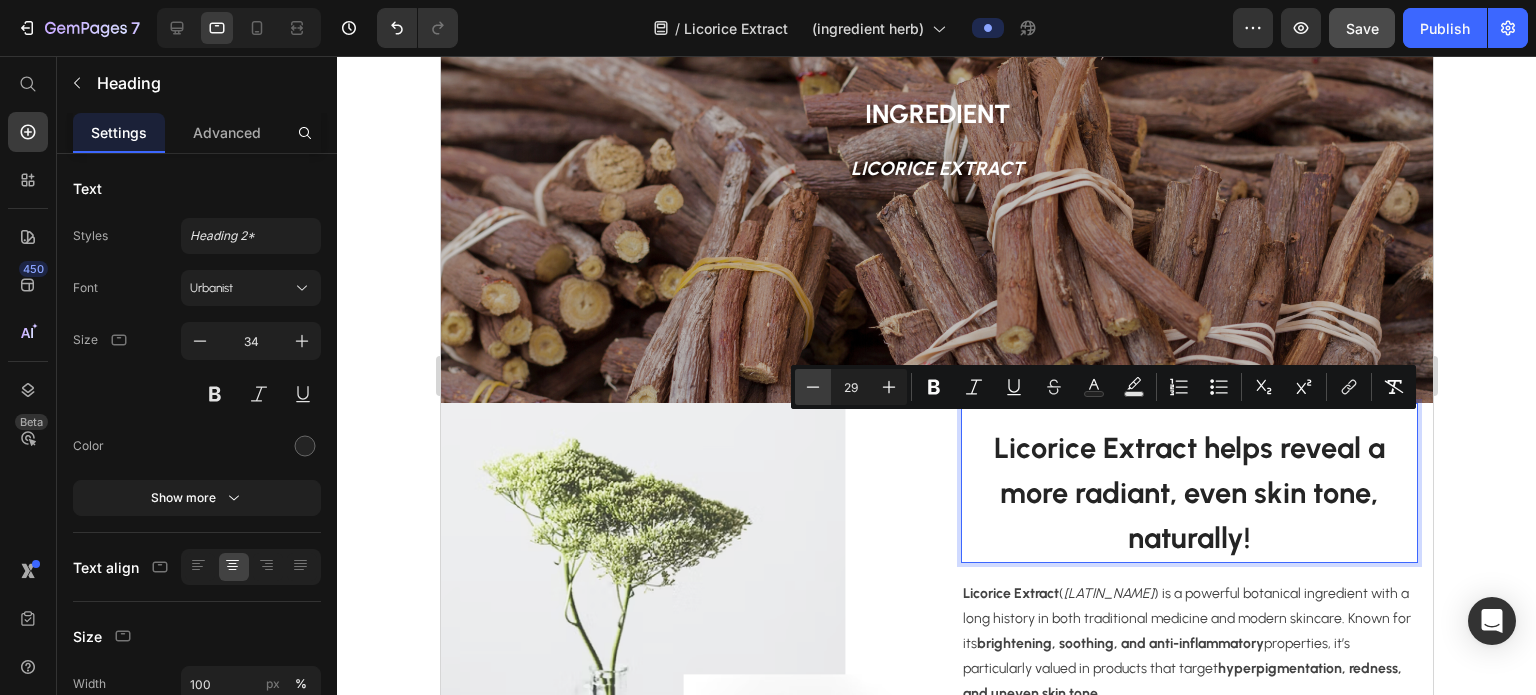 click 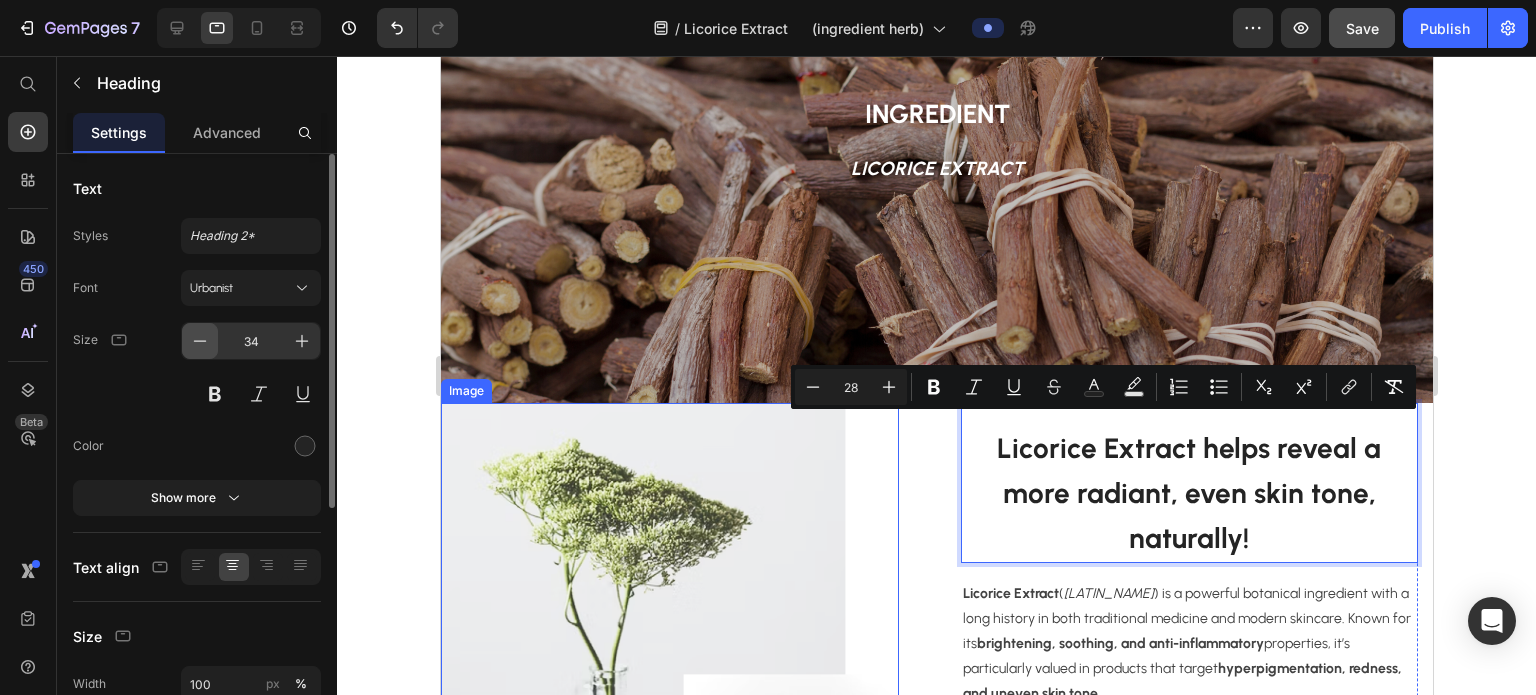 click 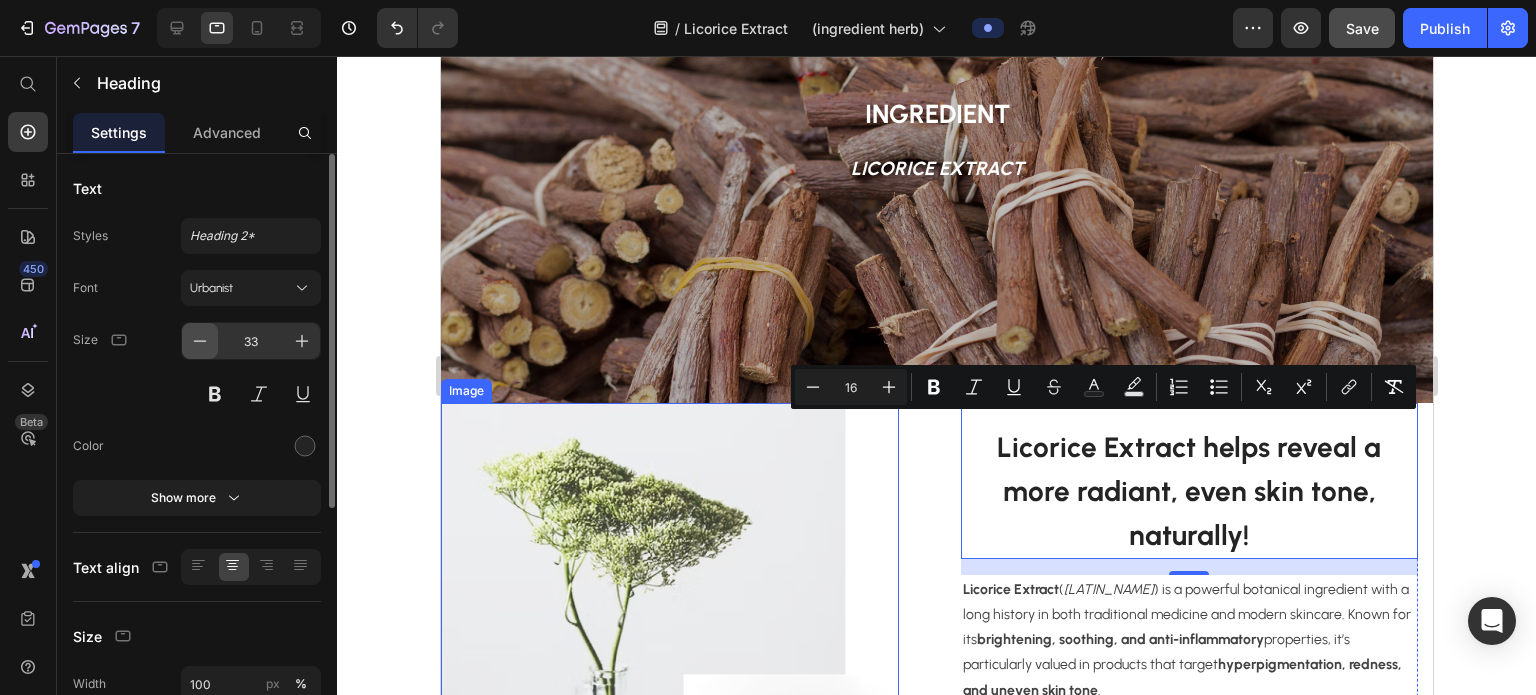 click 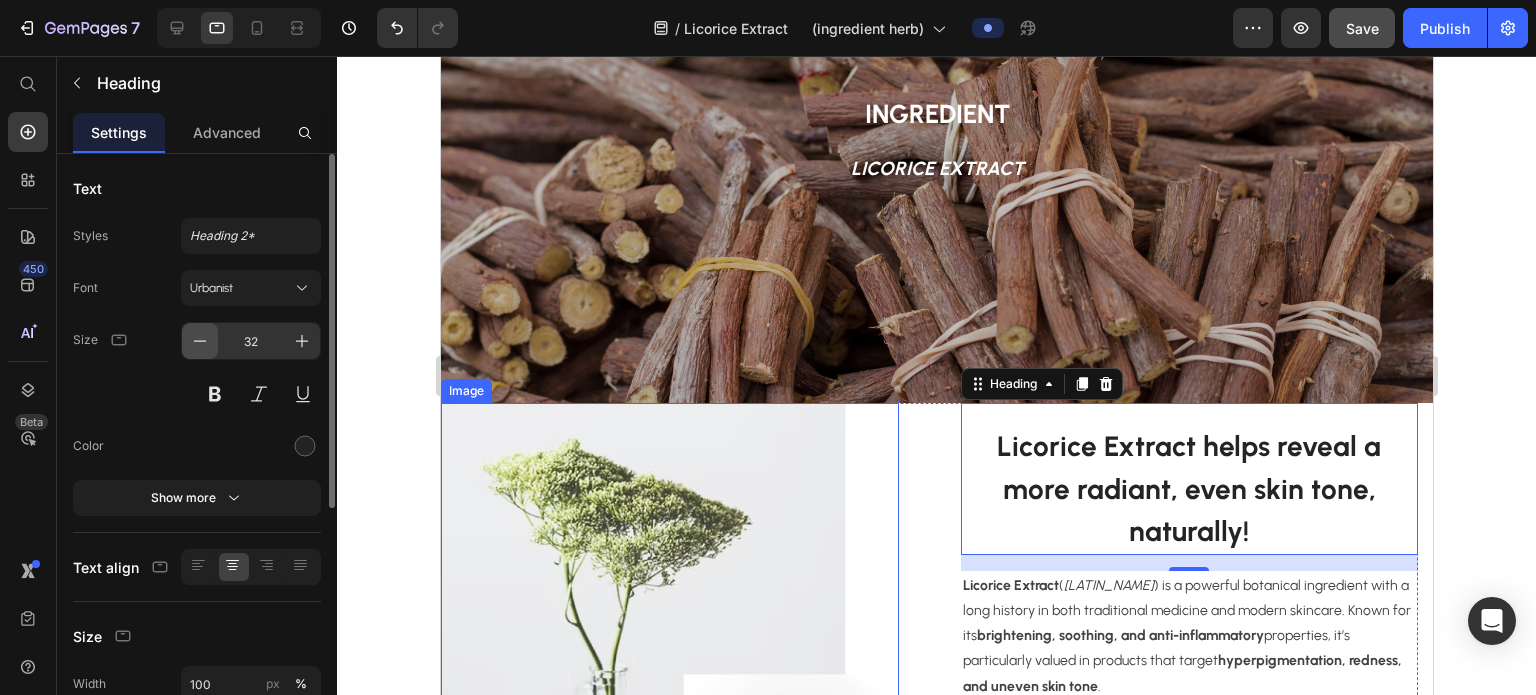 click 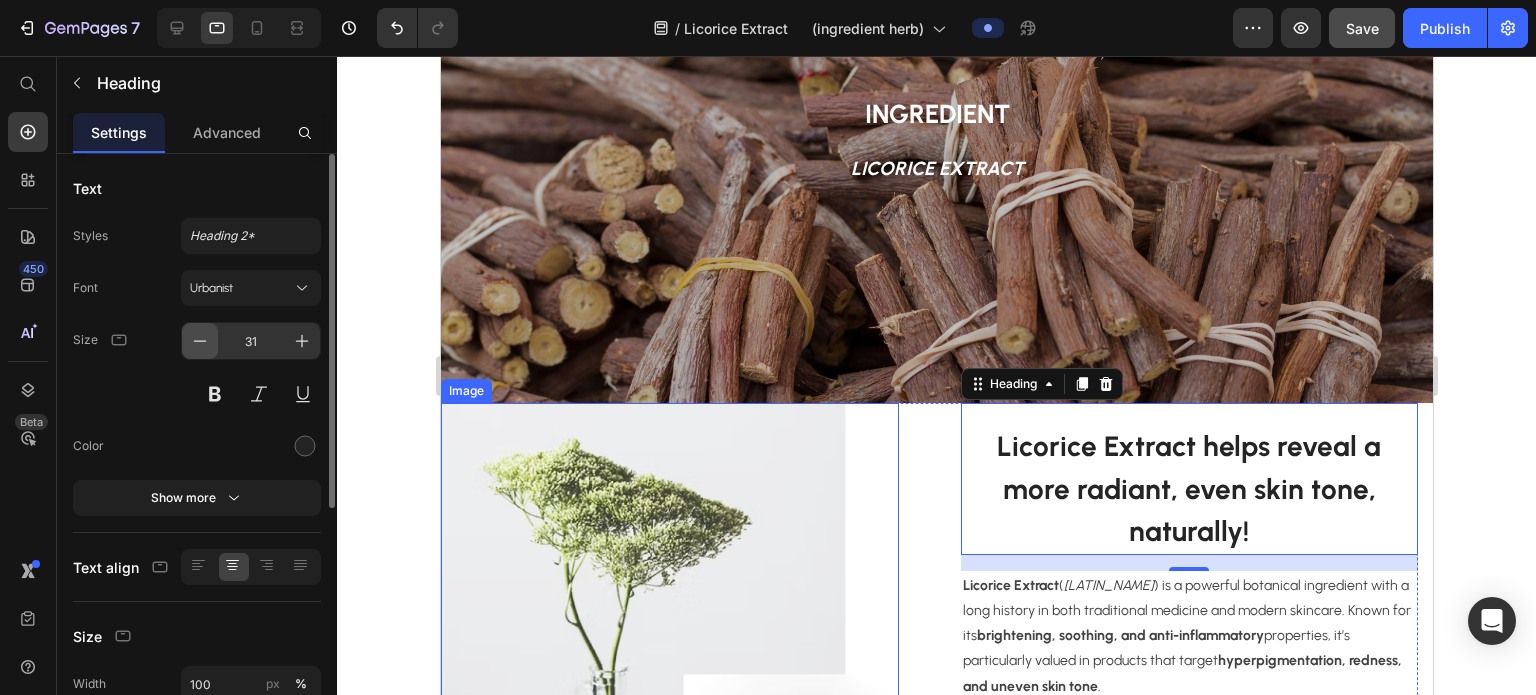 click 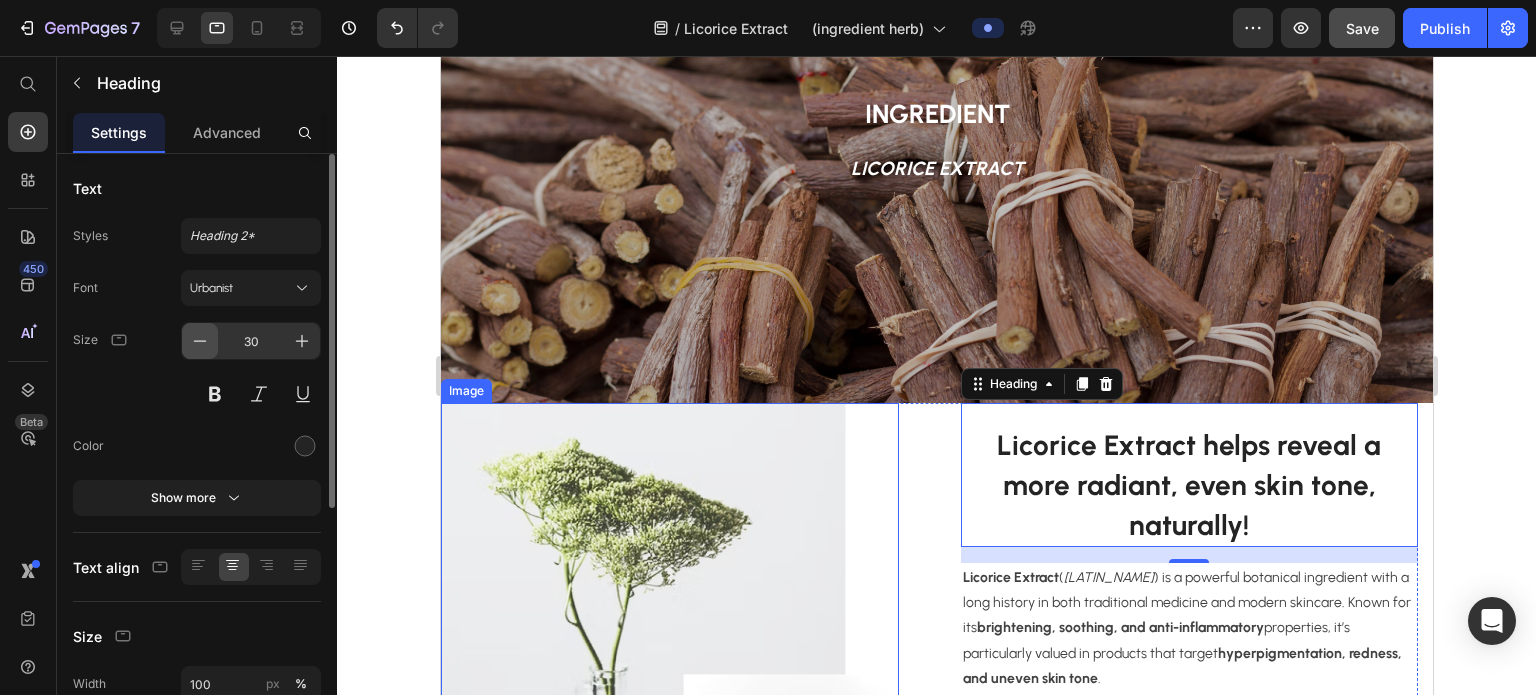 click 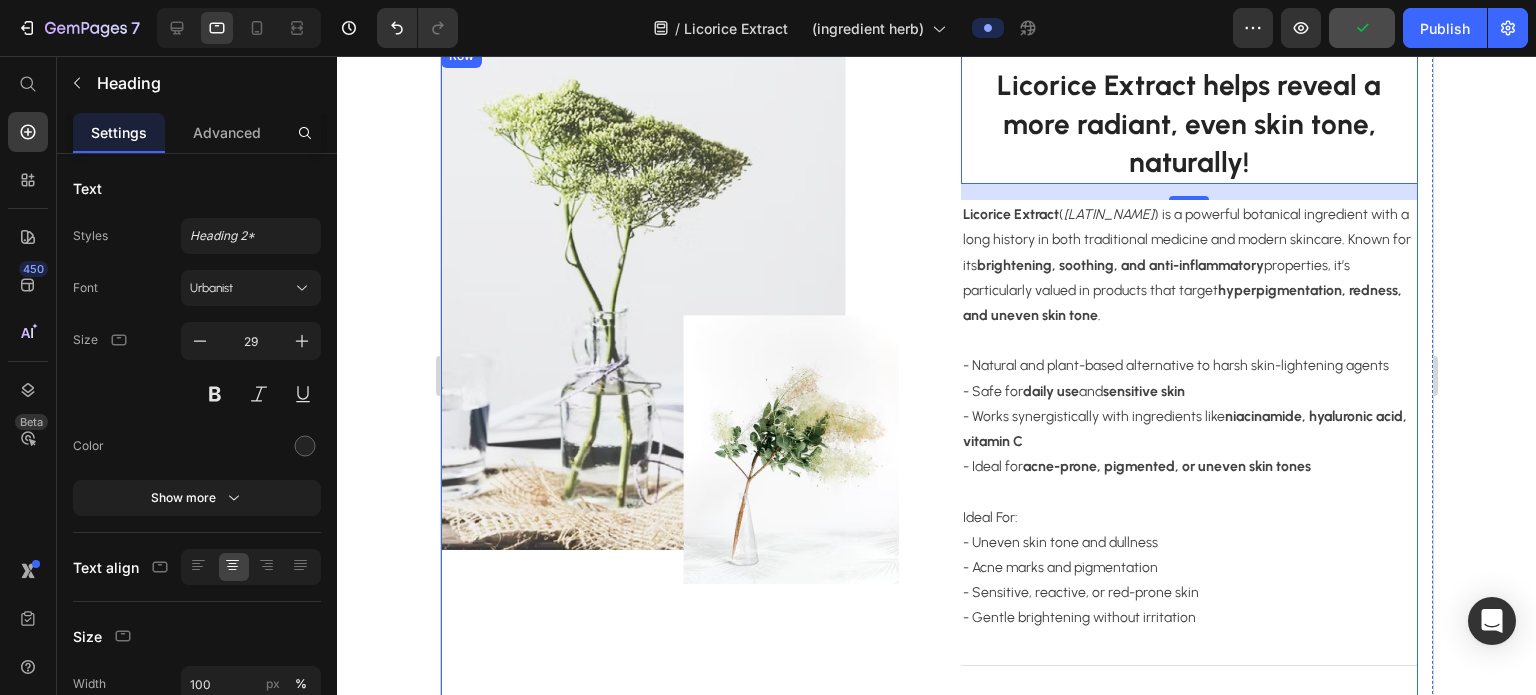 scroll, scrollTop: 452, scrollLeft: 0, axis: vertical 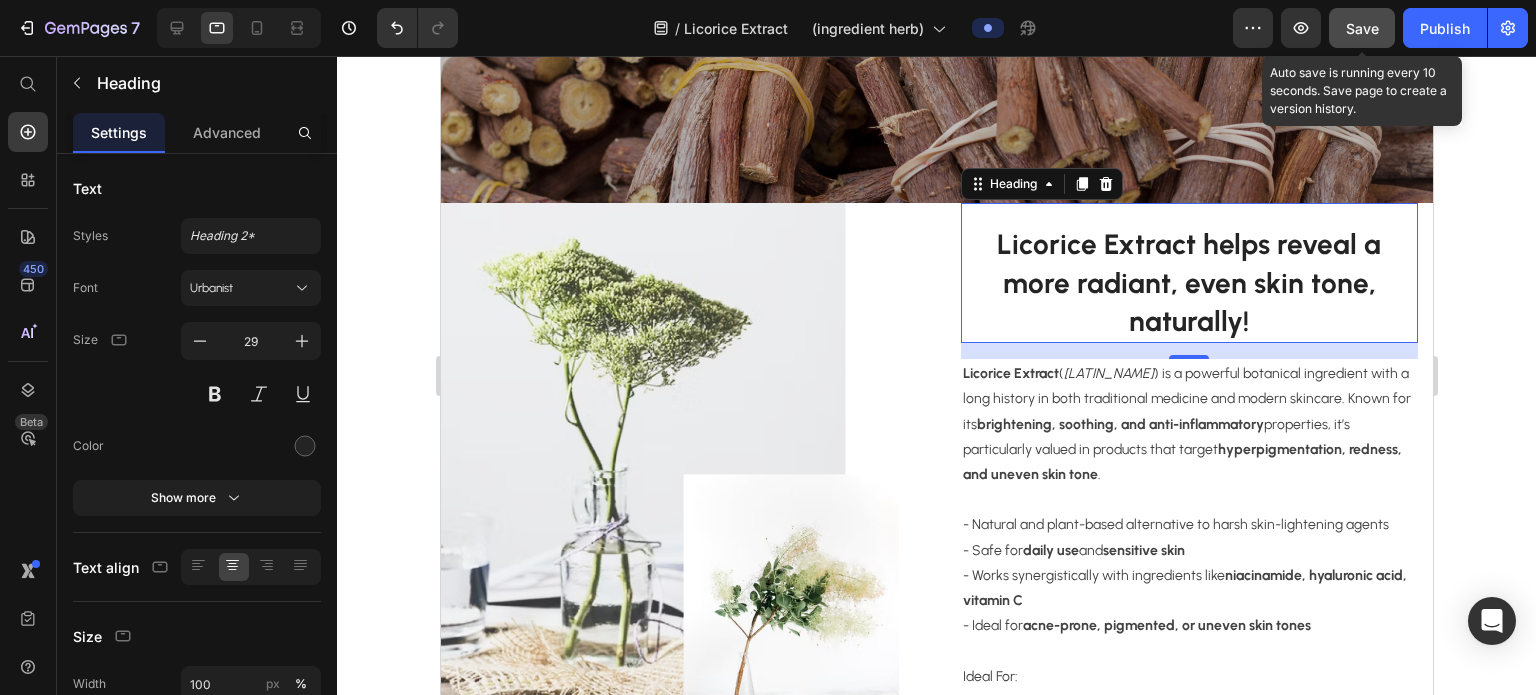 click on "Save" at bounding box center [1362, 28] 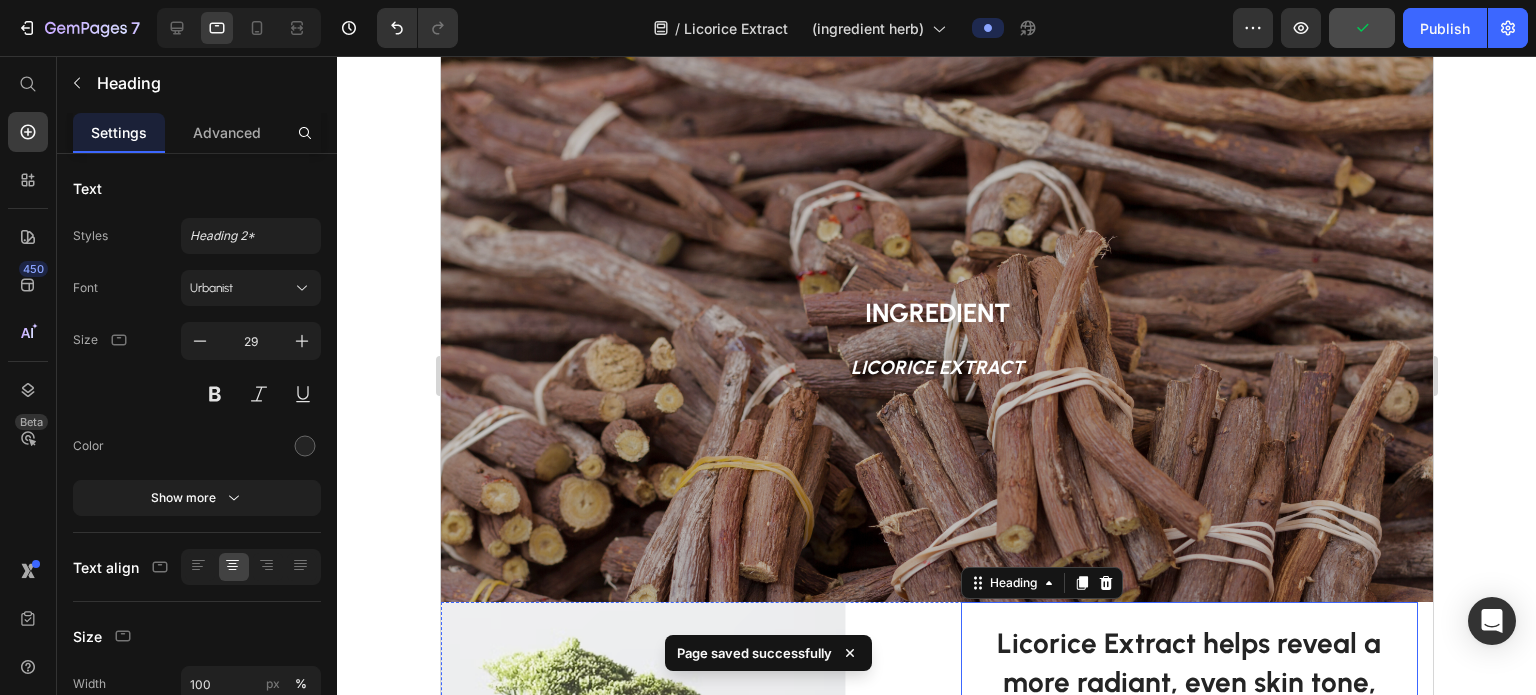 scroll, scrollTop: 52, scrollLeft: 0, axis: vertical 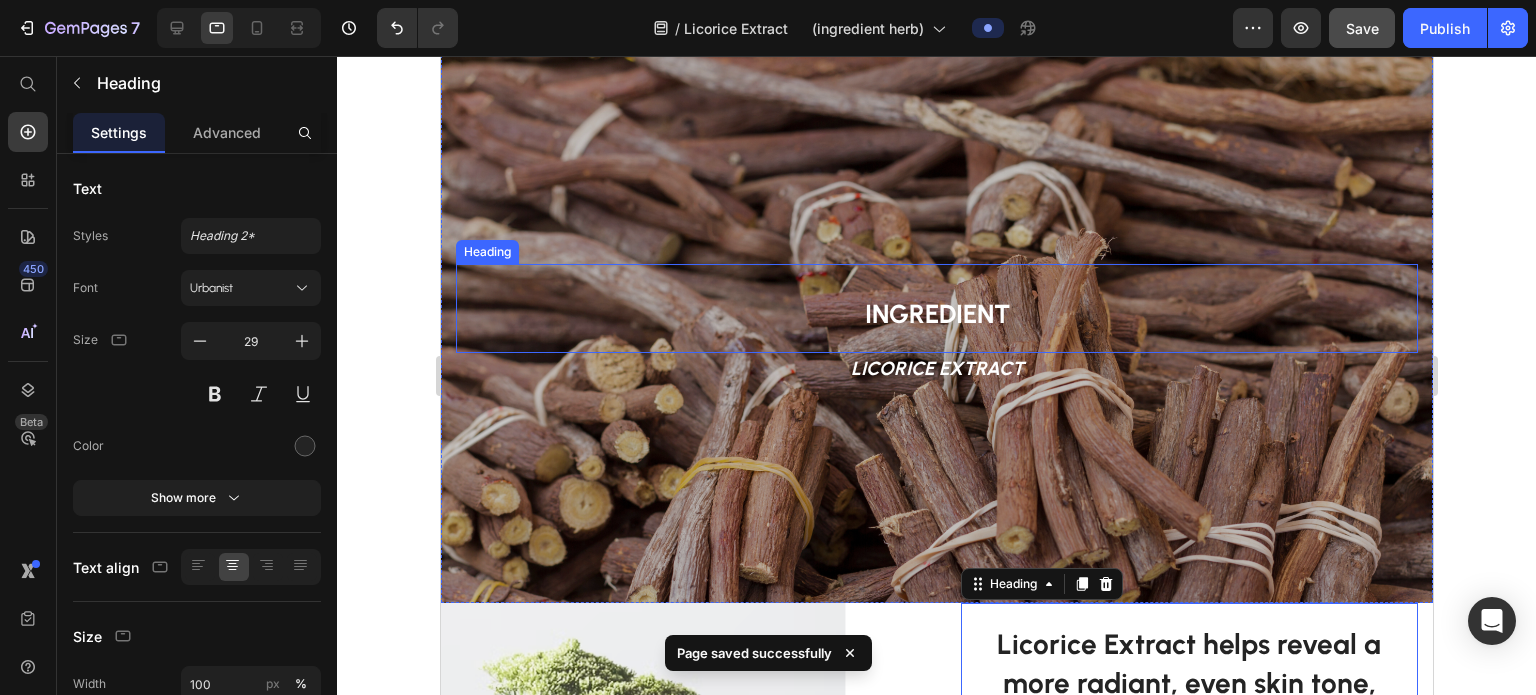 click on "INGREDIENT" at bounding box center [936, 308] 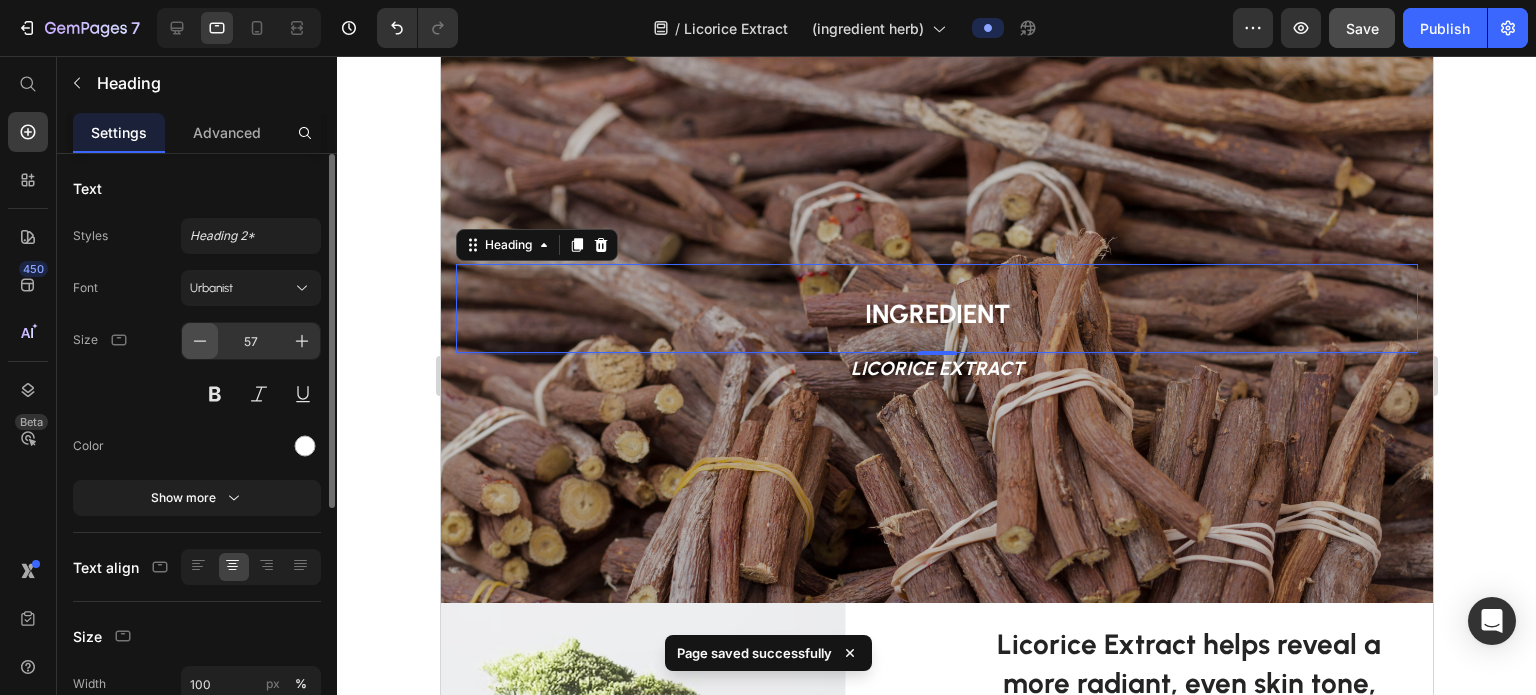 click 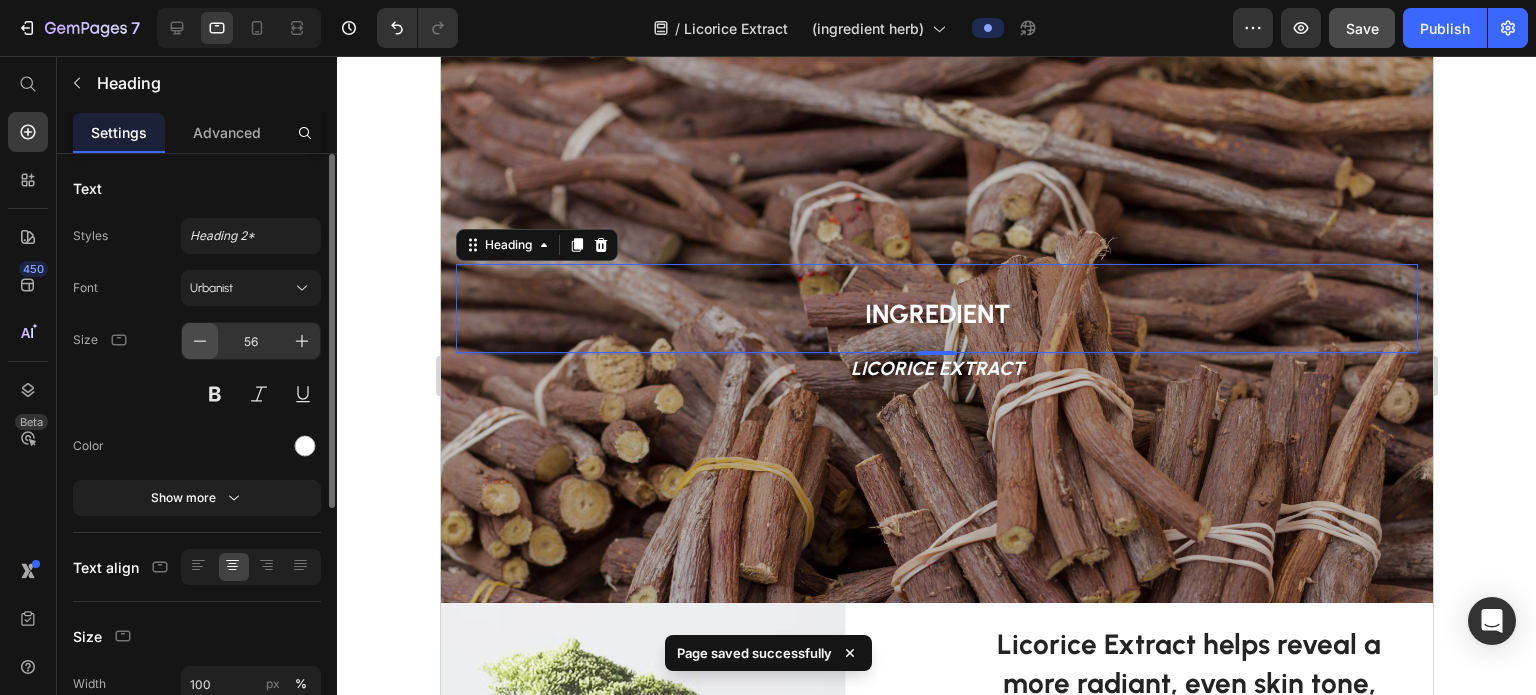 click 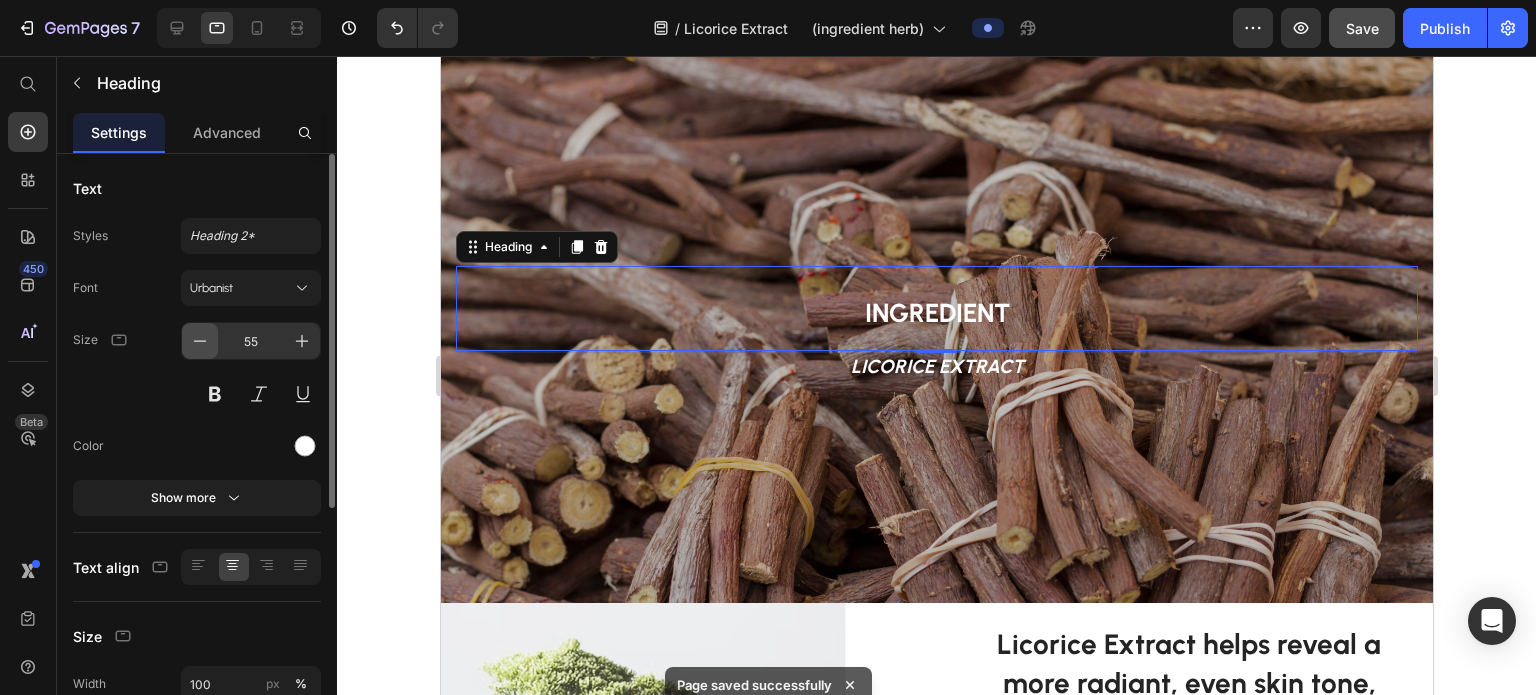 click 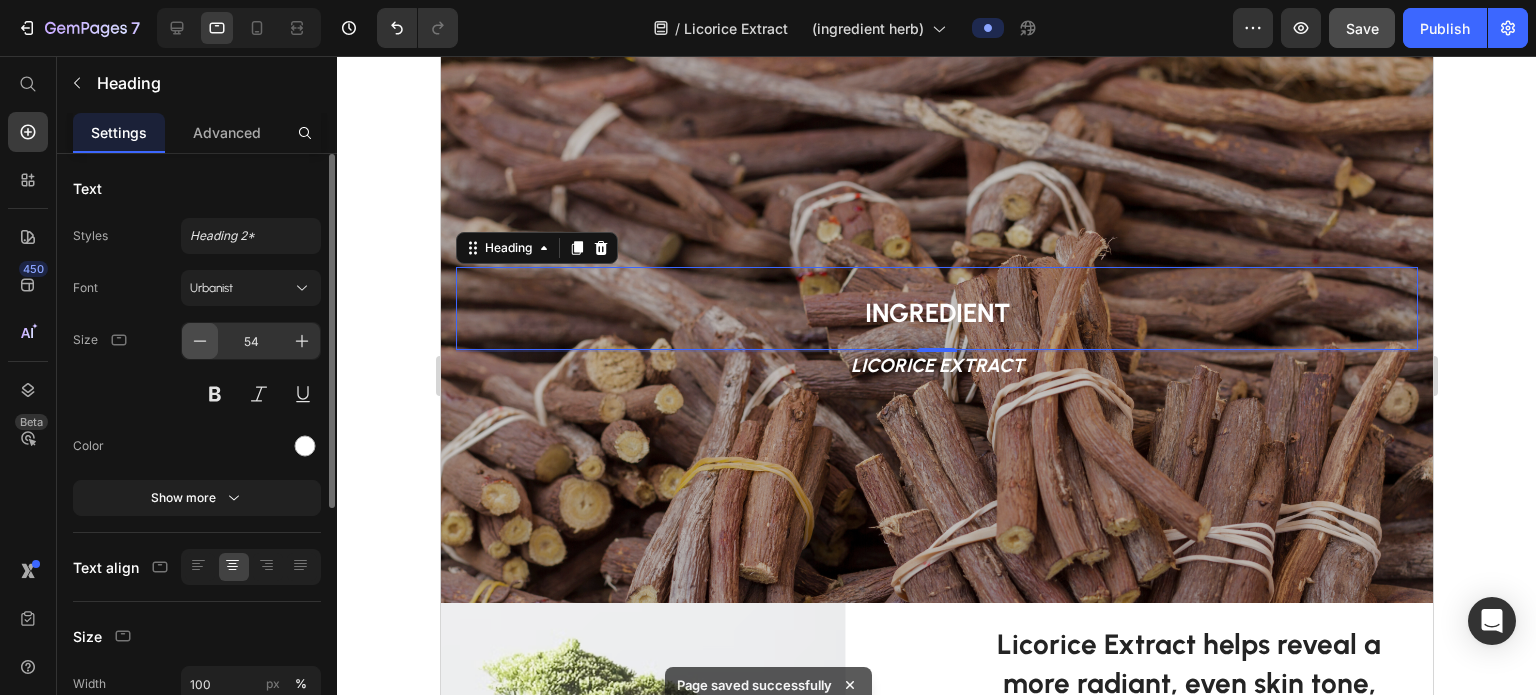 click 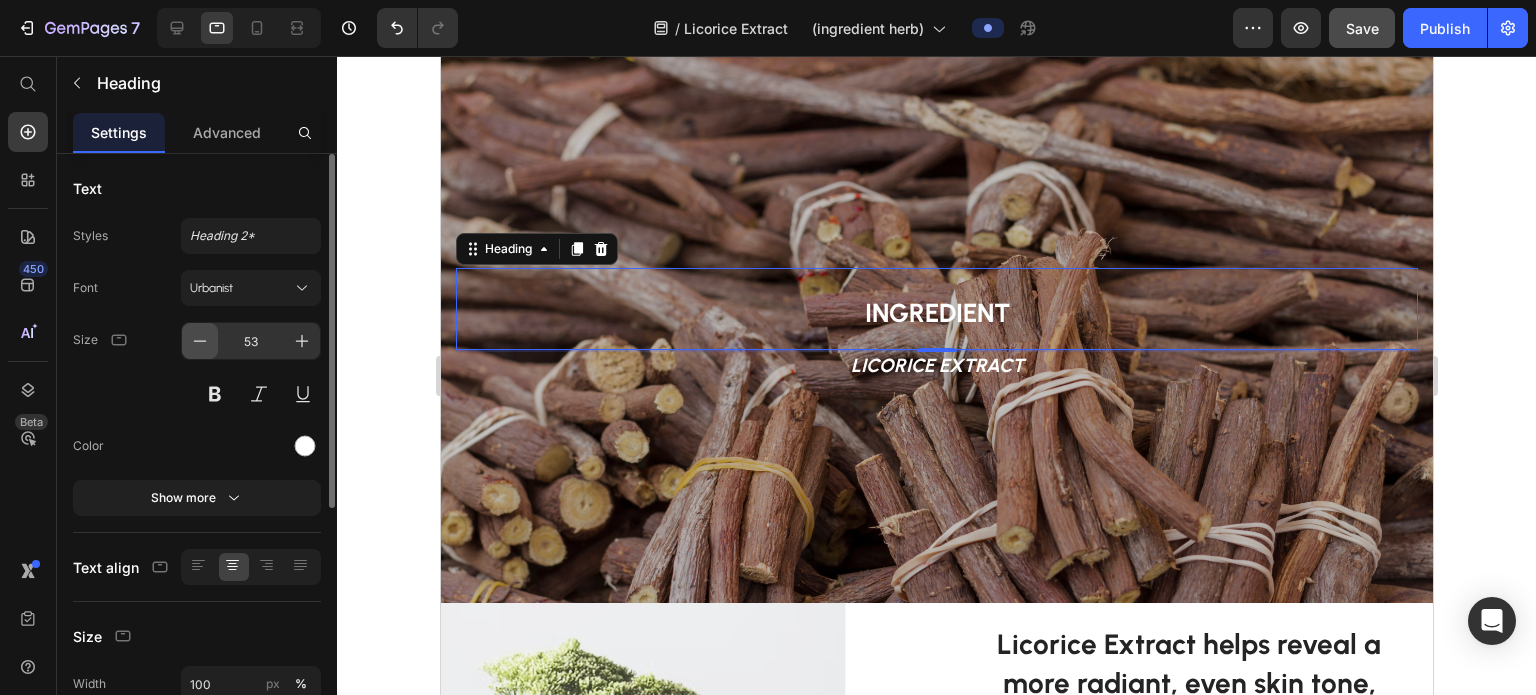click 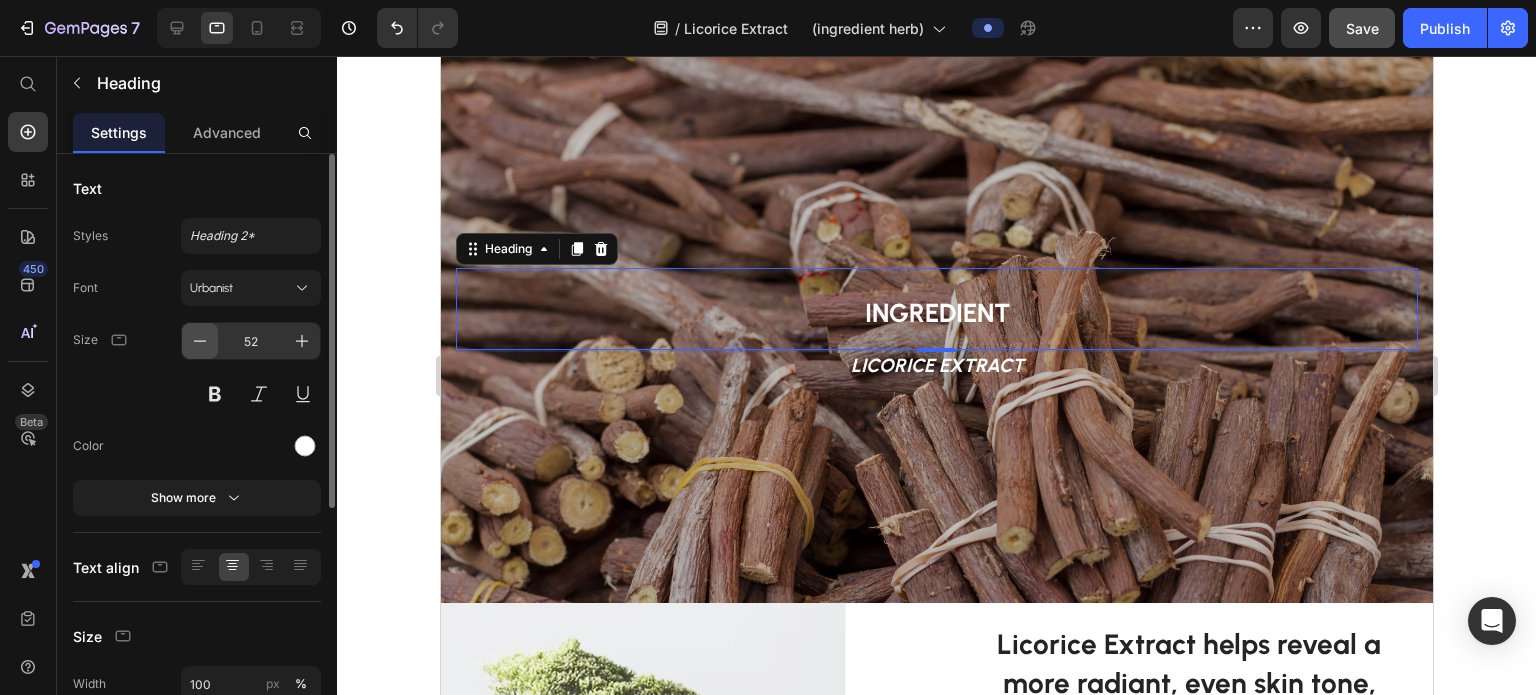 click 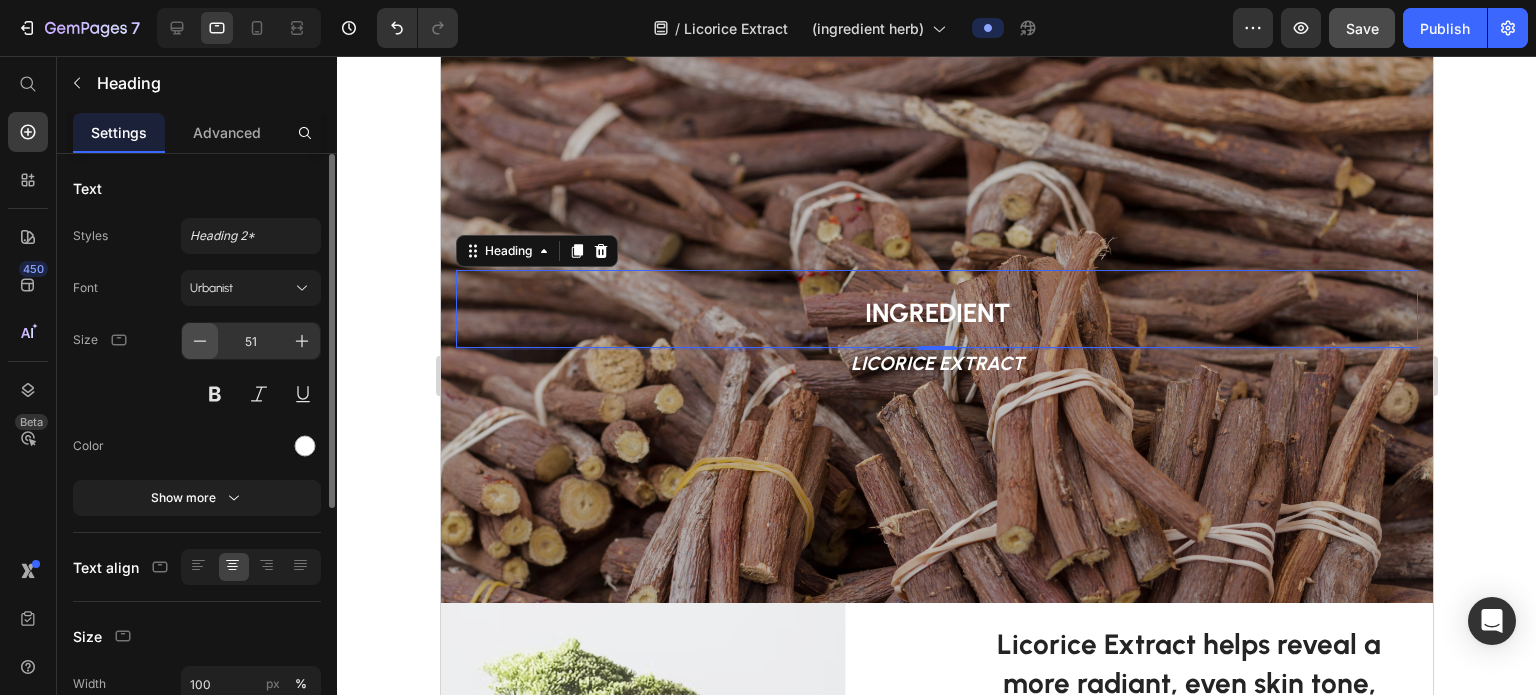 click 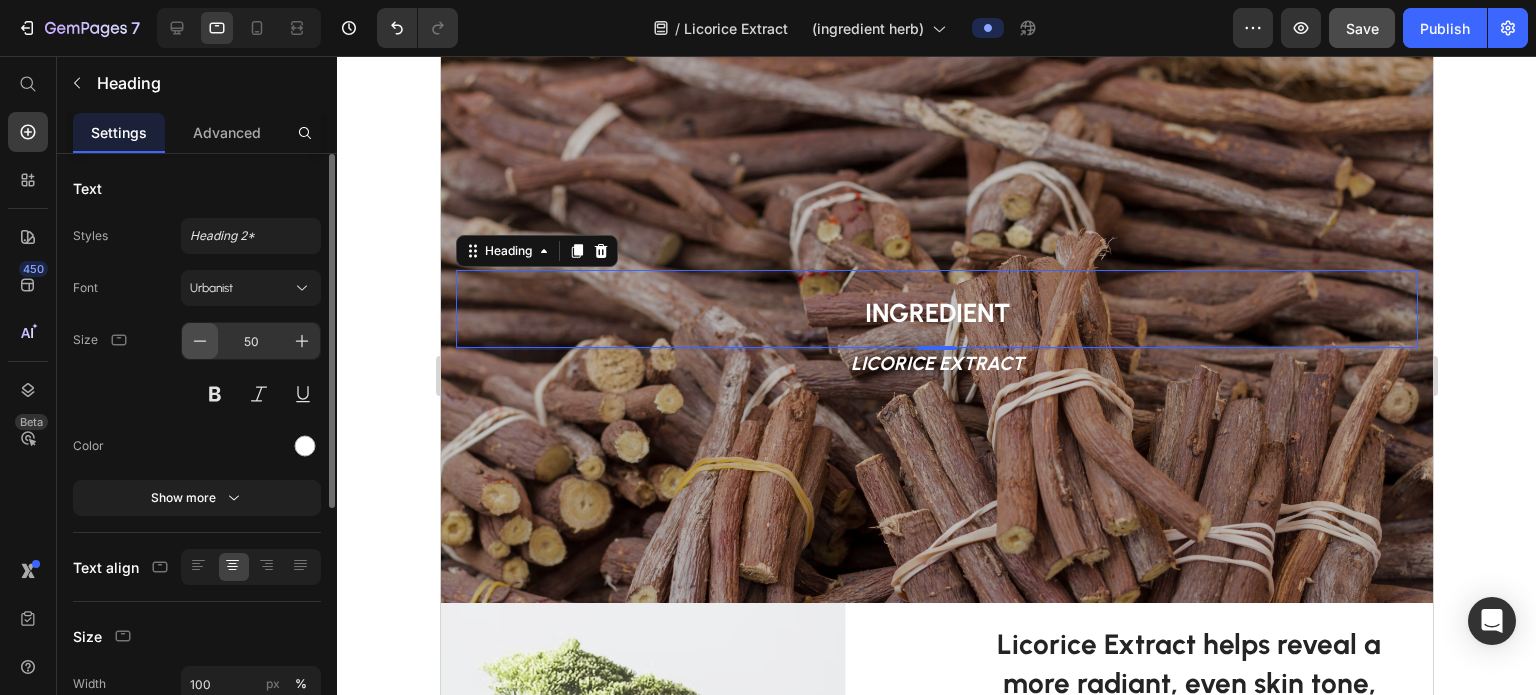 click 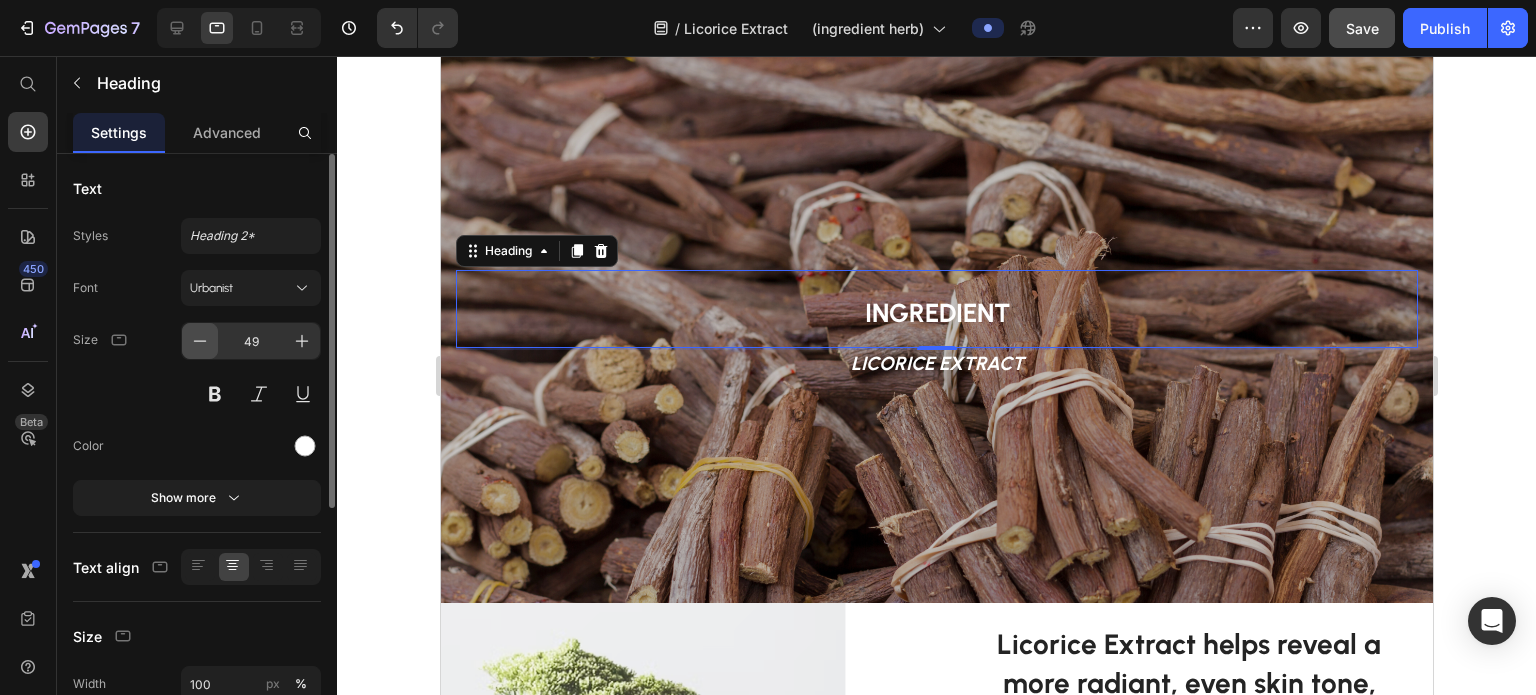 click 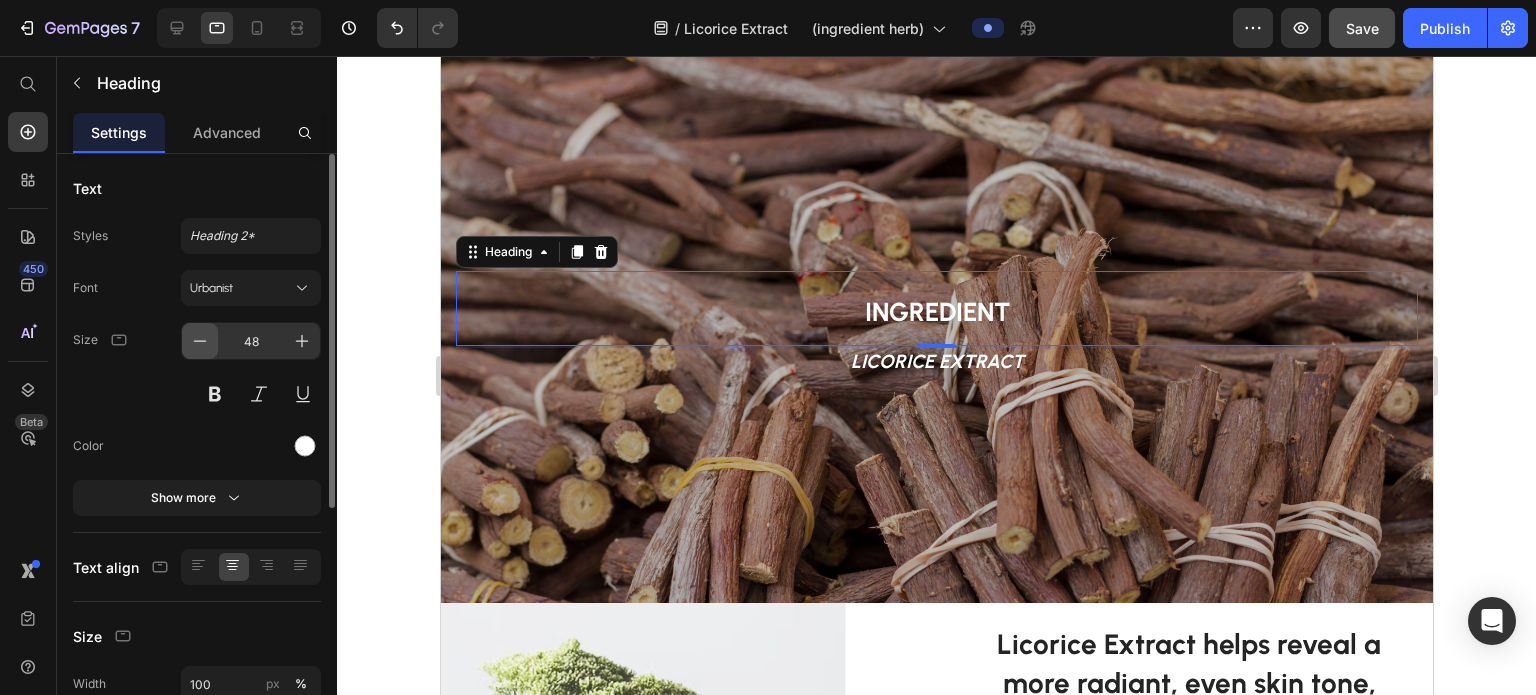 click 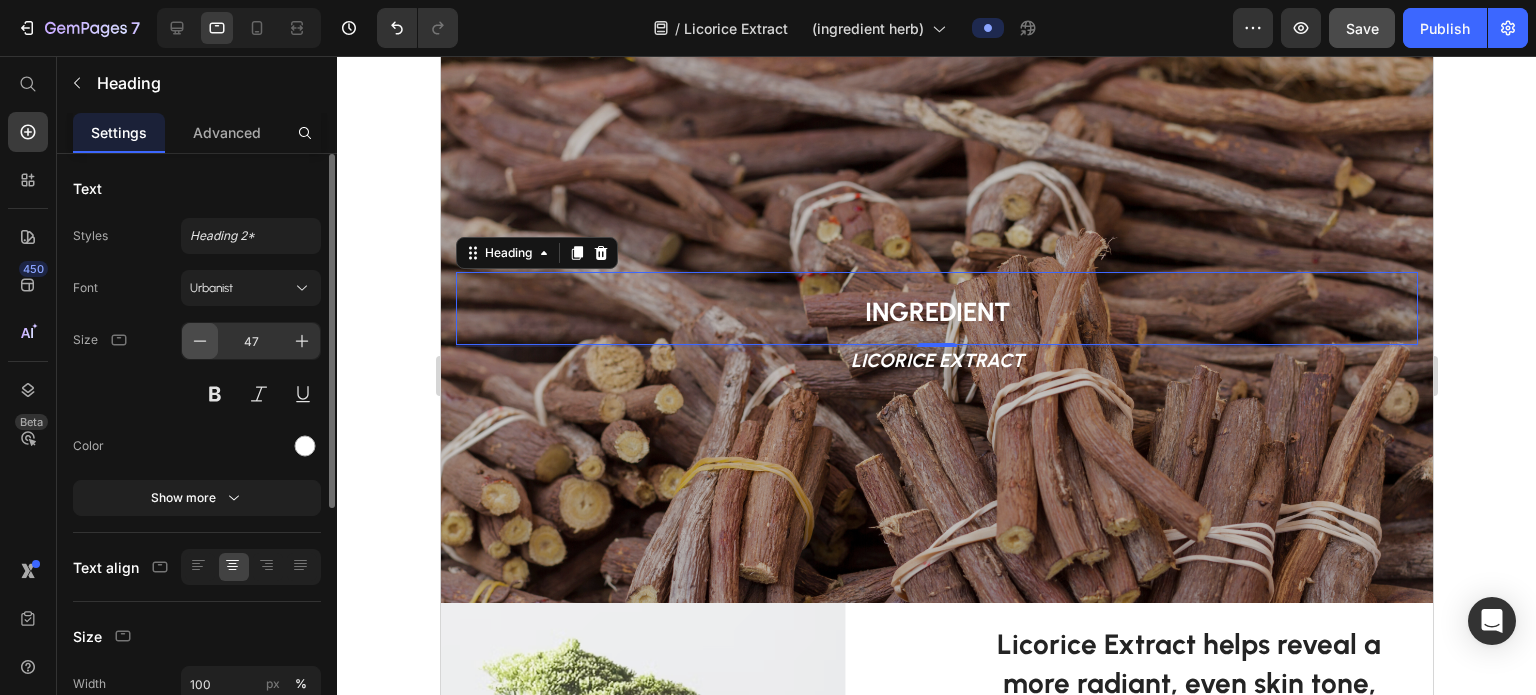click 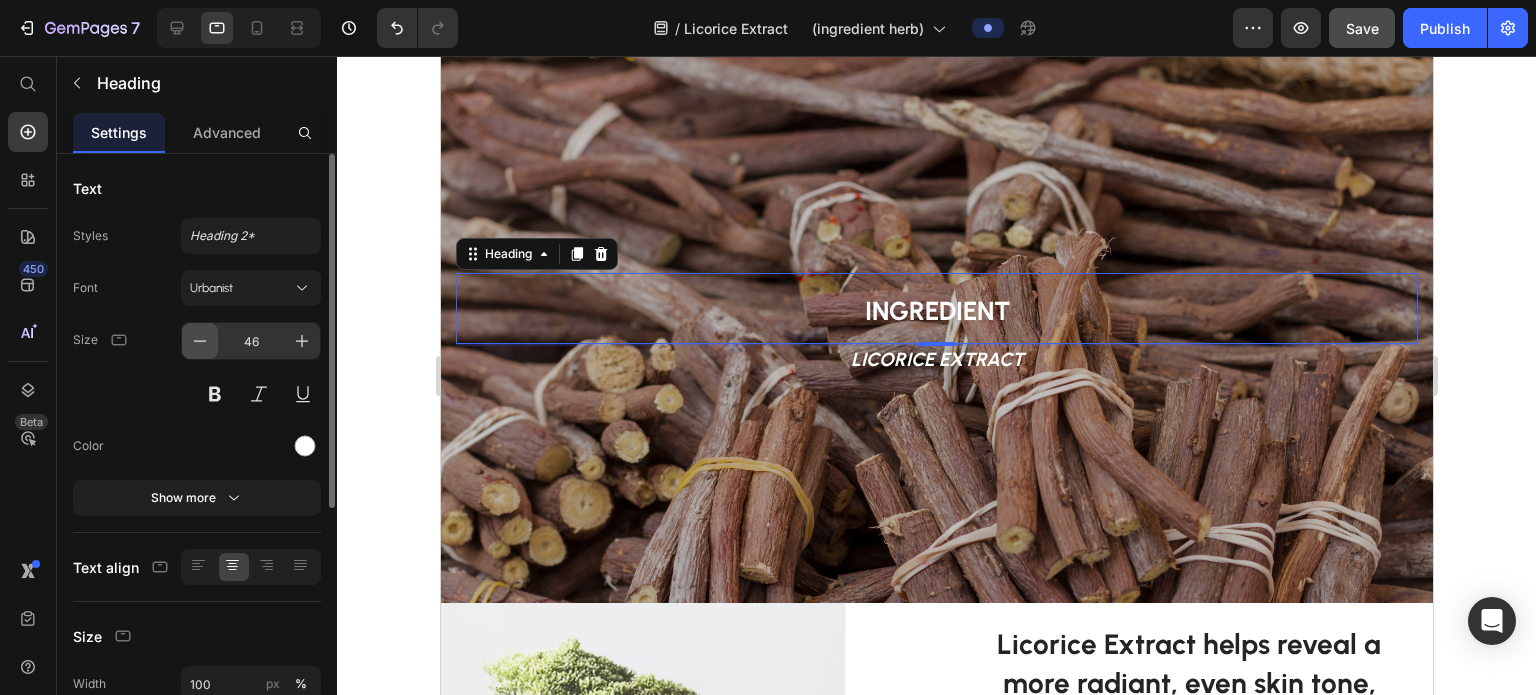 click 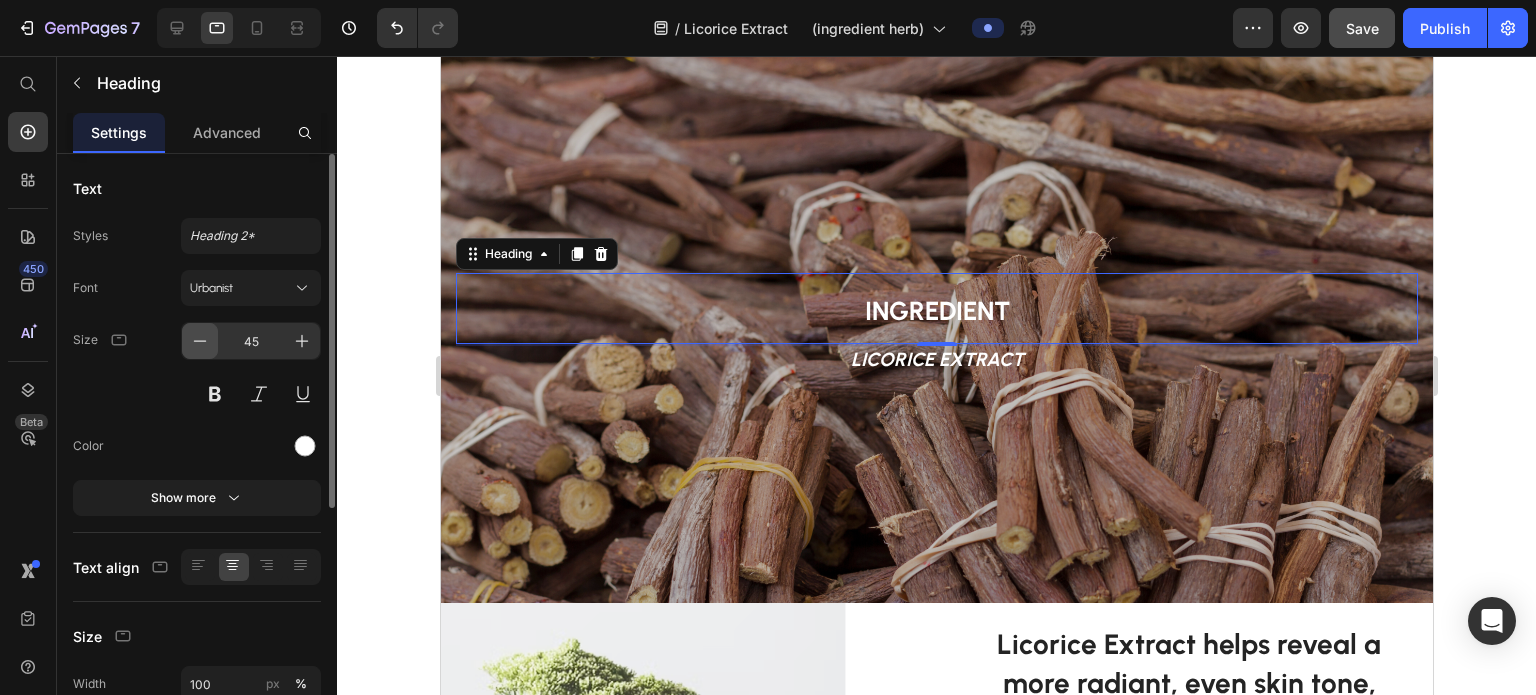 click 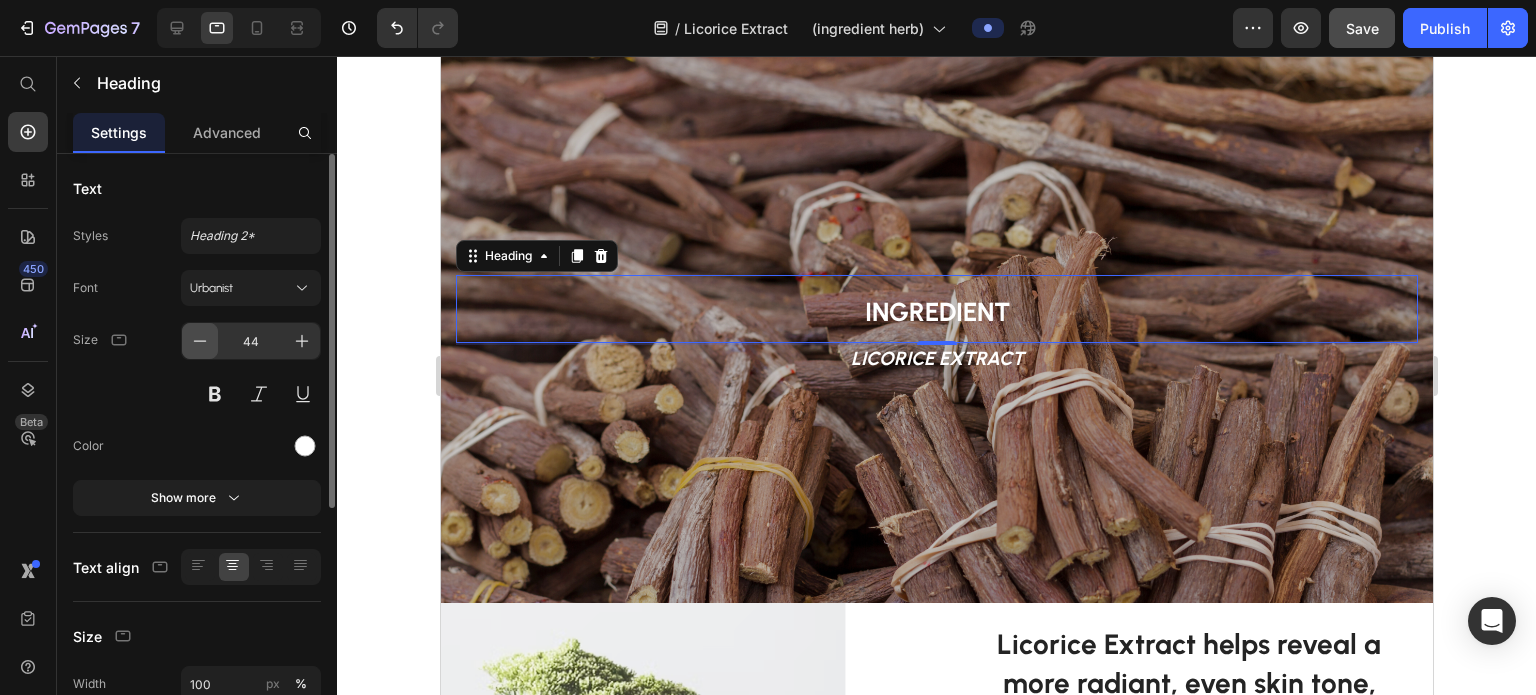 click 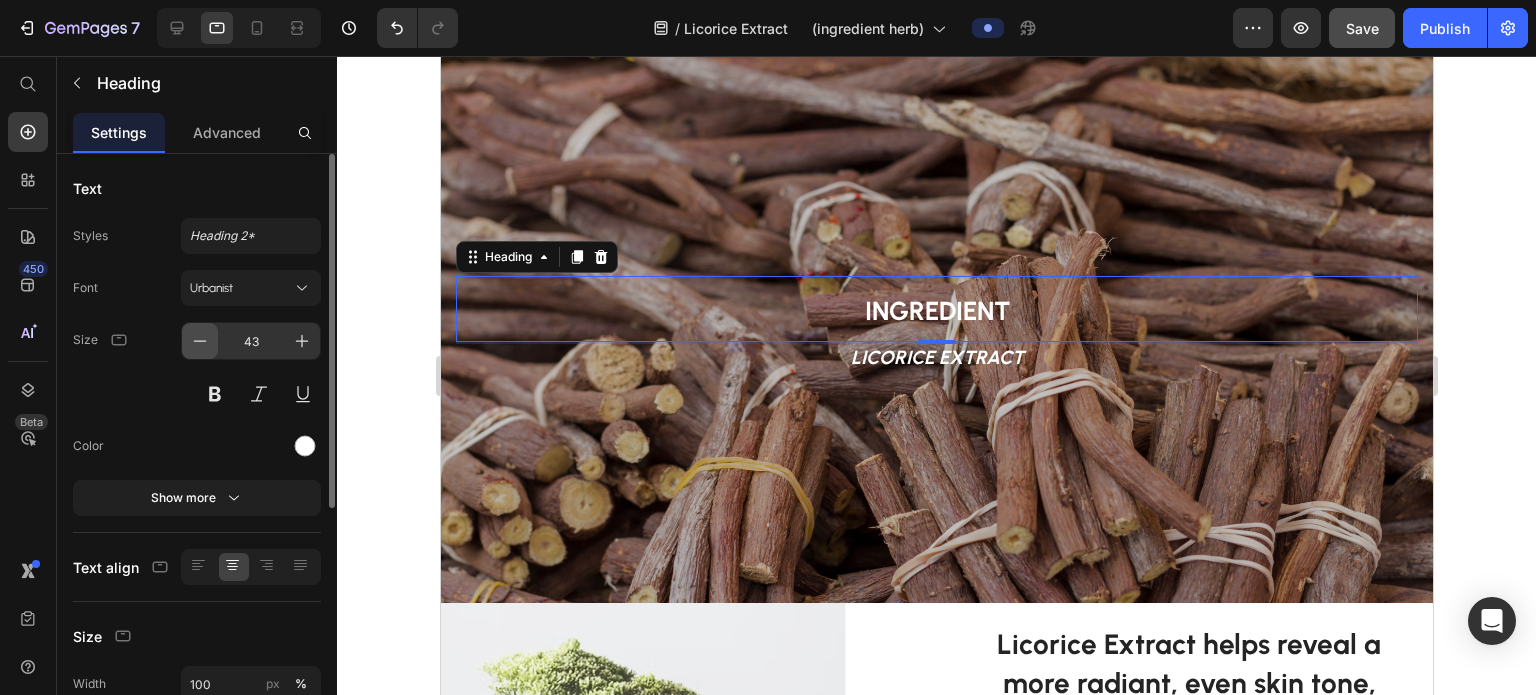 click 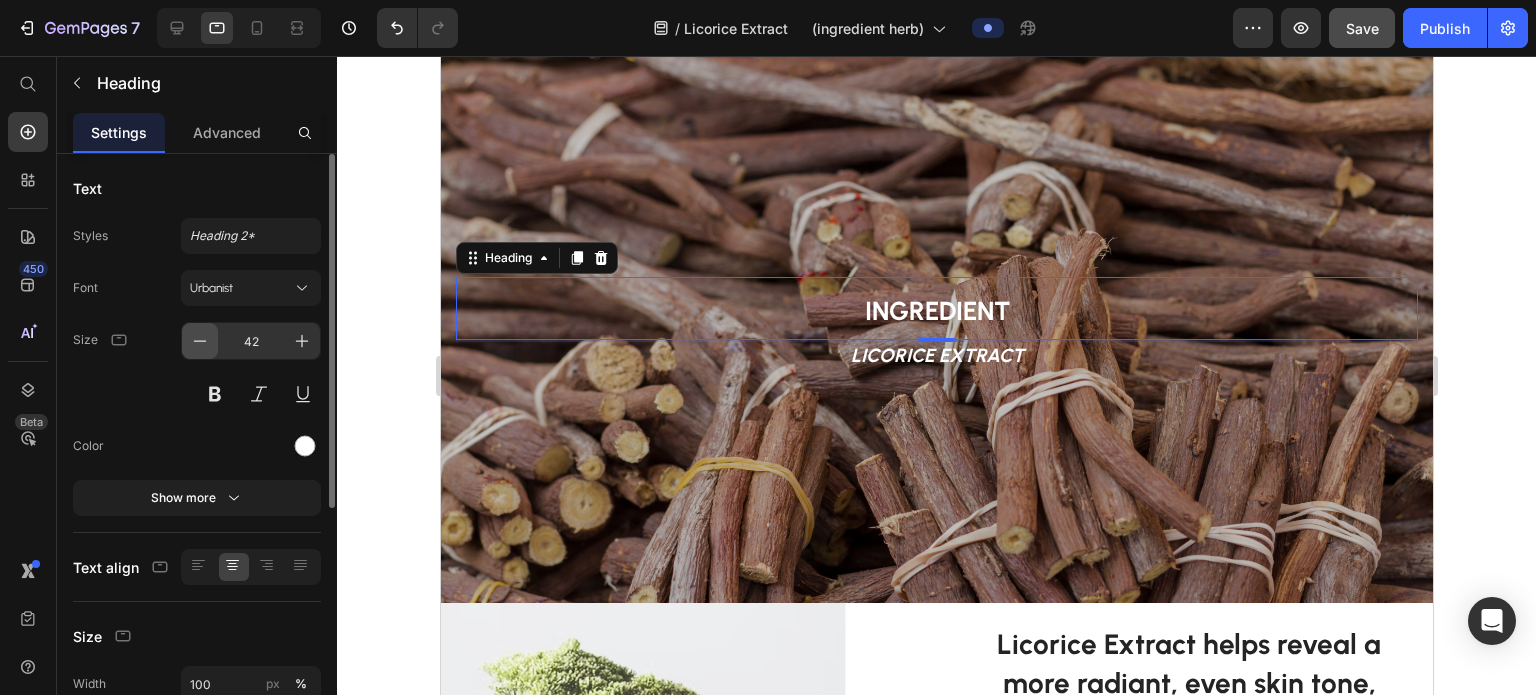 click 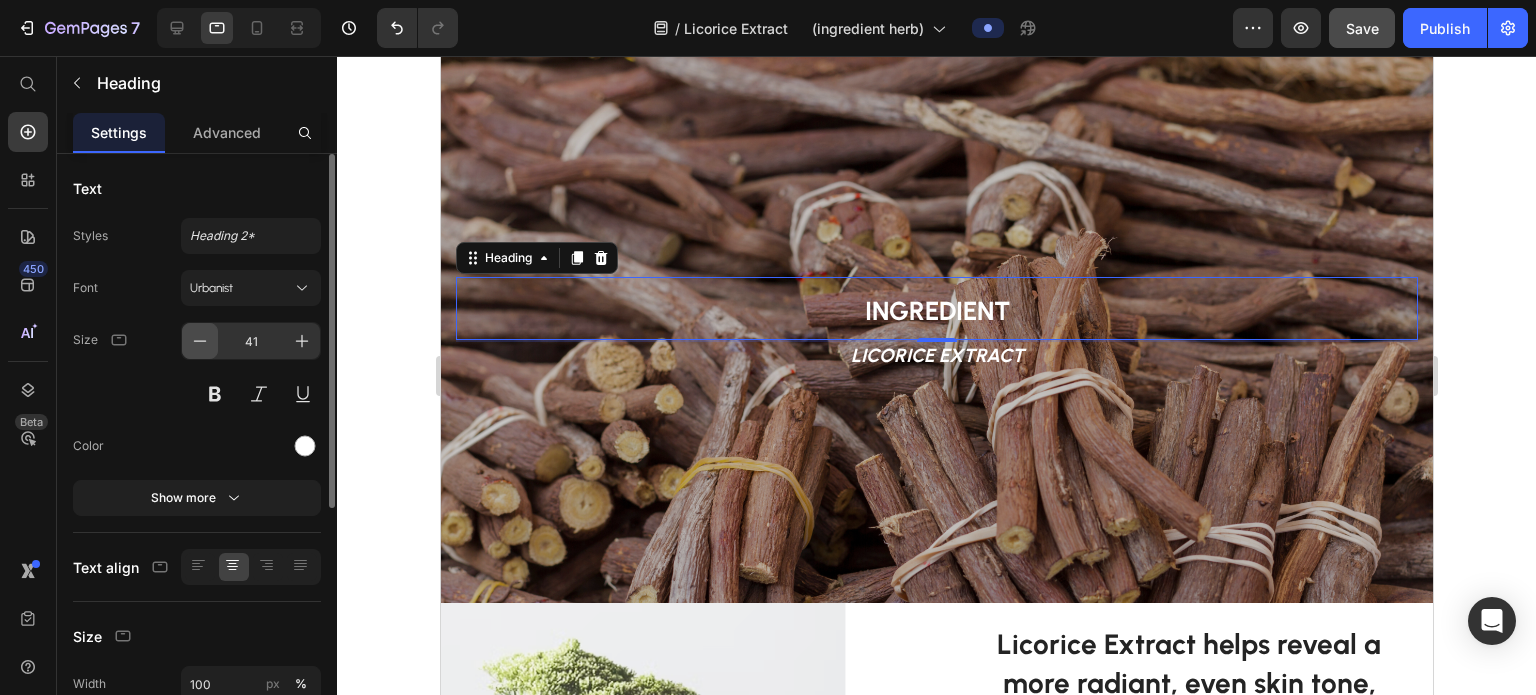 click 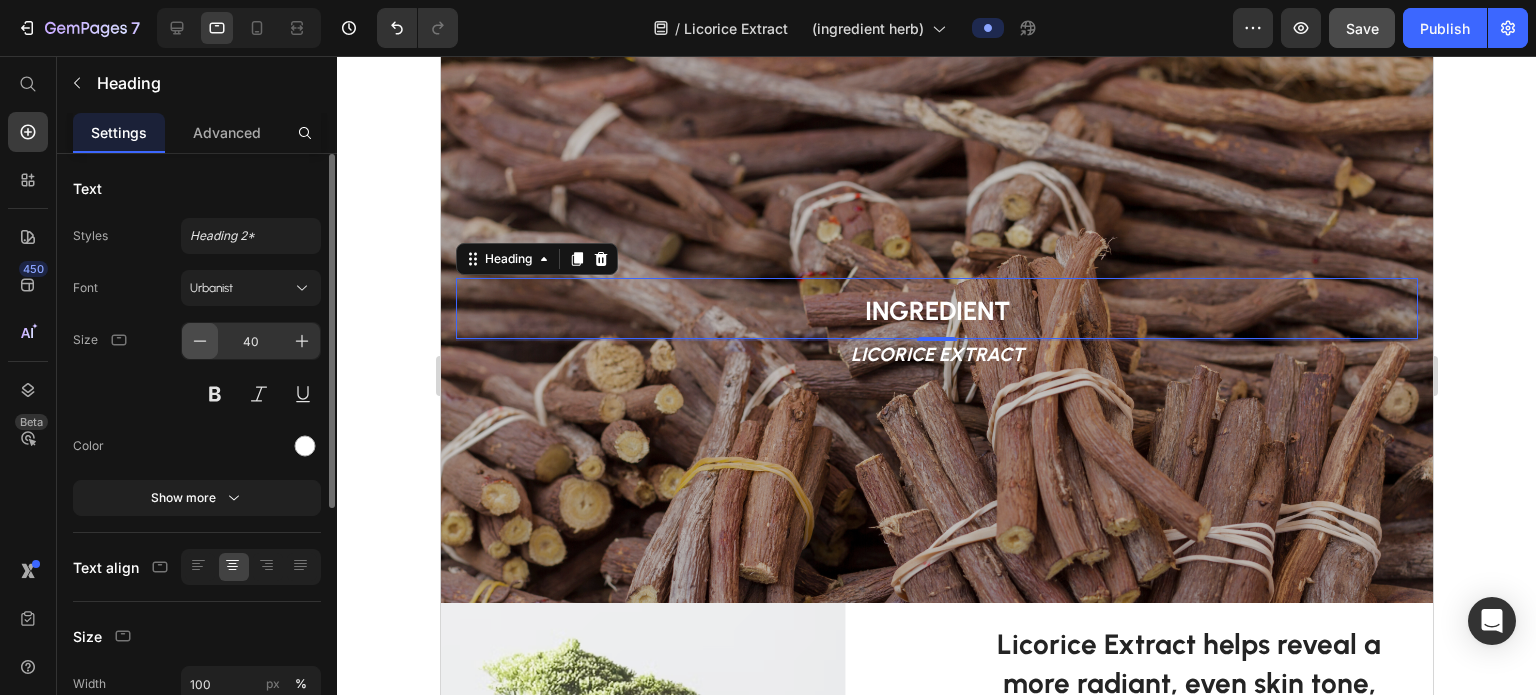 click 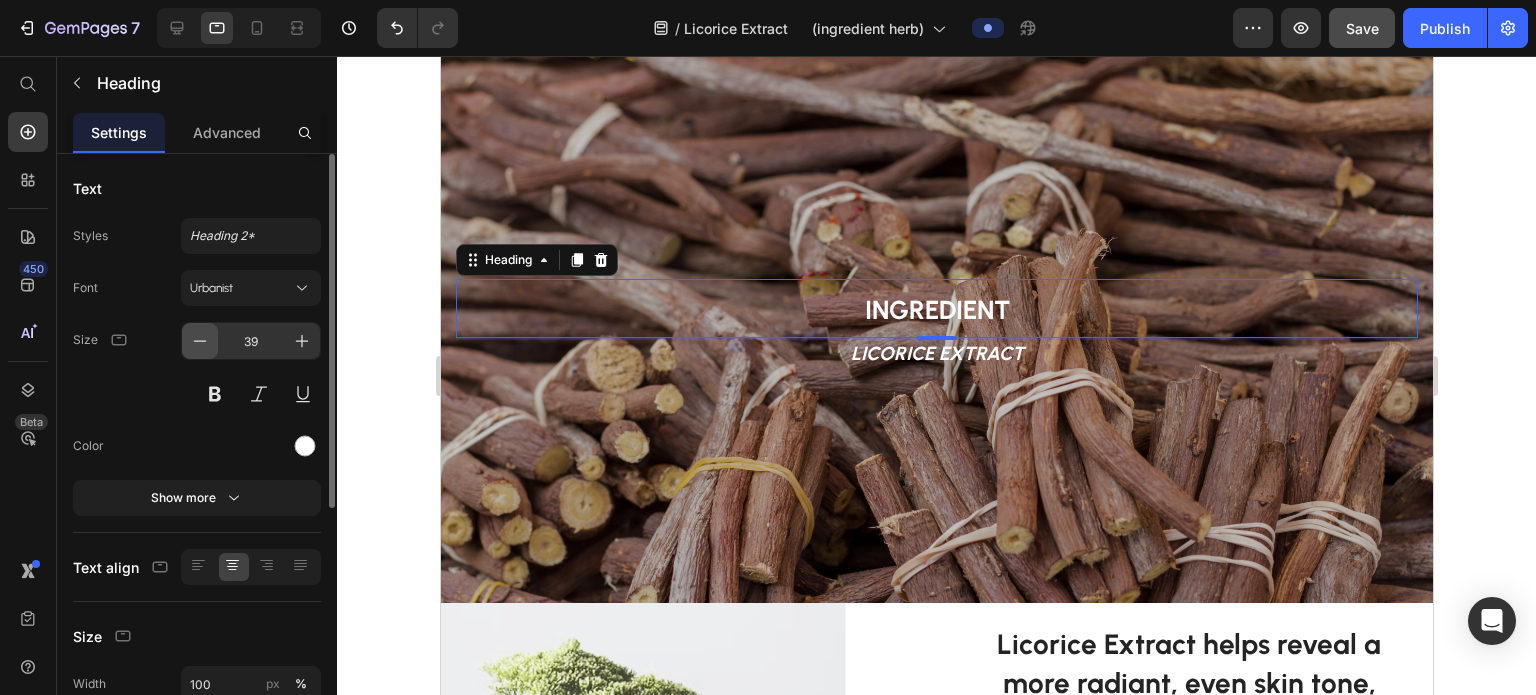 click 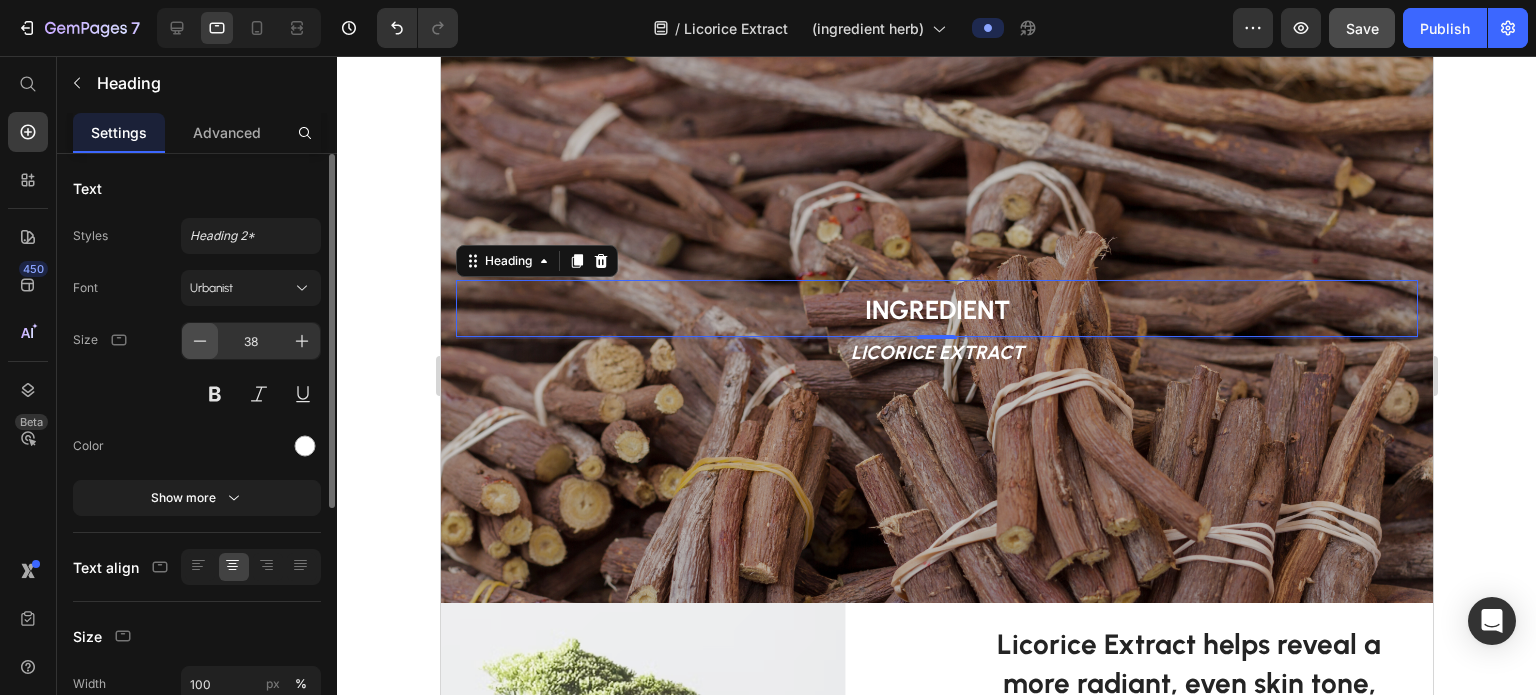 click 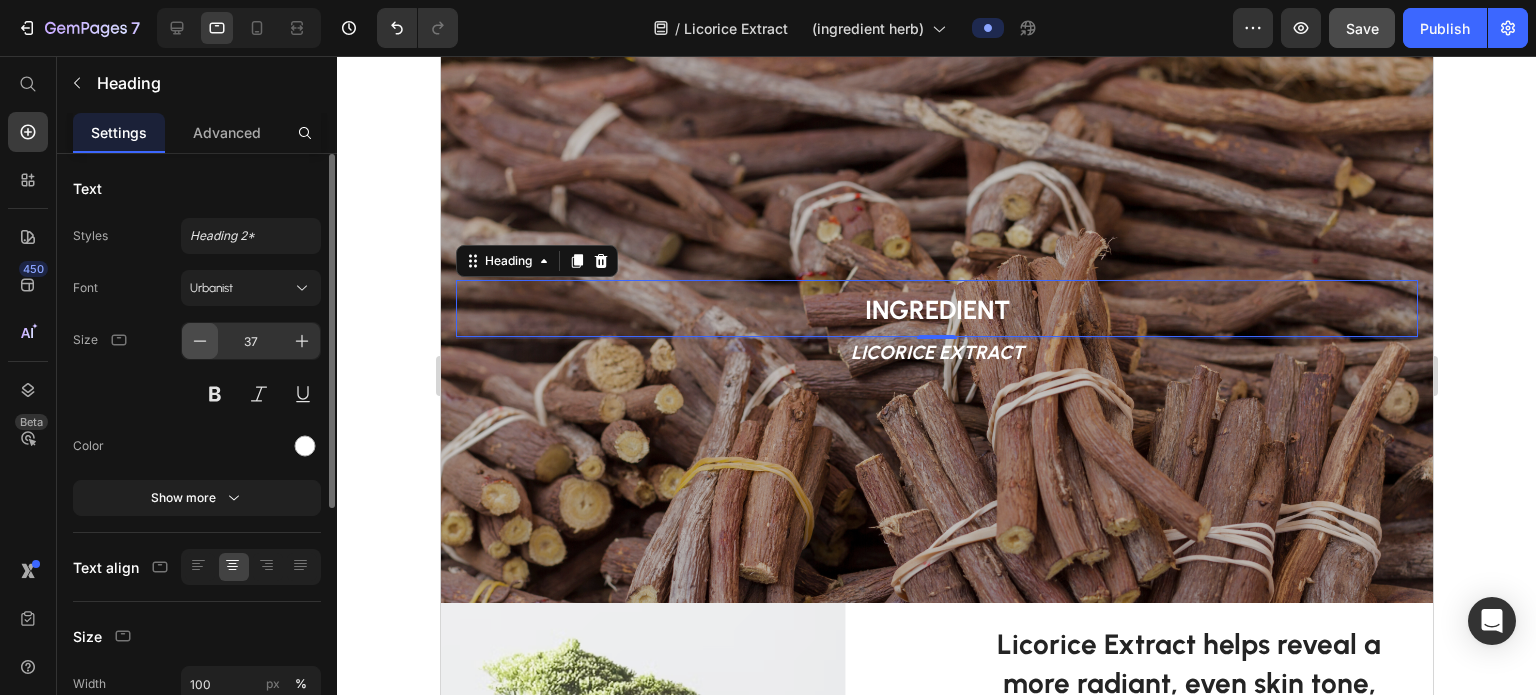 click 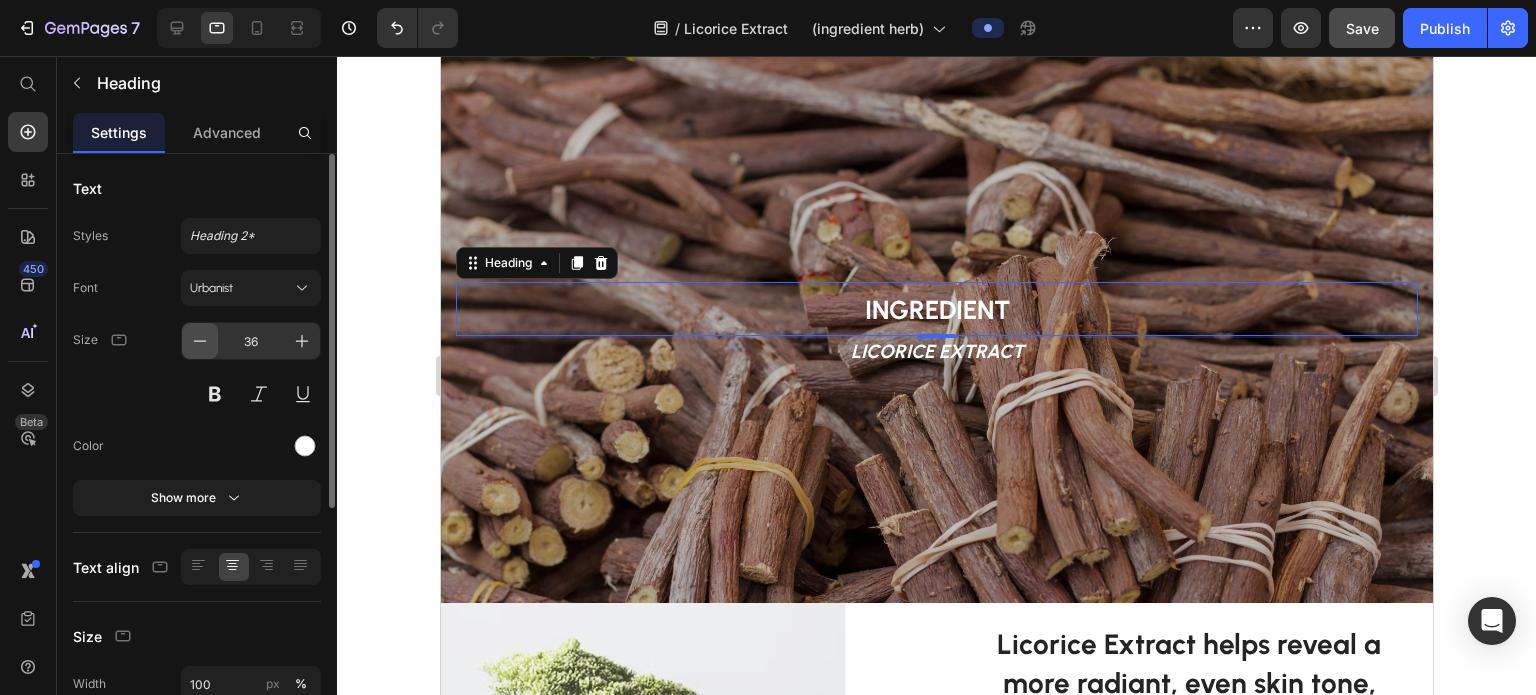 drag, startPoint x: 199, startPoint y: 340, endPoint x: 41, endPoint y: 291, distance: 165.42369 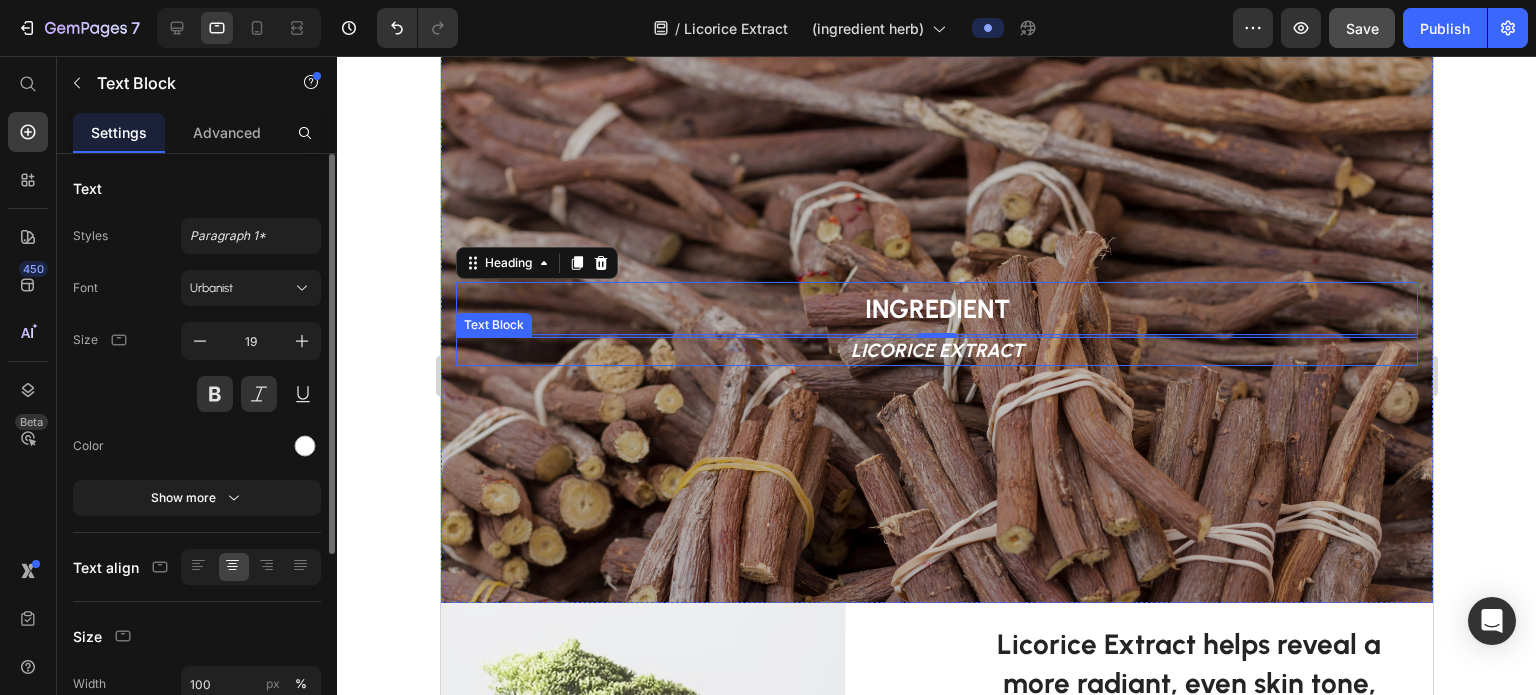 click on "LICORICE EXTRACT" at bounding box center [936, 351] 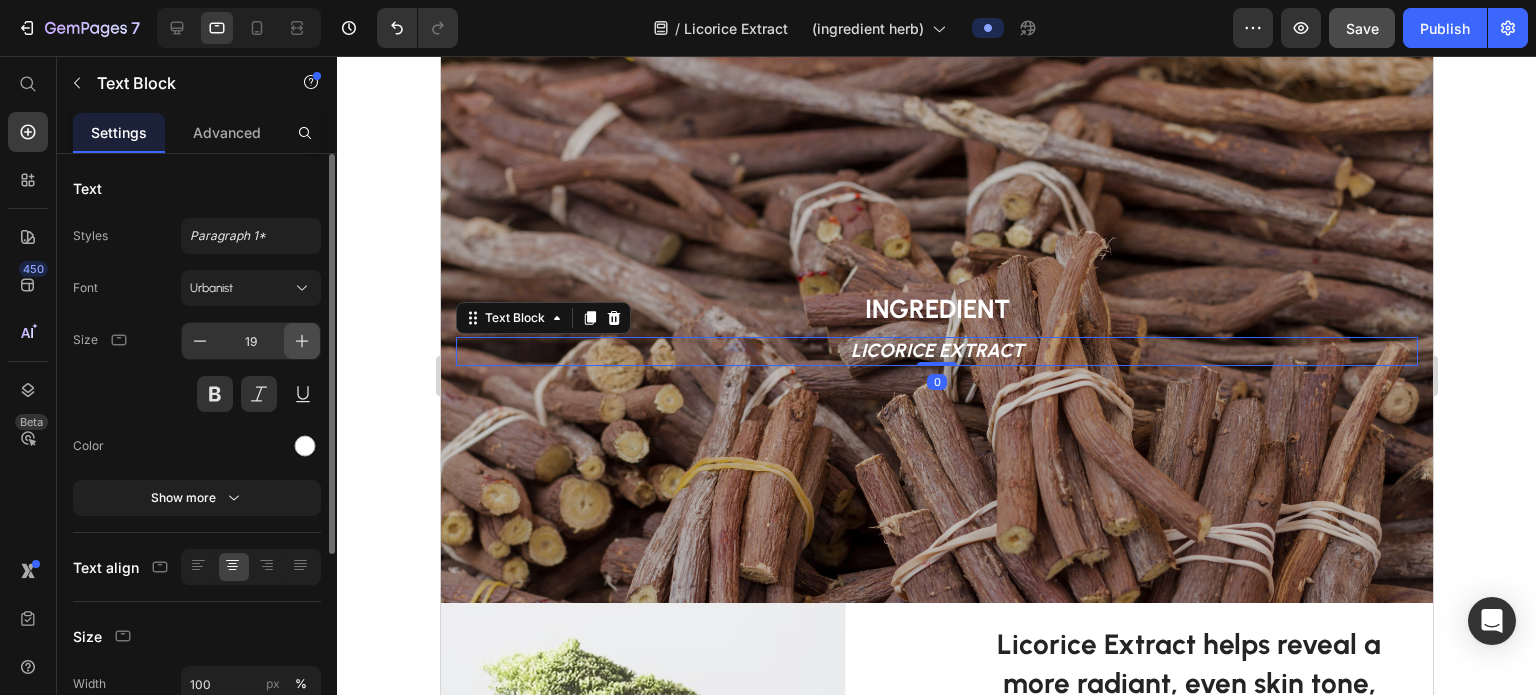 click 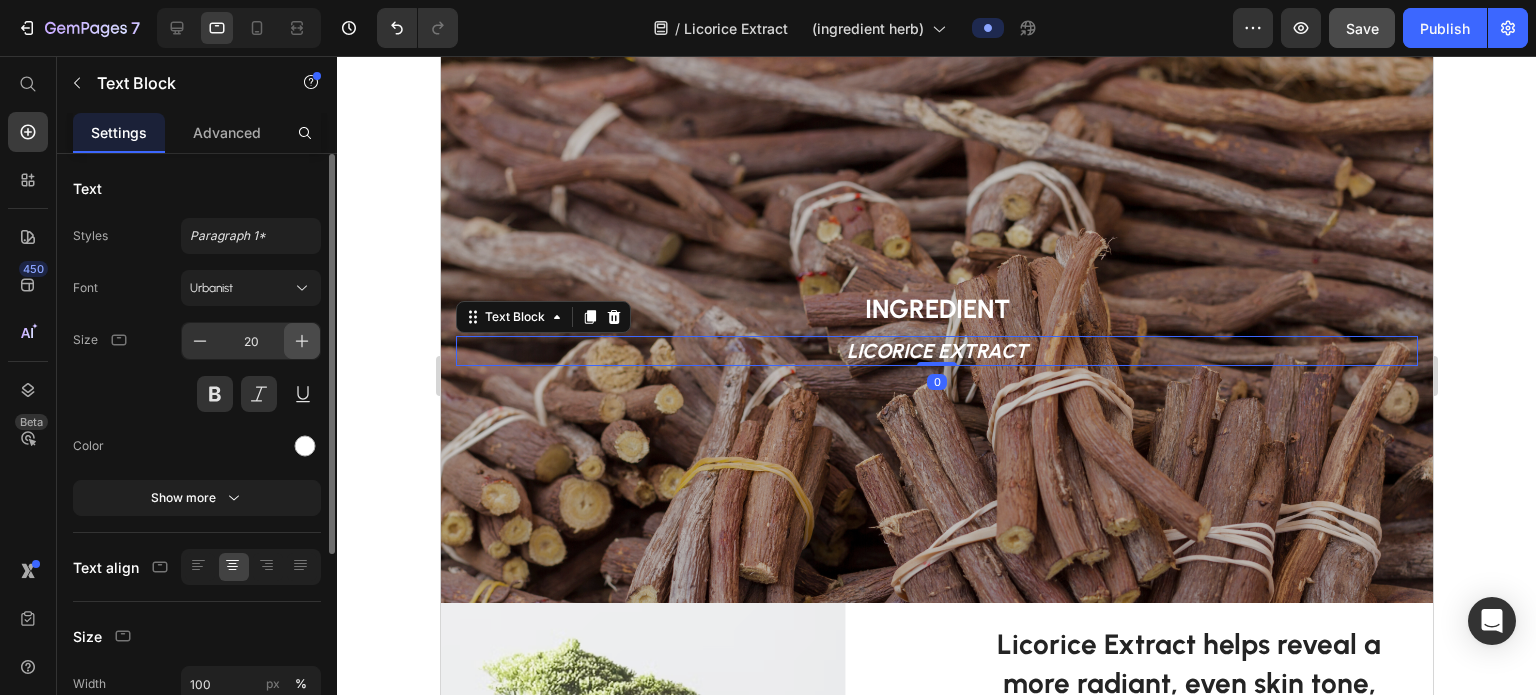 click 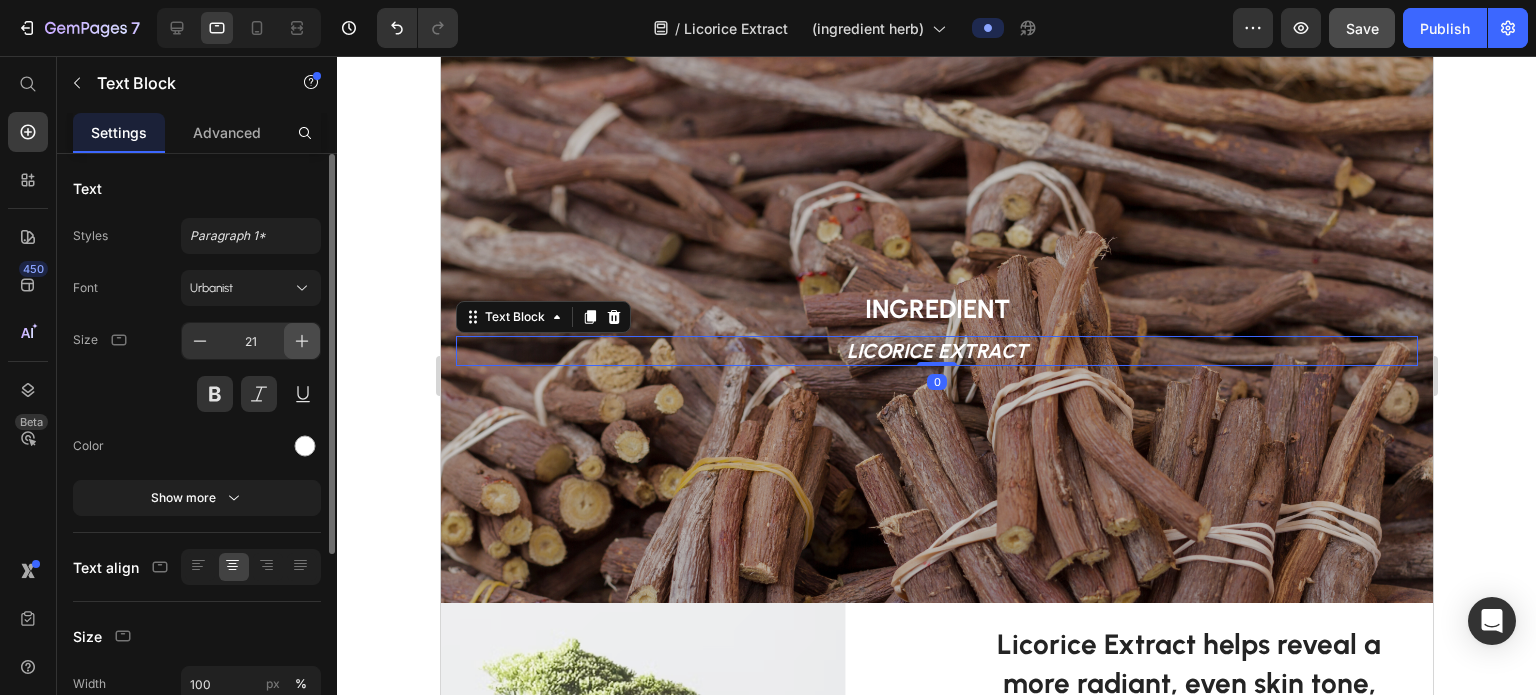 click 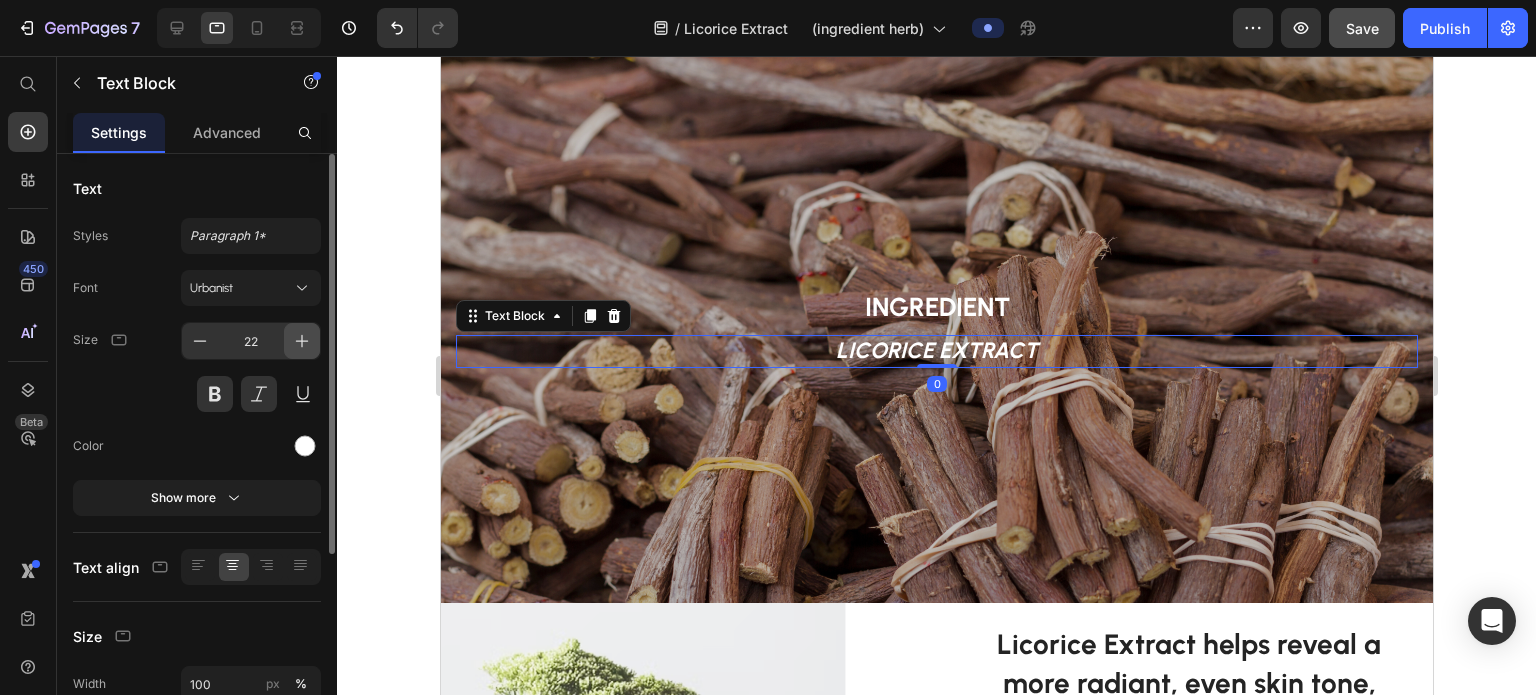 click 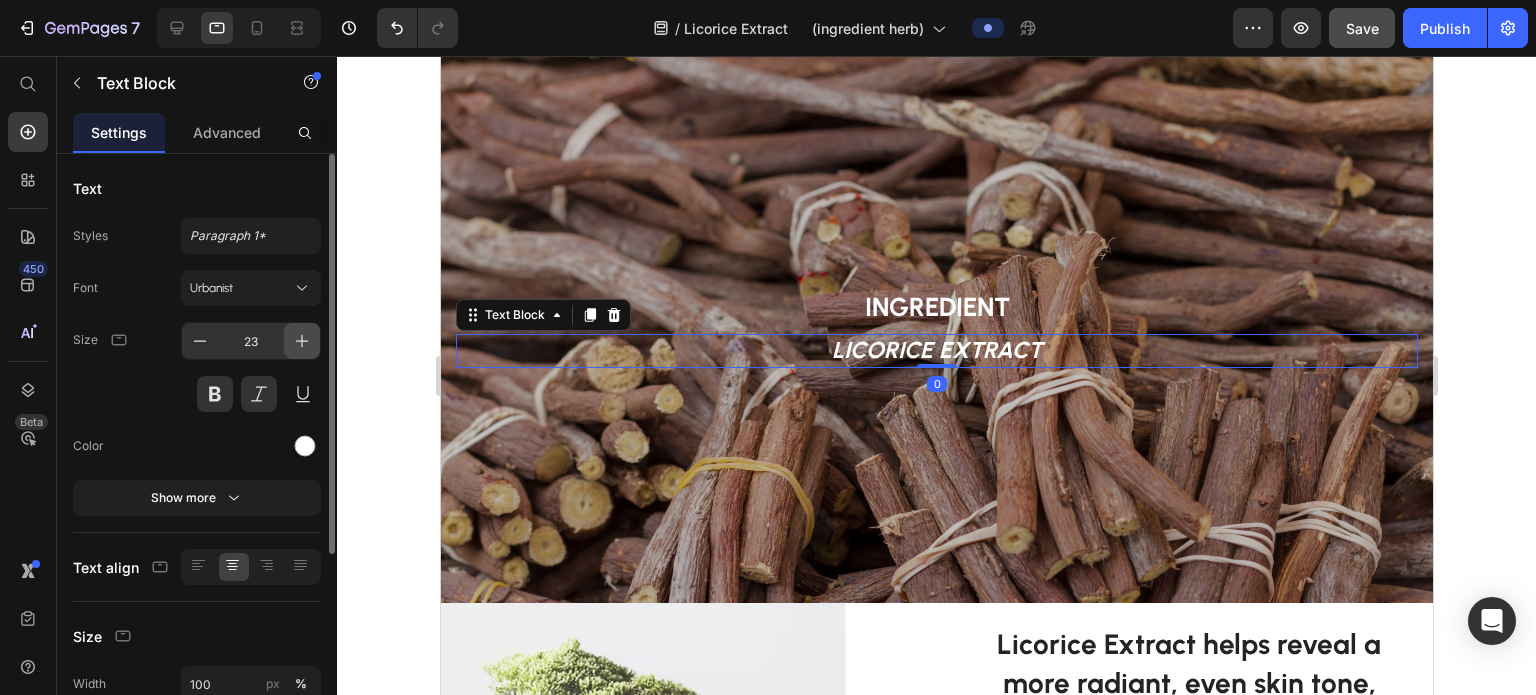 click 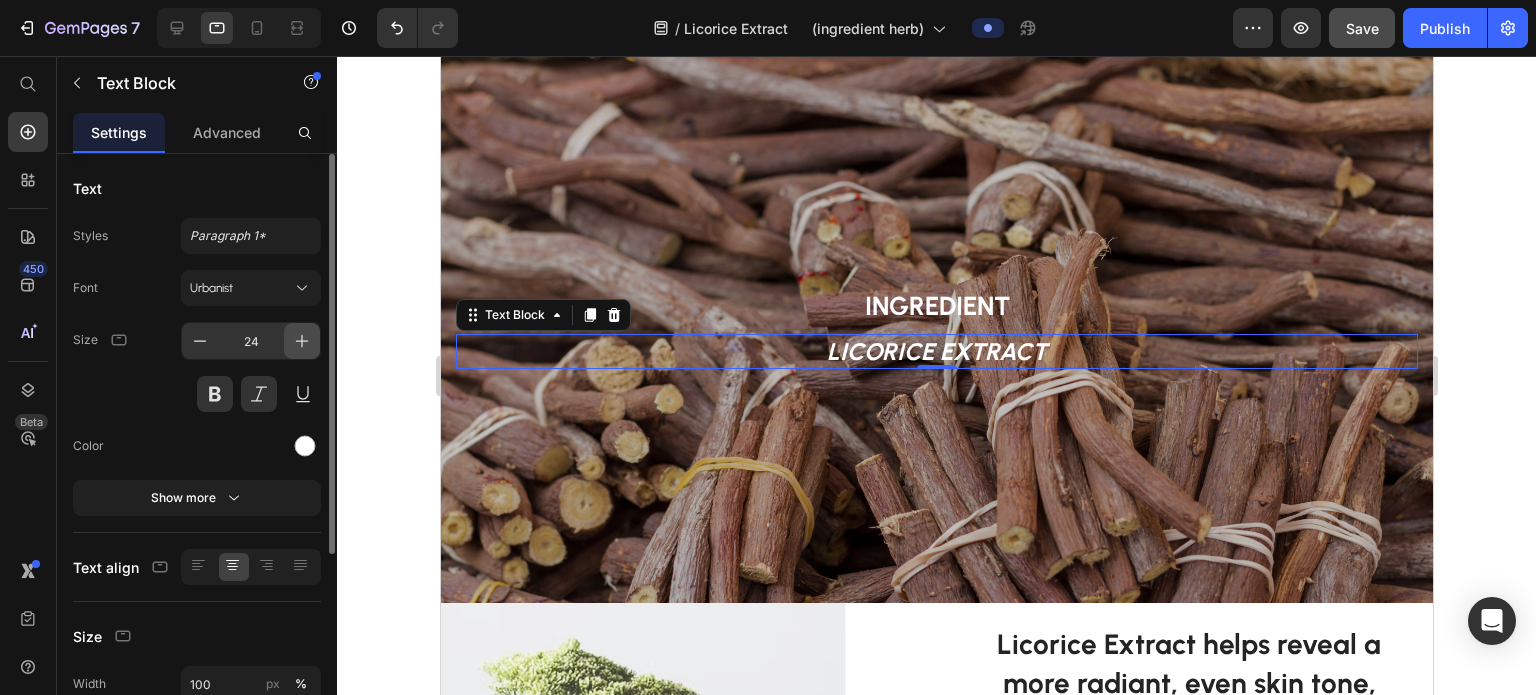 click 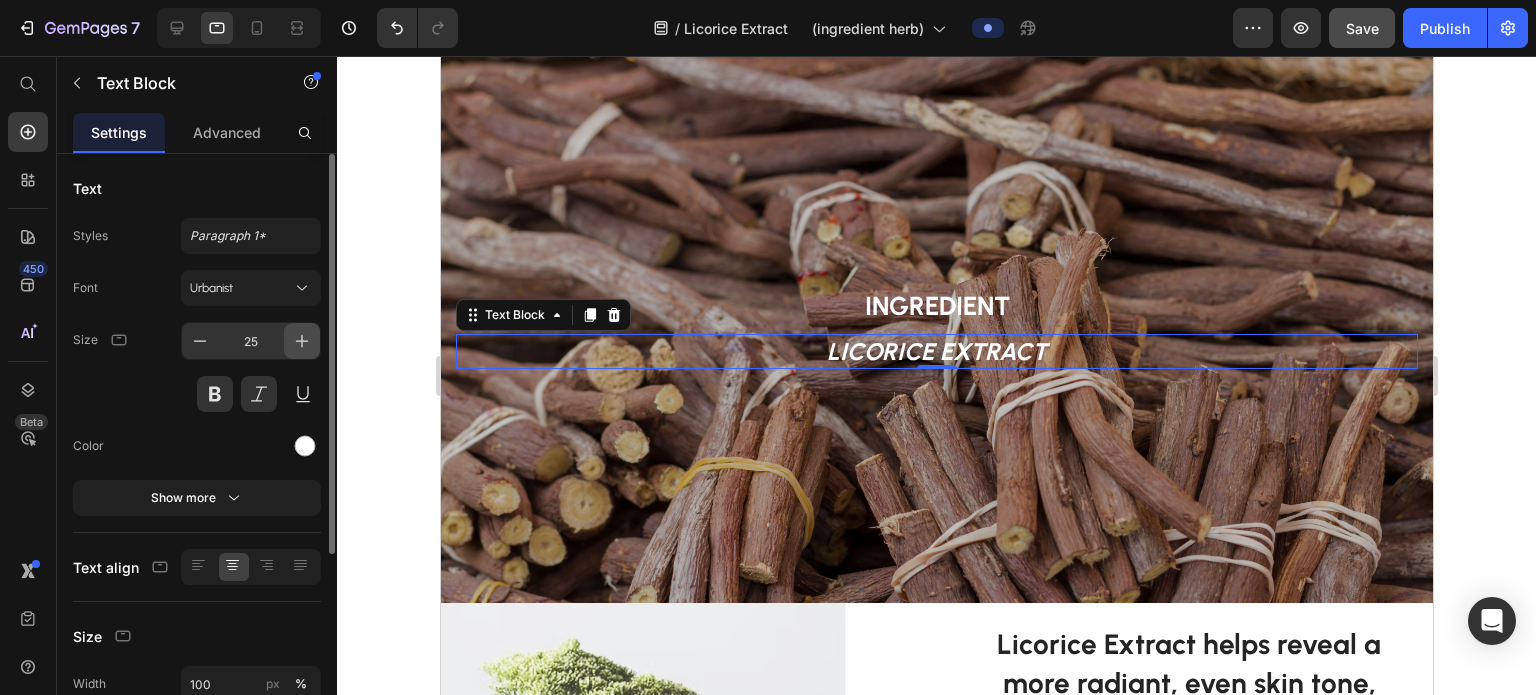 click 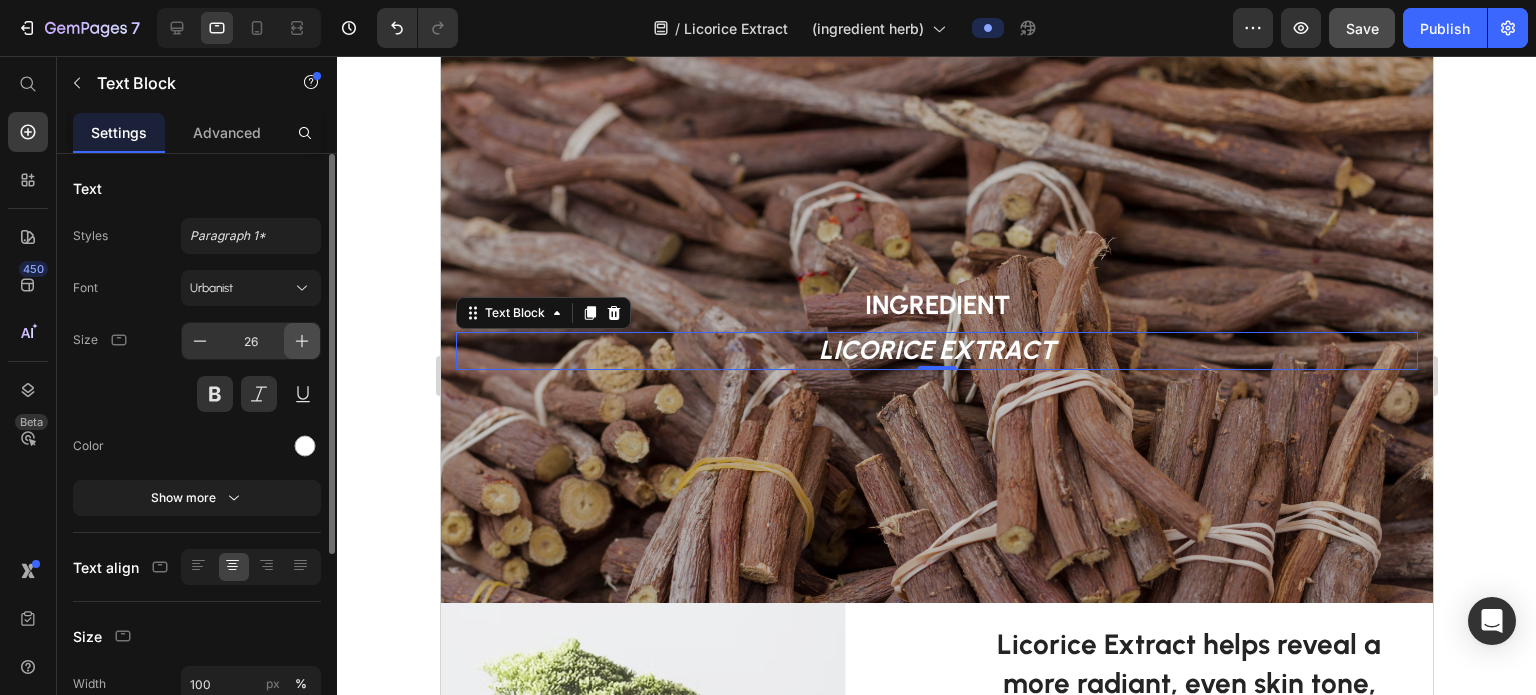 click 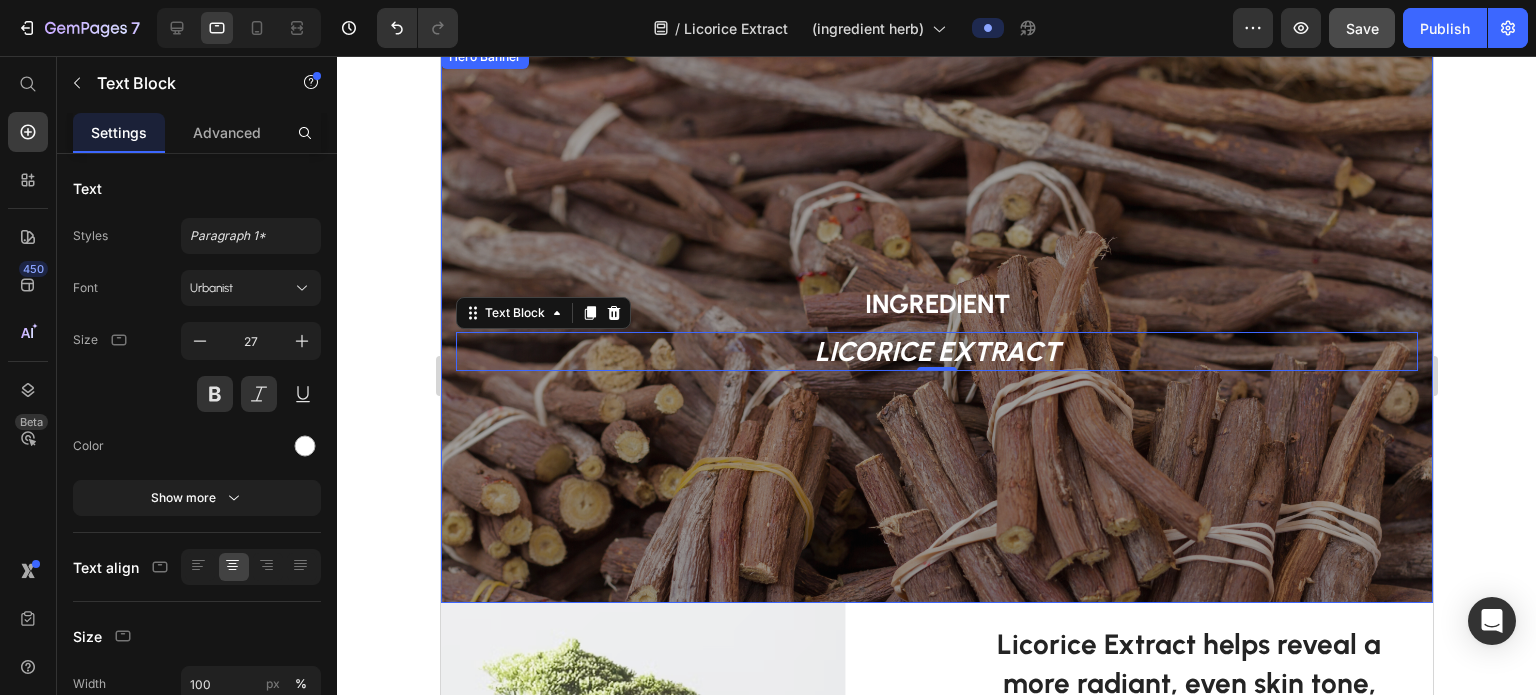 click at bounding box center (936, 324) 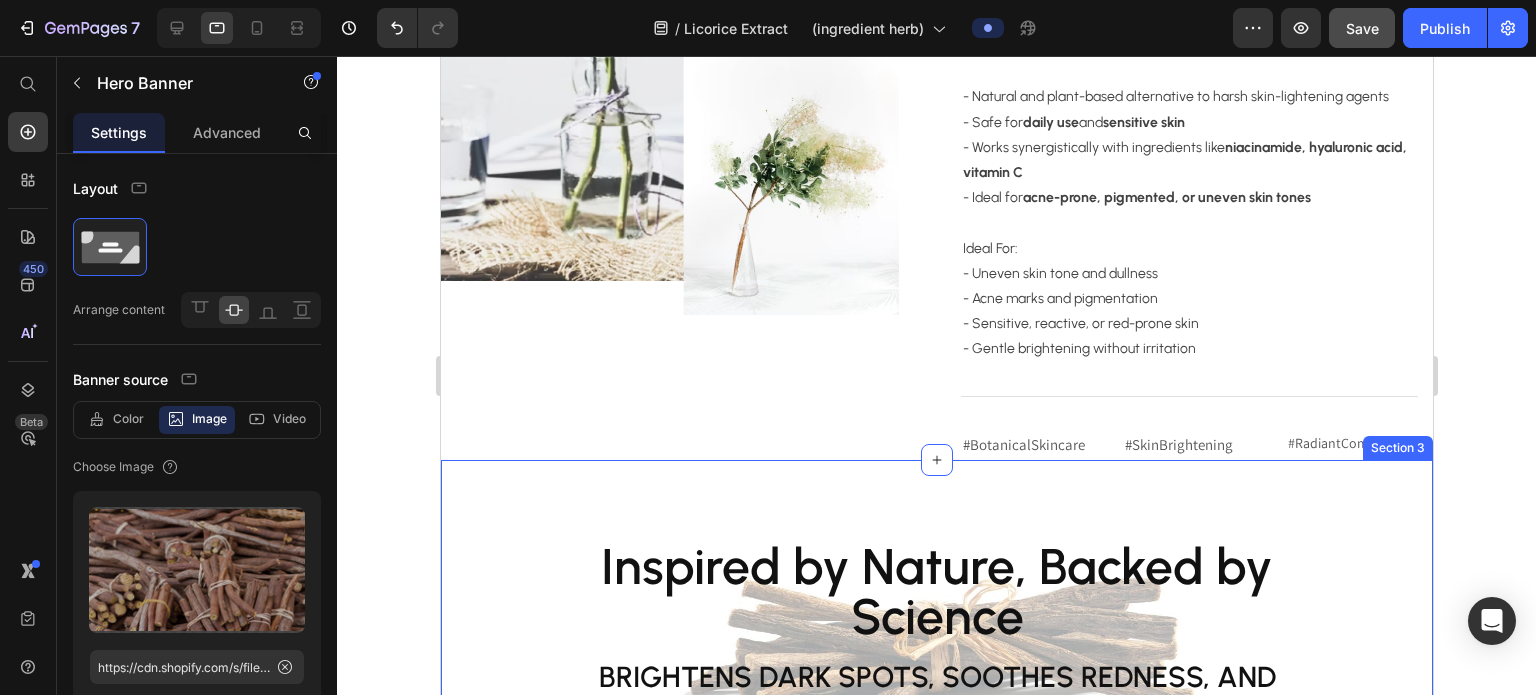 scroll, scrollTop: 952, scrollLeft: 0, axis: vertical 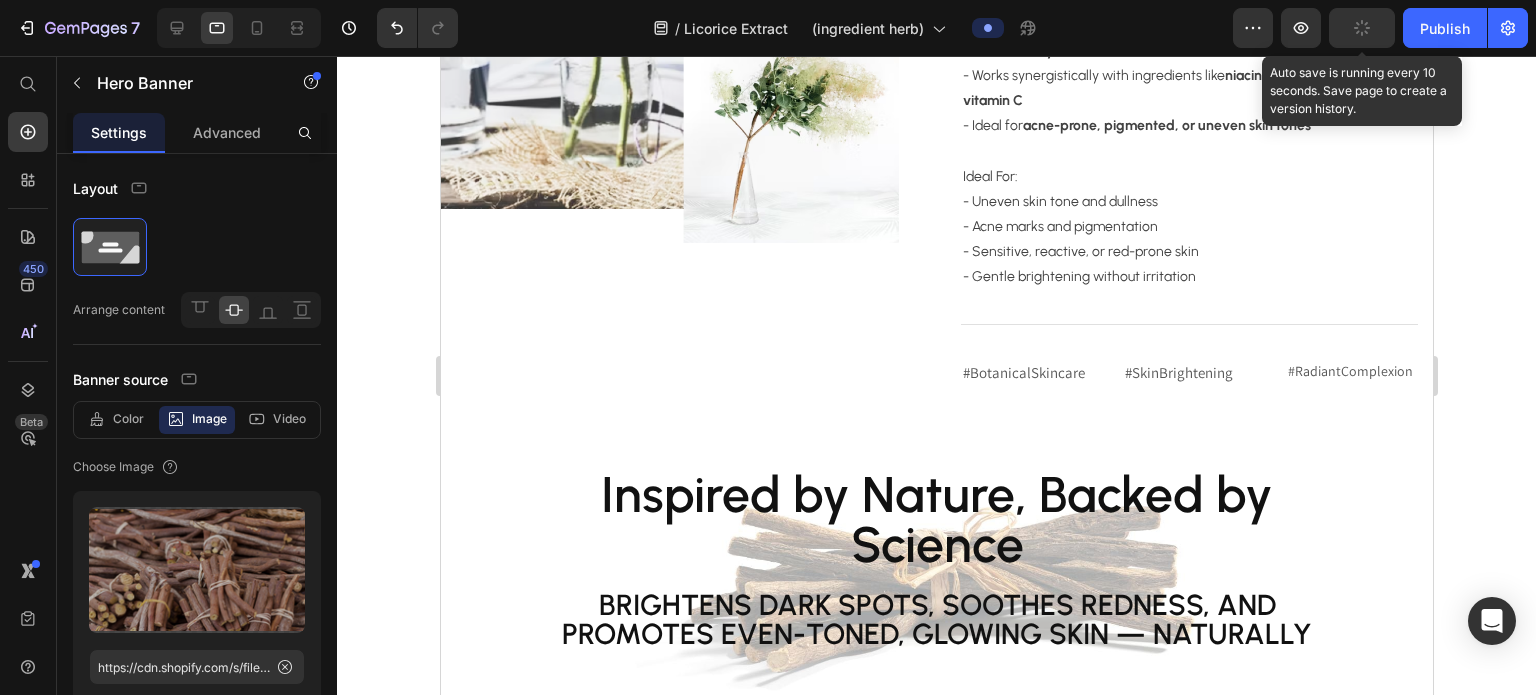 click 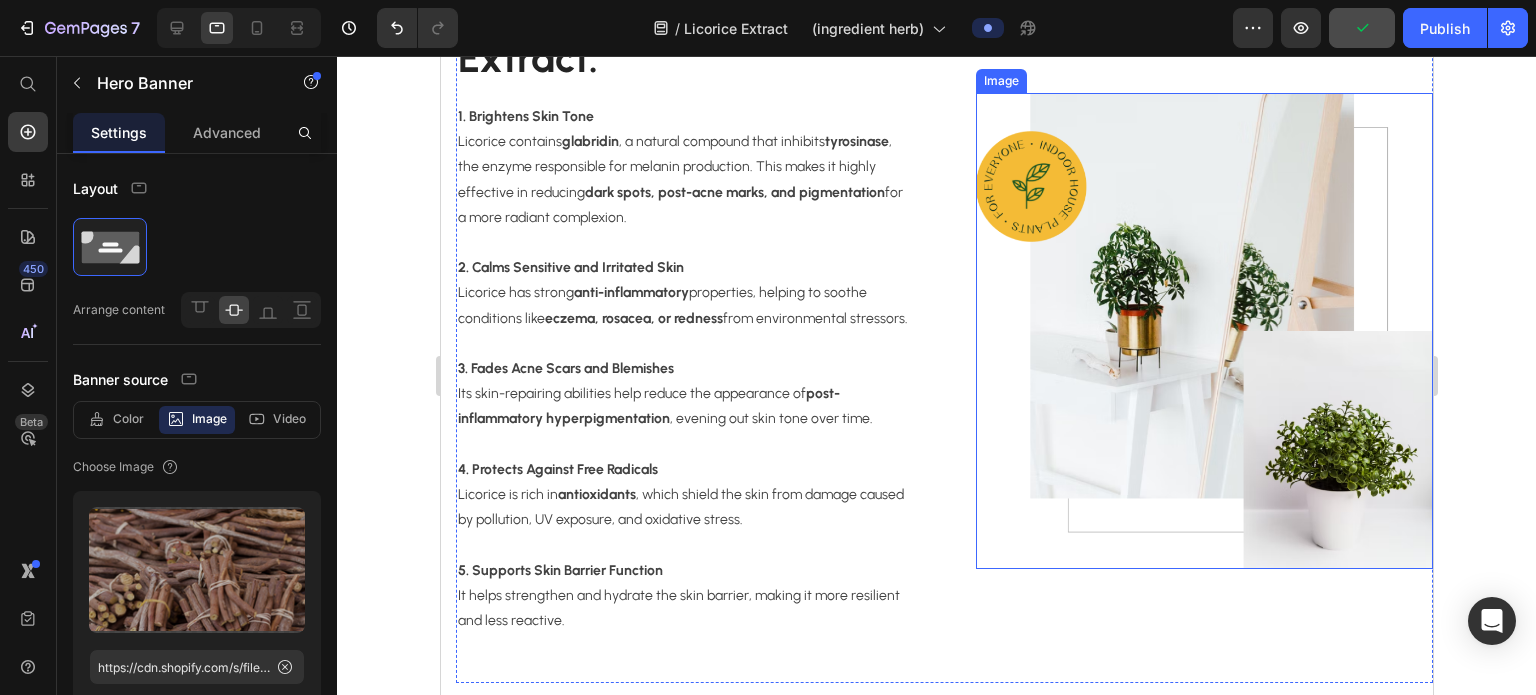 scroll, scrollTop: 1552, scrollLeft: 0, axis: vertical 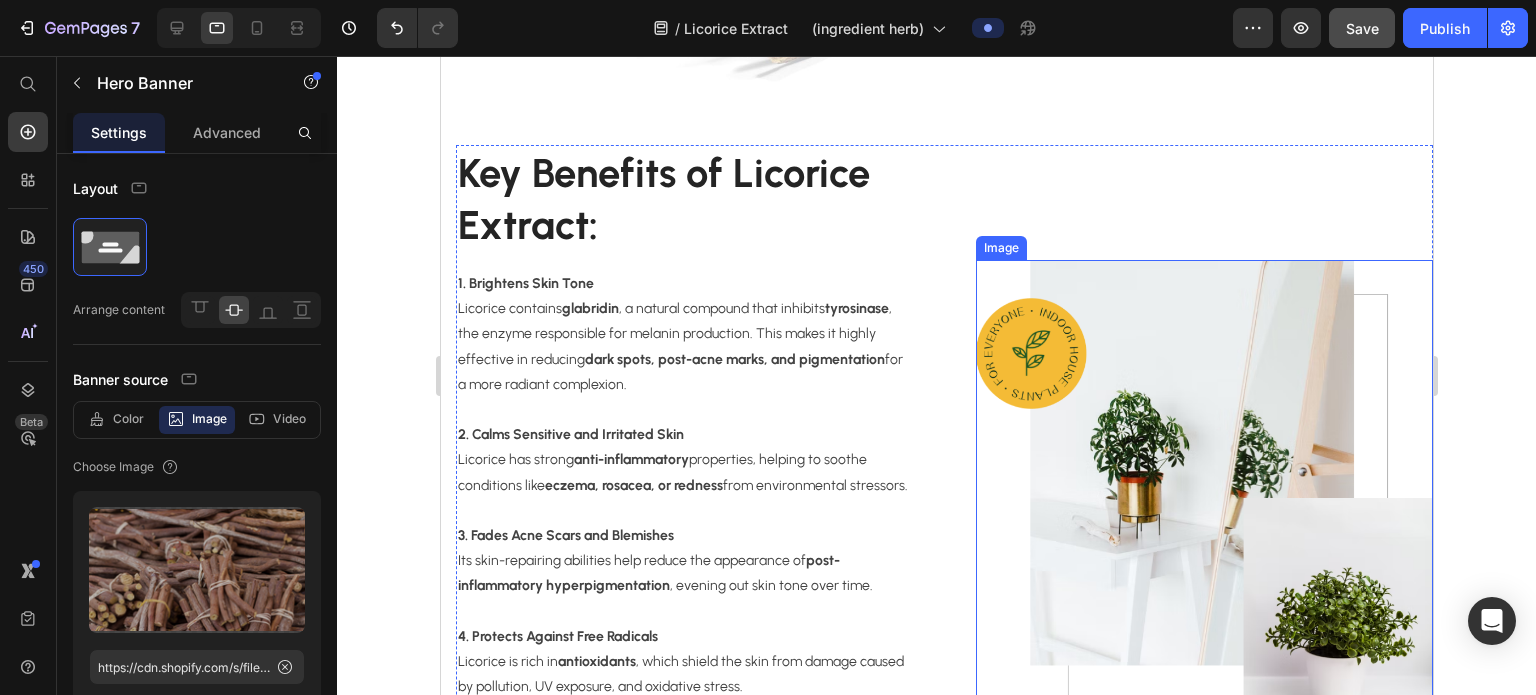 click at bounding box center [1204, 498] 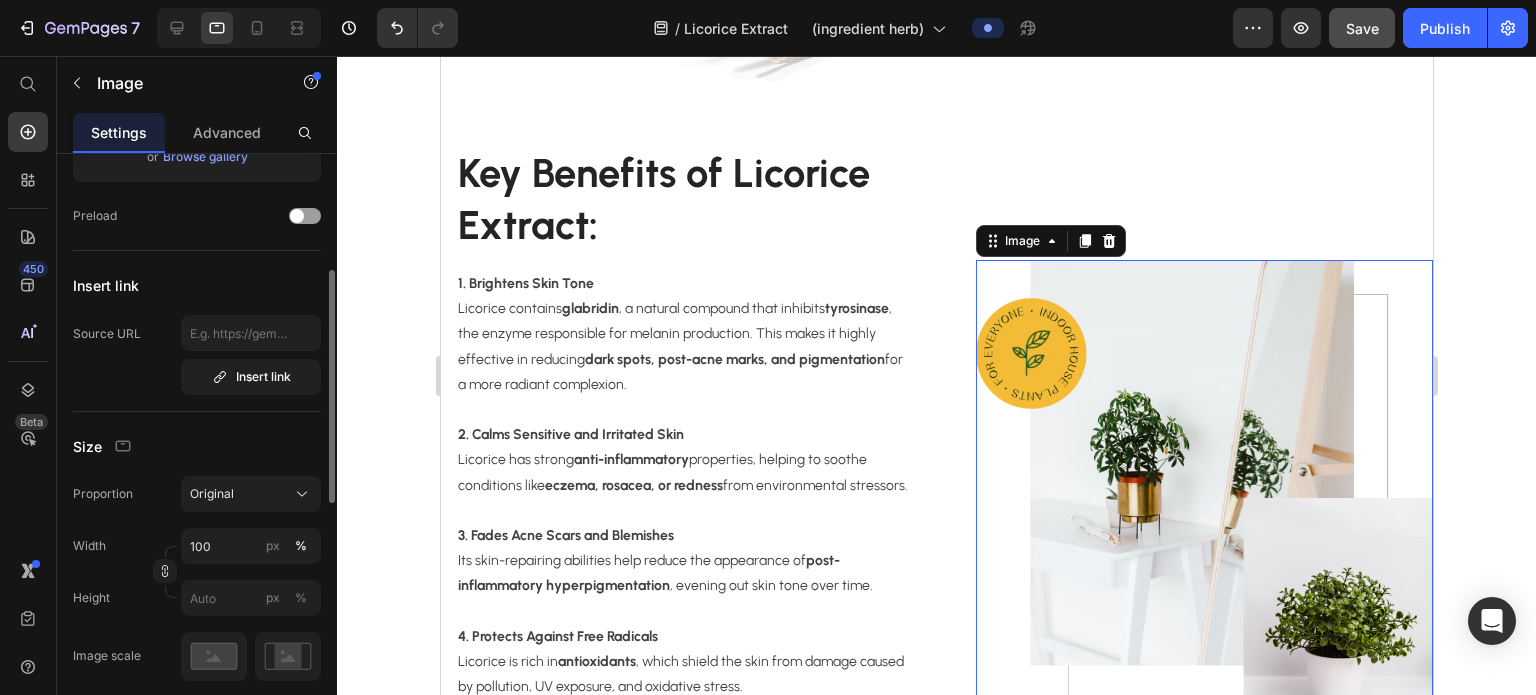 scroll, scrollTop: 0, scrollLeft: 0, axis: both 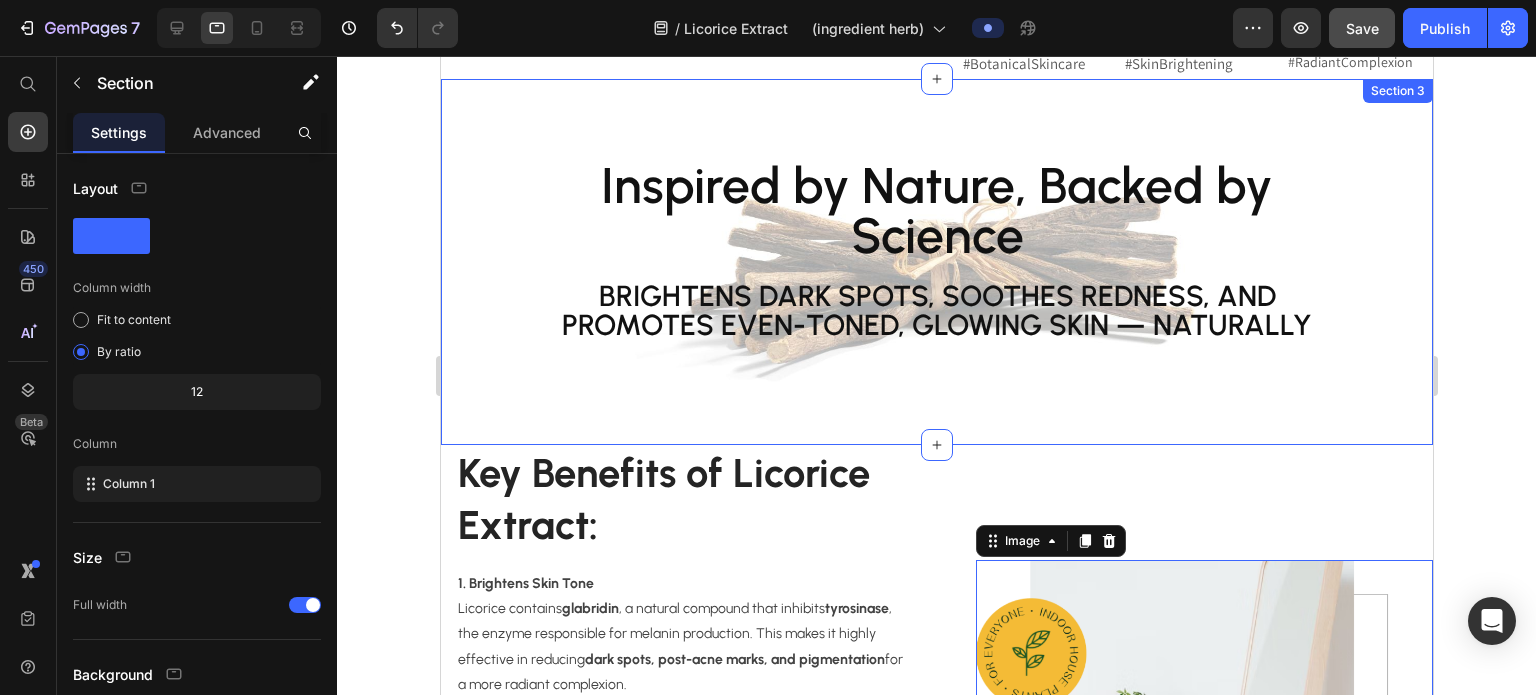 click on "Inspired by Nature, Backed by Science Heading Brightens dark spots, soothes redness, and promotes even-toned, glowing skin — naturally Text Block Row" at bounding box center [936, 262] 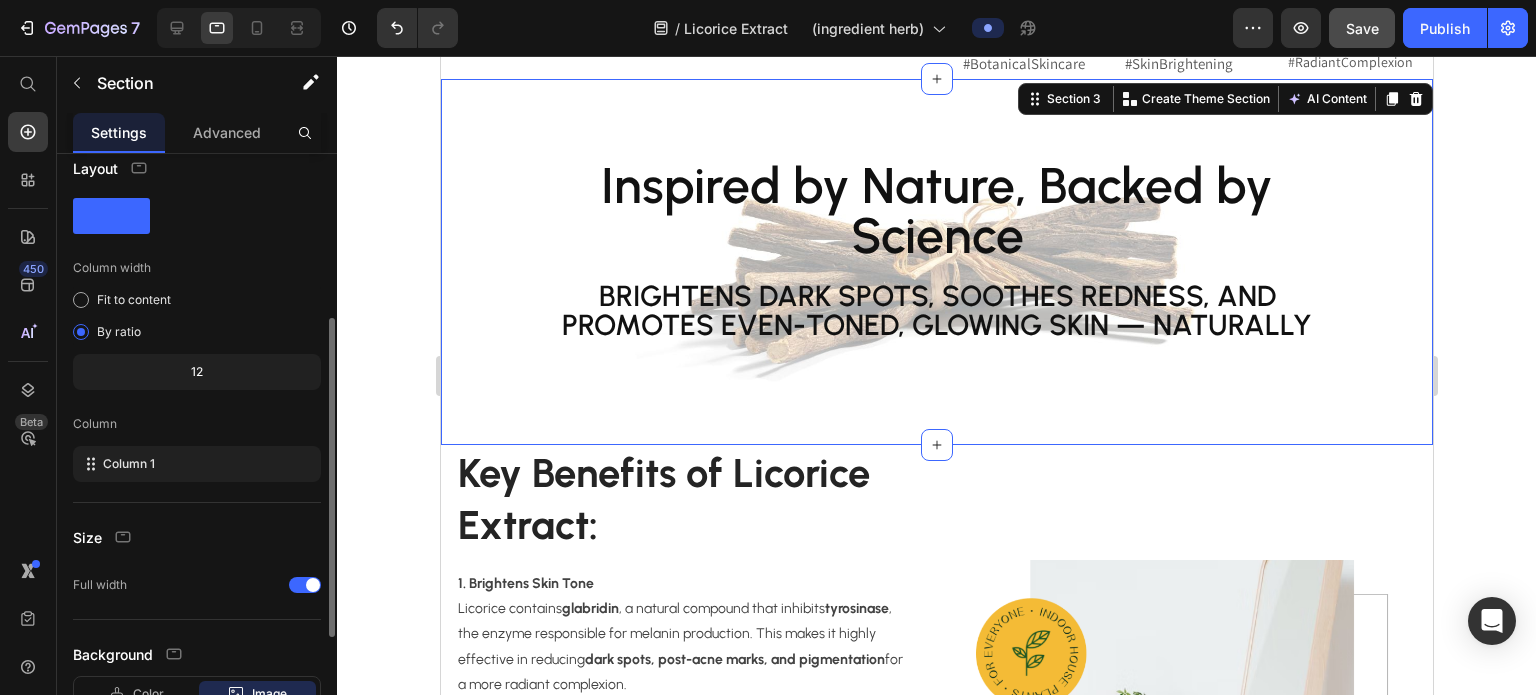 scroll, scrollTop: 0, scrollLeft: 0, axis: both 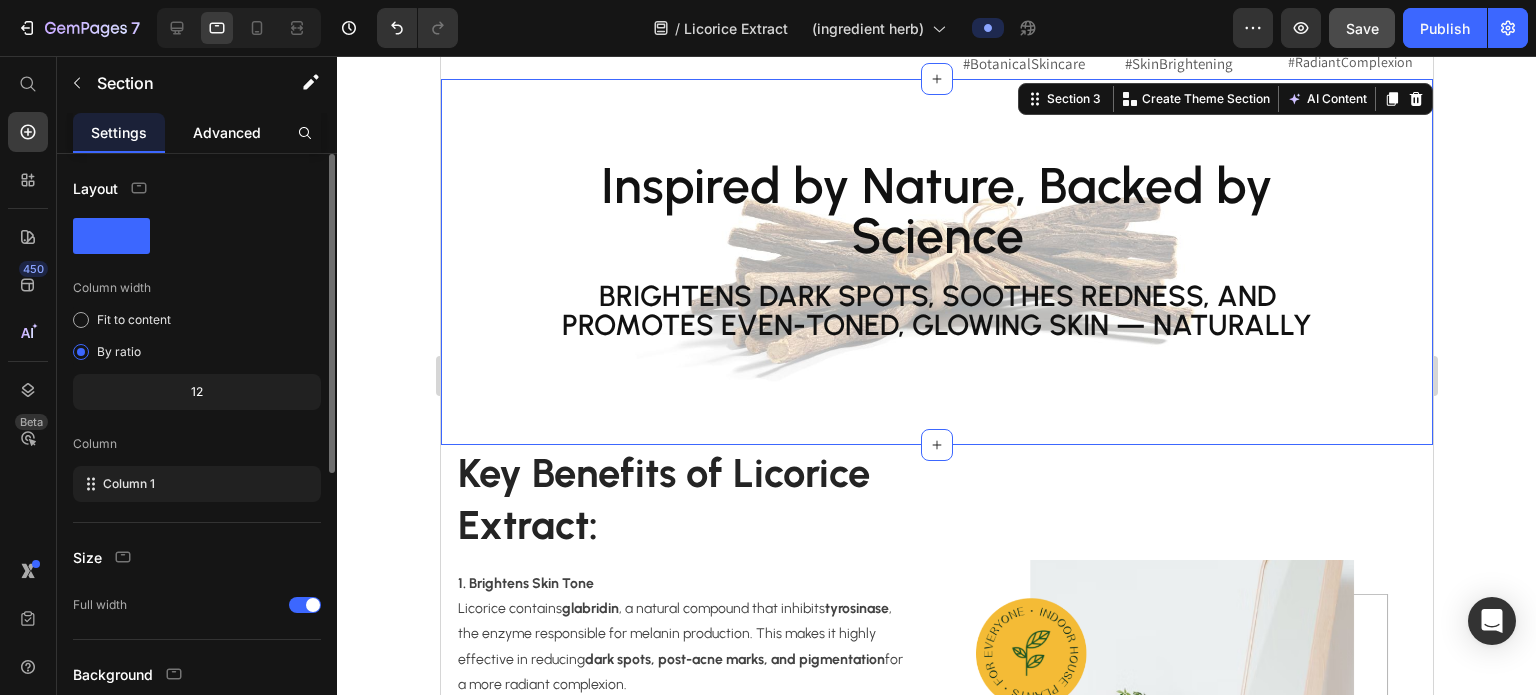 click on "Advanced" 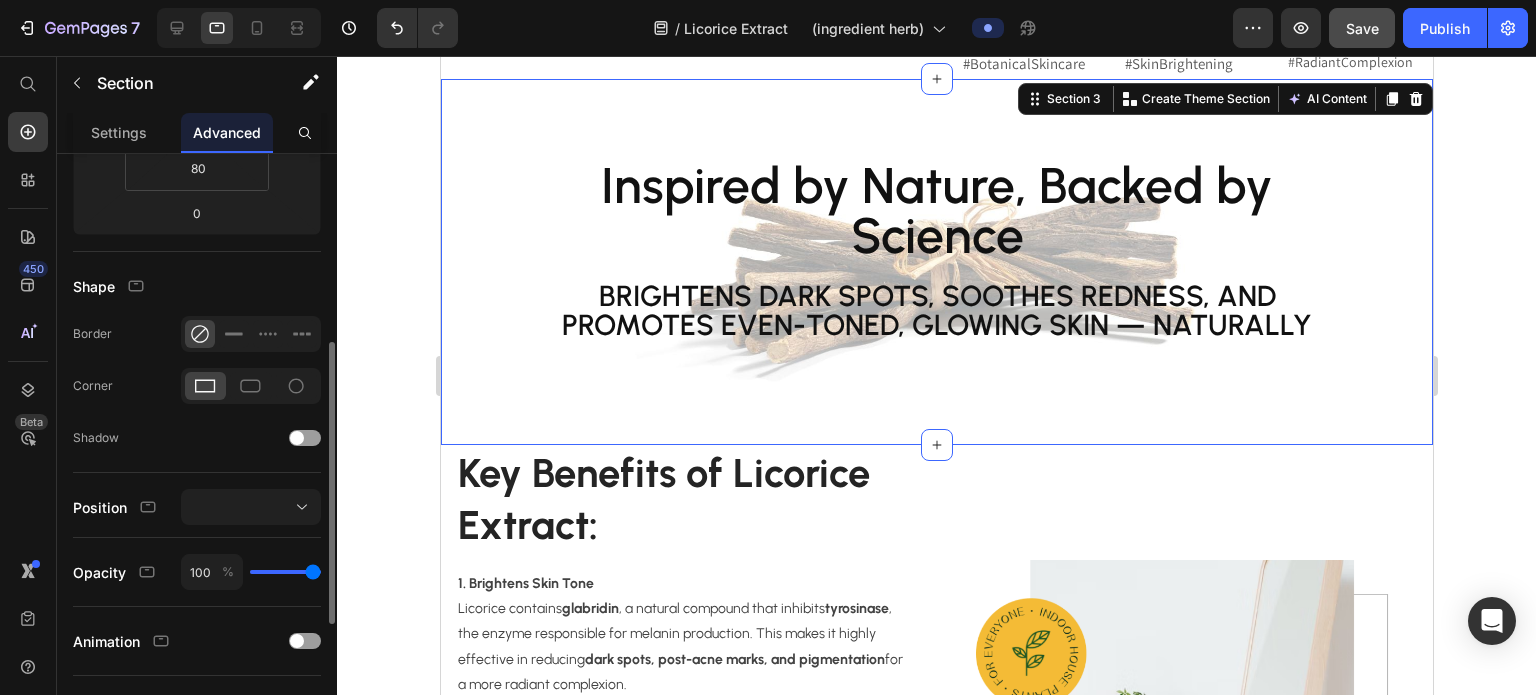 scroll, scrollTop: 668, scrollLeft: 0, axis: vertical 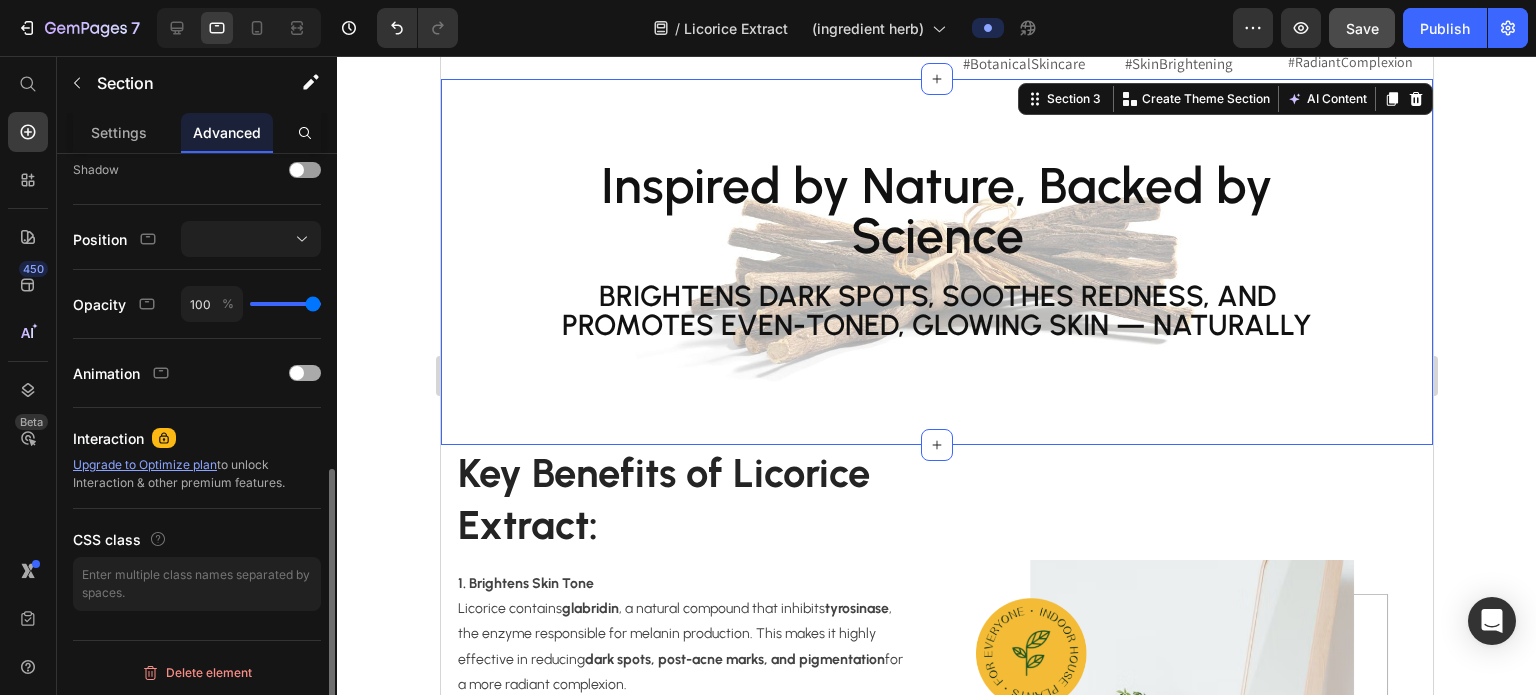 click 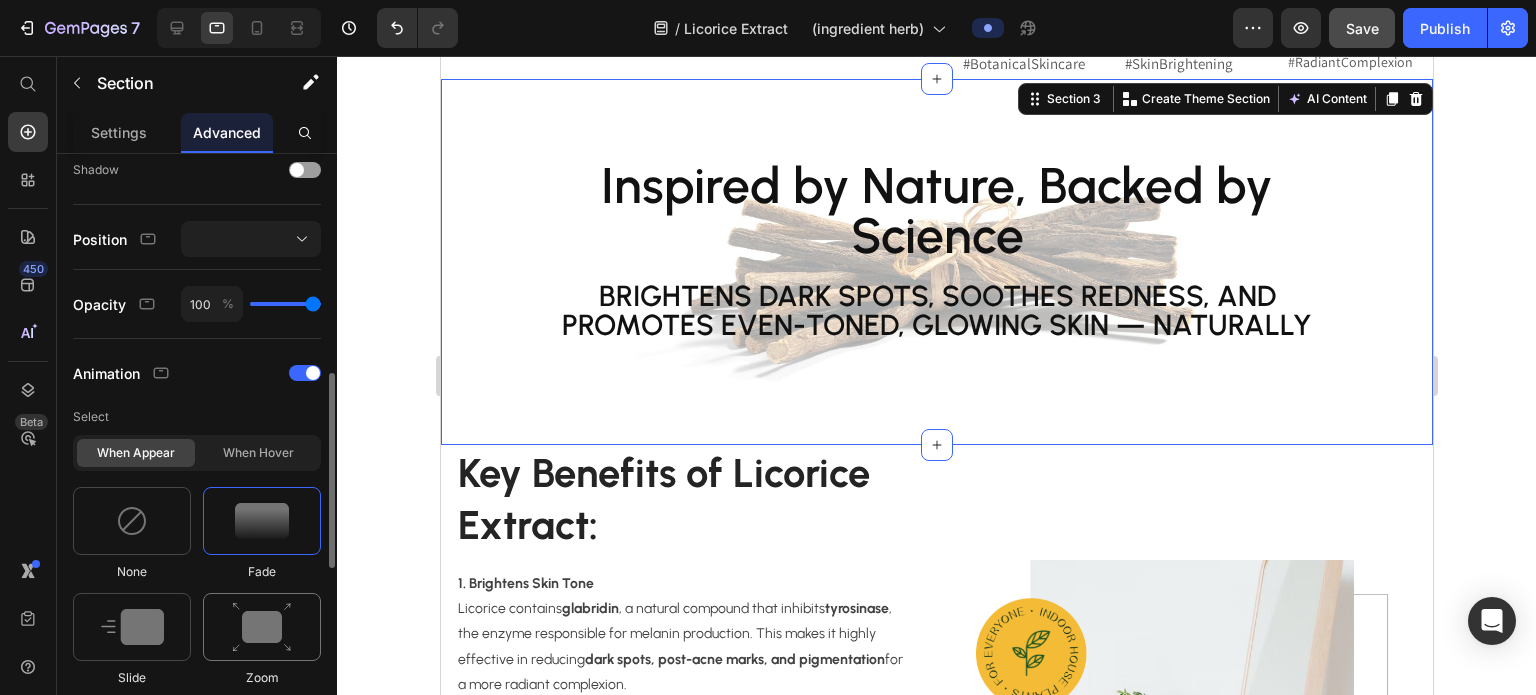 click at bounding box center (262, 627) 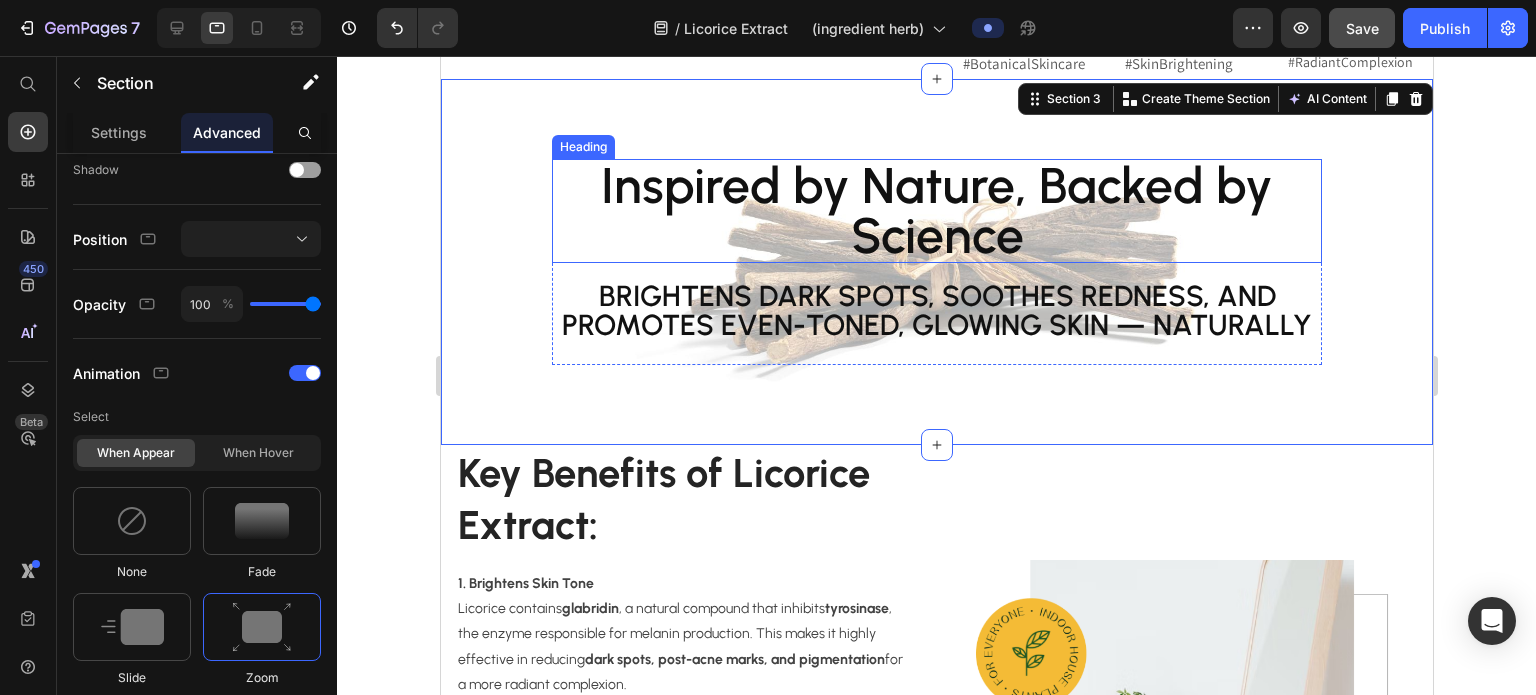click on "Inspired by Nature, Backed by Science" at bounding box center [936, 211] 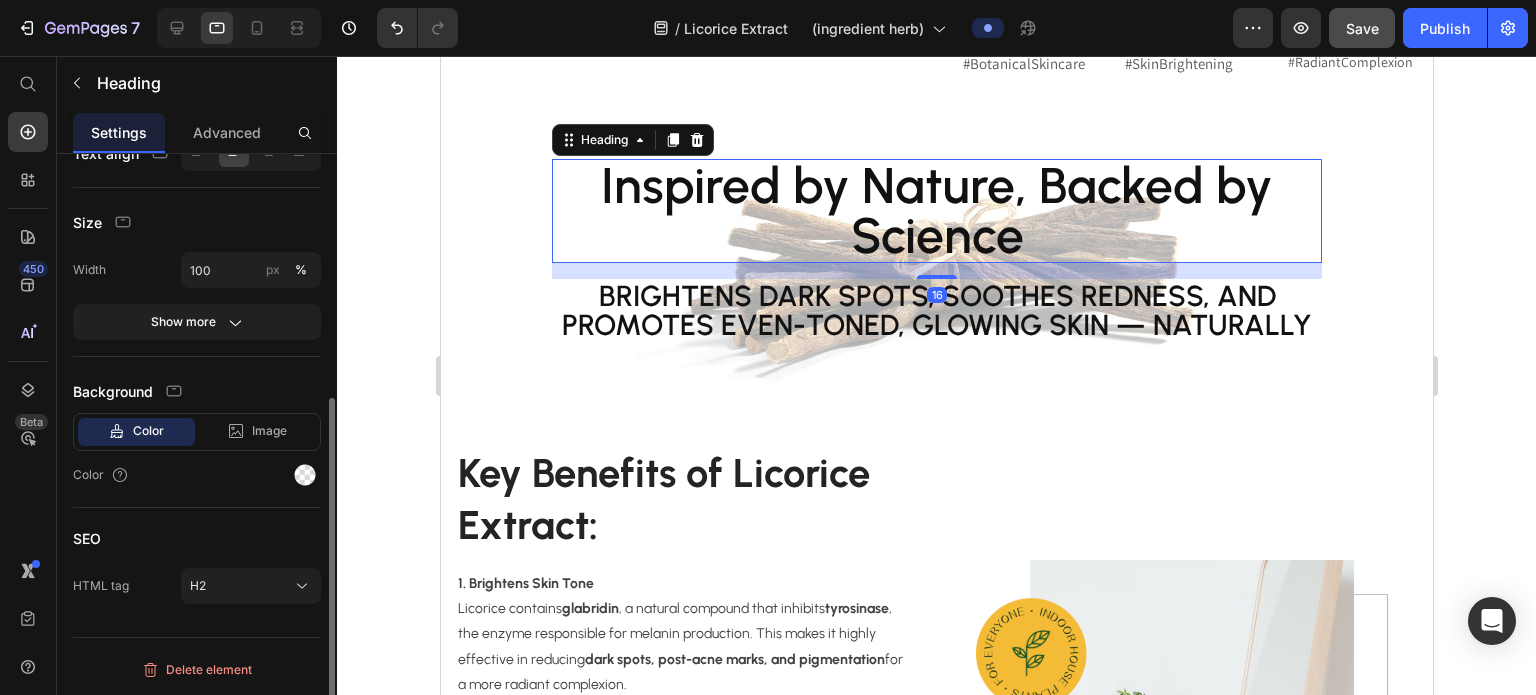 scroll, scrollTop: 0, scrollLeft: 0, axis: both 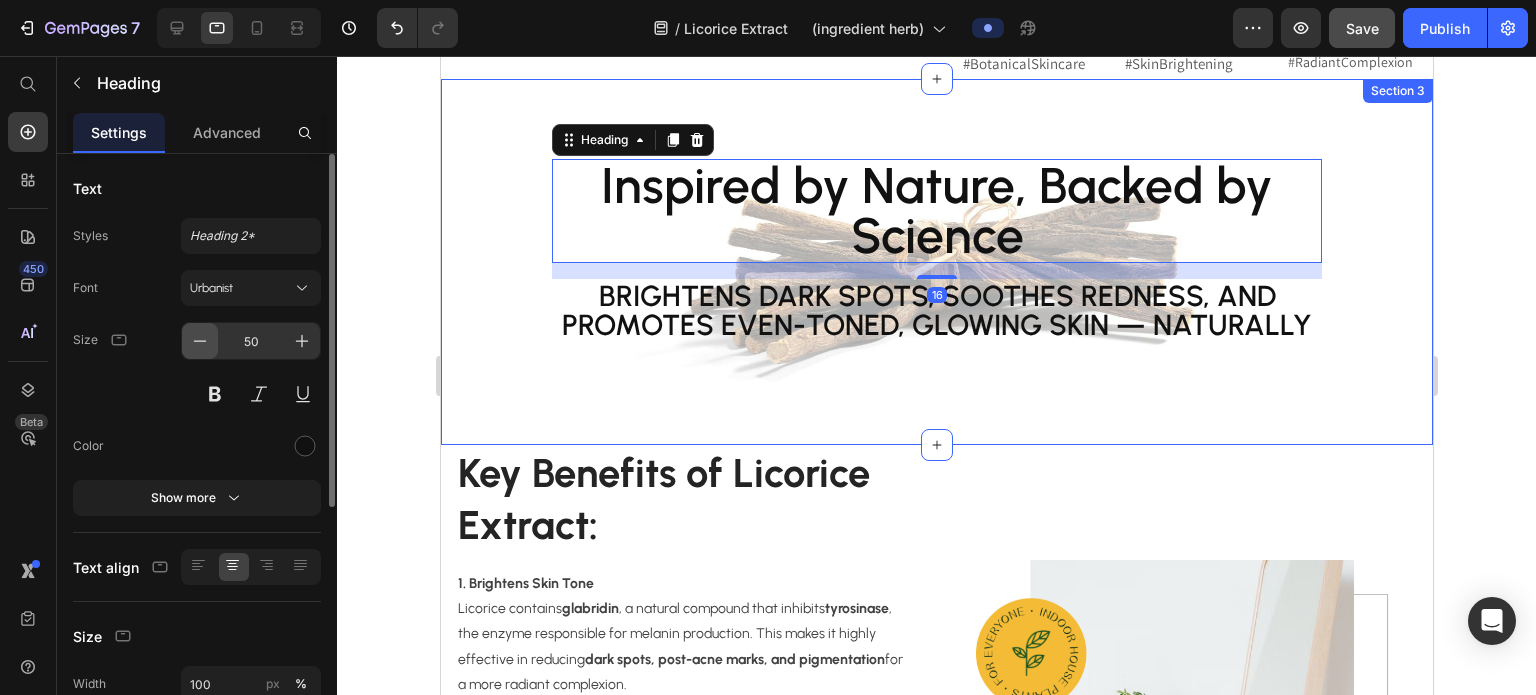click 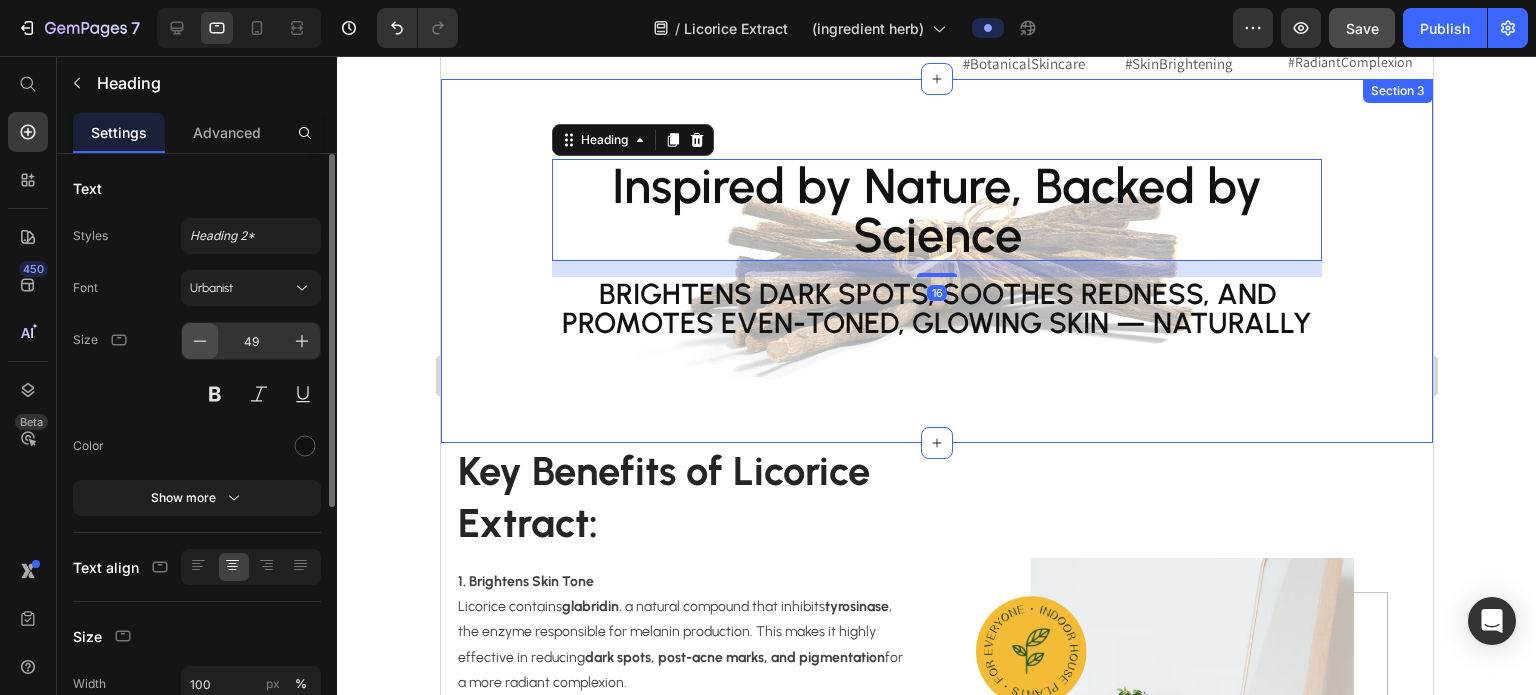 click 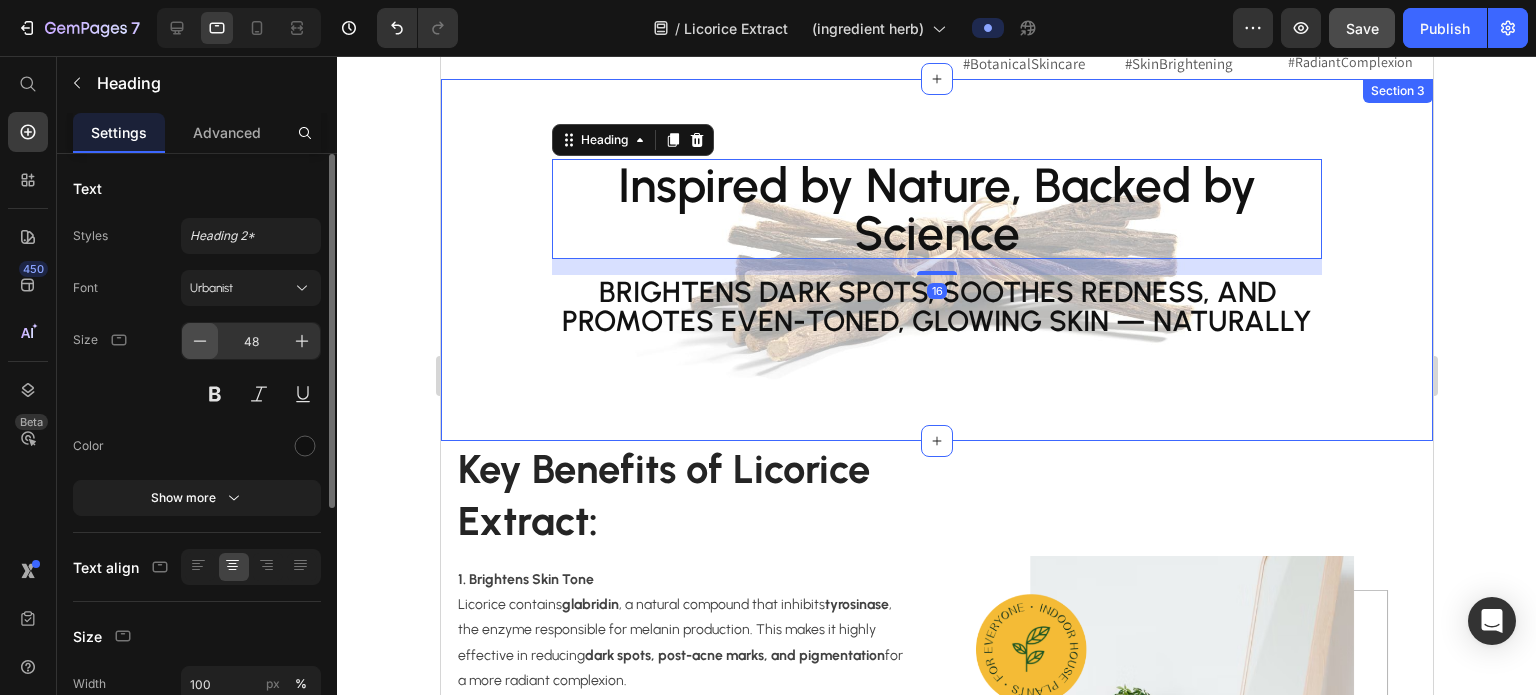click 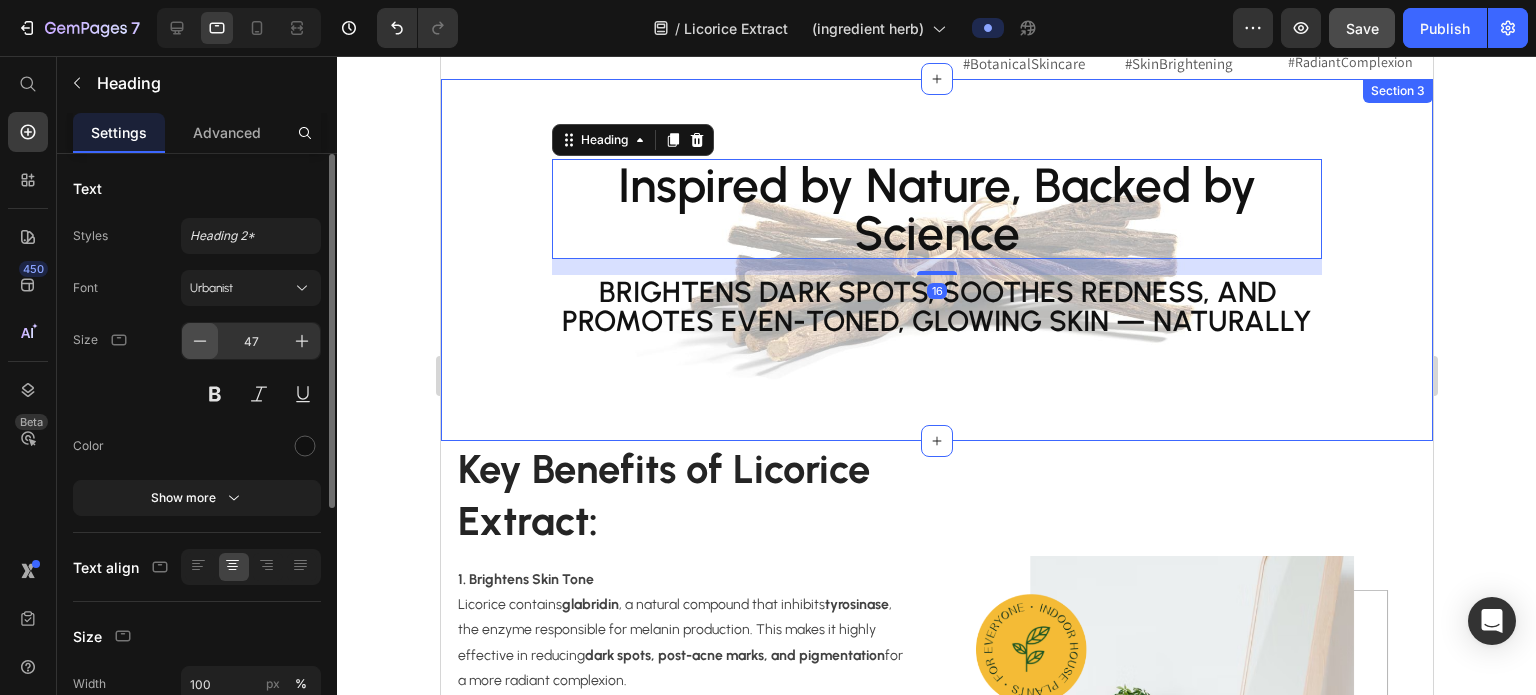 click 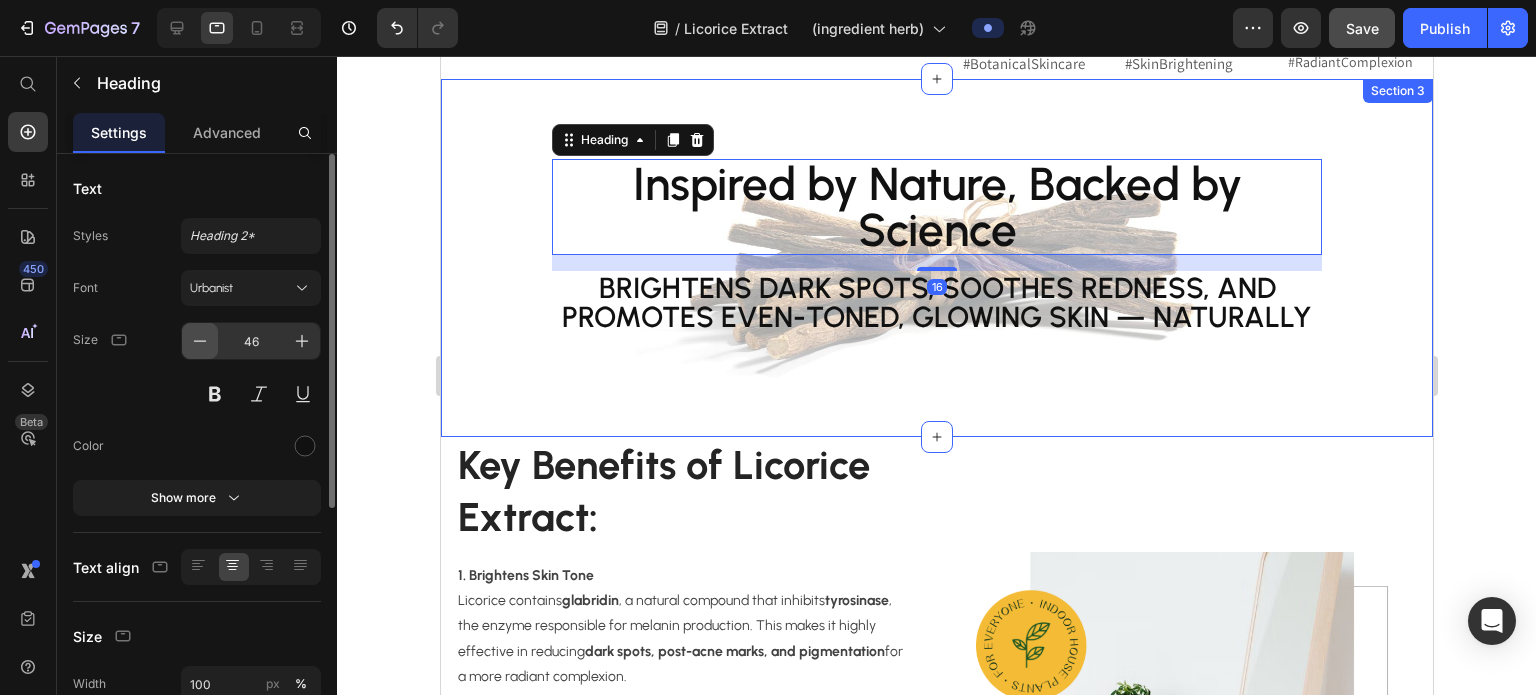 click 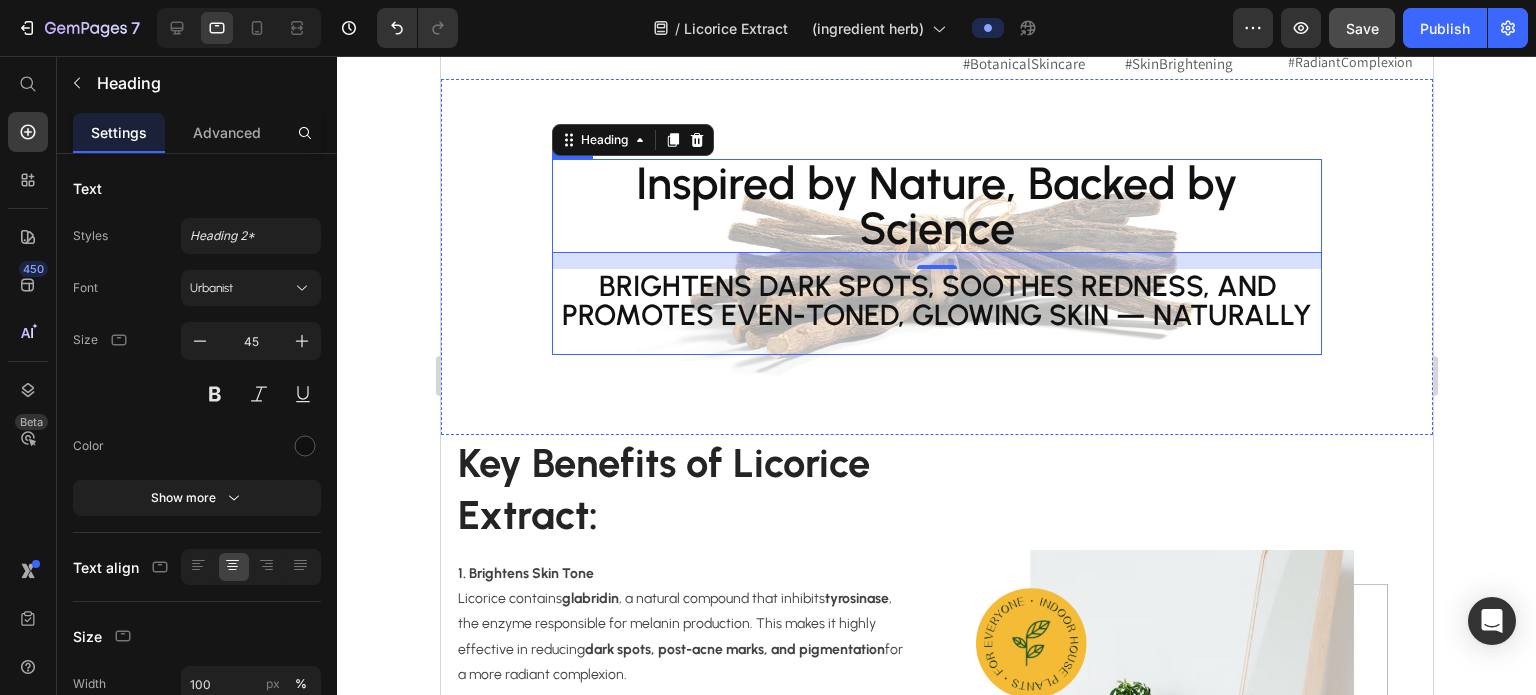 click on "Brightens dark spots, soothes redness, and promotes even-toned, glowing skin — naturally" at bounding box center [936, 300] 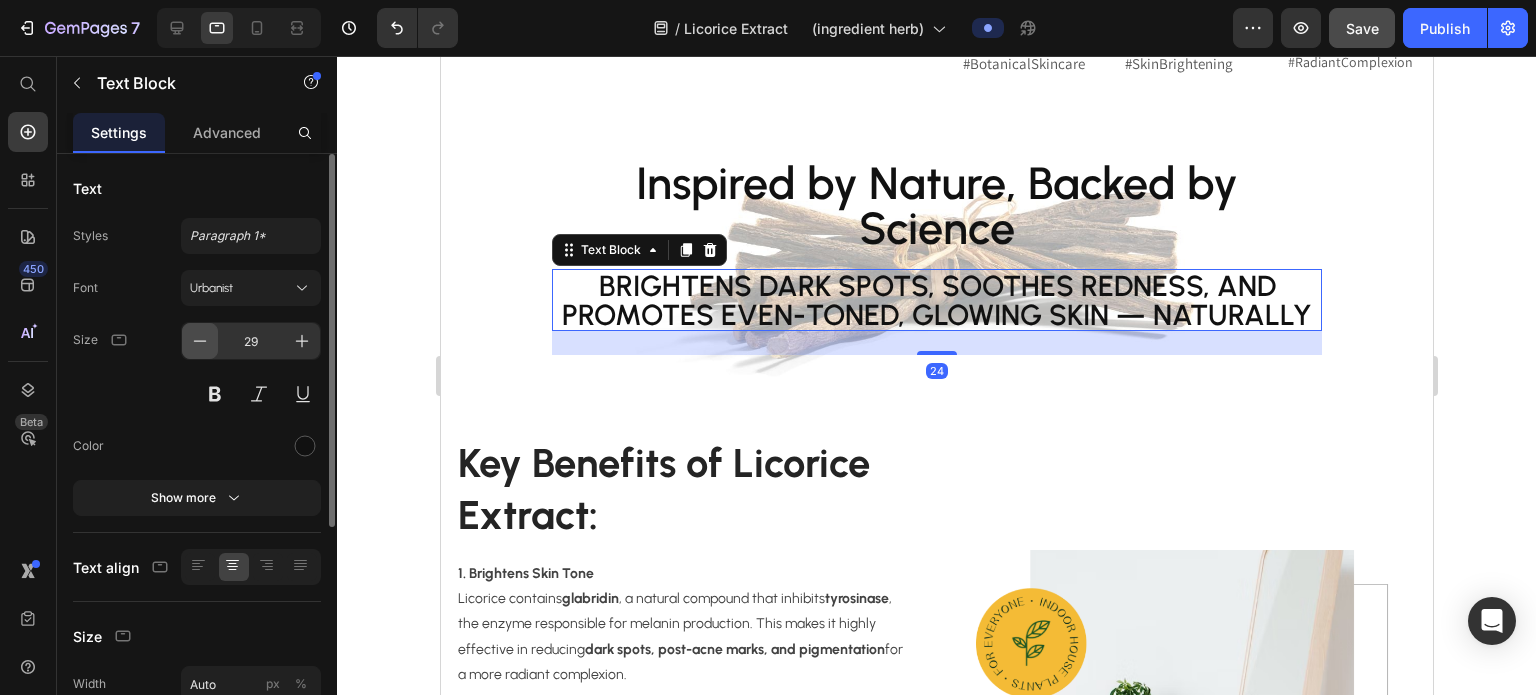 click at bounding box center [200, 341] 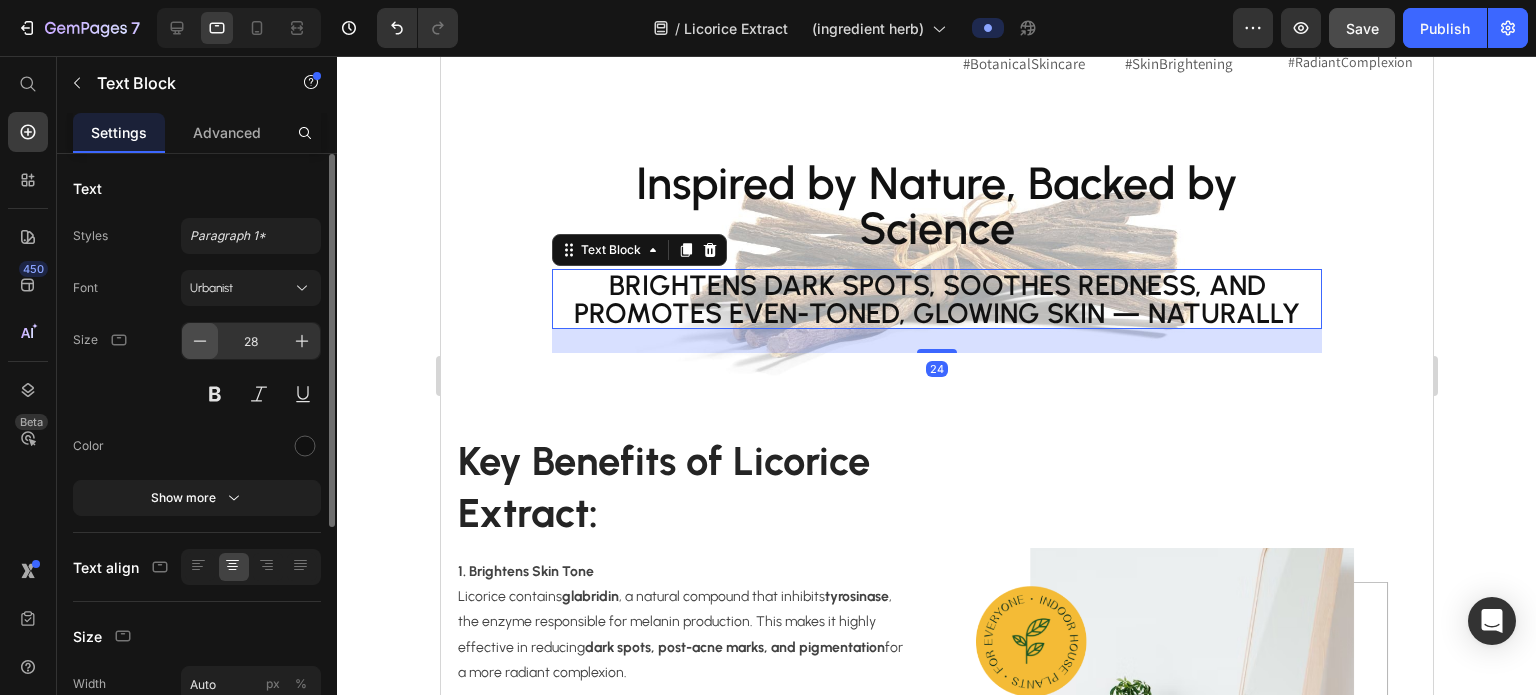 click at bounding box center [200, 341] 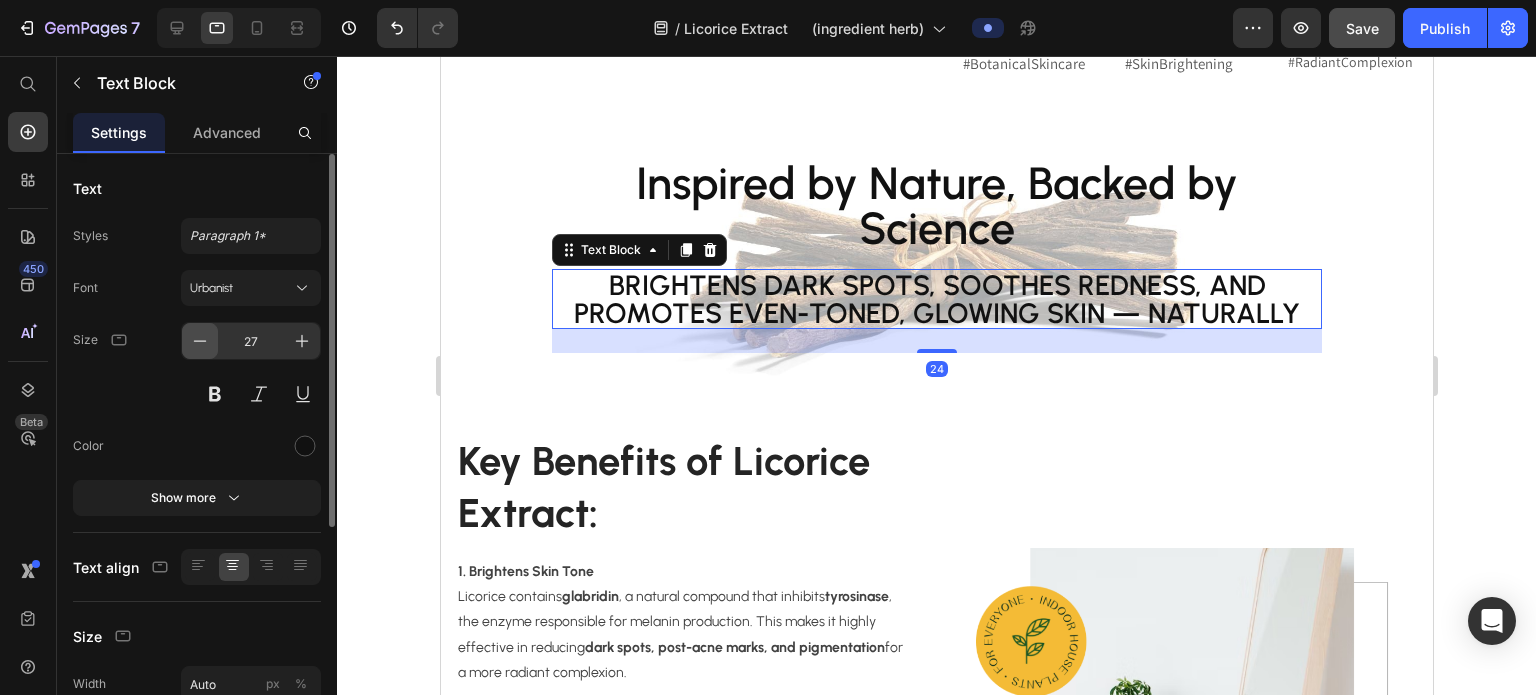 click at bounding box center [200, 341] 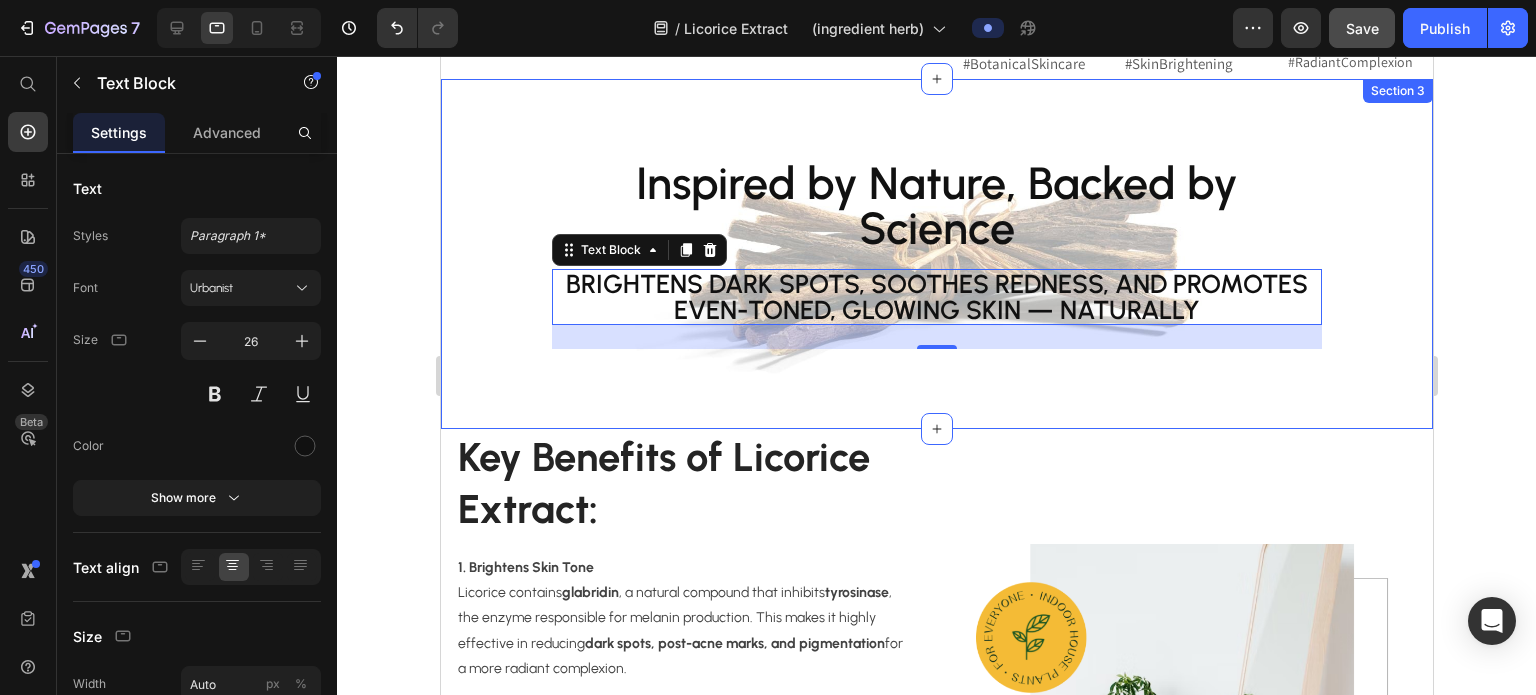 click on "Inspired by Nature, Backed by Science Heading Brightens dark spots, soothes redness, and promotes even-toned, glowing skin — naturally Text Block   24 Row Section 3" at bounding box center [936, 254] 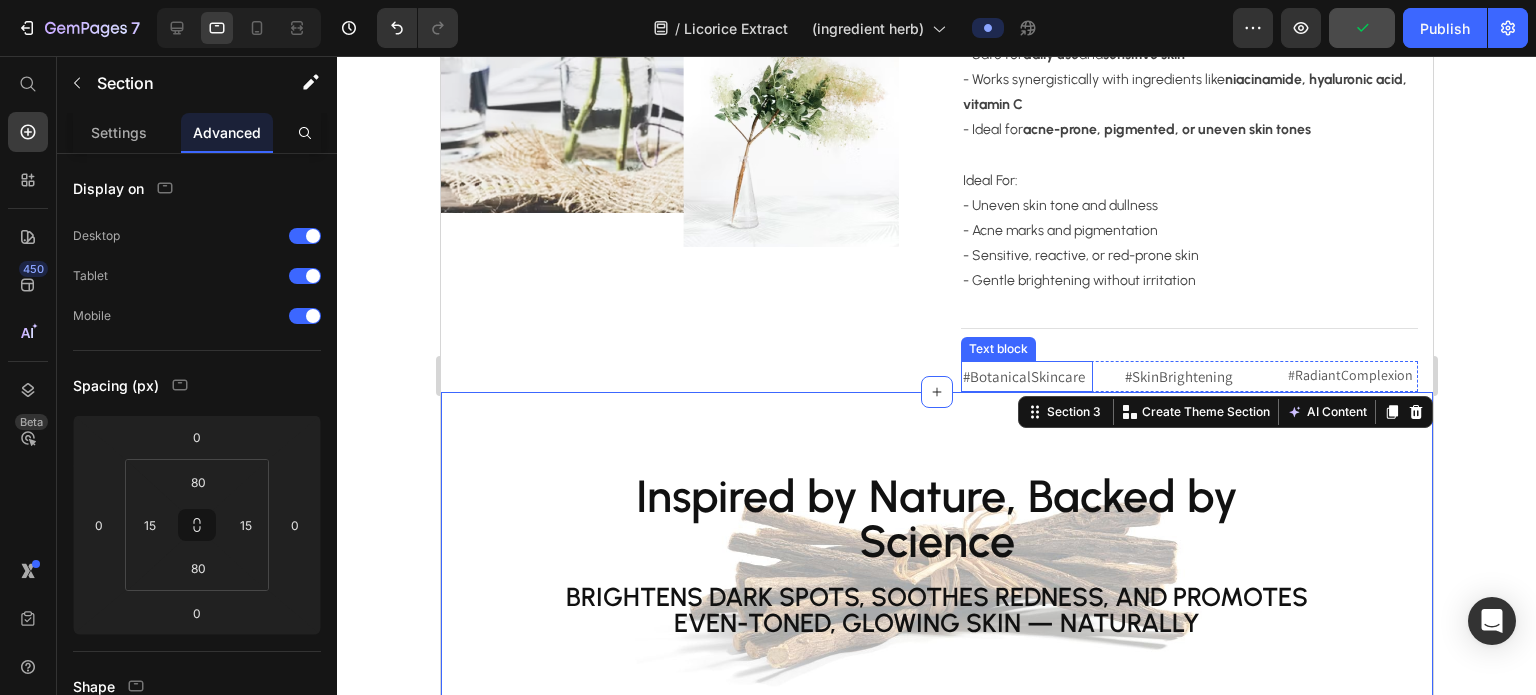 scroll, scrollTop: 1052, scrollLeft: 0, axis: vertical 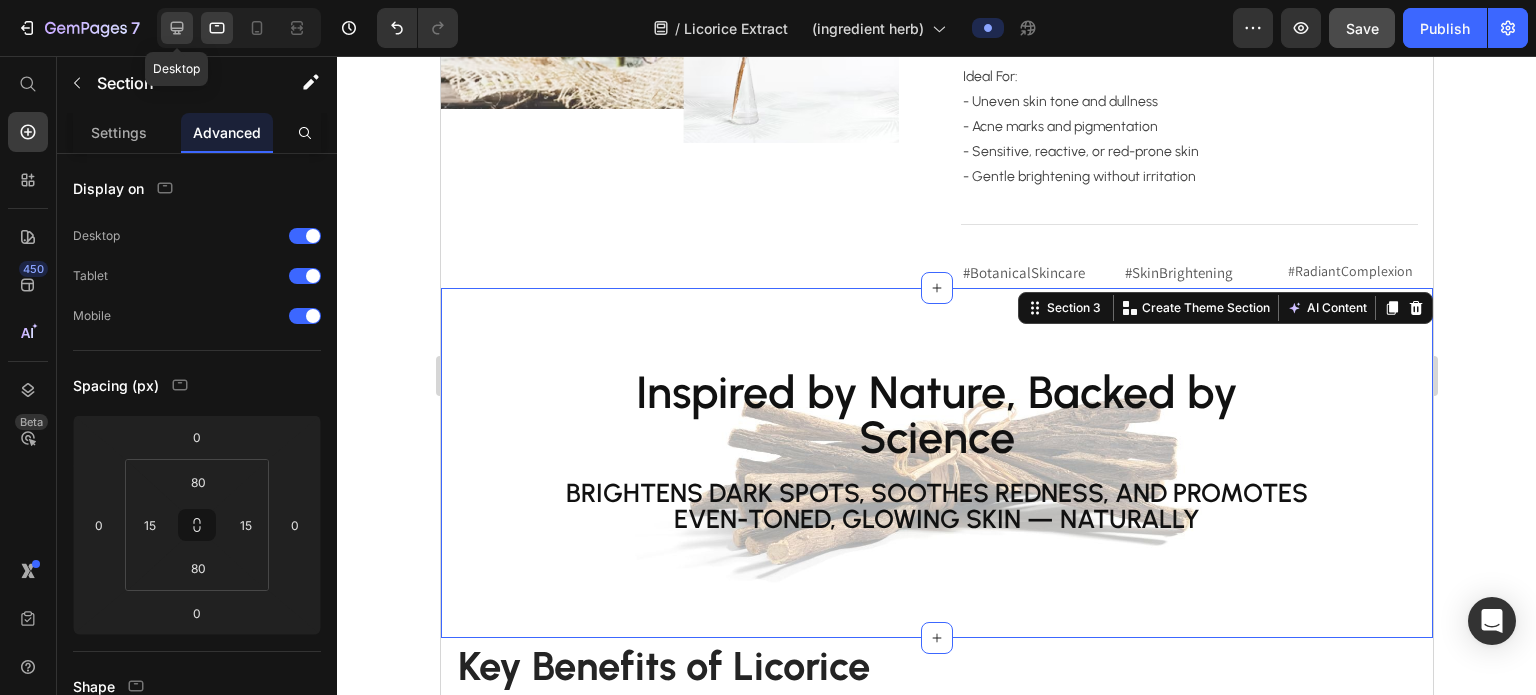 click 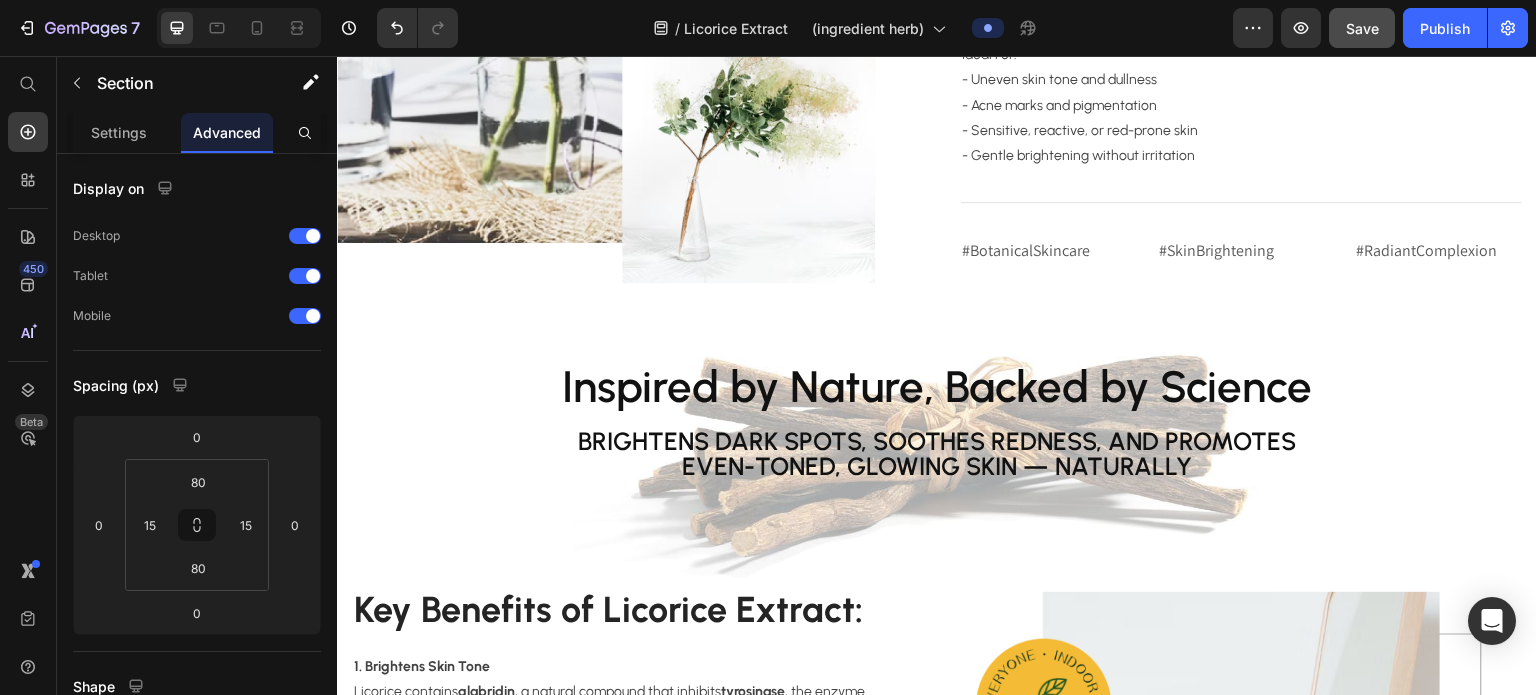 scroll, scrollTop: 1089, scrollLeft: 0, axis: vertical 